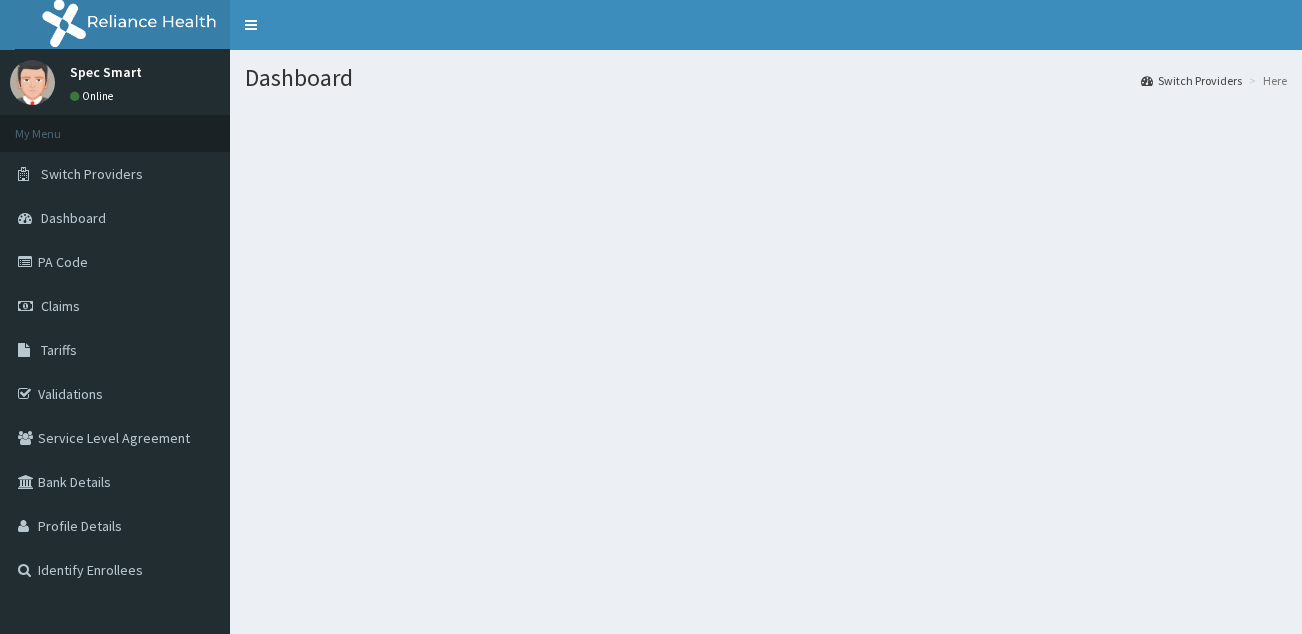 scroll, scrollTop: 0, scrollLeft: 0, axis: both 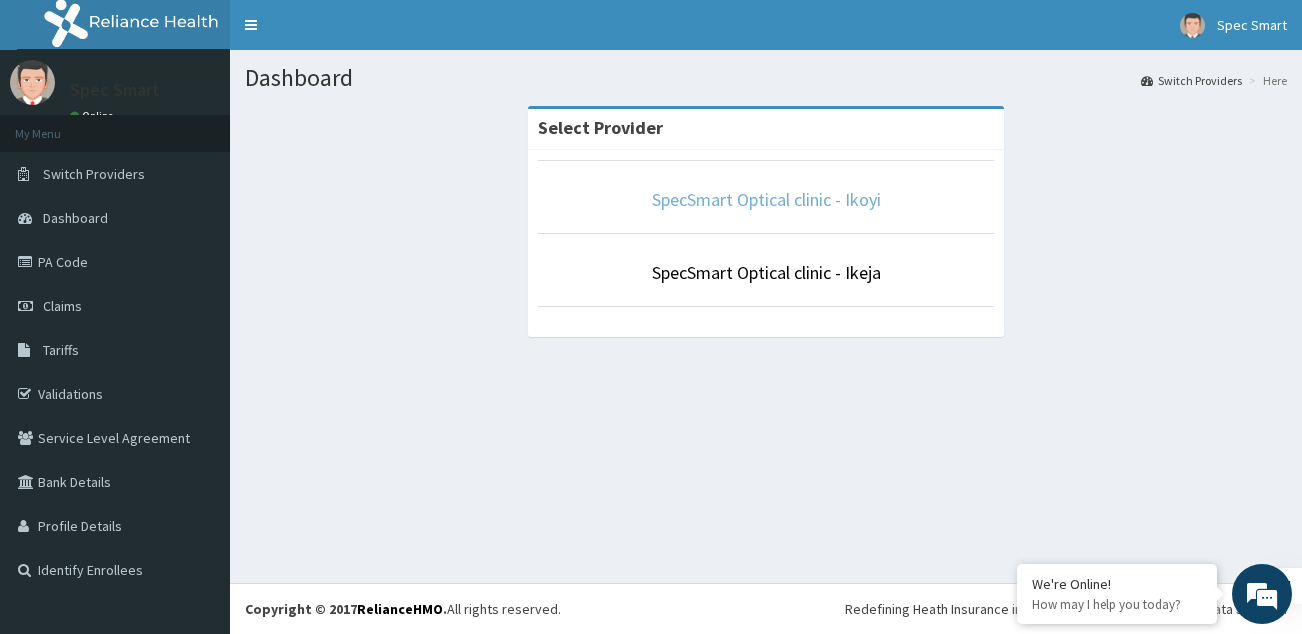 click on "SpecSmart Optical clinic - Ikoyi" at bounding box center (766, 199) 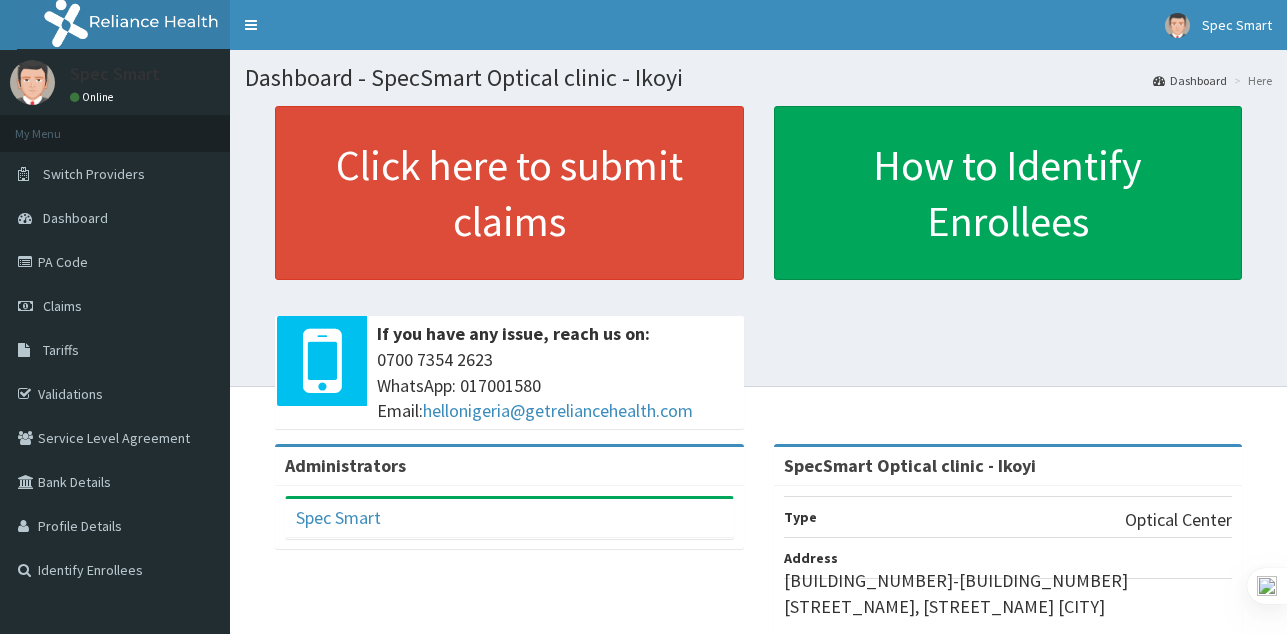 scroll, scrollTop: 0, scrollLeft: 0, axis: both 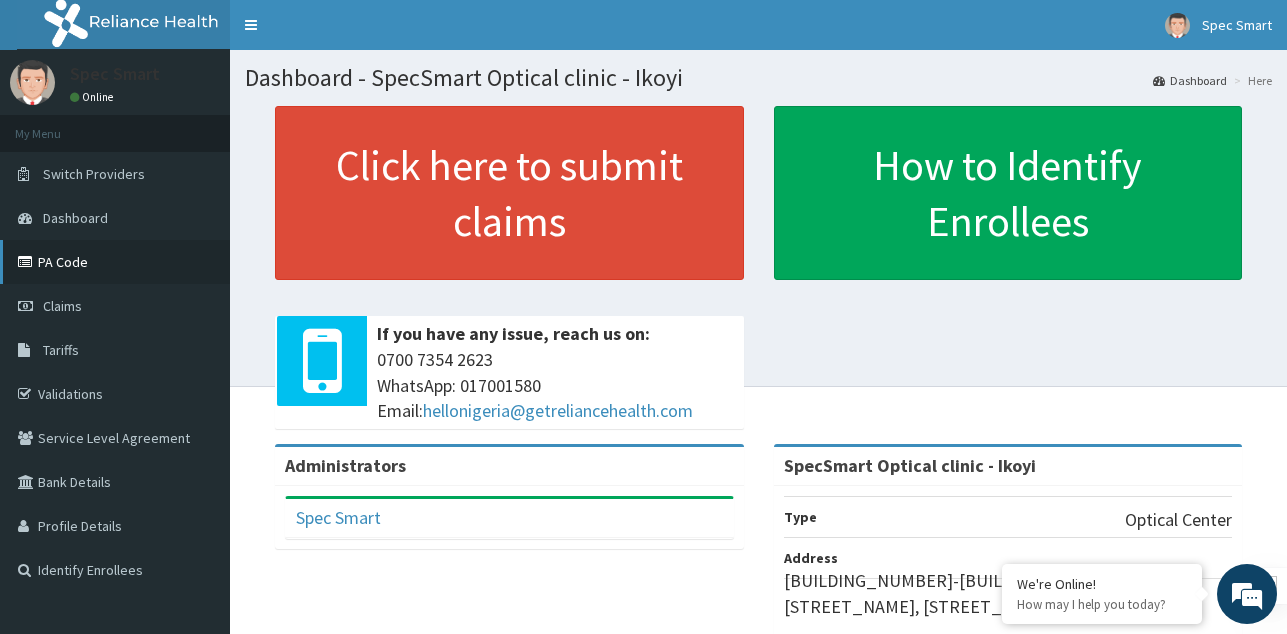 click on "PA Code" at bounding box center [115, 262] 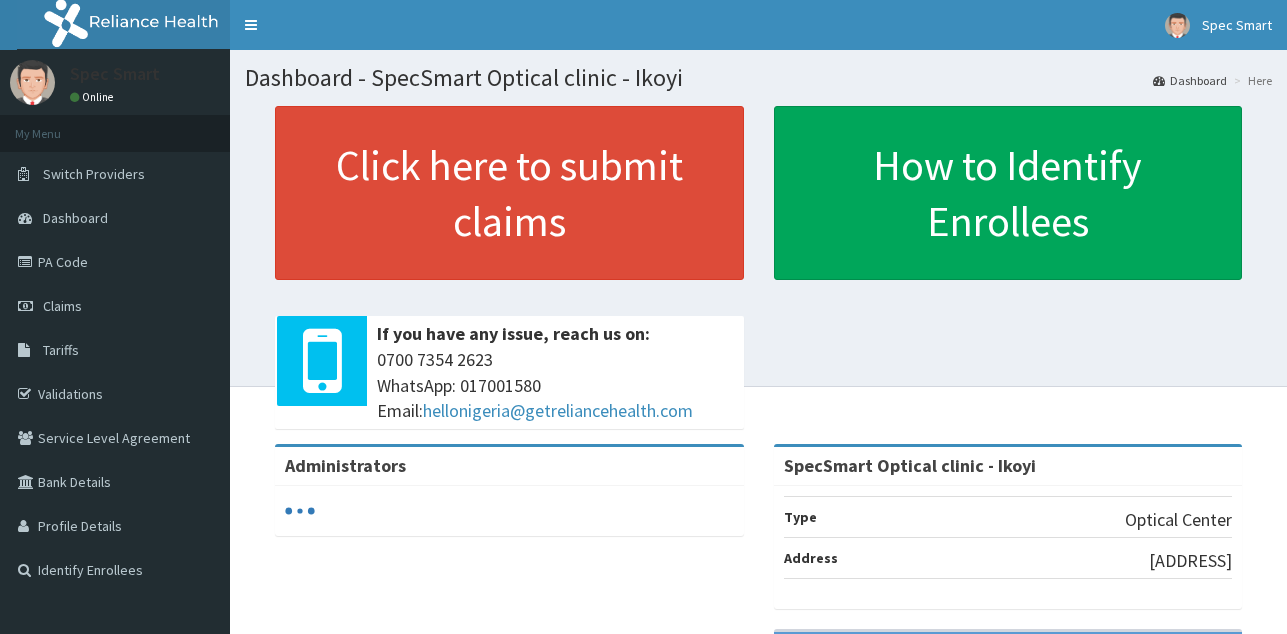 scroll, scrollTop: 0, scrollLeft: 0, axis: both 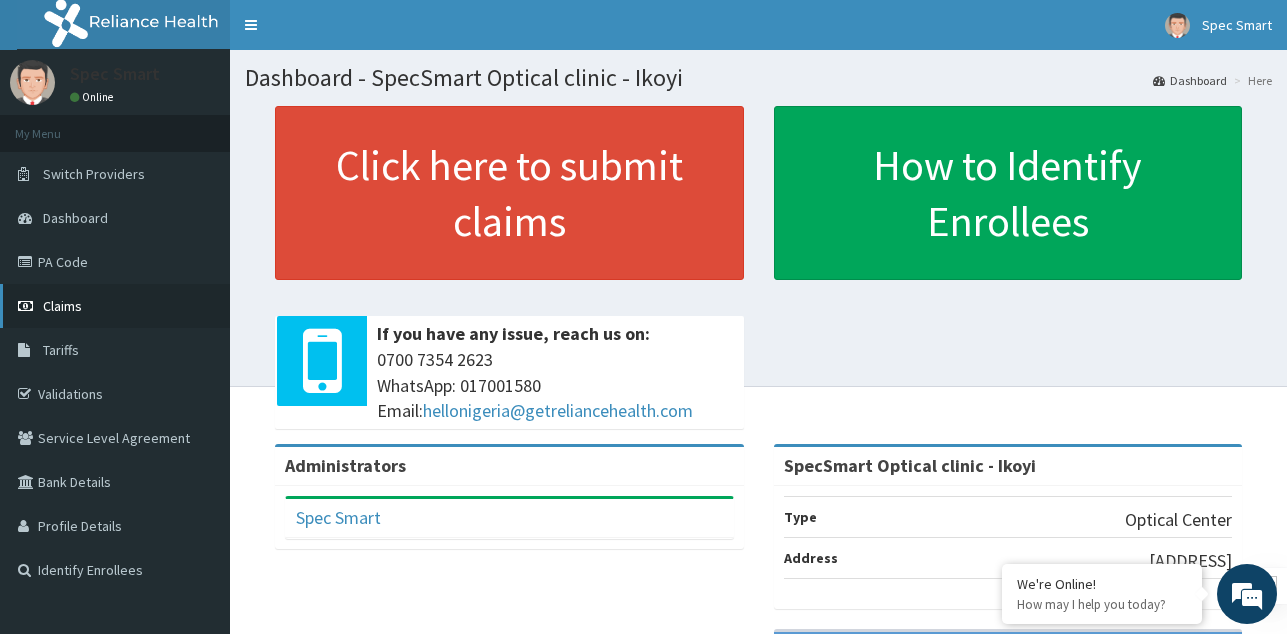 click on "Claims" at bounding box center [62, 306] 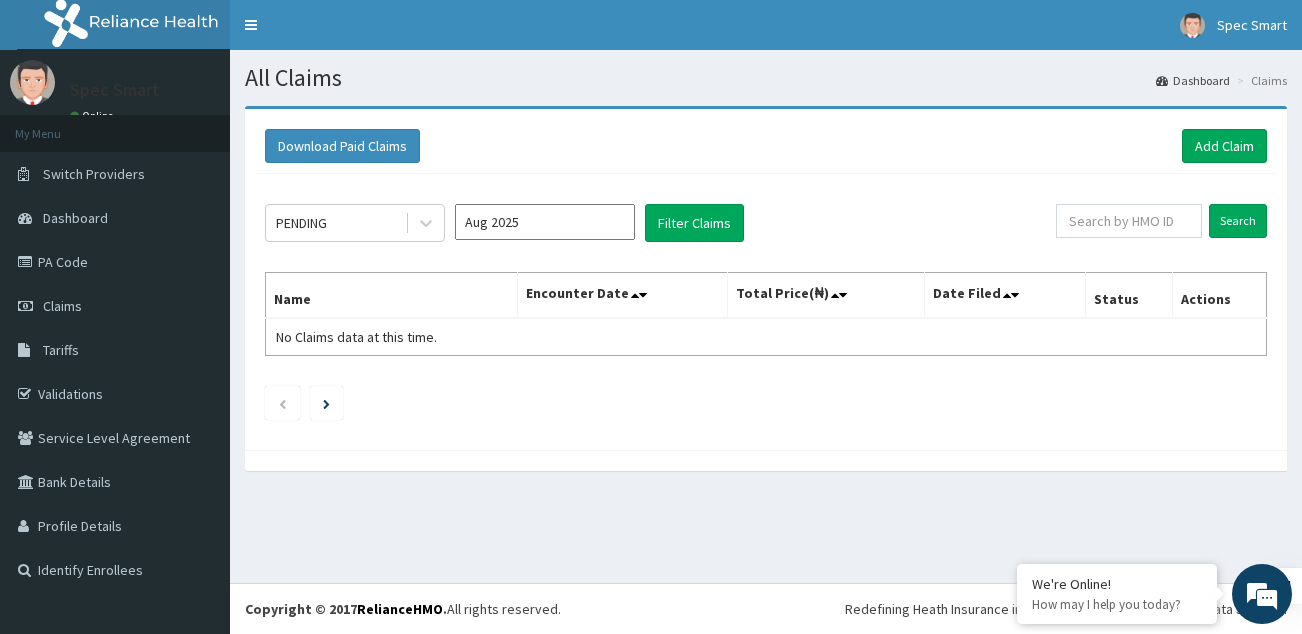 scroll, scrollTop: 0, scrollLeft: 0, axis: both 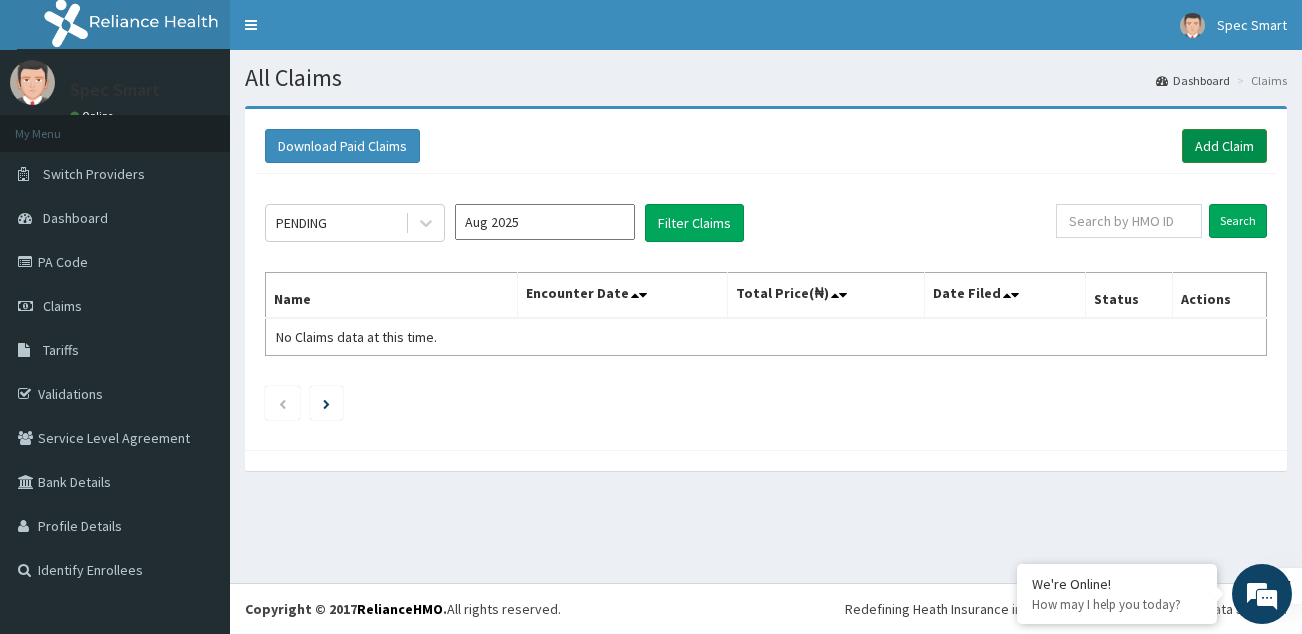 click on "Add Claim" at bounding box center (1224, 146) 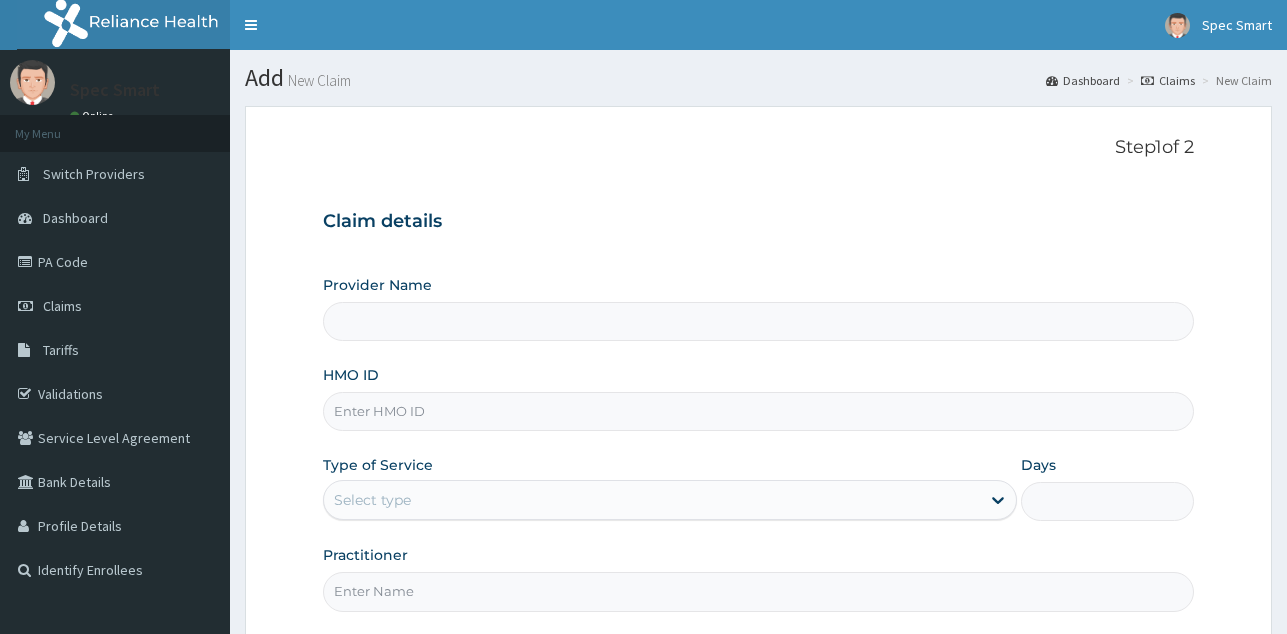 scroll, scrollTop: 0, scrollLeft: 0, axis: both 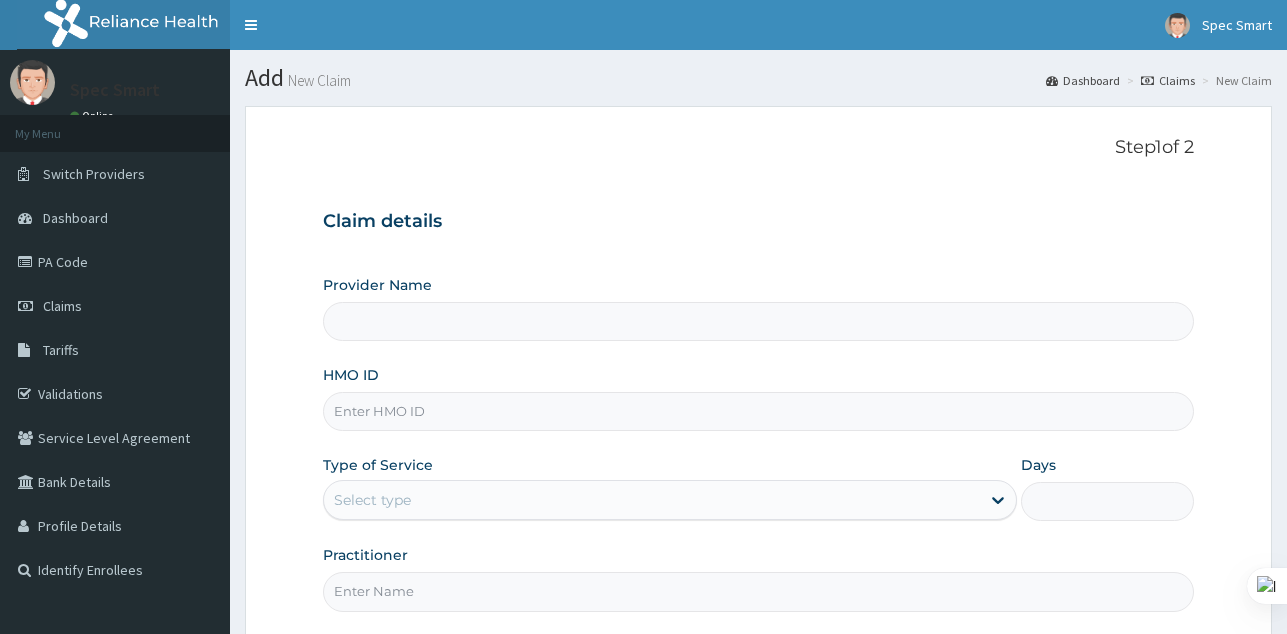 type on "SpecSmart Optical clinic - Ikoyi" 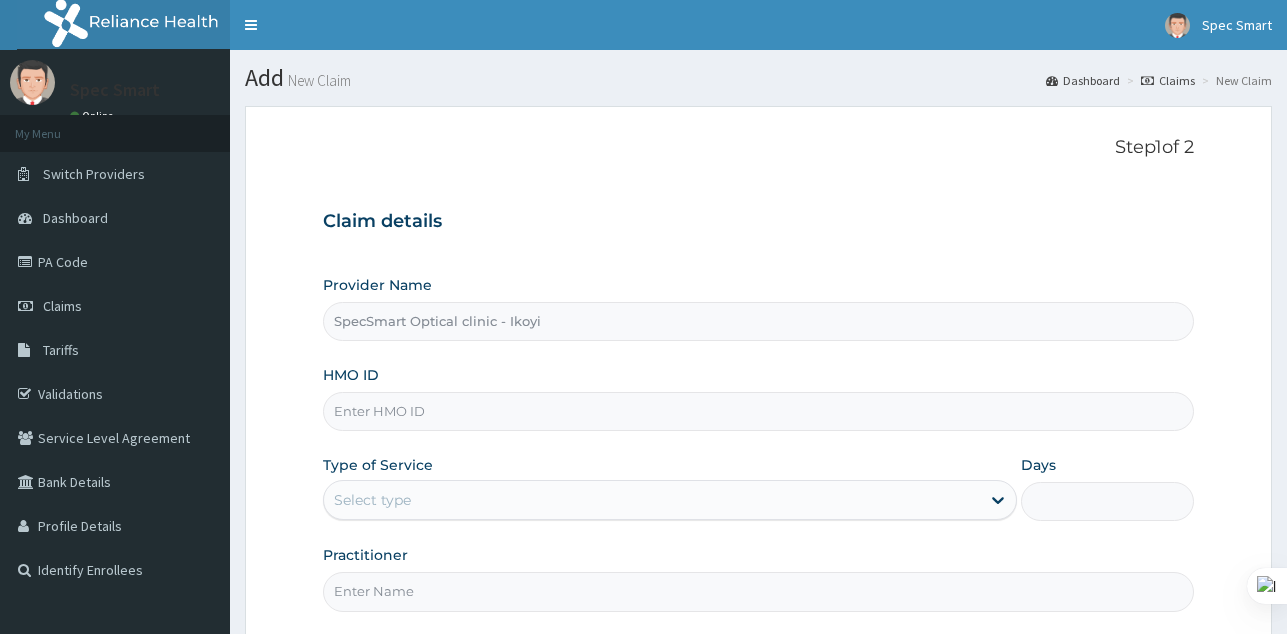 click on "HMO ID" at bounding box center [758, 411] 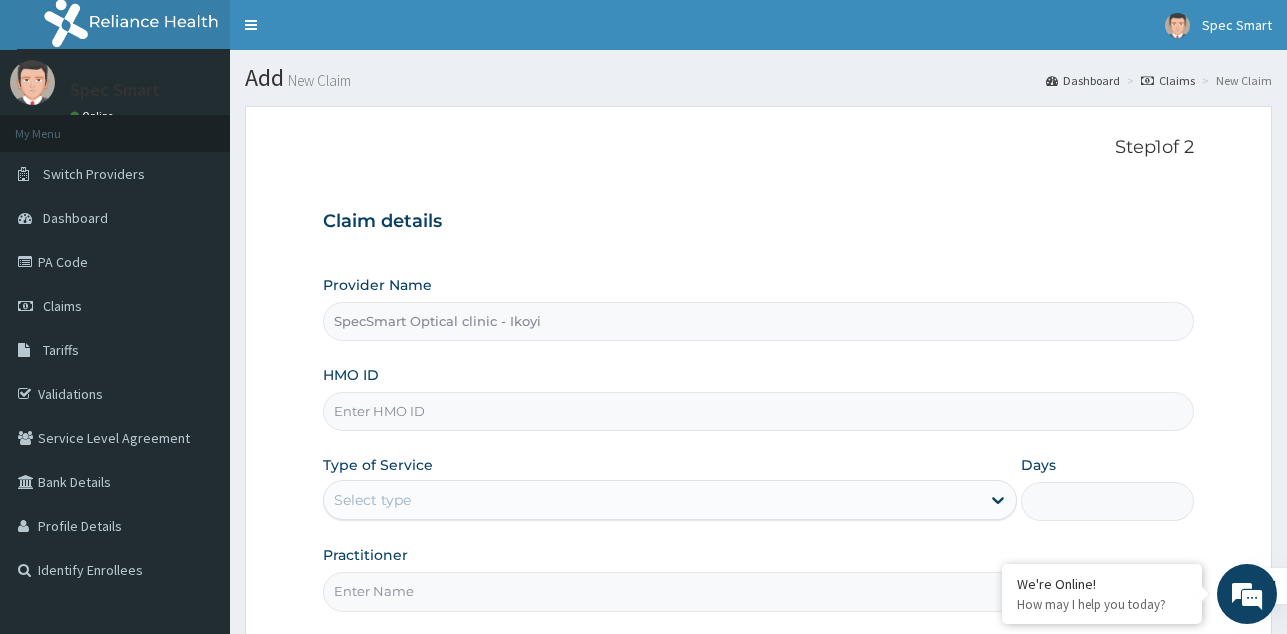 paste on "XEG/10010/A" 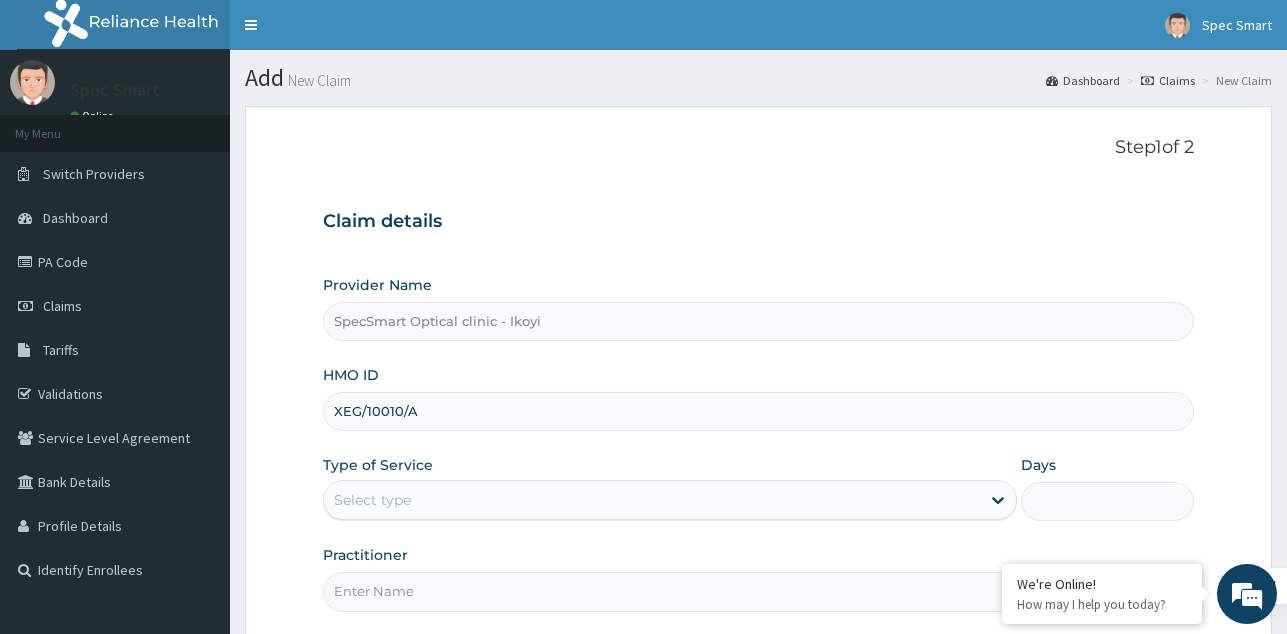 type on "XEG/10010/A" 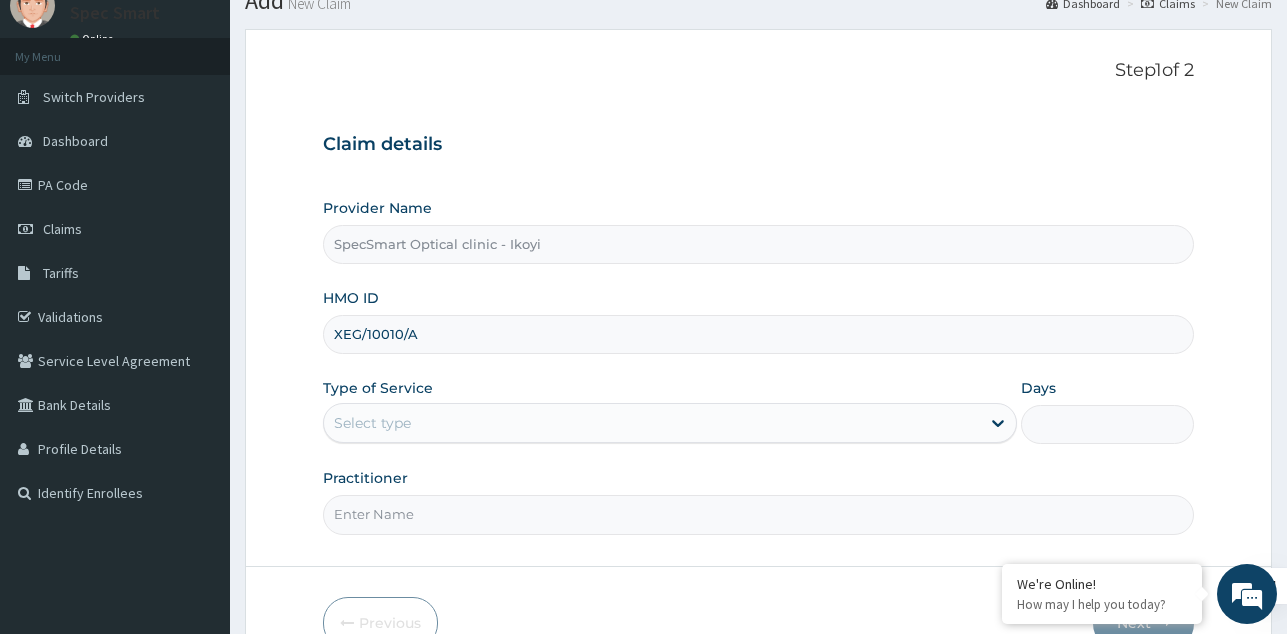 scroll, scrollTop: 100, scrollLeft: 0, axis: vertical 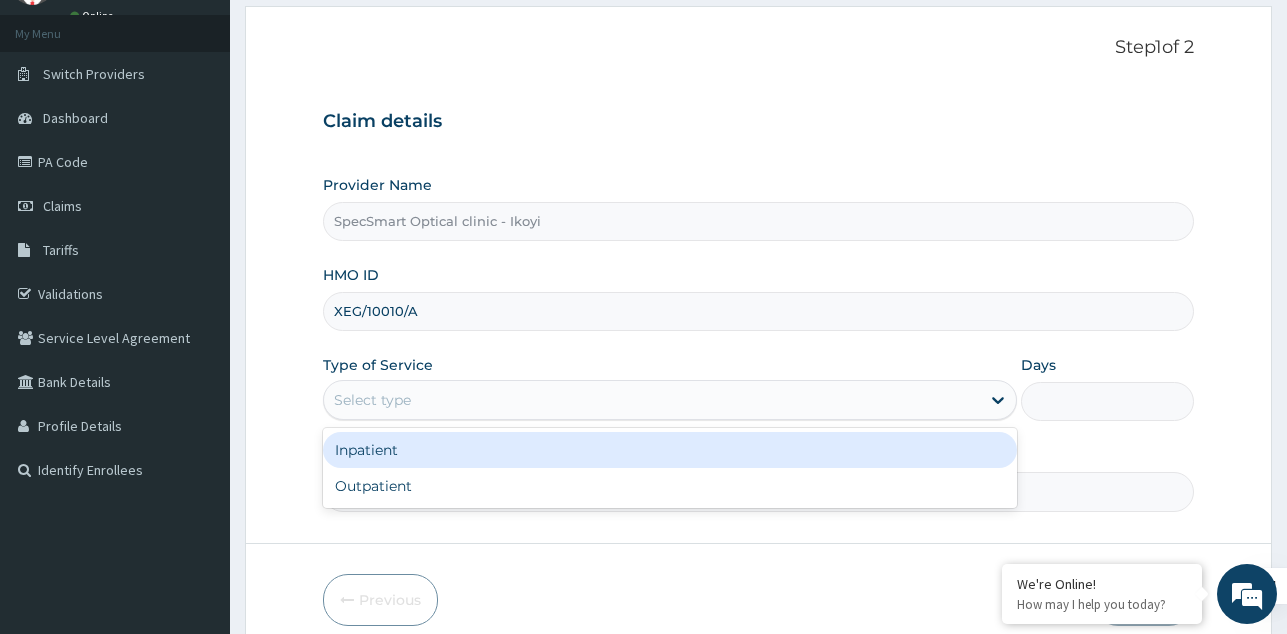 click on "Select type" at bounding box center [652, 400] 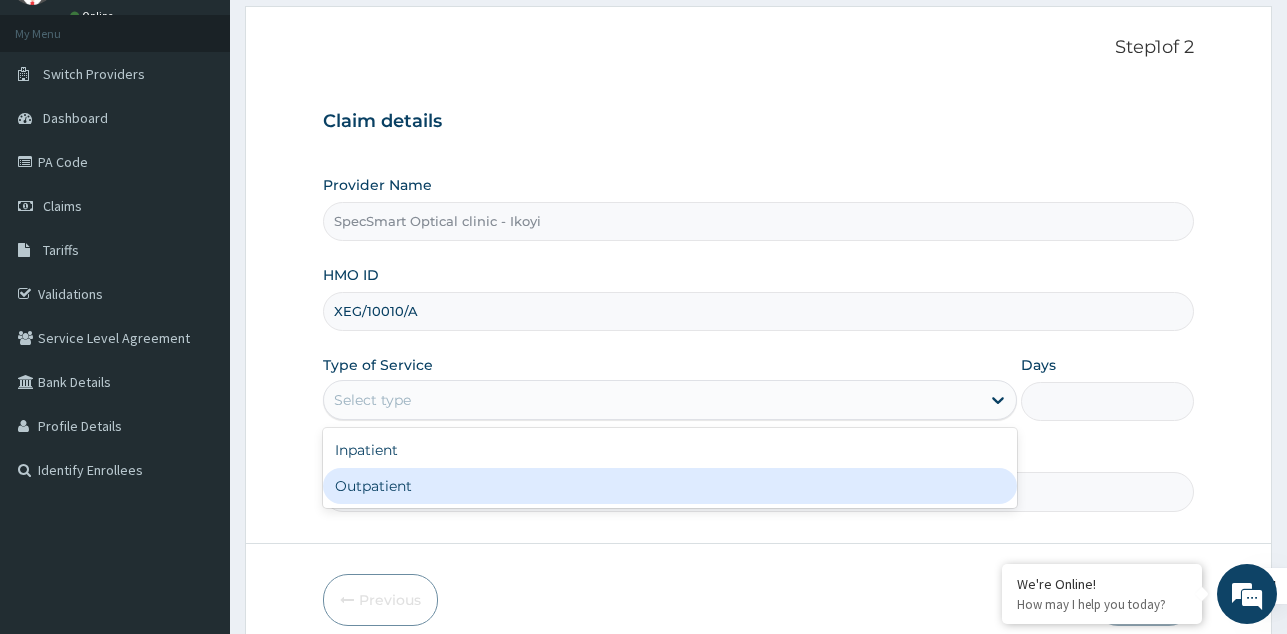 click on "Outpatient" at bounding box center [670, 486] 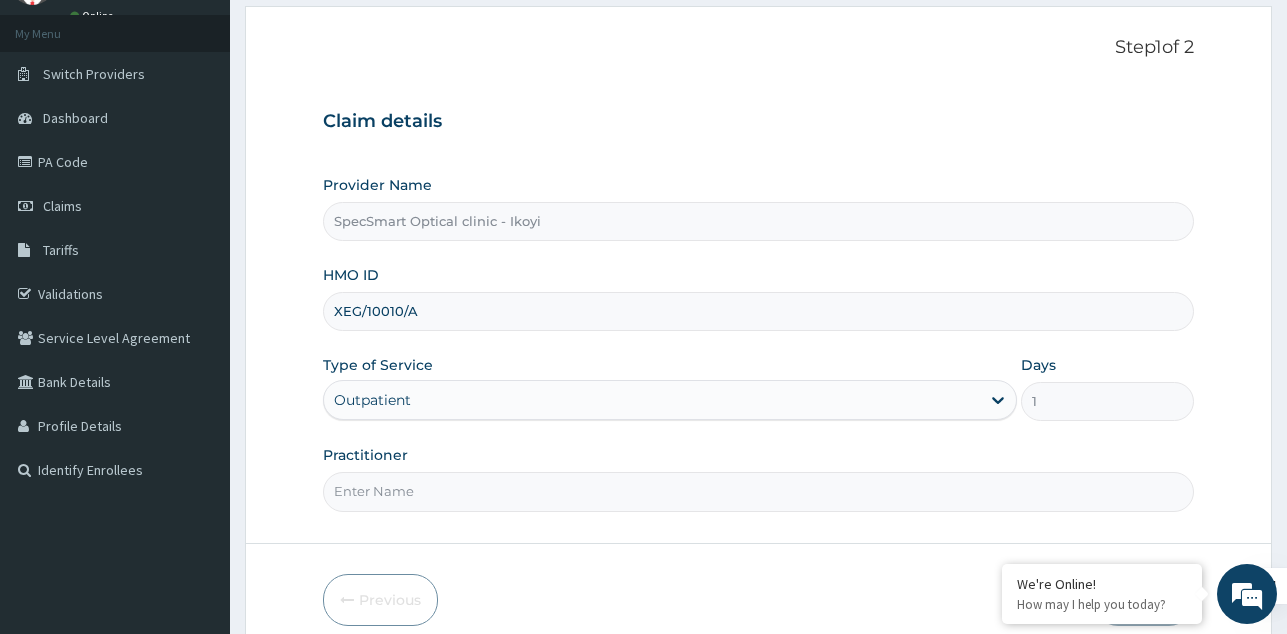 click on "Practitioner" at bounding box center [758, 491] 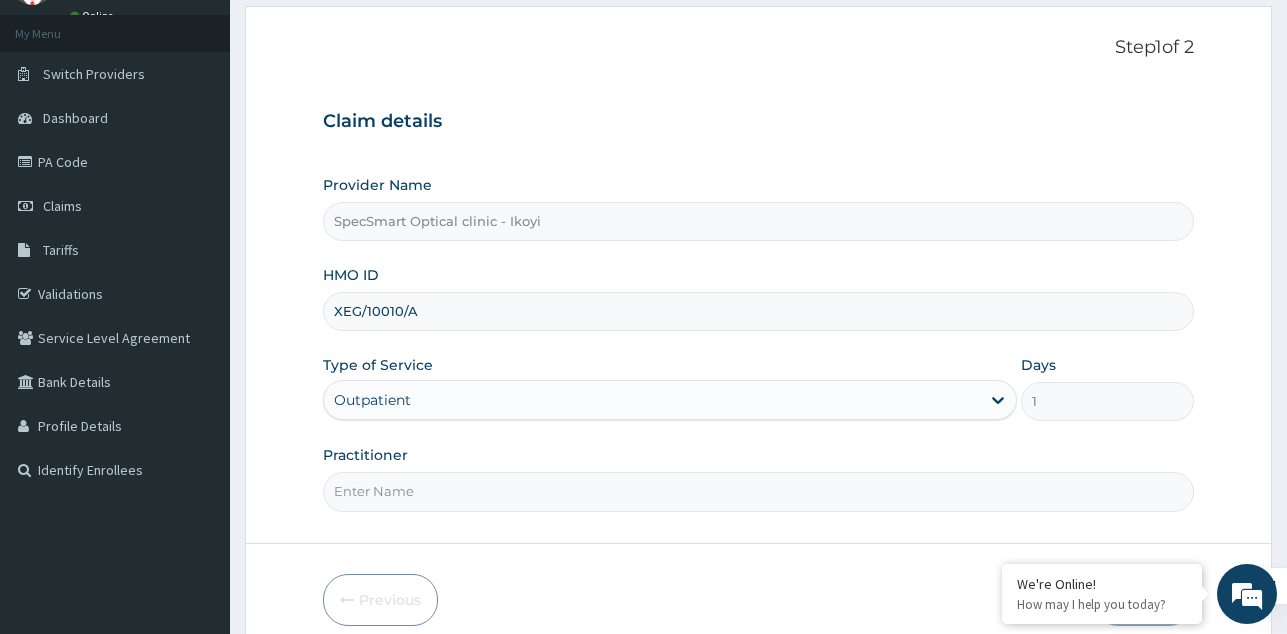 scroll, scrollTop: 0, scrollLeft: 0, axis: both 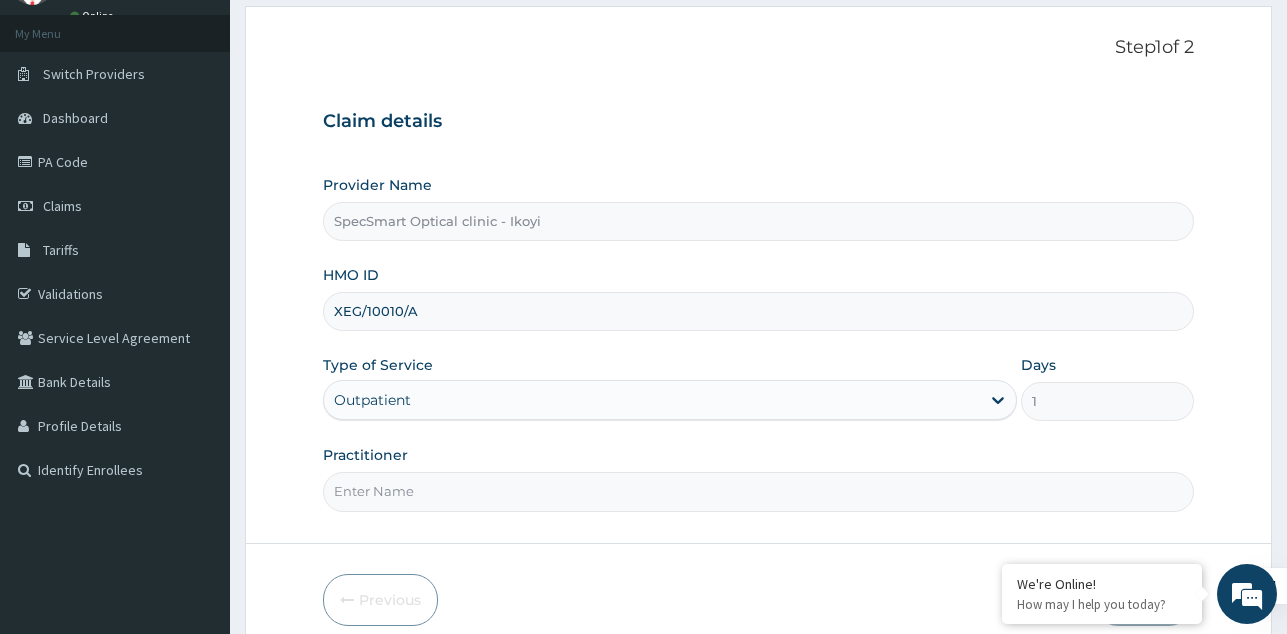 type on "SPECSMART" 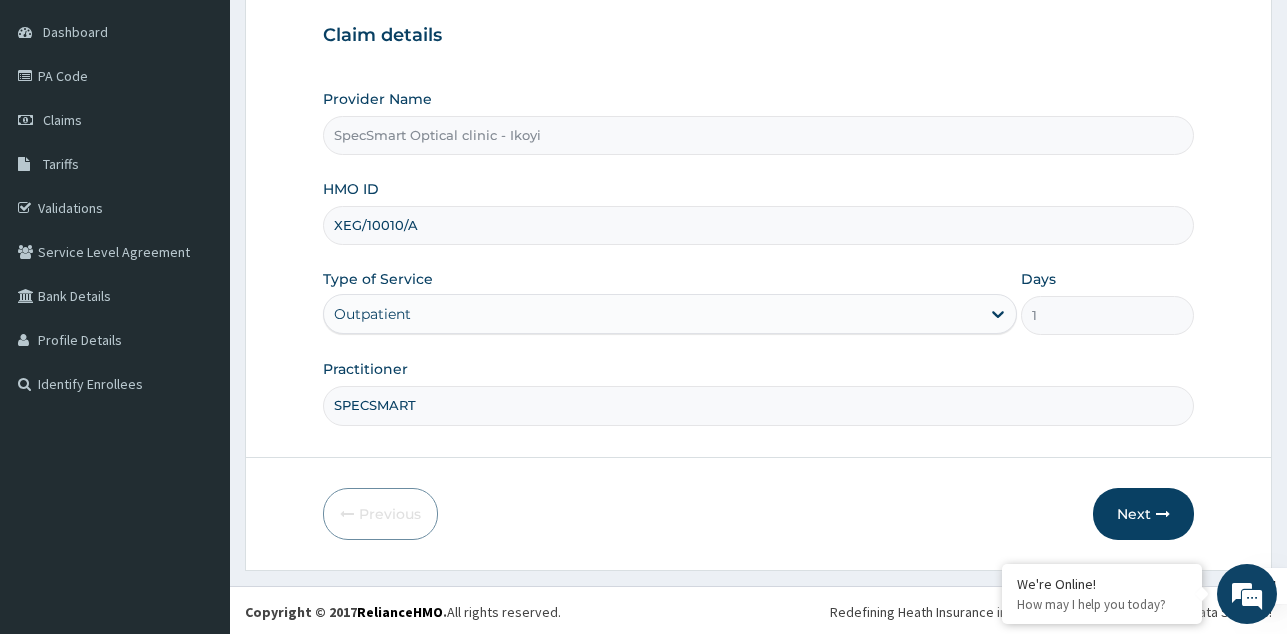 scroll, scrollTop: 189, scrollLeft: 0, axis: vertical 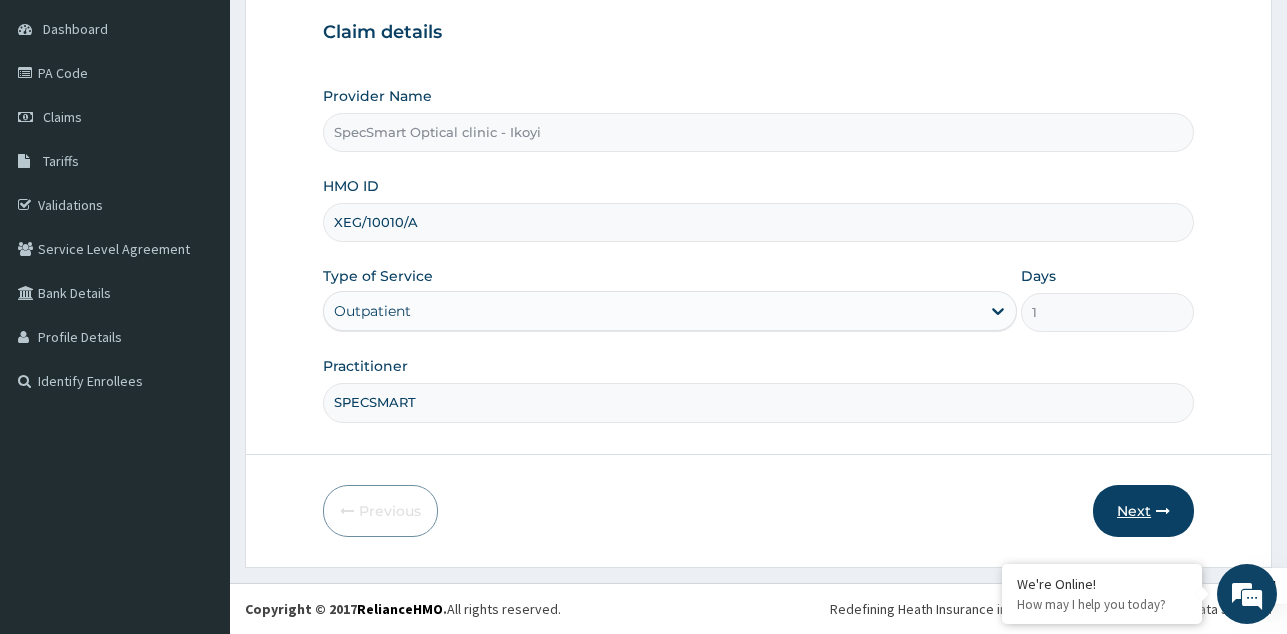 drag, startPoint x: 1130, startPoint y: 508, endPoint x: 1141, endPoint y: 502, distance: 12.529964 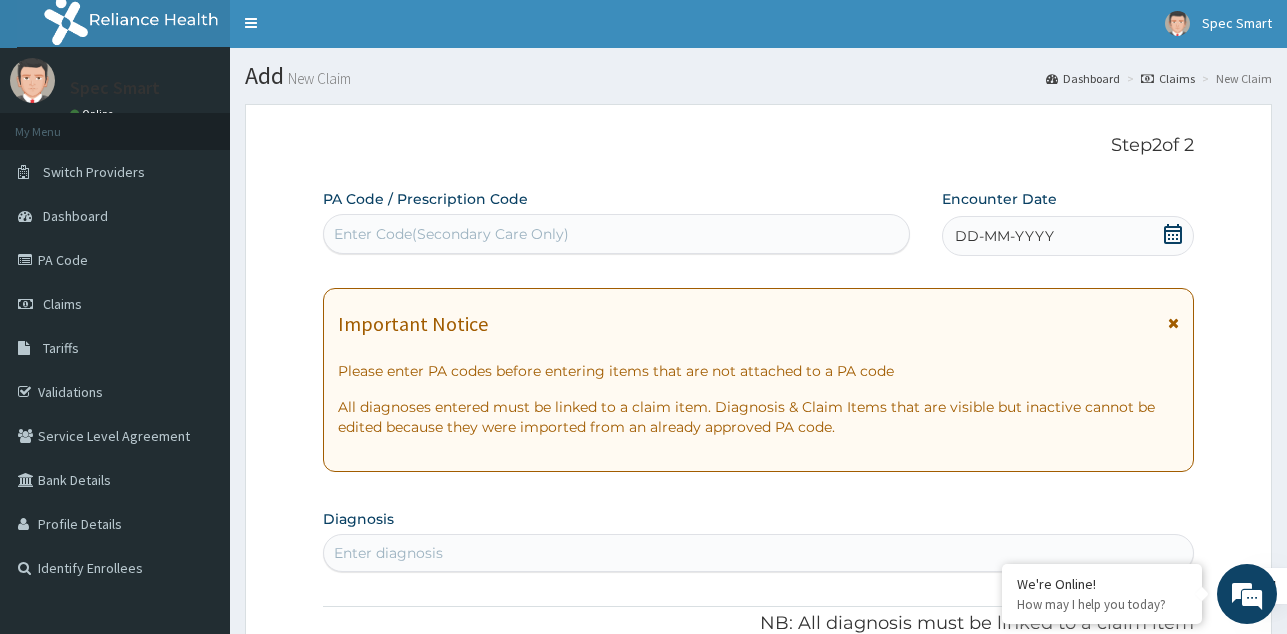 scroll, scrollTop: 0, scrollLeft: 0, axis: both 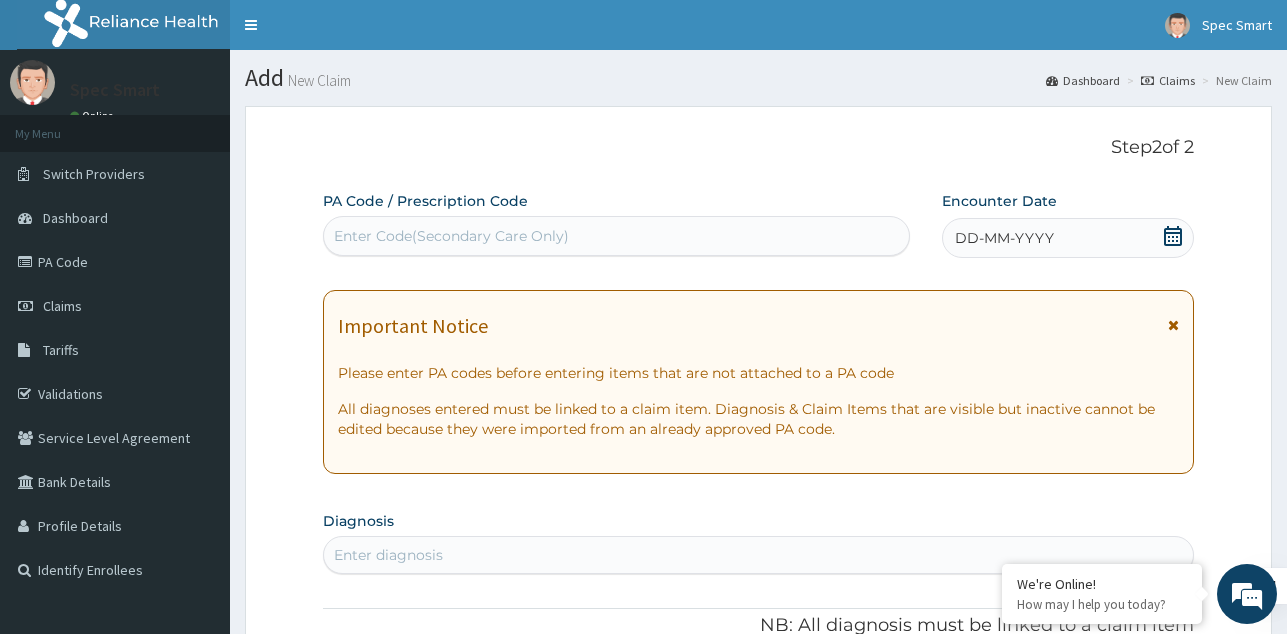 click on "Enter Code(Secondary Care Only)" at bounding box center [616, 236] 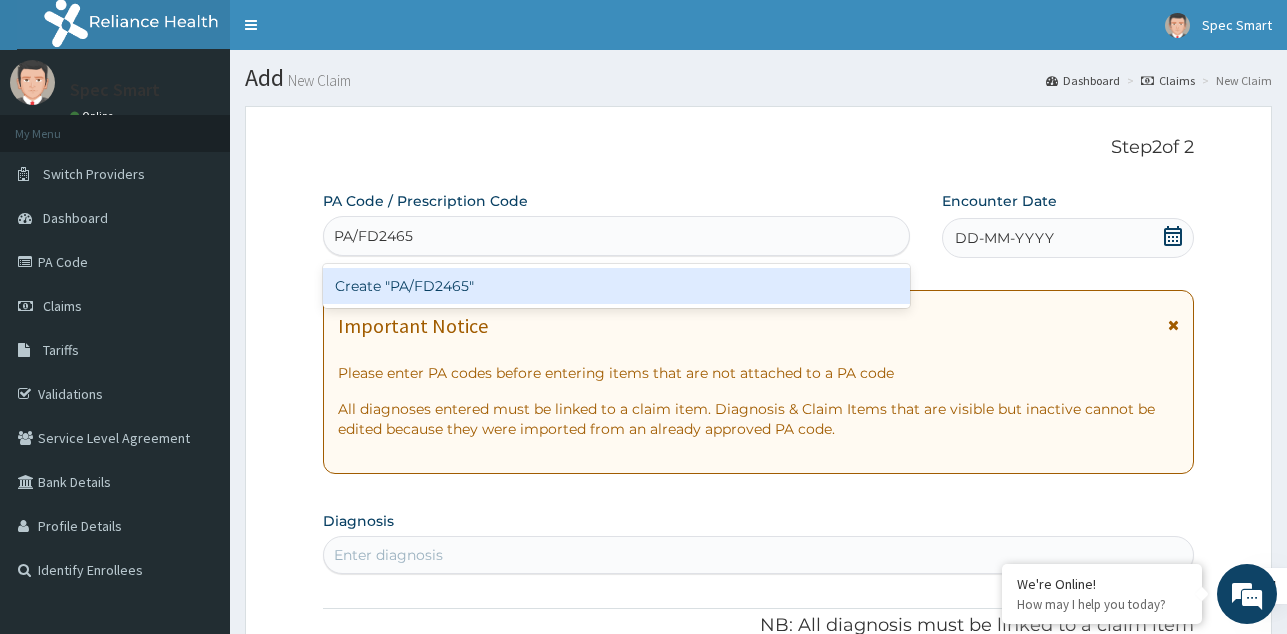 click on "Create "PA/FD2465"" at bounding box center [616, 286] 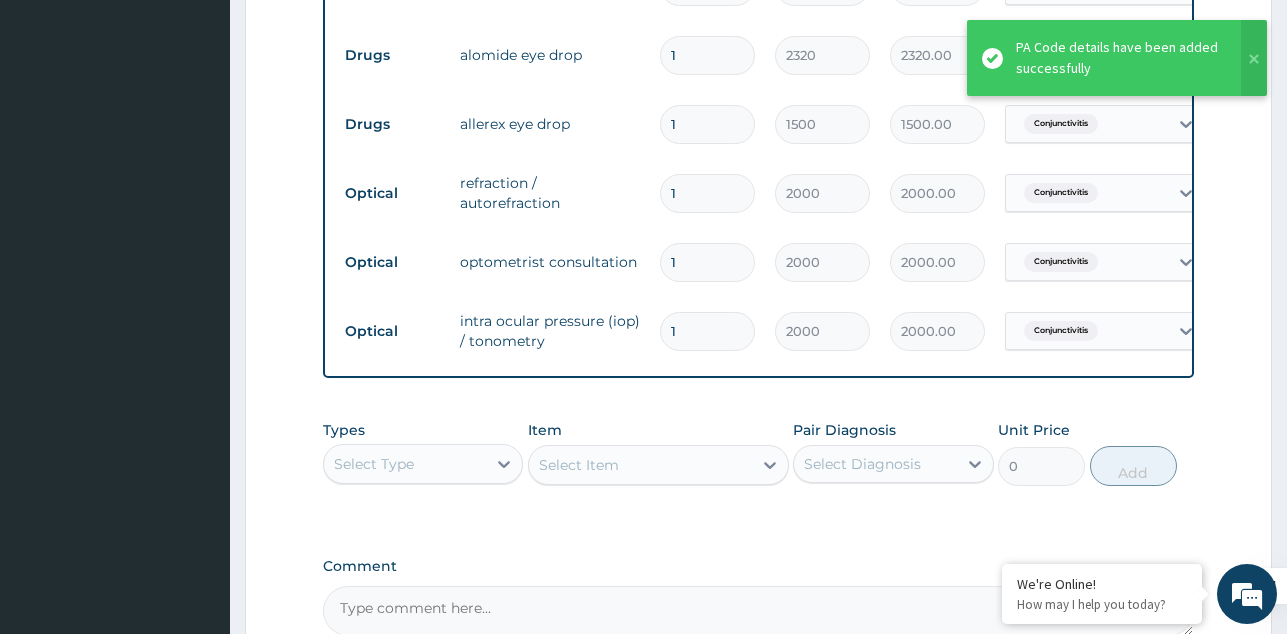scroll, scrollTop: 760, scrollLeft: 0, axis: vertical 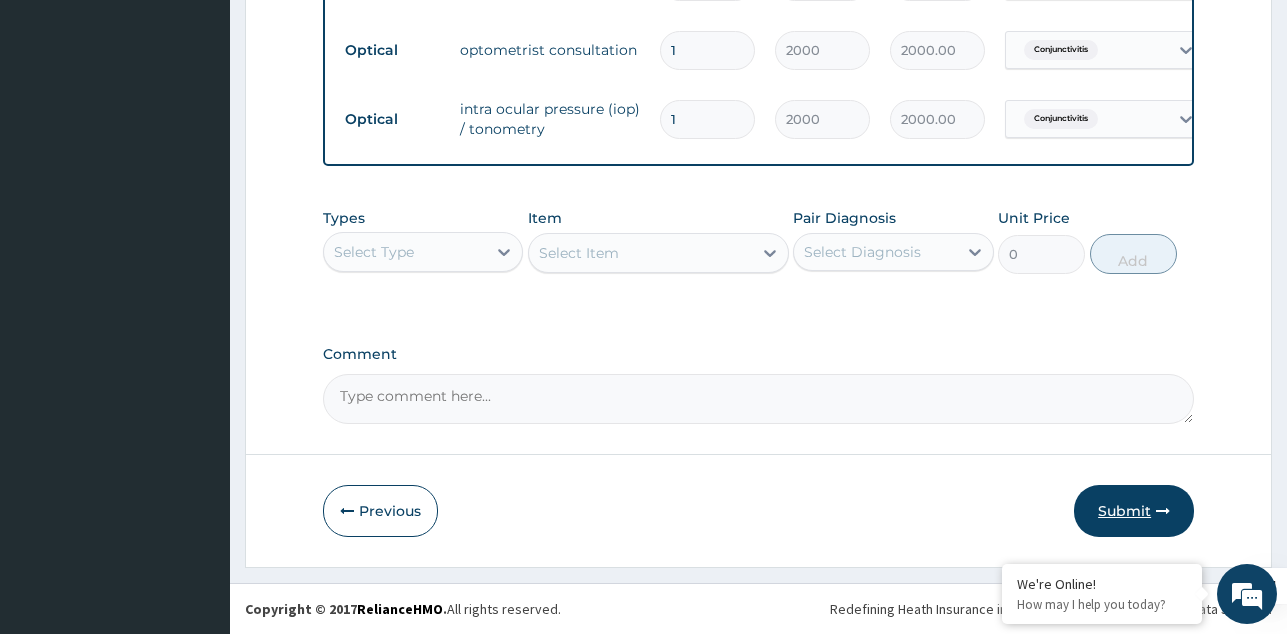 click on "Submit" at bounding box center [1134, 511] 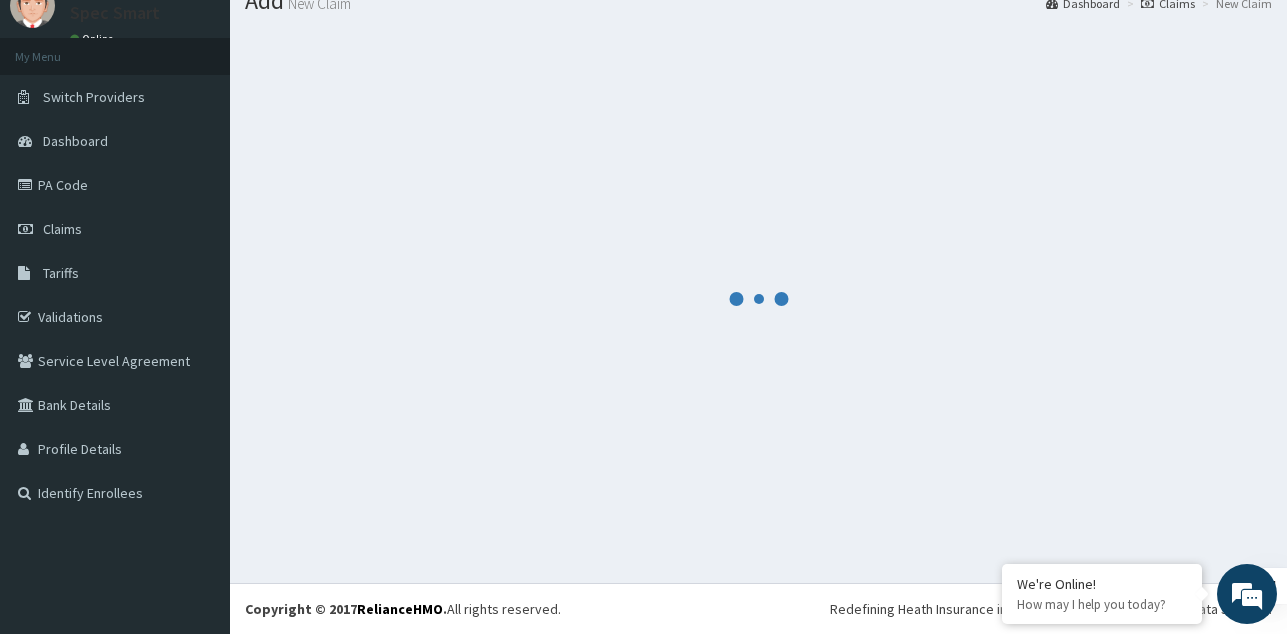 scroll, scrollTop: 77, scrollLeft: 0, axis: vertical 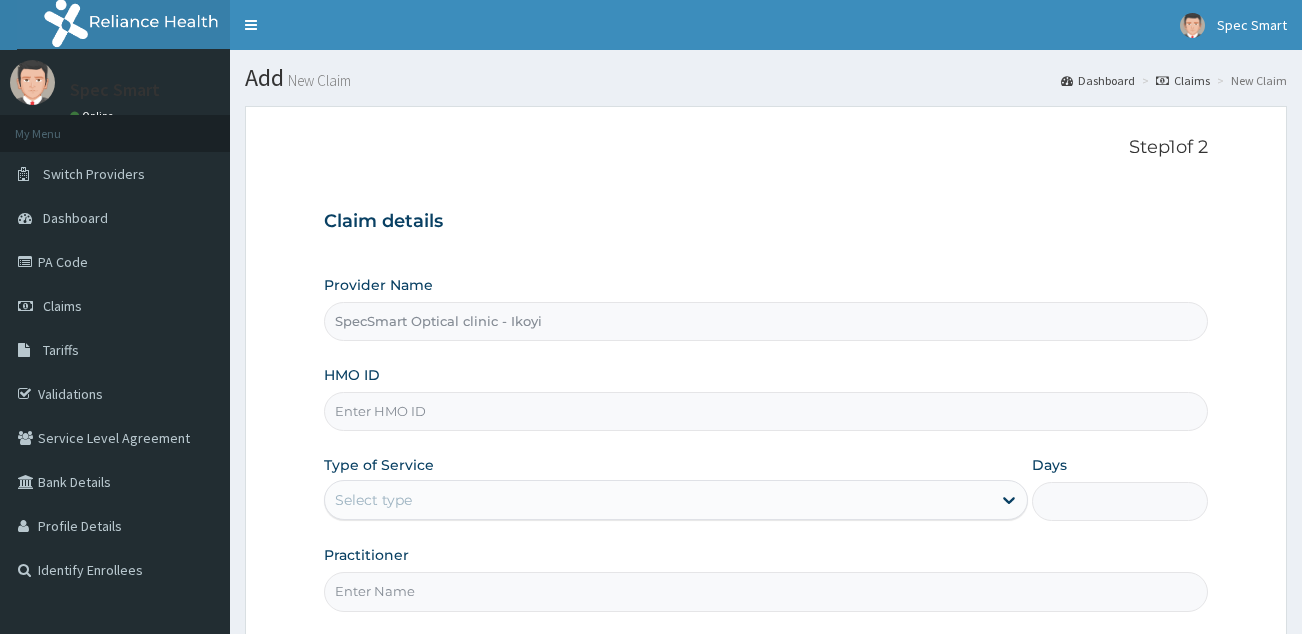 type on "SpecSmart Optical clinic - Ikoyi" 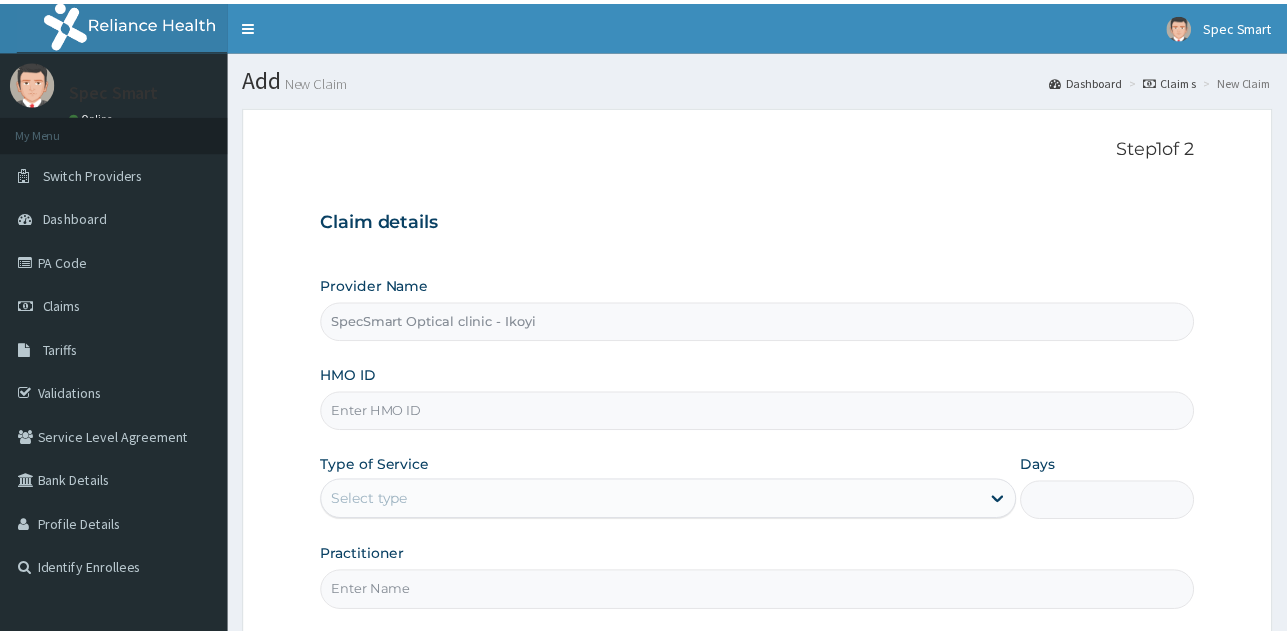 scroll, scrollTop: 0, scrollLeft: 0, axis: both 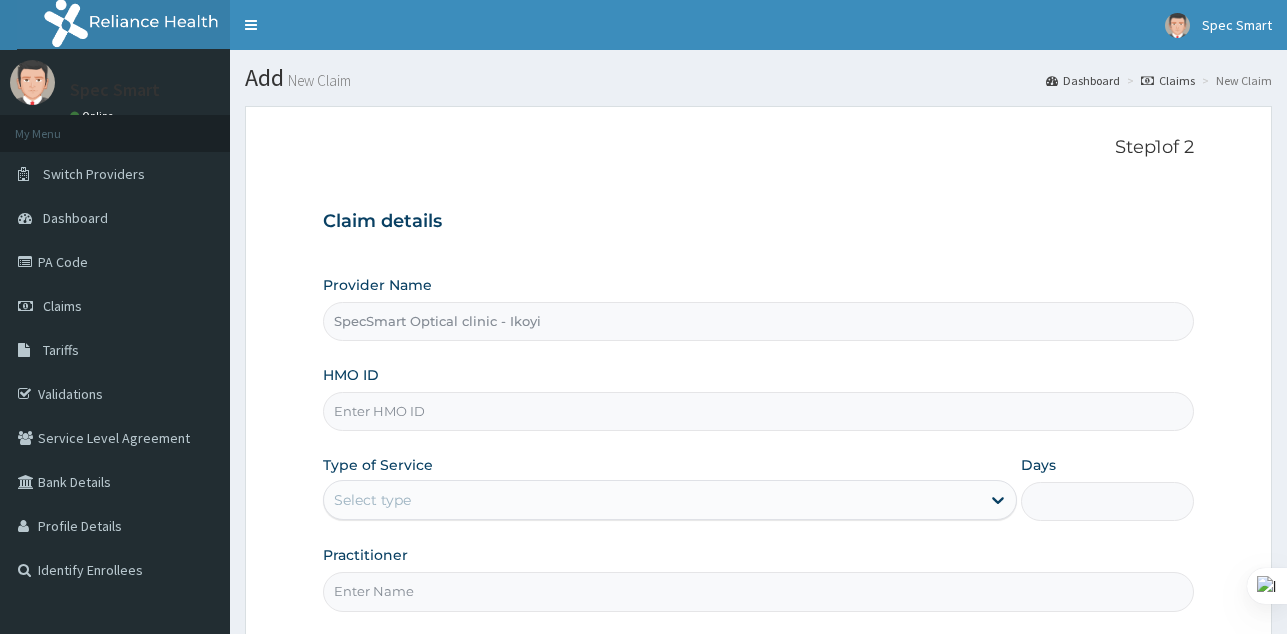 click on "HMO ID" at bounding box center [758, 411] 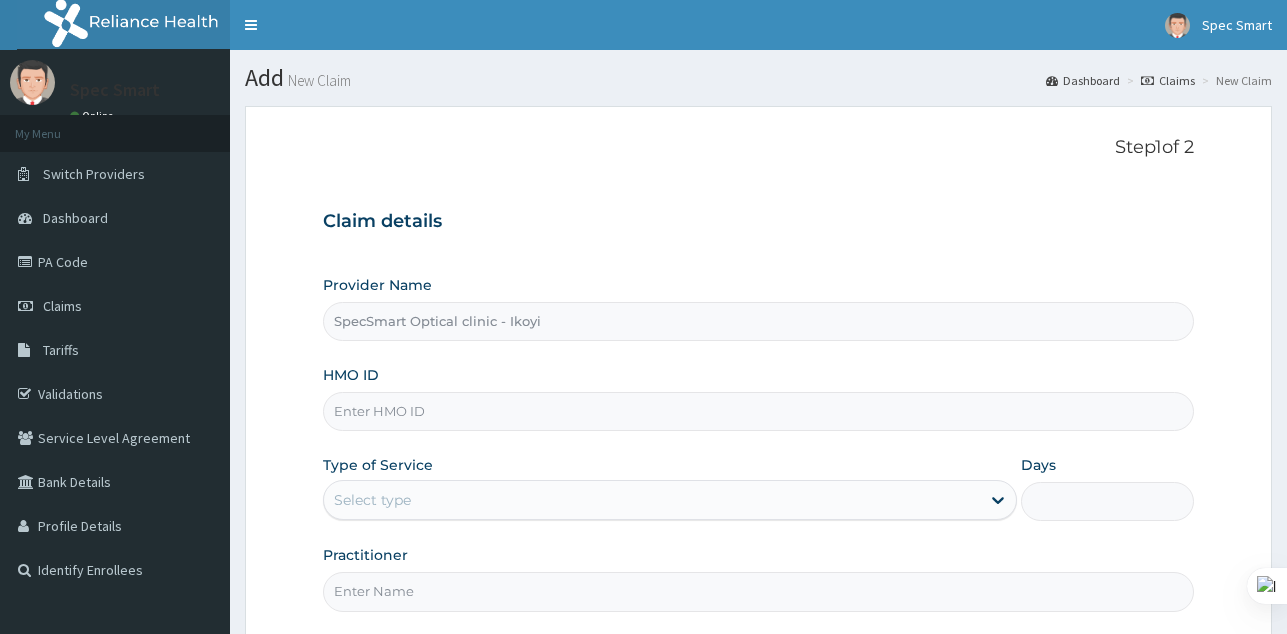 paste on "DCC/10187/C" 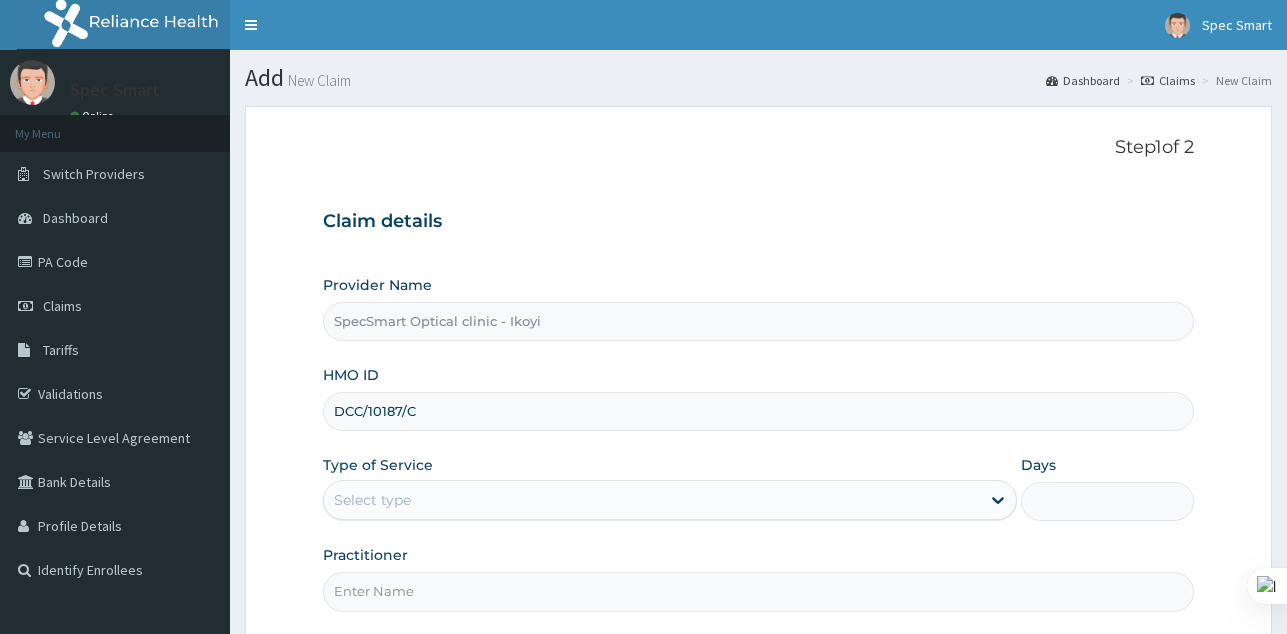 type on "DCC/10187/C" 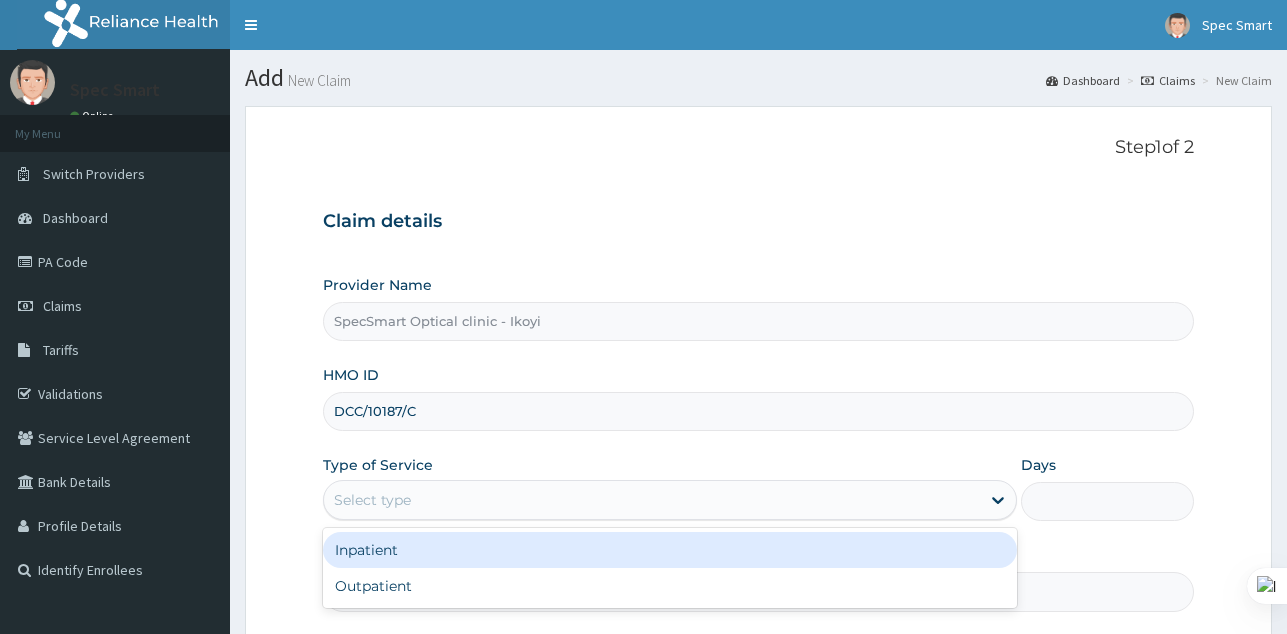 drag, startPoint x: 435, startPoint y: 501, endPoint x: 426, endPoint y: 507, distance: 10.816654 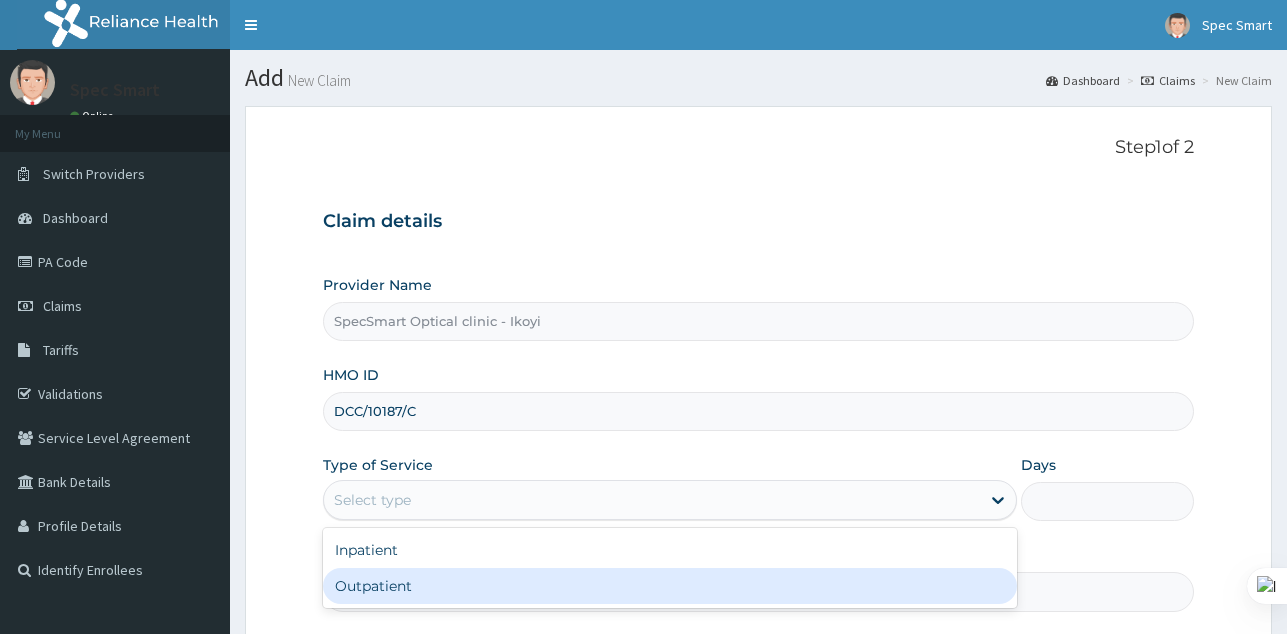 click on "Outpatient" at bounding box center (670, 586) 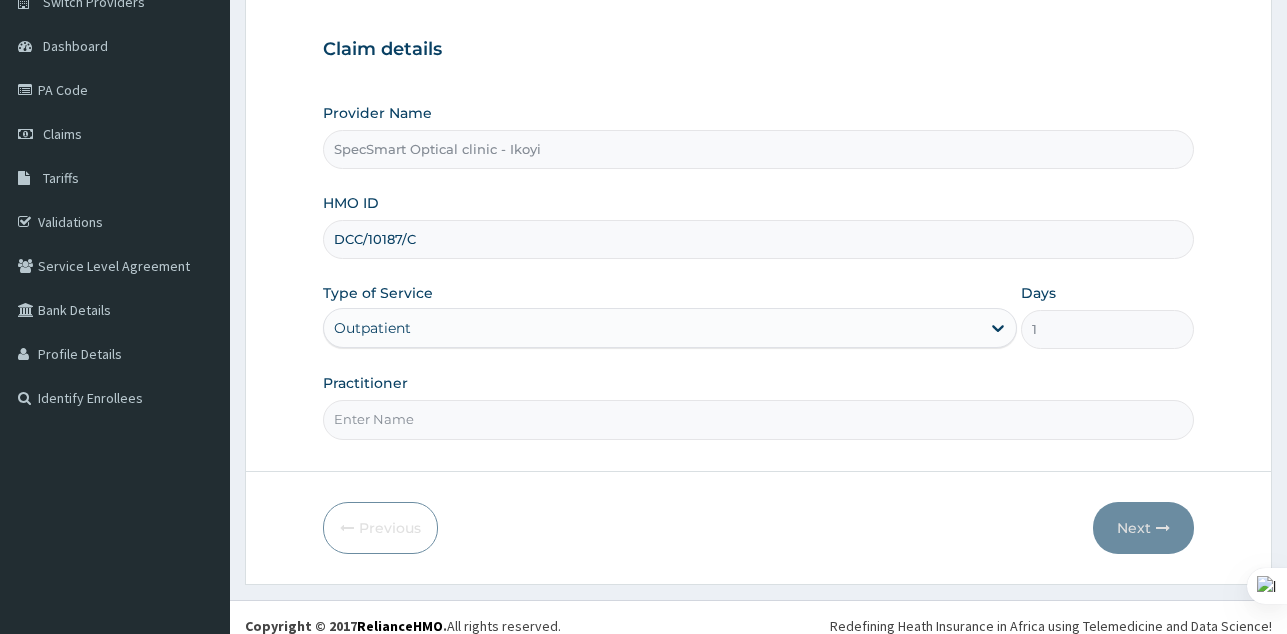 scroll, scrollTop: 189, scrollLeft: 0, axis: vertical 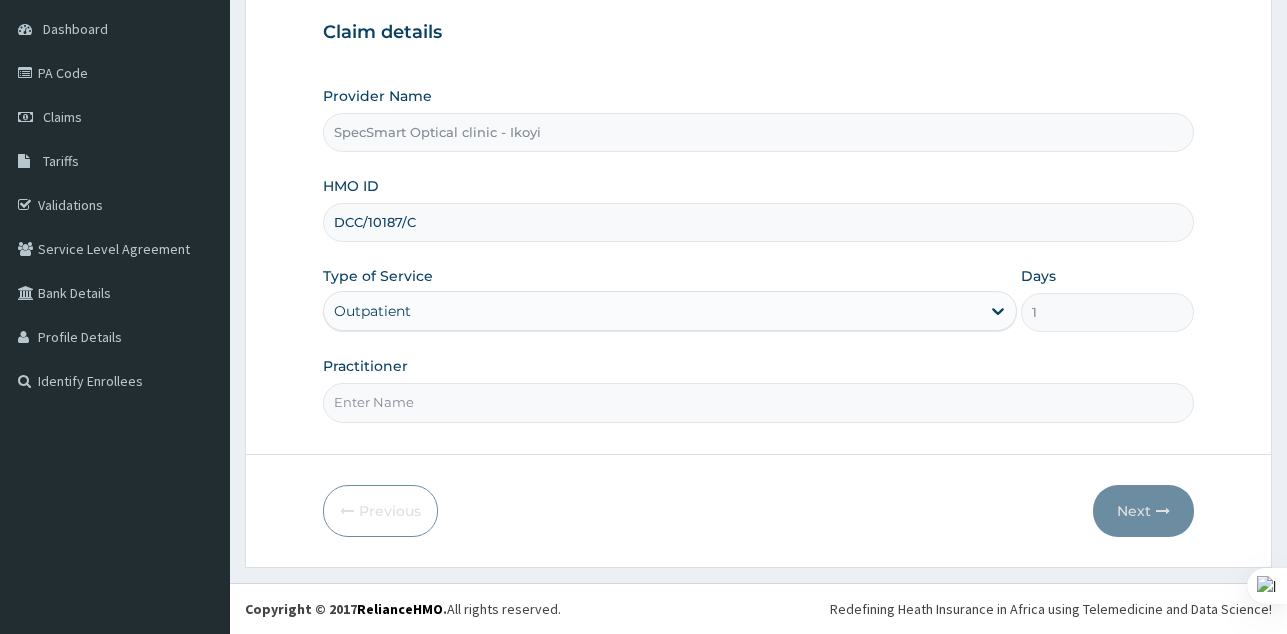 click on "Practitioner" at bounding box center (758, 402) 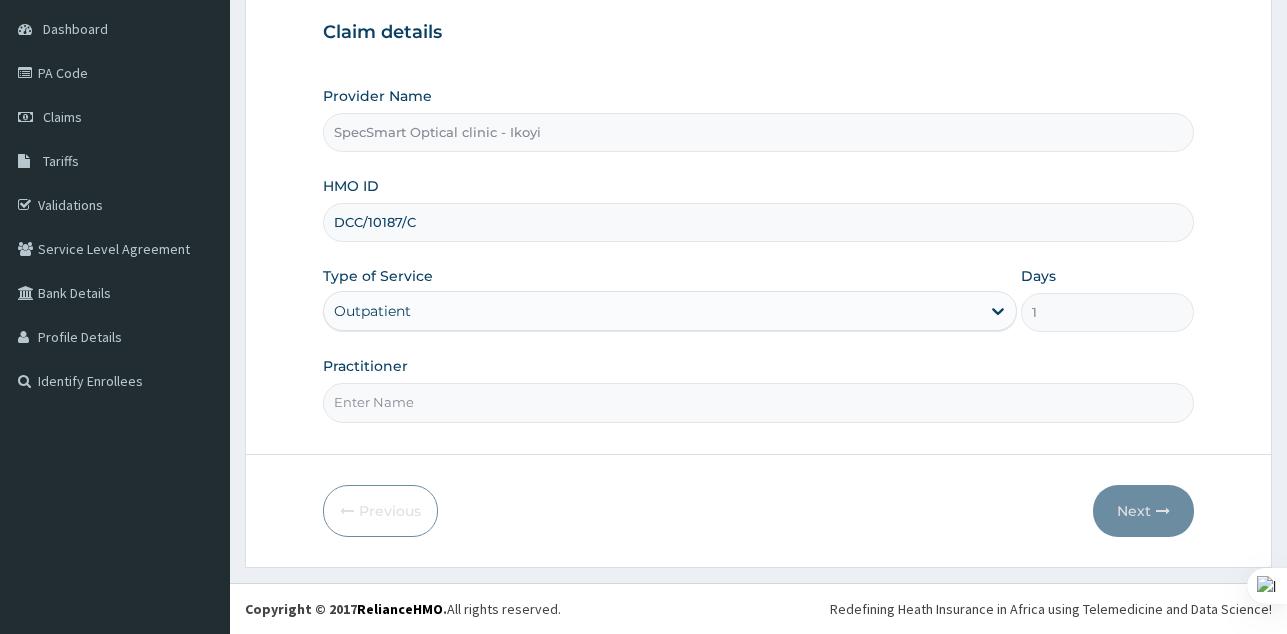 type on "SPECSMART" 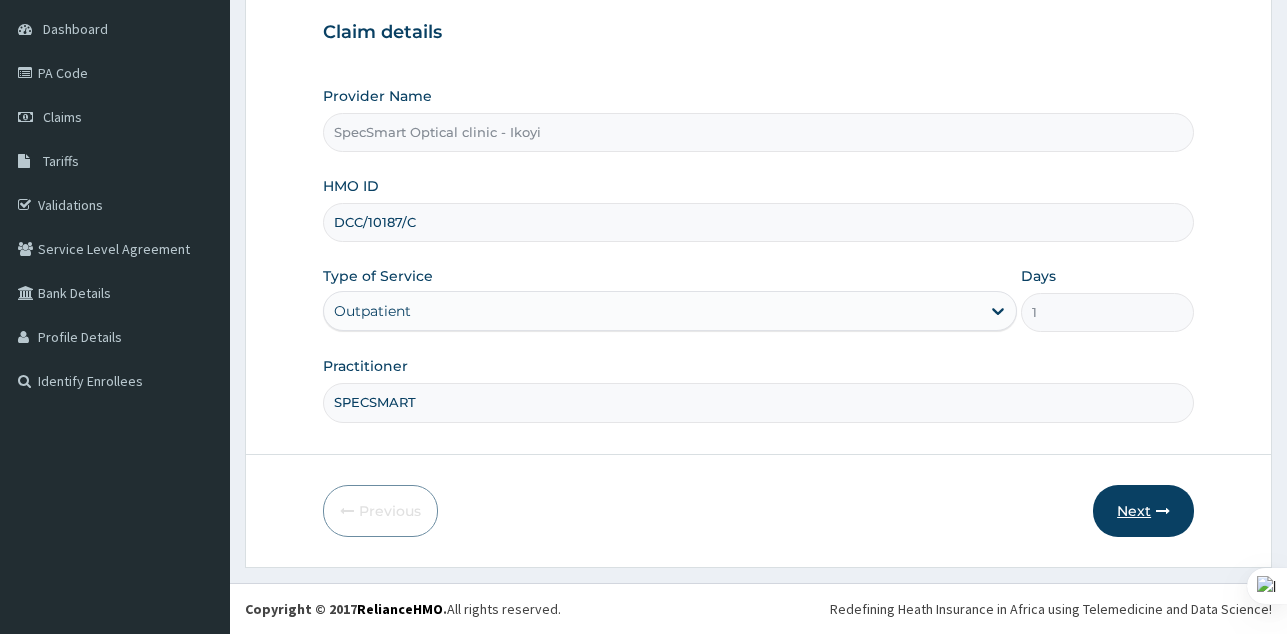 click on "Next" at bounding box center (1143, 511) 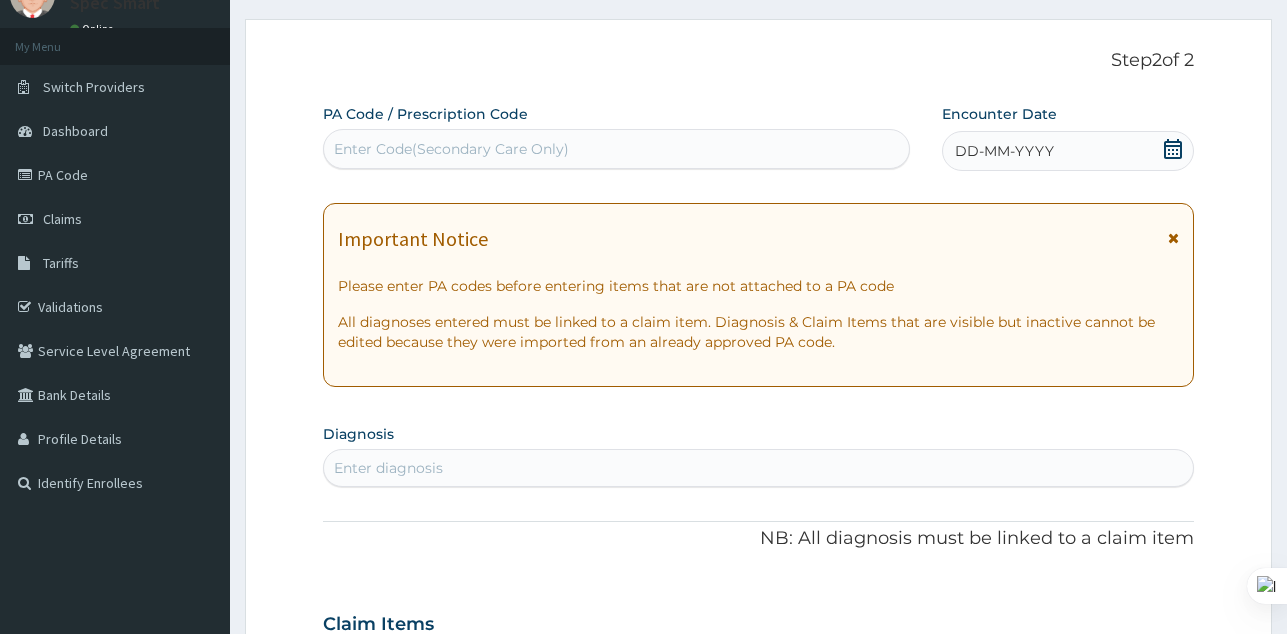 scroll, scrollTop: 0, scrollLeft: 0, axis: both 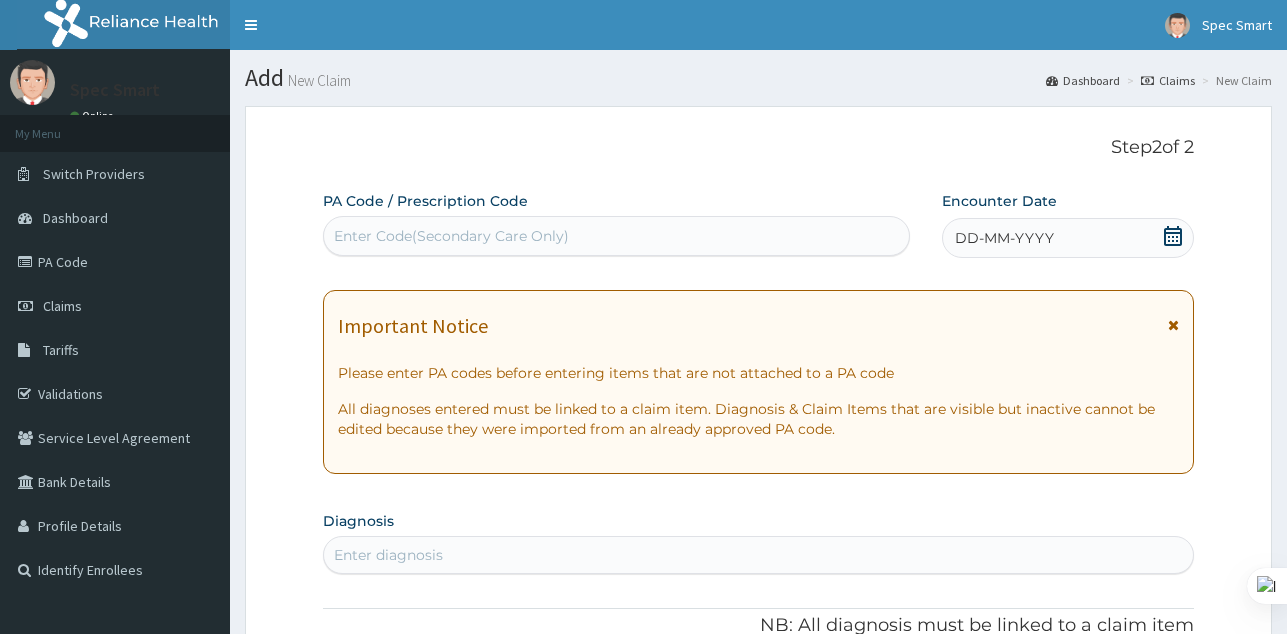 click on "Enter Code(Secondary Care Only)" at bounding box center (616, 236) 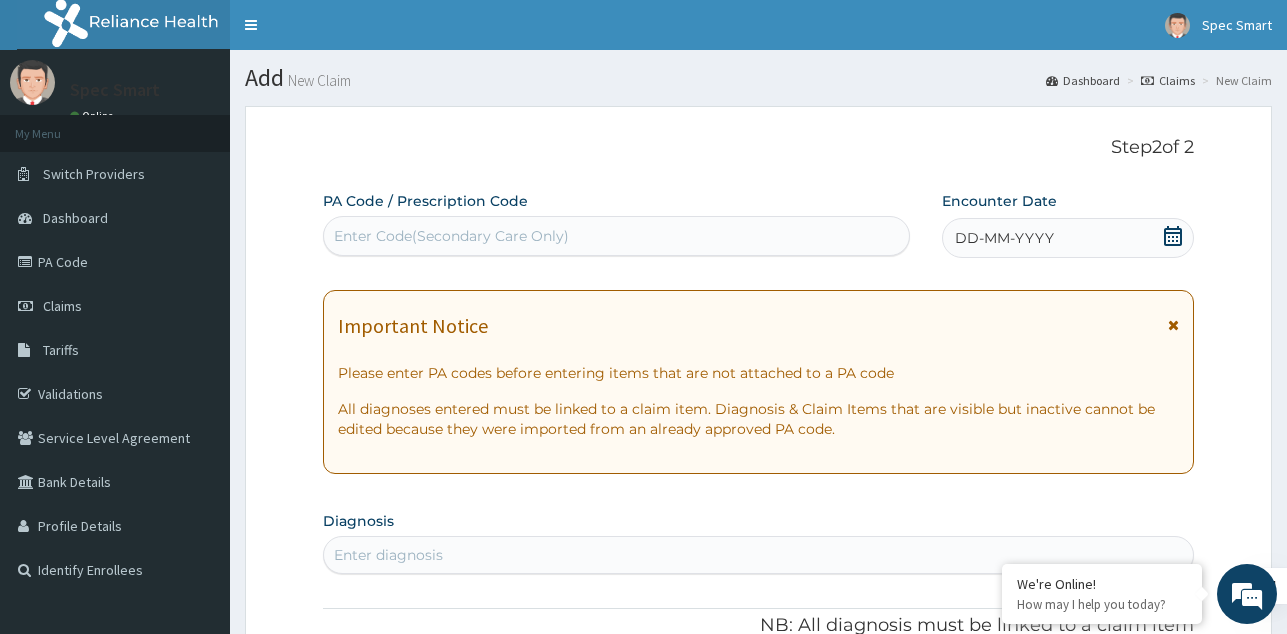 paste on "PA/51DDDD" 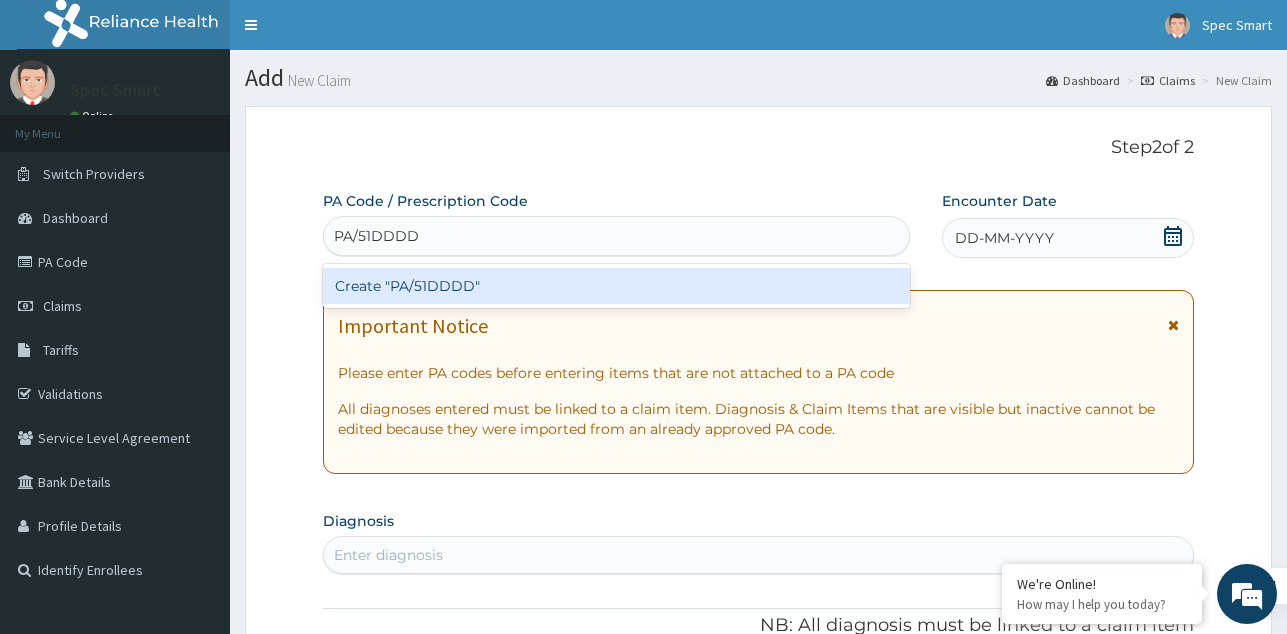 click on "Create "PA/51DDDD"" at bounding box center [616, 286] 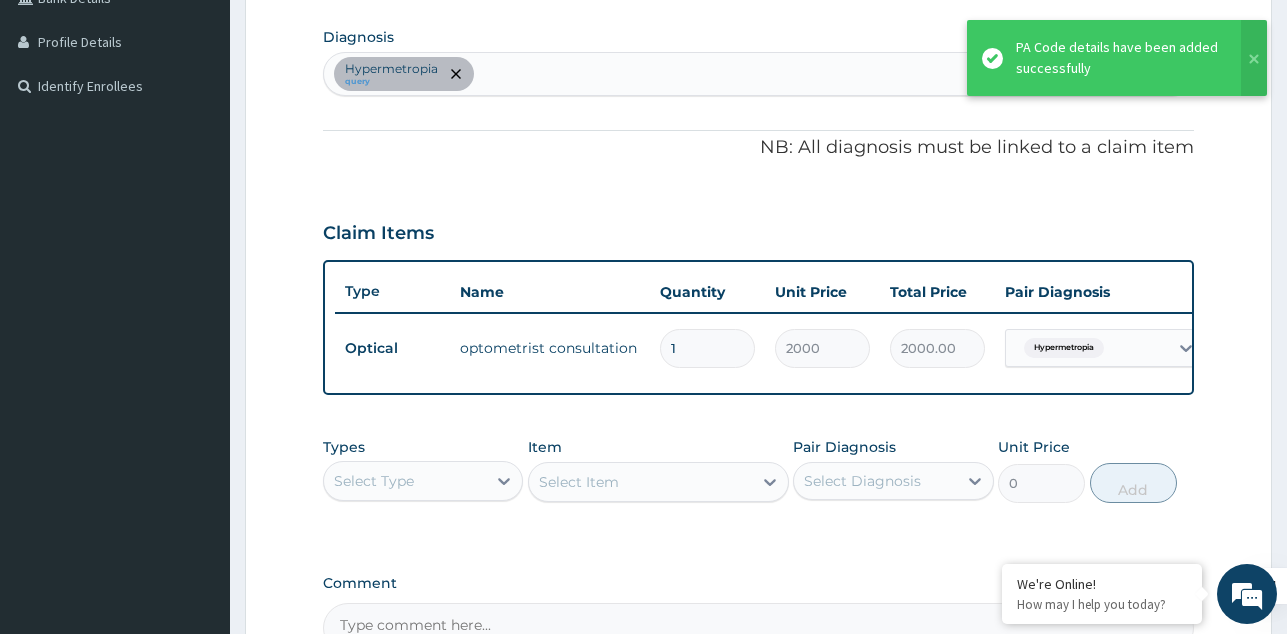 scroll, scrollTop: 428, scrollLeft: 0, axis: vertical 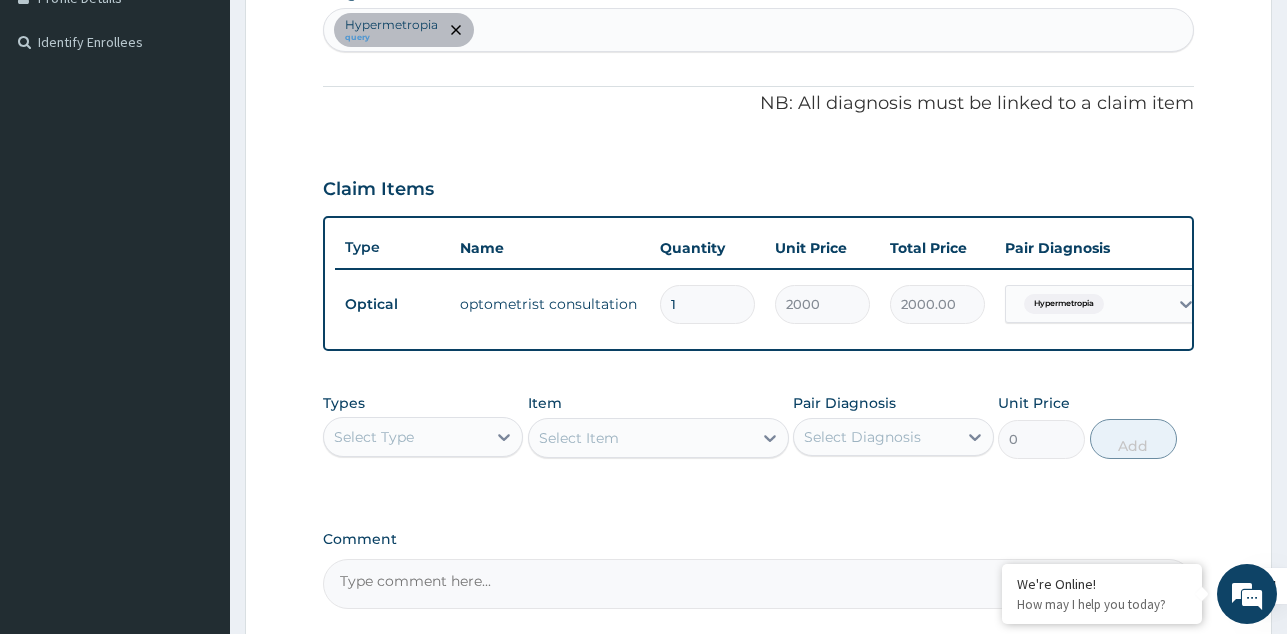 click on "Select Type" at bounding box center (405, 437) 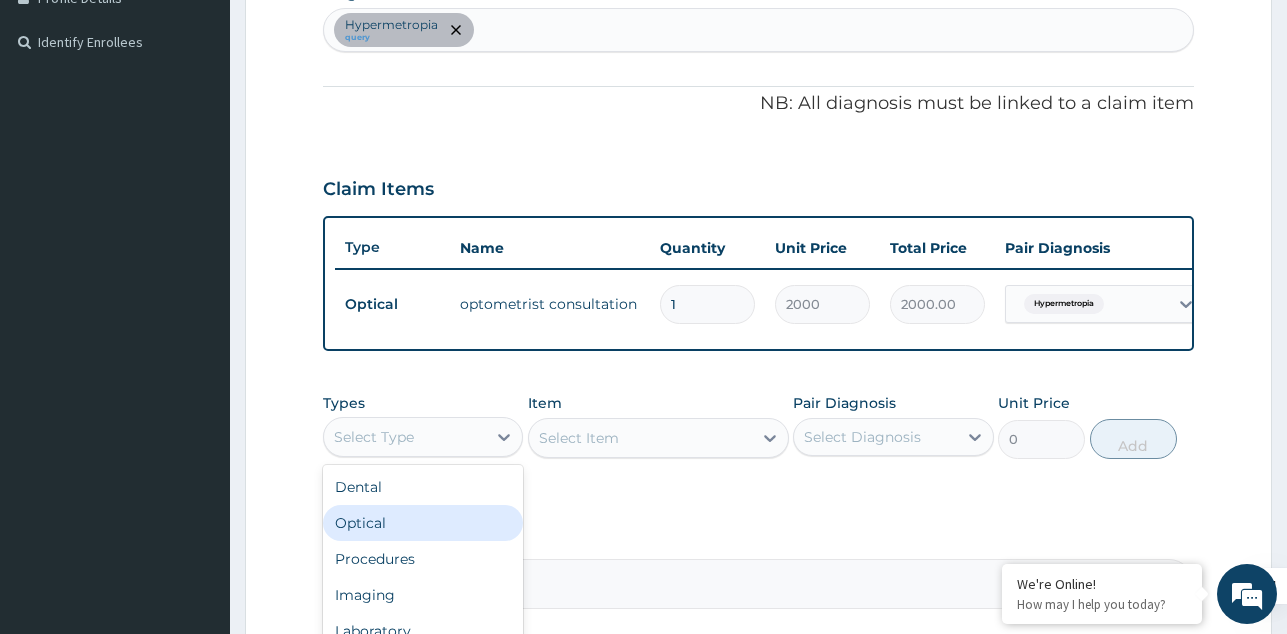 drag, startPoint x: 409, startPoint y: 530, endPoint x: 474, endPoint y: 501, distance: 71.17584 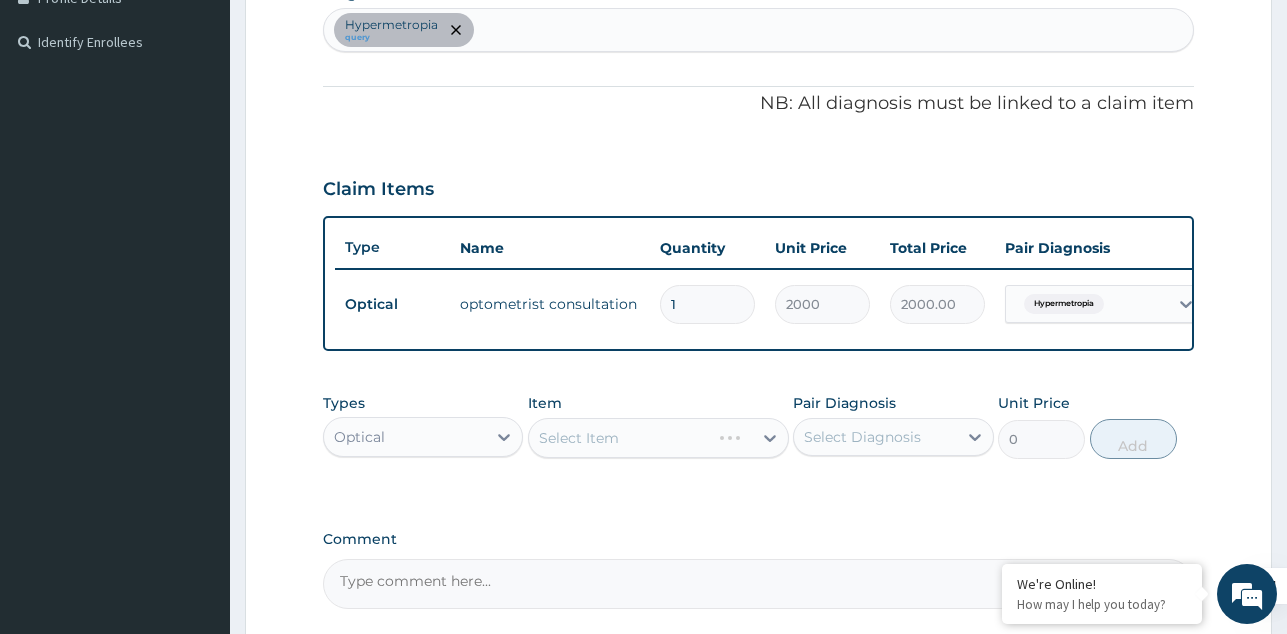 click on "Select Item" at bounding box center [658, 438] 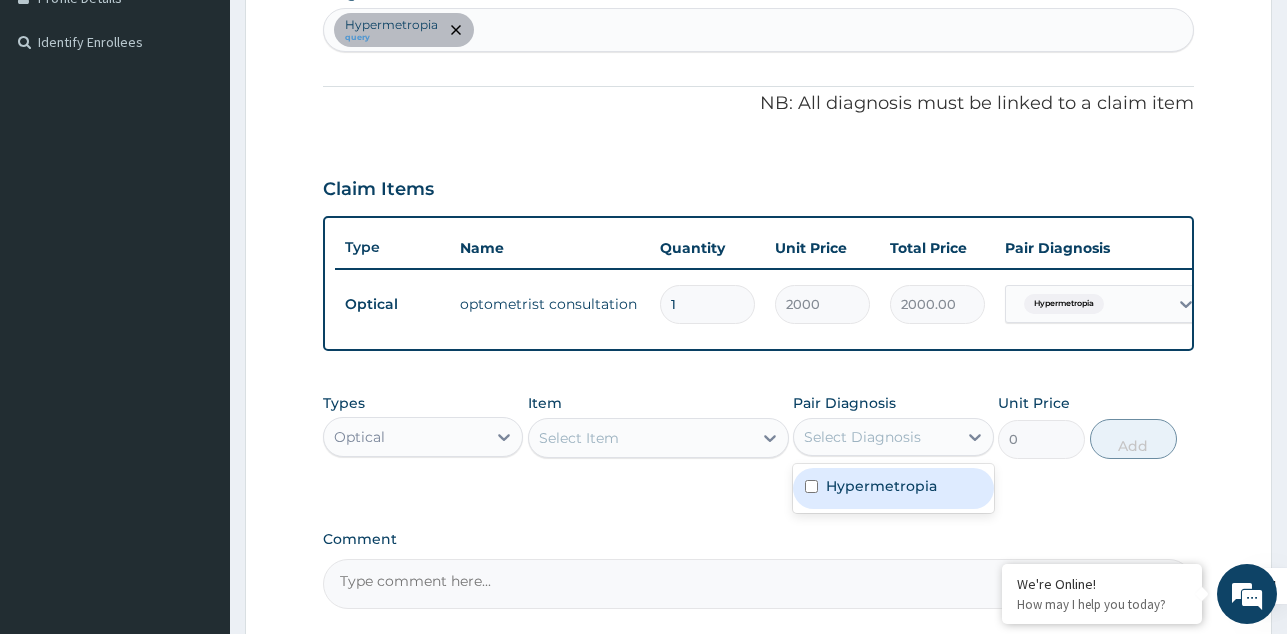 click on "Hypermetropia" at bounding box center [893, 488] 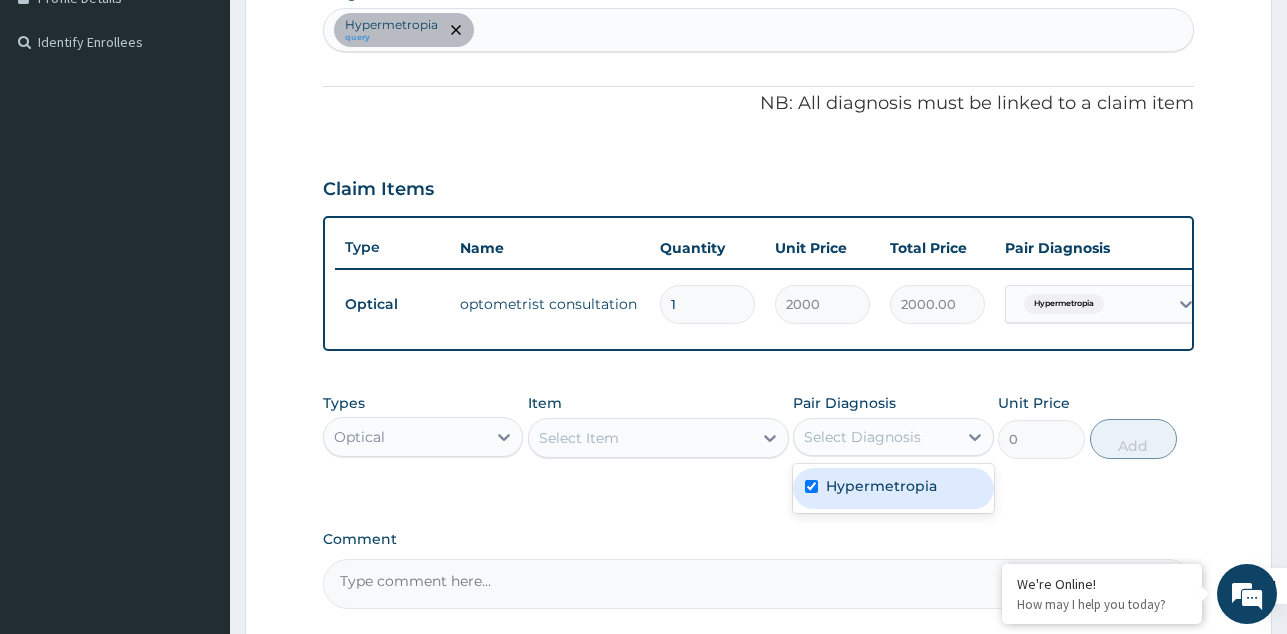 checkbox on "true" 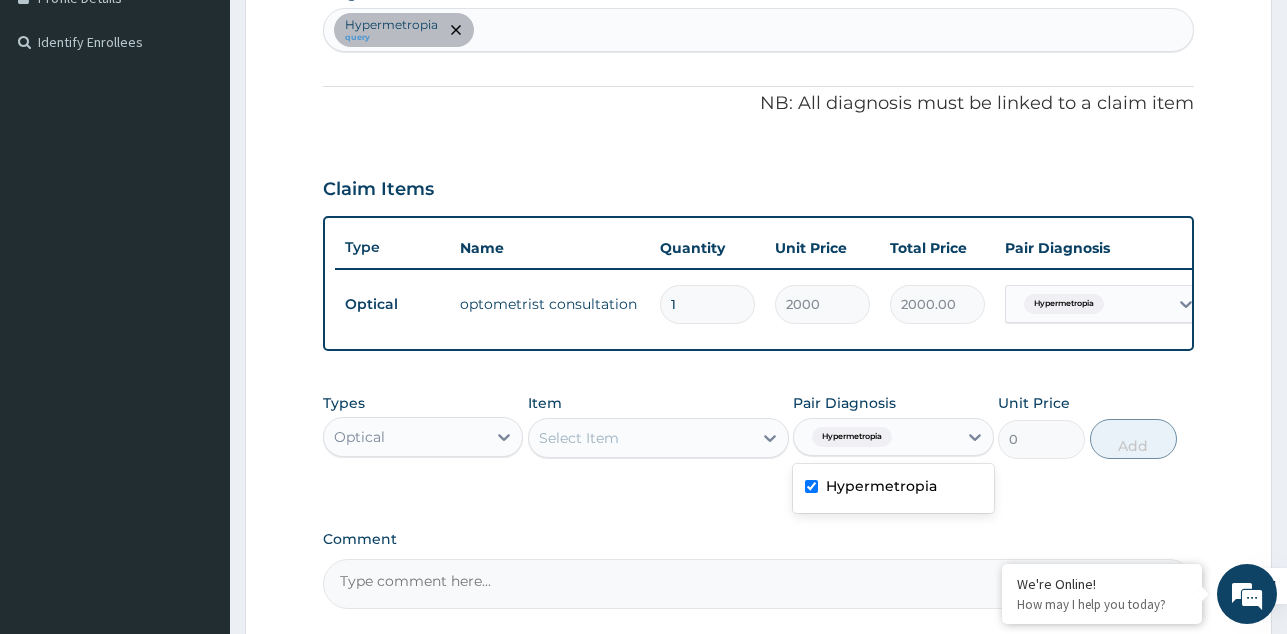 click on "Select Item" at bounding box center [640, 438] 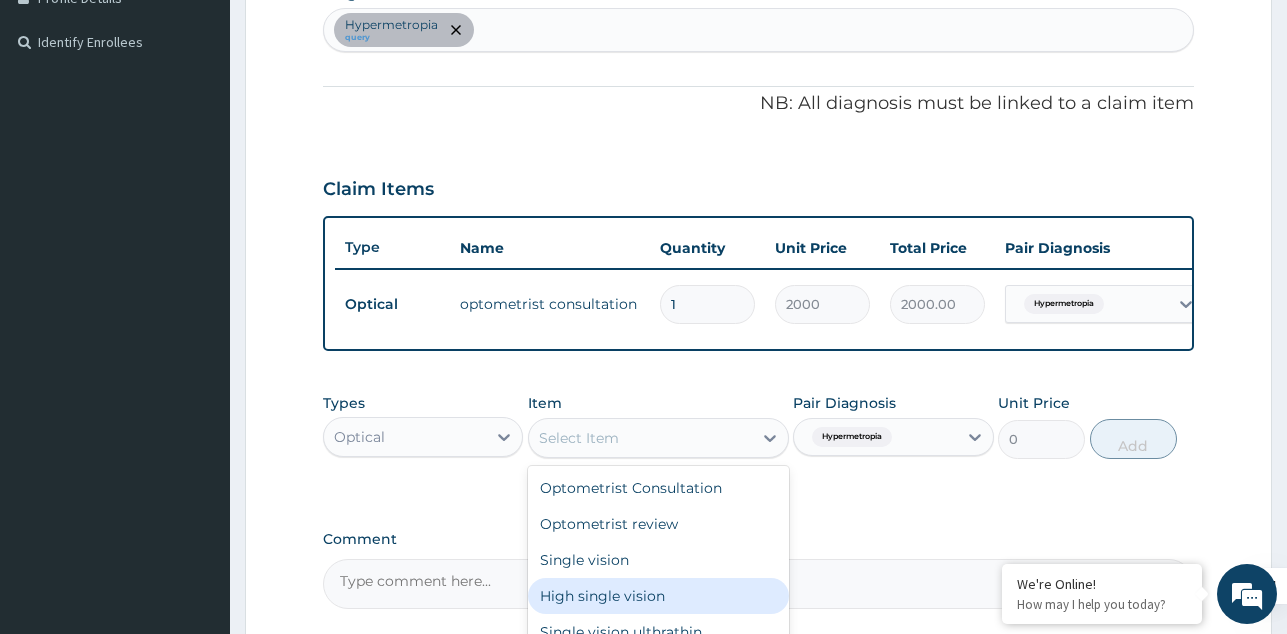 click on "High single vision" at bounding box center [658, 596] 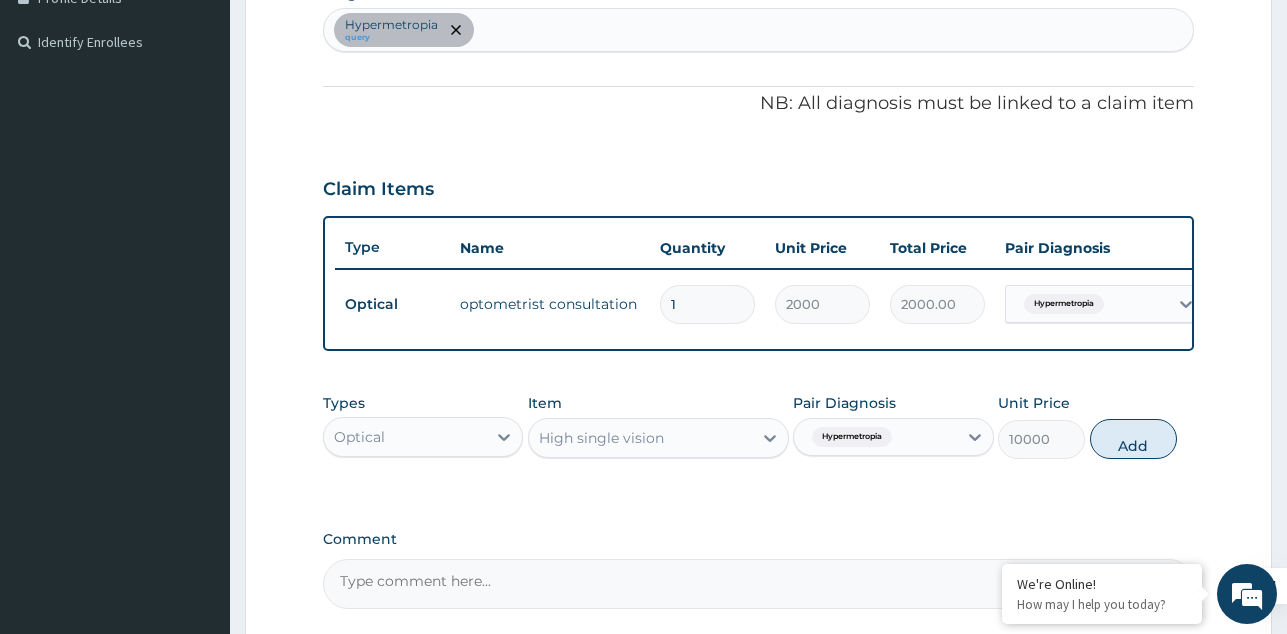 click on "Add" at bounding box center [1133, 439] 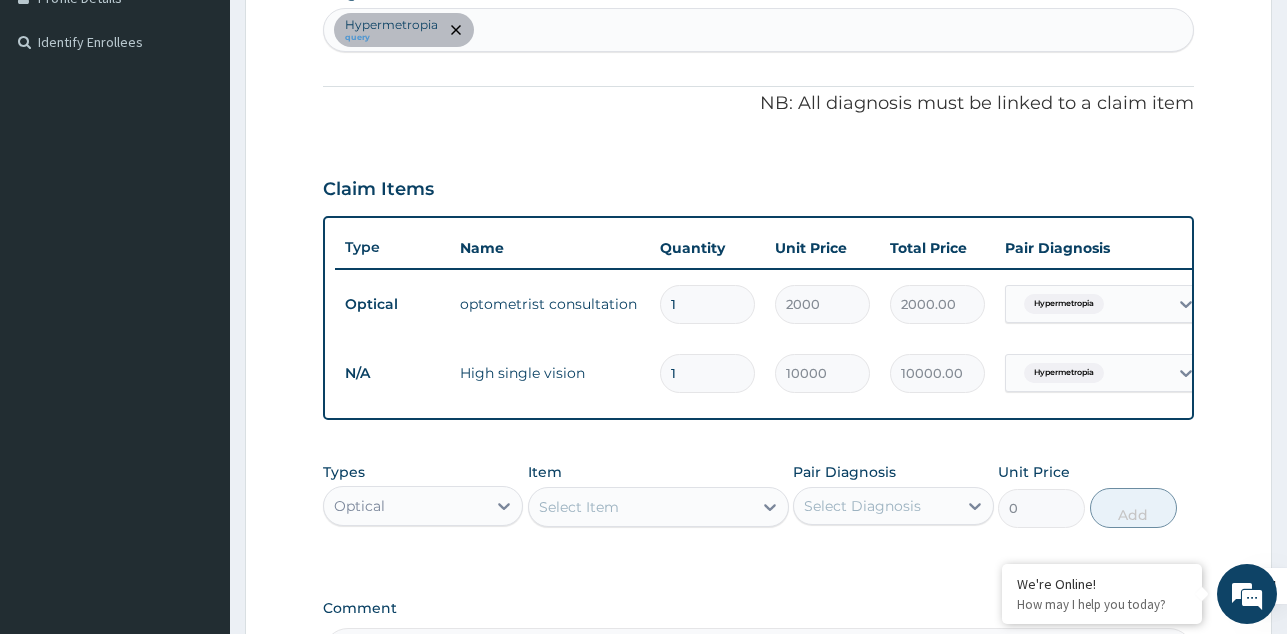 type 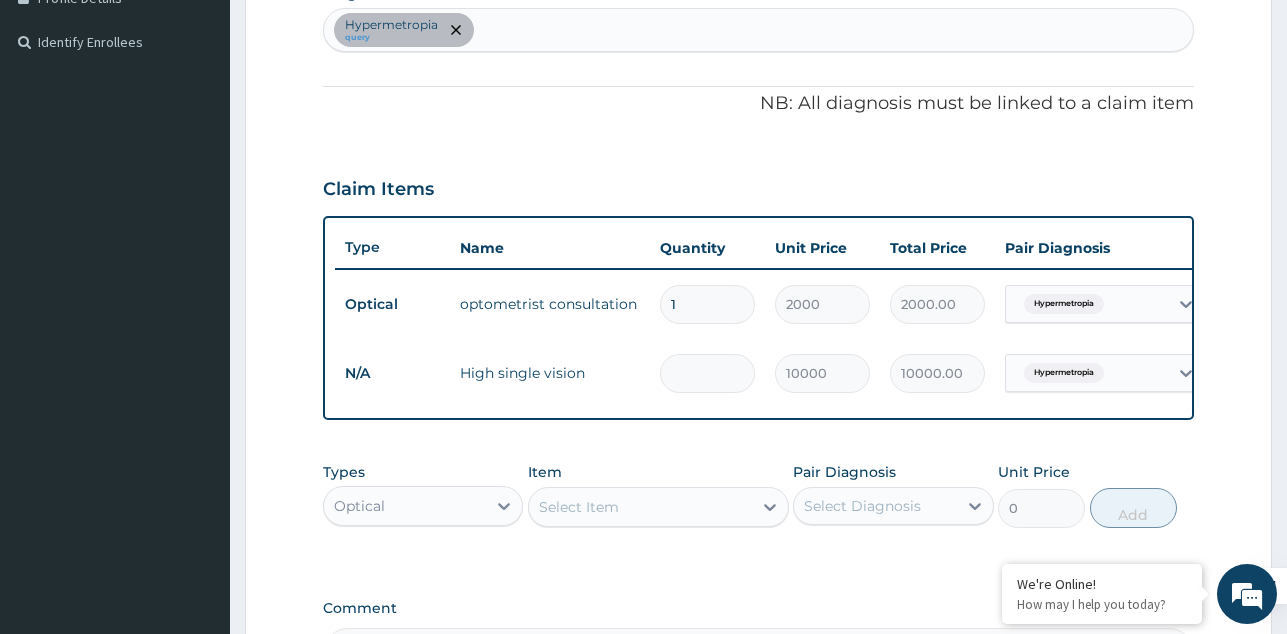 type on "0.00" 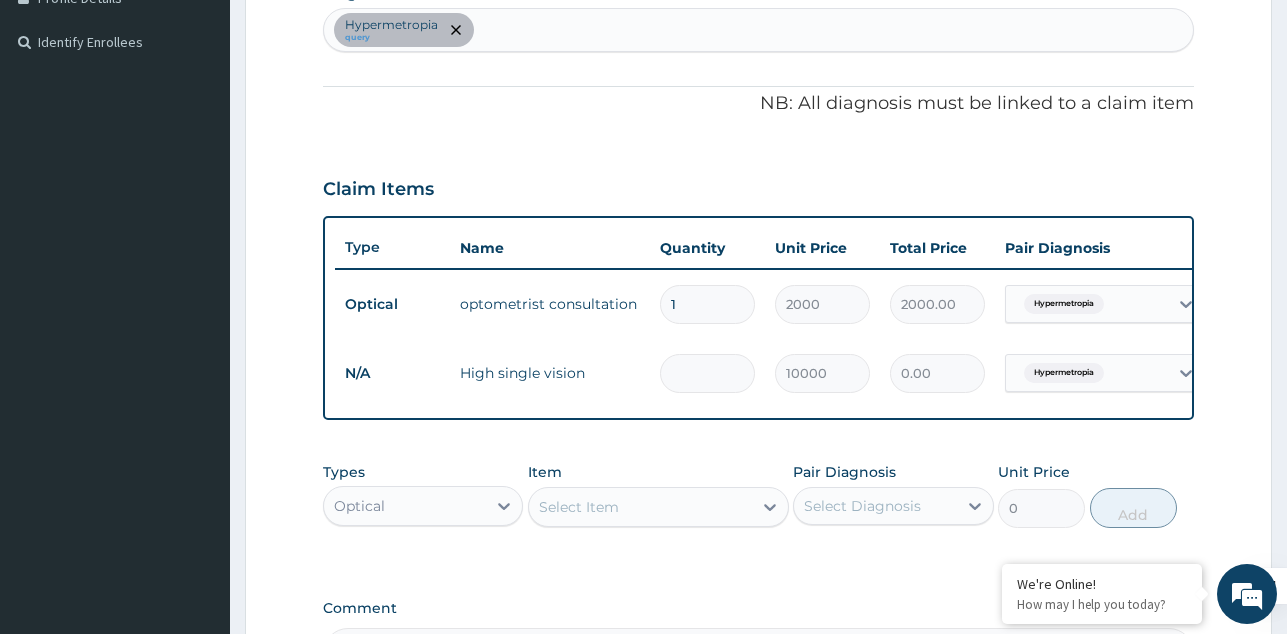 type on "3" 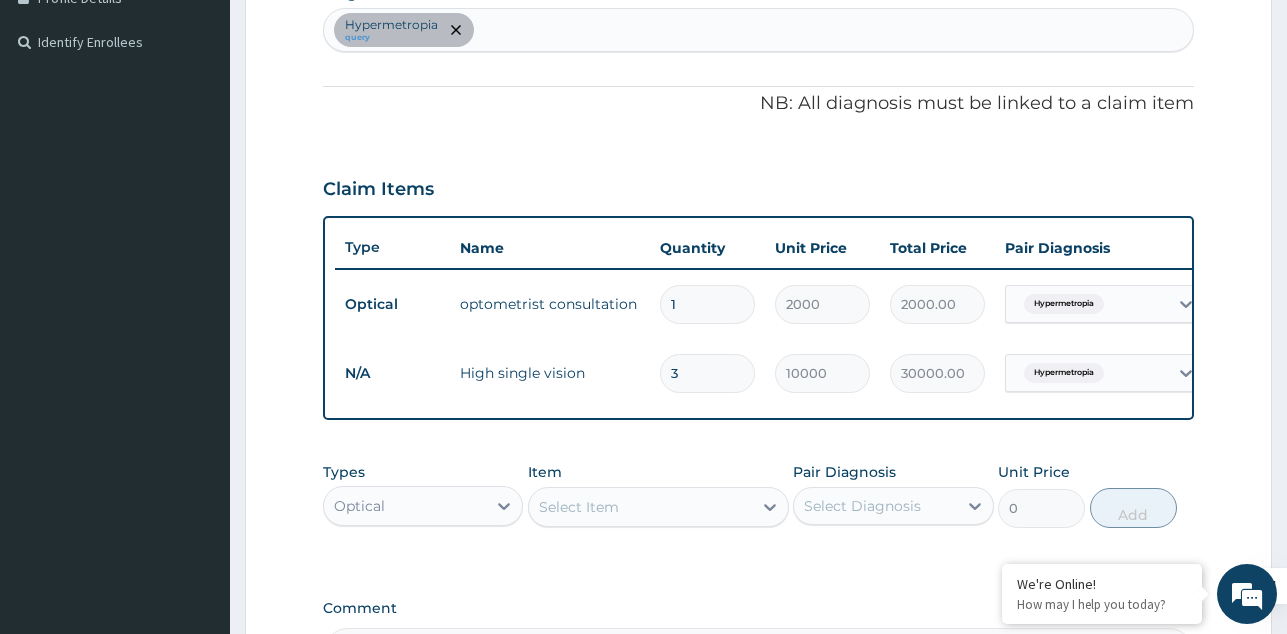 type on "3" 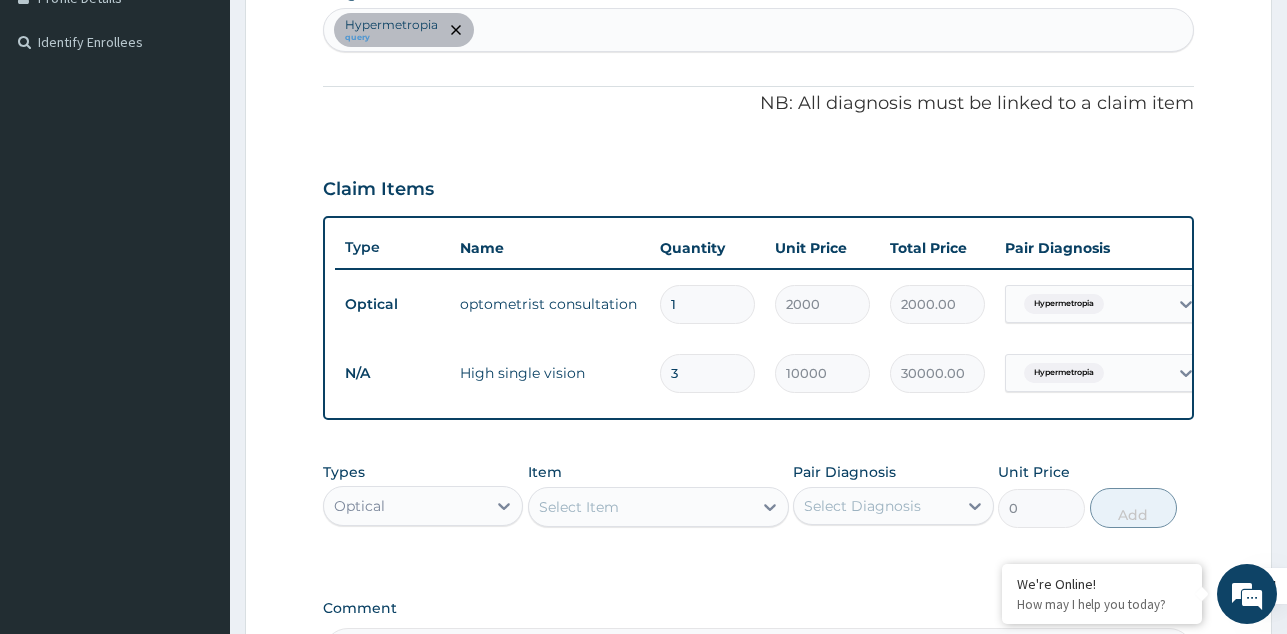 click on "PA Code / Prescription Code PA/51DDDD Encounter Date 31-07-2025 Important Notice Please enter PA codes before entering items that are not attached to a PA code   All diagnoses entered must be linked to a claim item. Diagnosis & Claim Items that are visible but inactive cannot be edited because they were imported from an already approved PA code. Diagnosis Hypermetropia query NB: All diagnosis must be linked to a claim item Claim Items Type Name Quantity Unit Price Total Price Pair Diagnosis Actions Optical optometrist consultation 1 2000 2000.00 Hypermetropia Delete N/A High single vision 3 10000 30000.00 Hypermetropia Delete Types Optical Item Select Item Pair Diagnosis Select Diagnosis Unit Price 0 Add Comment" at bounding box center [758, 170] 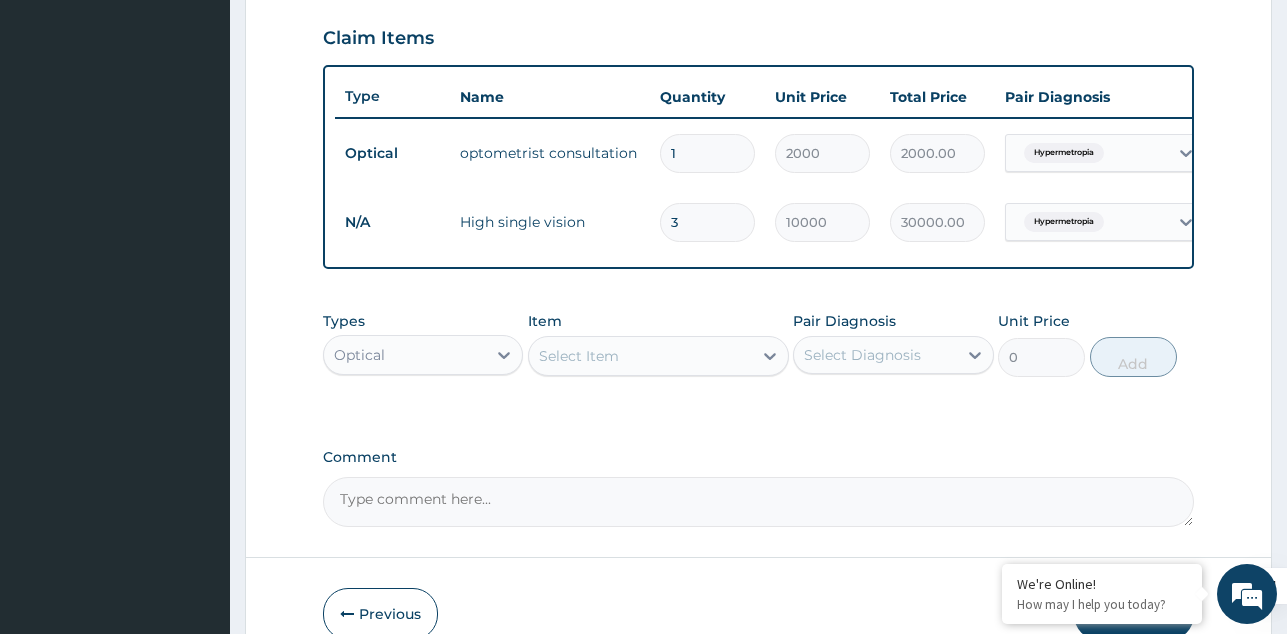scroll, scrollTop: 797, scrollLeft: 0, axis: vertical 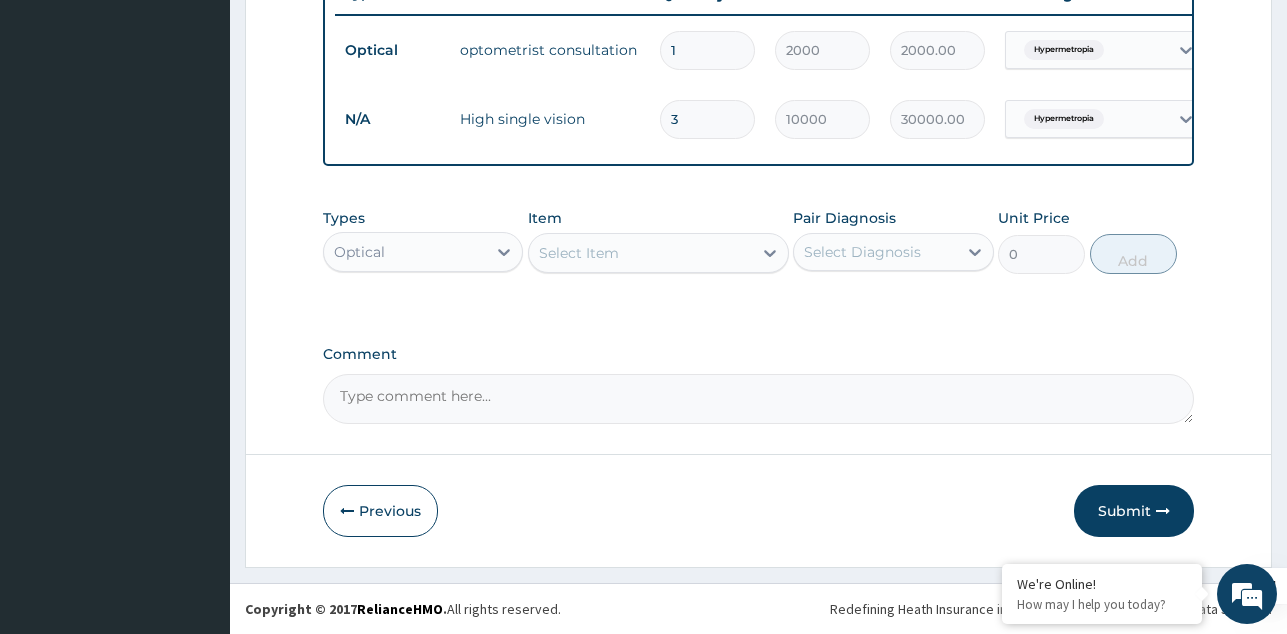 click on "Types Optical Item Select Item Pair Diagnosis Select Diagnosis Unit Price 0 Add" at bounding box center (758, 256) 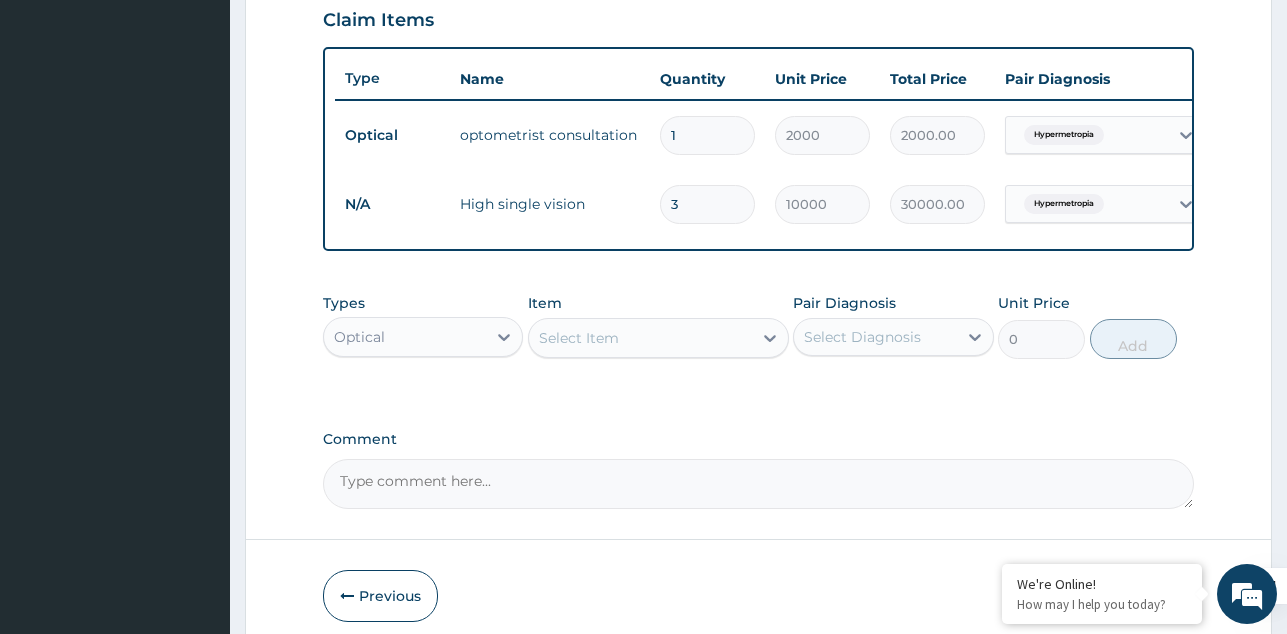scroll, scrollTop: 797, scrollLeft: 0, axis: vertical 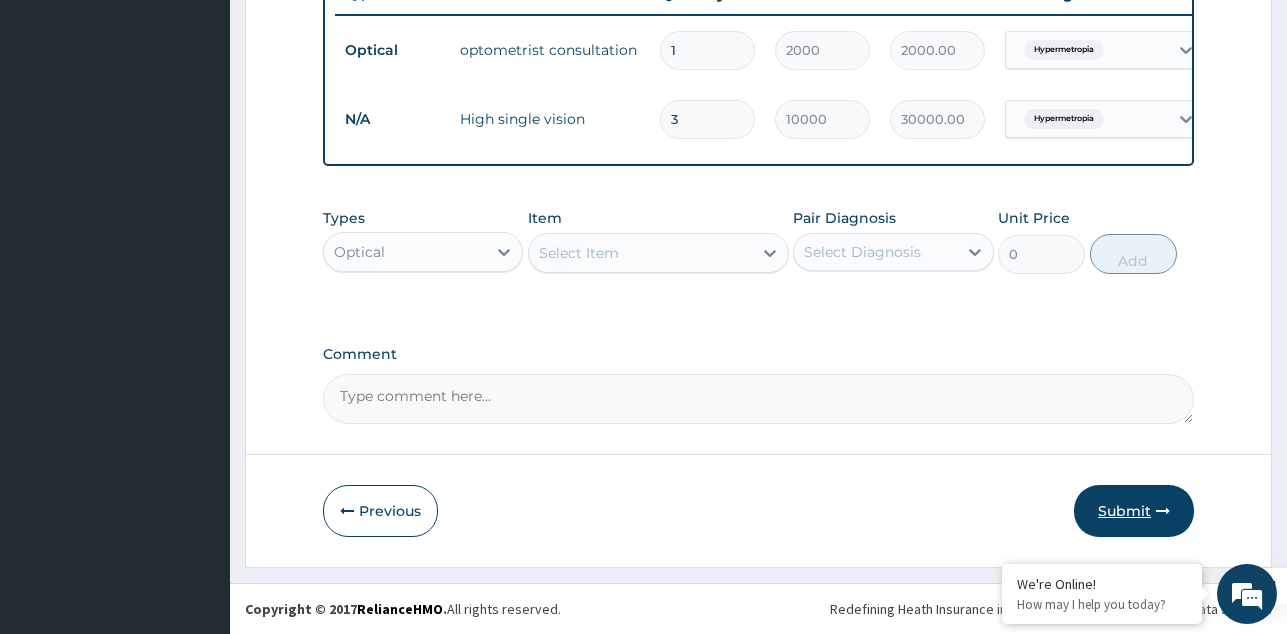 click on "Submit" at bounding box center [1134, 511] 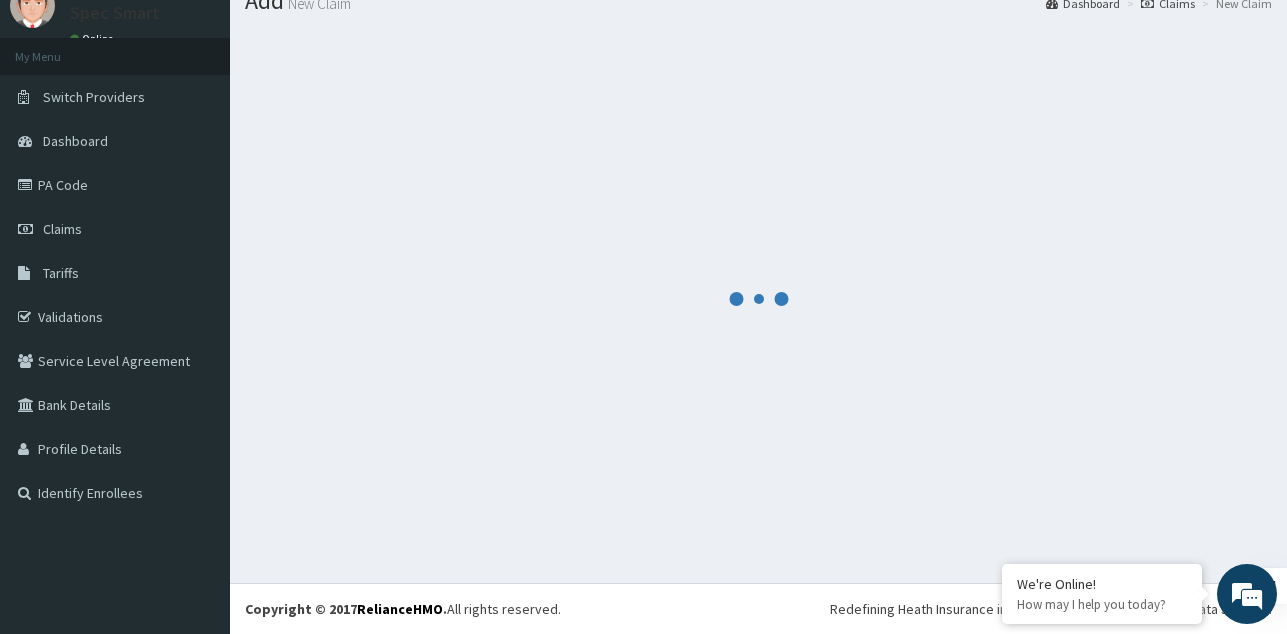 scroll, scrollTop: 77, scrollLeft: 0, axis: vertical 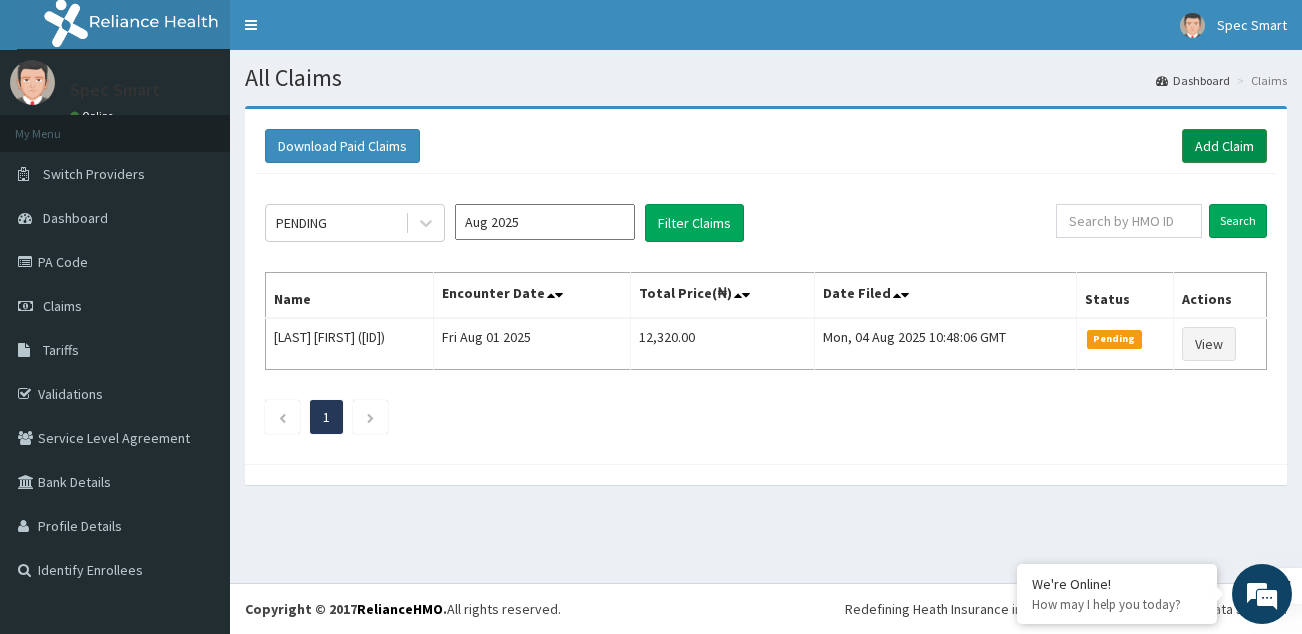 click on "Add Claim" at bounding box center (1224, 146) 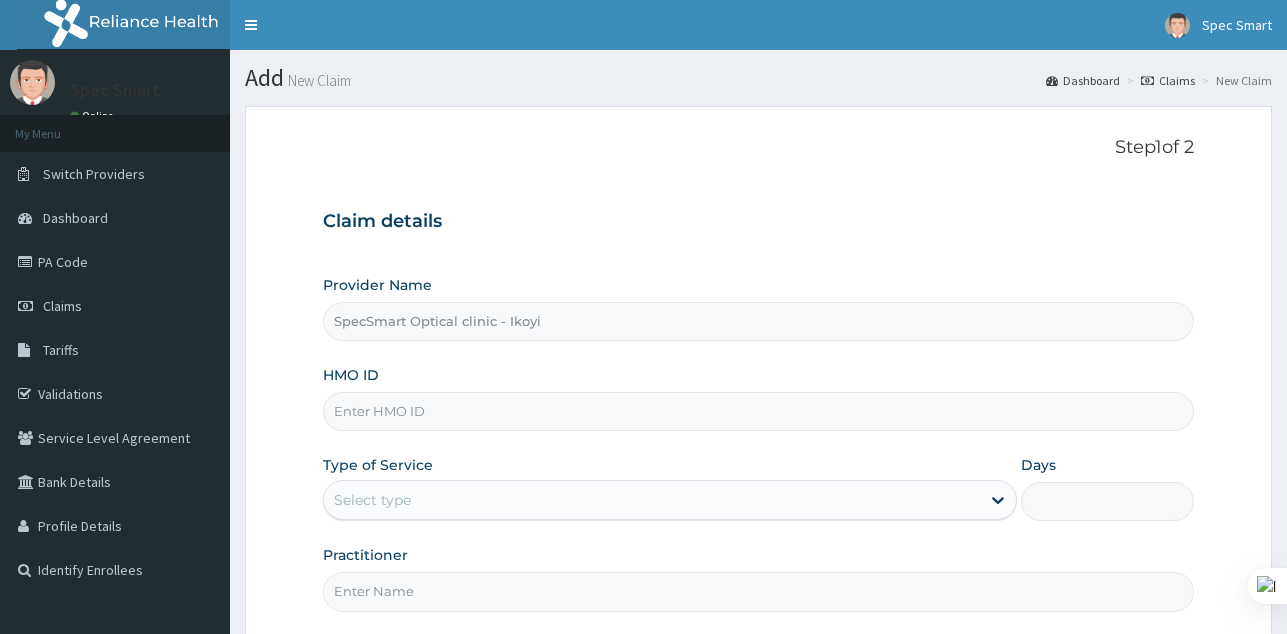 scroll, scrollTop: 0, scrollLeft: 0, axis: both 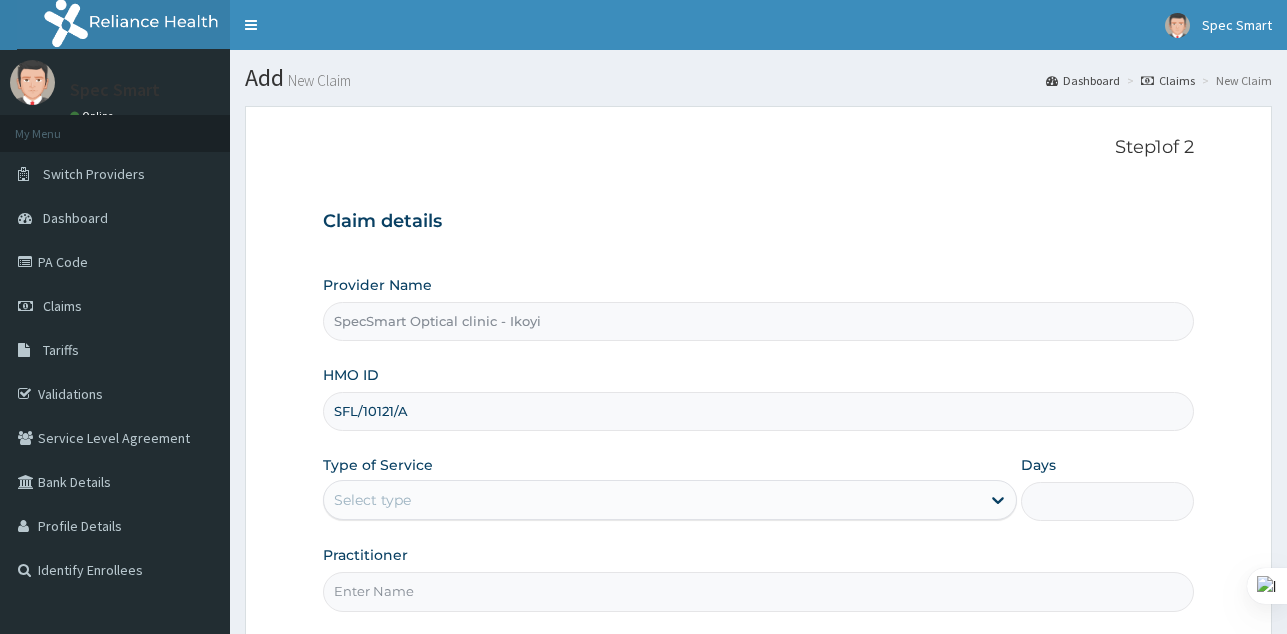 type on "SFL/10121/A" 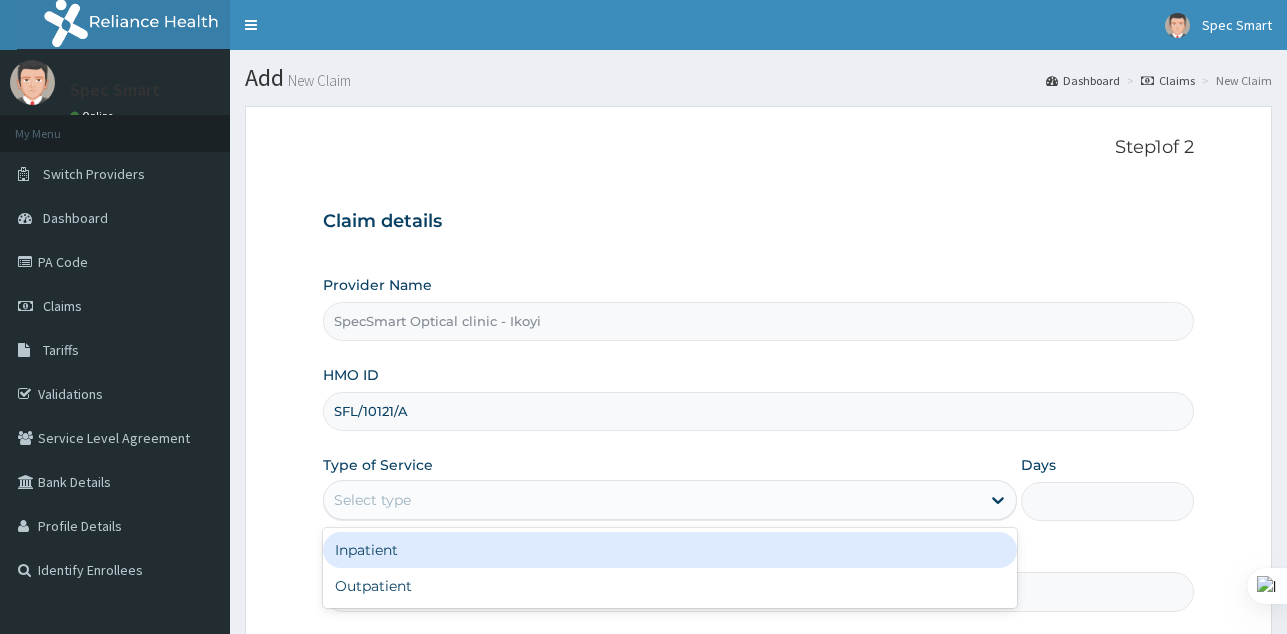 click on "Select type" at bounding box center [372, 500] 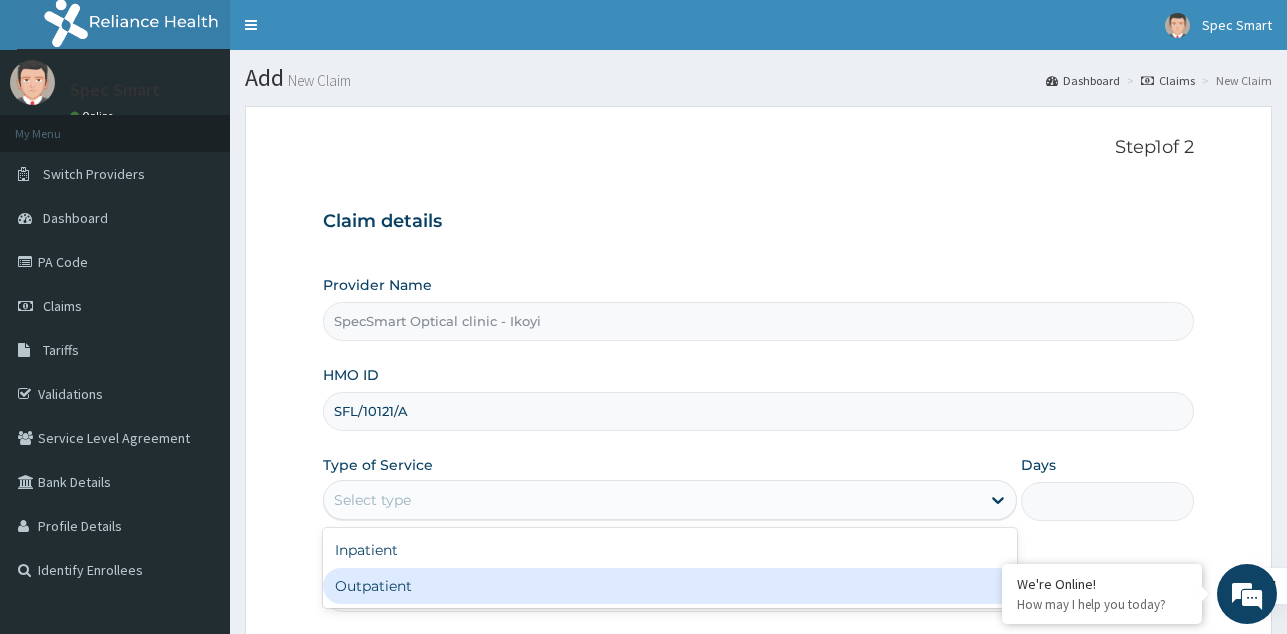 click on "Outpatient" at bounding box center [670, 586] 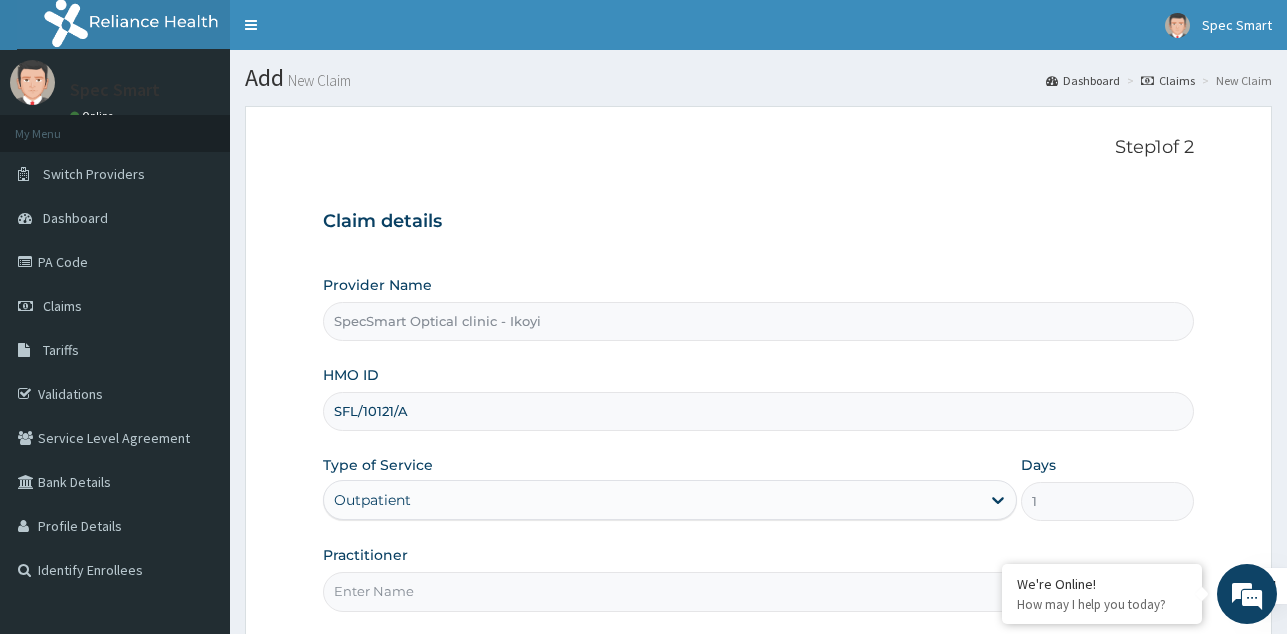 scroll, scrollTop: 100, scrollLeft: 0, axis: vertical 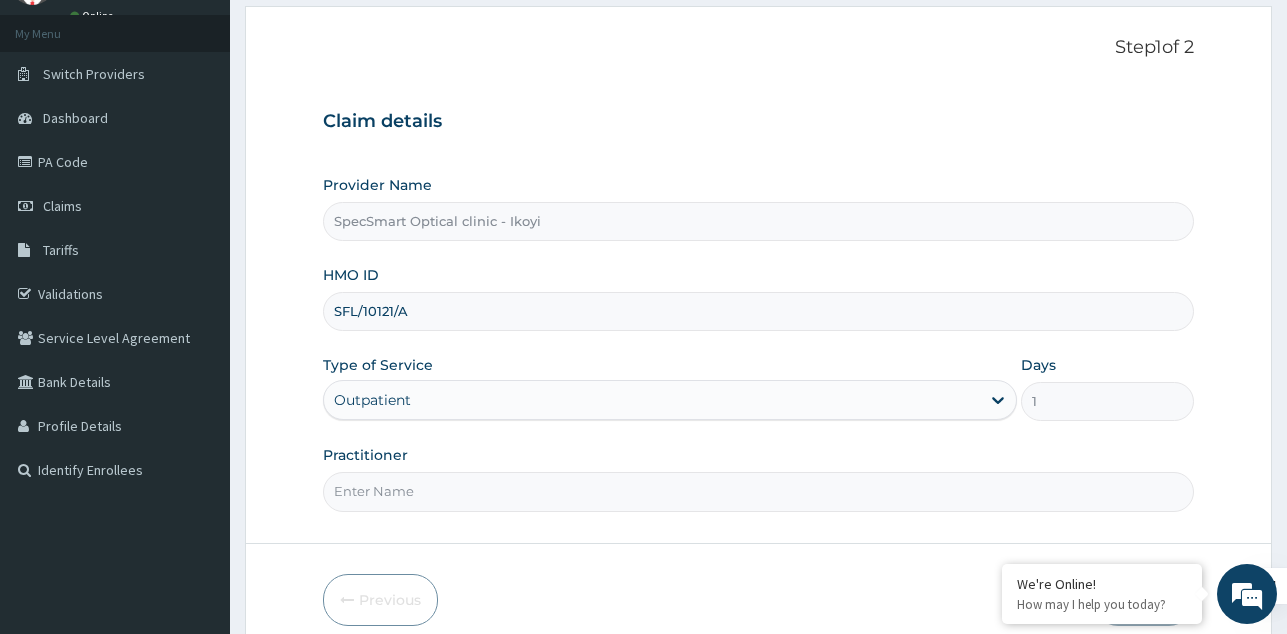 click on "Practitioner" at bounding box center [758, 491] 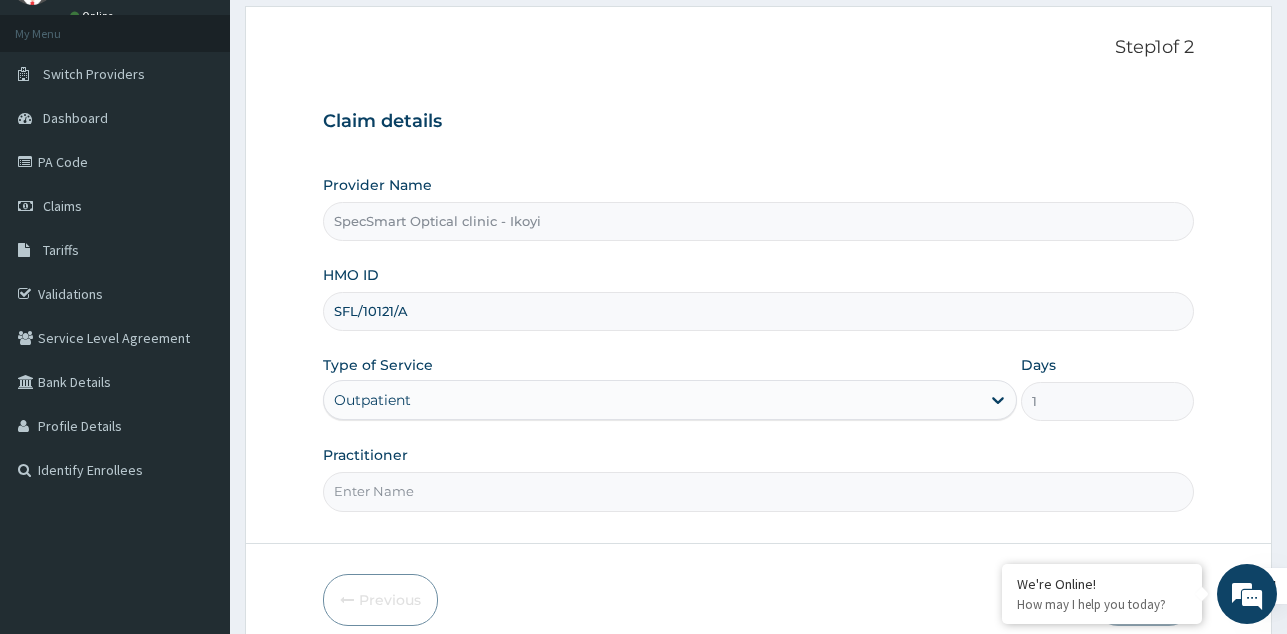 type on "SPECSMART" 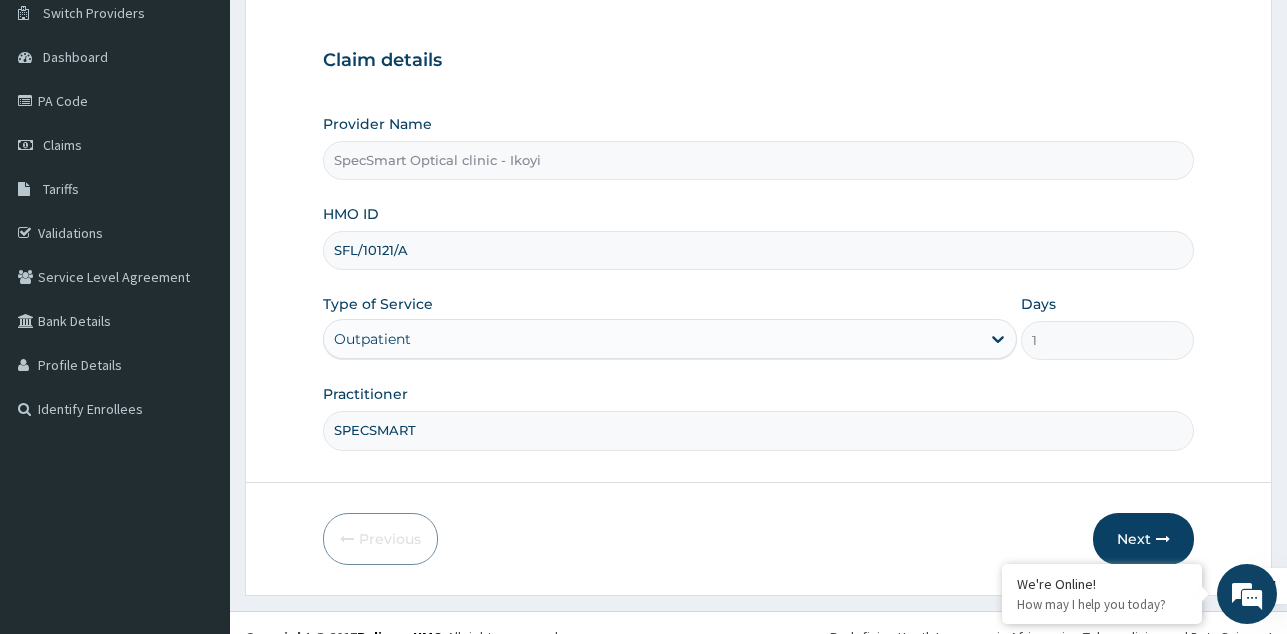 scroll, scrollTop: 189, scrollLeft: 0, axis: vertical 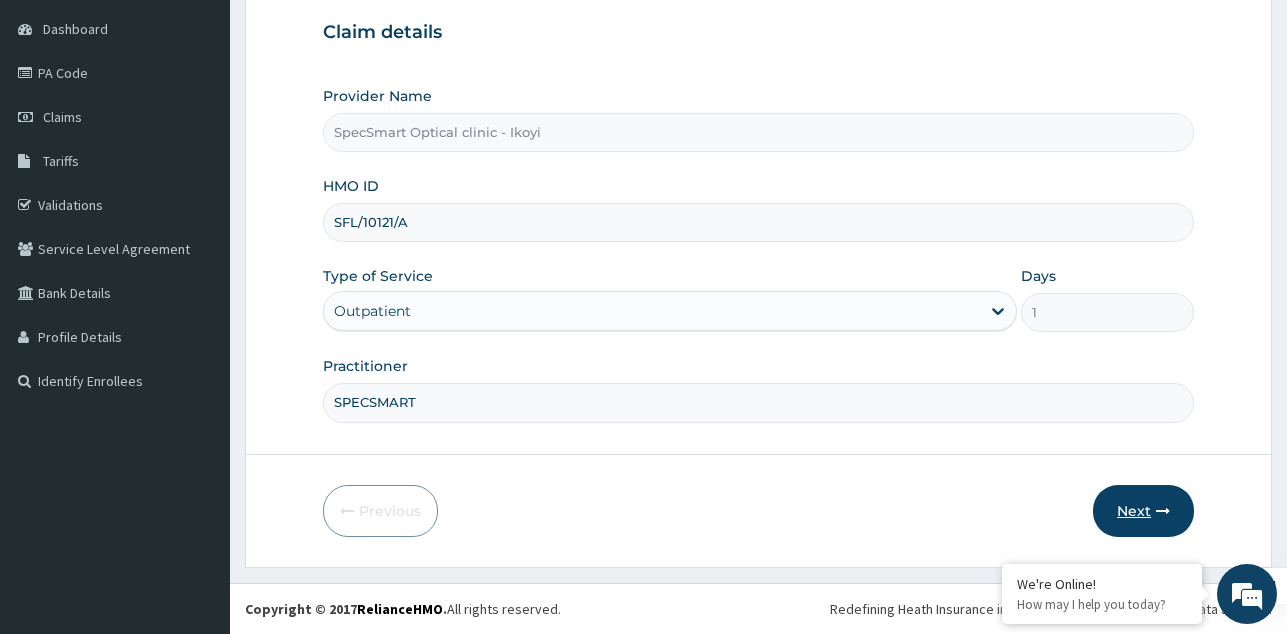 click on "Next" at bounding box center [1143, 511] 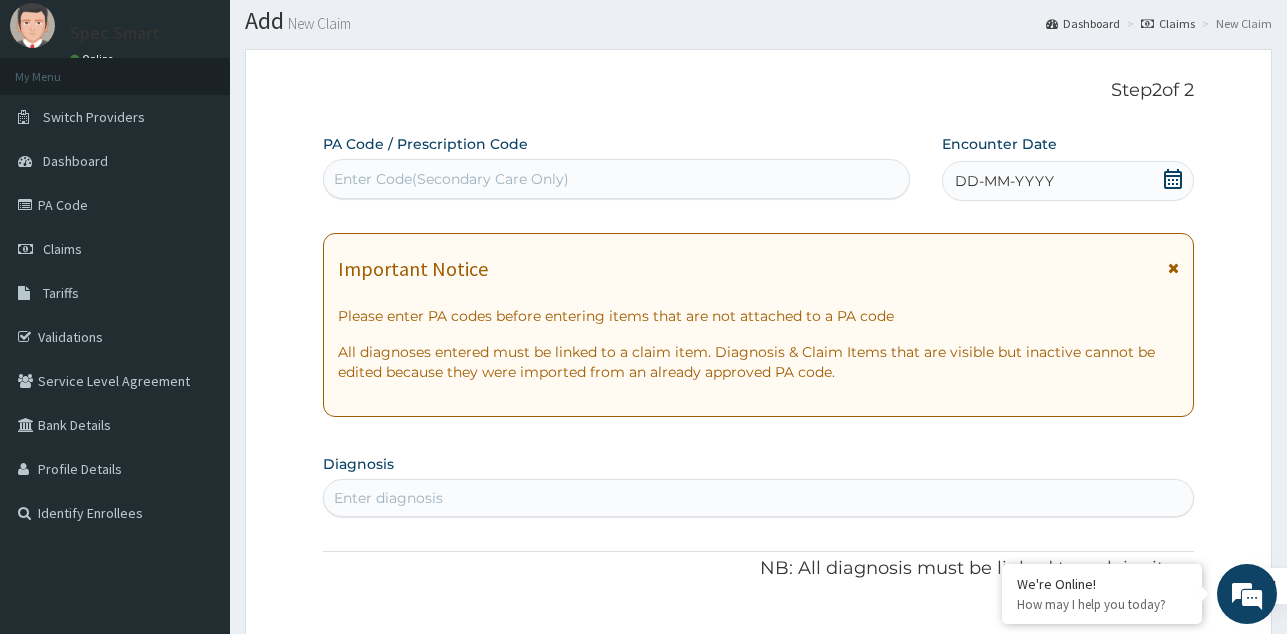 scroll, scrollTop: 0, scrollLeft: 0, axis: both 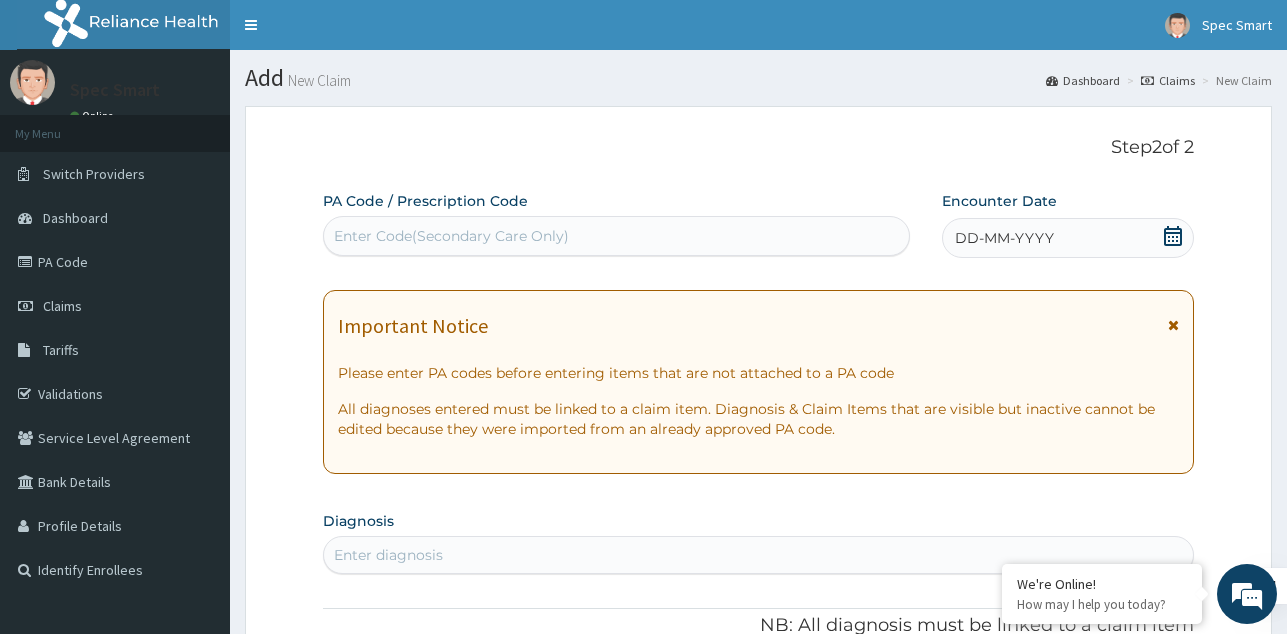 click on "Enter Code(Secondary Care Only)" at bounding box center (451, 236) 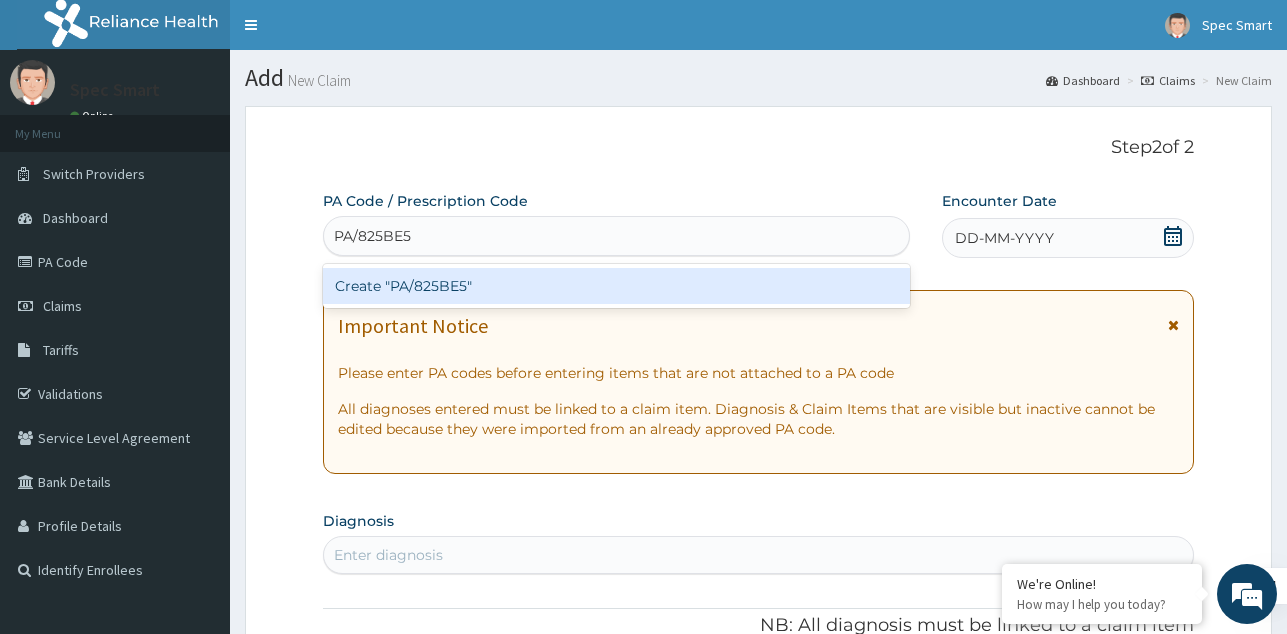 click on "Create "PA/825BE5"" at bounding box center (616, 286) 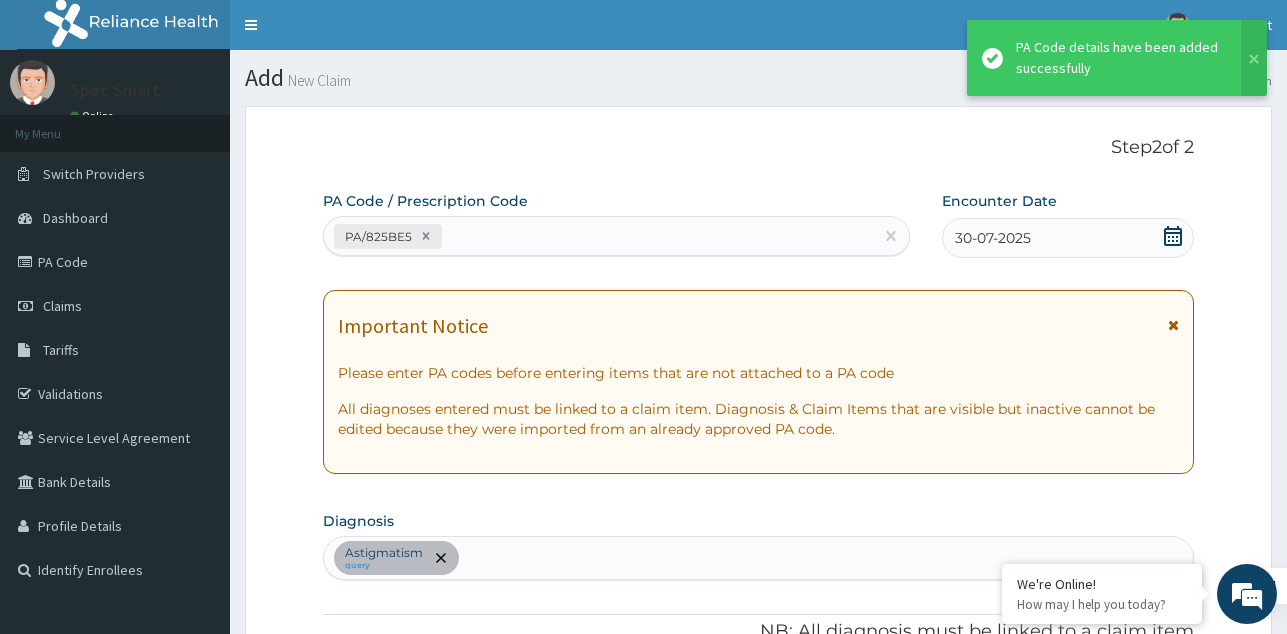scroll, scrollTop: 515, scrollLeft: 0, axis: vertical 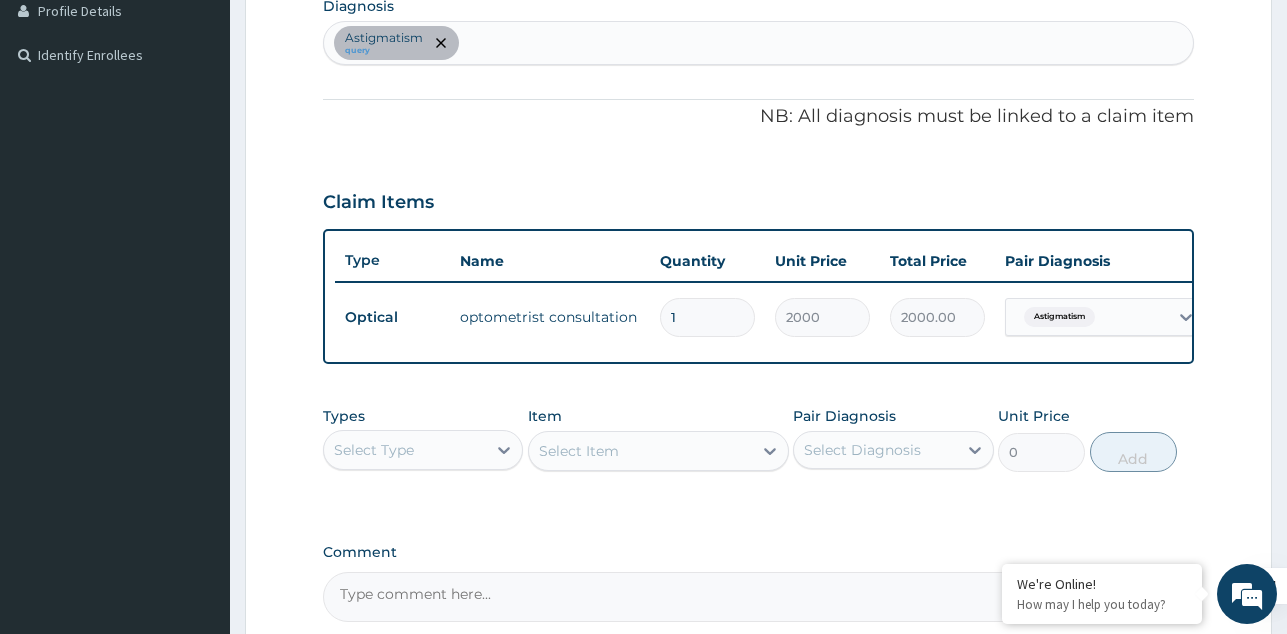 click on "Select Type" at bounding box center [374, 450] 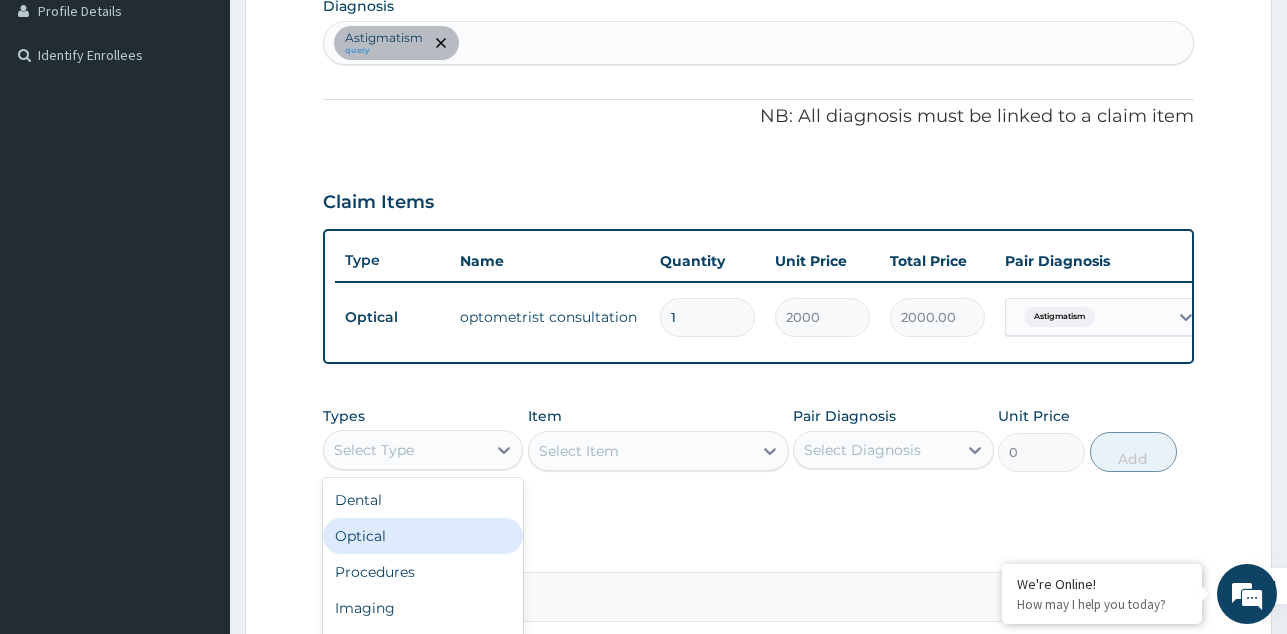 click on "Optical" at bounding box center [423, 536] 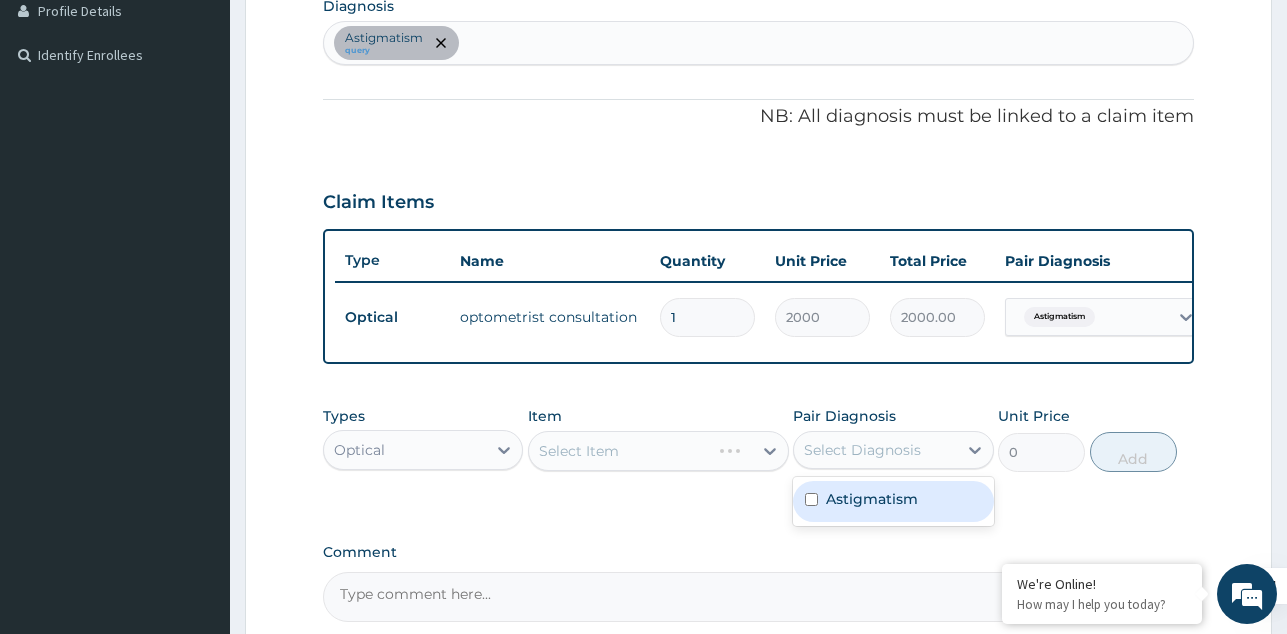 click on "Select Diagnosis" at bounding box center (862, 450) 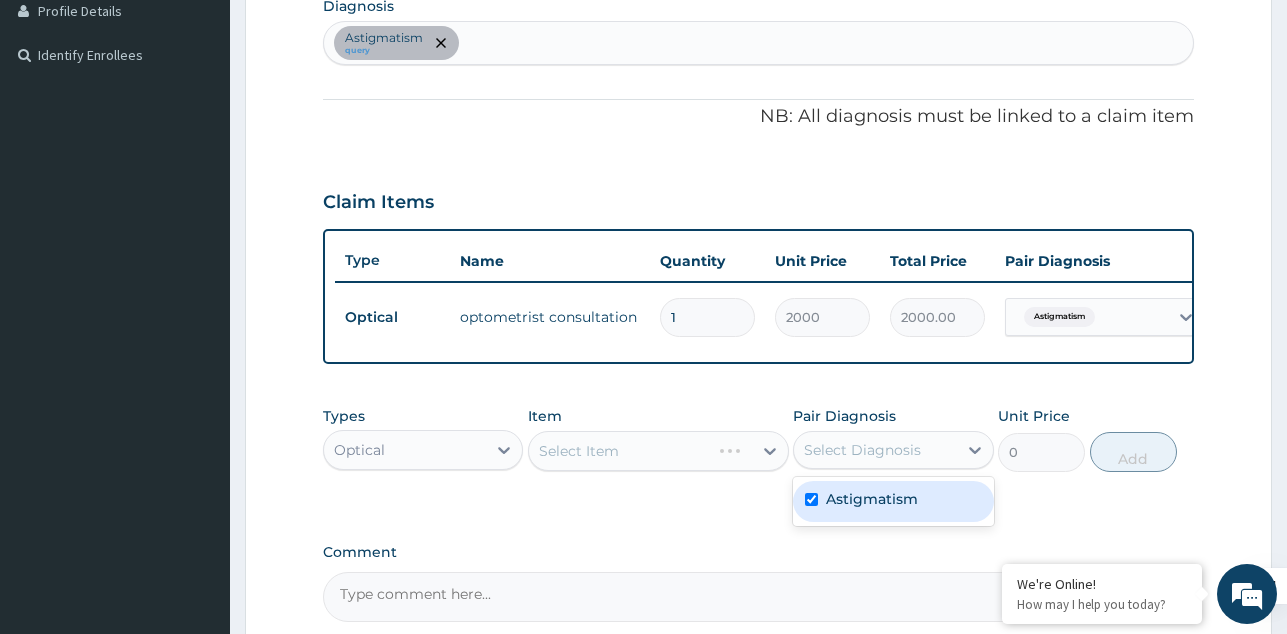 checkbox on "true" 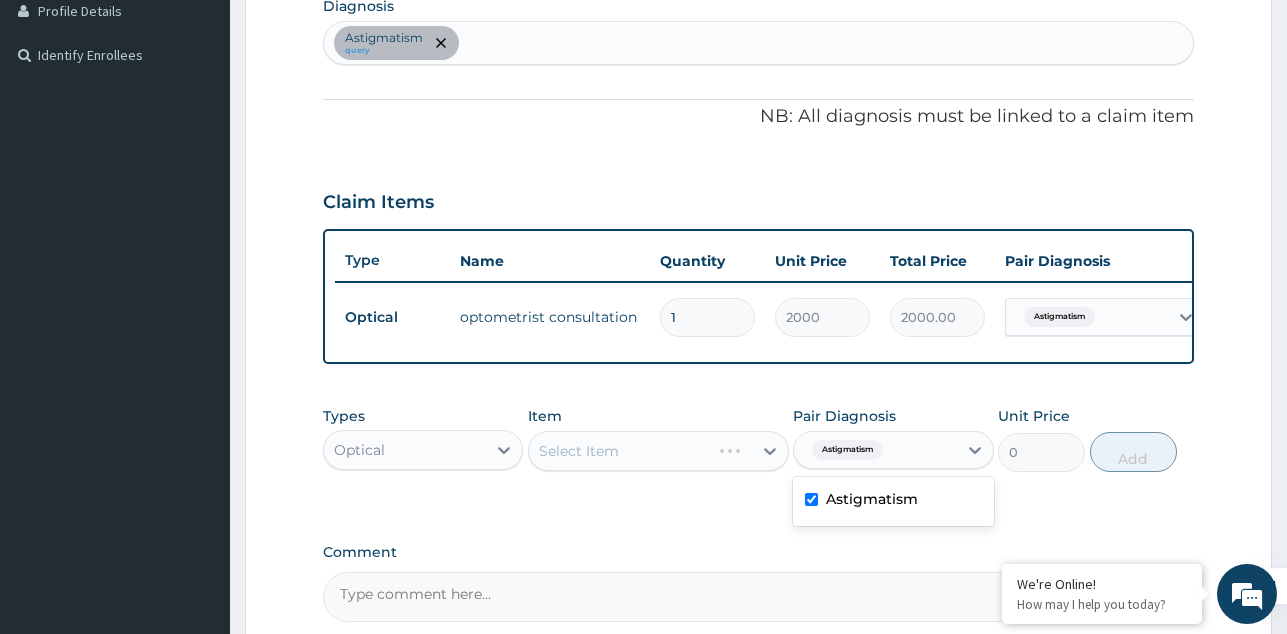 click on "Select Item" at bounding box center [658, 451] 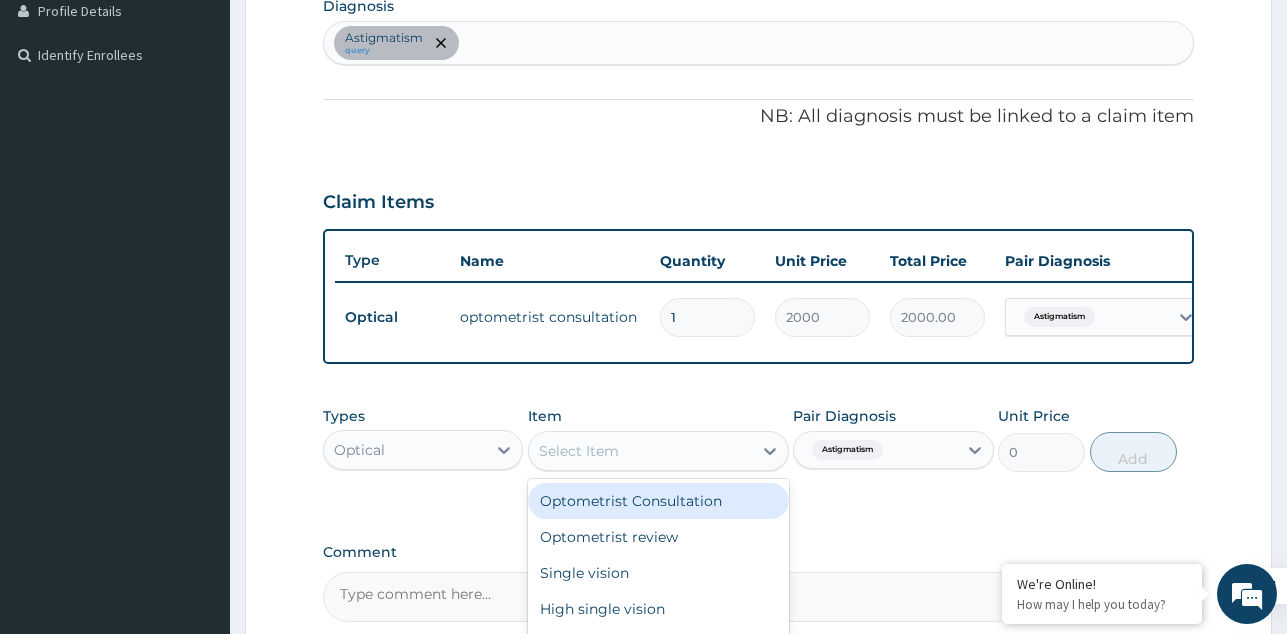 click on "Select Item" at bounding box center (640, 451) 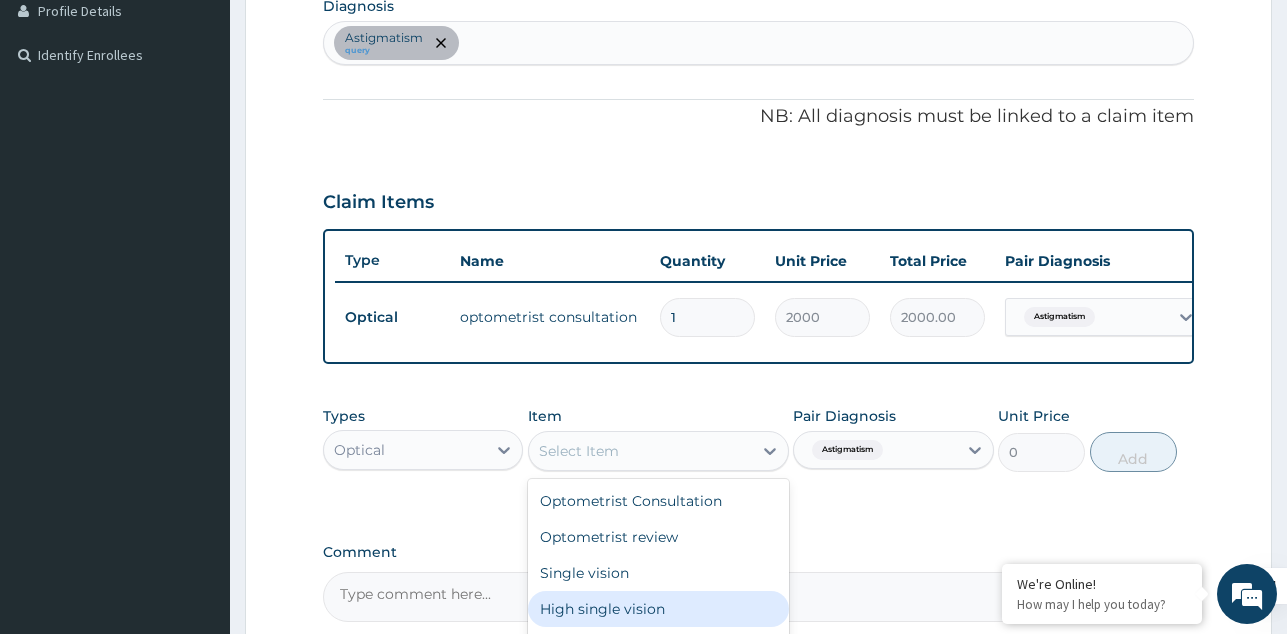 click on "High single vision" at bounding box center (658, 609) 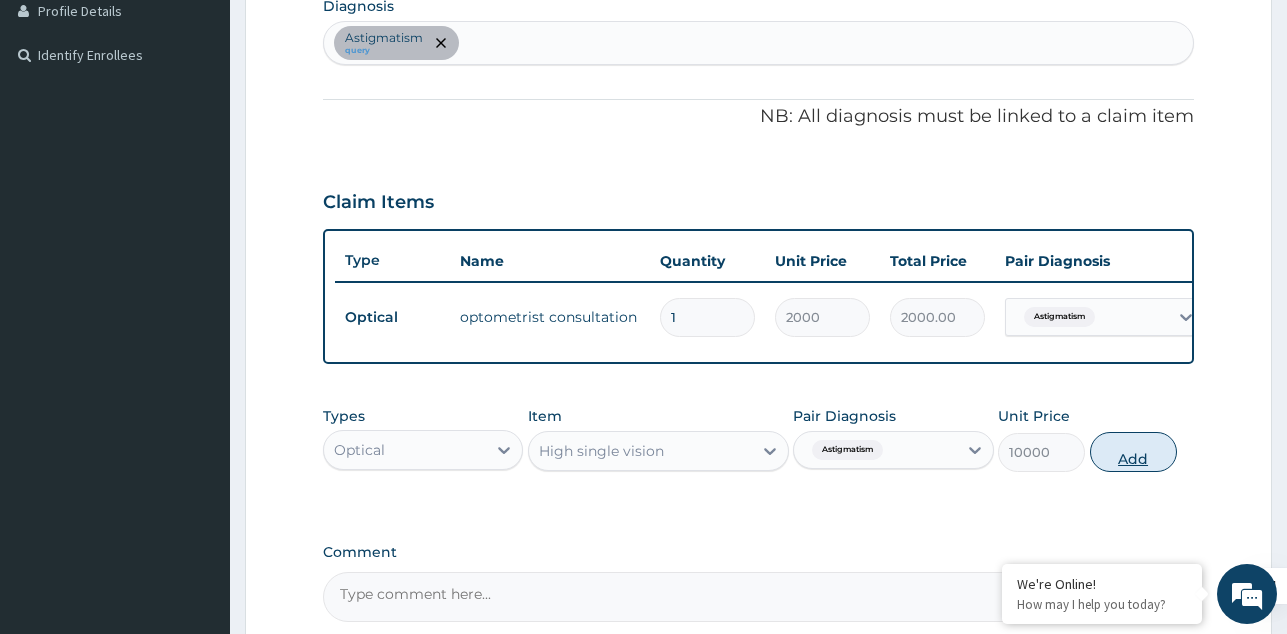 click on "Add" at bounding box center (1133, 452) 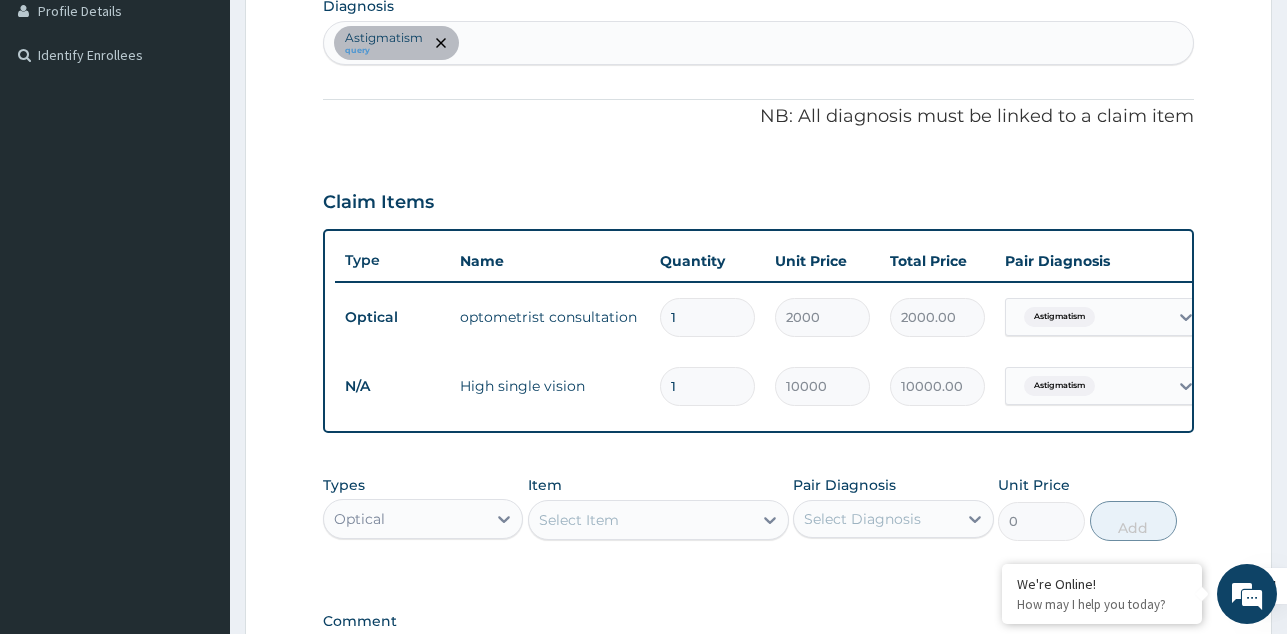 type 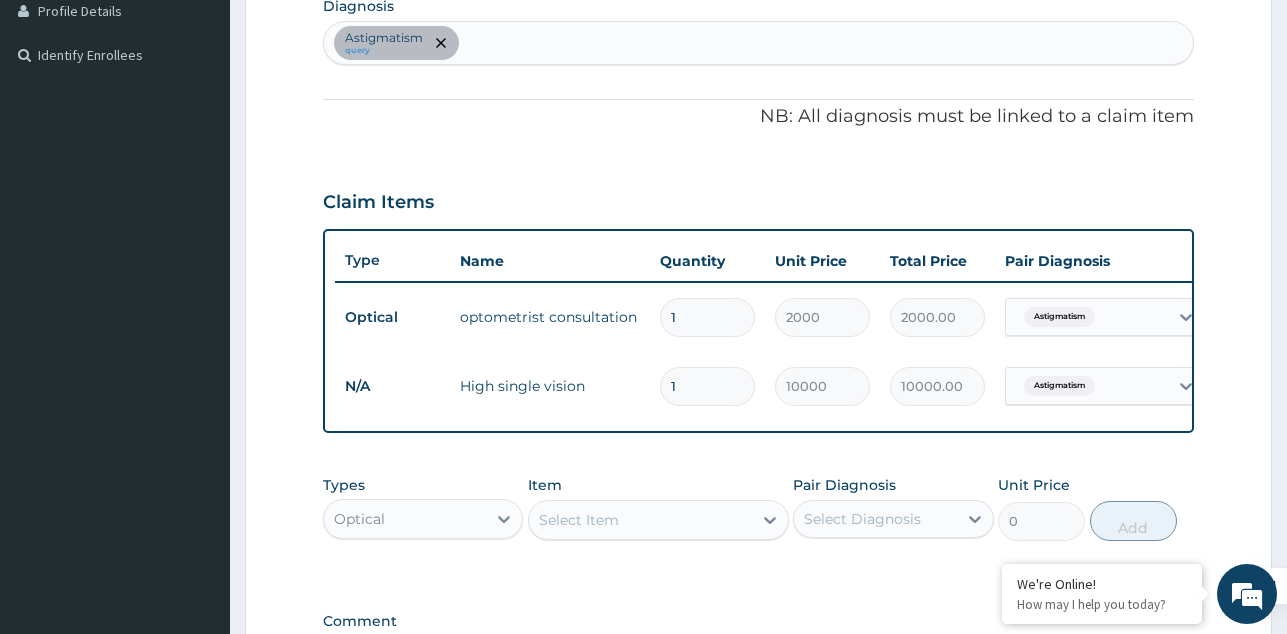type on "0.00" 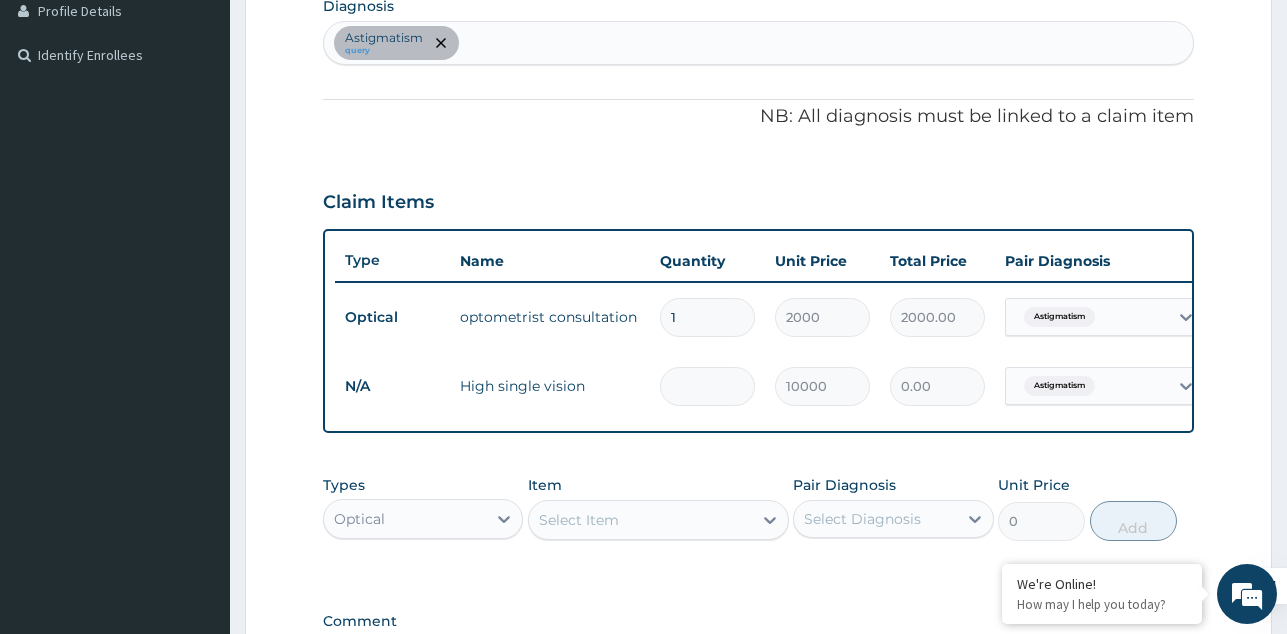 type on "3" 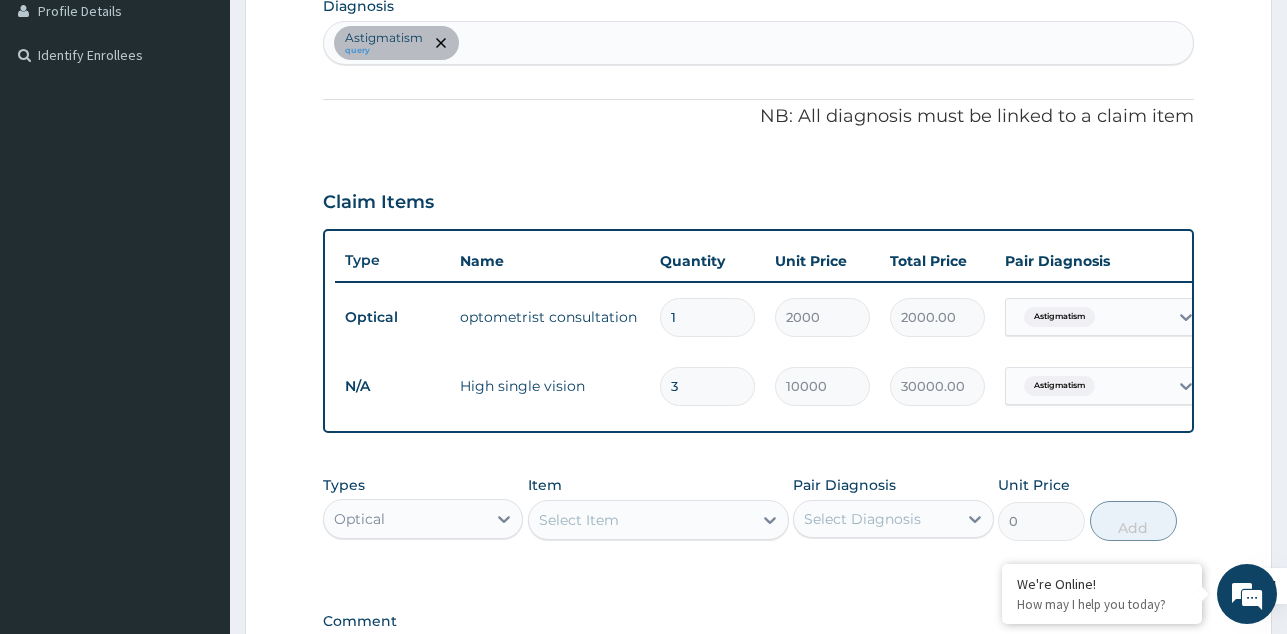 type on "3" 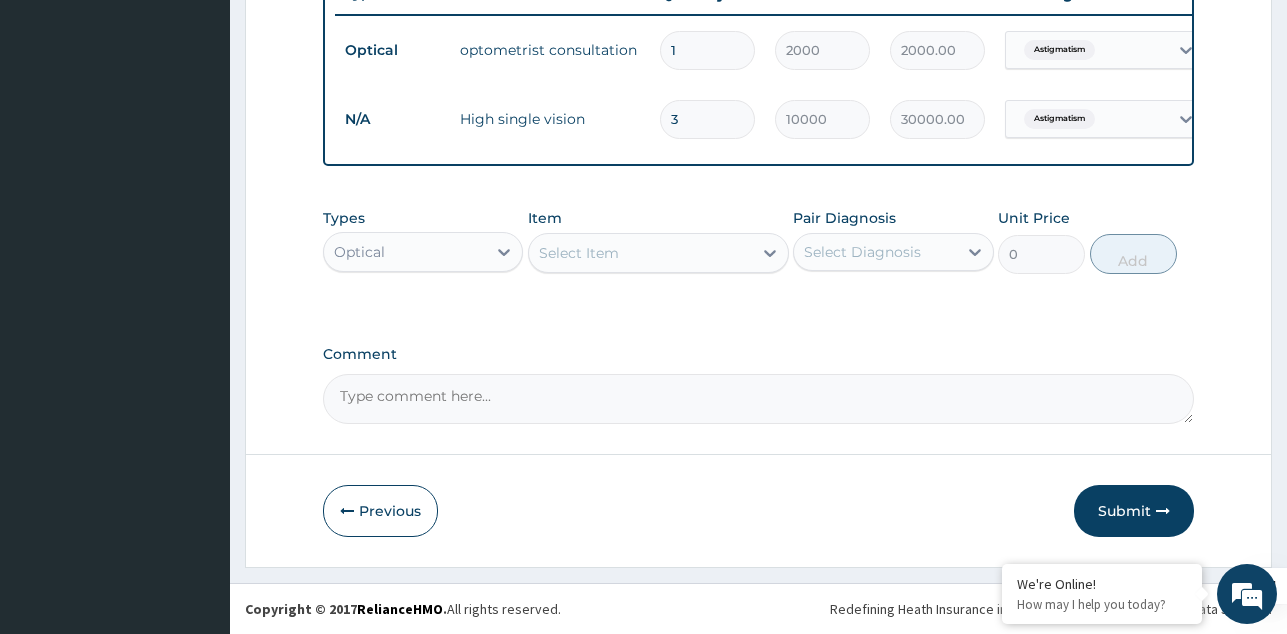 click on "Submit" at bounding box center (1134, 511) 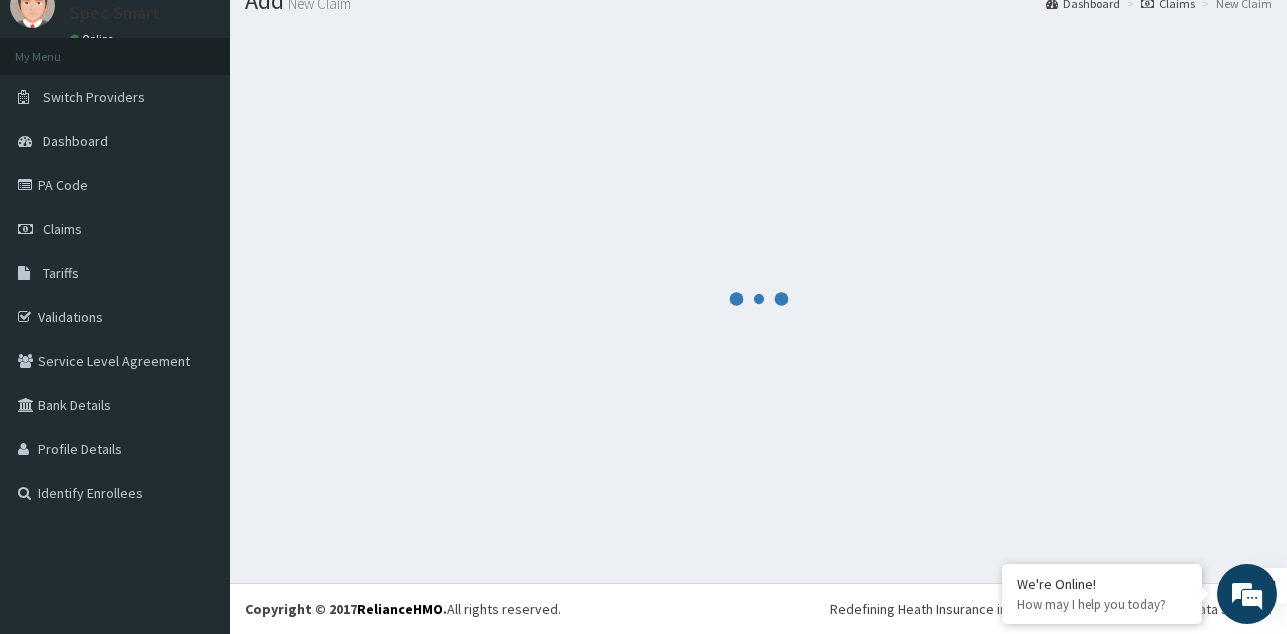 scroll, scrollTop: 77, scrollLeft: 0, axis: vertical 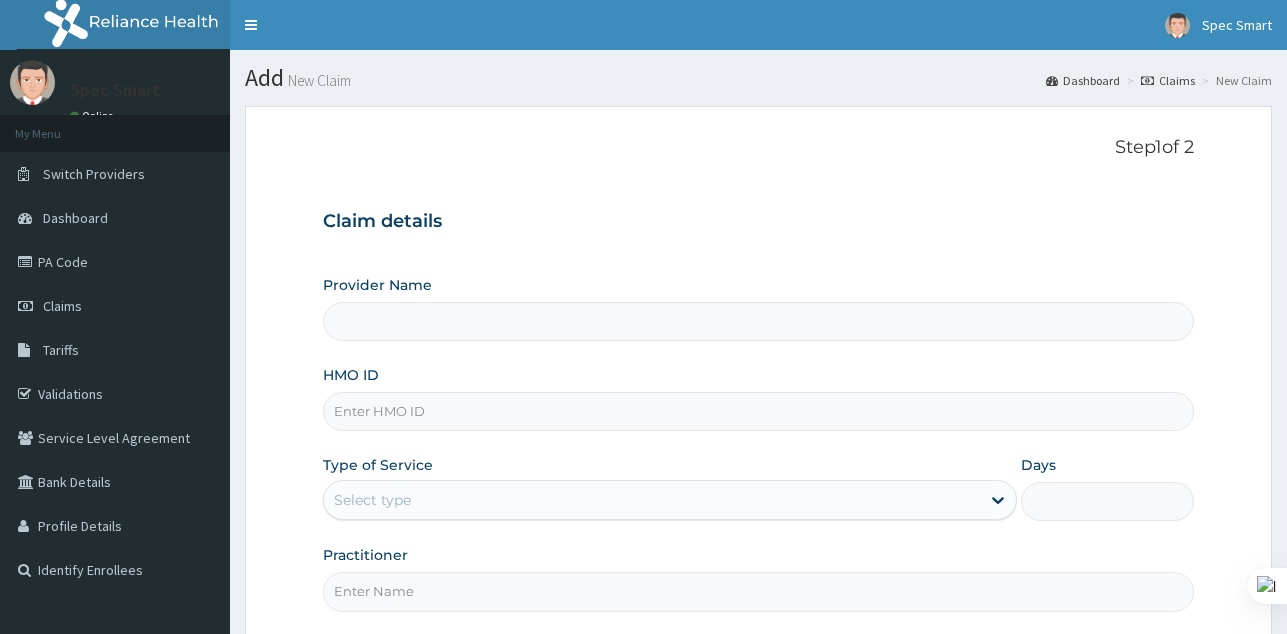 type on "SpecSmart Optical clinic - Ikoyi" 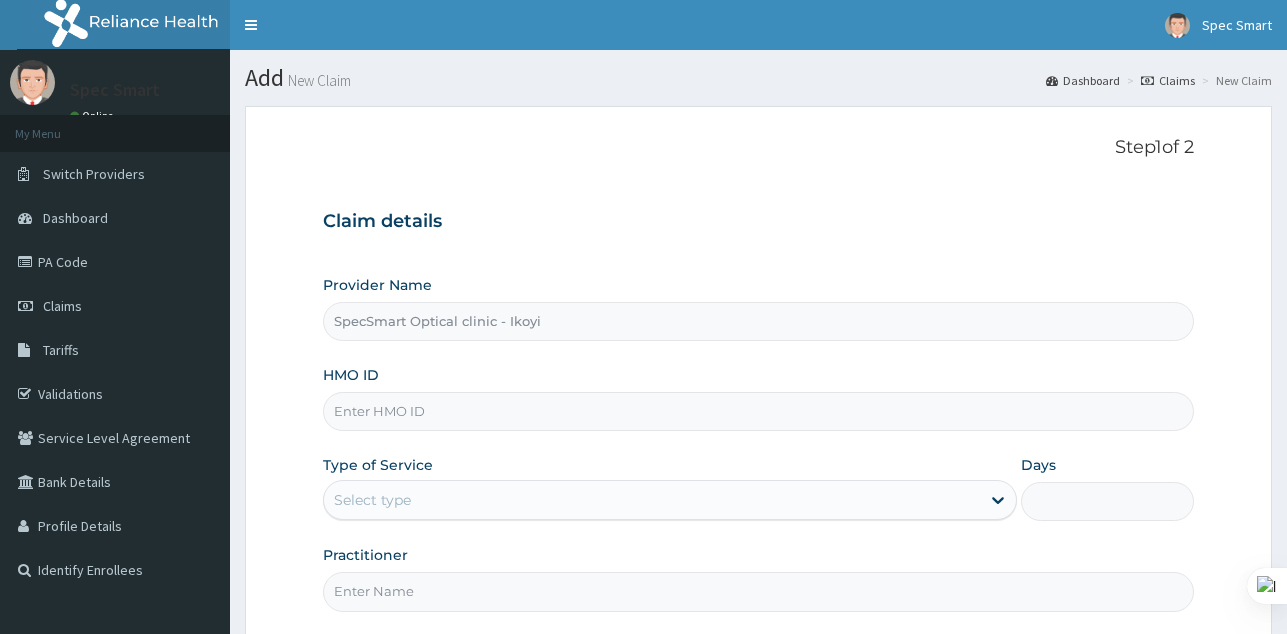 click on "HMO ID" at bounding box center [758, 411] 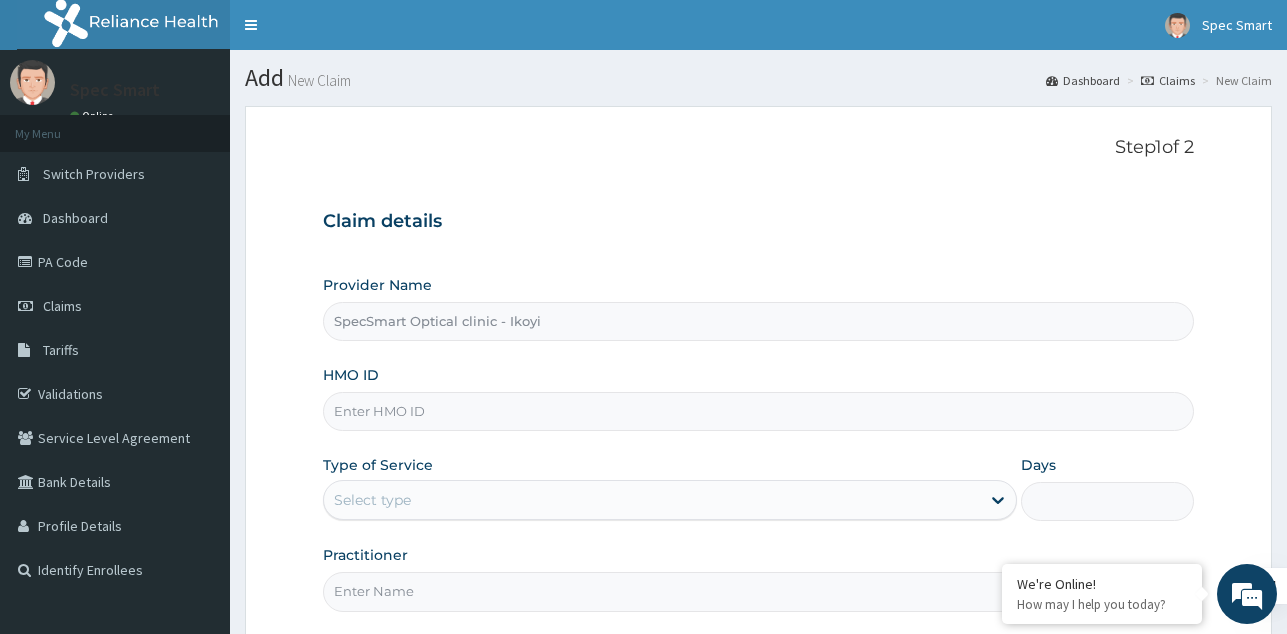 paste on "FBL/10442/A" 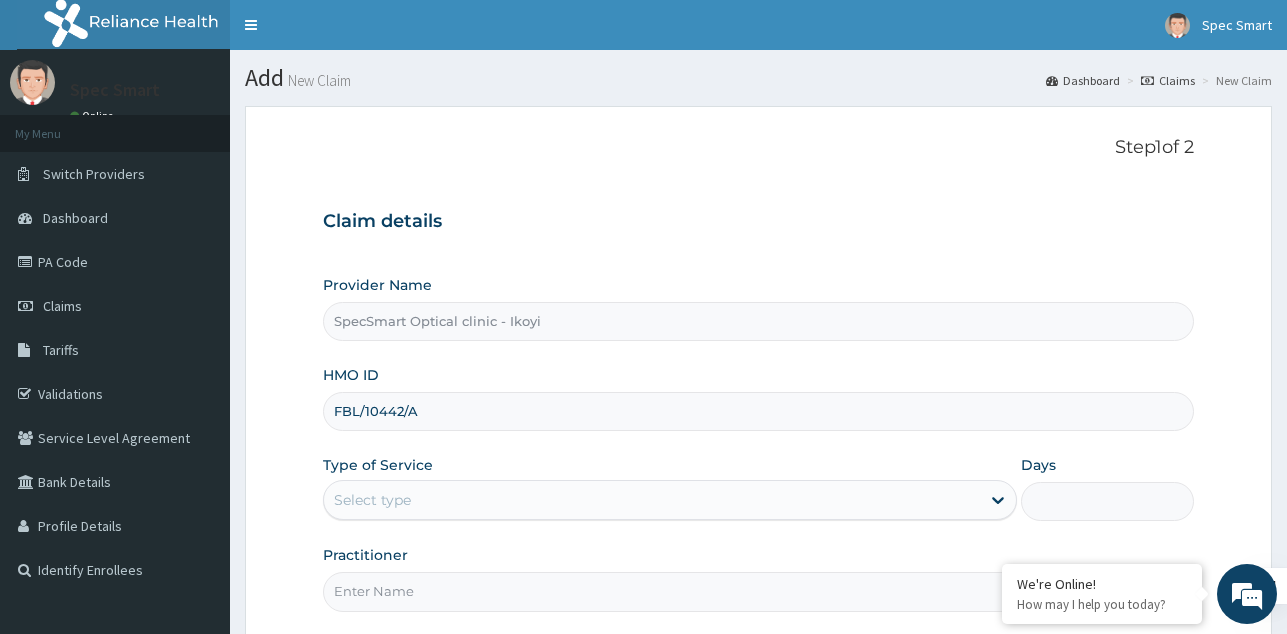 type on "FBL/10442/A" 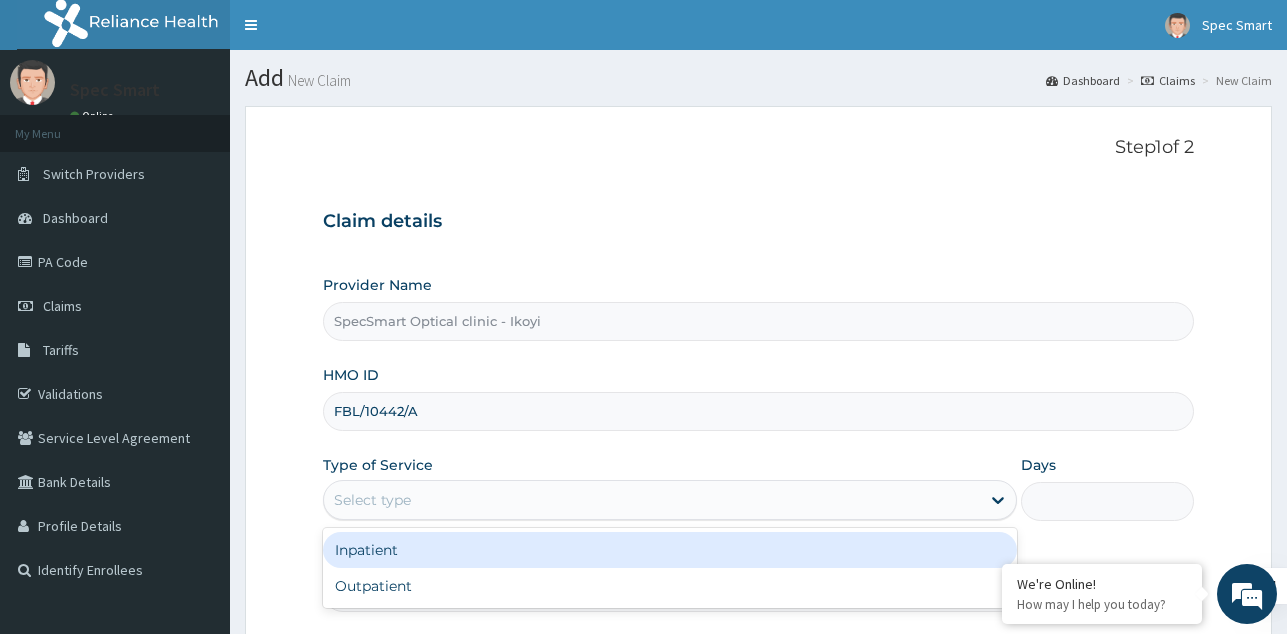 click on "Select type" at bounding box center (372, 500) 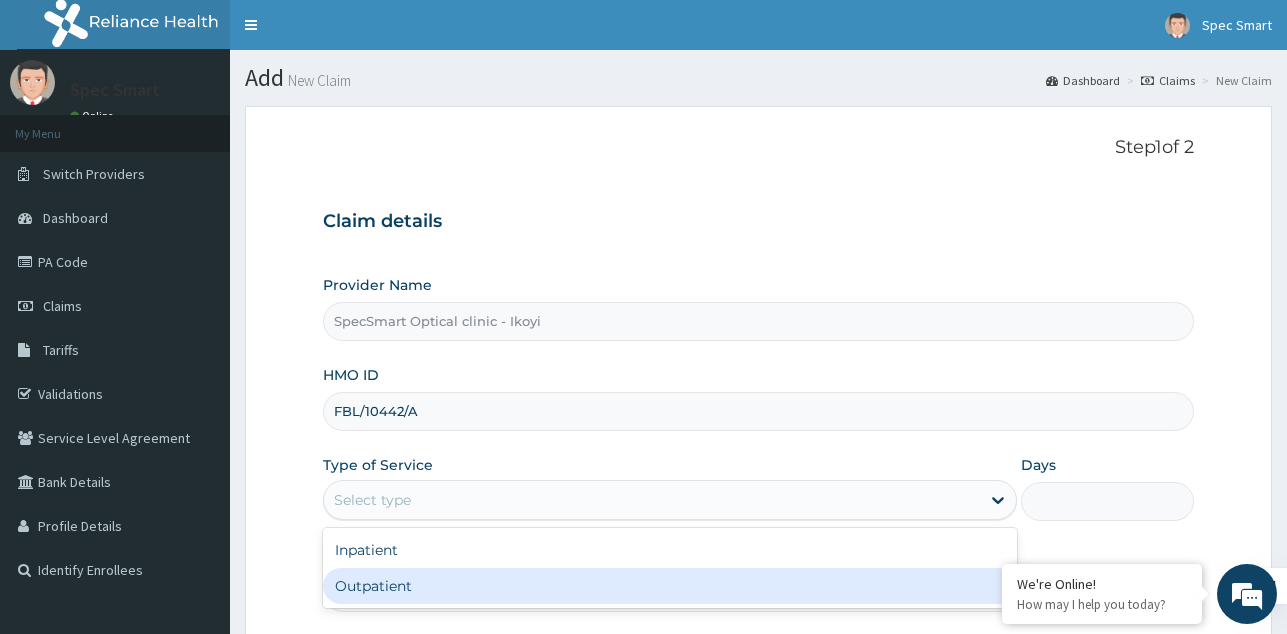 click on "Outpatient" at bounding box center [670, 586] 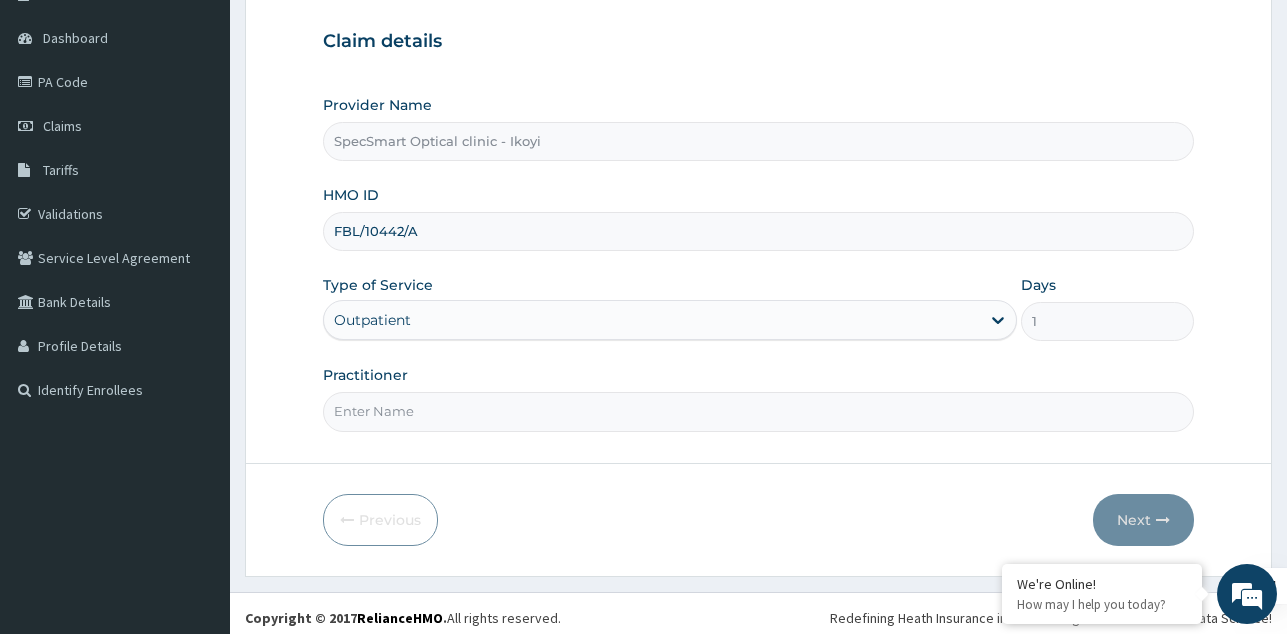 scroll, scrollTop: 189, scrollLeft: 0, axis: vertical 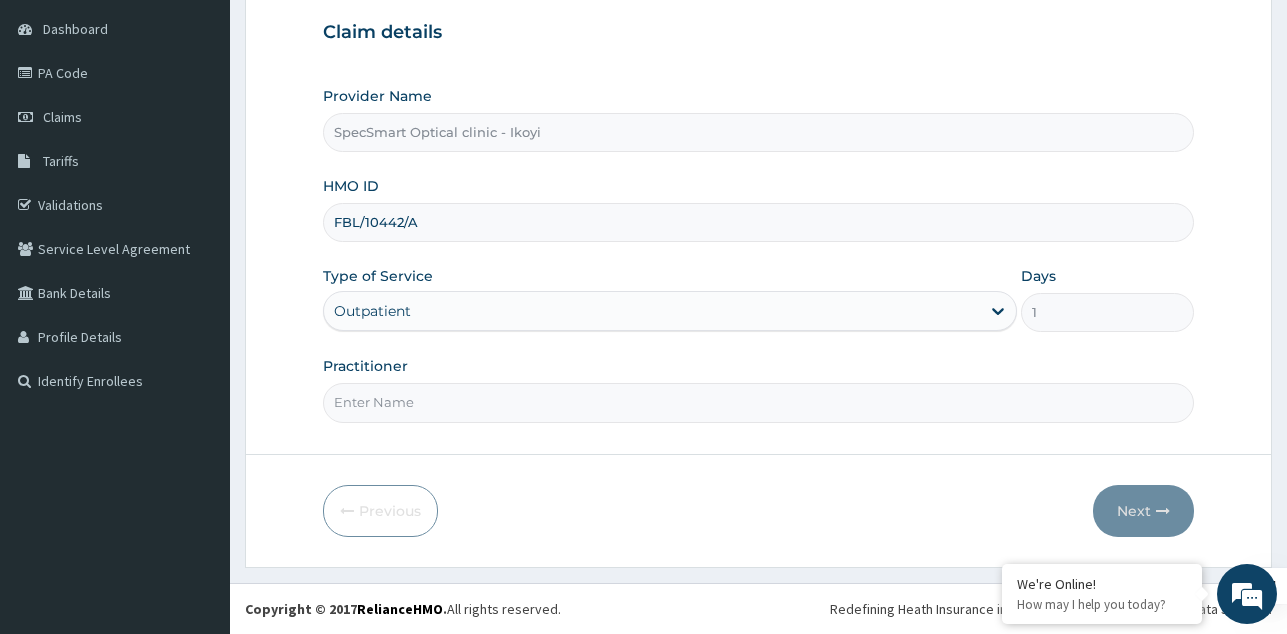 click on "Practitioner" at bounding box center (758, 402) 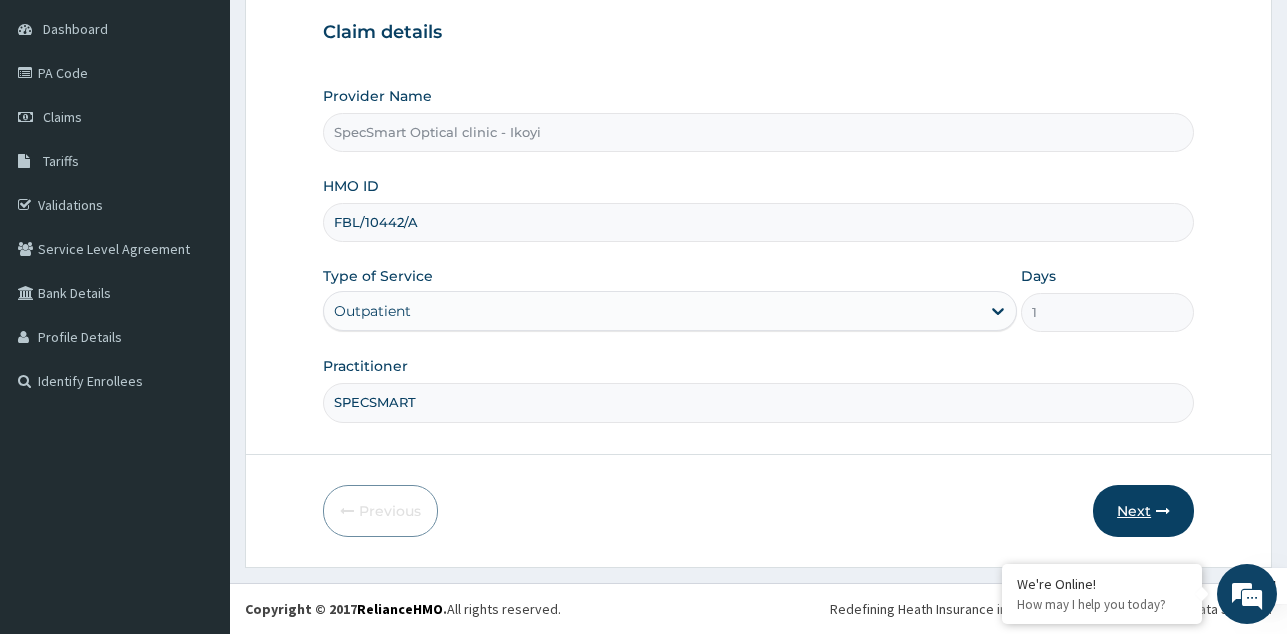 click on "Next" at bounding box center (1143, 511) 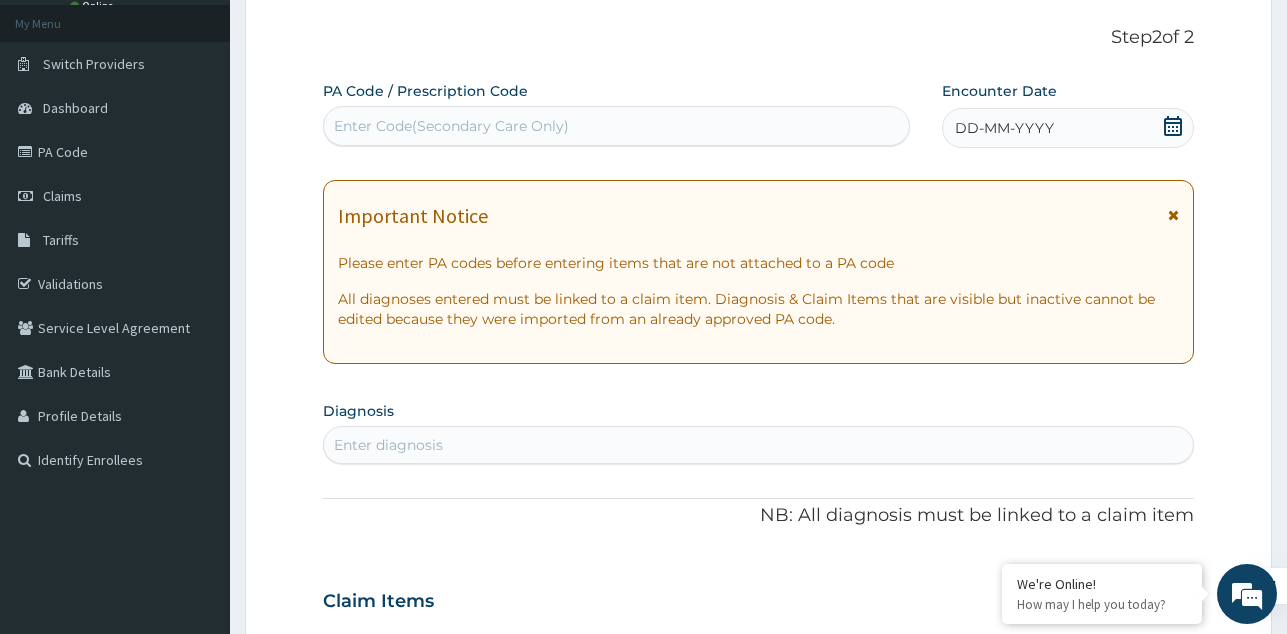 scroll, scrollTop: 0, scrollLeft: 0, axis: both 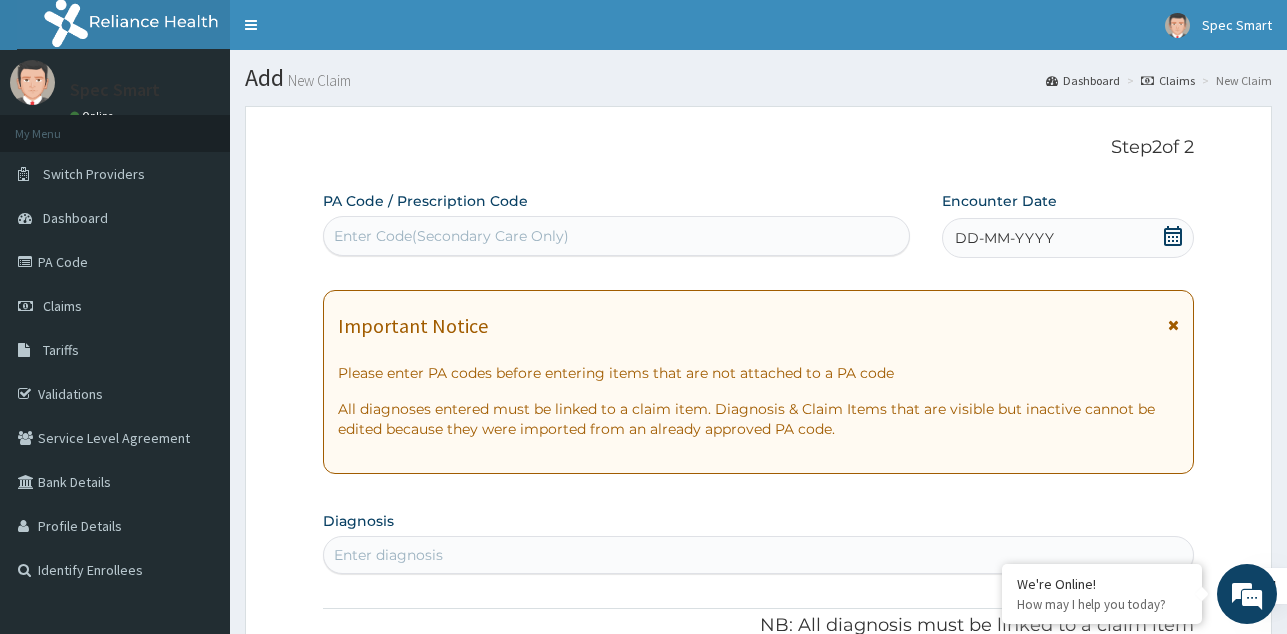 click on "Enter Code(Secondary Care Only)" at bounding box center [451, 236] 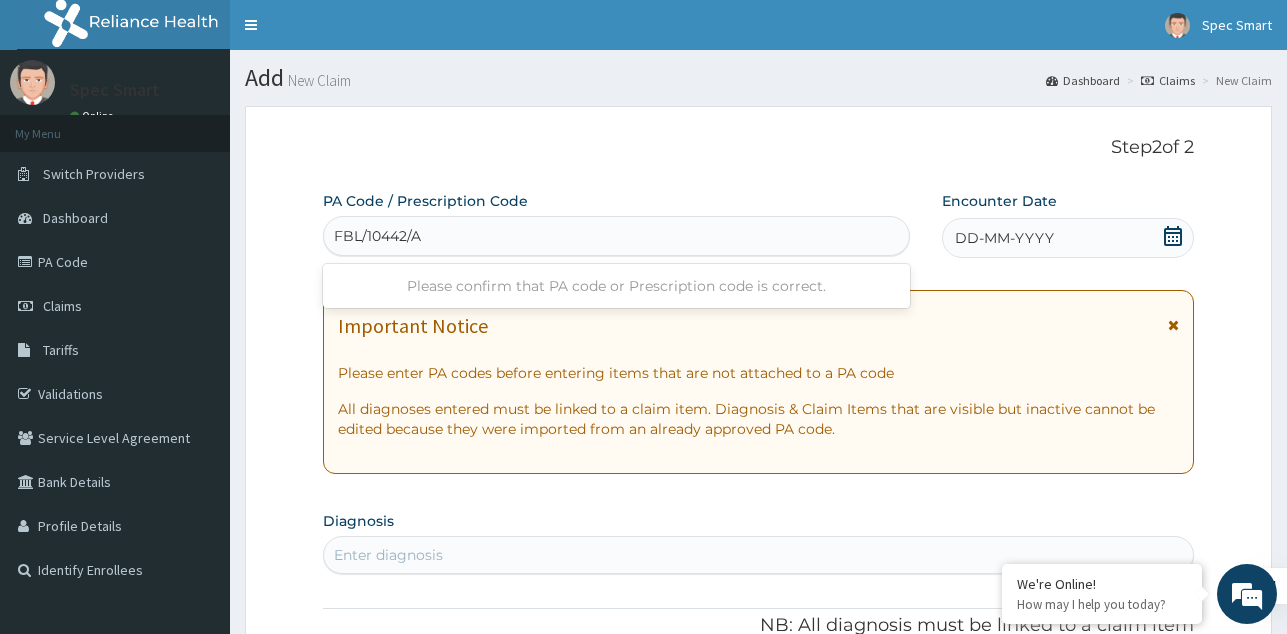 type on "FBL/10442/A" 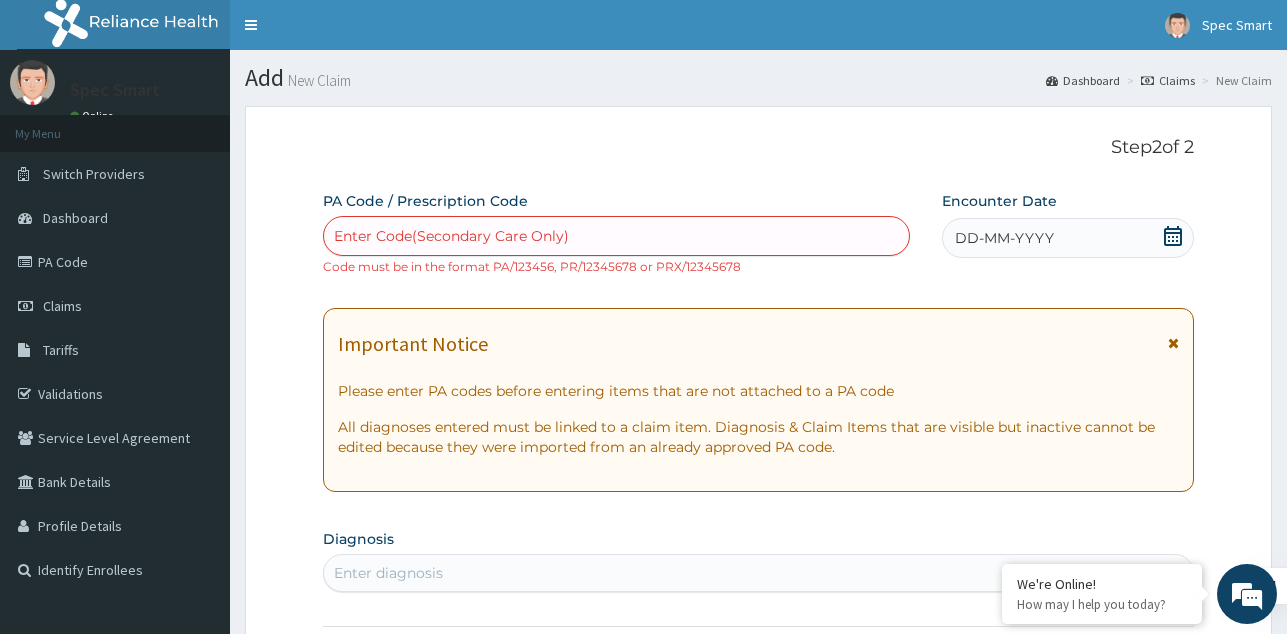 paste on "PA/33644F" 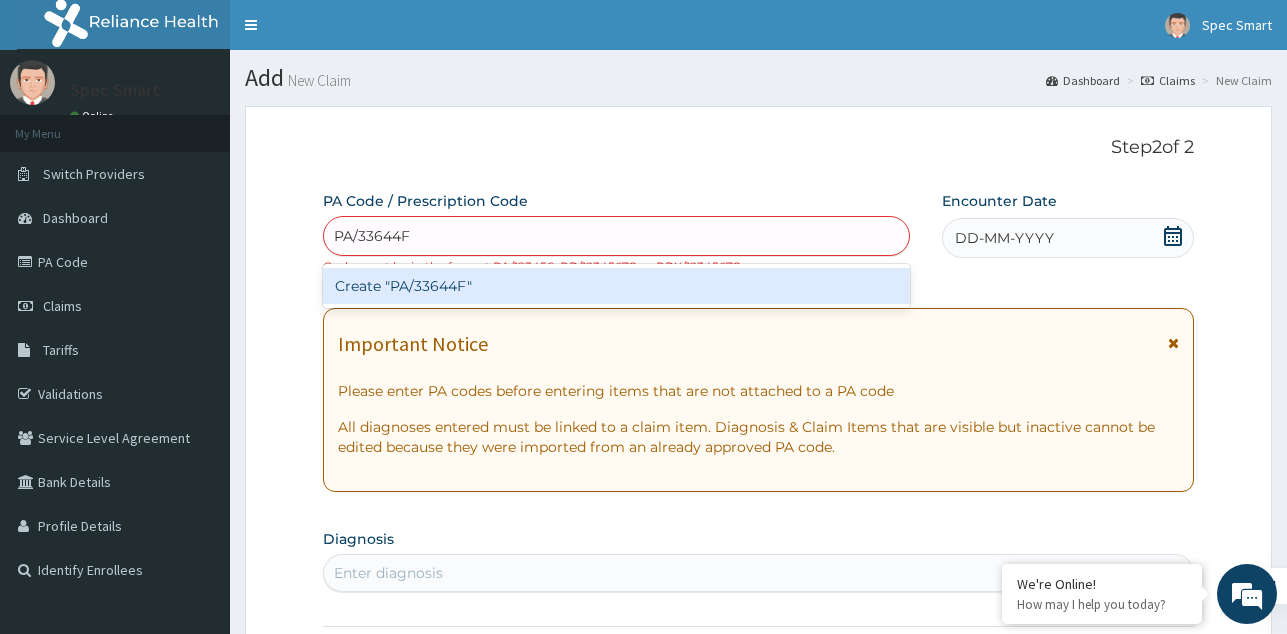 click on "Create "PA/33644F"" at bounding box center [616, 286] 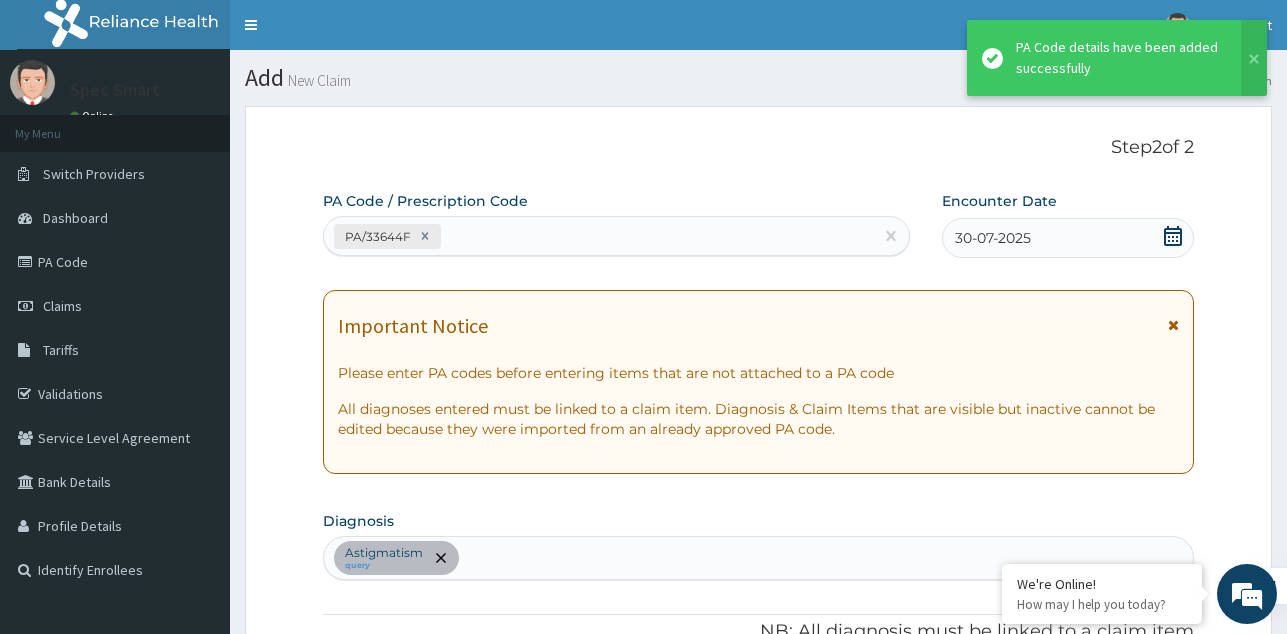 scroll, scrollTop: 653, scrollLeft: 0, axis: vertical 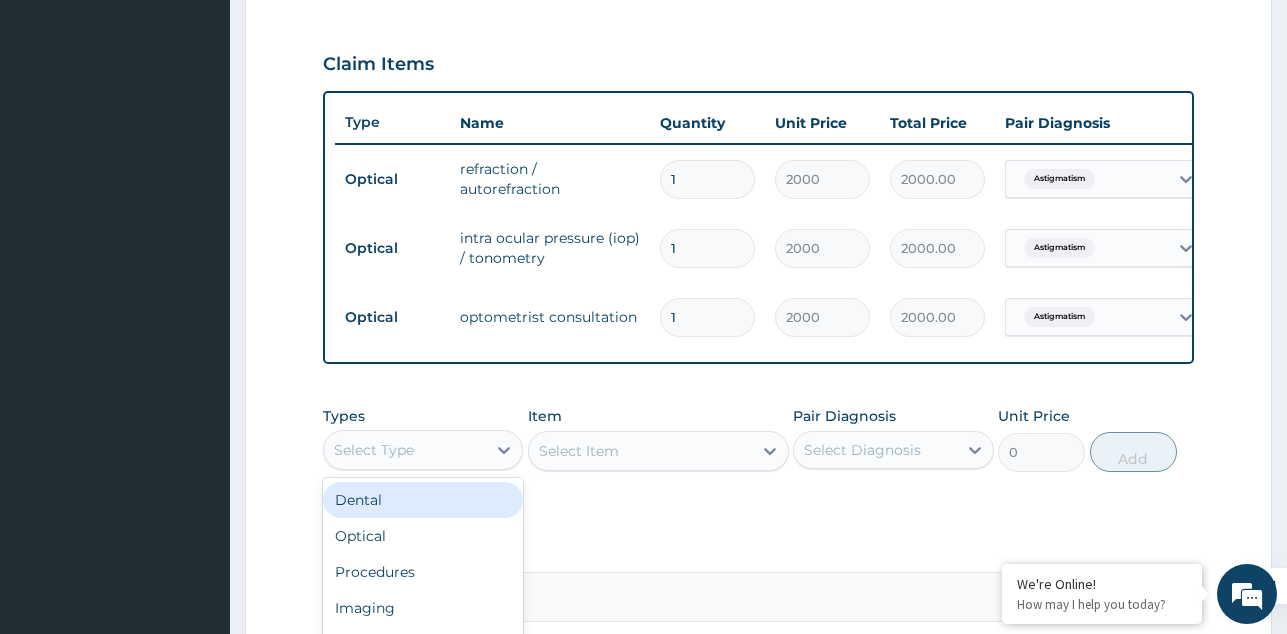 click on "Select Type" at bounding box center [405, 450] 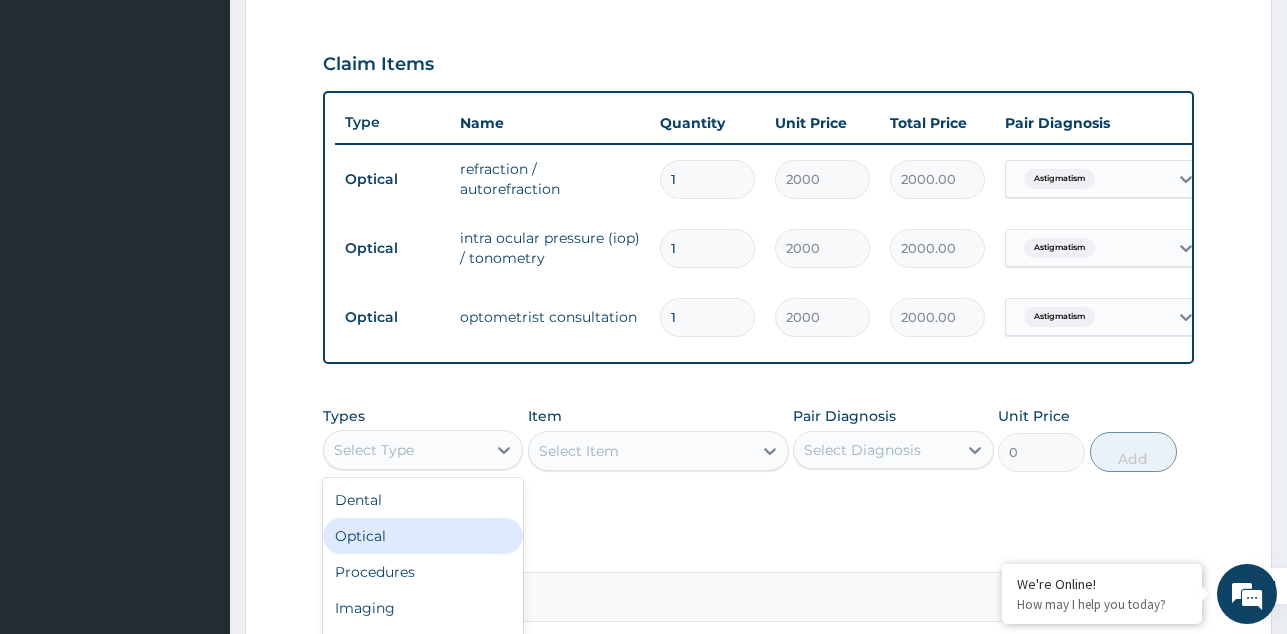 click on "Optical" at bounding box center (423, 536) 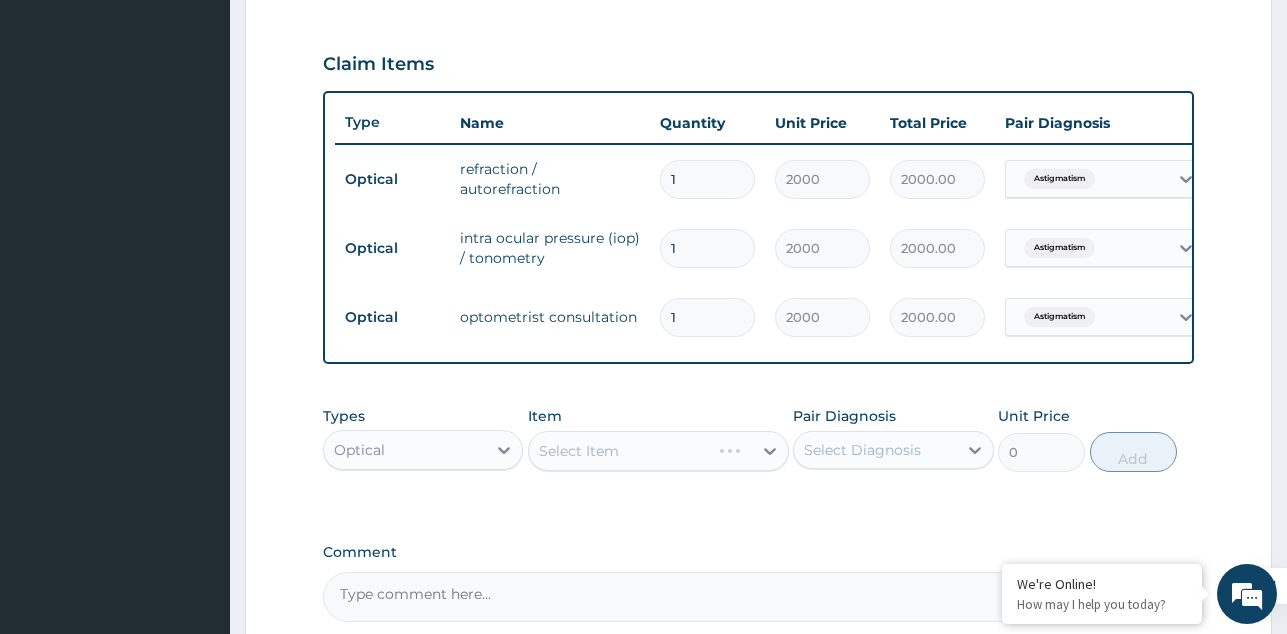 click on "Select Diagnosis" at bounding box center (862, 450) 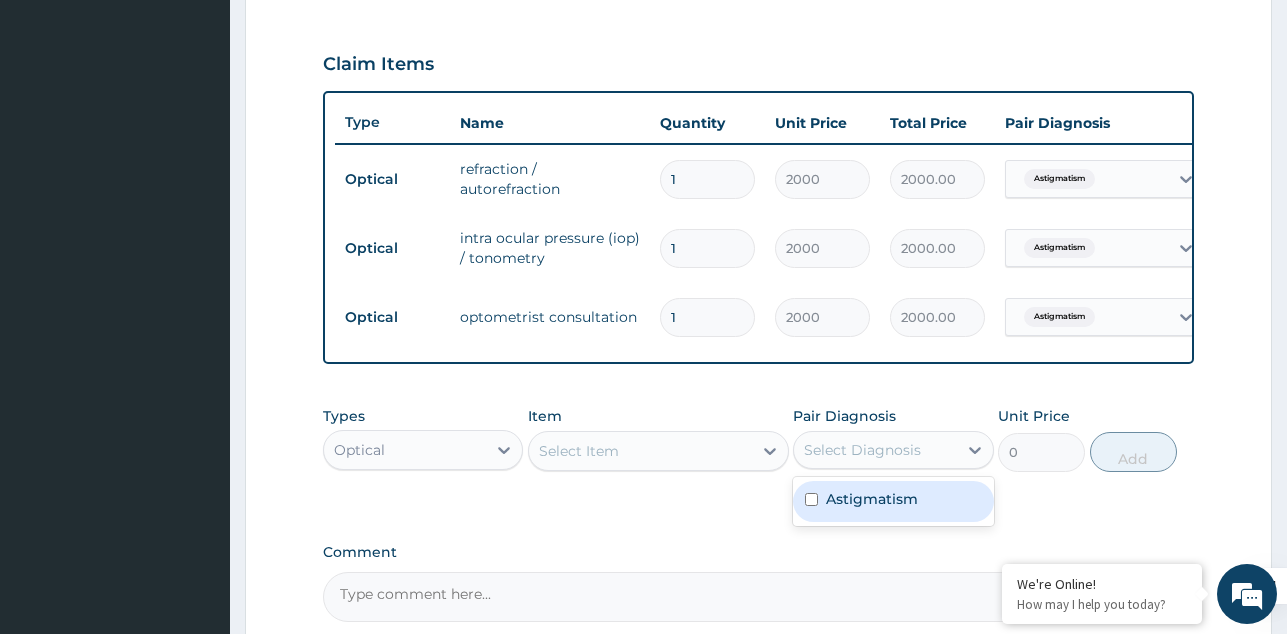 click on "Astigmatism" at bounding box center (872, 499) 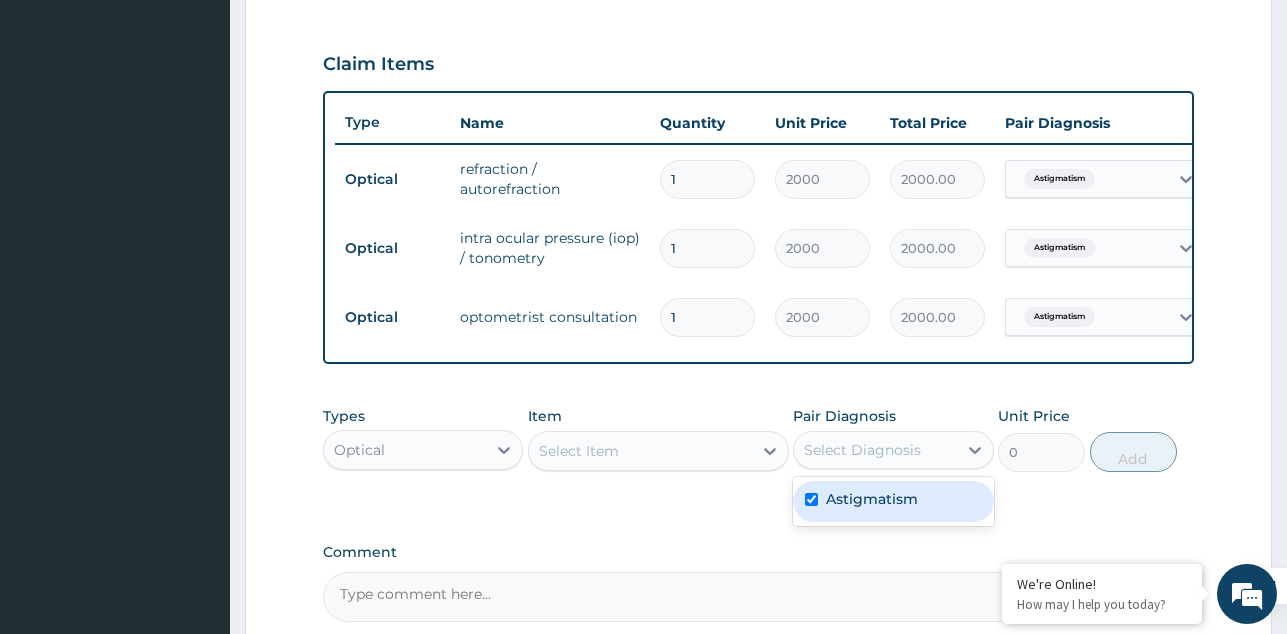 checkbox on "true" 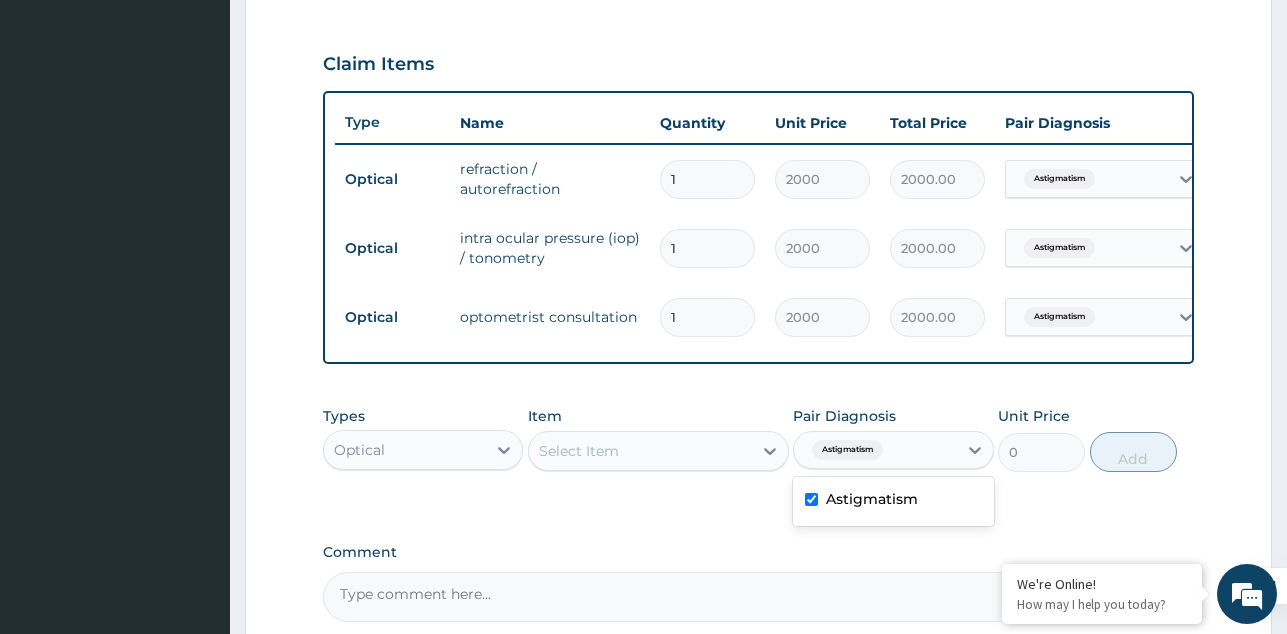 click on "Select Item" at bounding box center [640, 451] 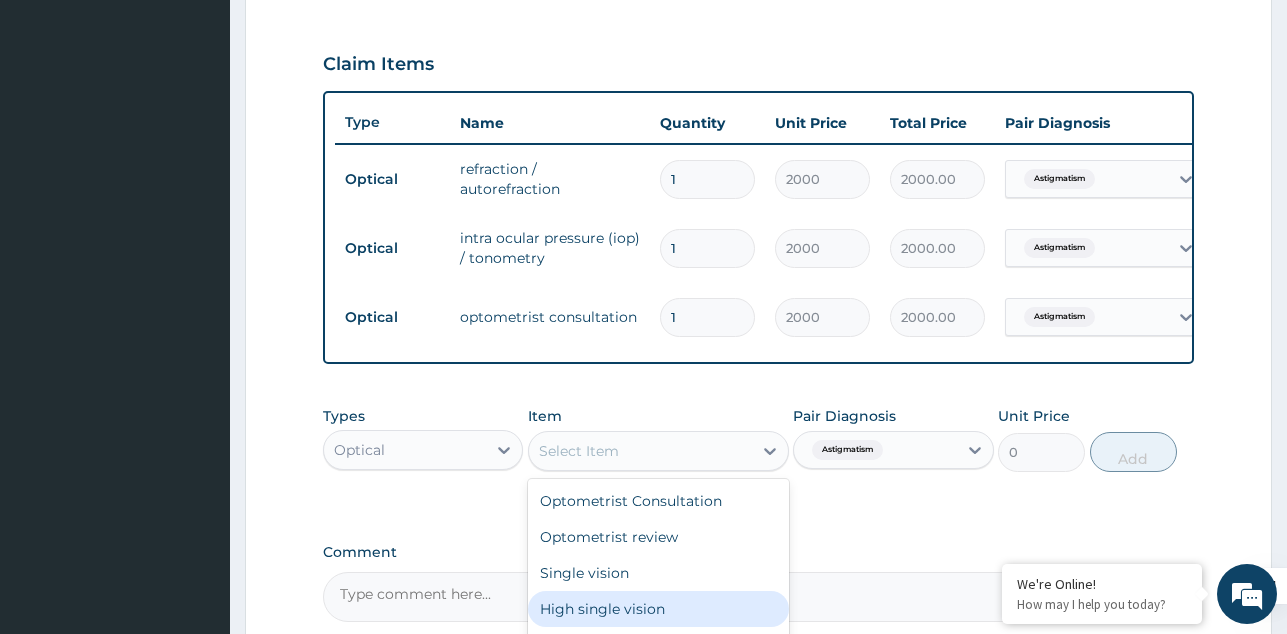 click on "High single vision" at bounding box center (658, 609) 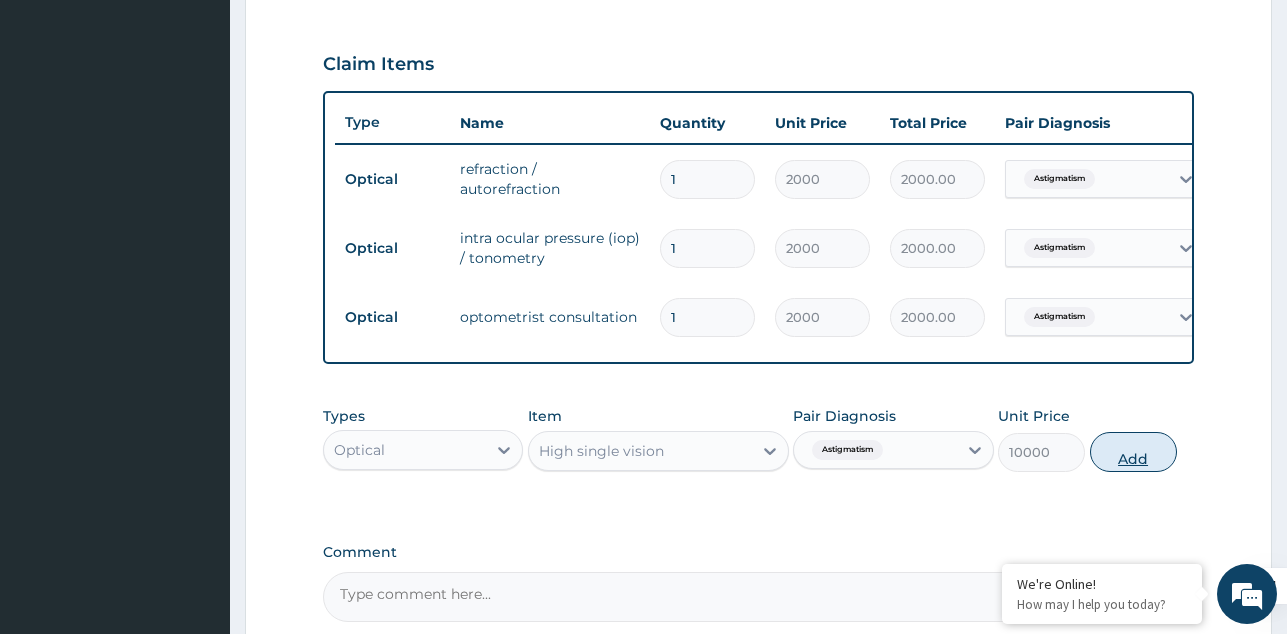 click on "Add" at bounding box center [1133, 452] 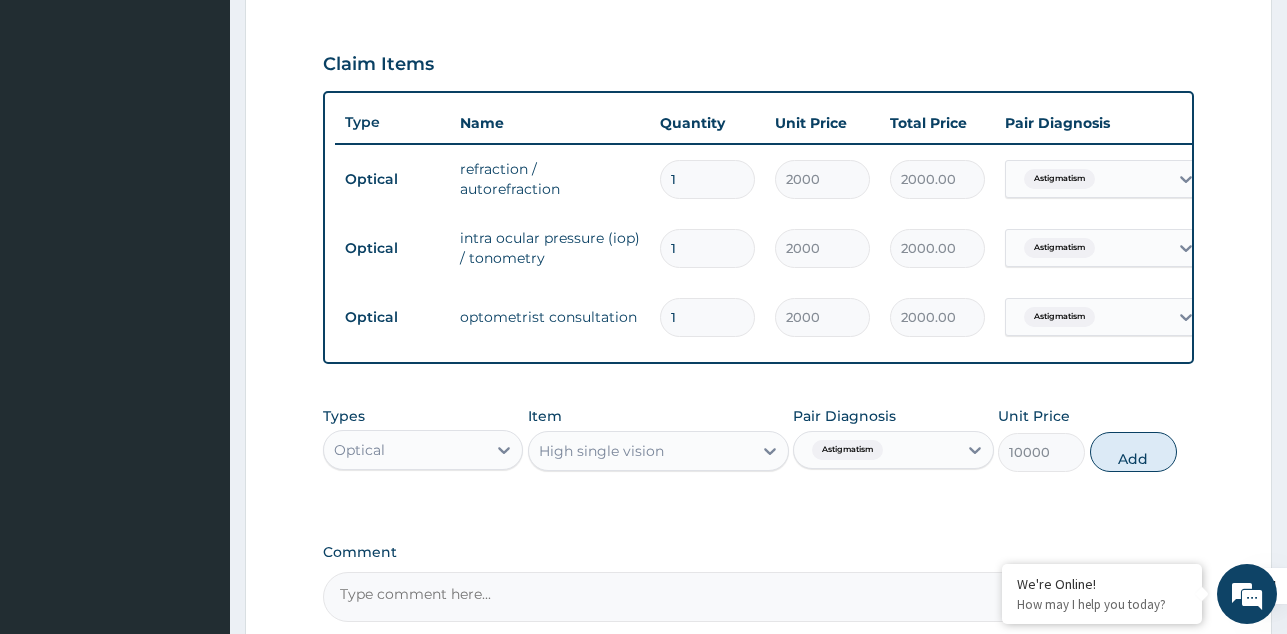 type on "0" 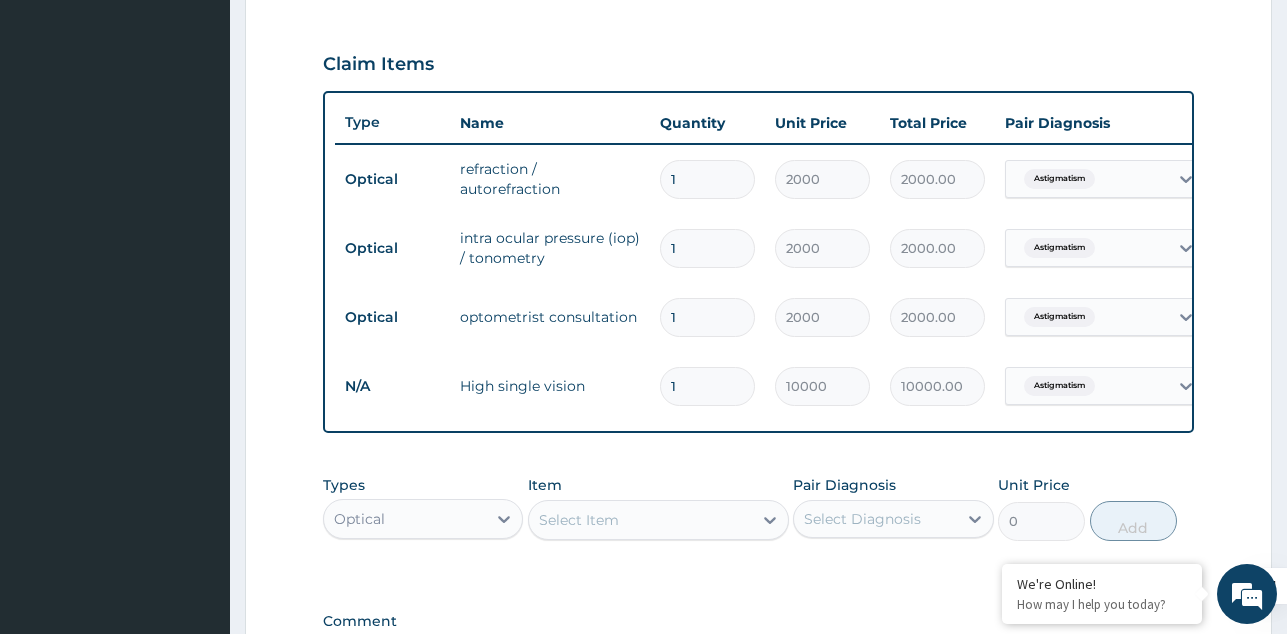 type 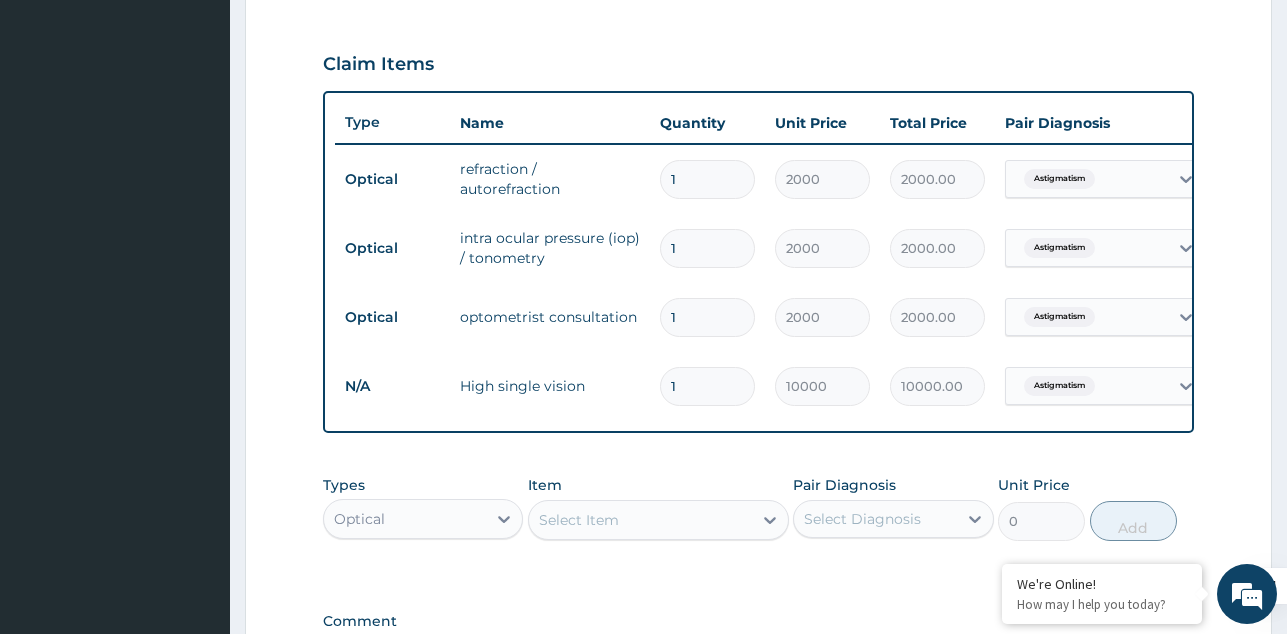 type on "0.00" 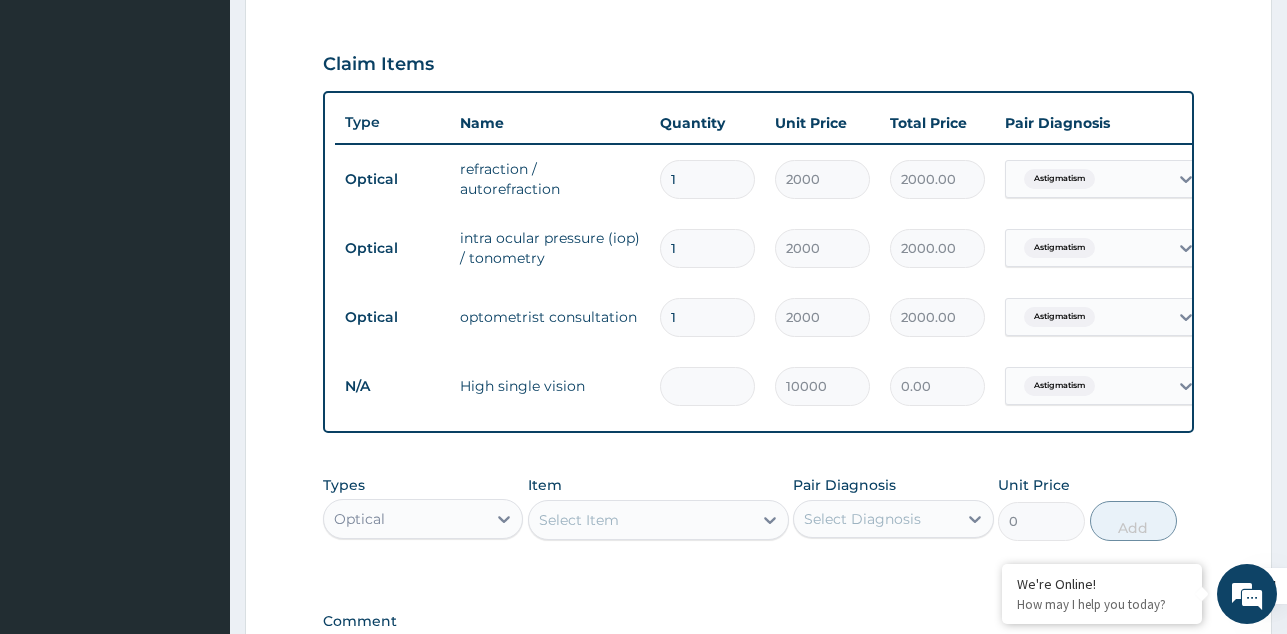 type on "7" 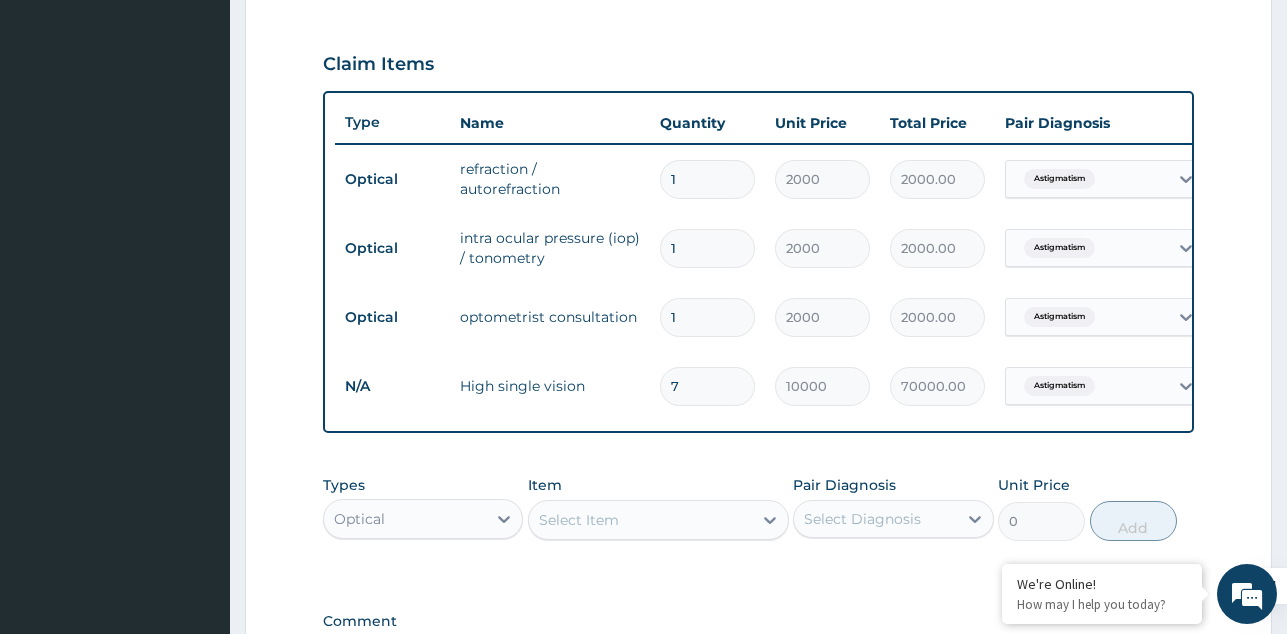 type on "7" 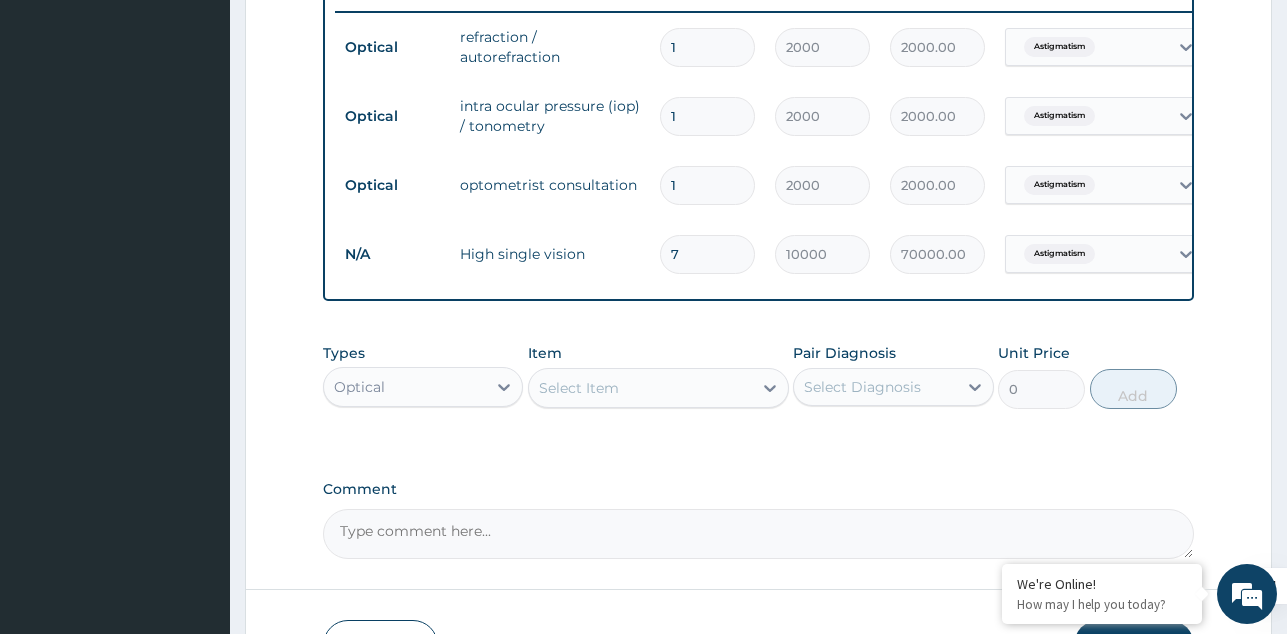 scroll, scrollTop: 935, scrollLeft: 0, axis: vertical 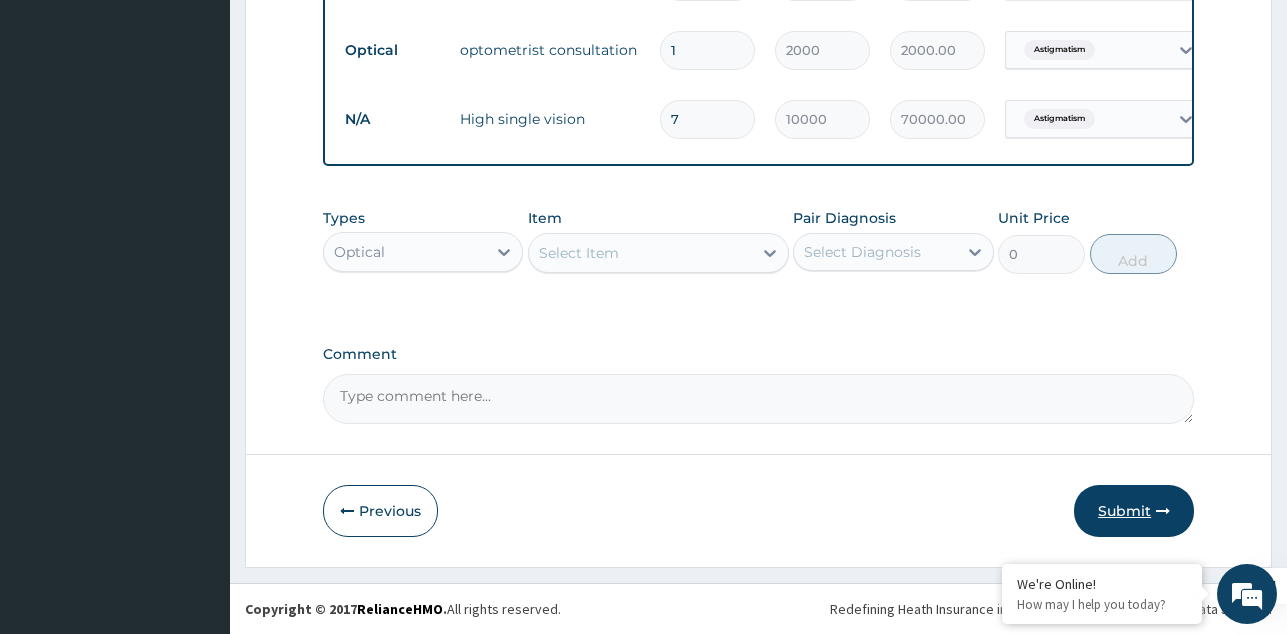 click on "Submit" at bounding box center [1134, 511] 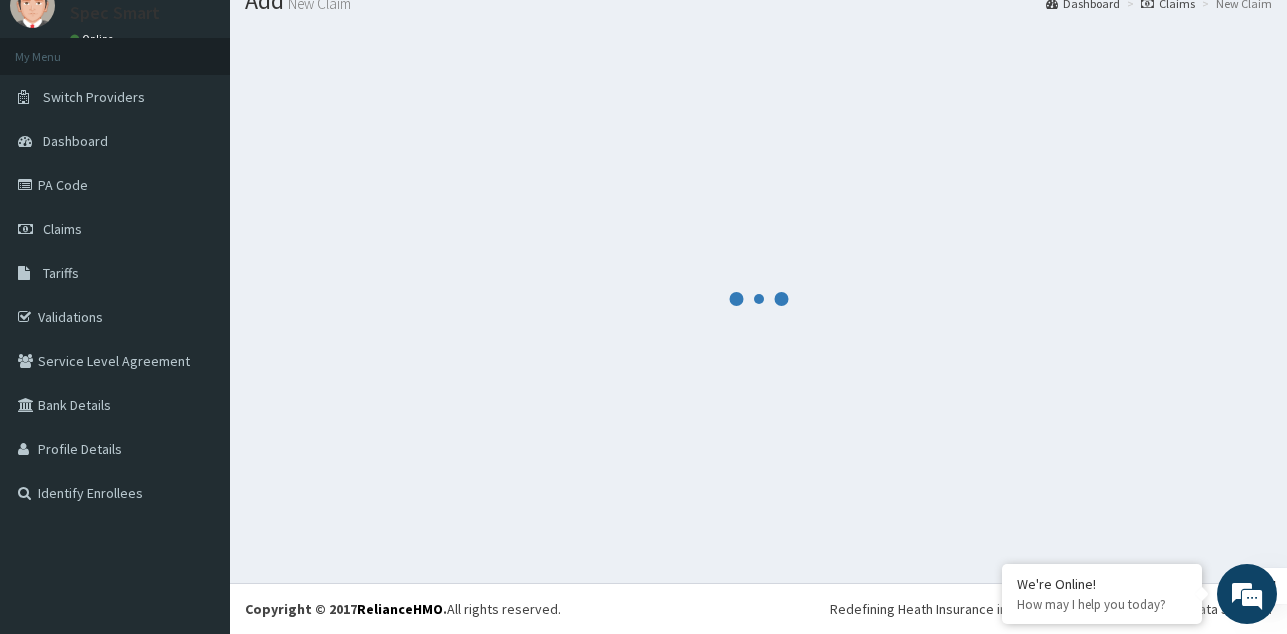 scroll, scrollTop: 77, scrollLeft: 0, axis: vertical 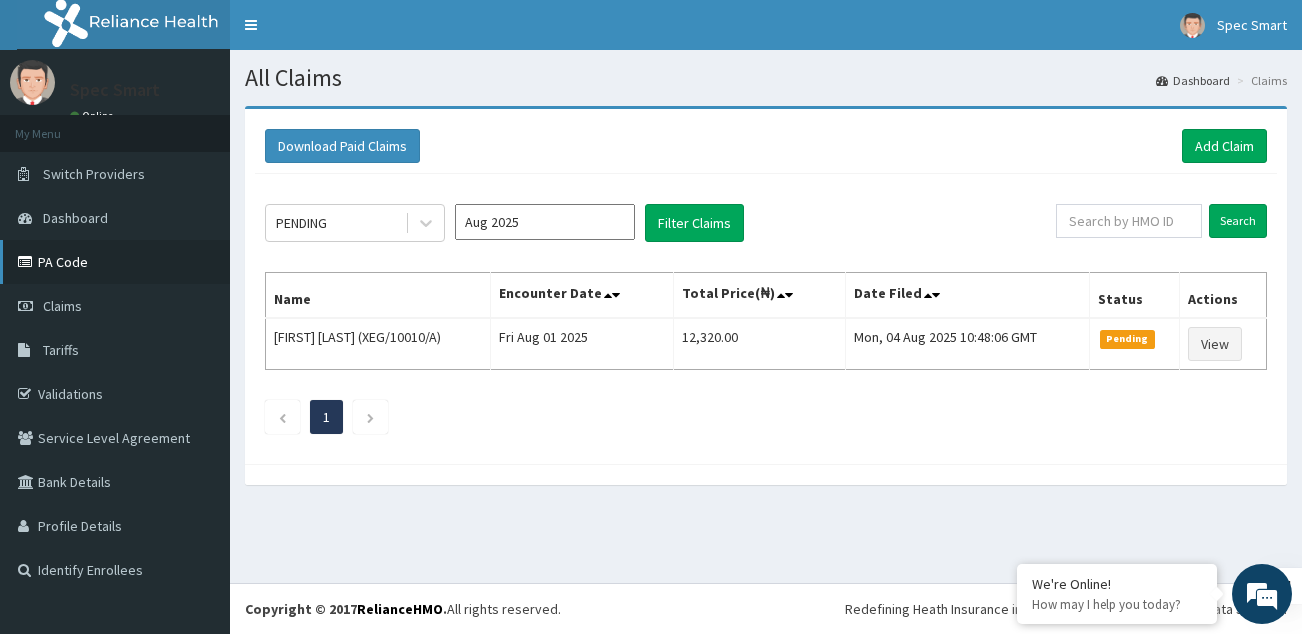 click on "PA Code" at bounding box center [115, 262] 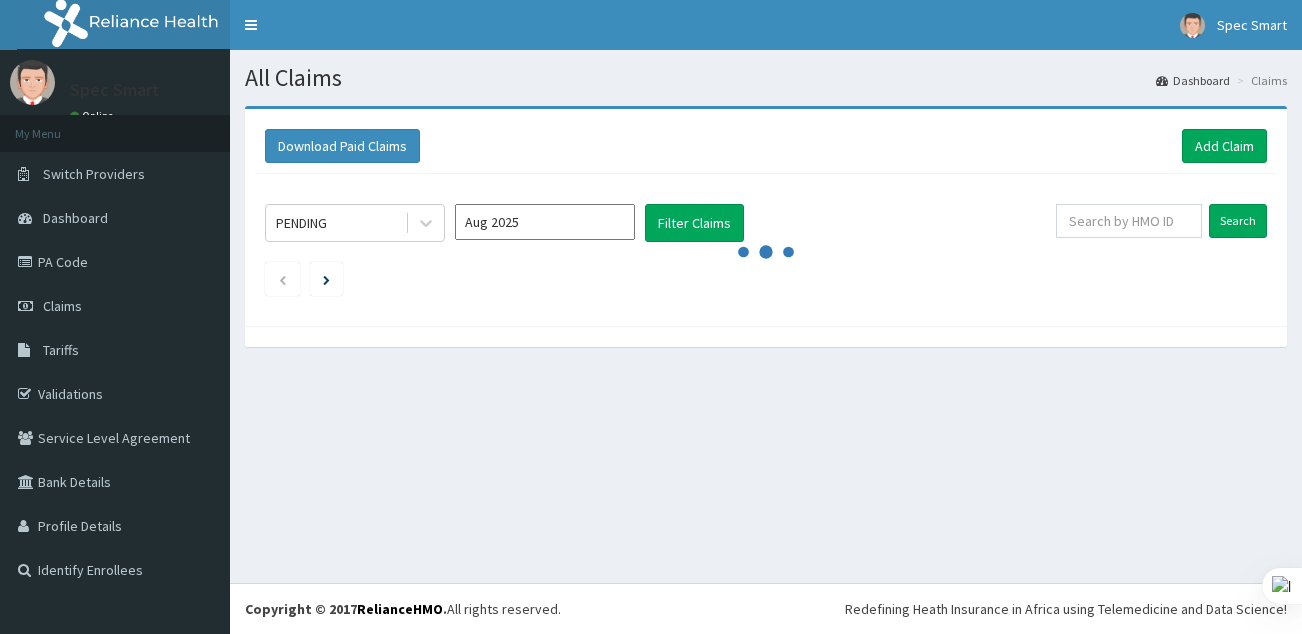 scroll, scrollTop: 0, scrollLeft: 0, axis: both 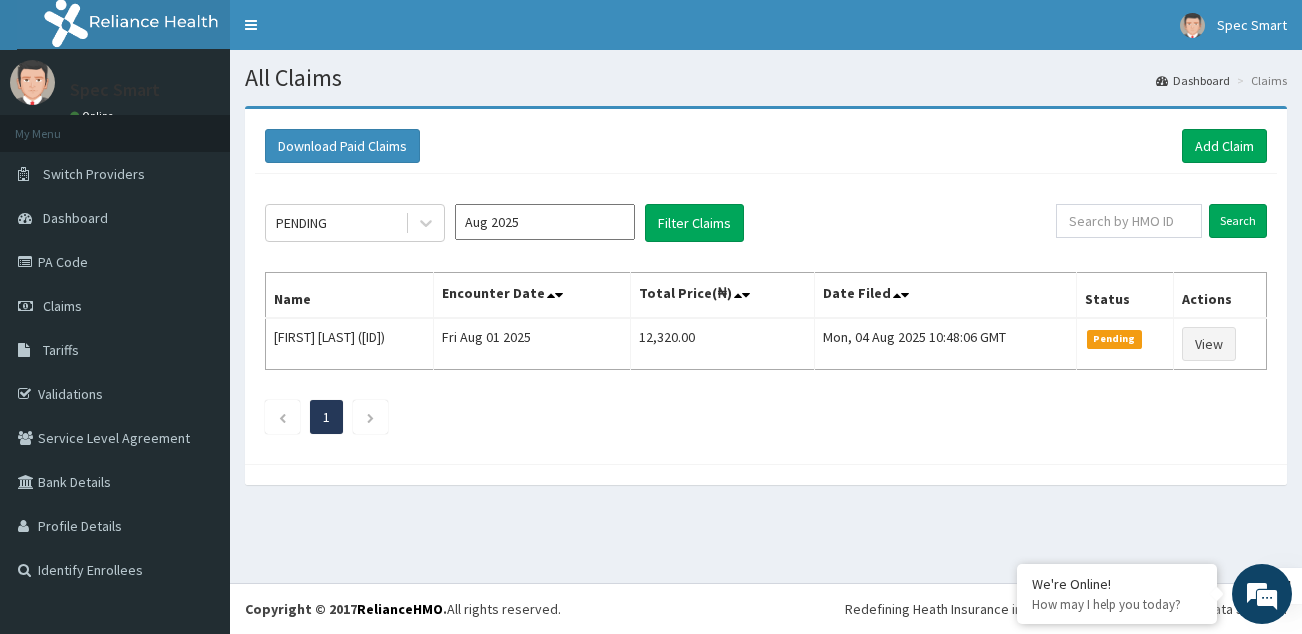 click on "Download Paid Claims Add Claim" at bounding box center [766, 146] 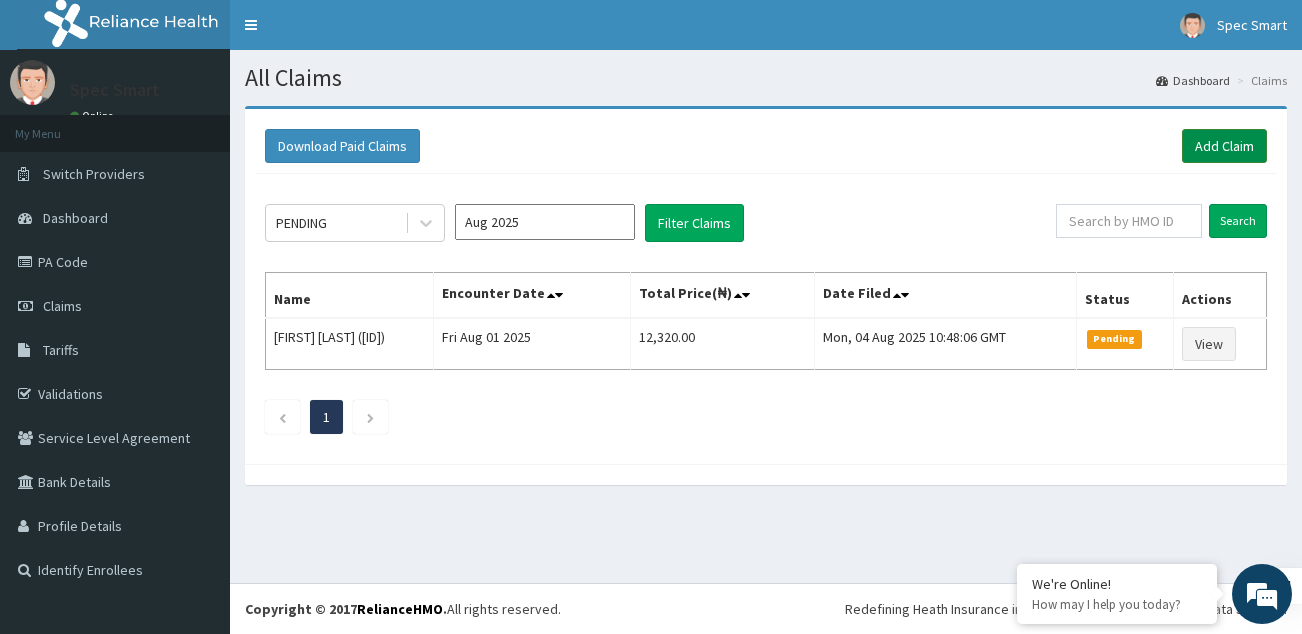 click on "Add Claim" at bounding box center (1224, 146) 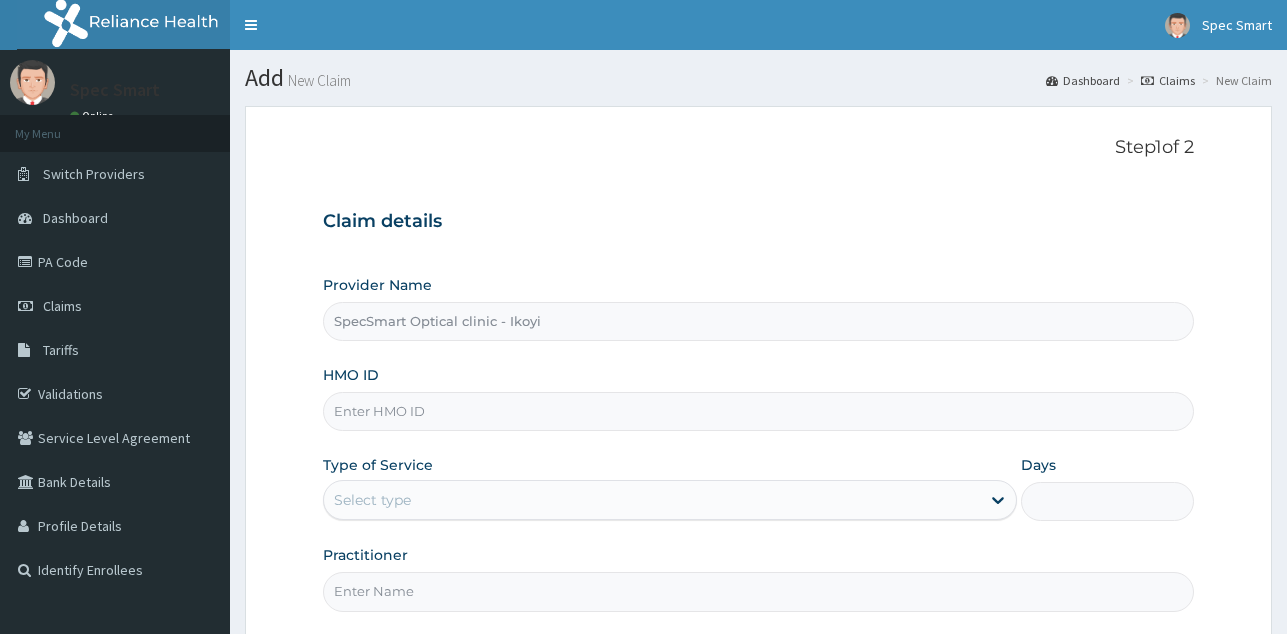 scroll, scrollTop: 0, scrollLeft: 0, axis: both 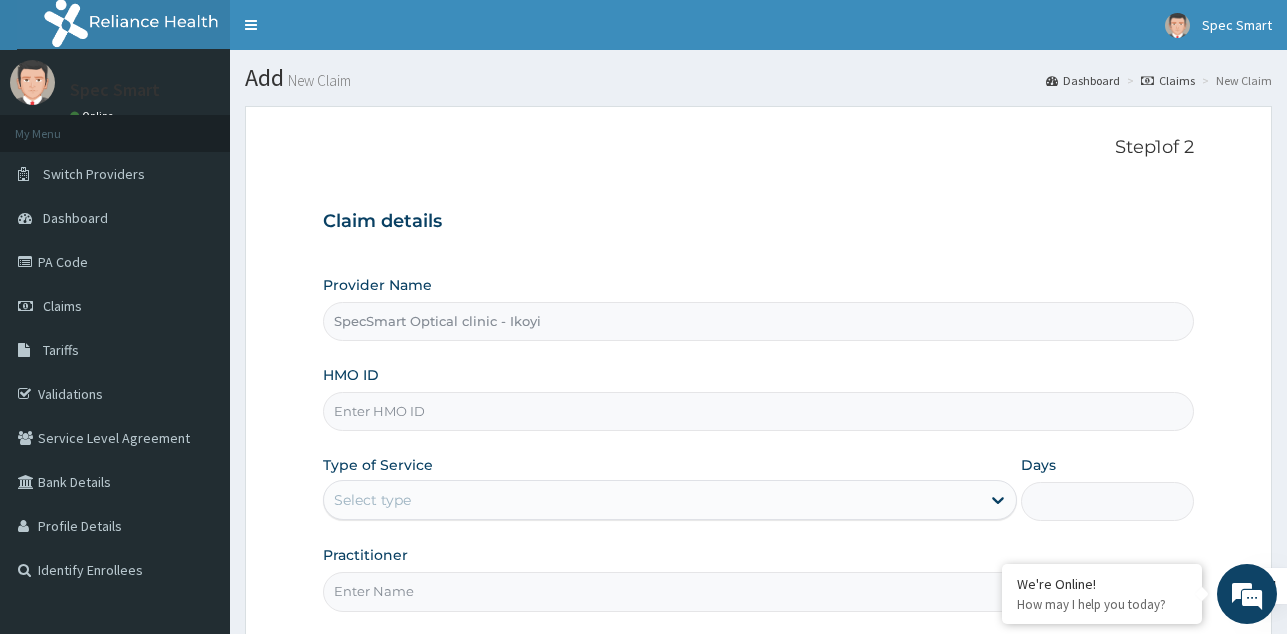 click on "HMO ID" at bounding box center [758, 411] 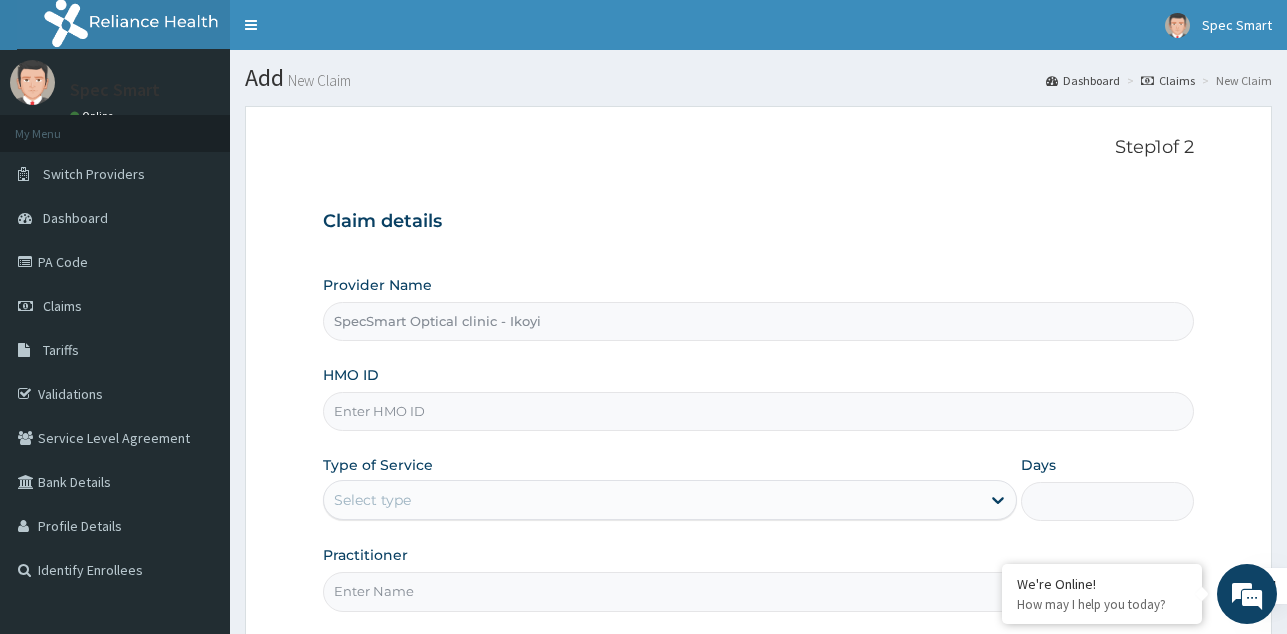 paste on "PED/10055/A" 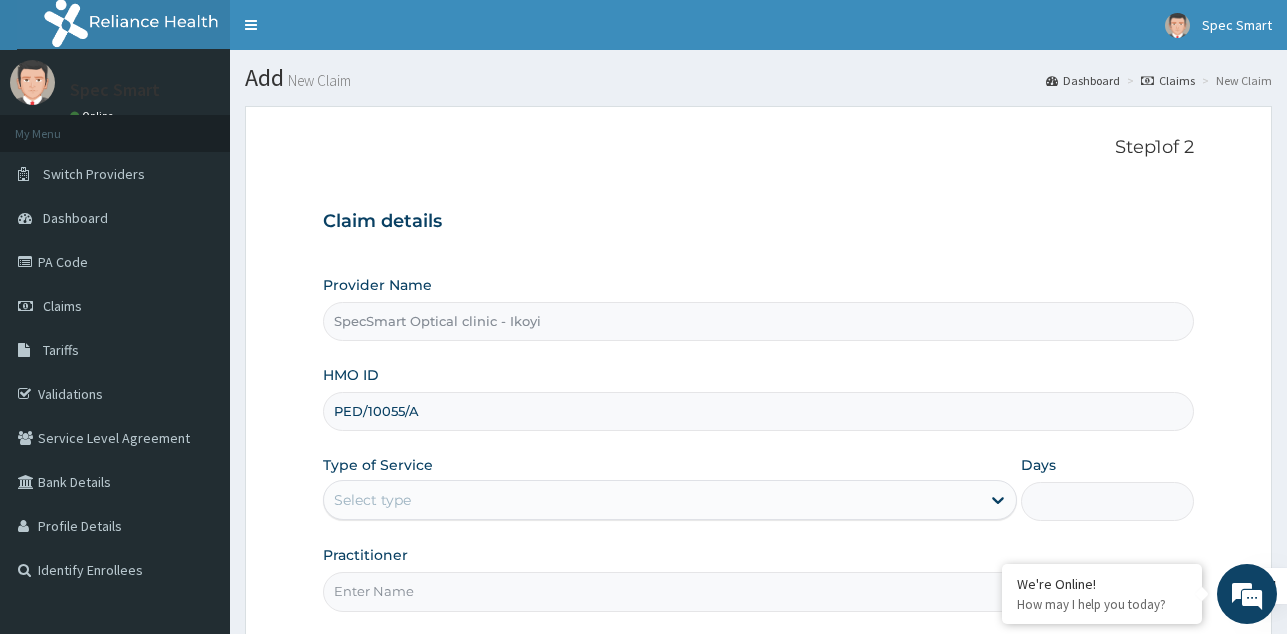 type on "PED/10055/A" 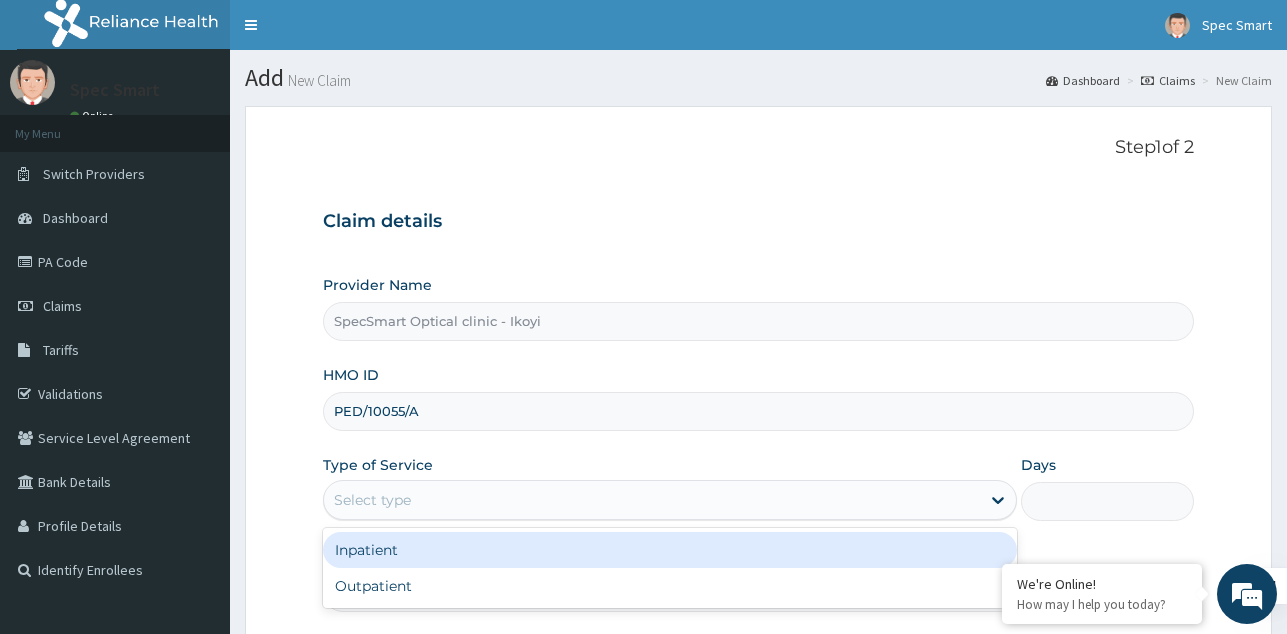 click on "Select type" at bounding box center (652, 500) 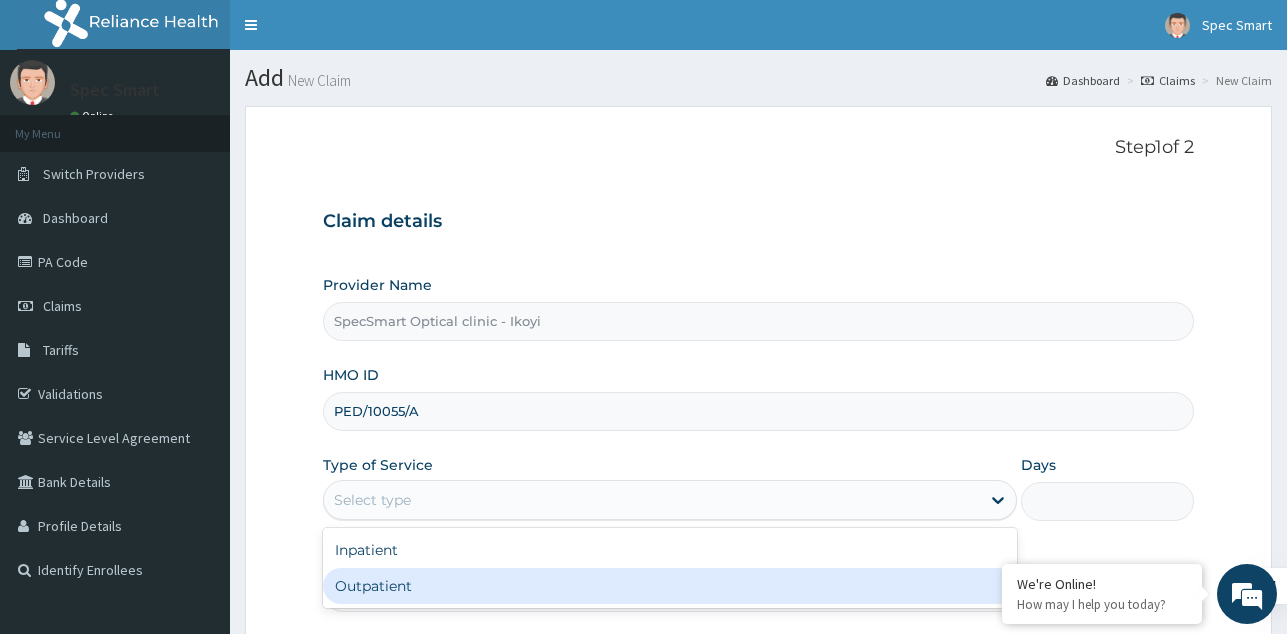 click on "Outpatient" at bounding box center (670, 586) 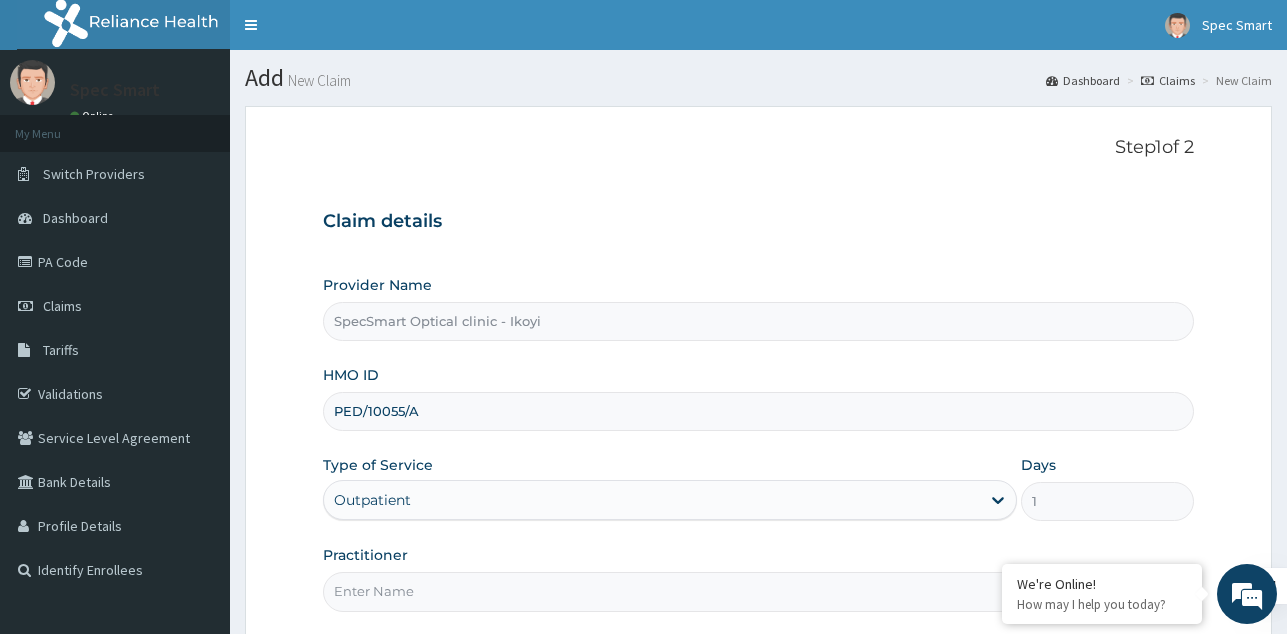 scroll, scrollTop: 189, scrollLeft: 0, axis: vertical 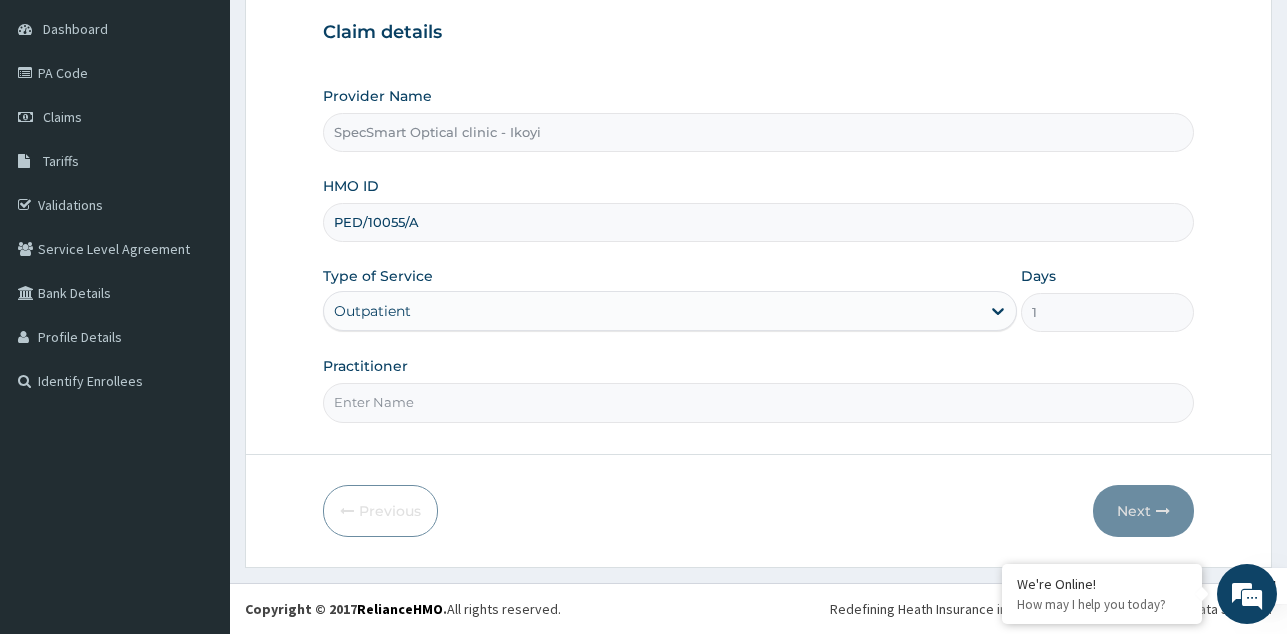 click on "Practitioner" at bounding box center (758, 402) 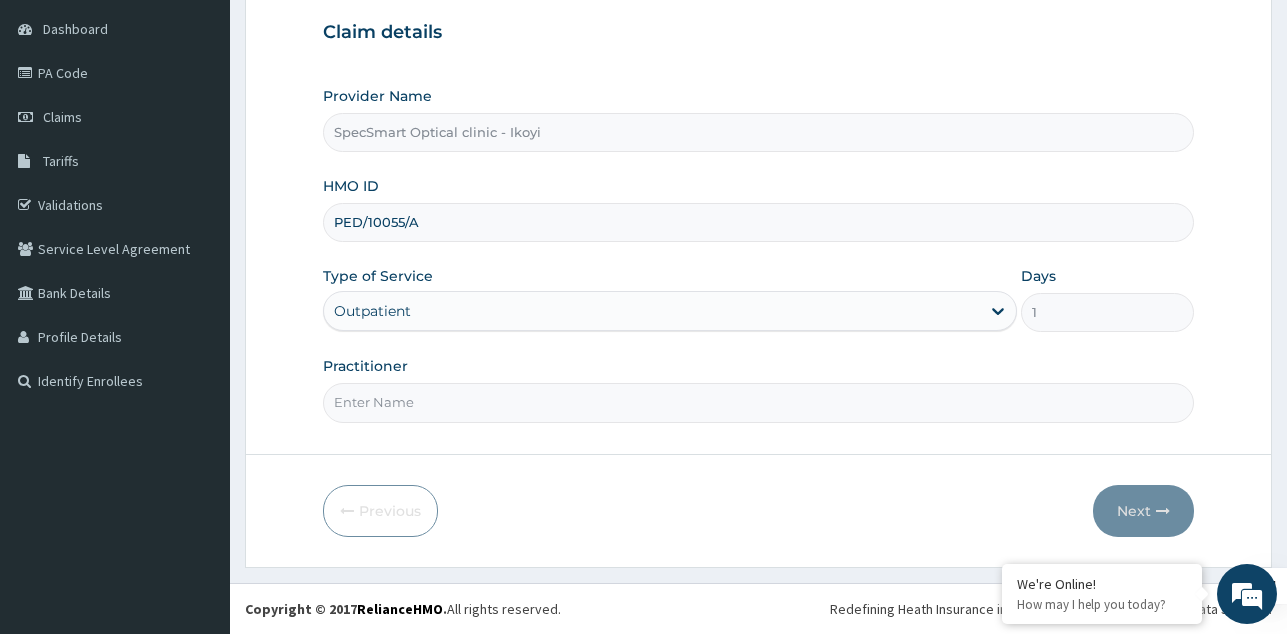 type on "SPECSMART" 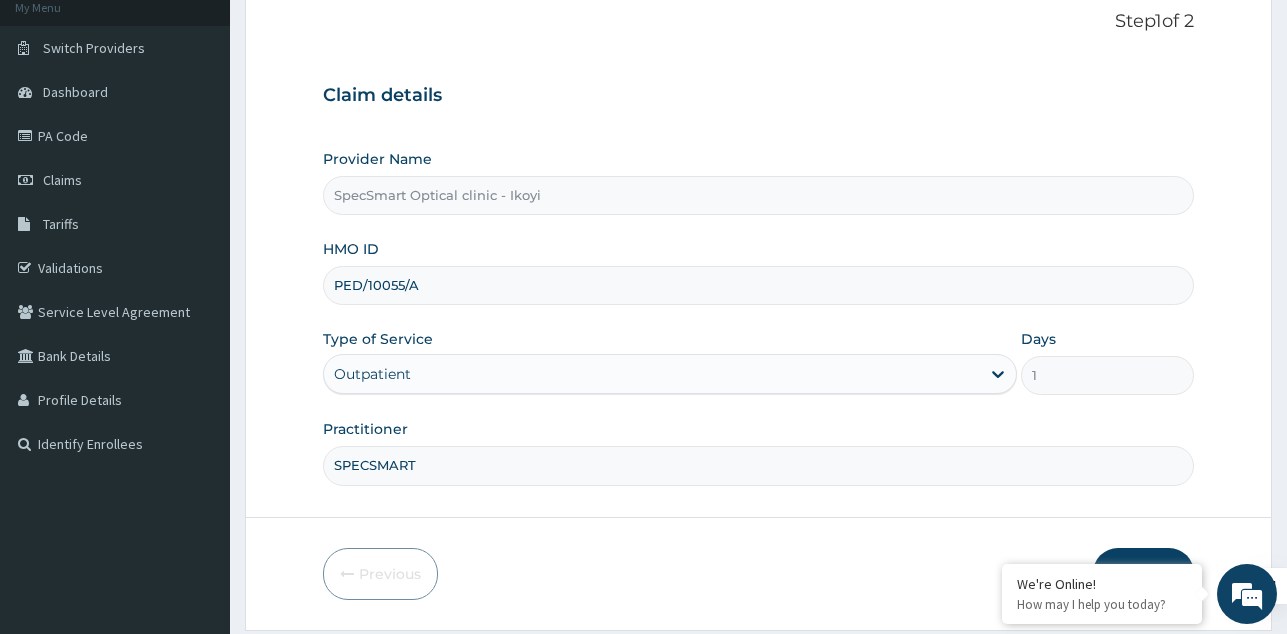 scroll, scrollTop: 189, scrollLeft: 0, axis: vertical 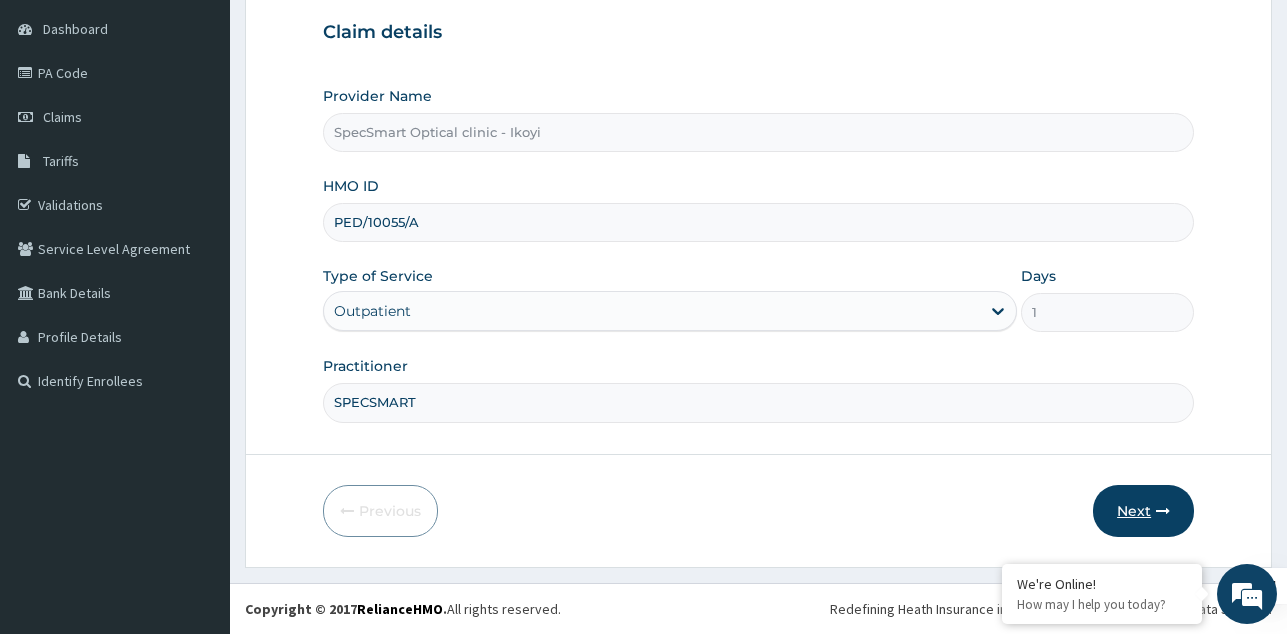 click on "Next" at bounding box center [1143, 511] 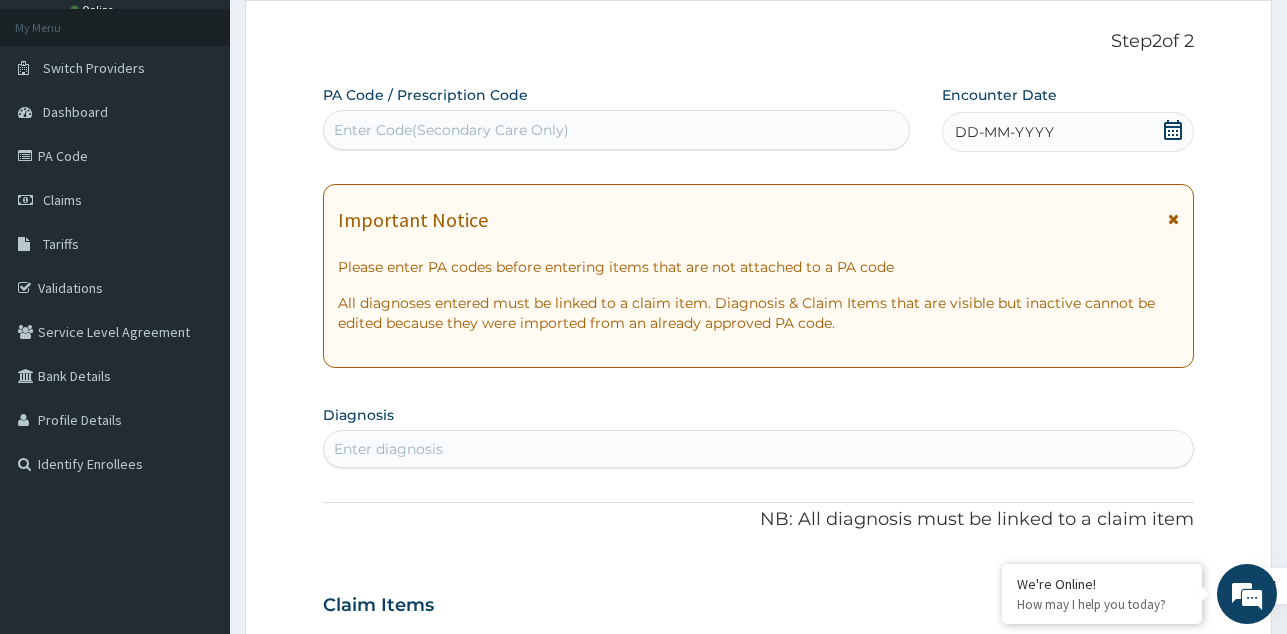 scroll, scrollTop: 0, scrollLeft: 0, axis: both 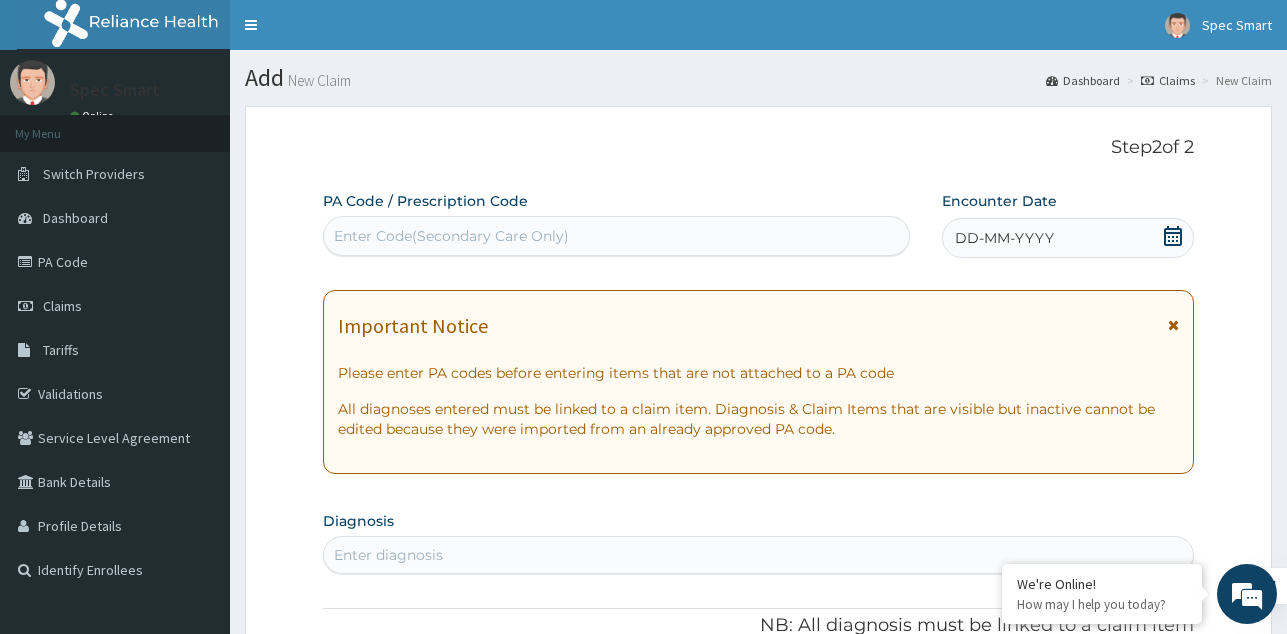 click on "Enter Code(Secondary Care Only)" at bounding box center [451, 236] 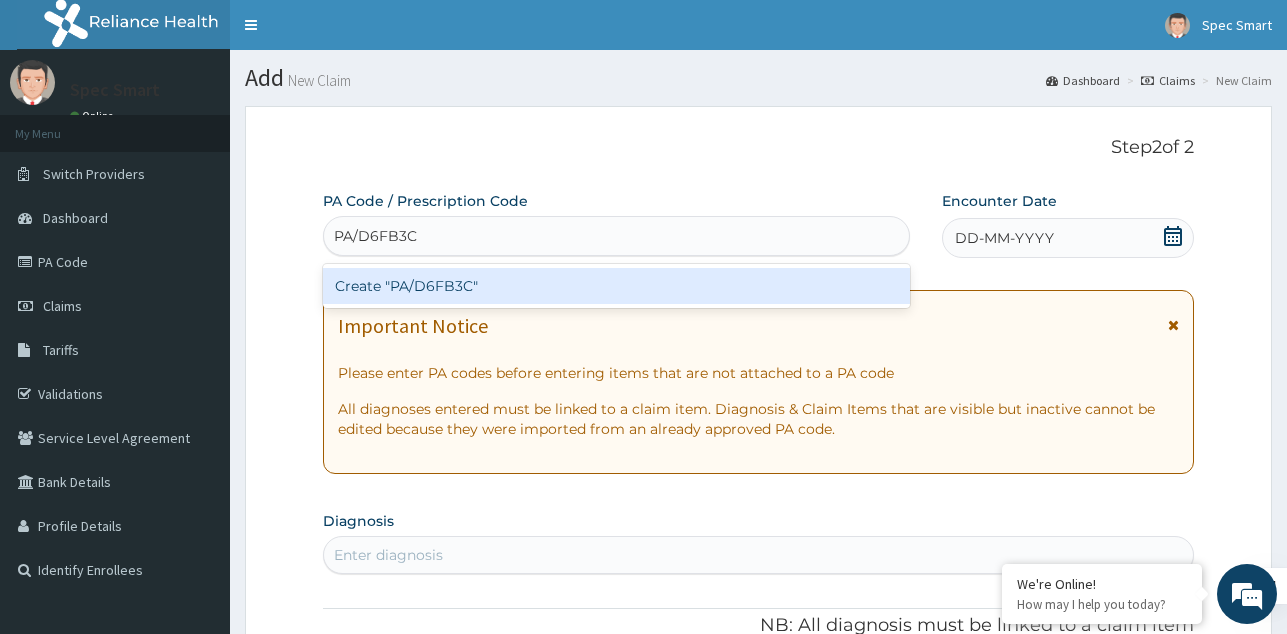 click on "Create "PA/D6FB3C"" at bounding box center [616, 286] 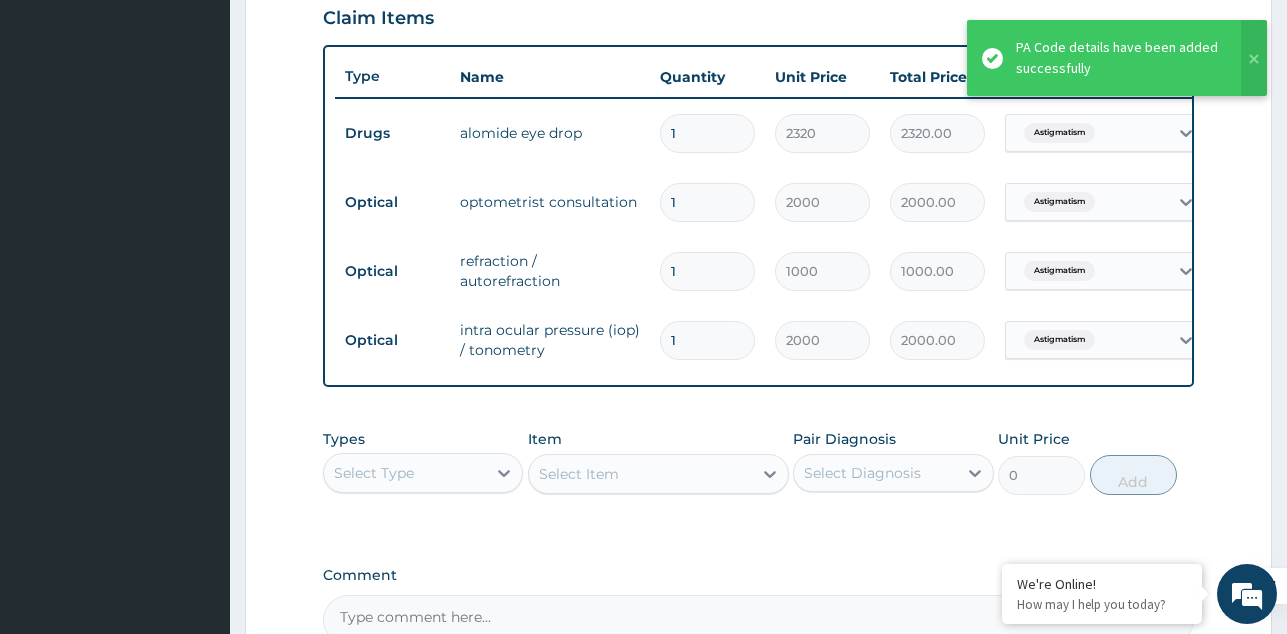 scroll, scrollTop: 635, scrollLeft: 0, axis: vertical 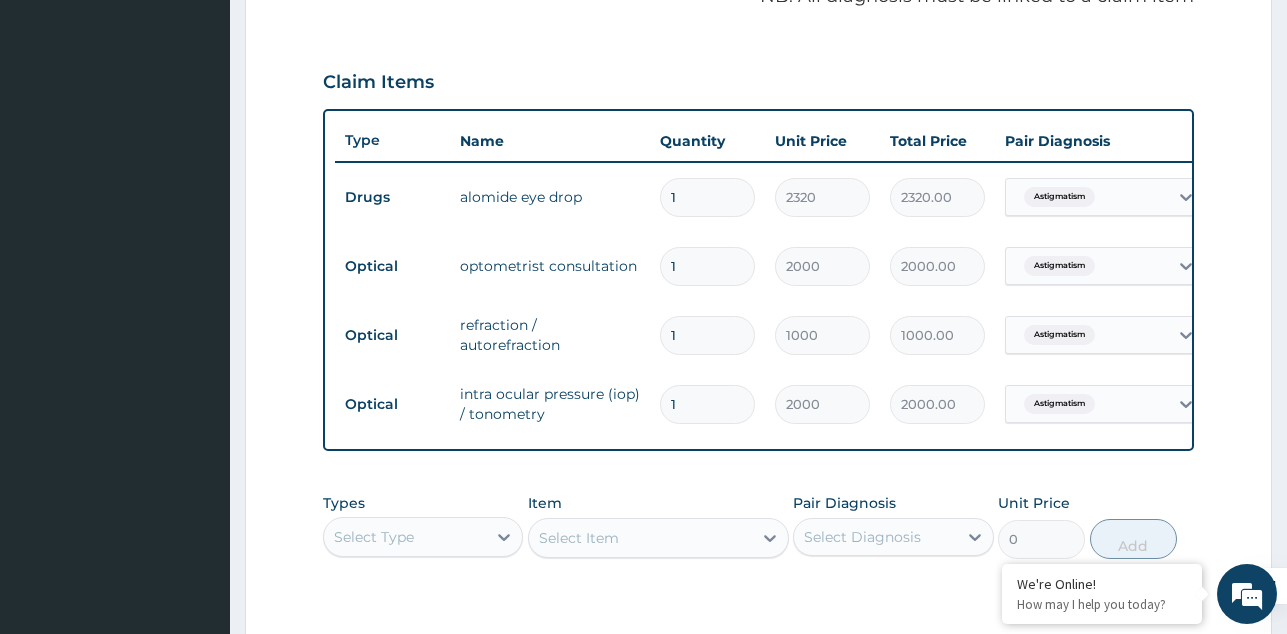 click on "Select Type" at bounding box center [405, 537] 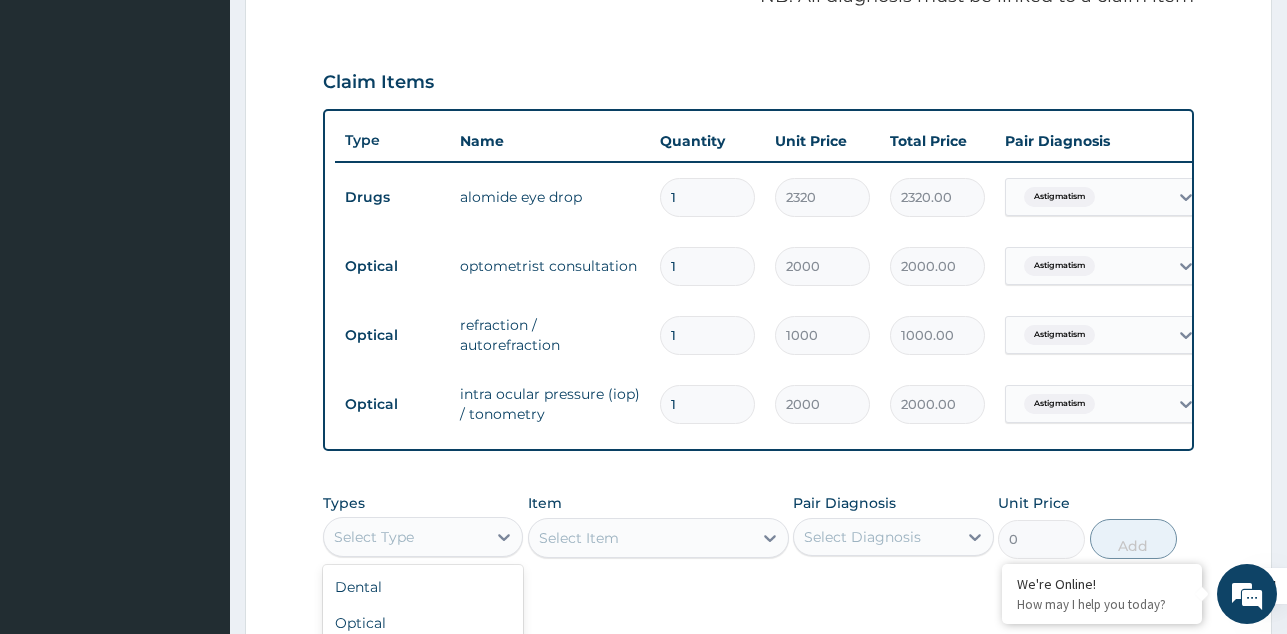 scroll, scrollTop: 68, scrollLeft: 0, axis: vertical 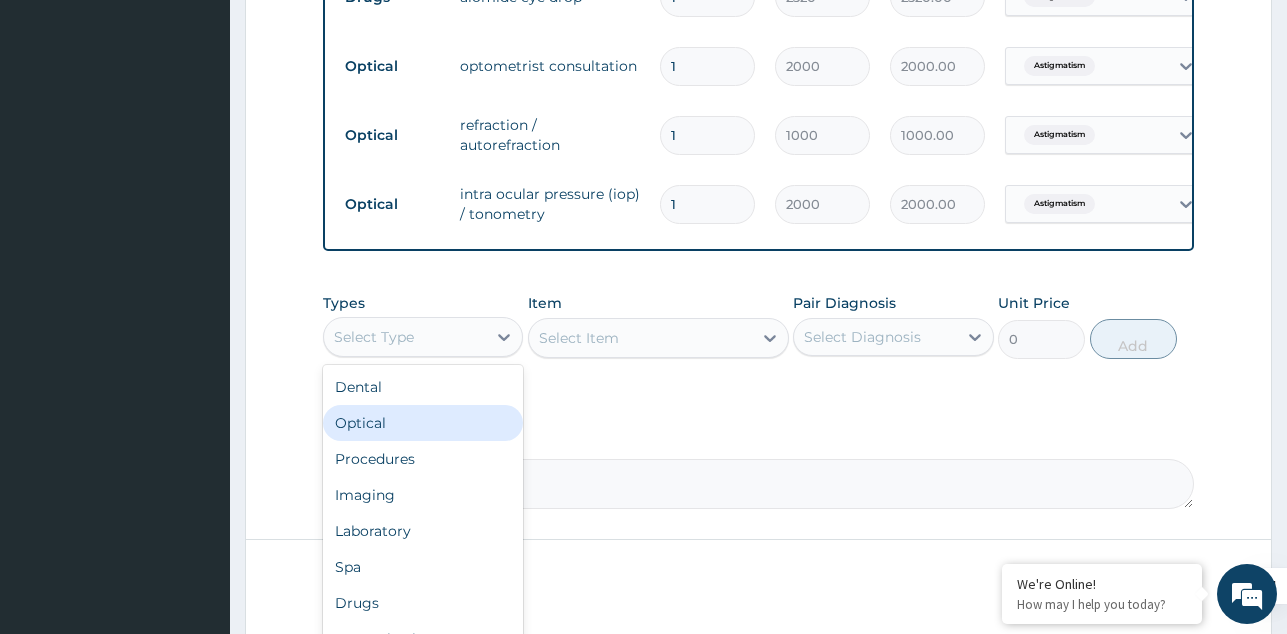 click on "Optical" at bounding box center [423, 423] 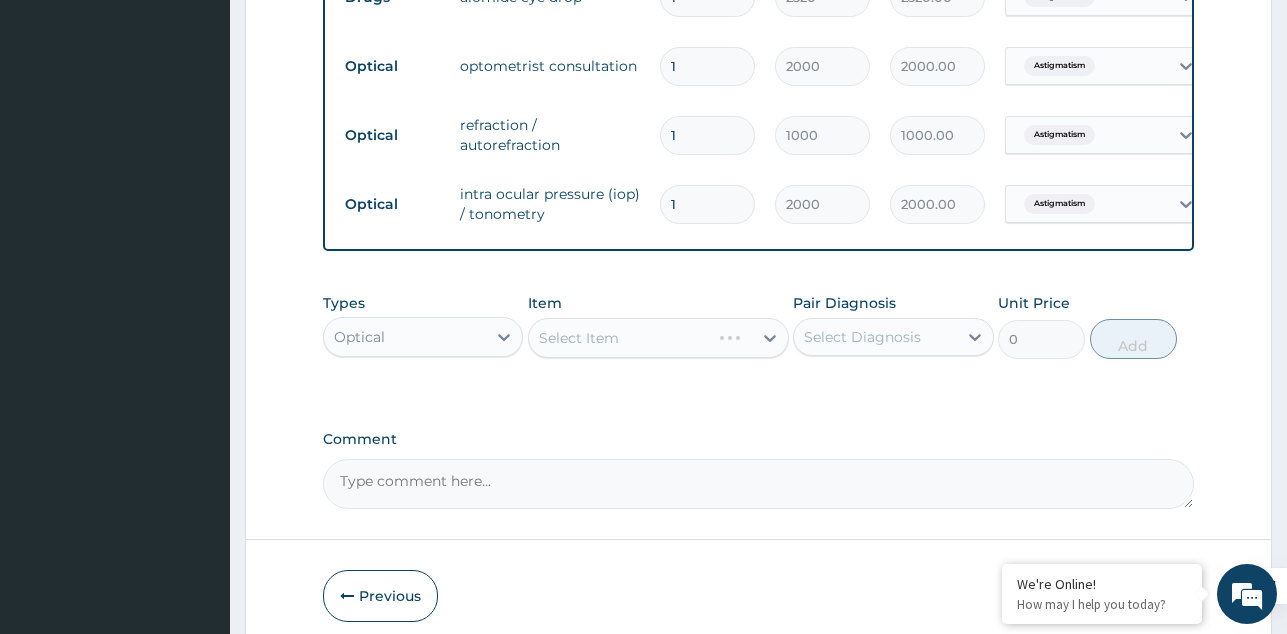 click on "Select Item" at bounding box center (658, 338) 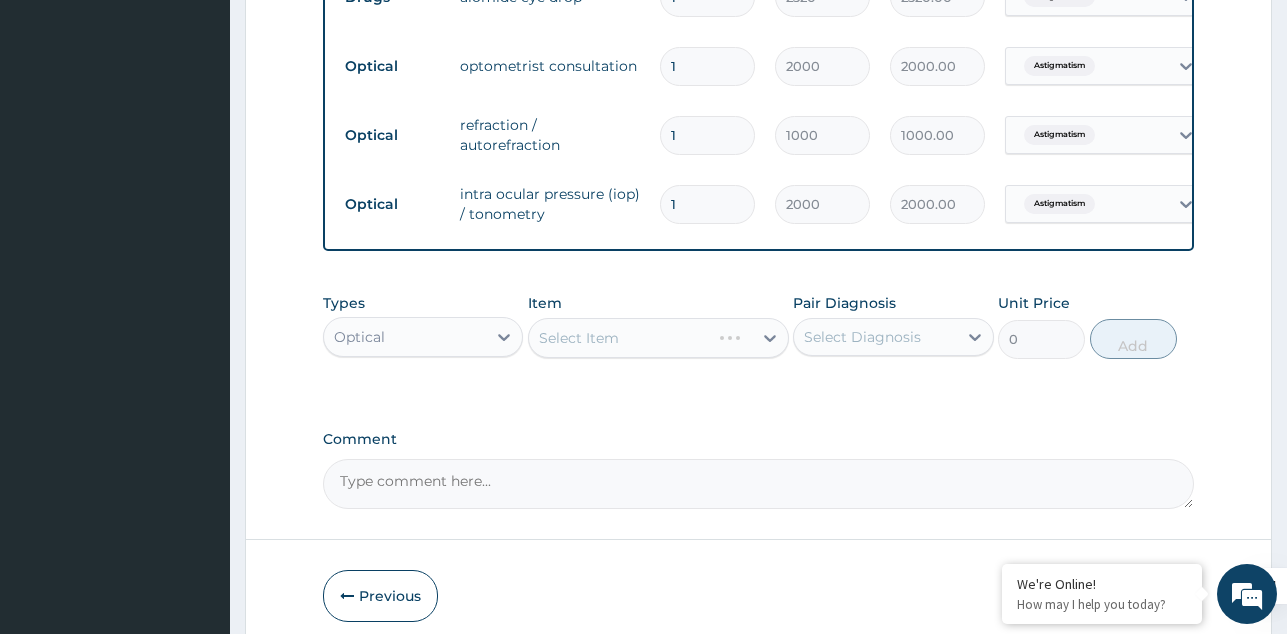click on "Select Diagnosis" at bounding box center (862, 337) 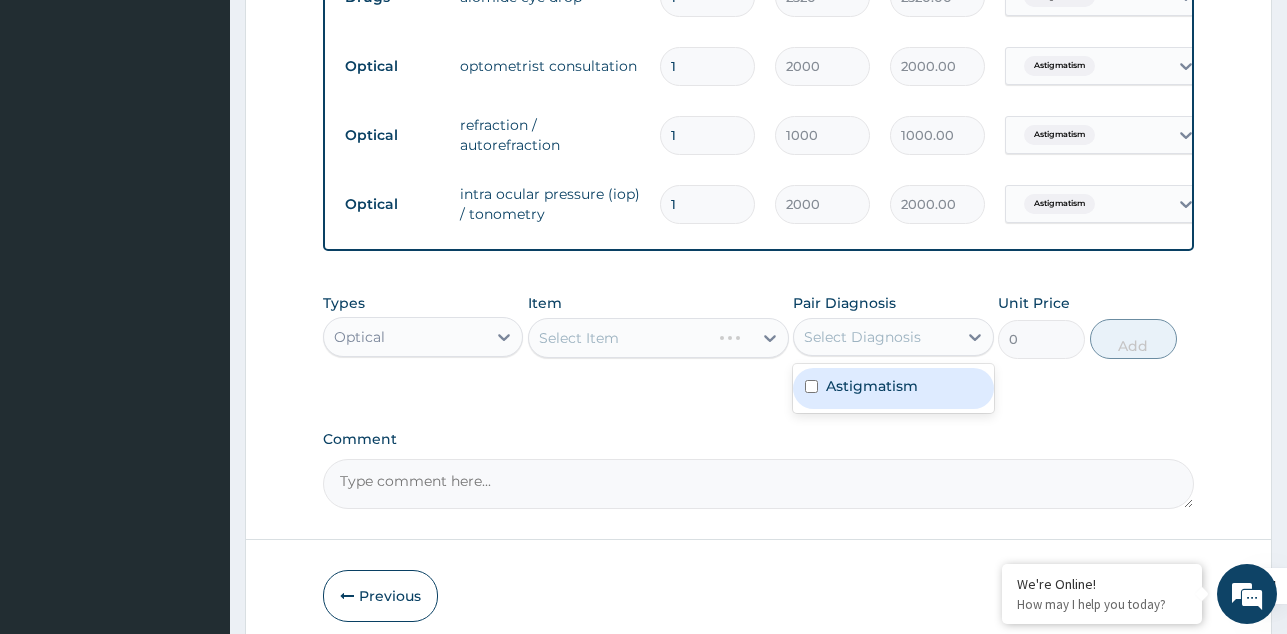click on "Astigmatism" at bounding box center (872, 386) 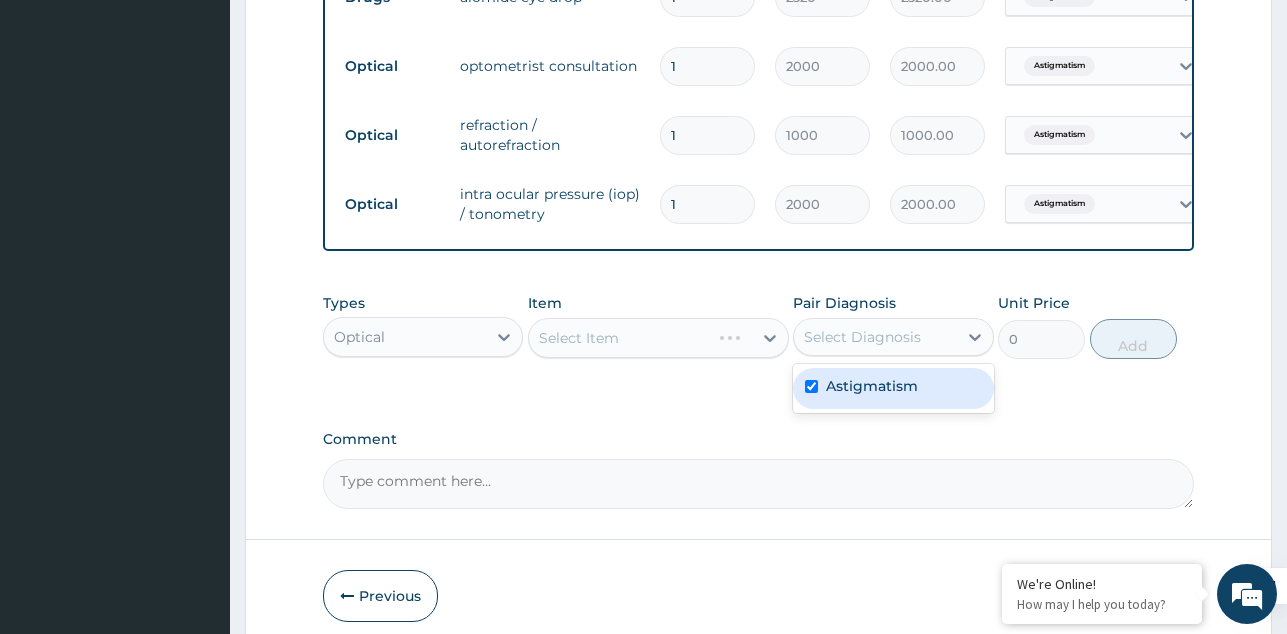 checkbox on "true" 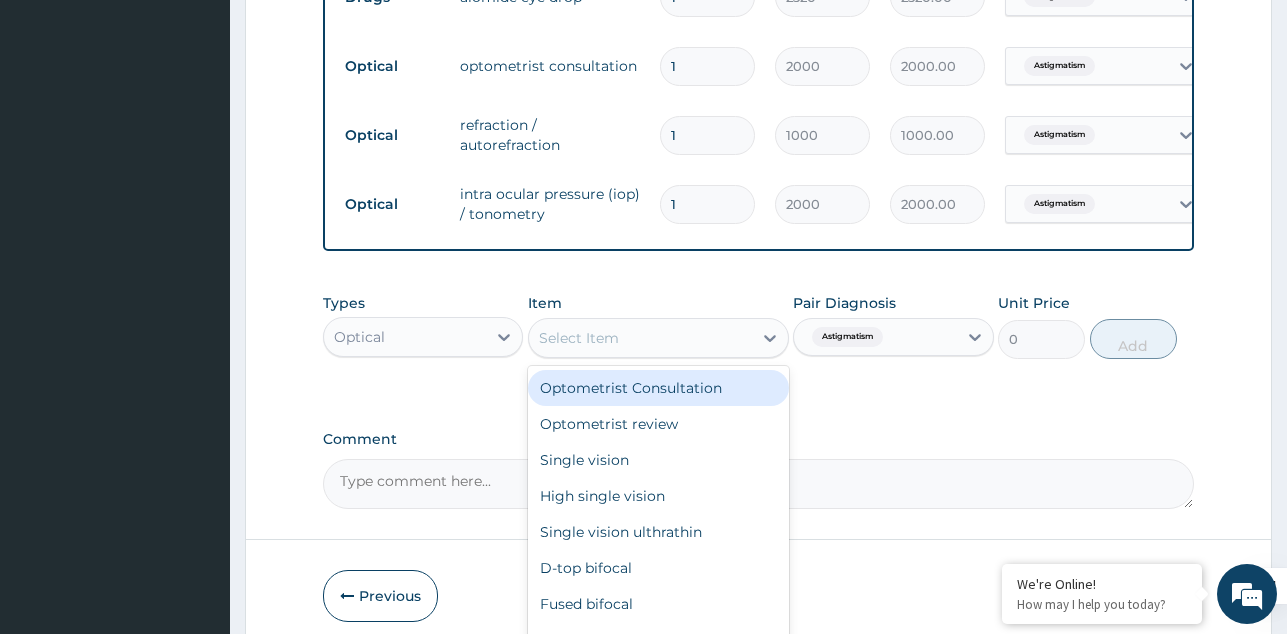 click on "Select Item" at bounding box center (640, 338) 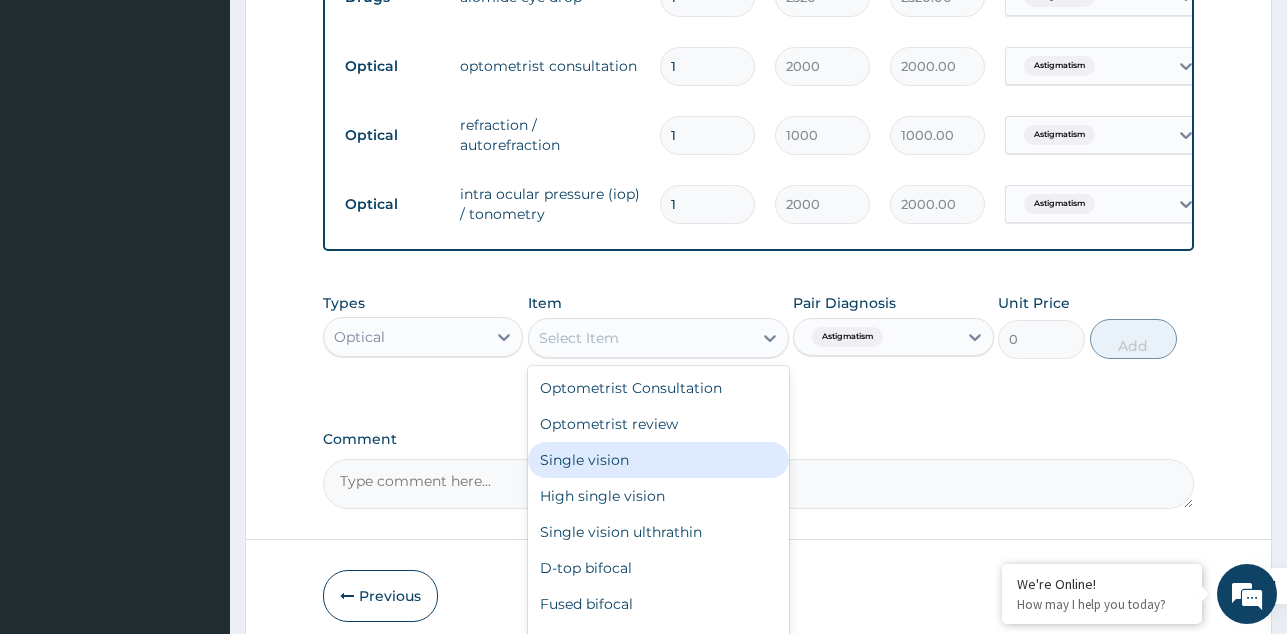 click on "Single vision" at bounding box center [658, 460] 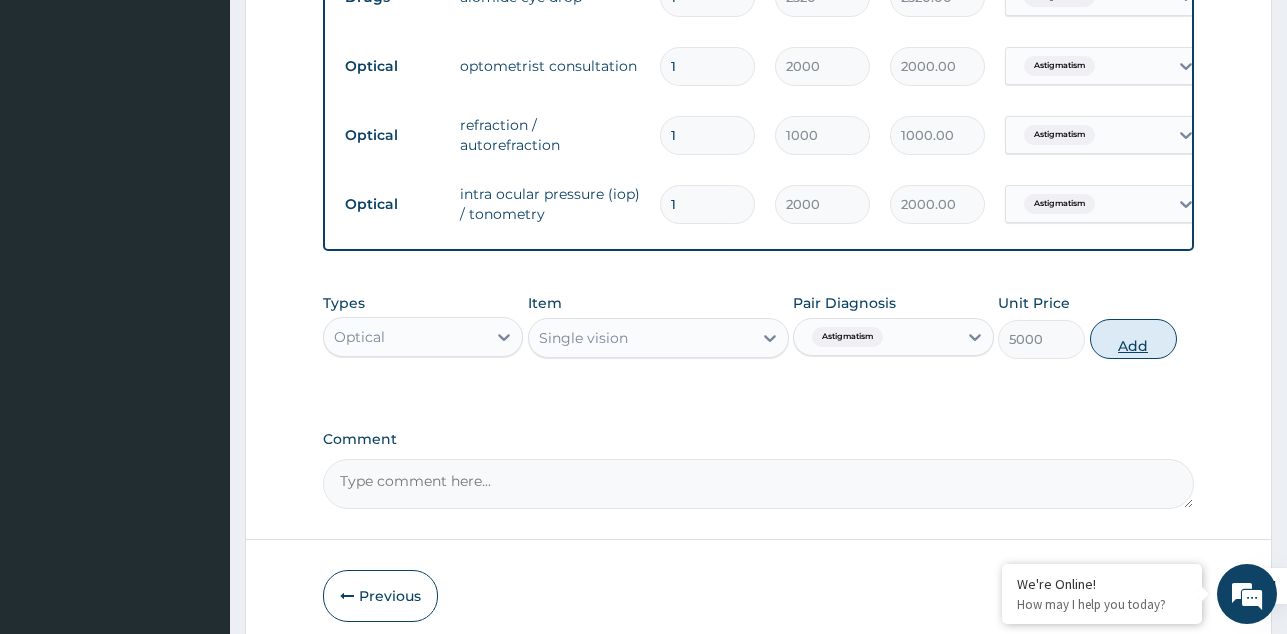 click on "Add" at bounding box center [1133, 339] 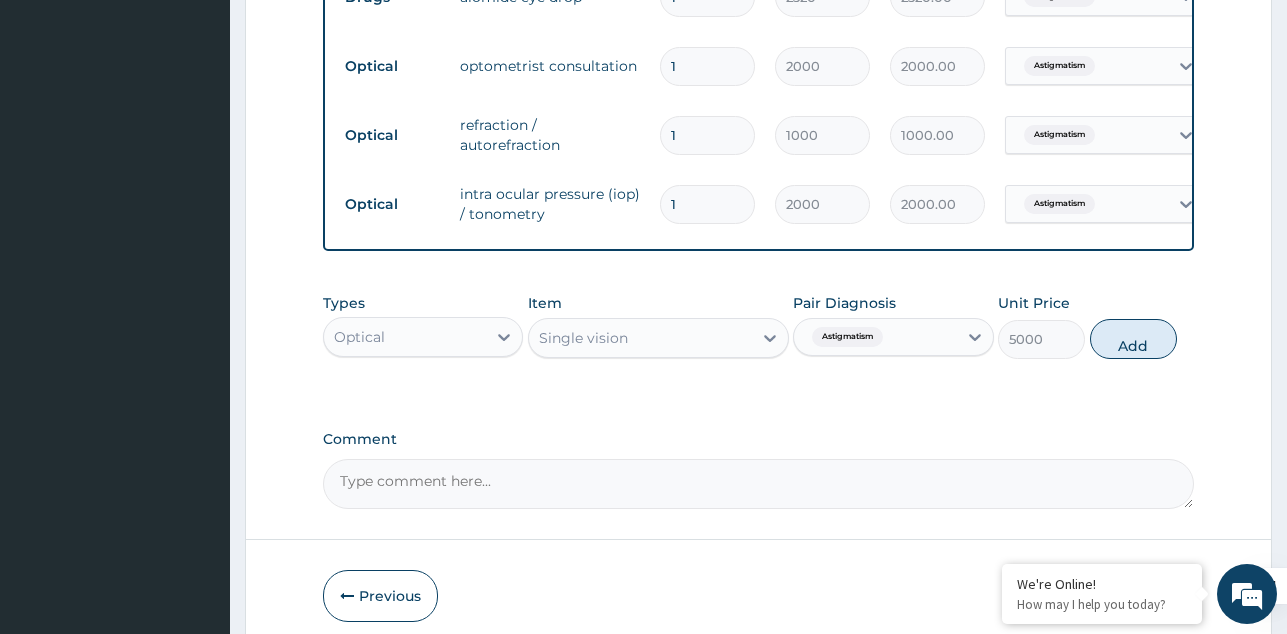 type on "0" 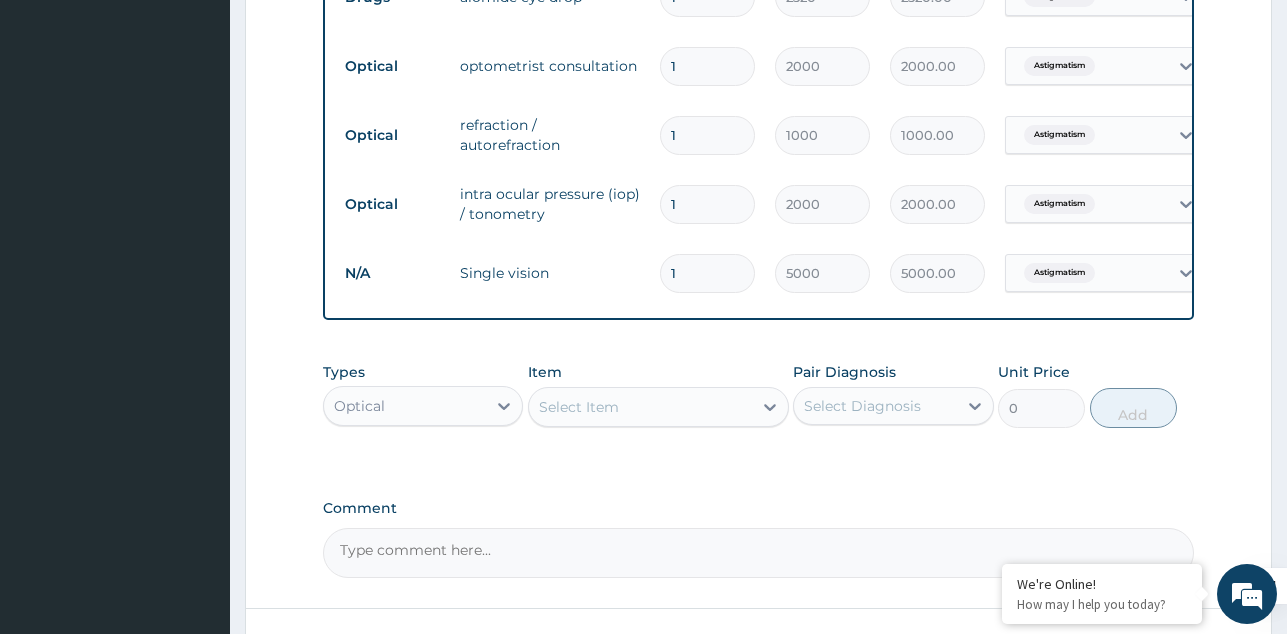 type 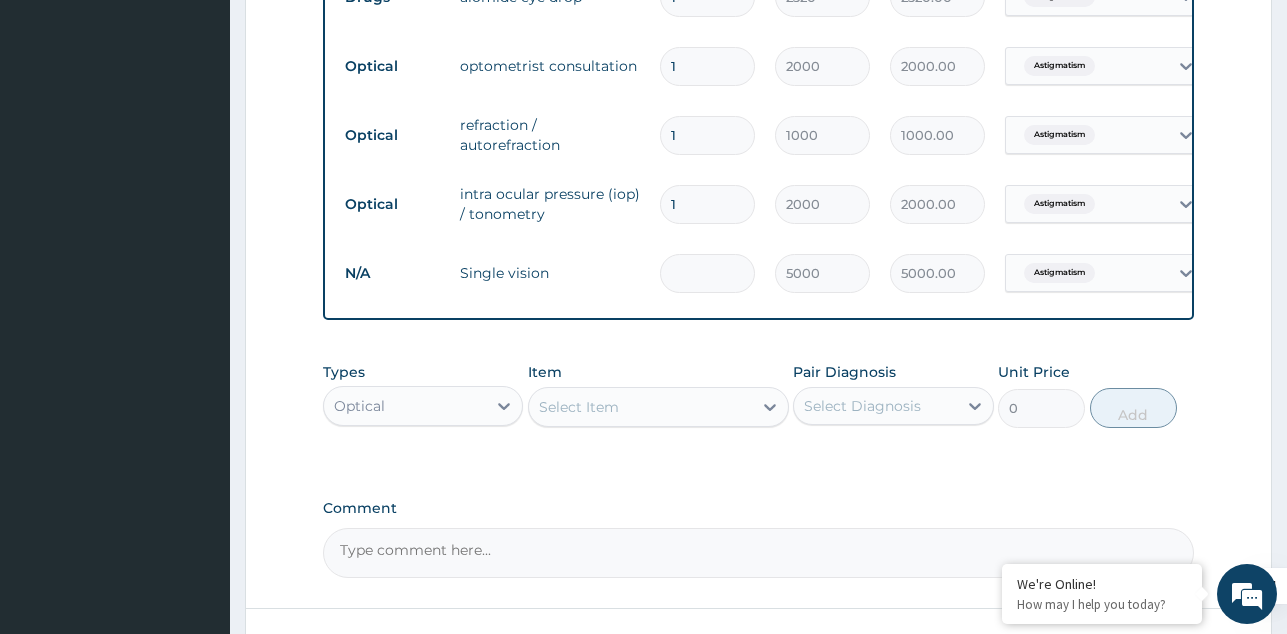 type on "0.00" 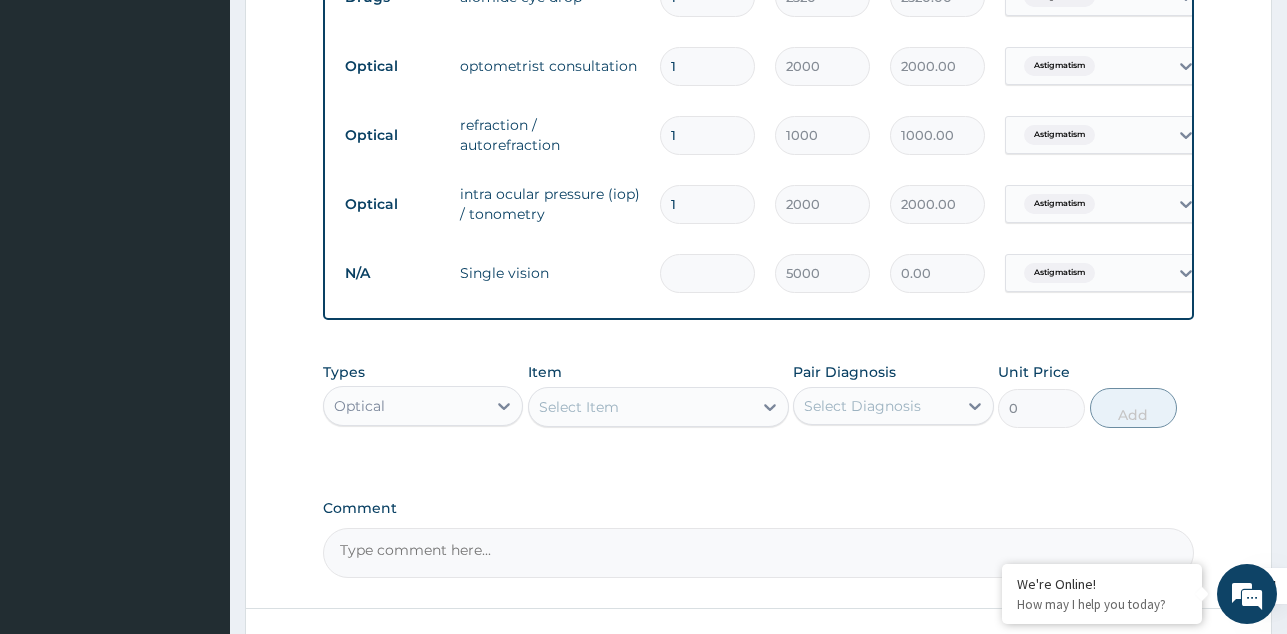 type on "5" 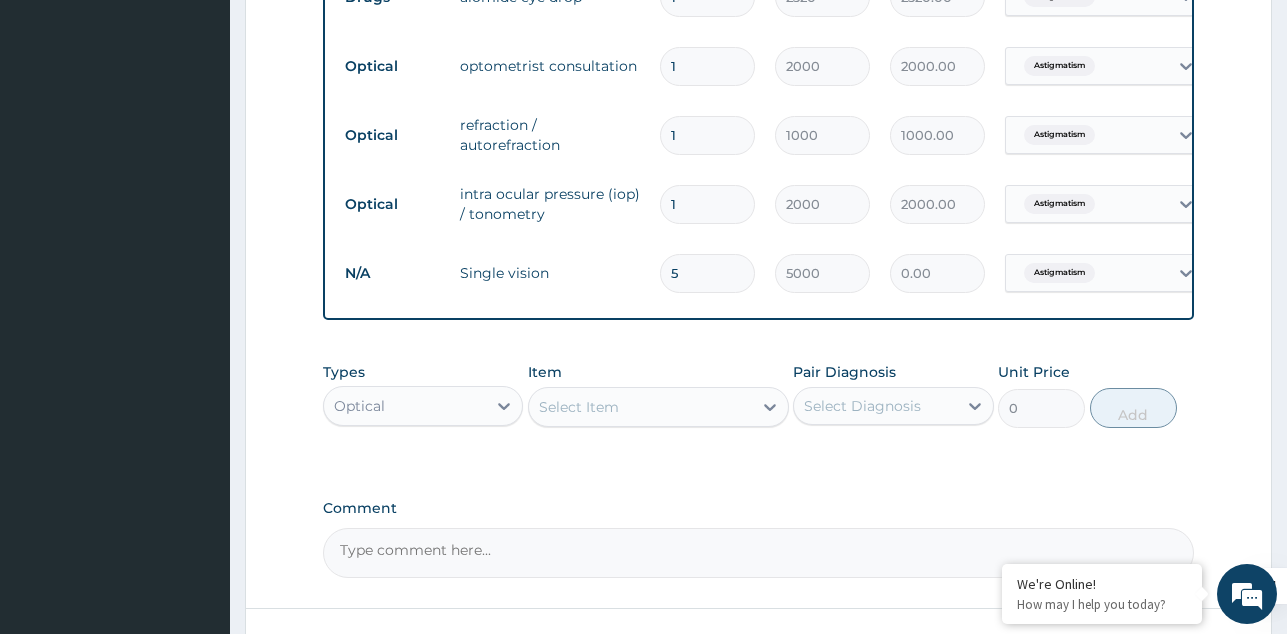 type on "25000.00" 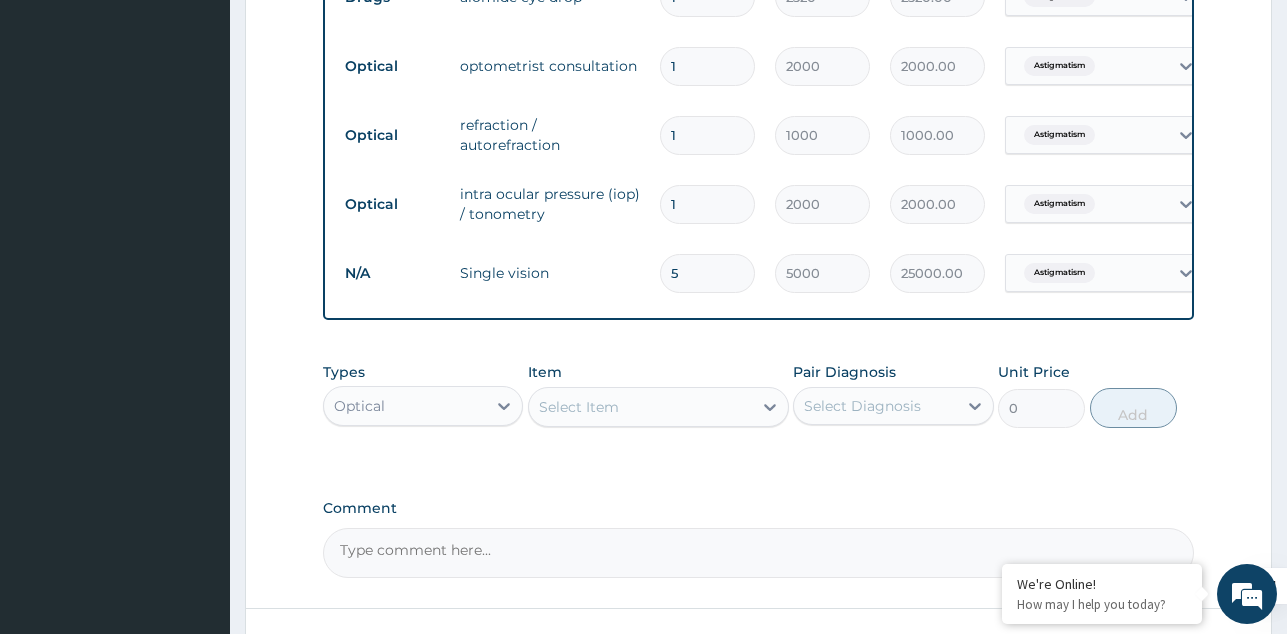 type on "5" 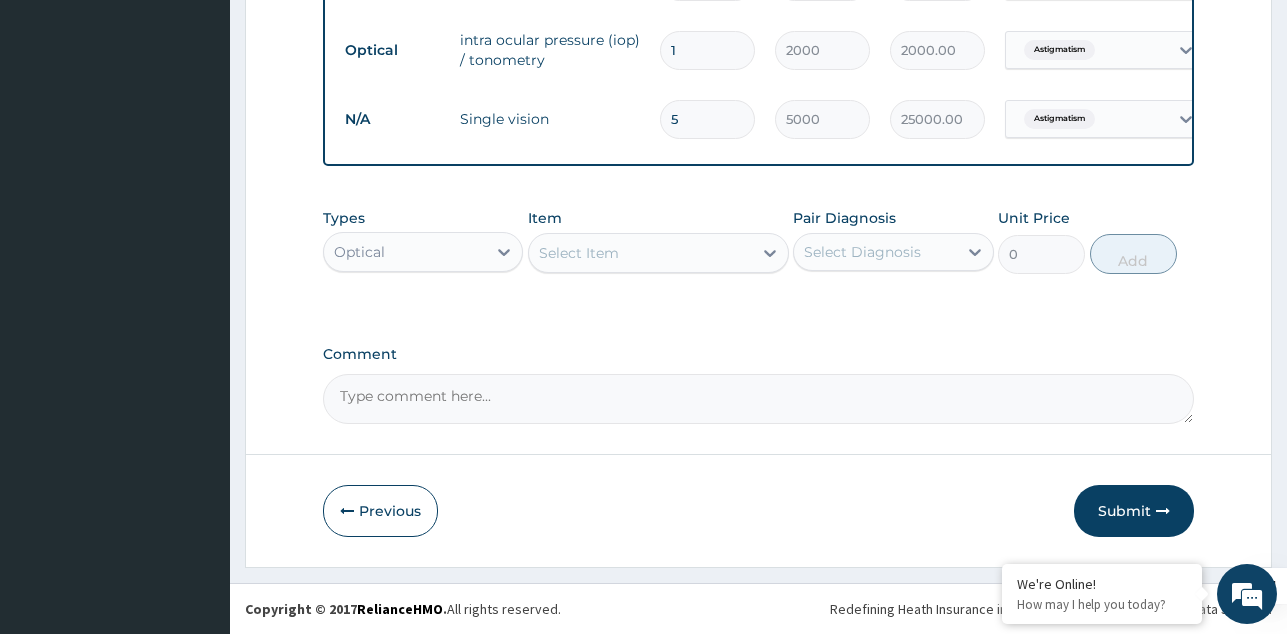 click on "Submit" at bounding box center [1134, 511] 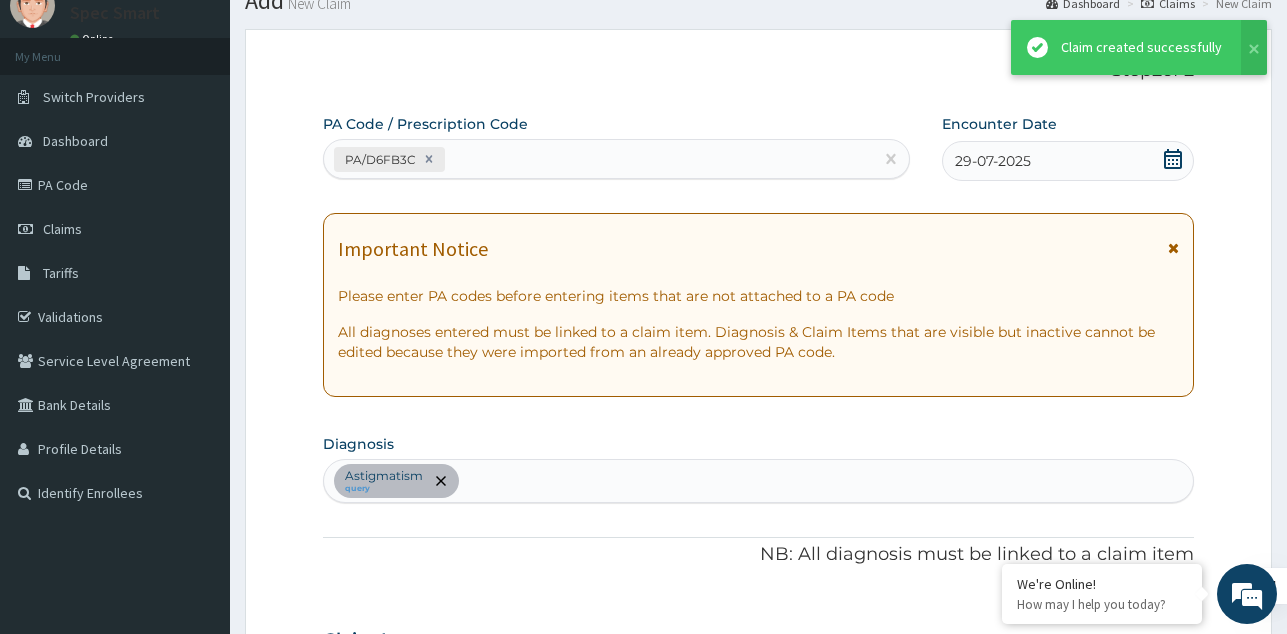 scroll, scrollTop: 1004, scrollLeft: 0, axis: vertical 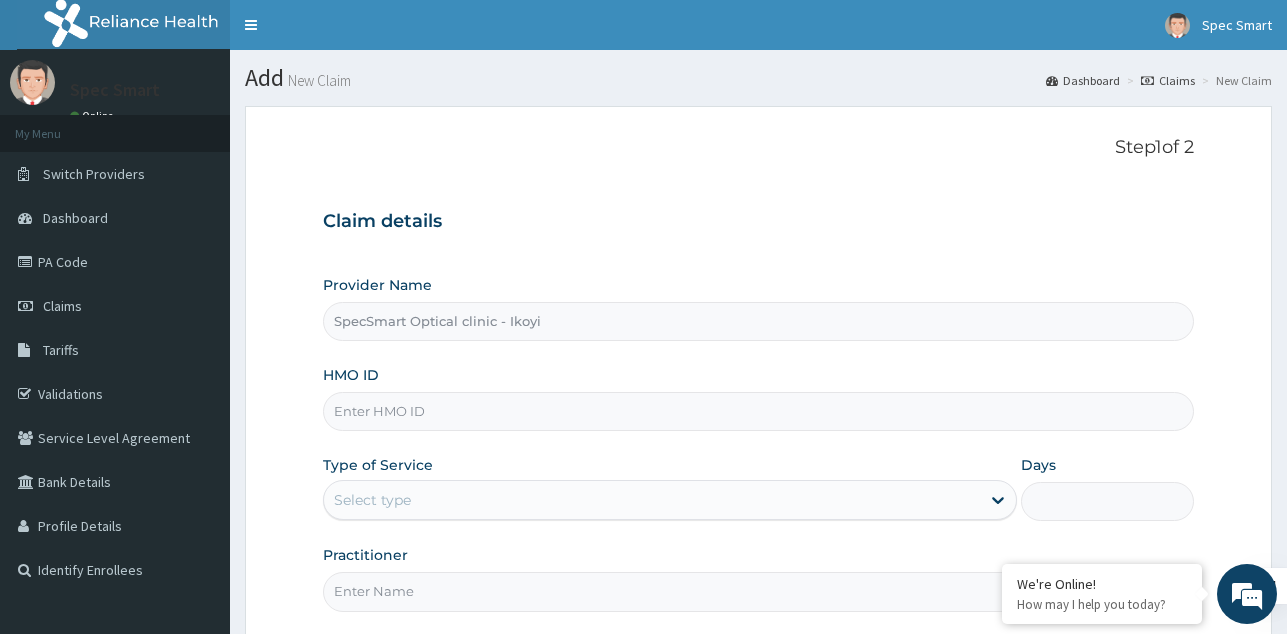 click on "HMO ID" at bounding box center [758, 411] 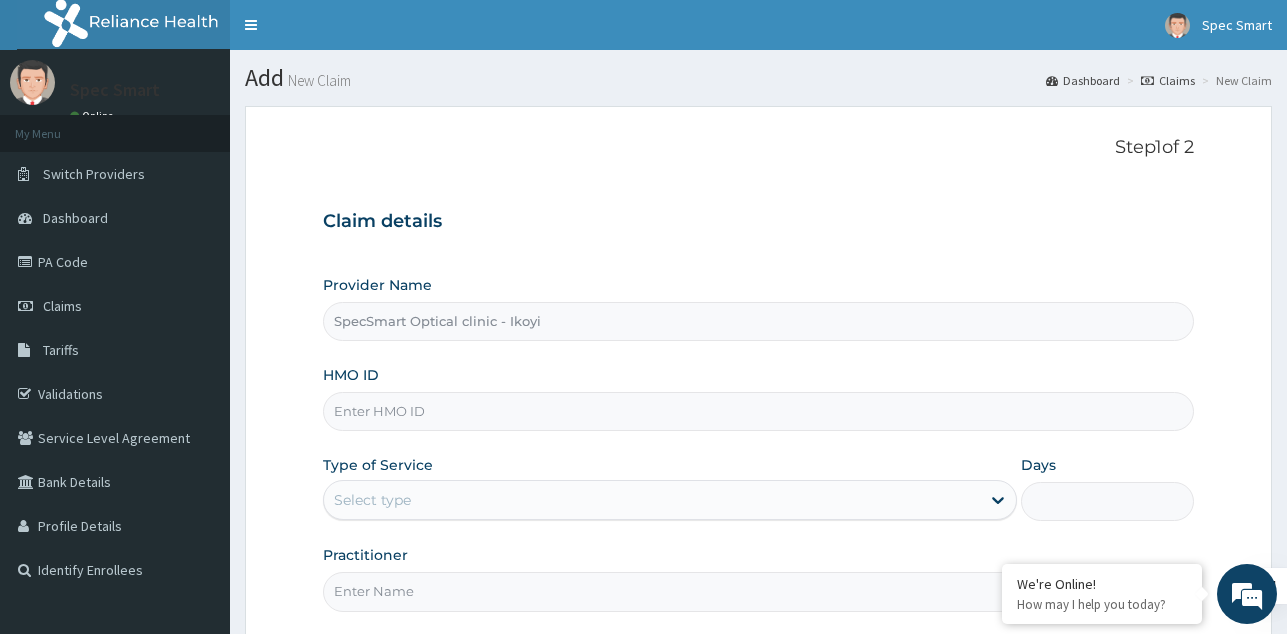 paste on "CES/10095/A" 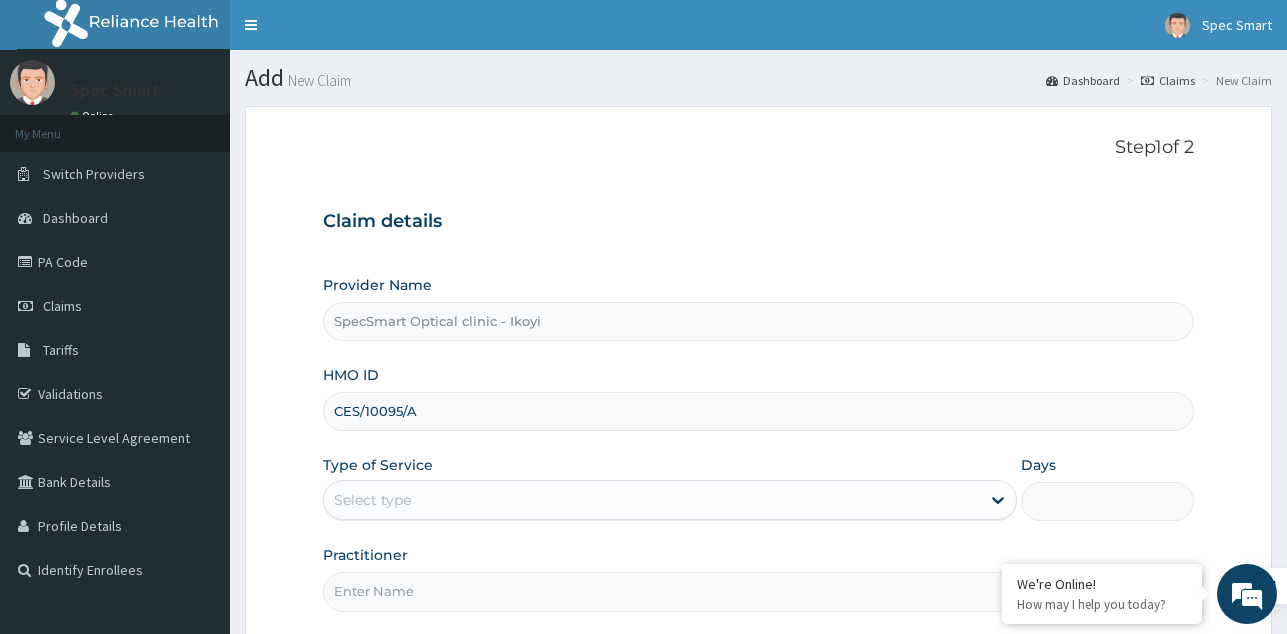type on "CES/10095/A" 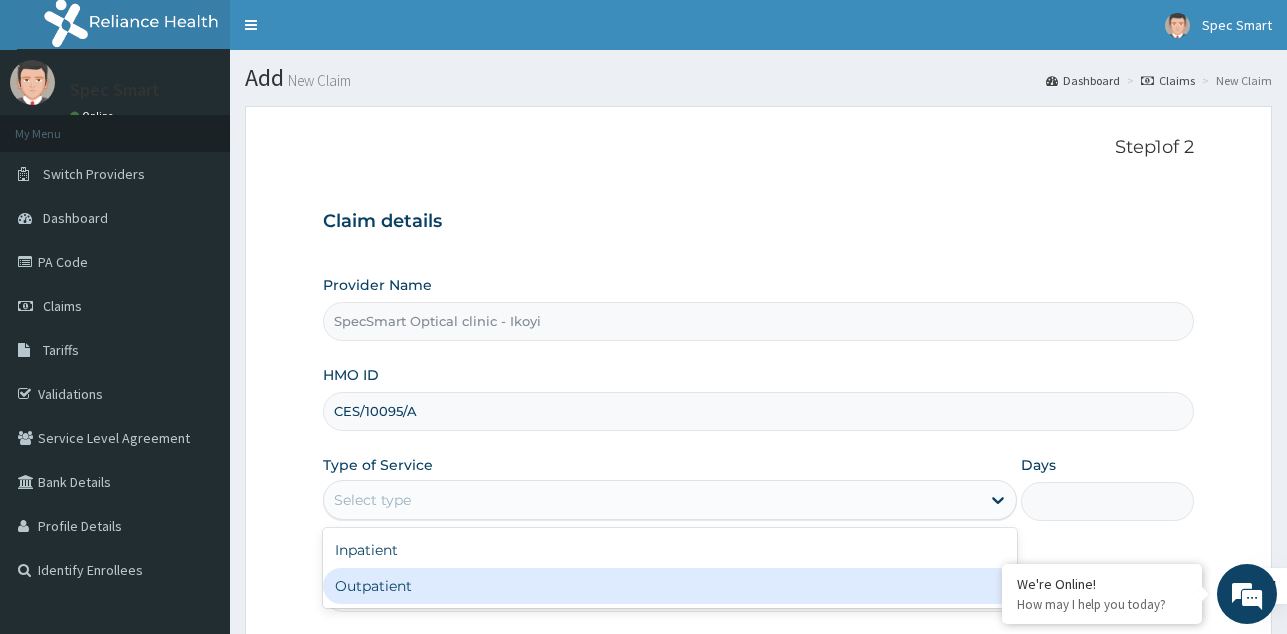 click on "Outpatient" at bounding box center (670, 586) 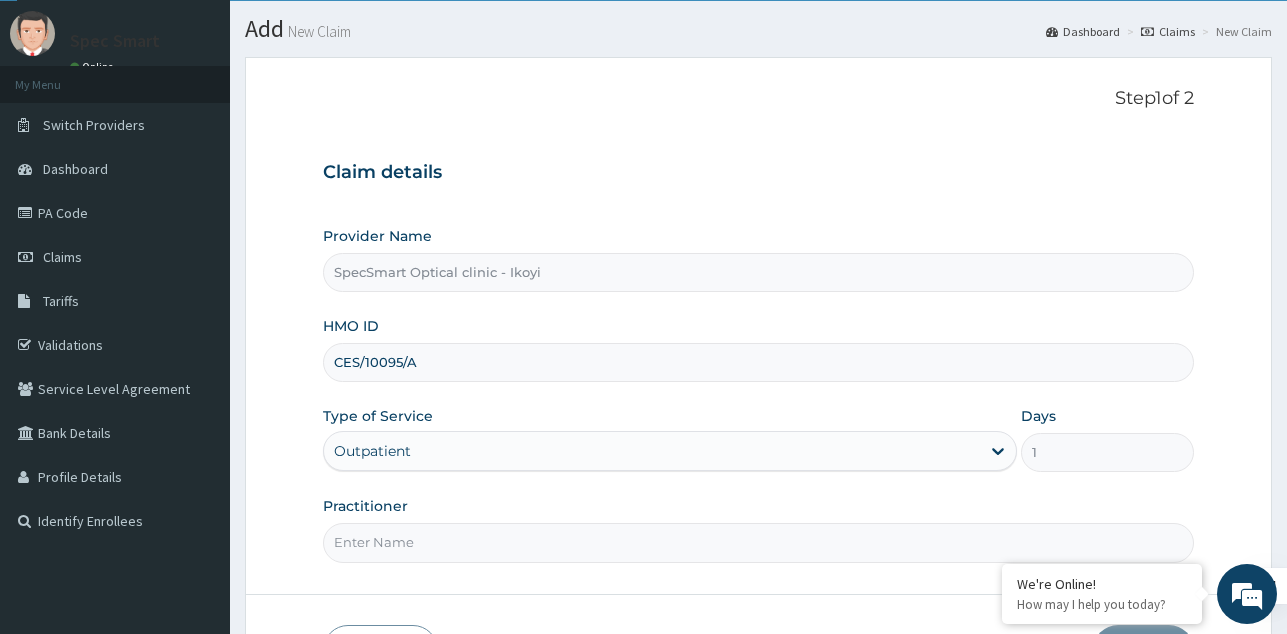 scroll, scrollTop: 100, scrollLeft: 0, axis: vertical 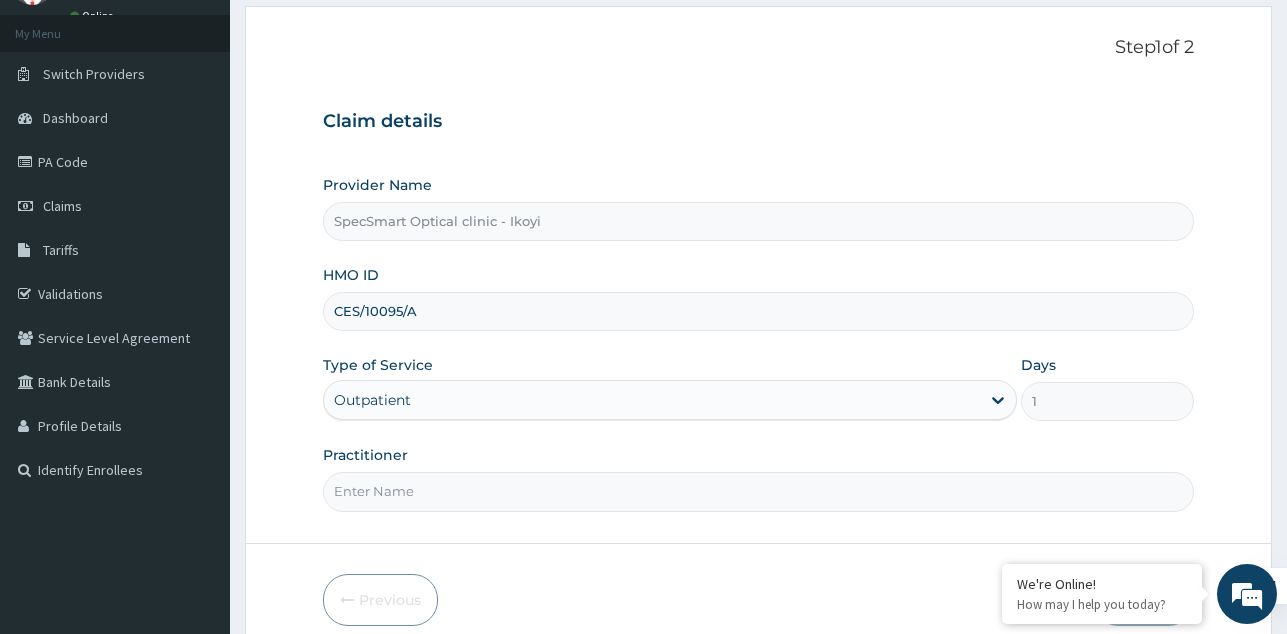 click on "Practitioner" at bounding box center [758, 491] 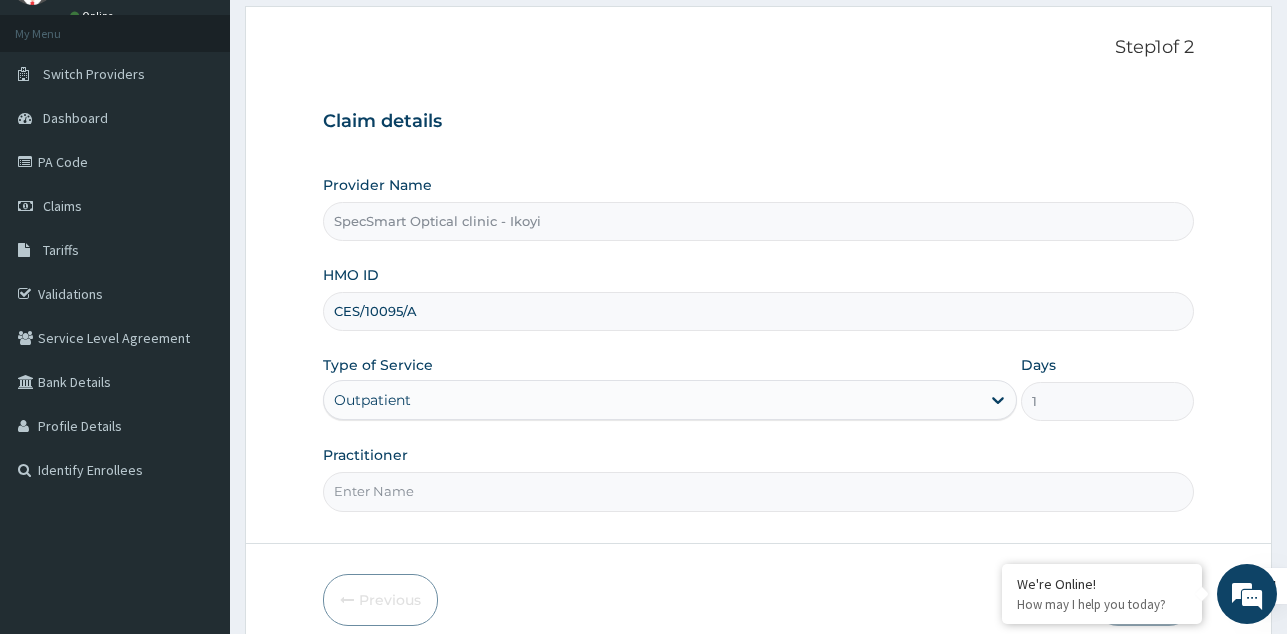 paste on "CES/10095/A" 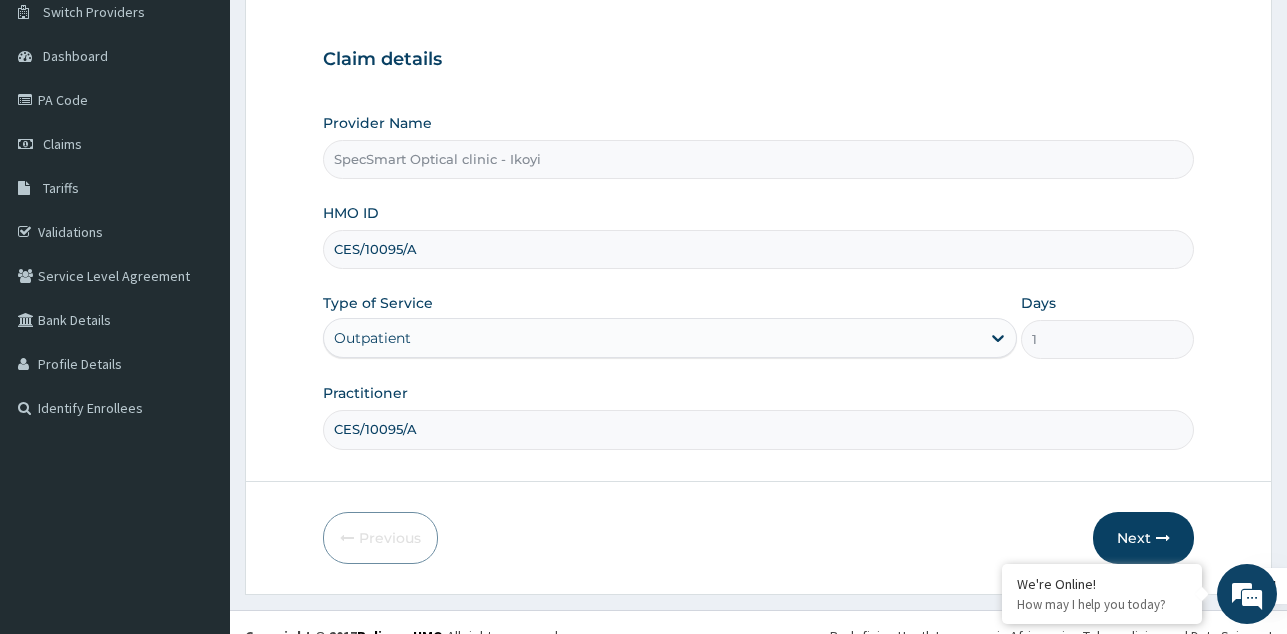 scroll, scrollTop: 189, scrollLeft: 0, axis: vertical 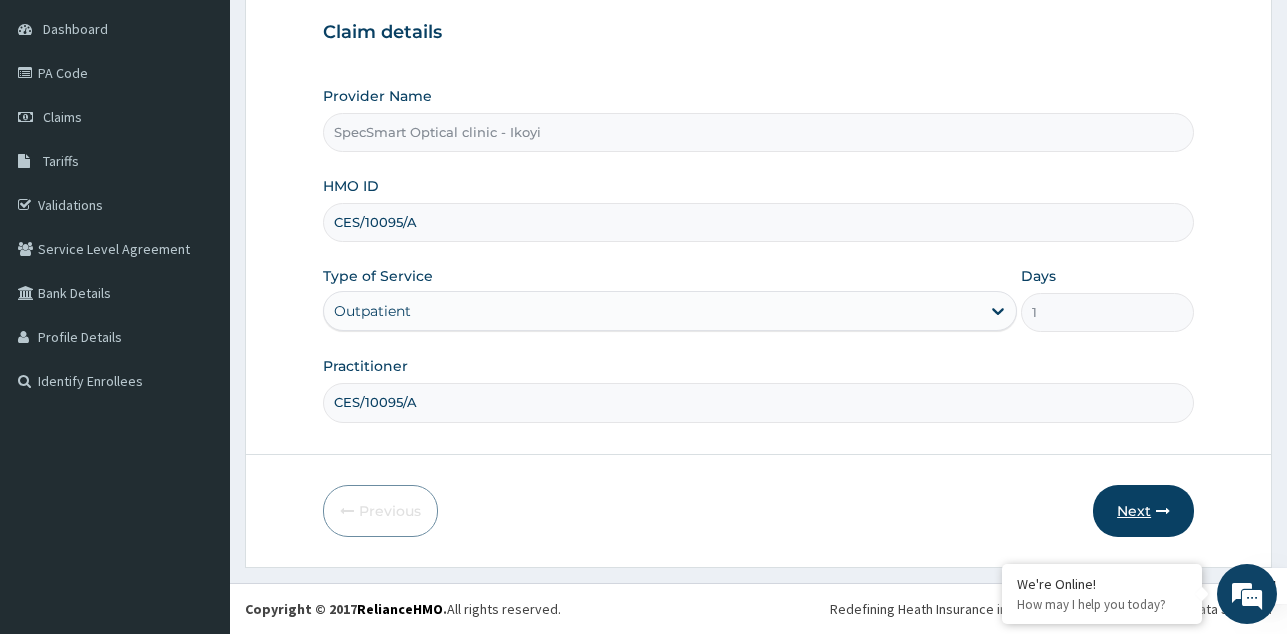 type on "CES/10095/A" 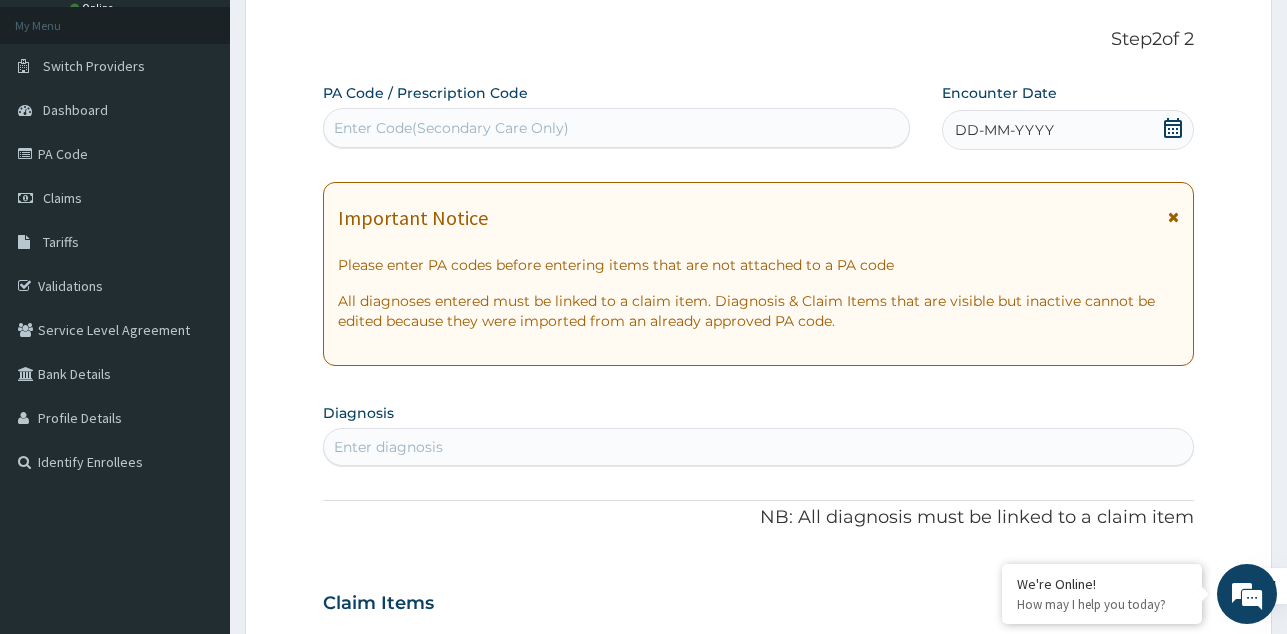 scroll, scrollTop: 0, scrollLeft: 0, axis: both 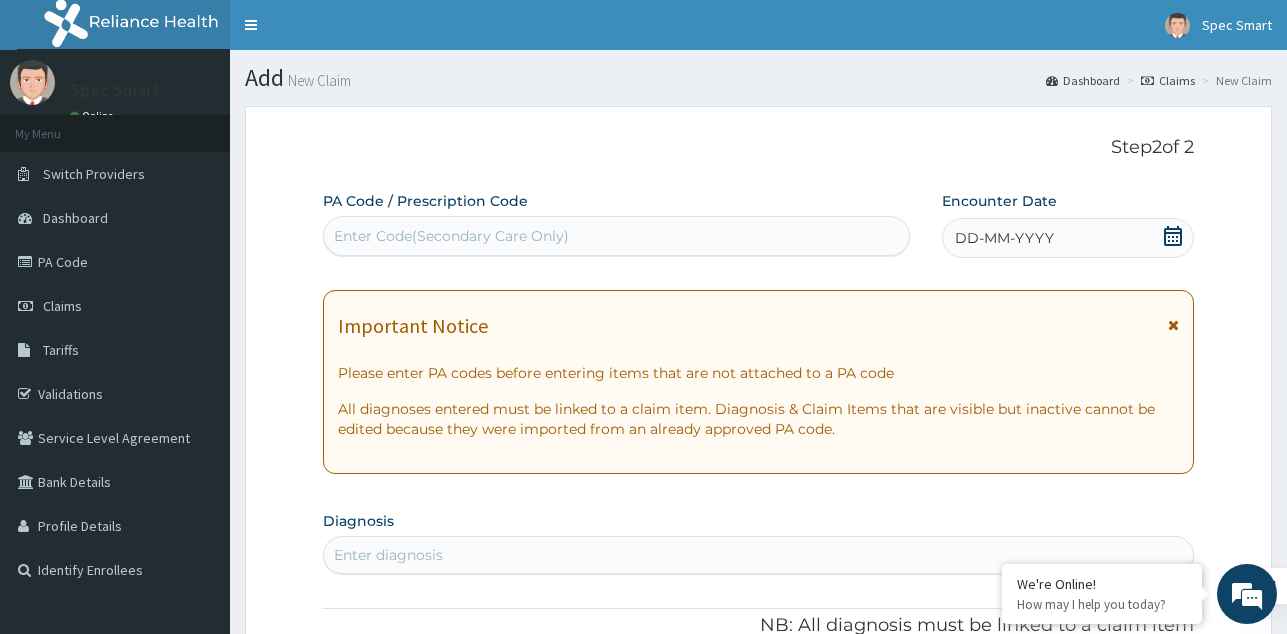 click on "Enter Code(Secondary Care Only)" at bounding box center (451, 236) 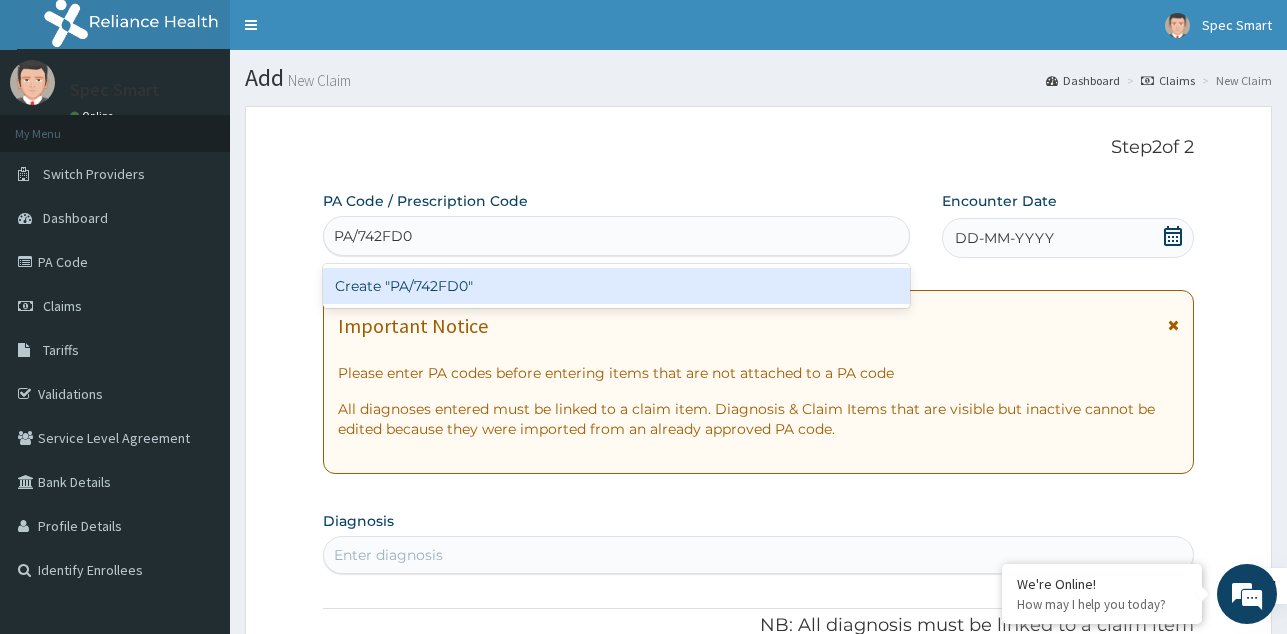 click on "Create "PA/742FD0"" at bounding box center [616, 286] 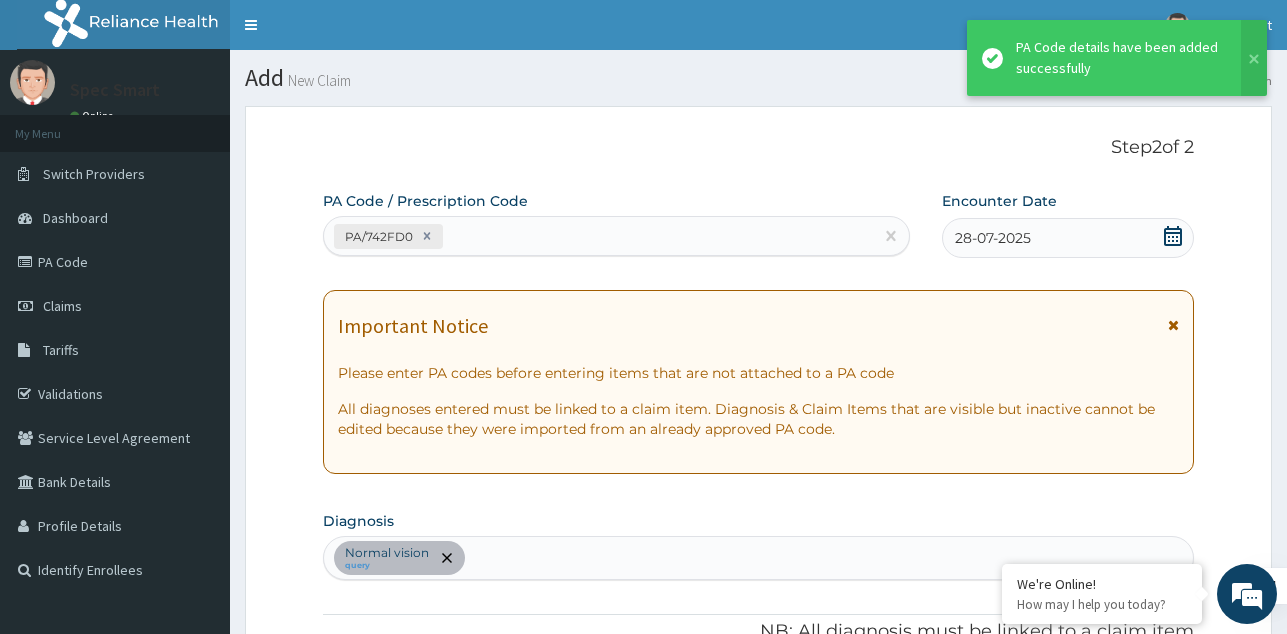 scroll, scrollTop: 653, scrollLeft: 0, axis: vertical 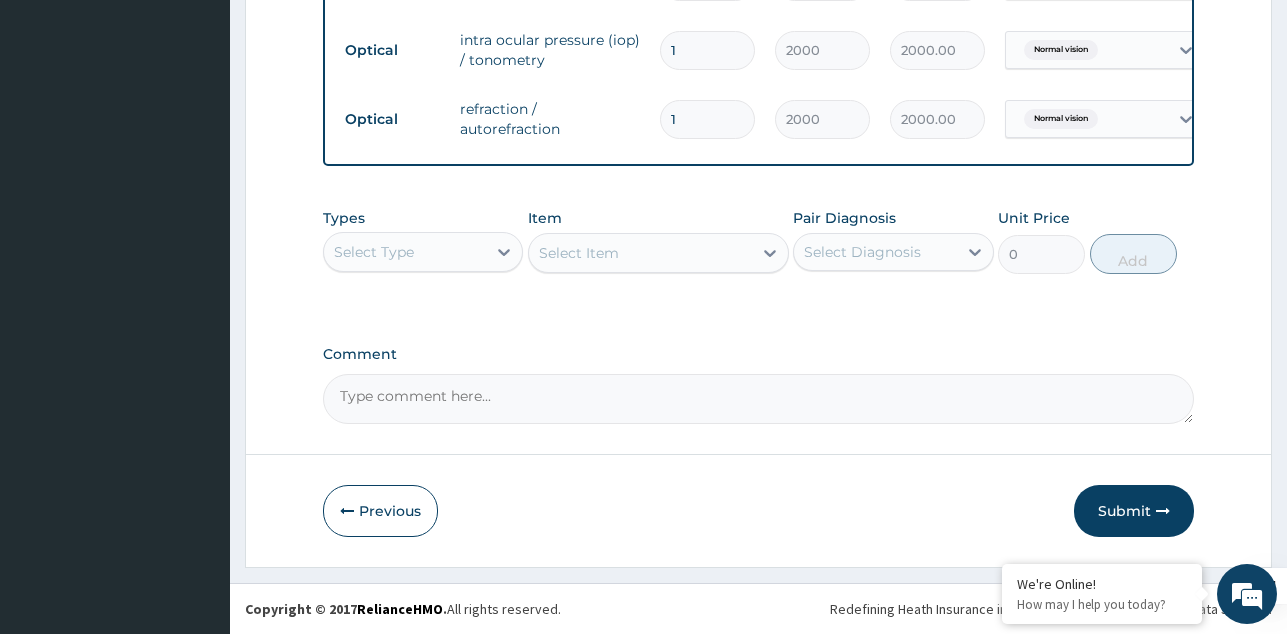 click on "Submit" at bounding box center [1134, 511] 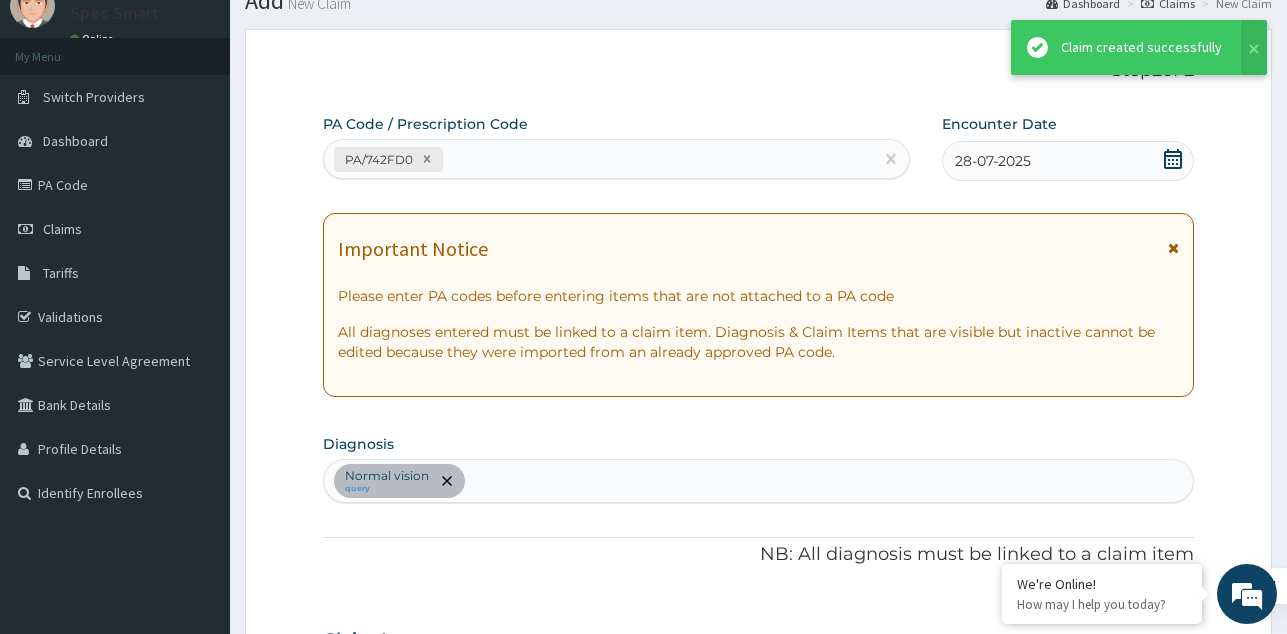 scroll, scrollTop: 853, scrollLeft: 0, axis: vertical 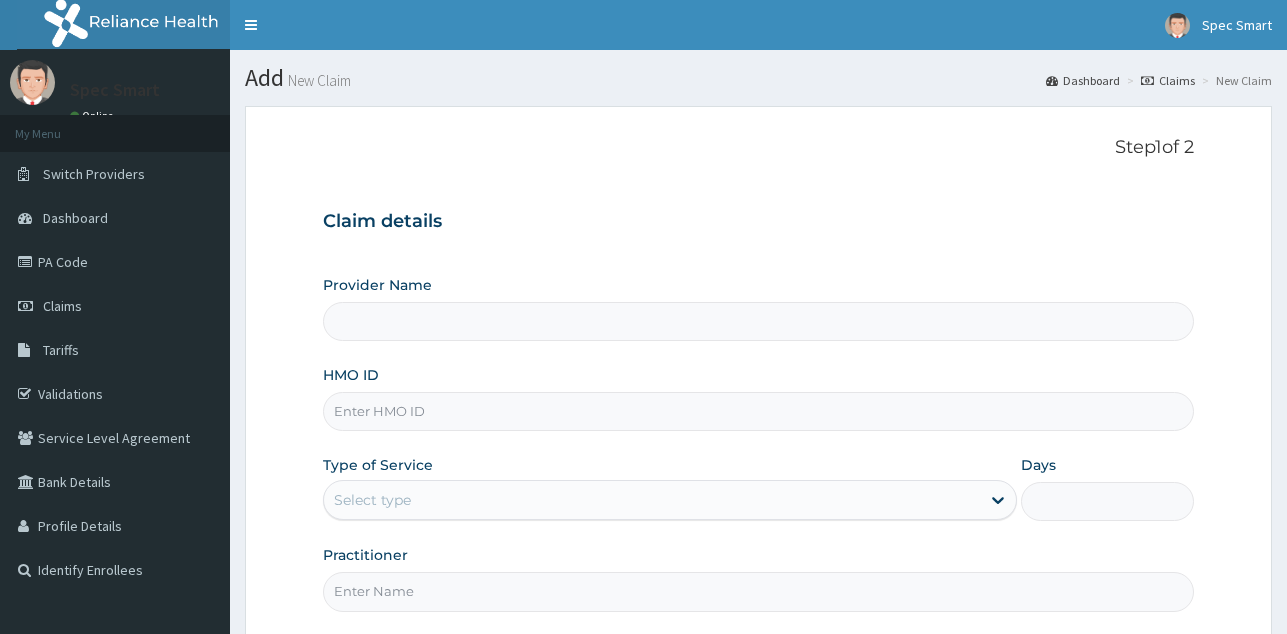 type on "SpecSmart Optical clinic - Ikoyi" 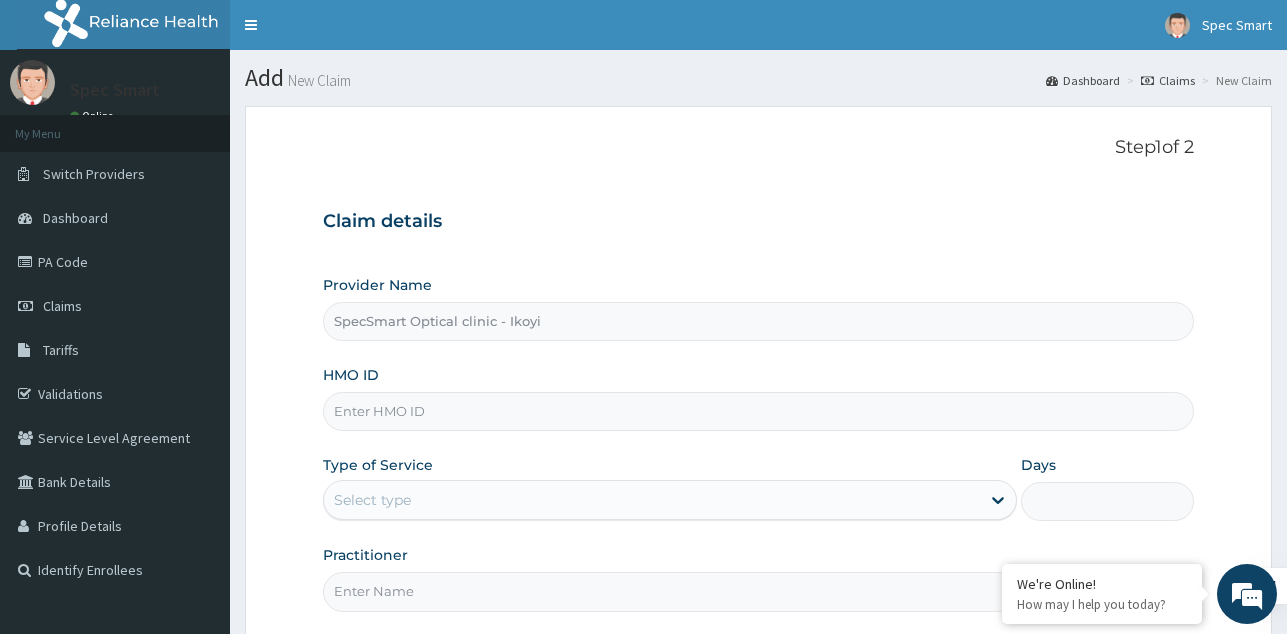 scroll, scrollTop: 0, scrollLeft: 0, axis: both 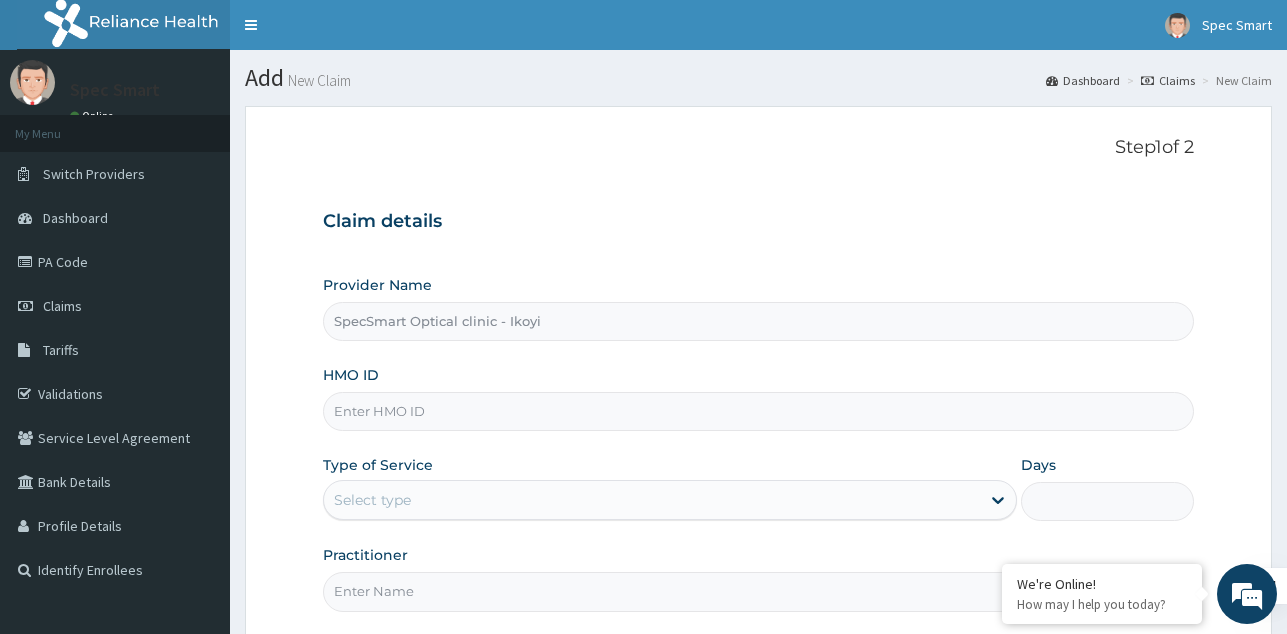 click on "HMO ID" at bounding box center (758, 411) 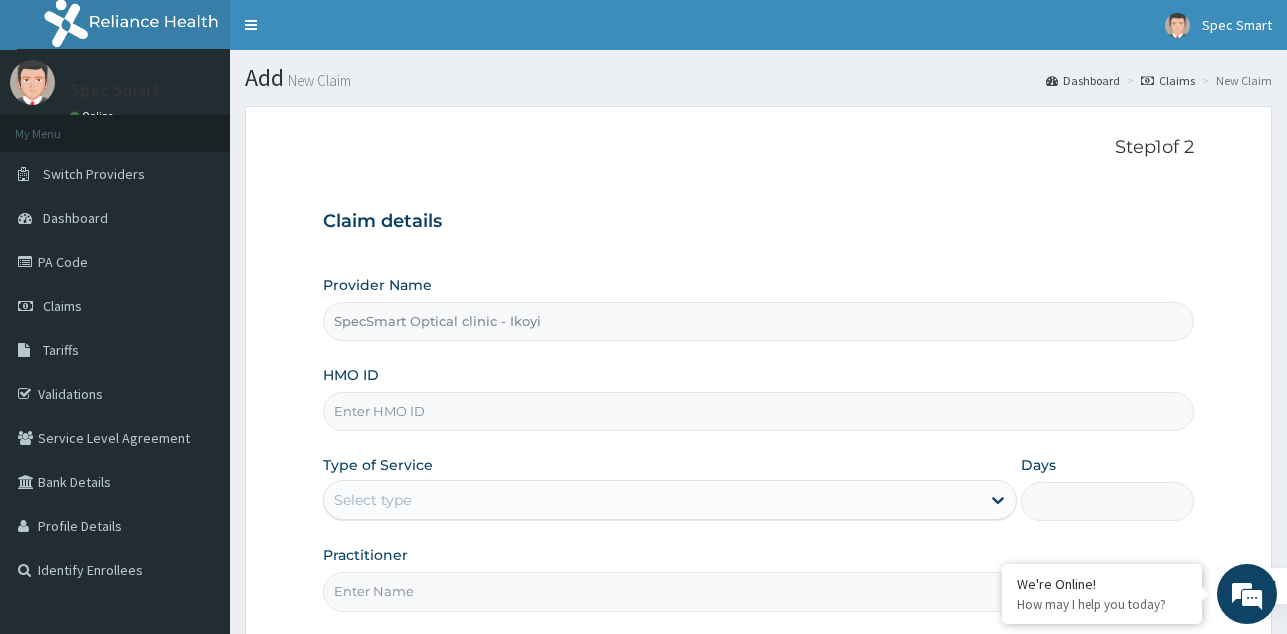 paste on "TLF/10141/A" 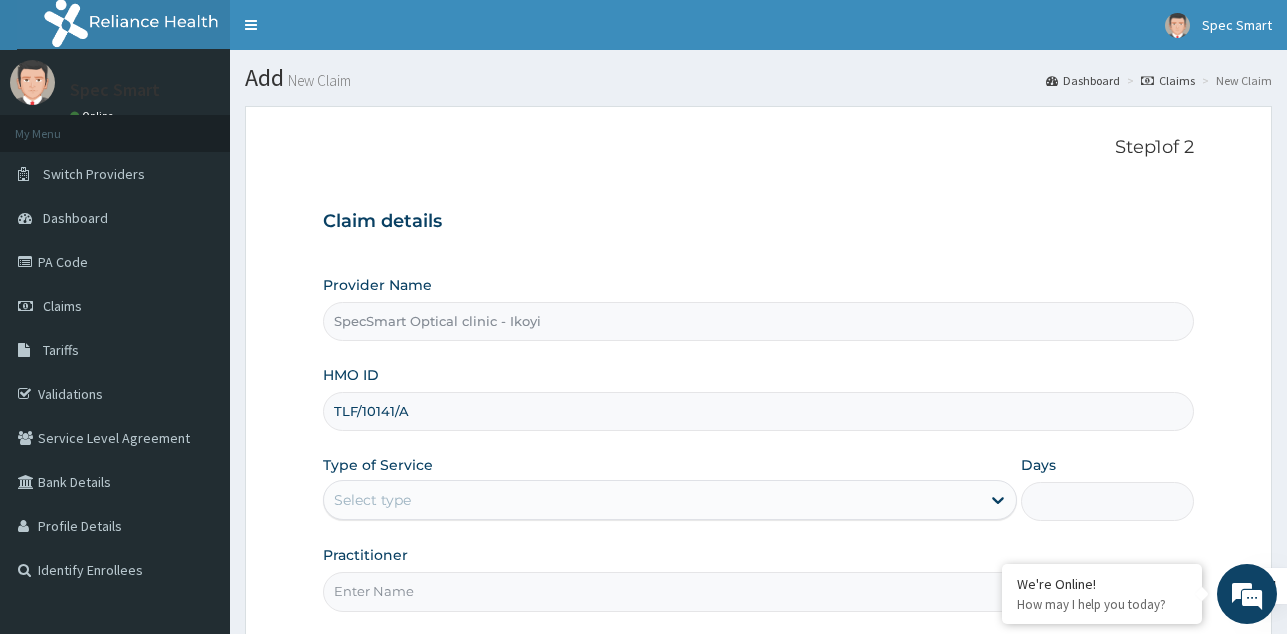 type on "TLF/10141/A" 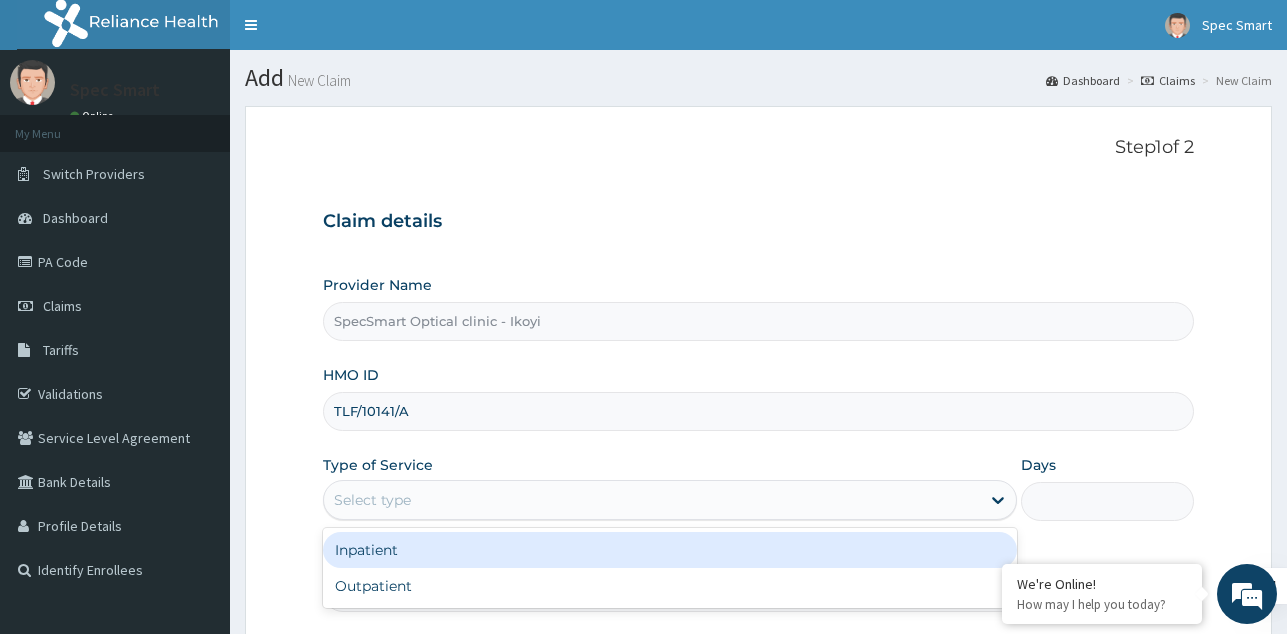 click on "Select type" at bounding box center [652, 500] 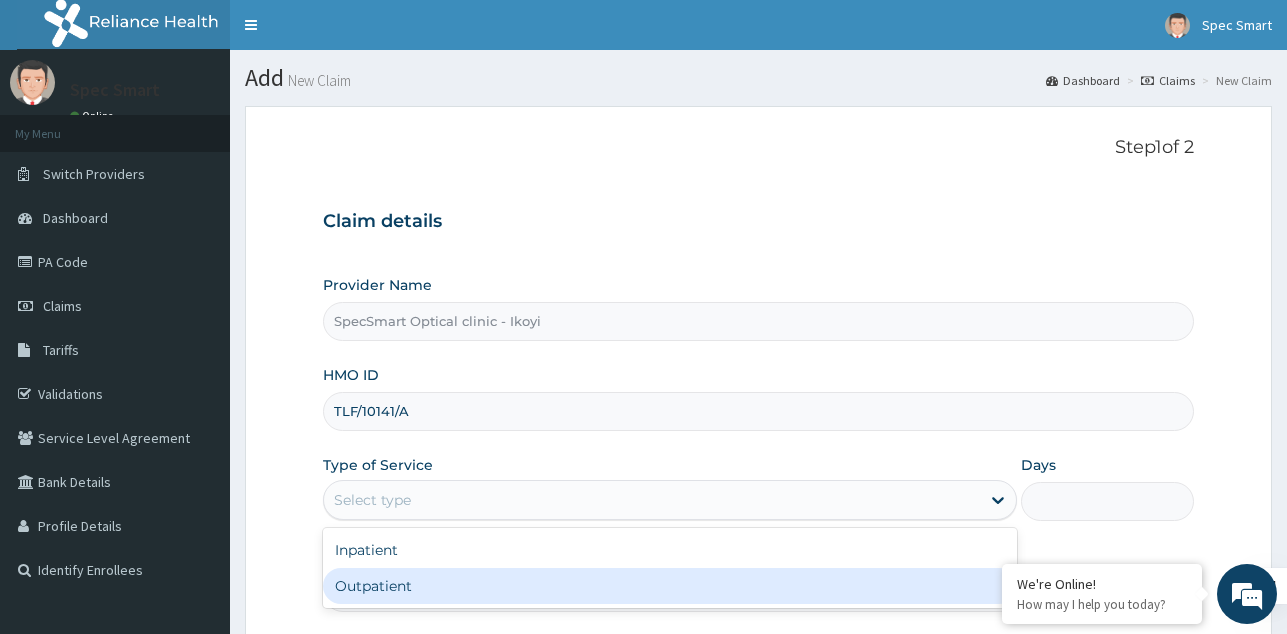 click on "Outpatient" at bounding box center (670, 586) 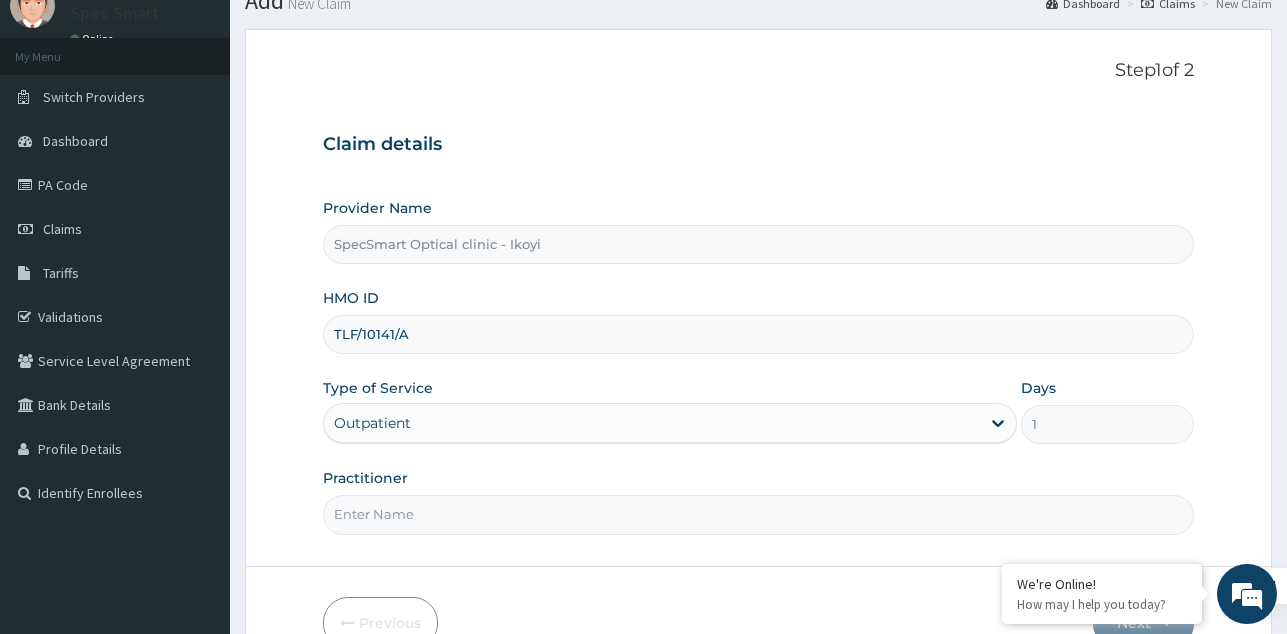scroll, scrollTop: 100, scrollLeft: 0, axis: vertical 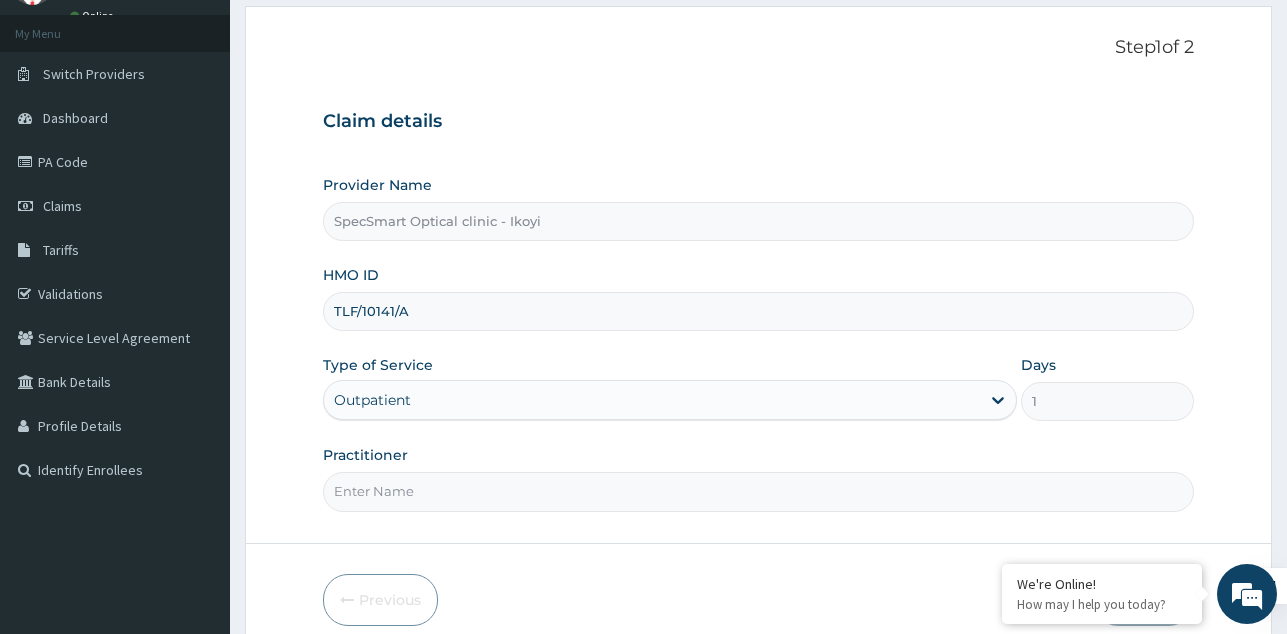 click on "Practitioner" at bounding box center [758, 491] 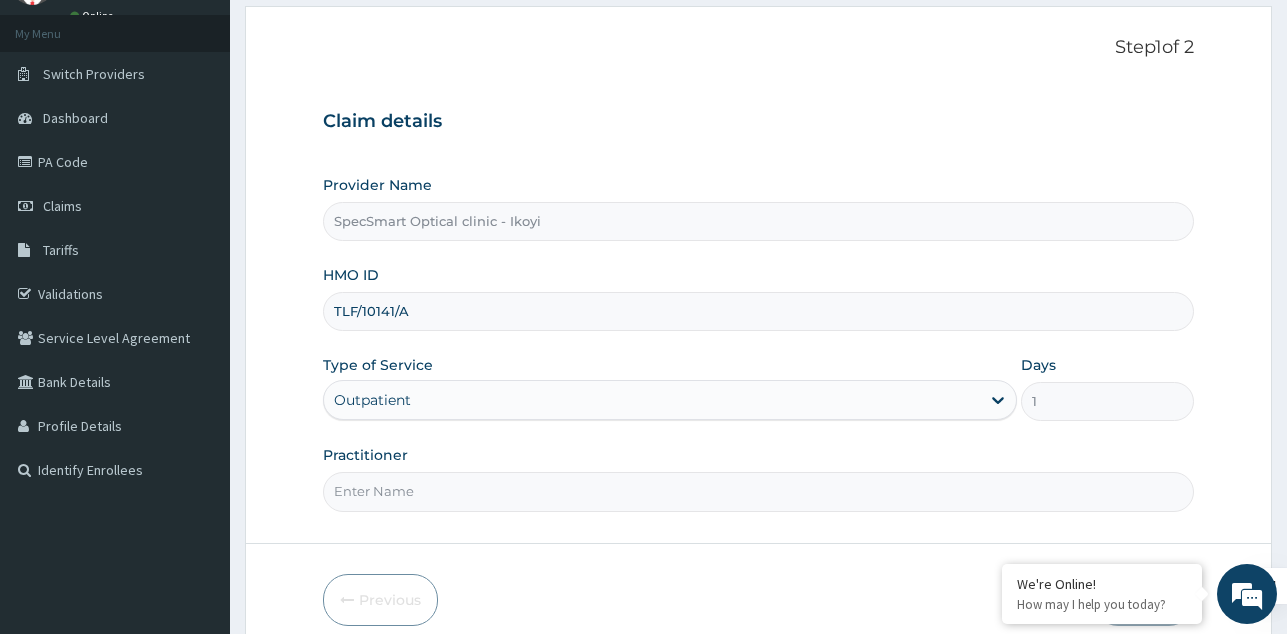 type on "SPECSMART" 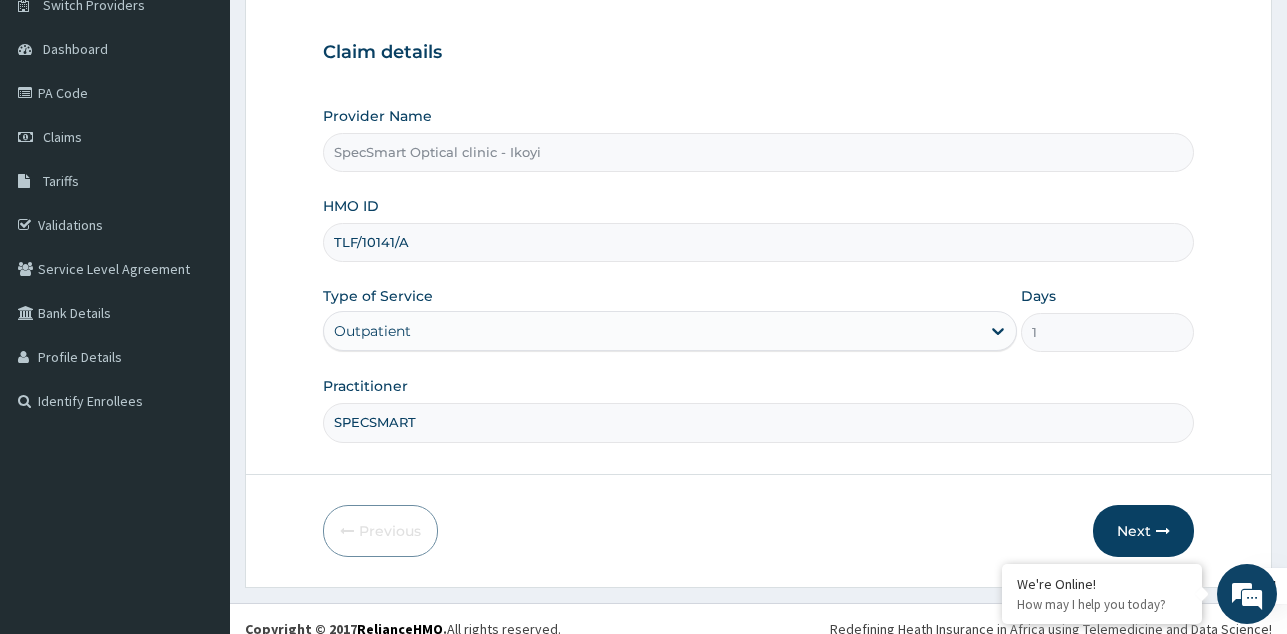 scroll, scrollTop: 189, scrollLeft: 0, axis: vertical 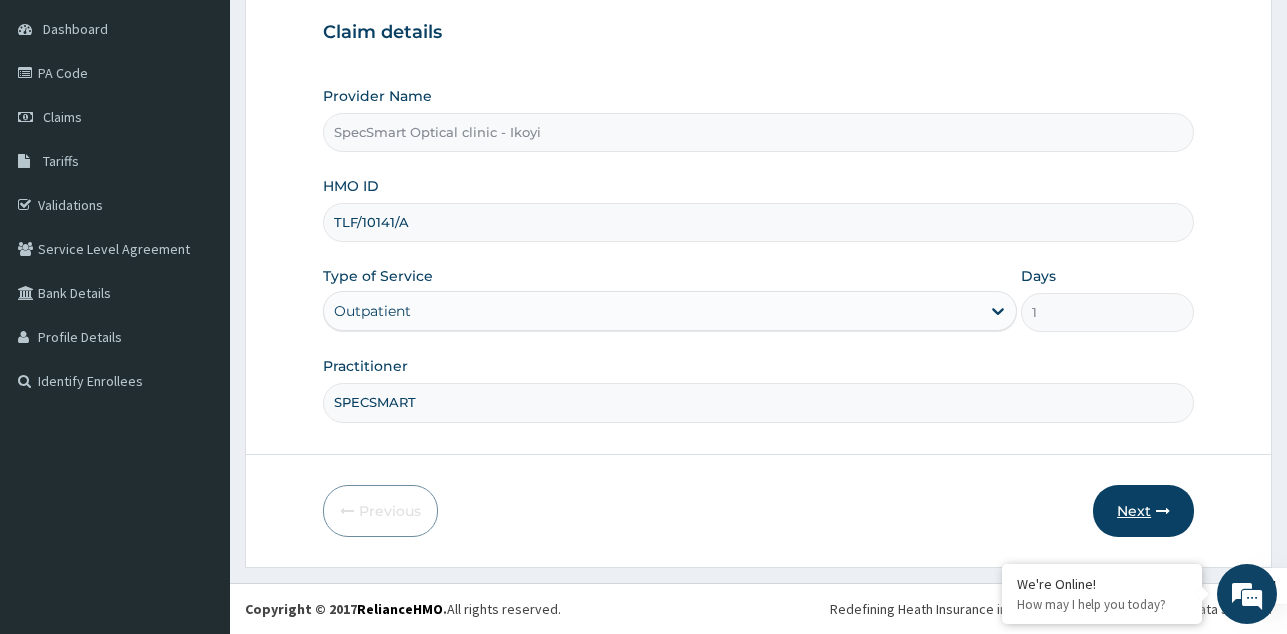 click on "Next" at bounding box center (1143, 511) 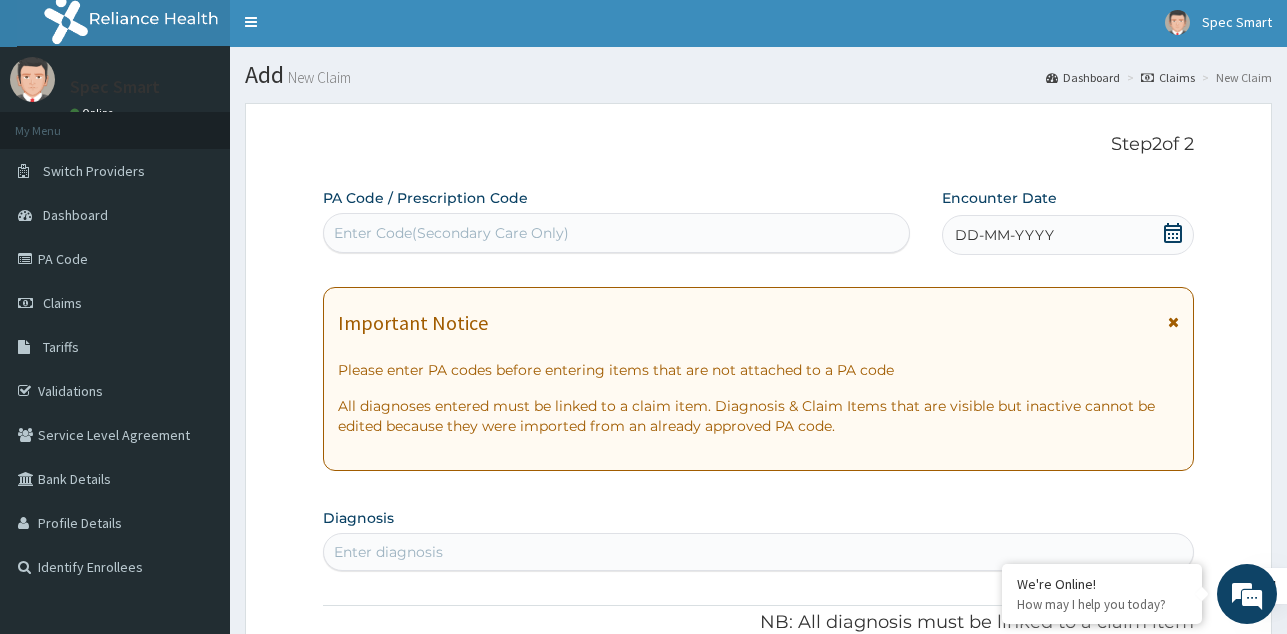 scroll, scrollTop: 0, scrollLeft: 0, axis: both 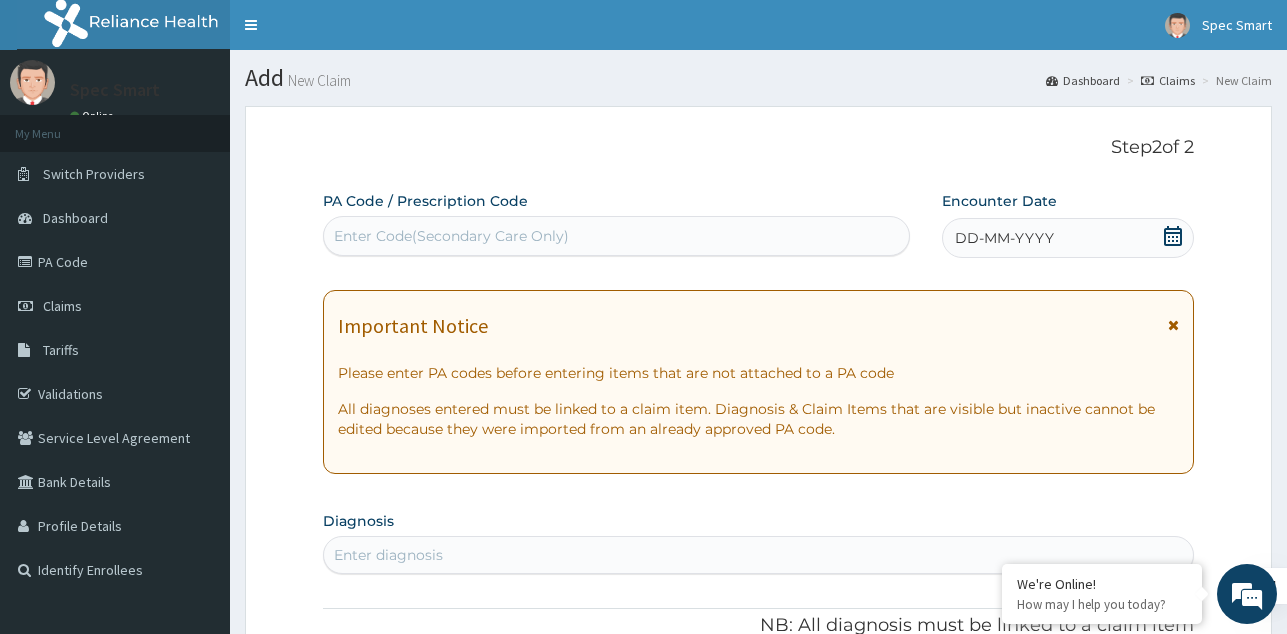 click on "Enter Code(Secondary Care Only)" at bounding box center [451, 236] 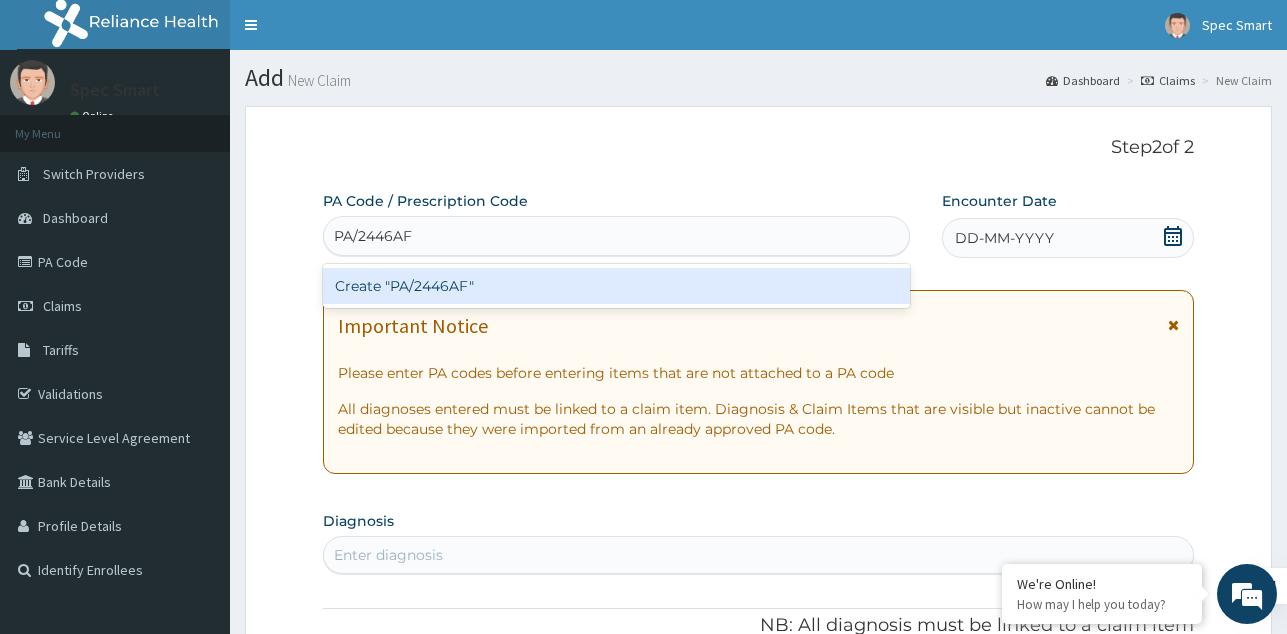 click on "Create "PA/2446AF"" at bounding box center [616, 286] 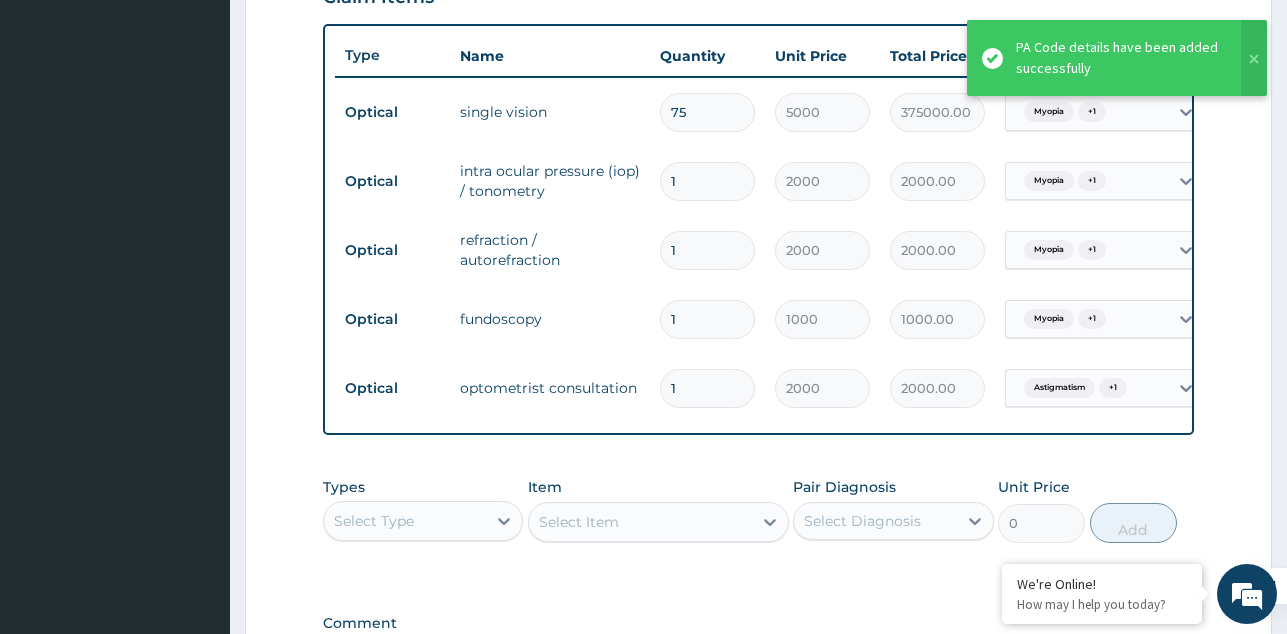 scroll, scrollTop: 691, scrollLeft: 0, axis: vertical 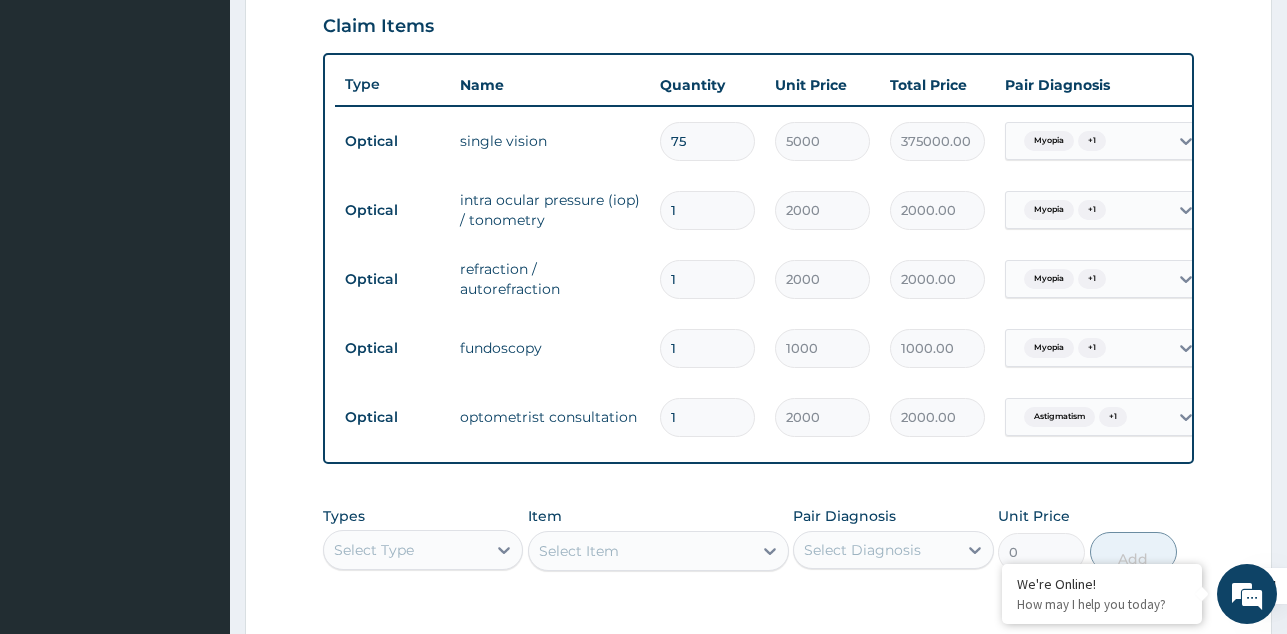click on "75" at bounding box center (707, 141) 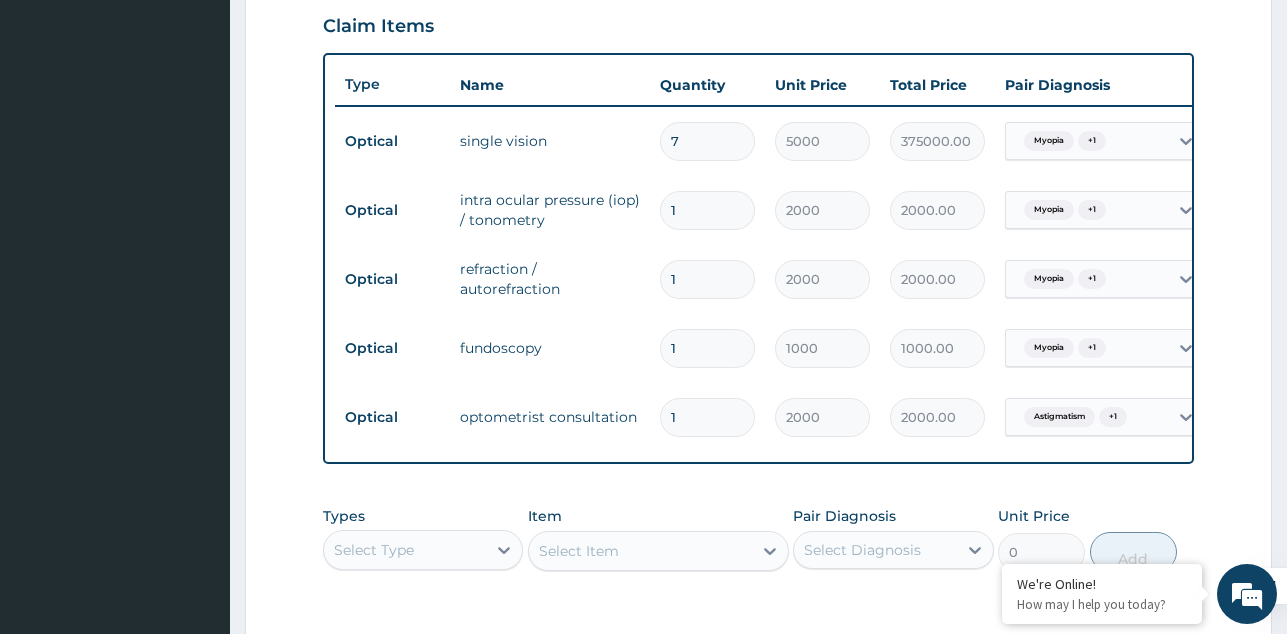 type on "35000.00" 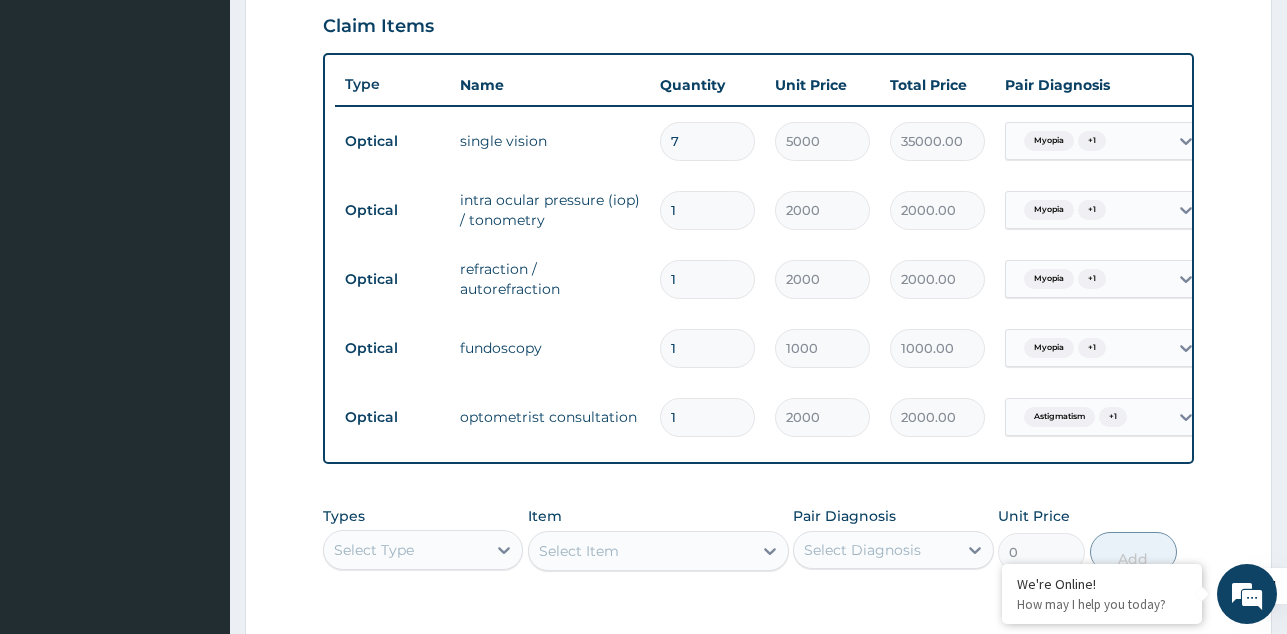type 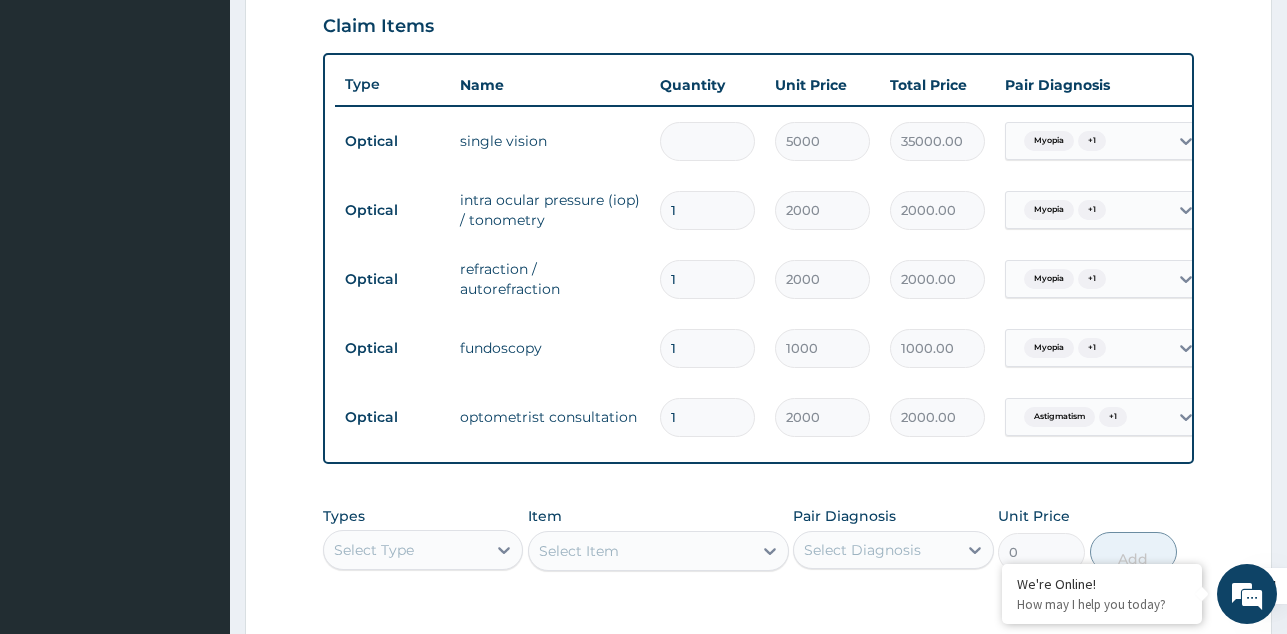type on "0.00" 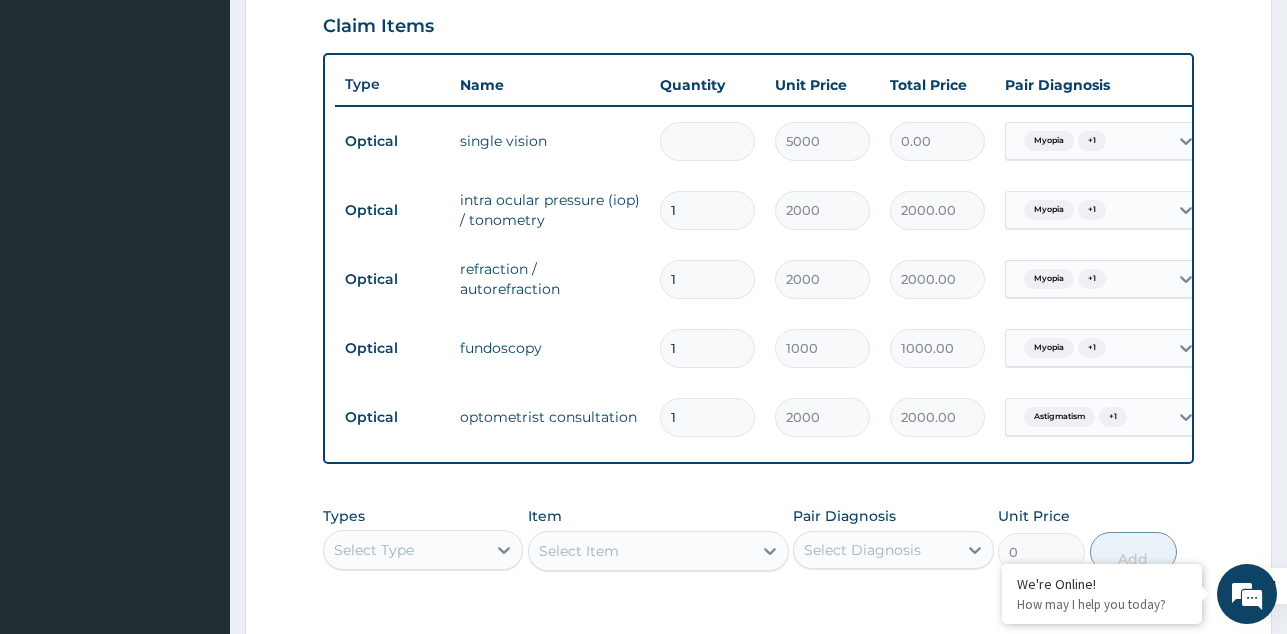 type on "3" 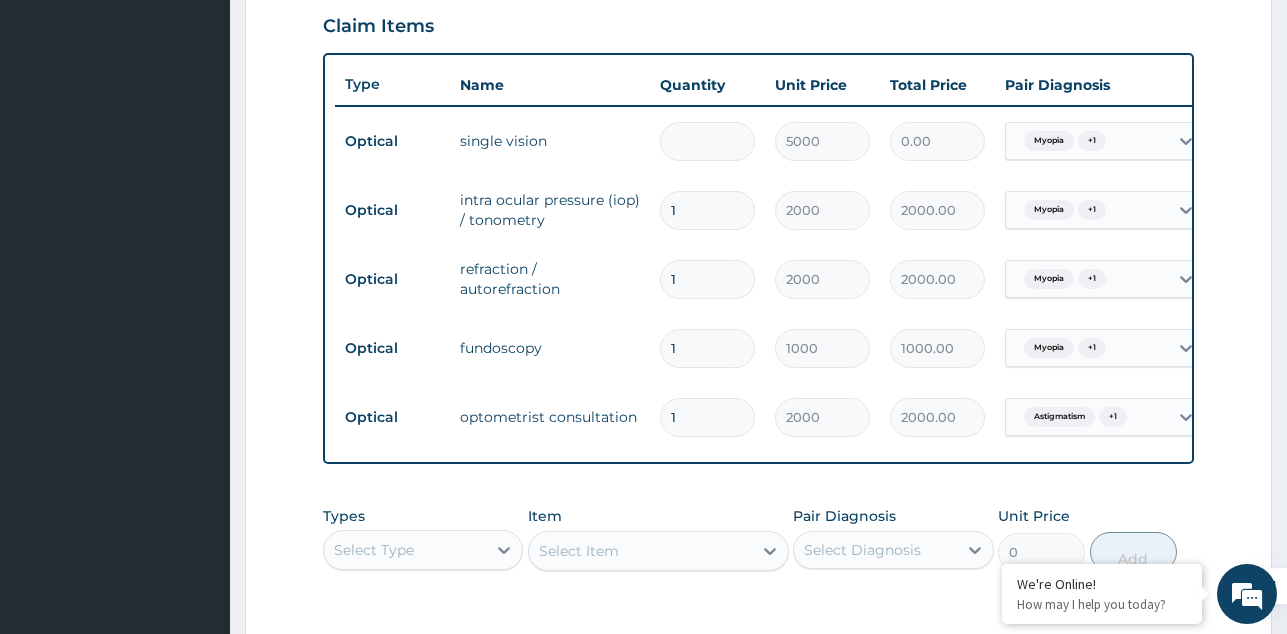 type on "15000.00" 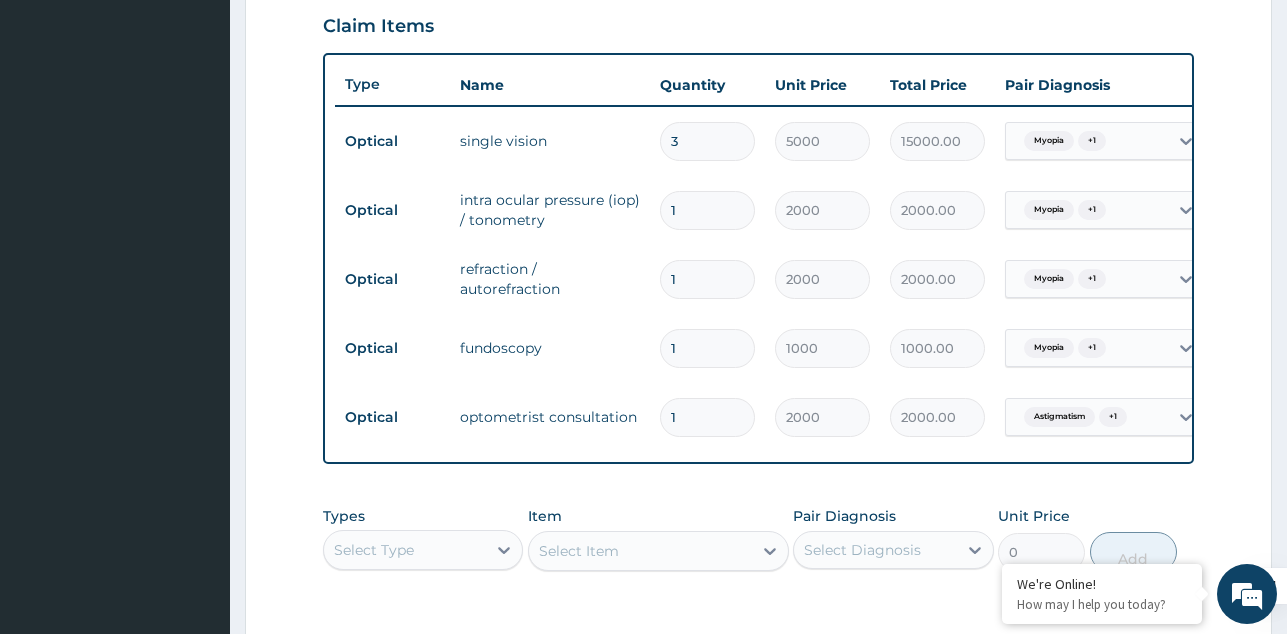 type on "3" 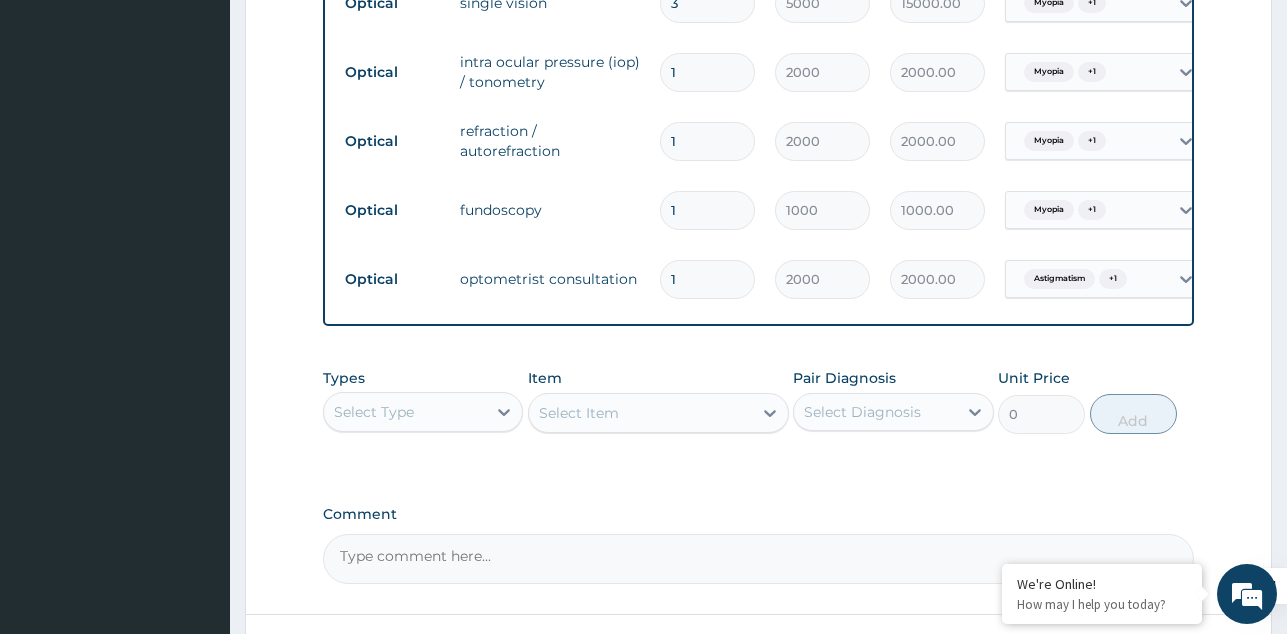 scroll, scrollTop: 1004, scrollLeft: 0, axis: vertical 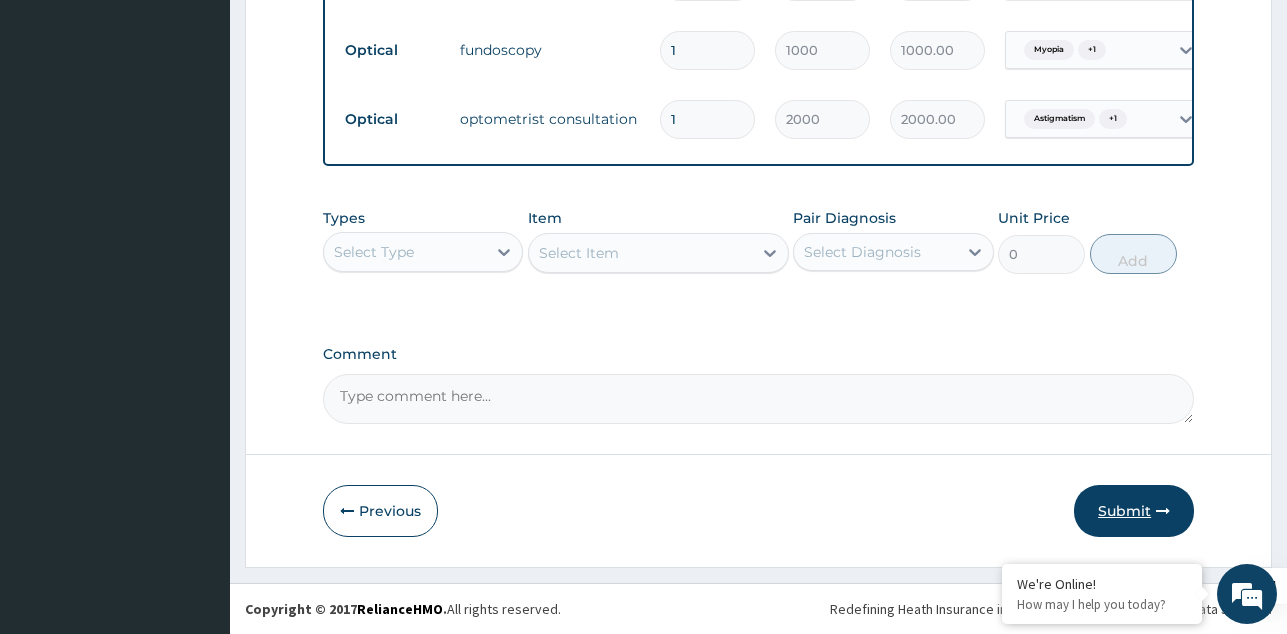click on "Submit" at bounding box center (1134, 511) 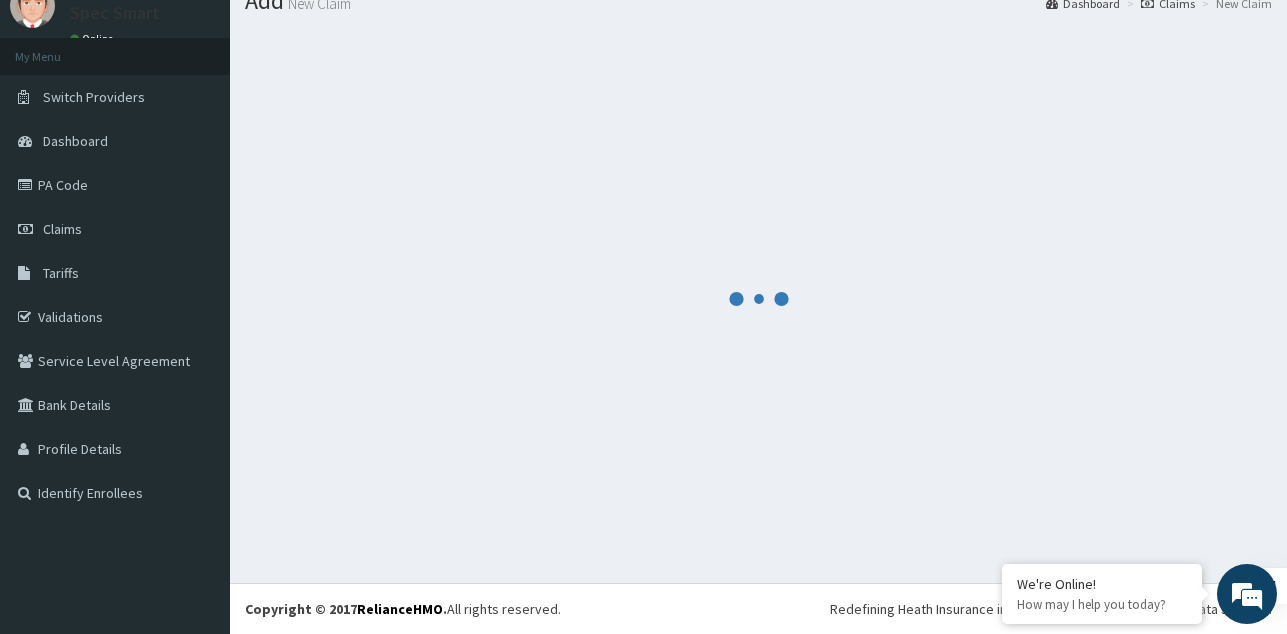 scroll, scrollTop: 1004, scrollLeft: 0, axis: vertical 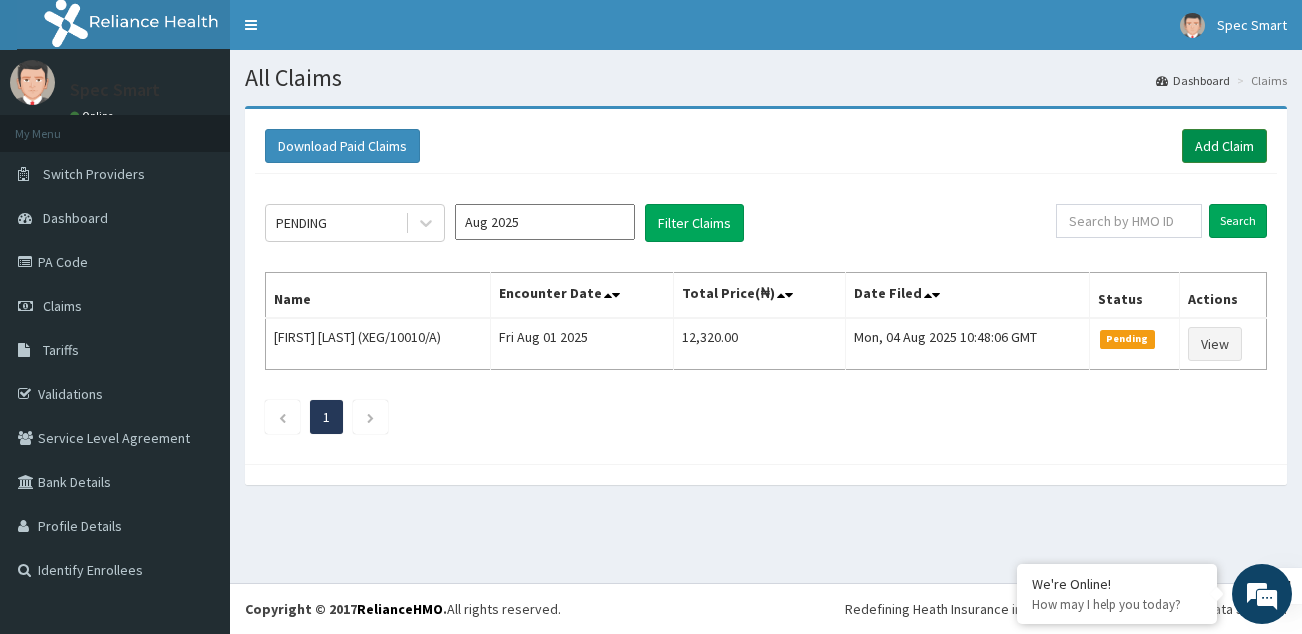 click on "Add Claim" at bounding box center [1224, 146] 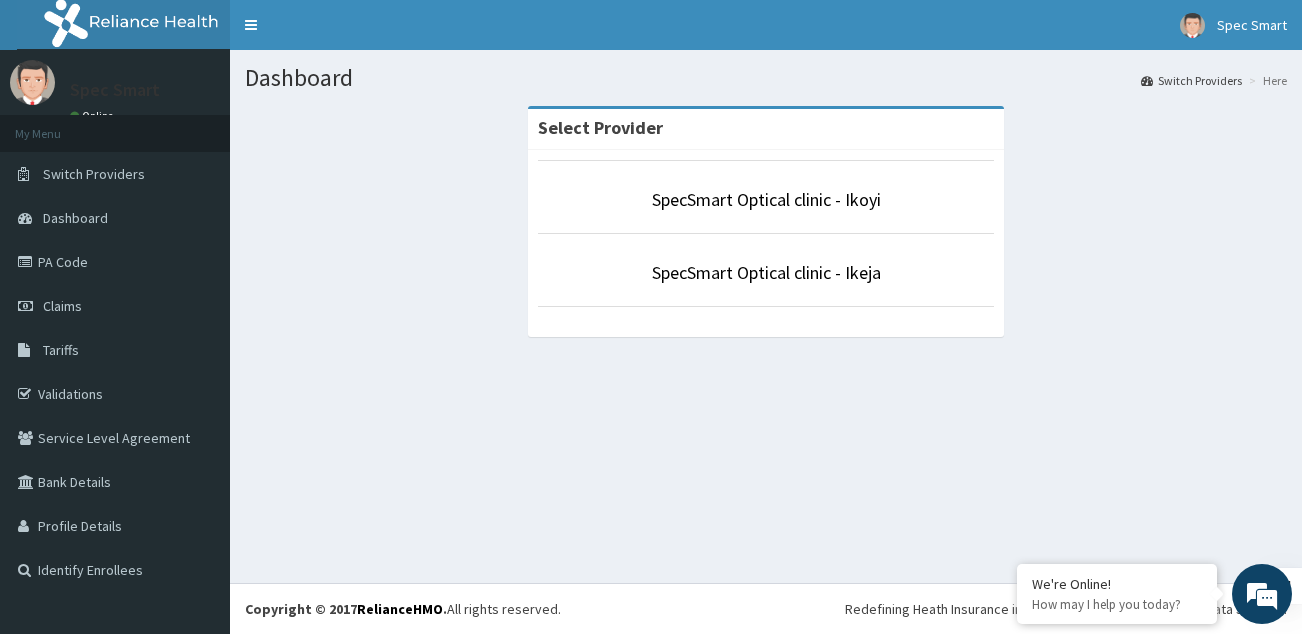 scroll, scrollTop: 0, scrollLeft: 0, axis: both 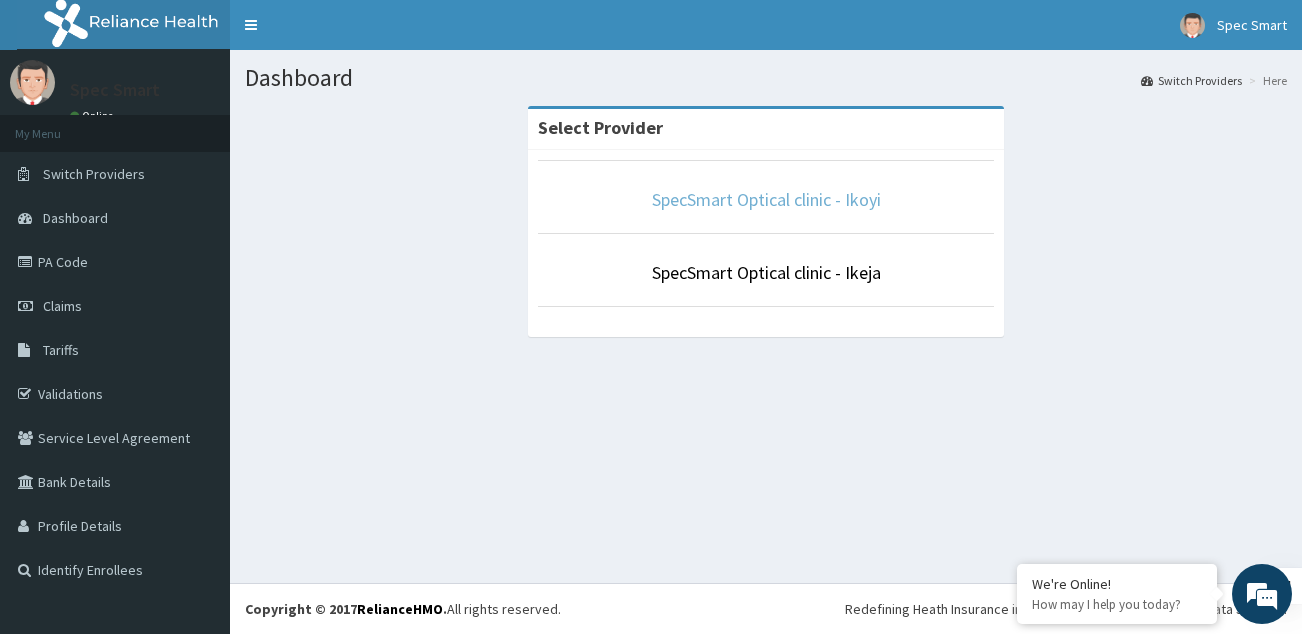click on "SpecSmart Optical clinic - Ikoyi" at bounding box center [766, 199] 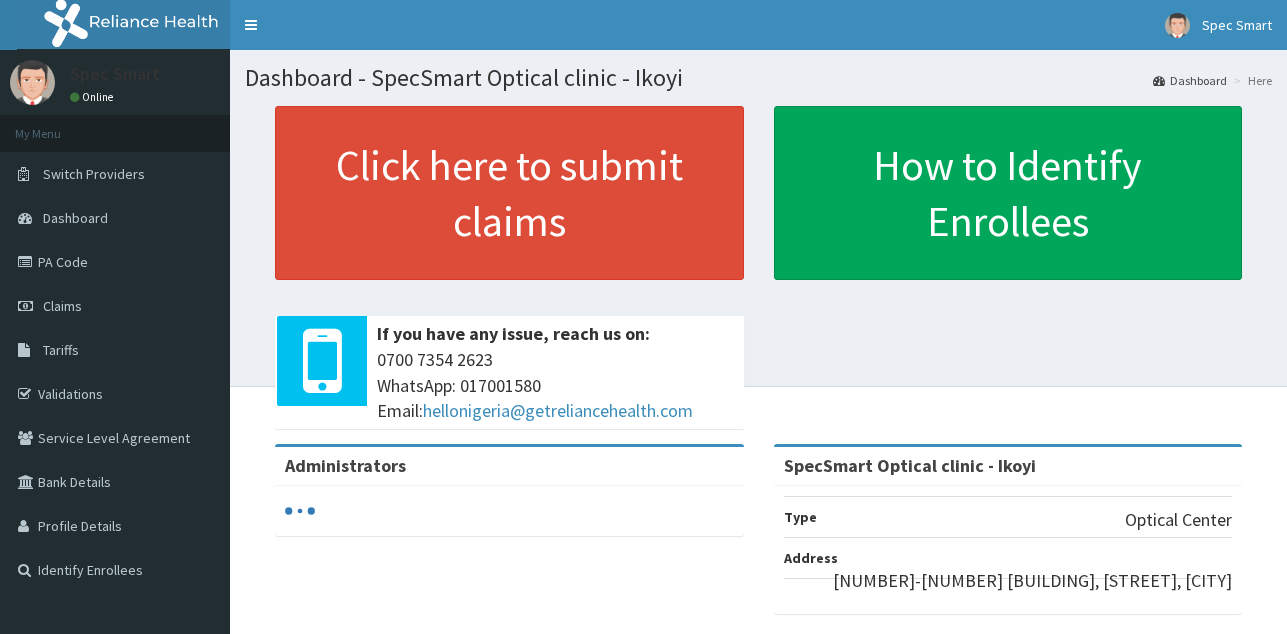 scroll, scrollTop: 0, scrollLeft: 0, axis: both 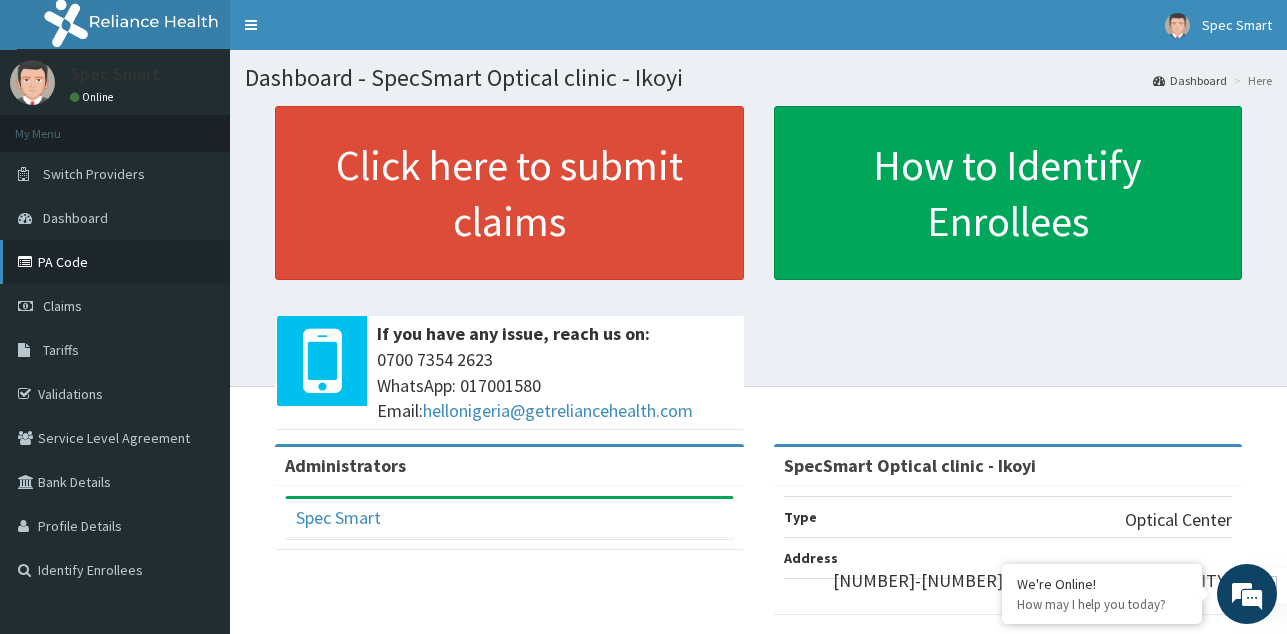 click on "PA Code" at bounding box center (115, 262) 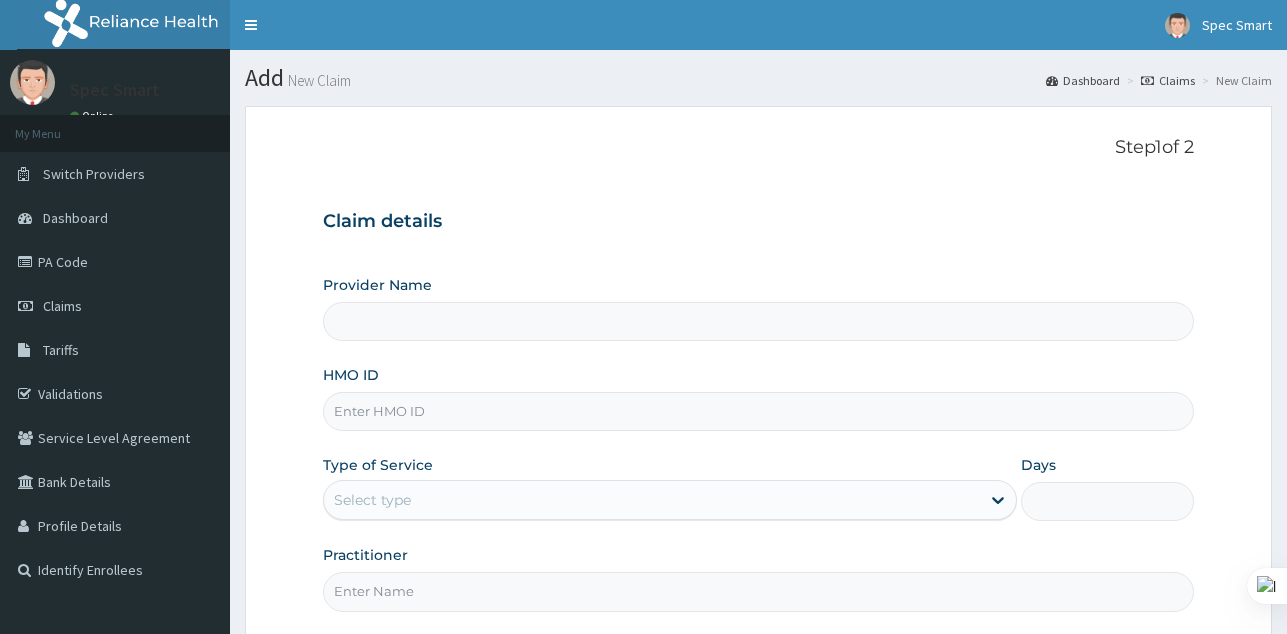 scroll, scrollTop: 0, scrollLeft: 0, axis: both 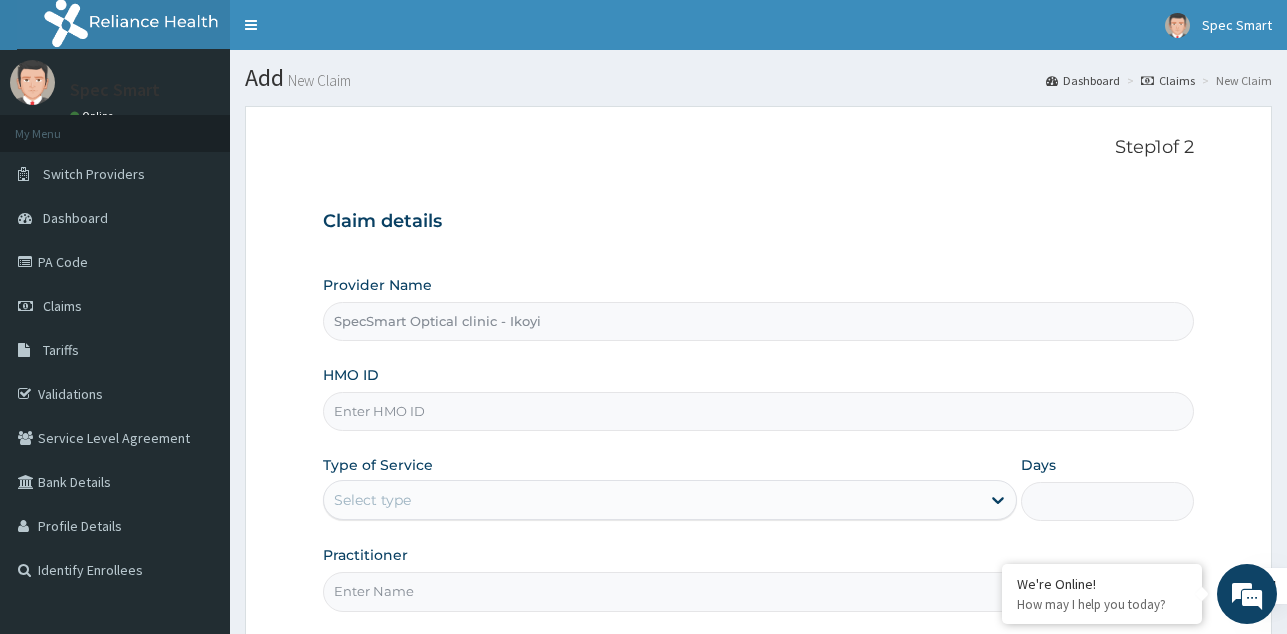 click on "HMO ID" at bounding box center [758, 411] 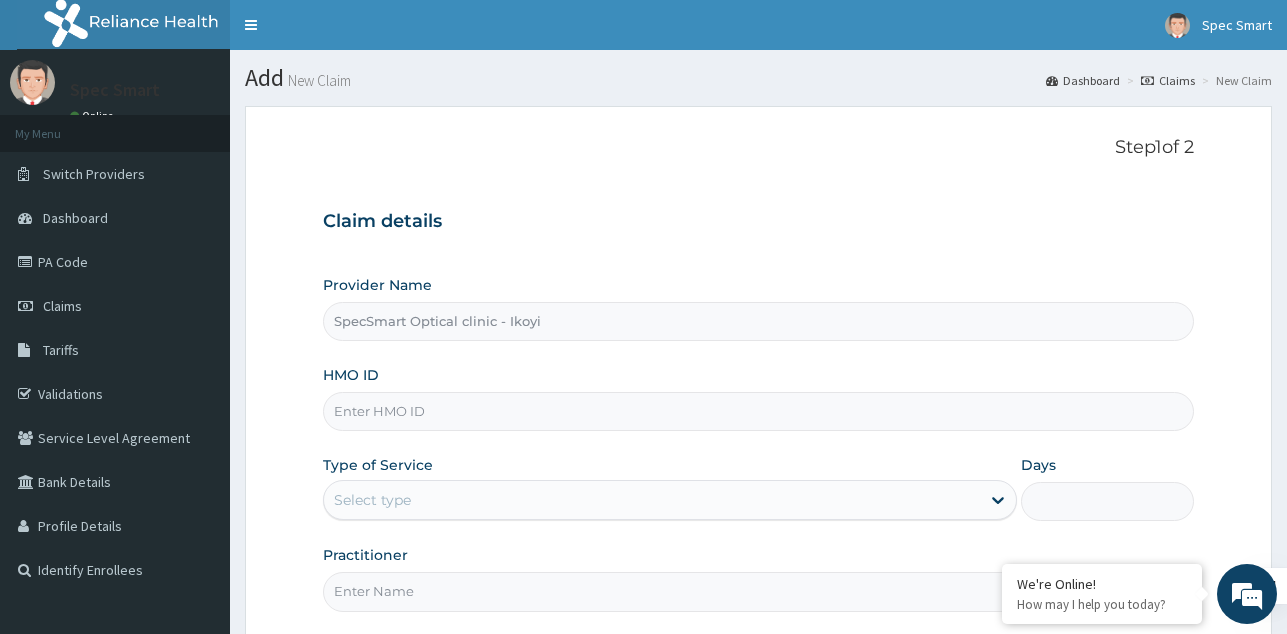 paste on "PED/10055/A" 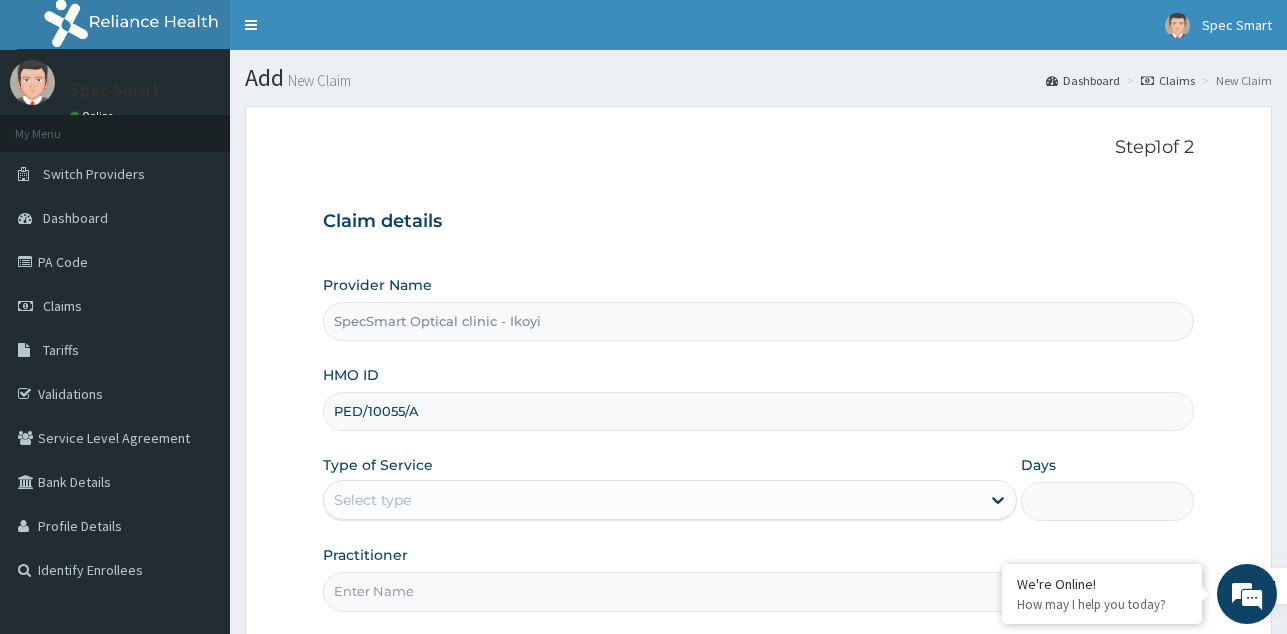 type on "PED/10055/A" 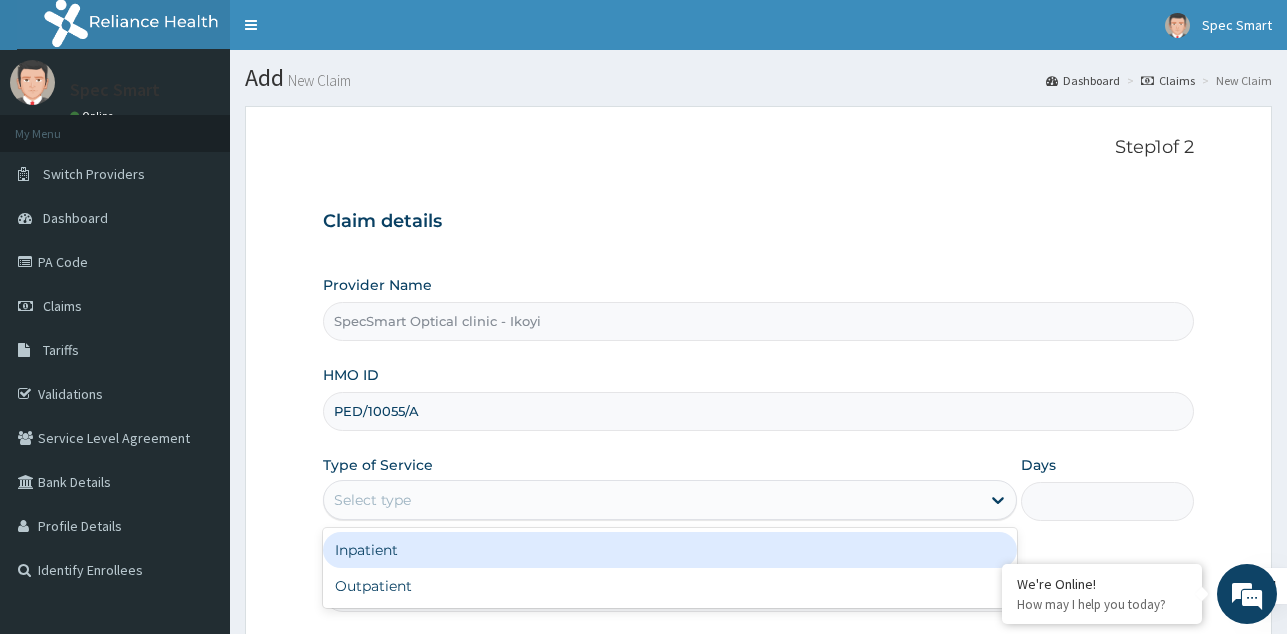 click on "Select type" at bounding box center (652, 500) 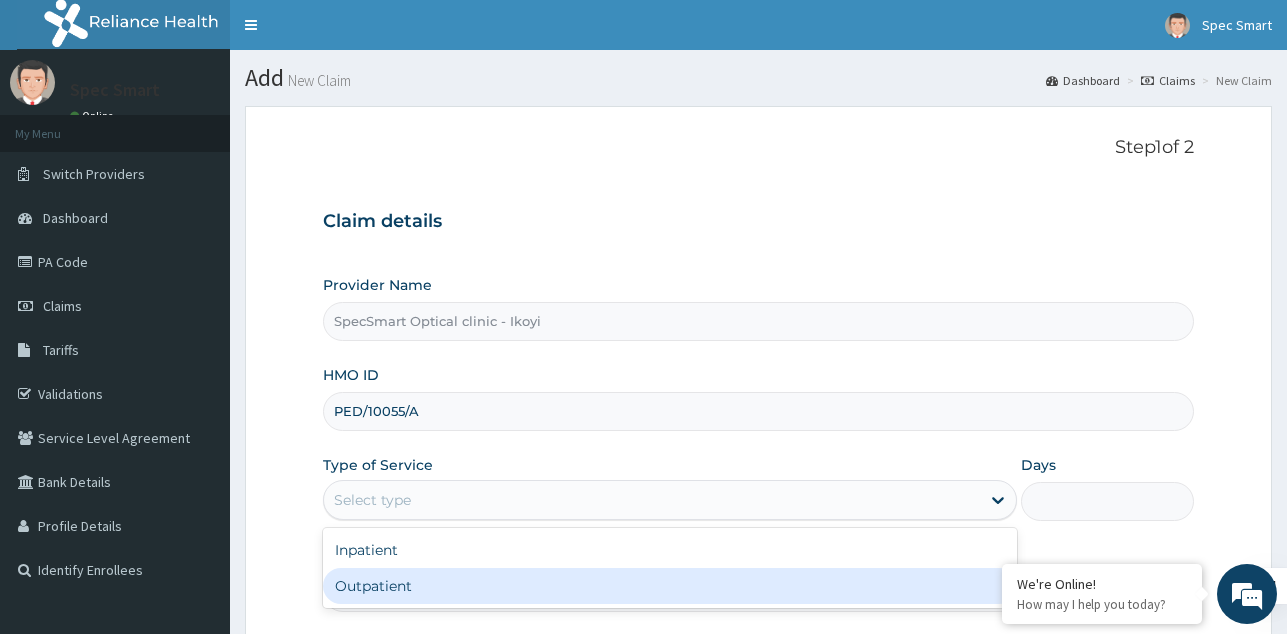 click on "Outpatient" at bounding box center (670, 586) 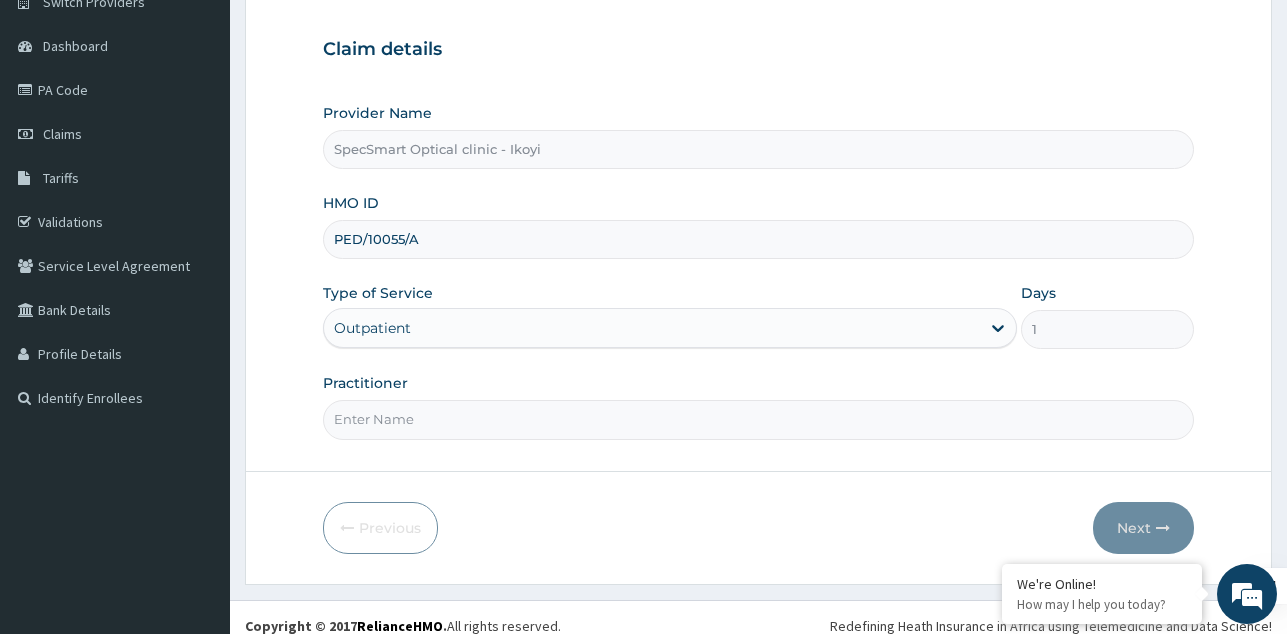 scroll, scrollTop: 189, scrollLeft: 0, axis: vertical 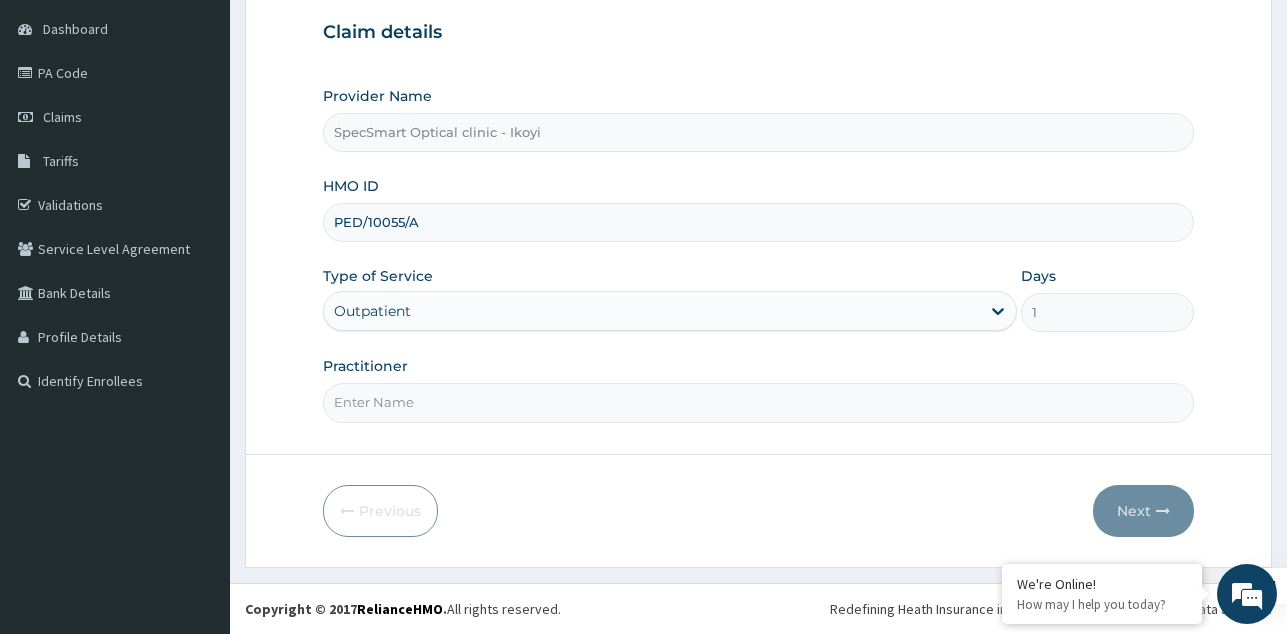 click on "Practitioner" at bounding box center [758, 402] 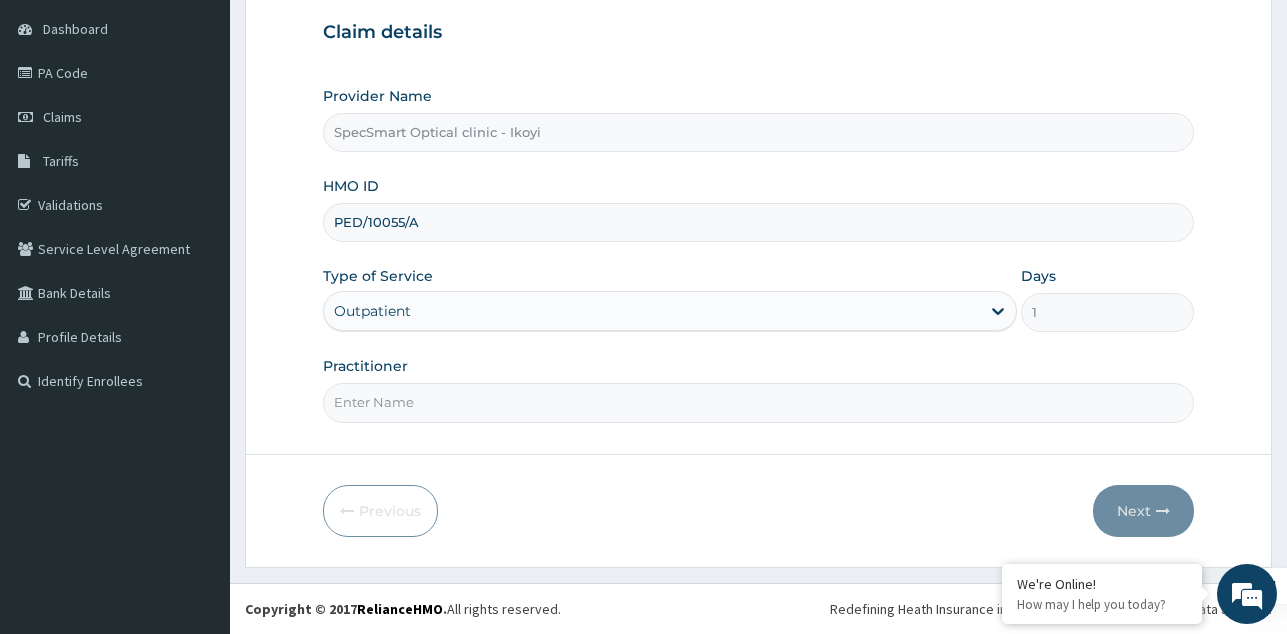 type on "SPECSMART" 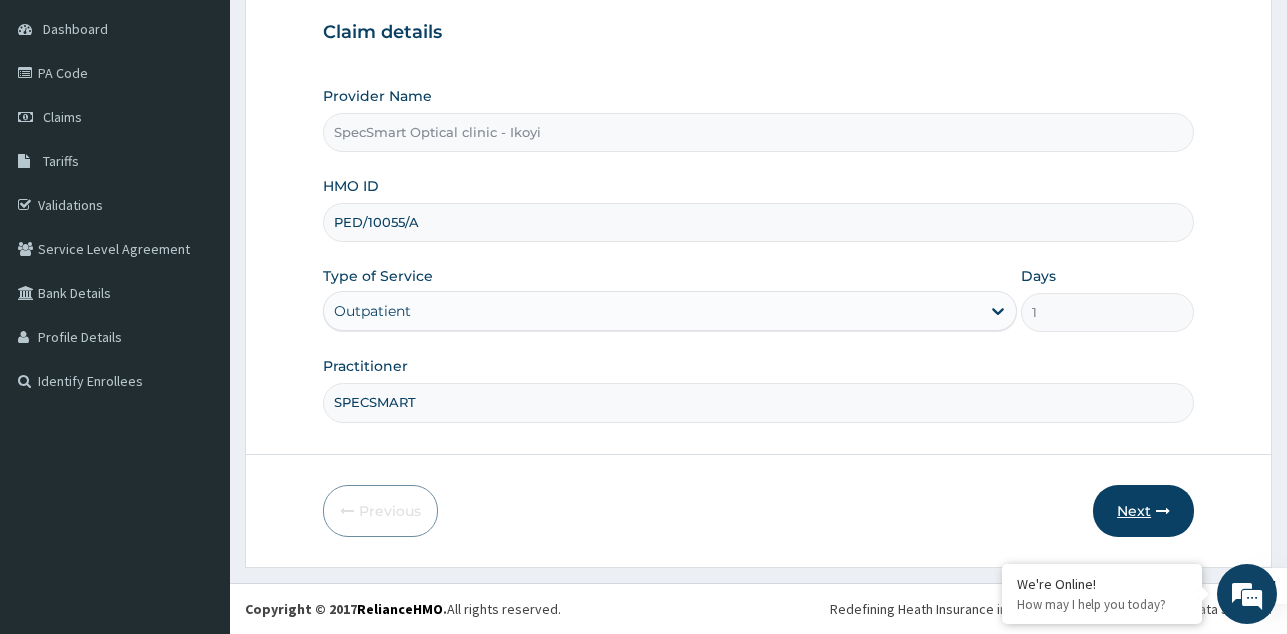 click on "Next" at bounding box center [1143, 511] 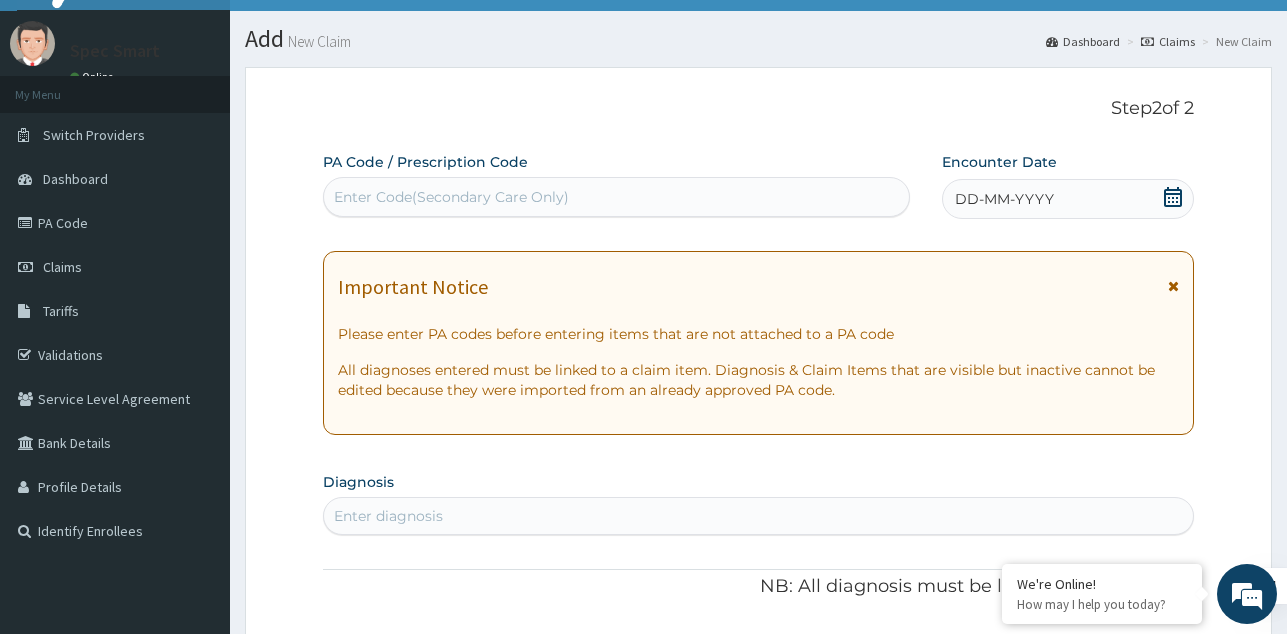 scroll, scrollTop: 0, scrollLeft: 0, axis: both 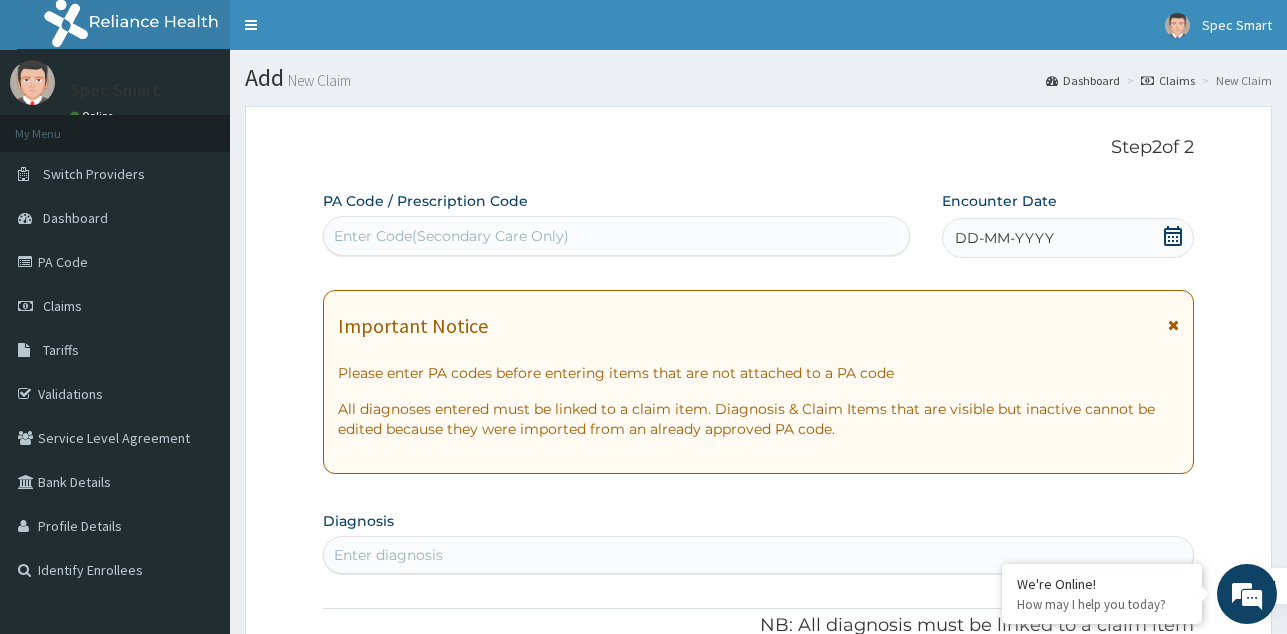 click on "Enter Code(Secondary Care Only)" at bounding box center [616, 236] 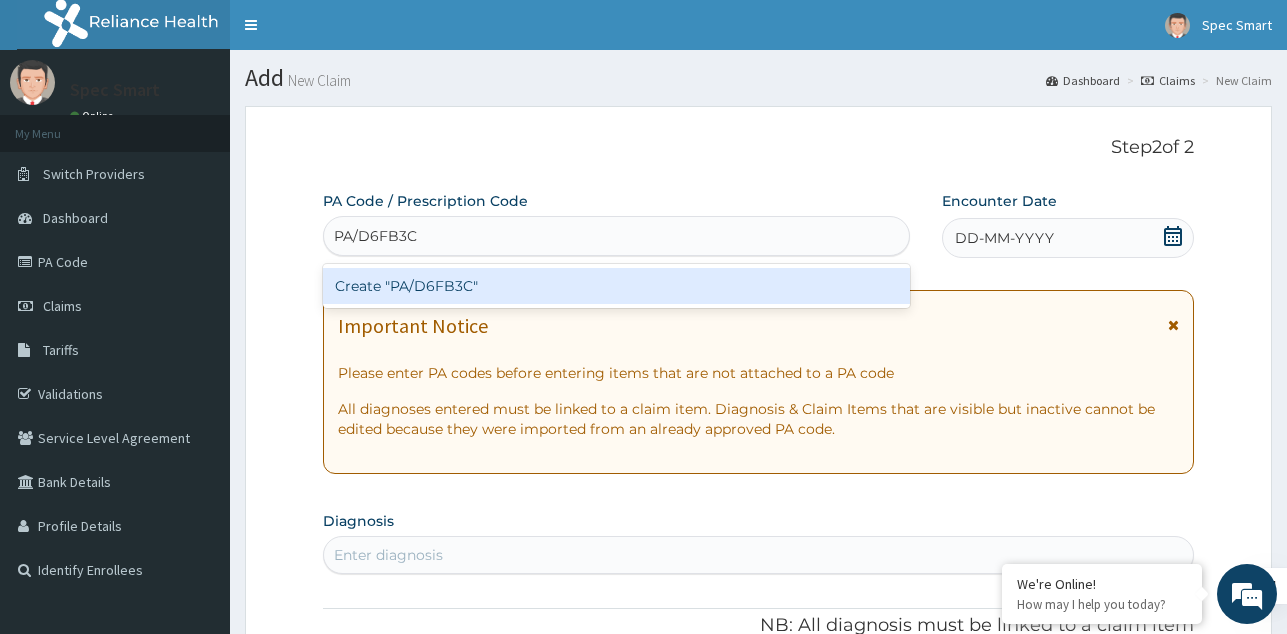 click on "Create "PA/D6FB3C"" at bounding box center [616, 286] 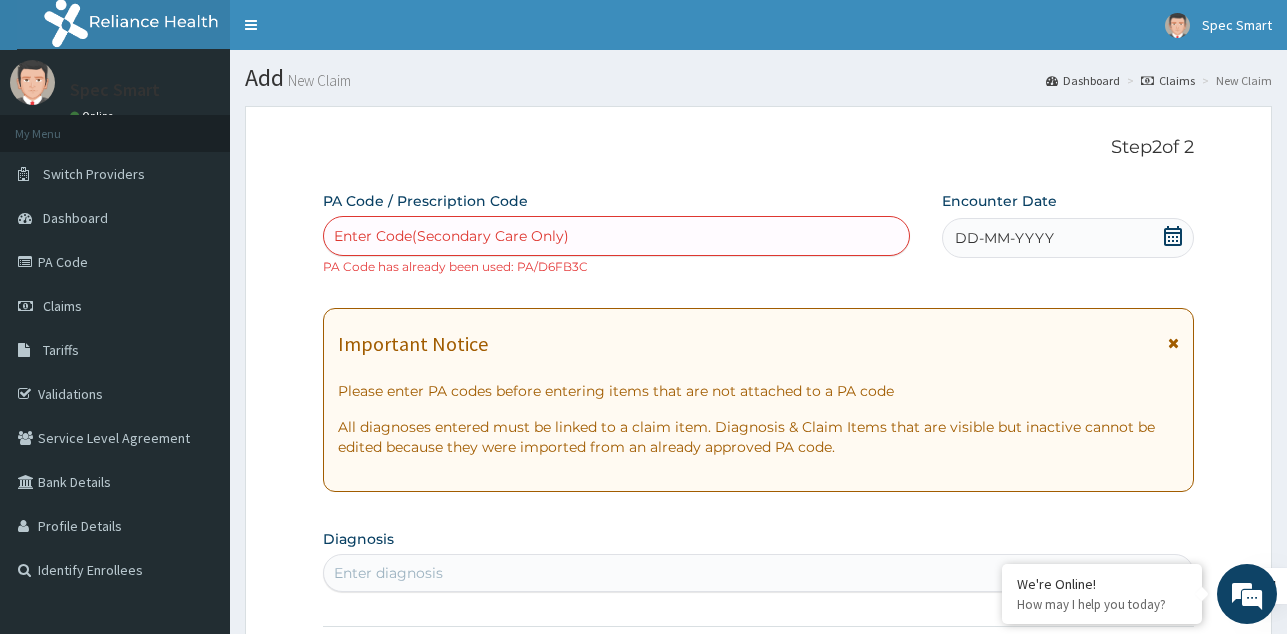 click on "Enter Code(Secondary Care Only)" at bounding box center (451, 236) 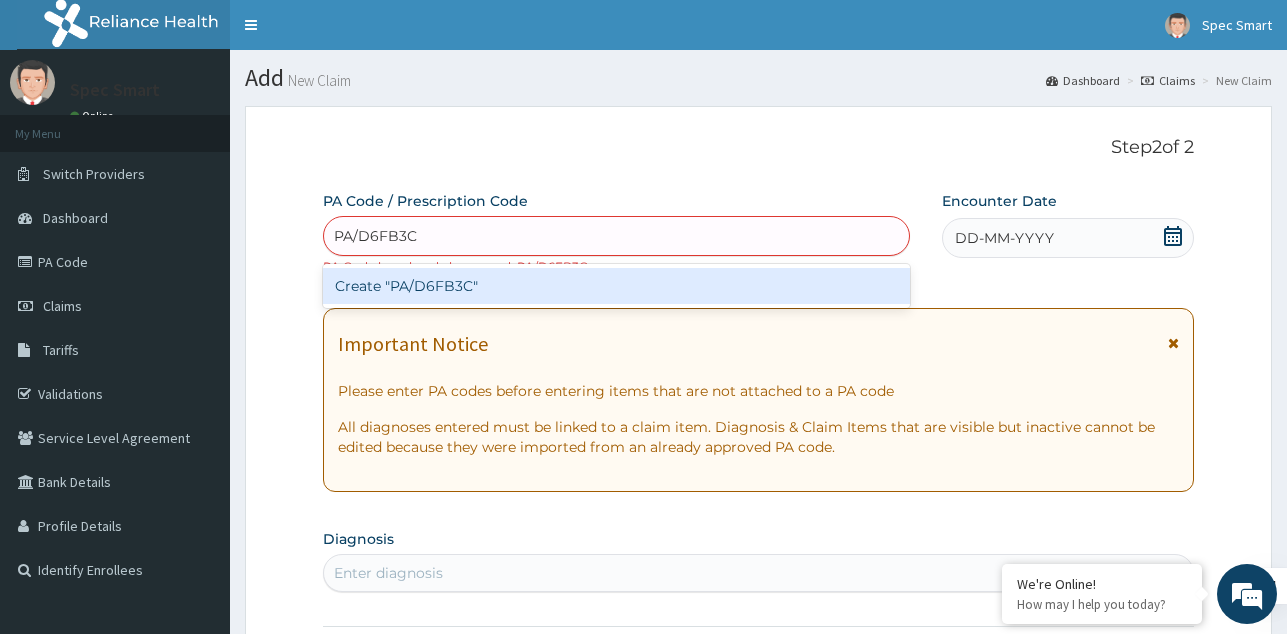 type on "PA/D6FB3C" 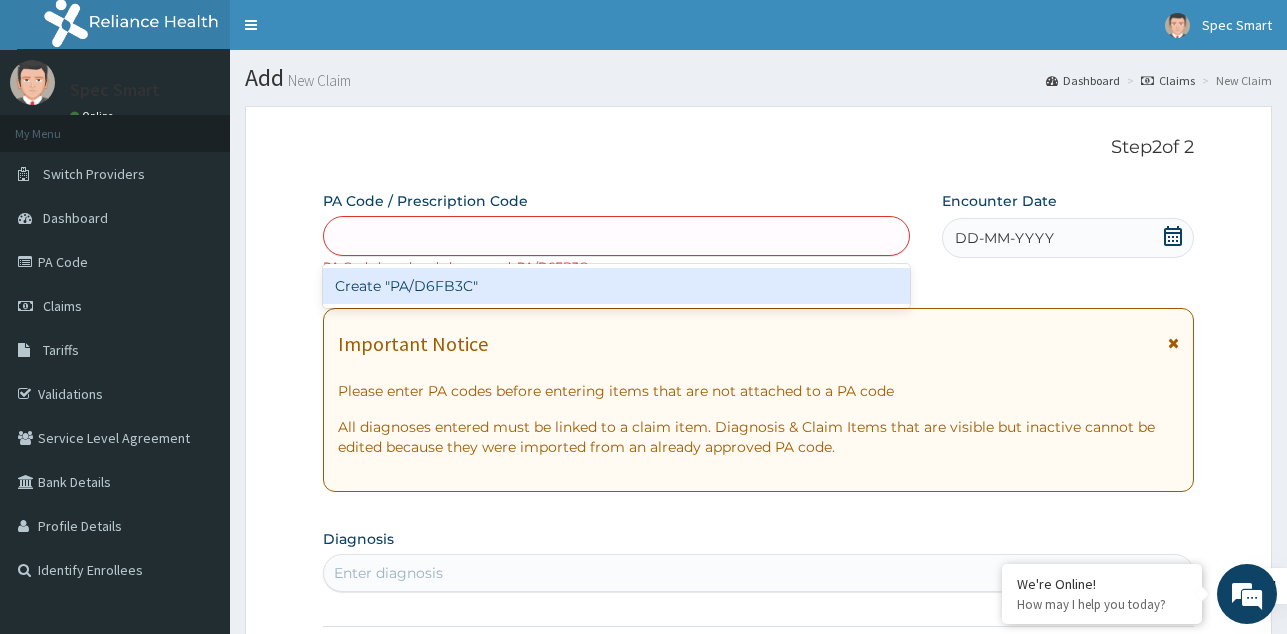 click on "PA Code / Prescription Code option Create "PA/D6FB3C", selected. option Create "PA/D6FB3C" focused, 1 of 1. 1 result available for search term PA/D6FB3C. Use Up and Down to choose options, press Enter to select the currently focused option, press Escape to exit the menu, press Tab to select the option and exit the menu. PA/D6FB3C Create "PA/D6FB3C" PA Code has already been used: PA/D6FB3C Encounter Date DD-MM-YYYY Important Notice Please enter PA codes before entering items that are not attached to a PA code   All diagnoses entered must be linked to a claim item. Diagnosis & Claim Items that are visible but inactive cannot be edited because they were imported from an already approved PA code. Diagnosis Enter diagnosis NB: All diagnosis must be linked to a claim item Claim Items No claim item Types Select Type Item Select Item Pair Diagnosis Select Diagnosis Unit Price 0 Add Comment" at bounding box center (758, 717) 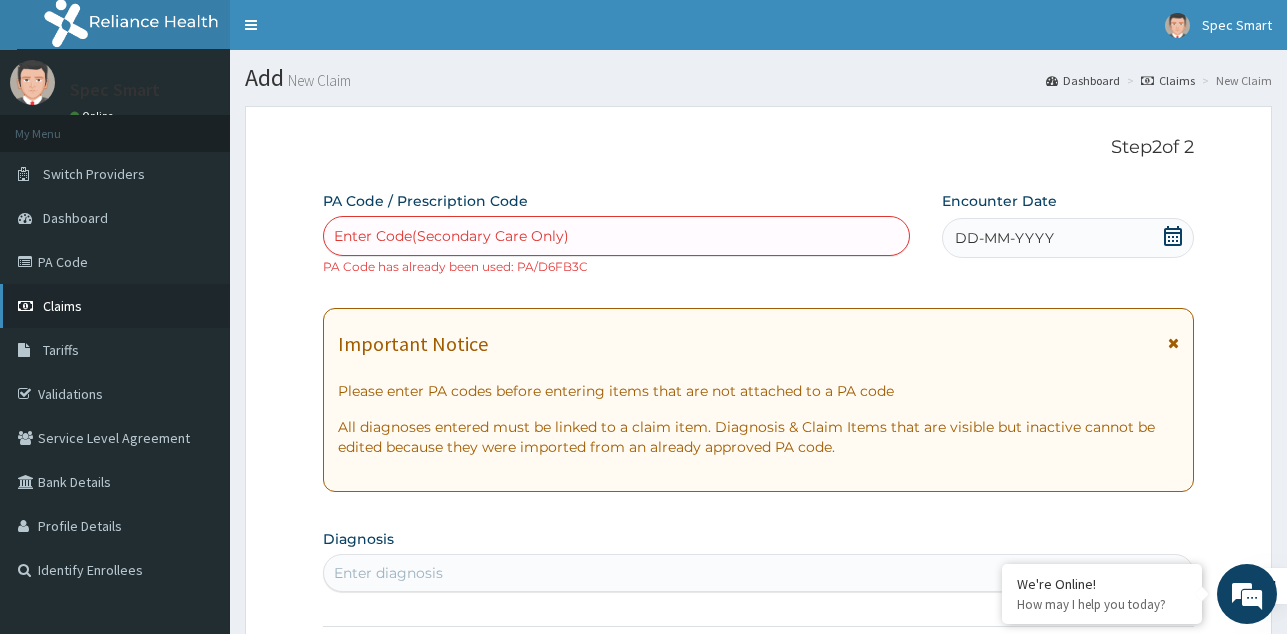 click on "Claims" at bounding box center [62, 306] 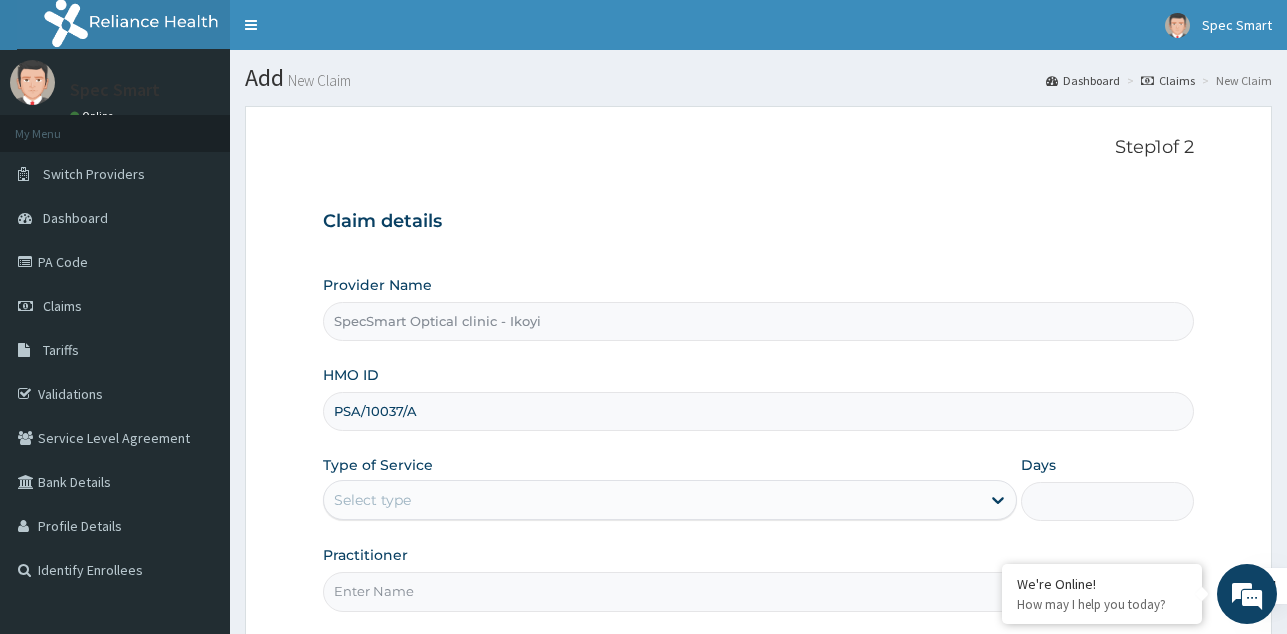 scroll, scrollTop: 0, scrollLeft: 0, axis: both 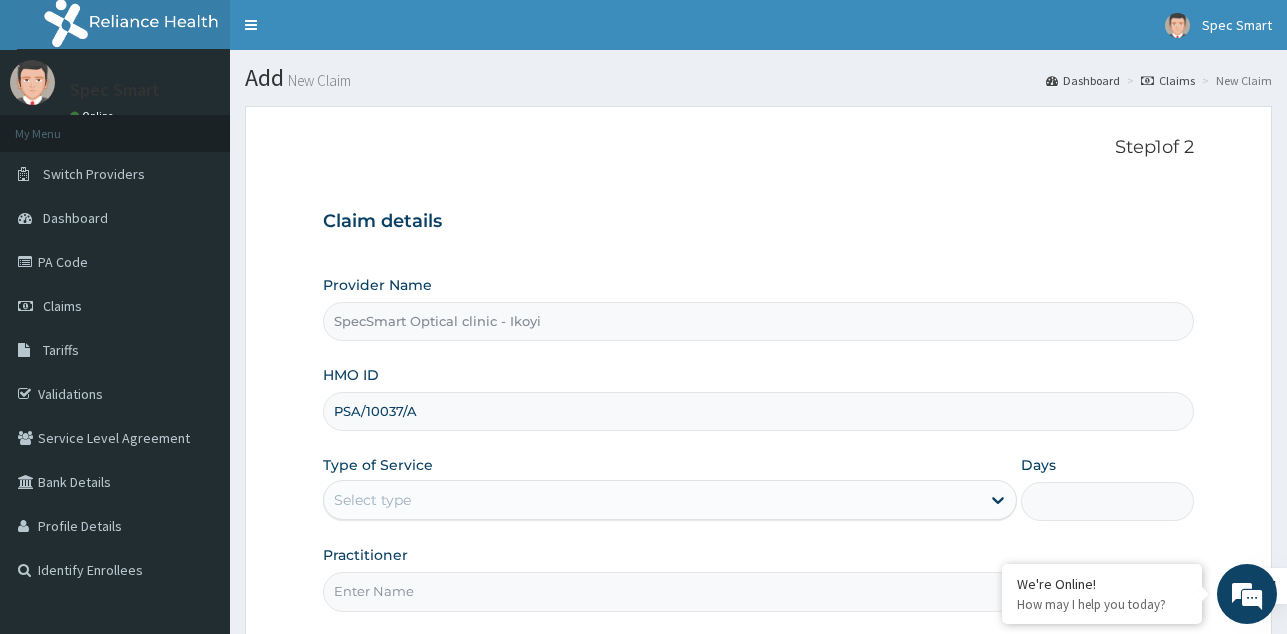 type on "PSA/10037/A" 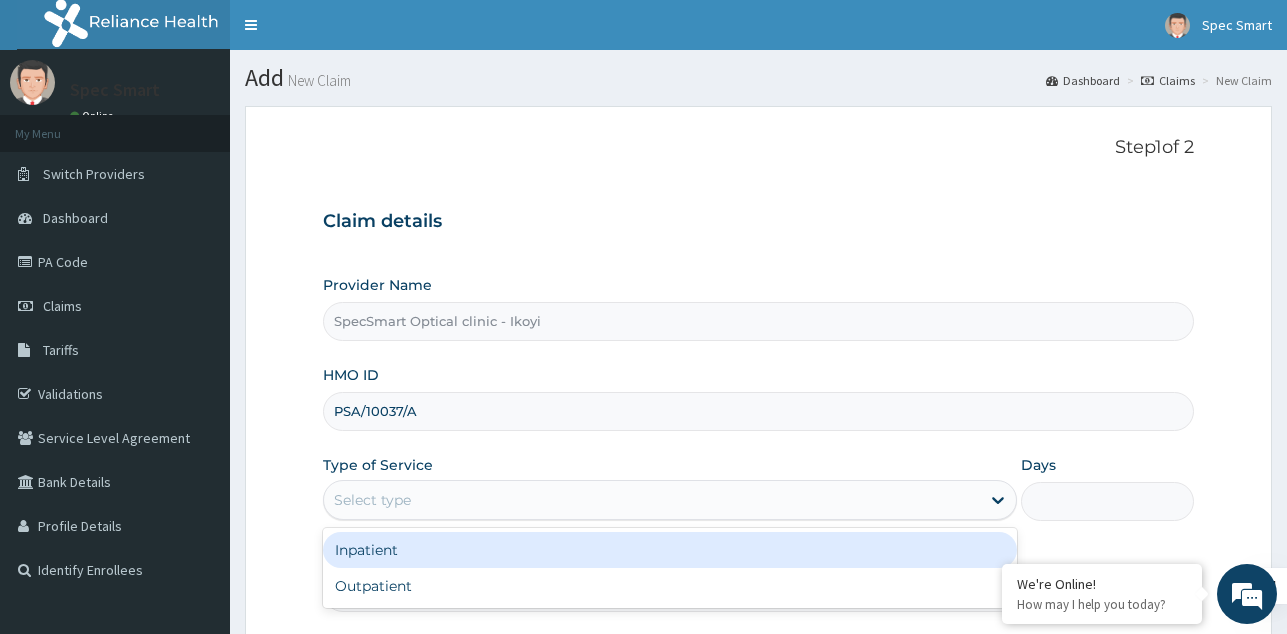 click on "Select type" at bounding box center [652, 500] 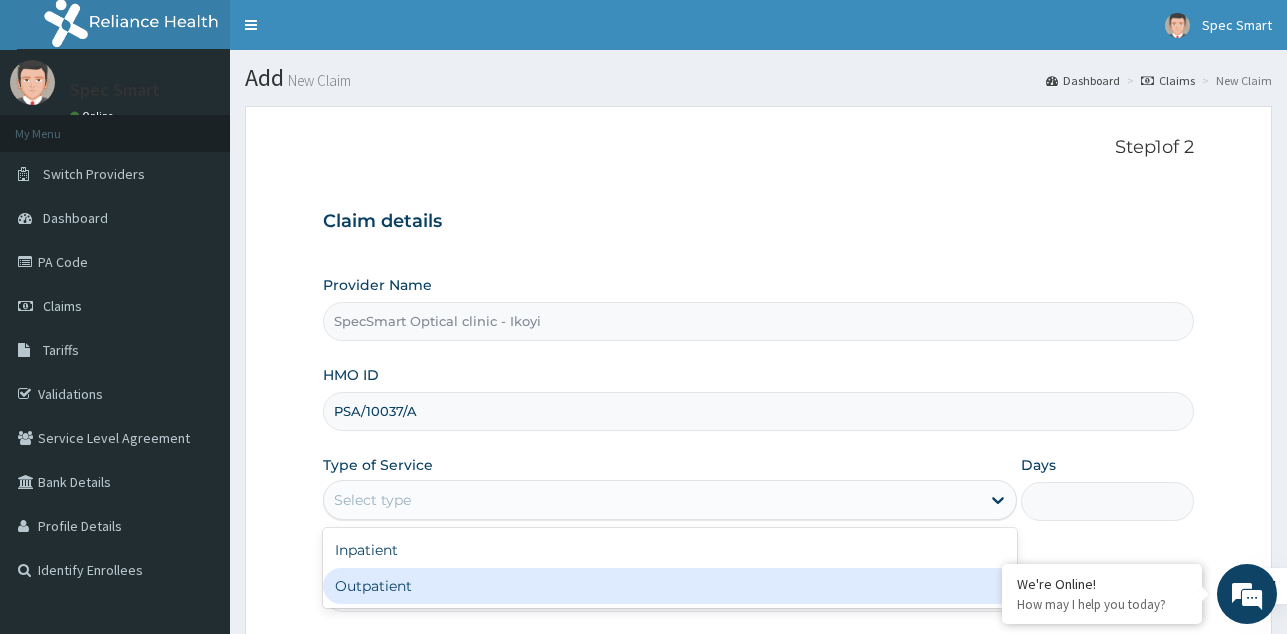 click on "Outpatient" at bounding box center (670, 586) 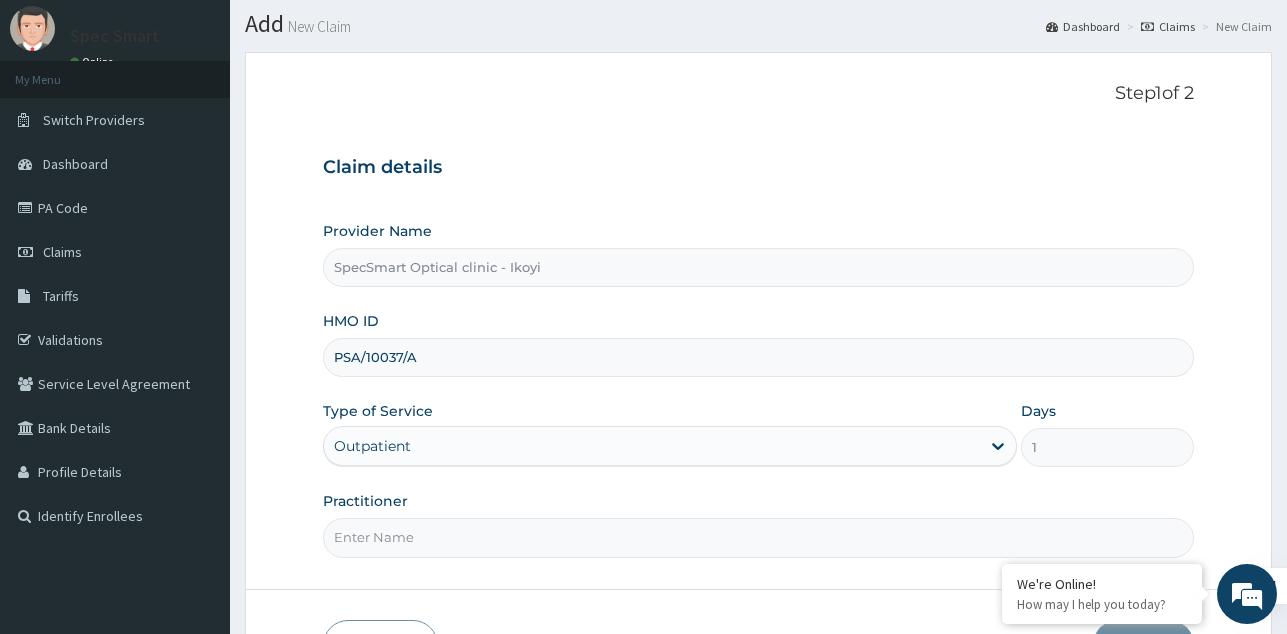 scroll, scrollTop: 100, scrollLeft: 0, axis: vertical 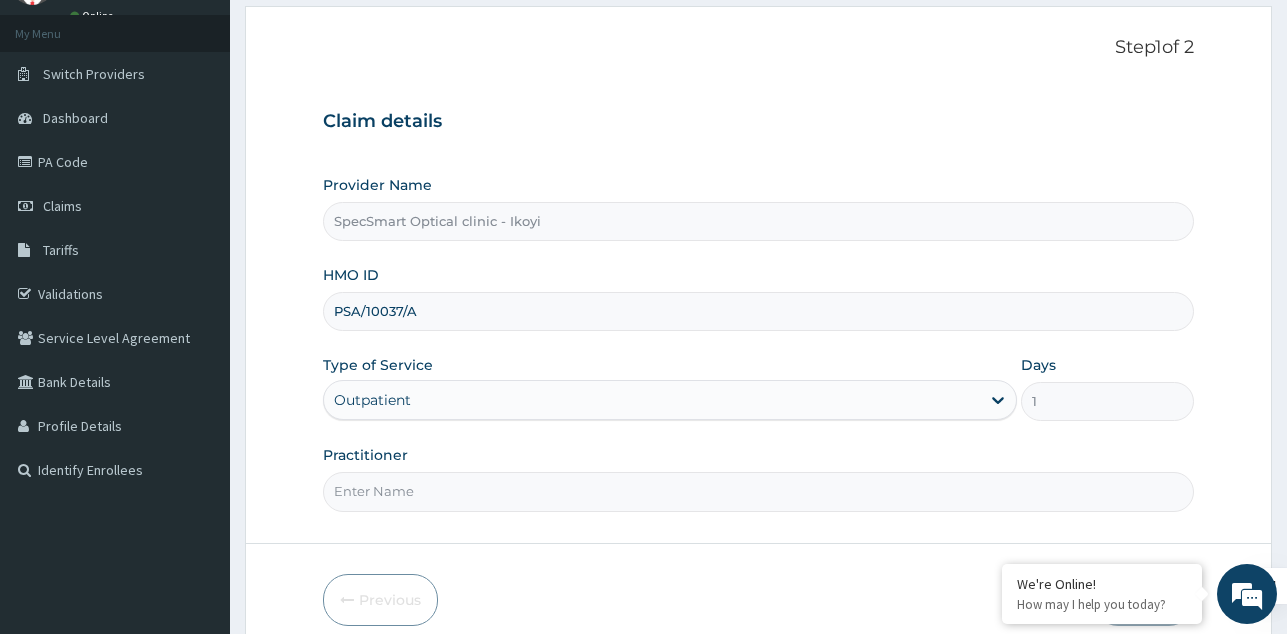 click on "Practitioner" at bounding box center [758, 491] 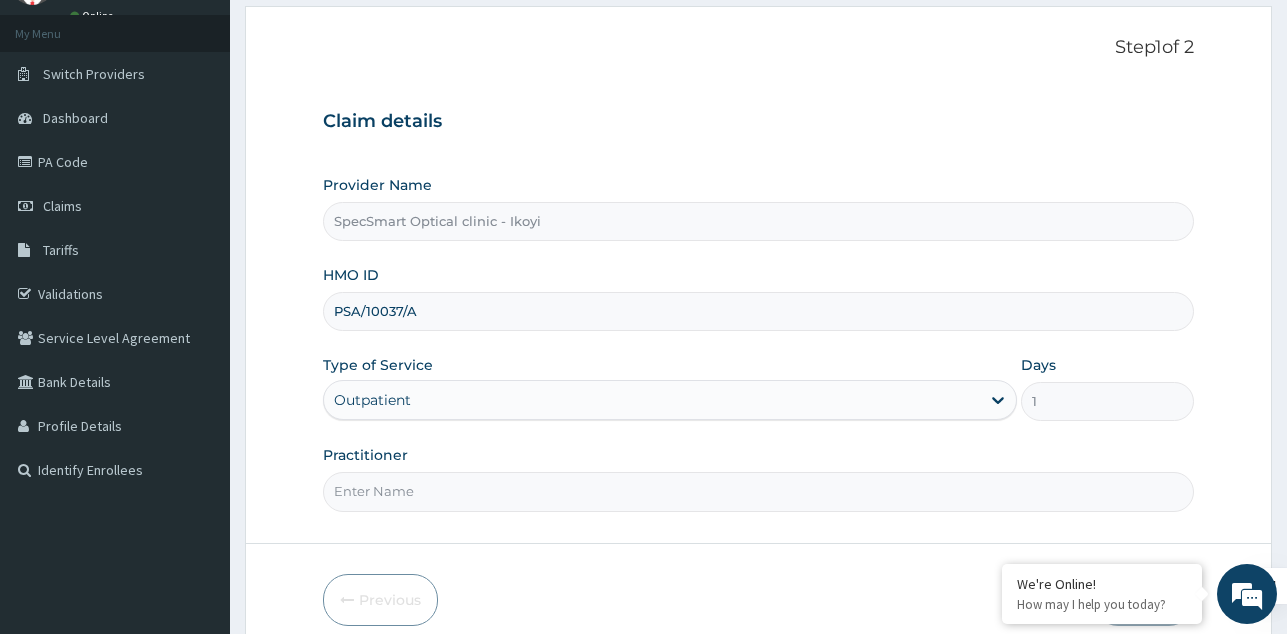 type on "SPECSMART" 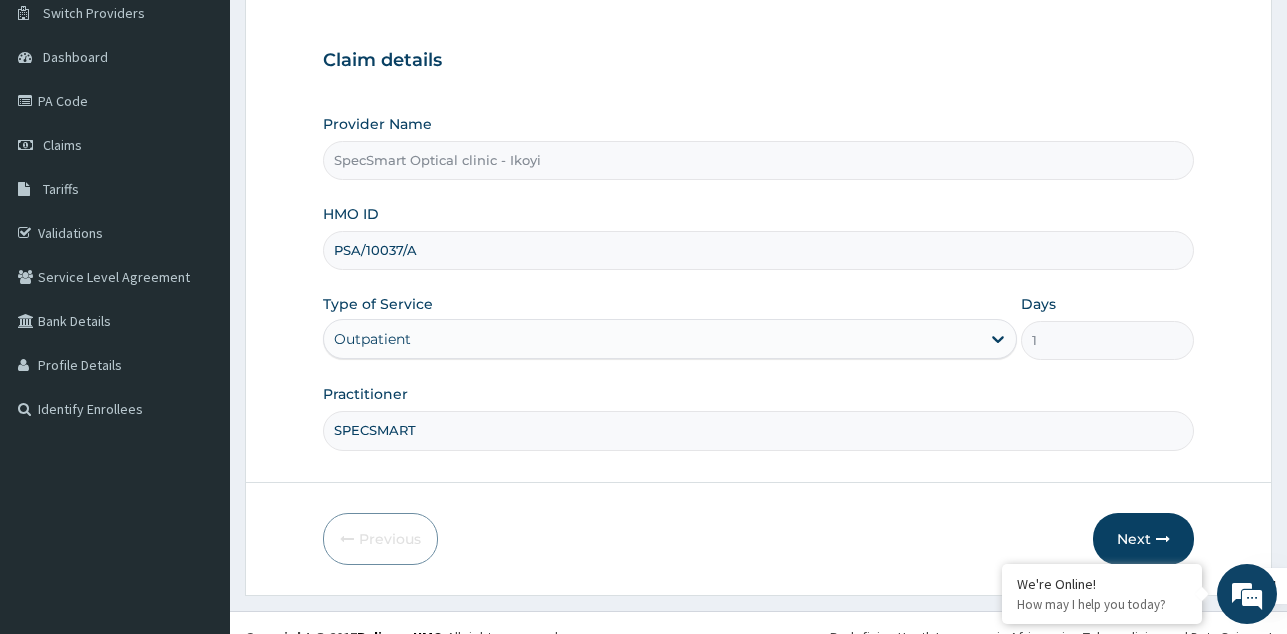 scroll, scrollTop: 189, scrollLeft: 0, axis: vertical 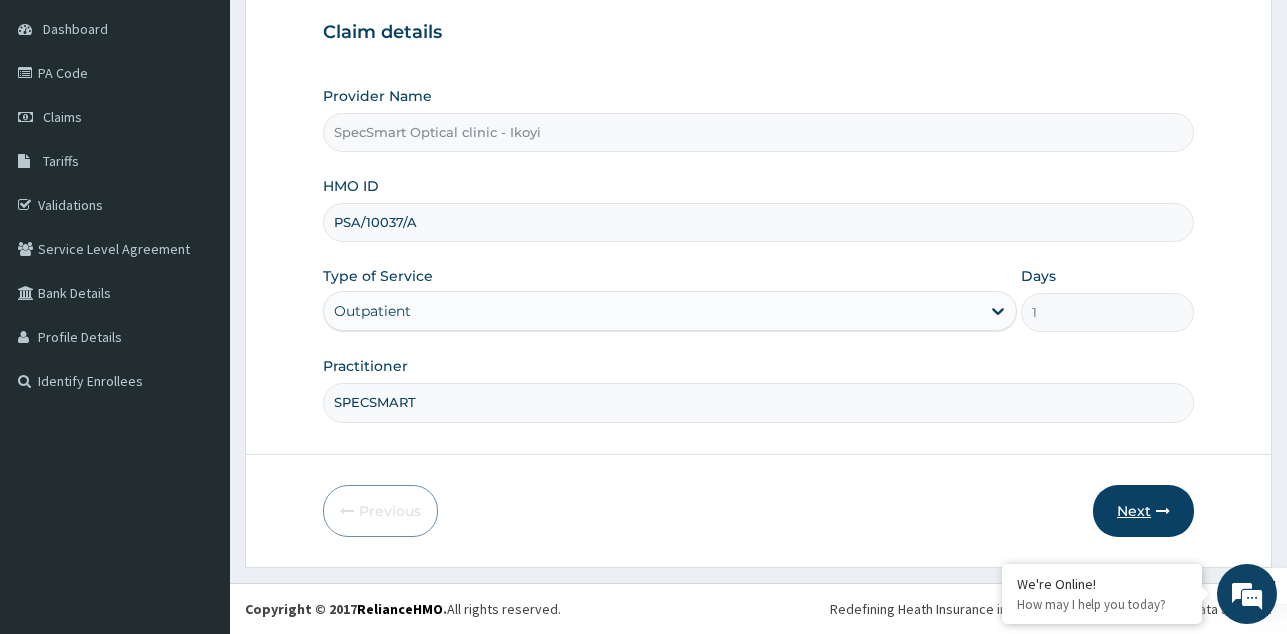 click on "Next" at bounding box center (1143, 511) 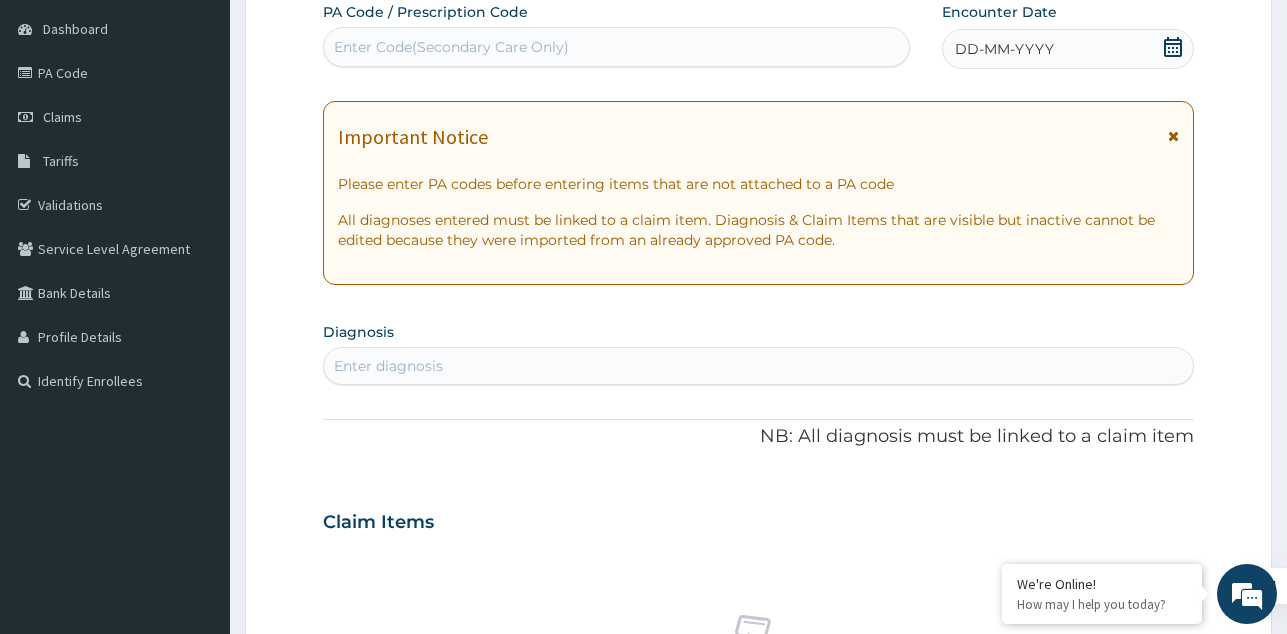 scroll, scrollTop: 0, scrollLeft: 0, axis: both 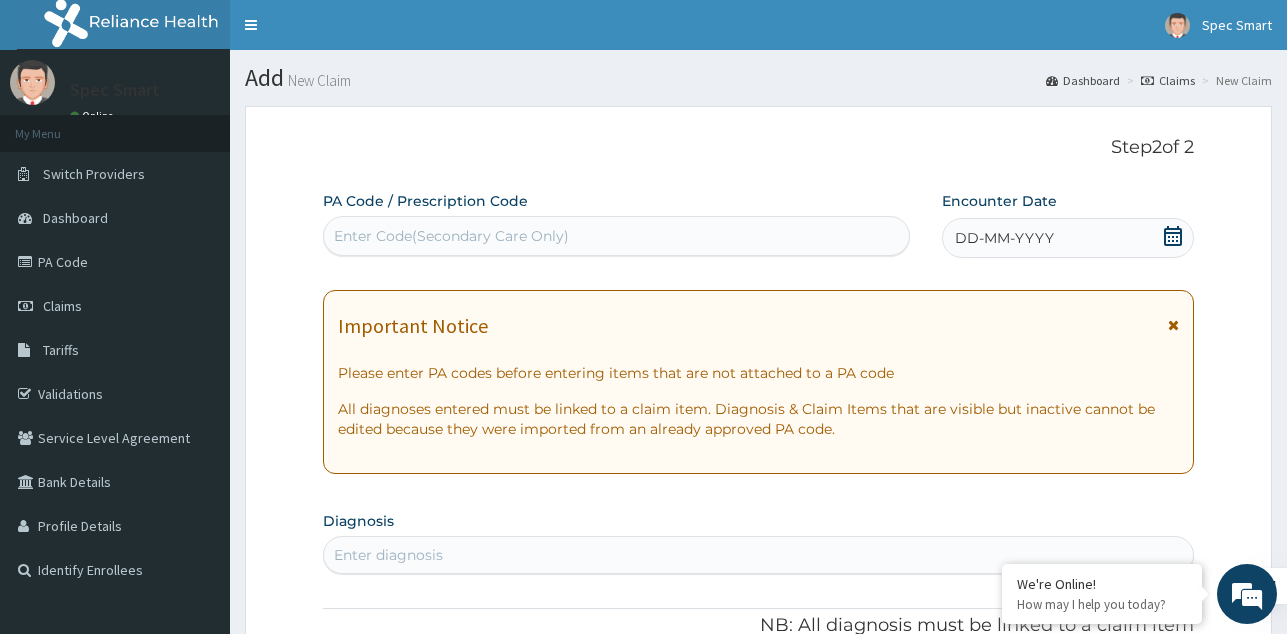 click on "Enter Code(Secondary Care Only)" at bounding box center (616, 236) 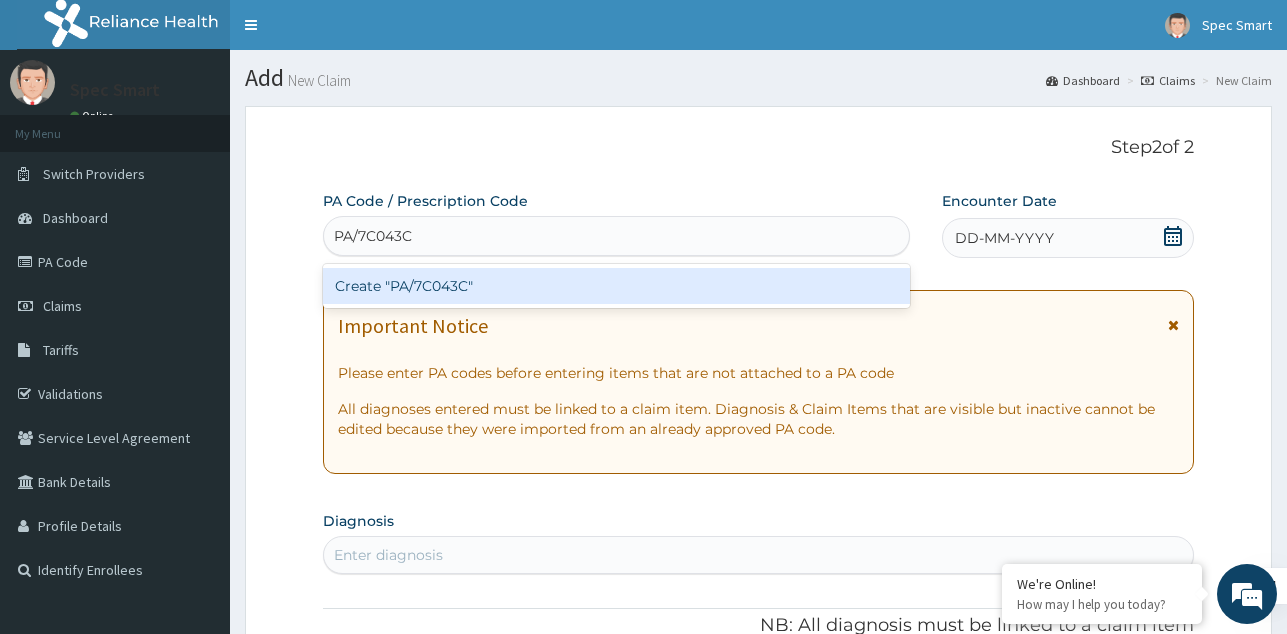 click on "Create "PA/7C043C"" at bounding box center [616, 286] 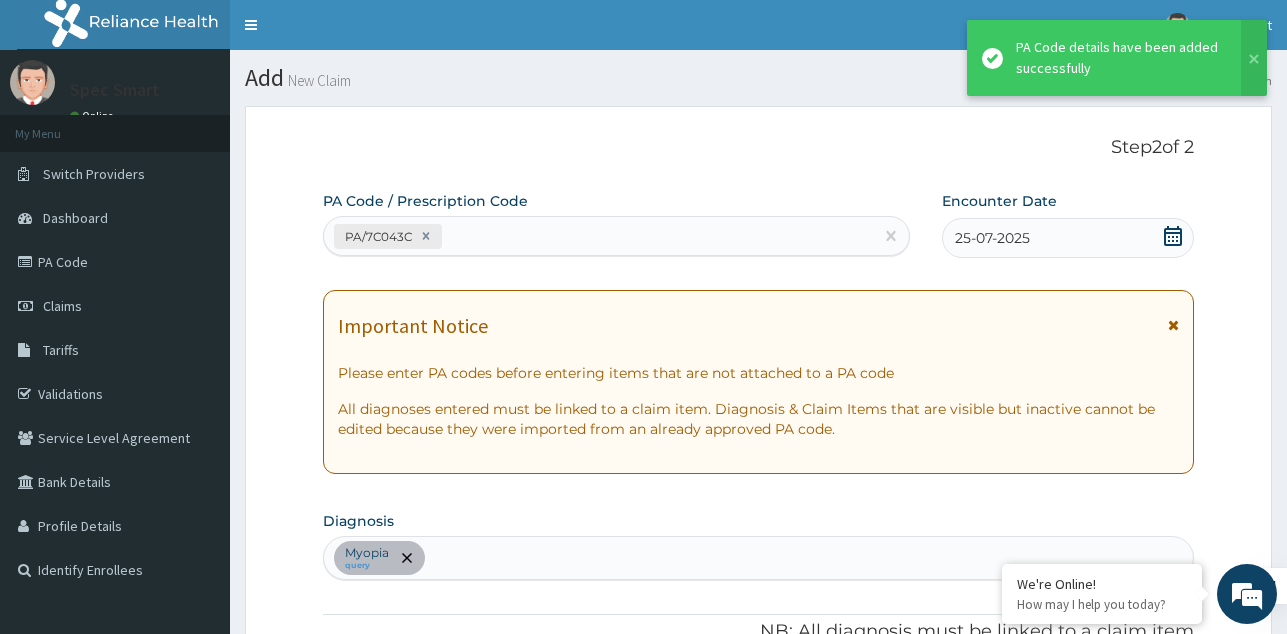 scroll, scrollTop: 653, scrollLeft: 0, axis: vertical 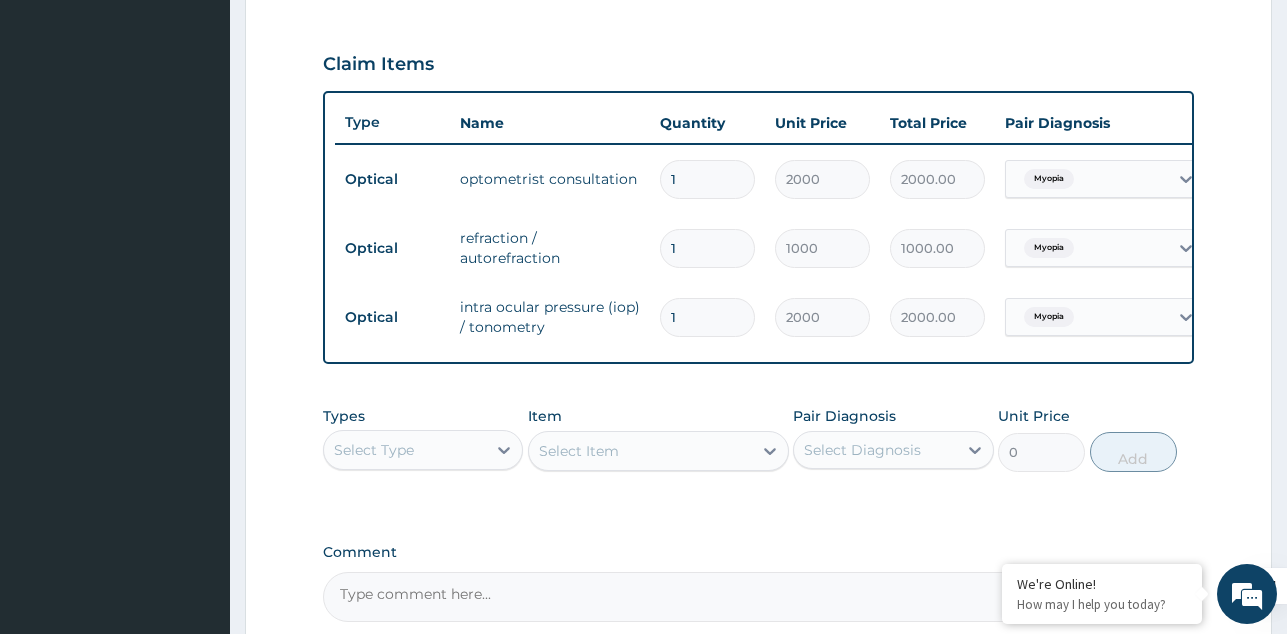 click on "Select Type" at bounding box center (405, 450) 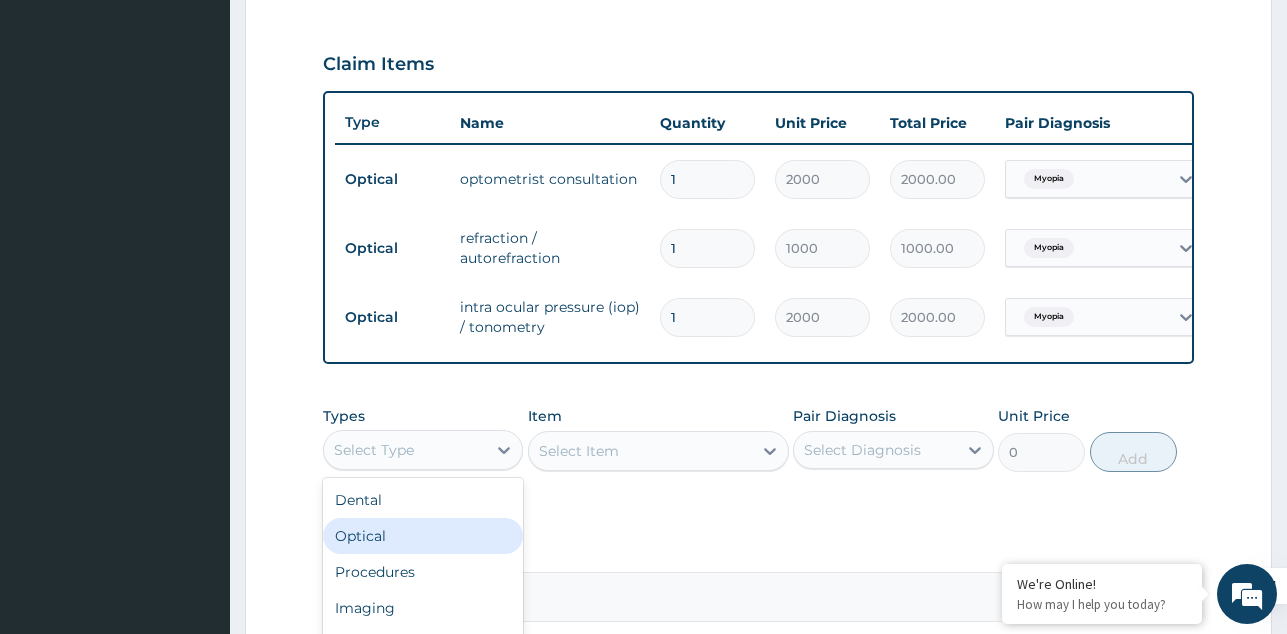 click on "Optical" at bounding box center (423, 536) 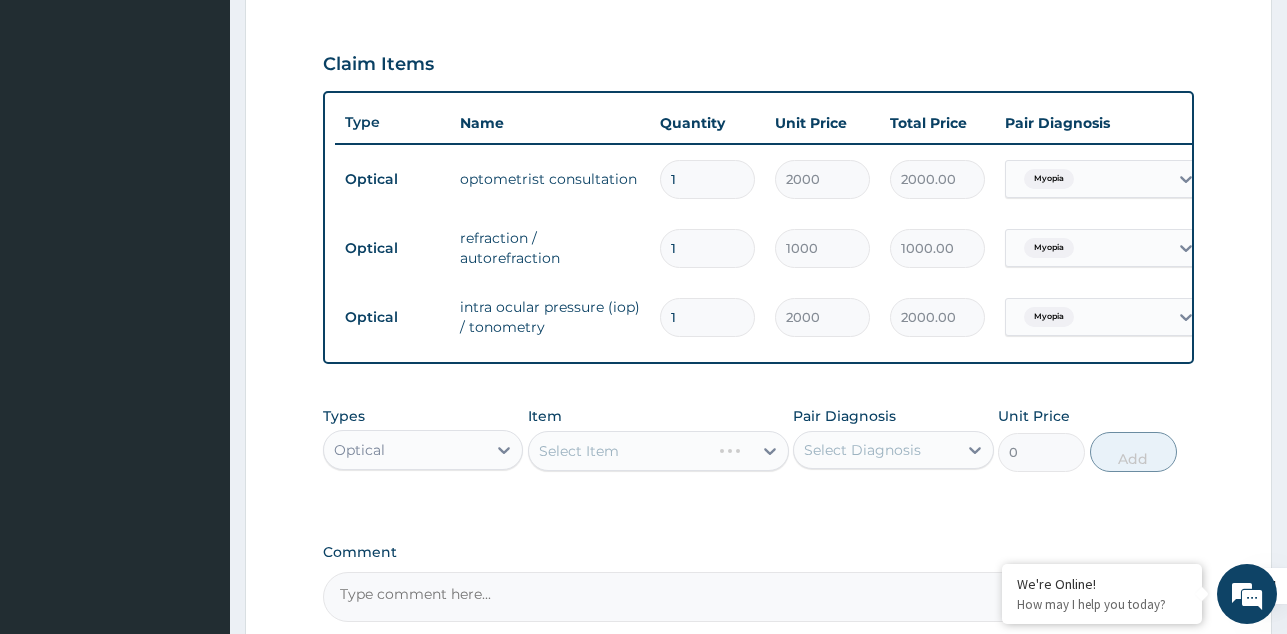 click on "Select Diagnosis" at bounding box center (862, 450) 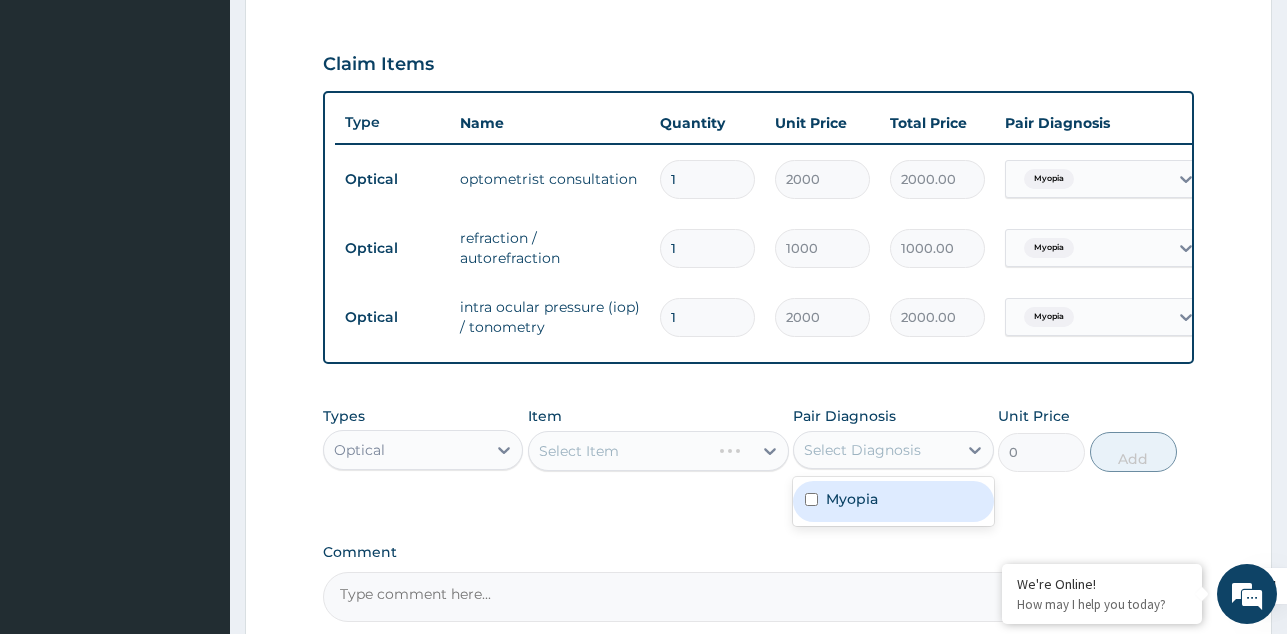 click on "Myopia" at bounding box center [852, 499] 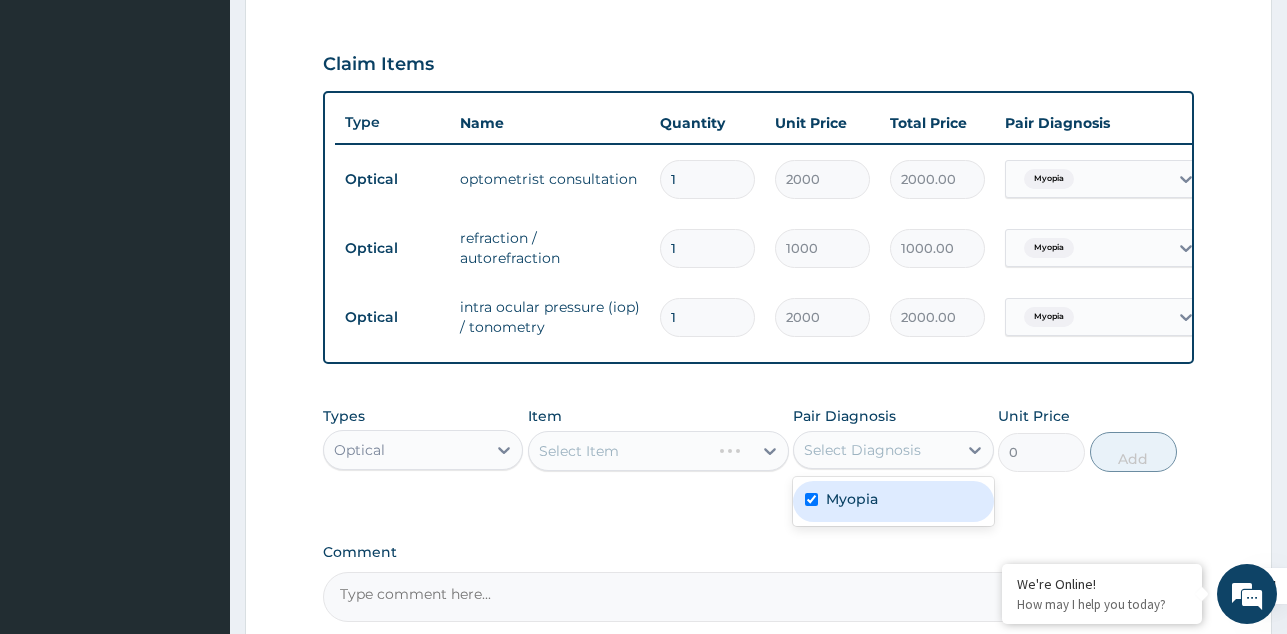 checkbox on "true" 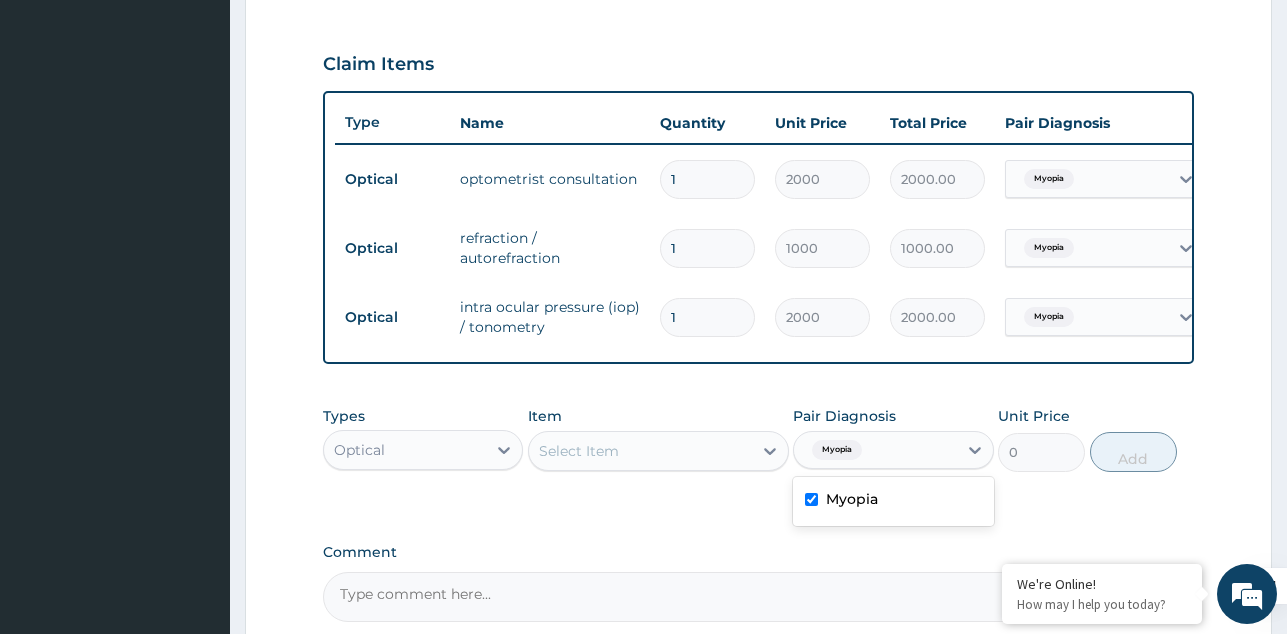 click on "Select Item" at bounding box center [640, 451] 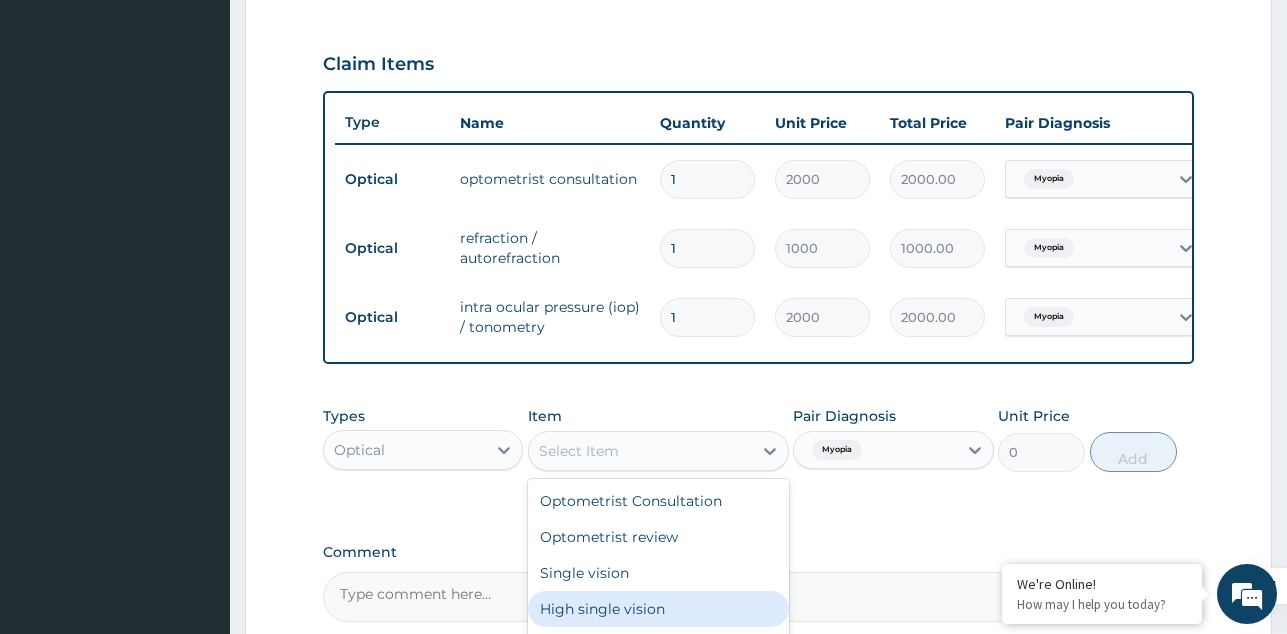 click on "High single vision" at bounding box center [658, 609] 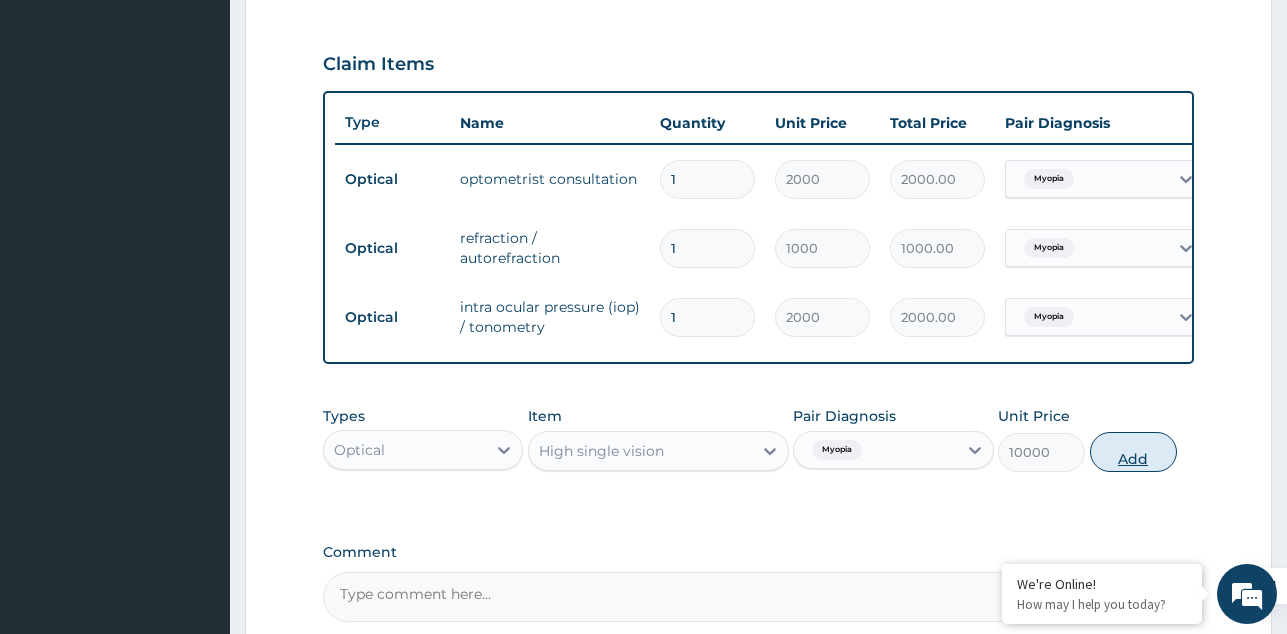 click on "Add" at bounding box center (1133, 452) 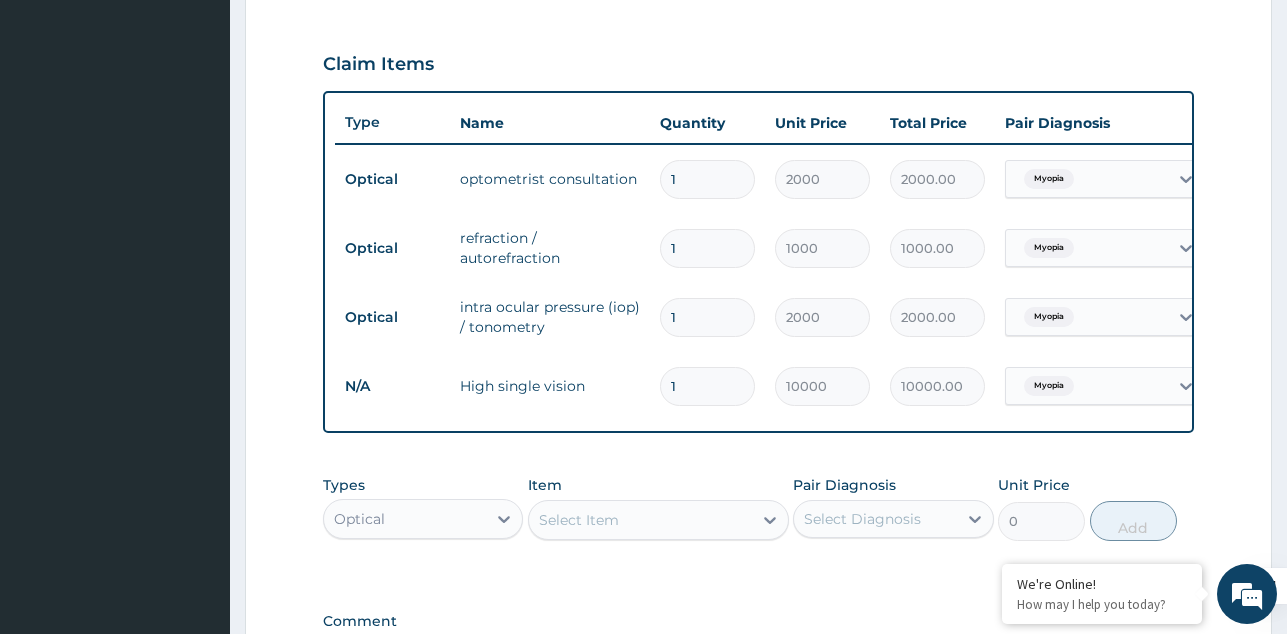 type 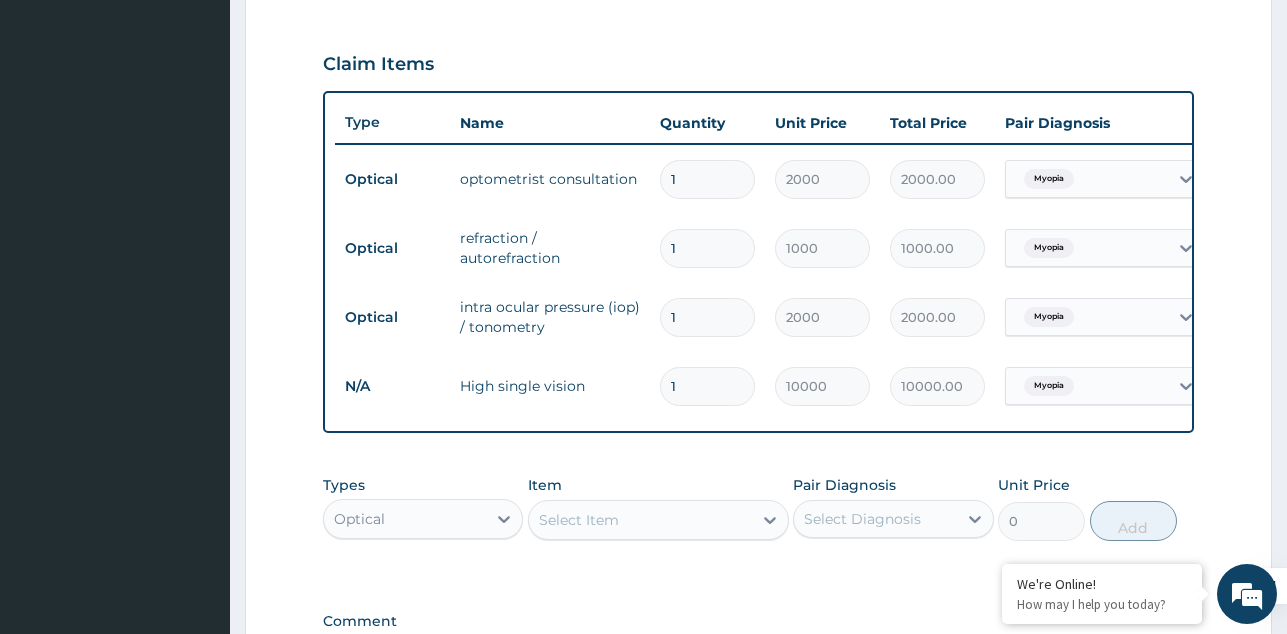 type on "0.00" 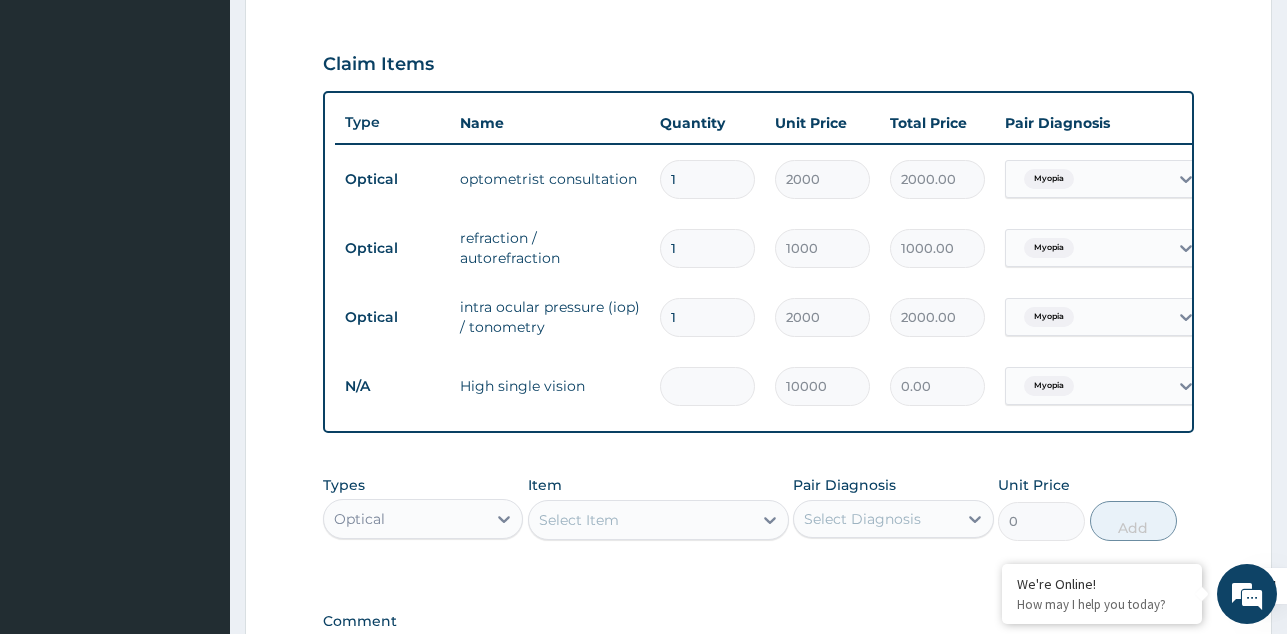 type on "3" 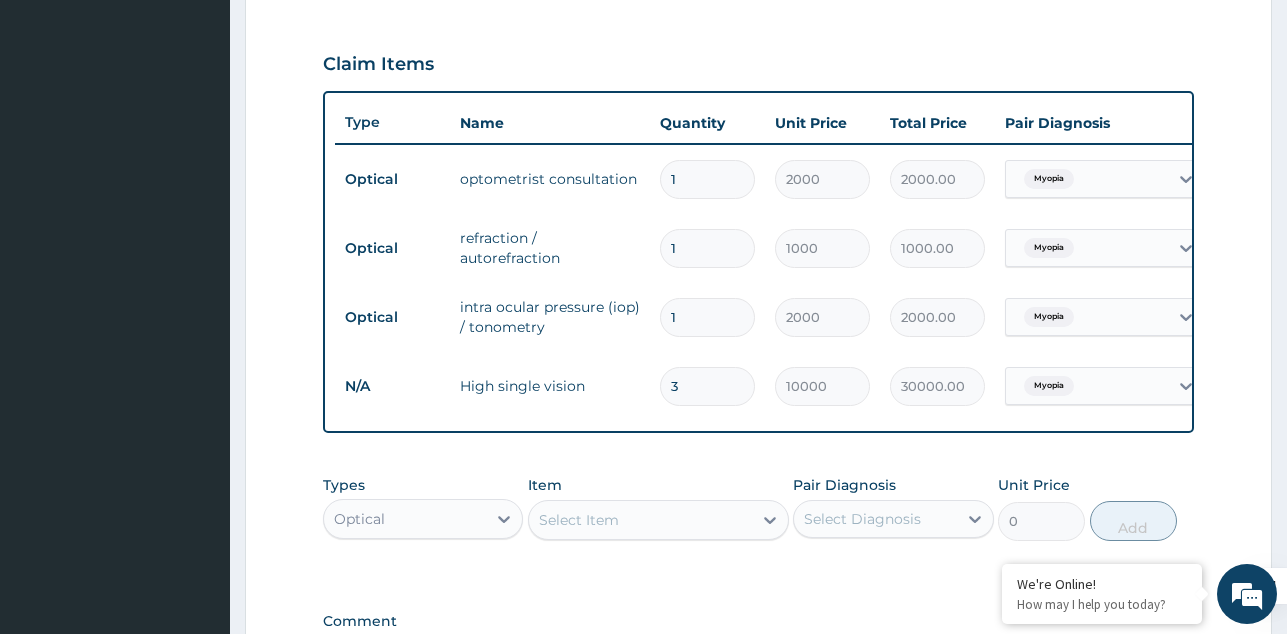 type on "3" 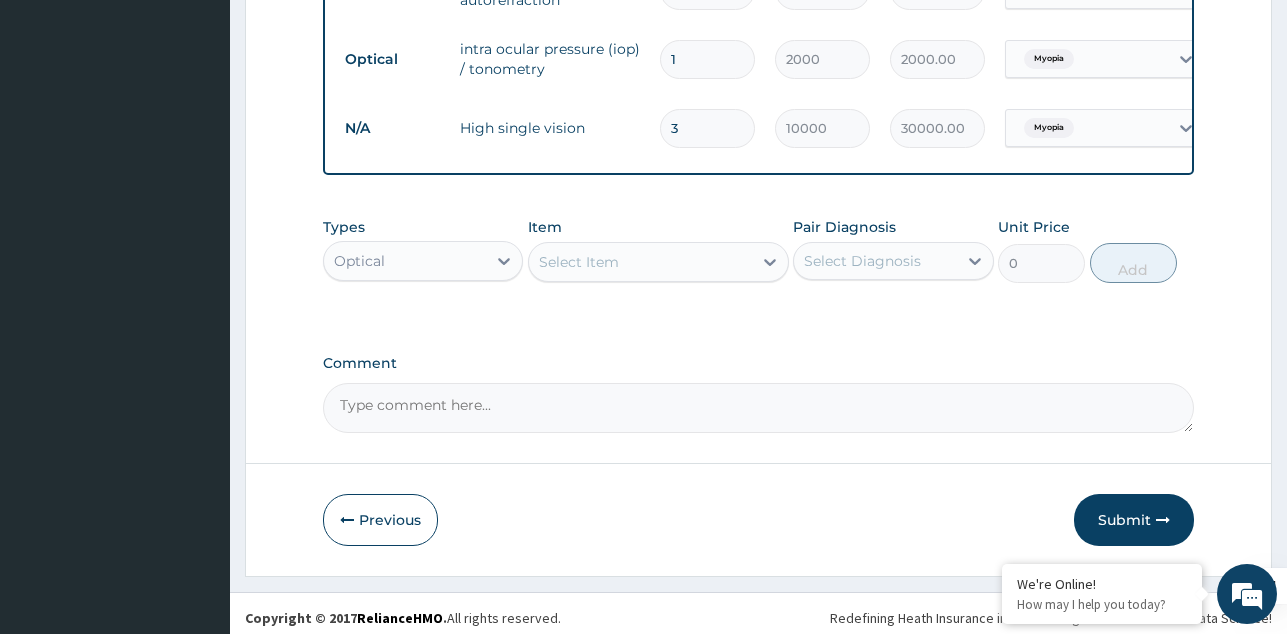 scroll, scrollTop: 935, scrollLeft: 0, axis: vertical 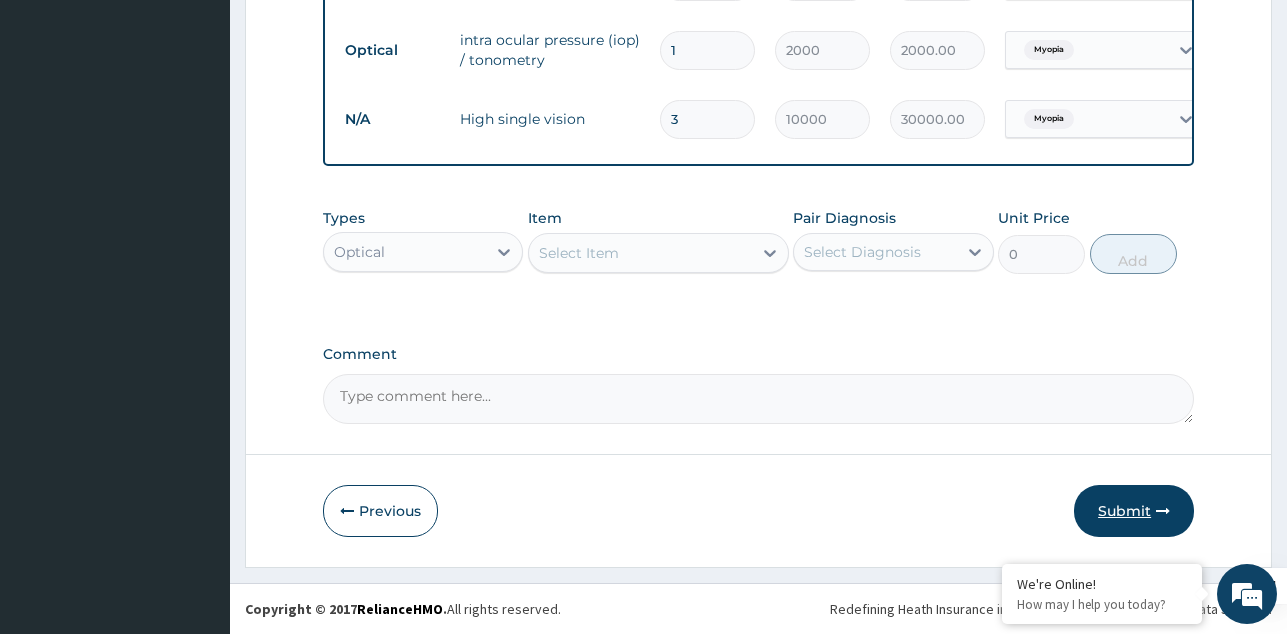 click on "Submit" at bounding box center [1134, 511] 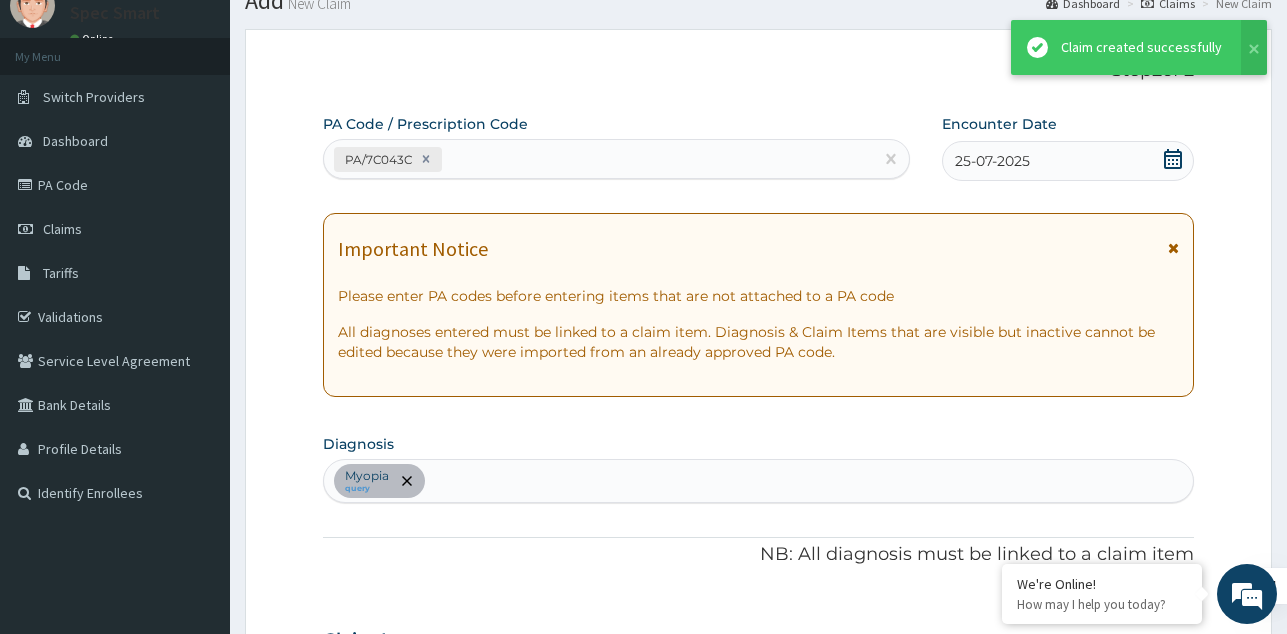 scroll, scrollTop: 935, scrollLeft: 0, axis: vertical 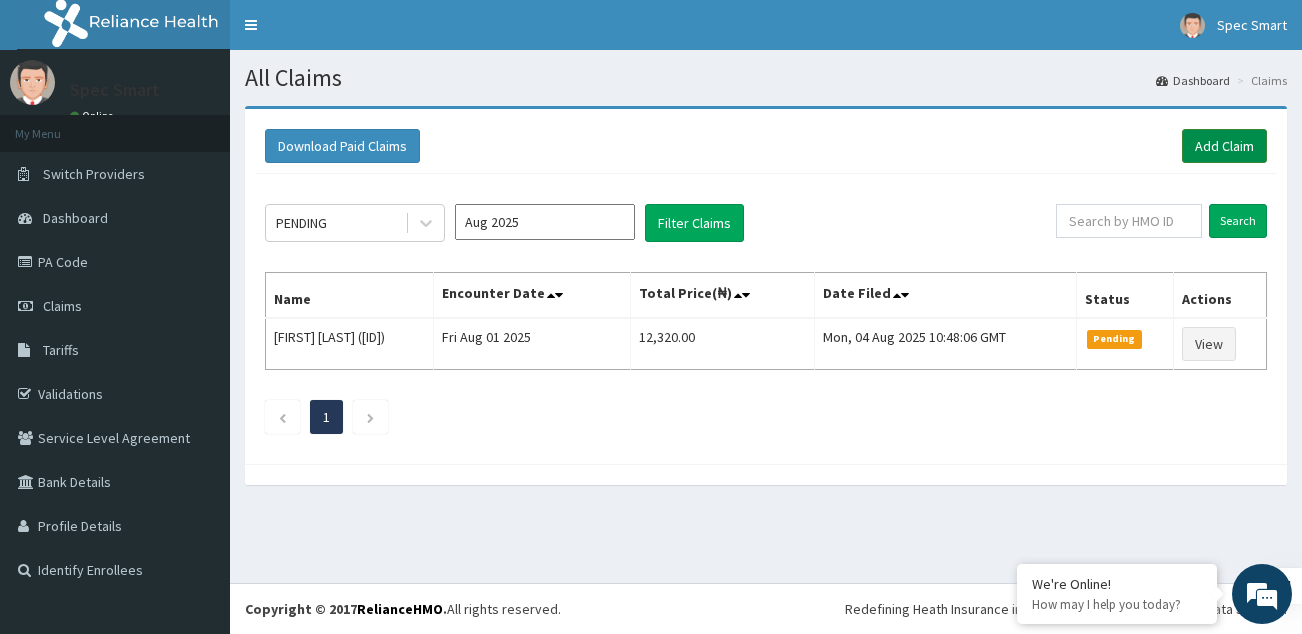 click on "Add Claim" at bounding box center (1224, 146) 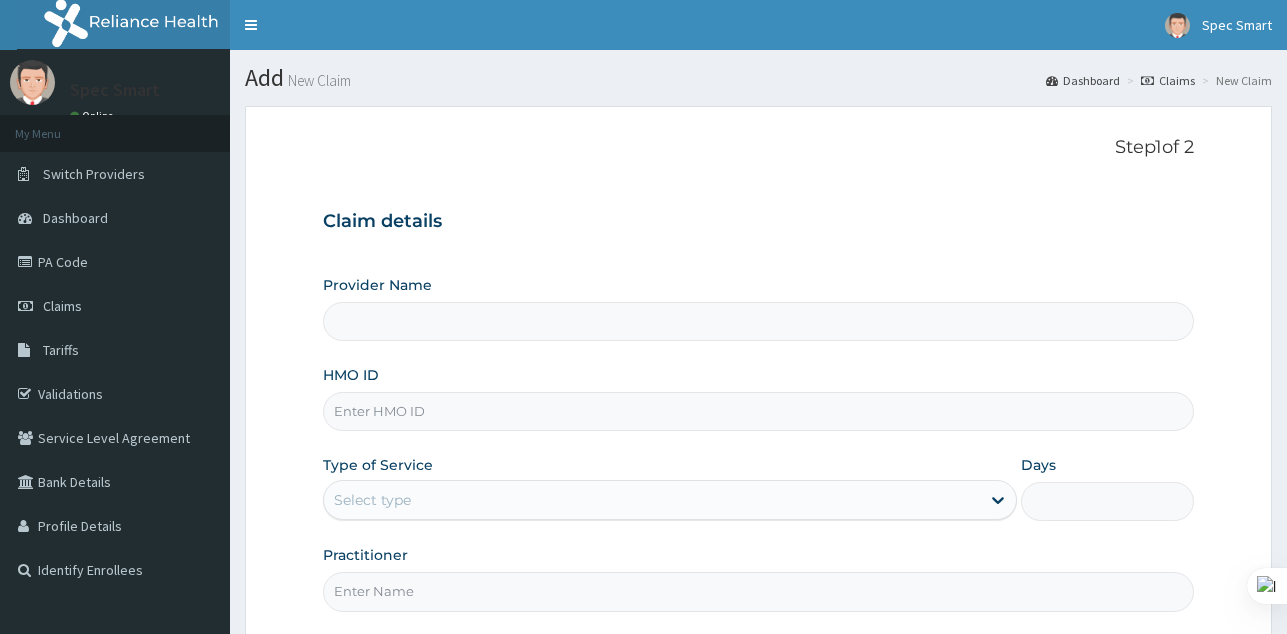scroll, scrollTop: 0, scrollLeft: 0, axis: both 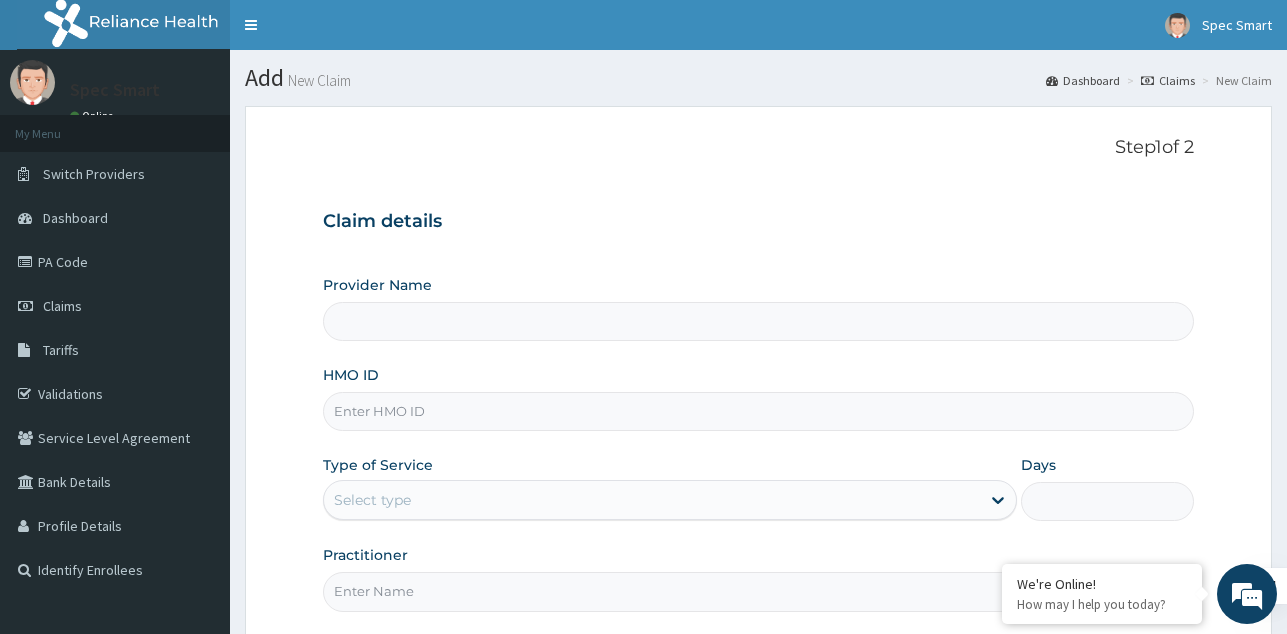 type on "SpecSmart Optical clinic - Ikoyi" 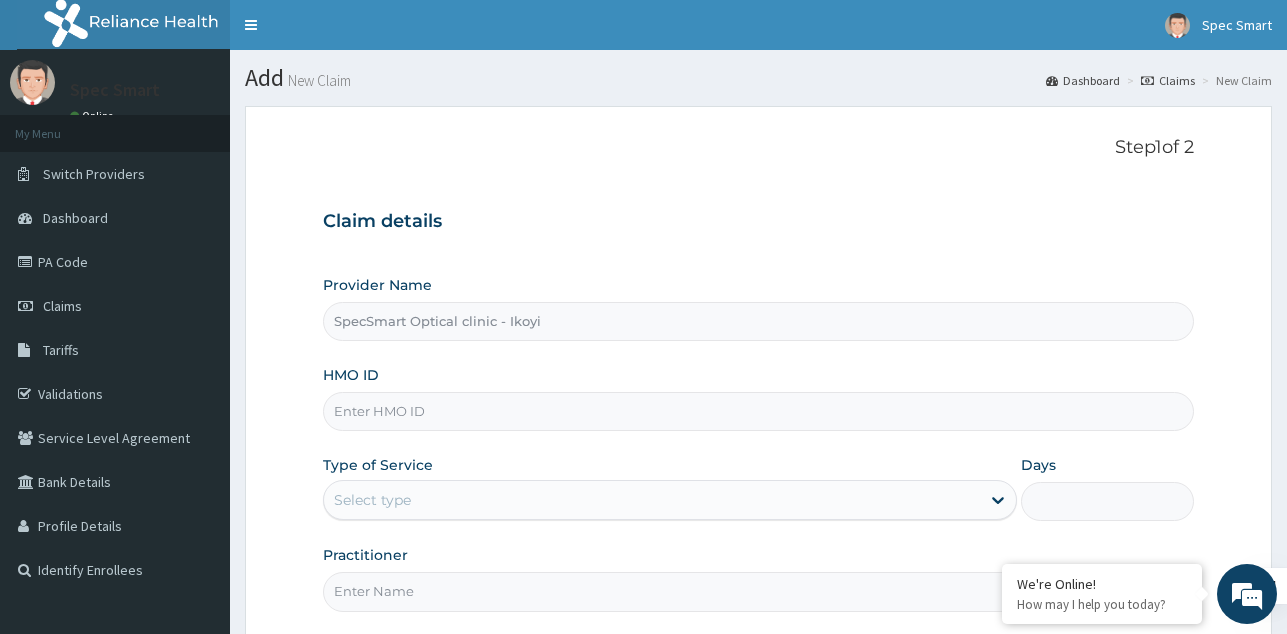 click on "HMO ID" at bounding box center (758, 411) 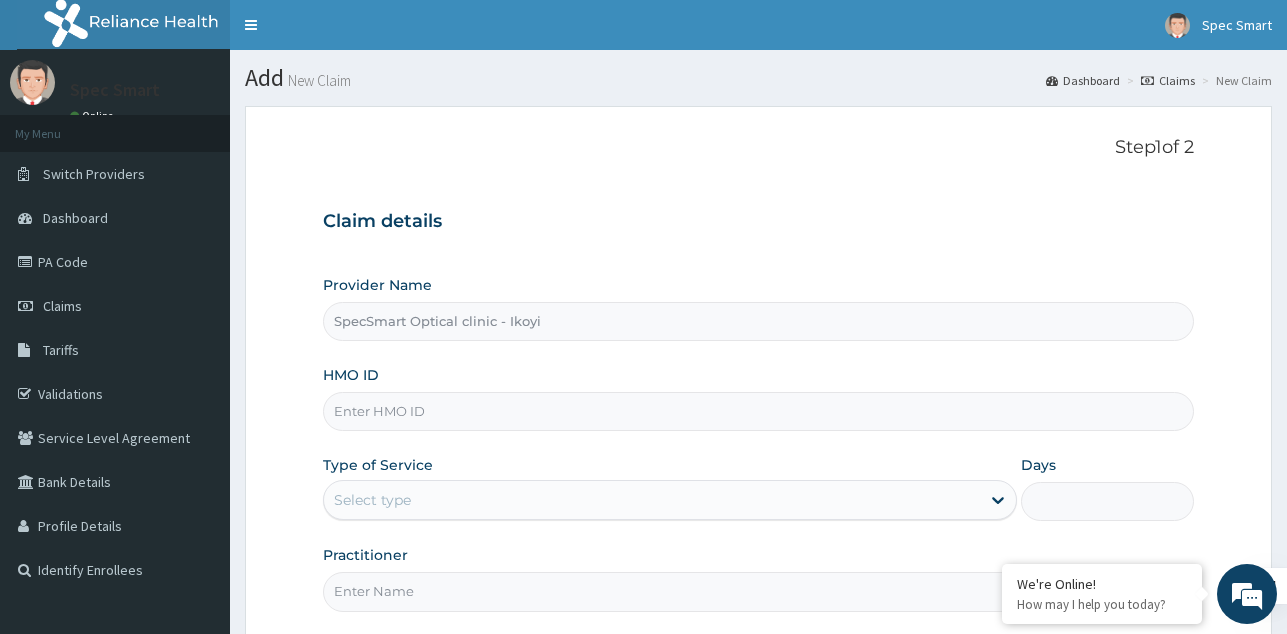paste on "BUD/10106/A" 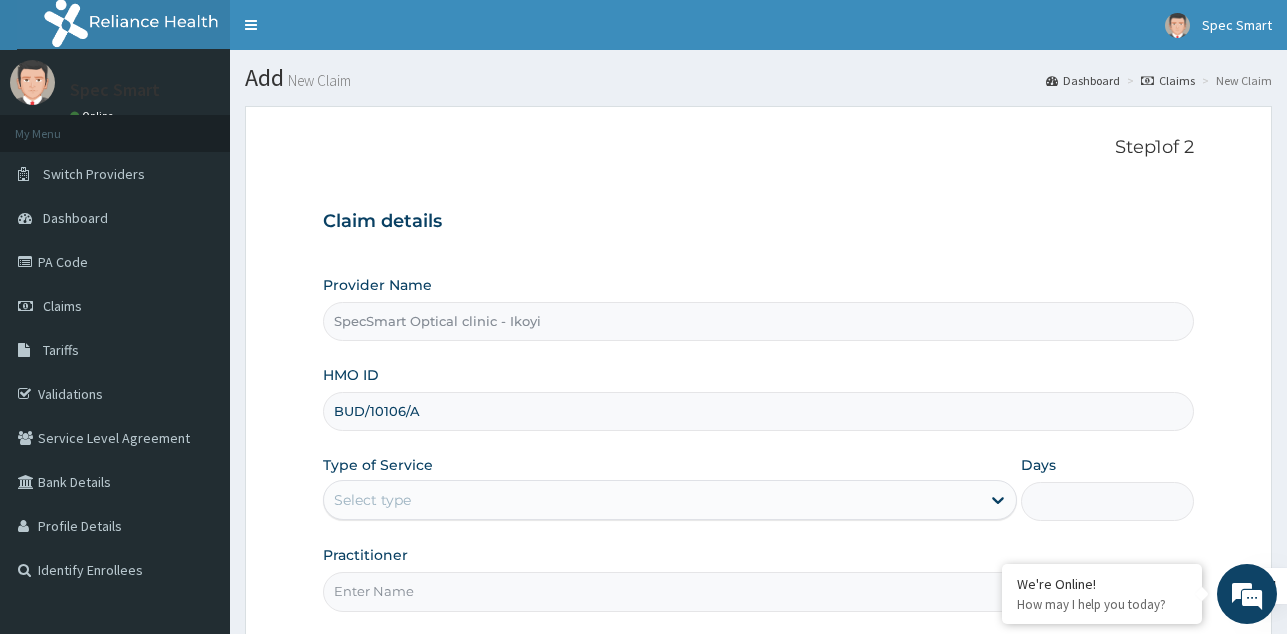 type on "BUD/10106/A" 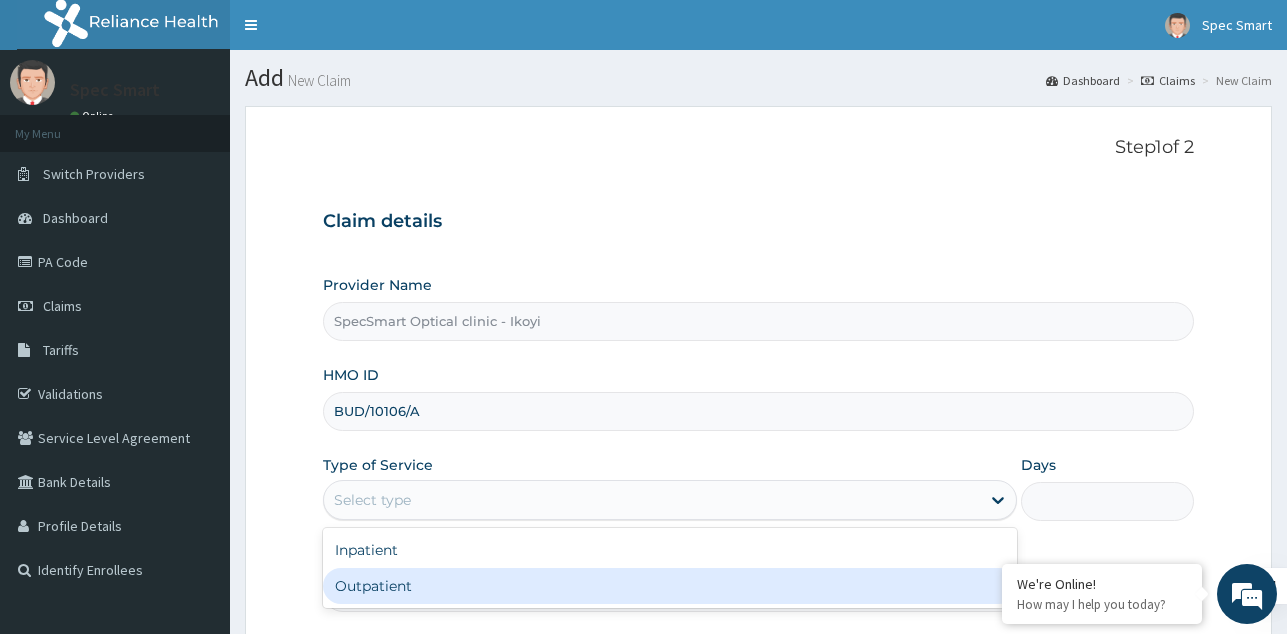click on "Outpatient" at bounding box center [670, 586] 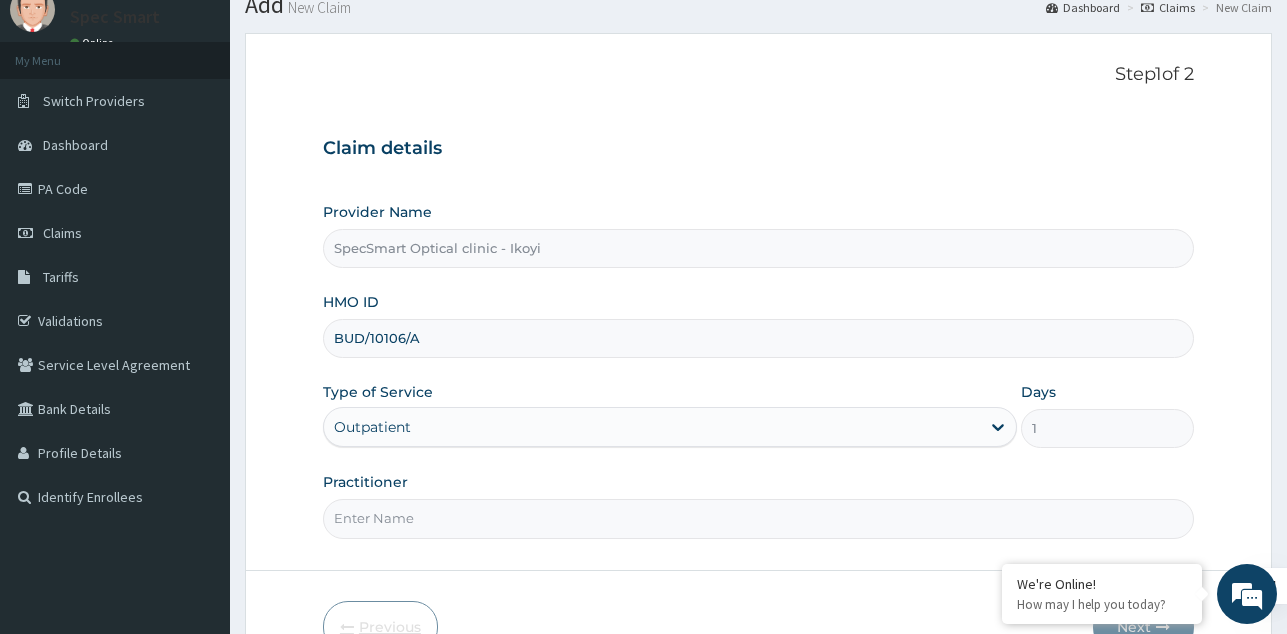 scroll, scrollTop: 100, scrollLeft: 0, axis: vertical 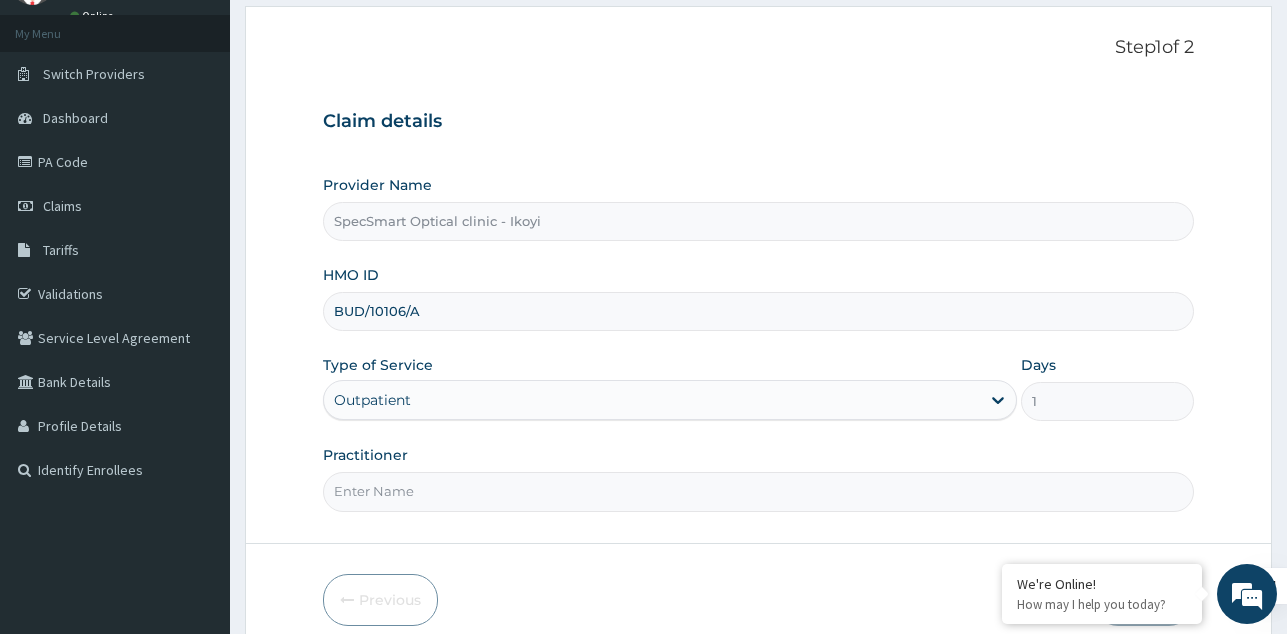 click on "Practitioner" at bounding box center (758, 491) 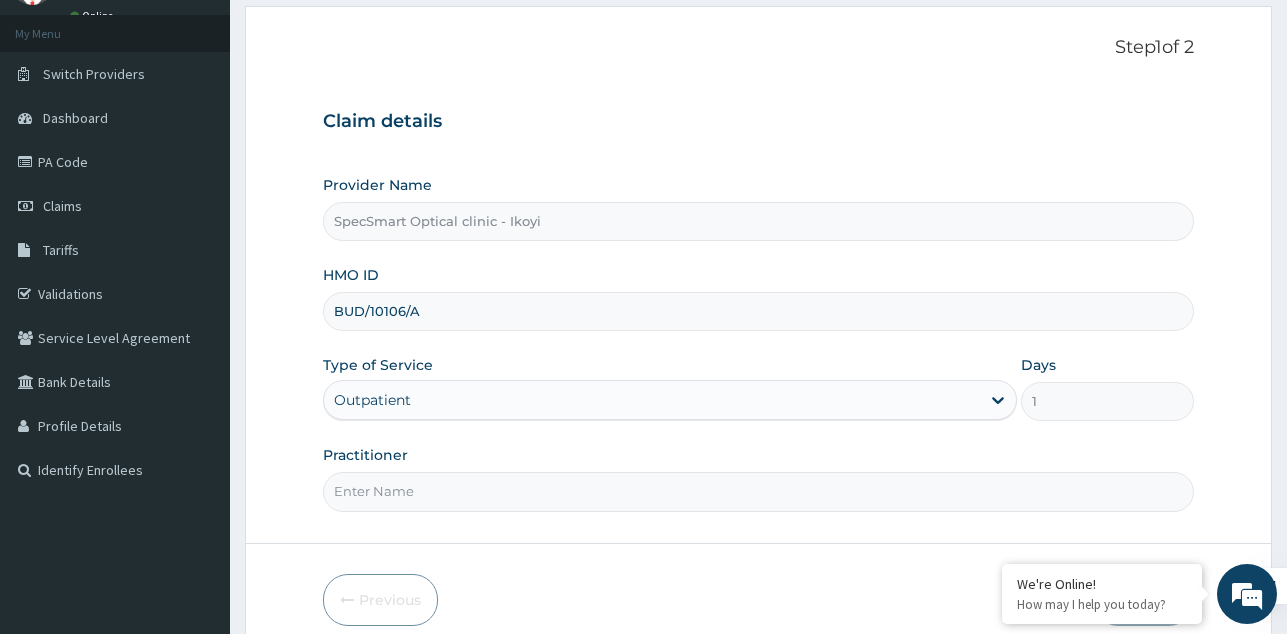 type on "SPECSMART" 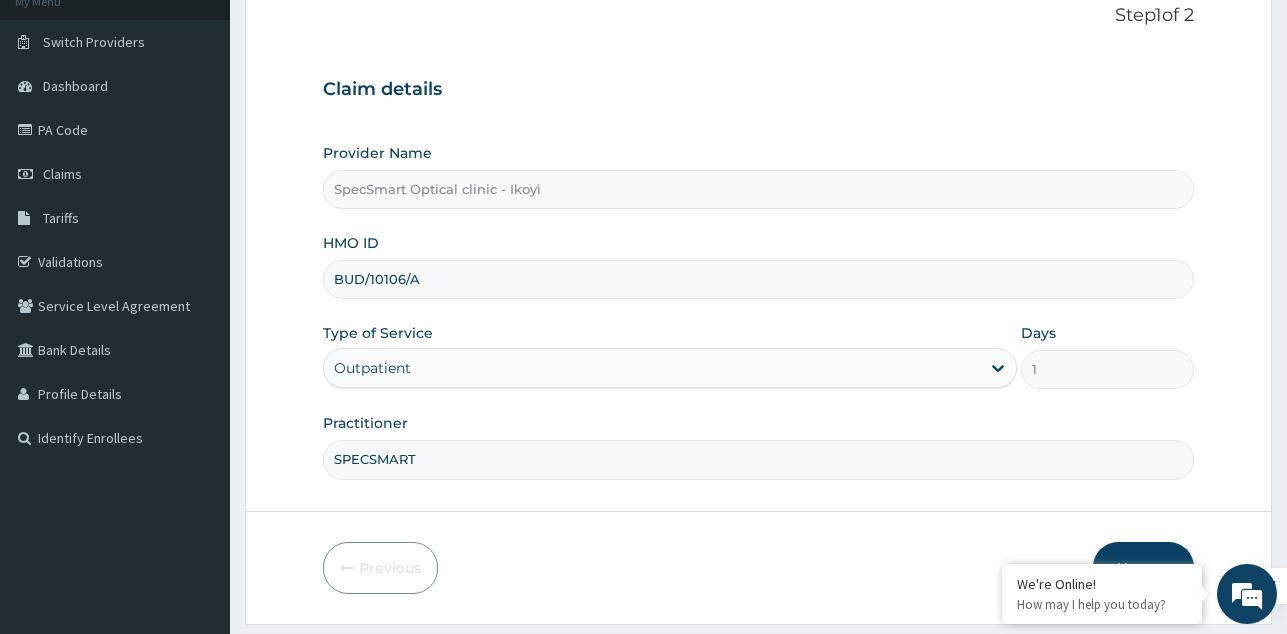 scroll, scrollTop: 189, scrollLeft: 0, axis: vertical 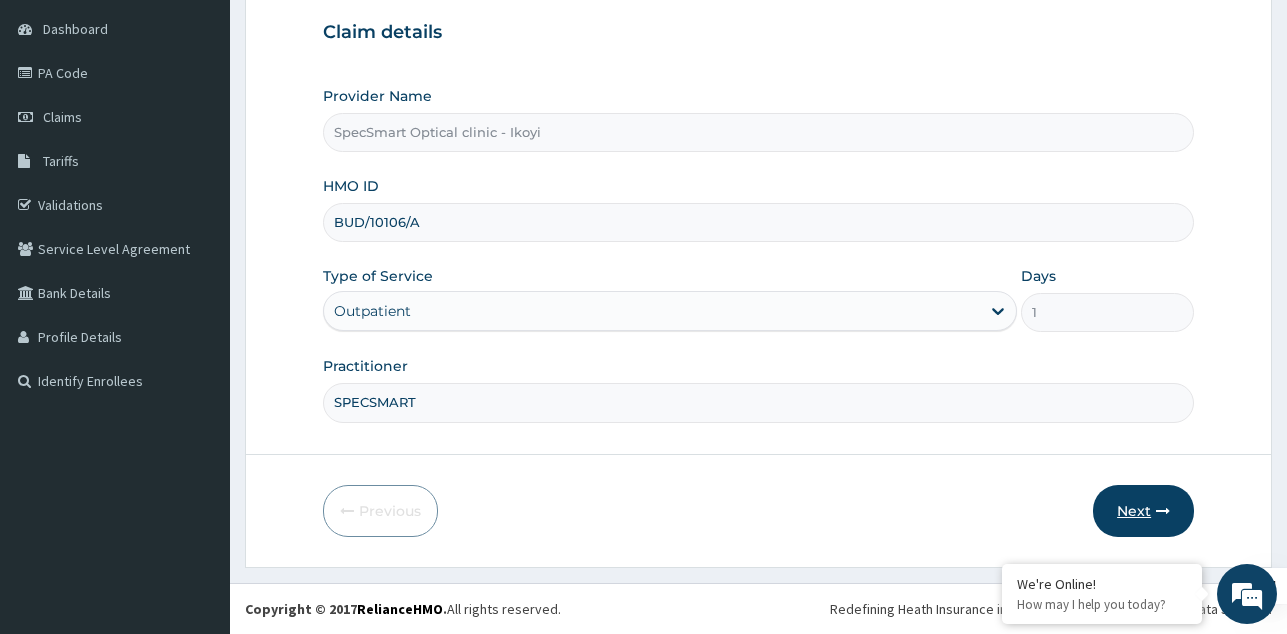 click on "Next" at bounding box center (1143, 511) 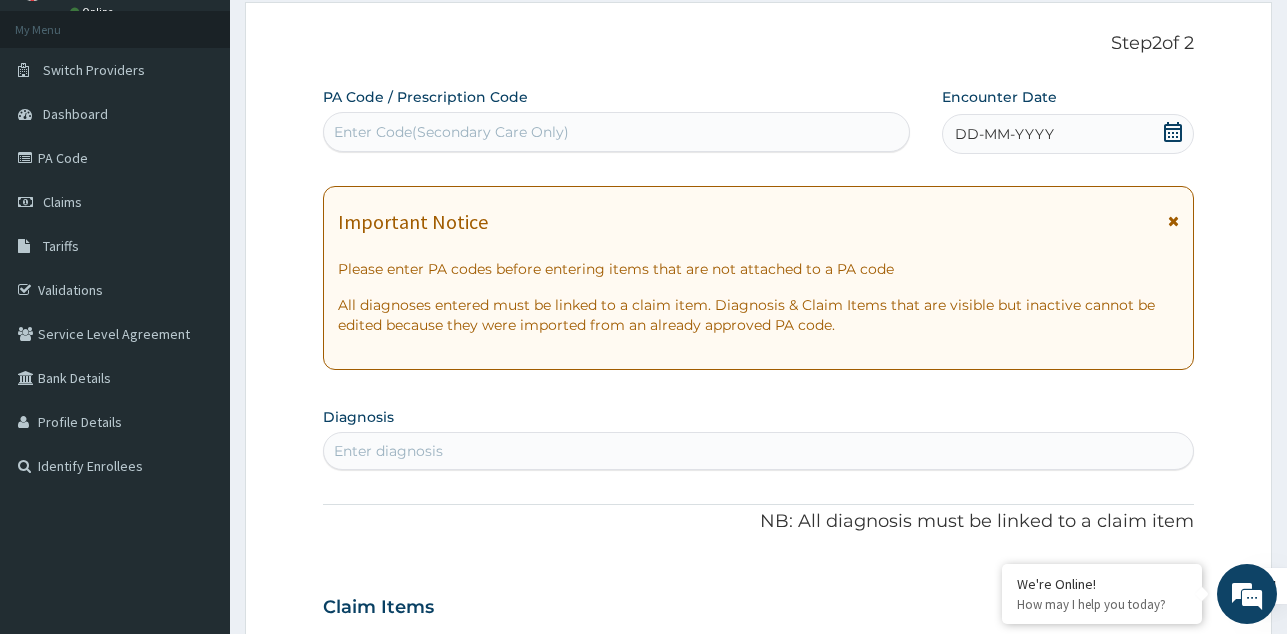 scroll, scrollTop: 0, scrollLeft: 0, axis: both 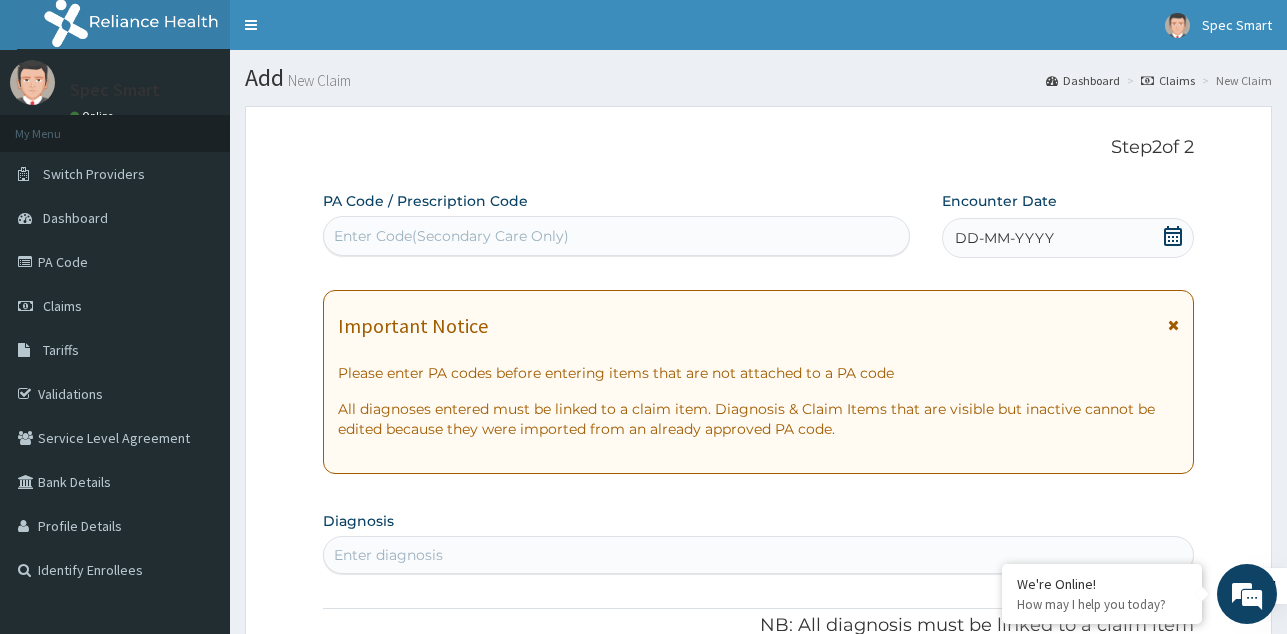 click on "Enter Code(Secondary Care Only)" at bounding box center [451, 236] 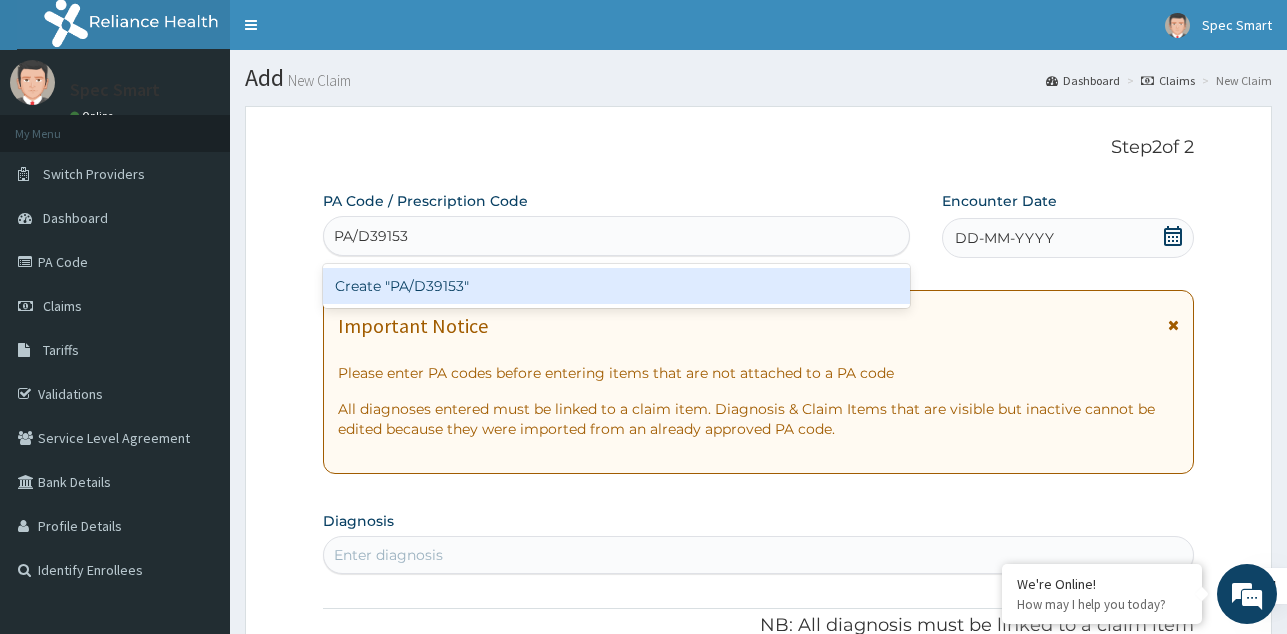 click on "Create "PA/D39153"" at bounding box center (616, 286) 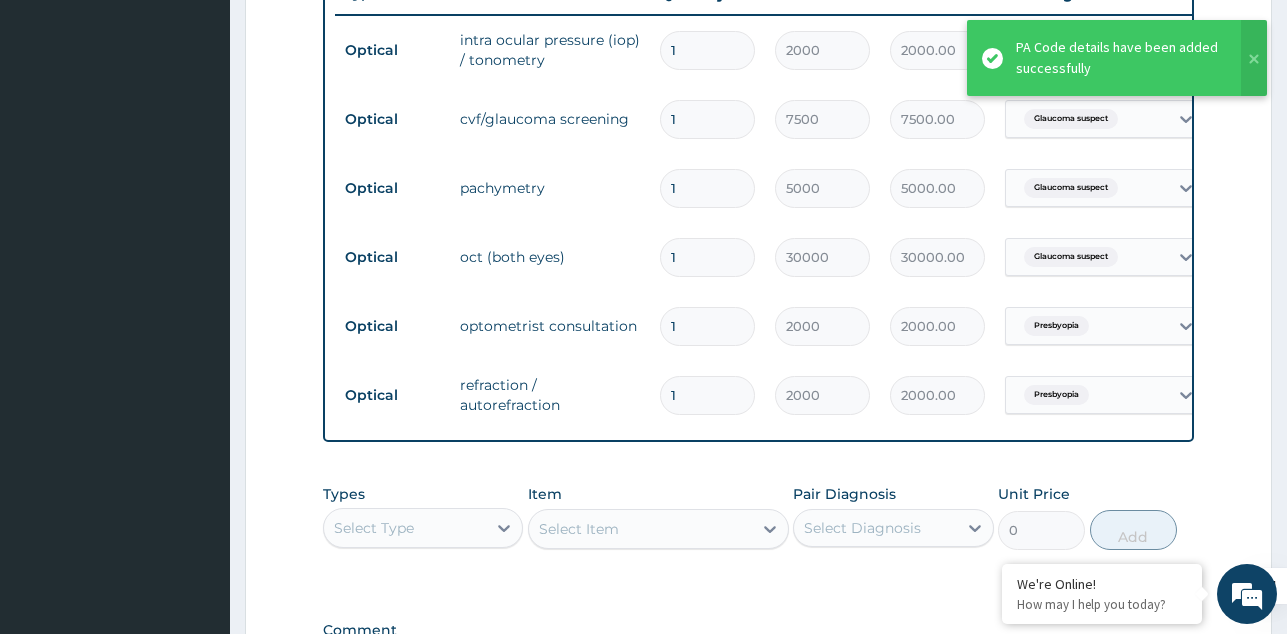 scroll, scrollTop: 760, scrollLeft: 0, axis: vertical 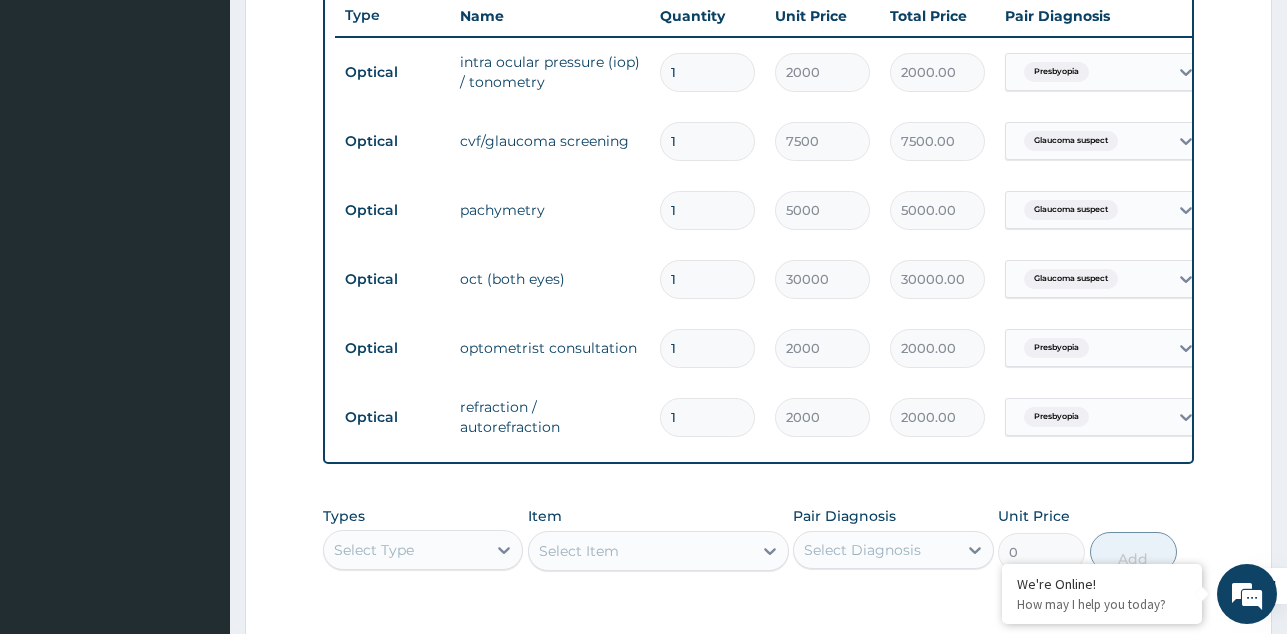 click on "Select Type" at bounding box center (405, 550) 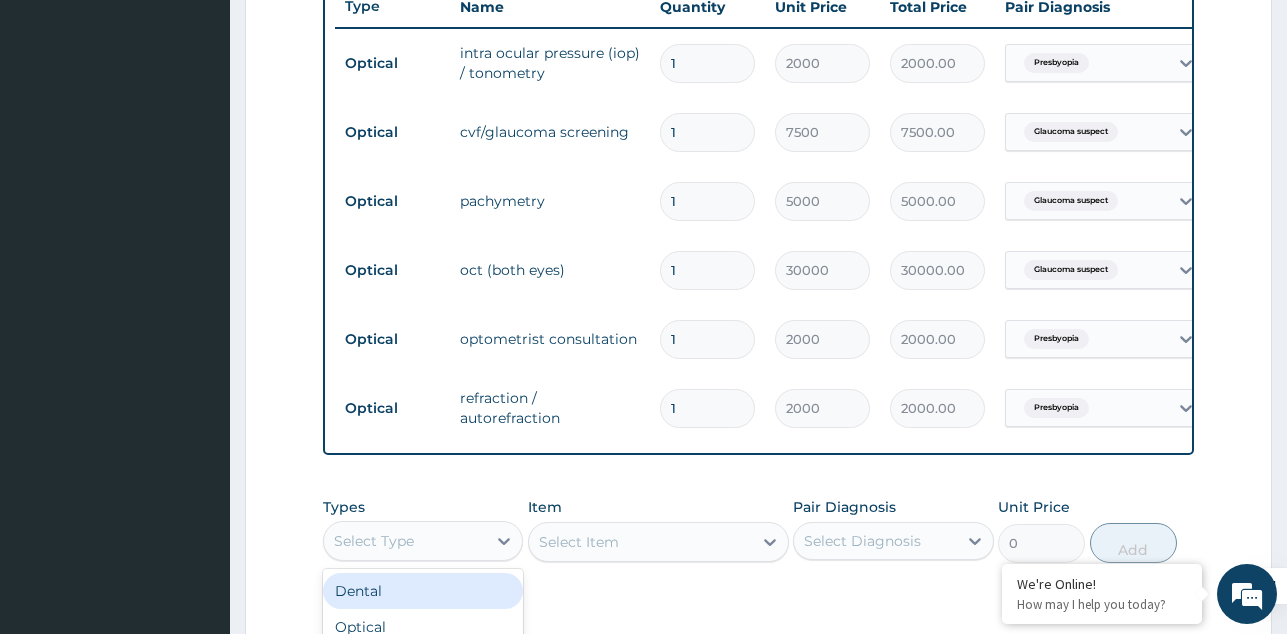 scroll, scrollTop: 960, scrollLeft: 0, axis: vertical 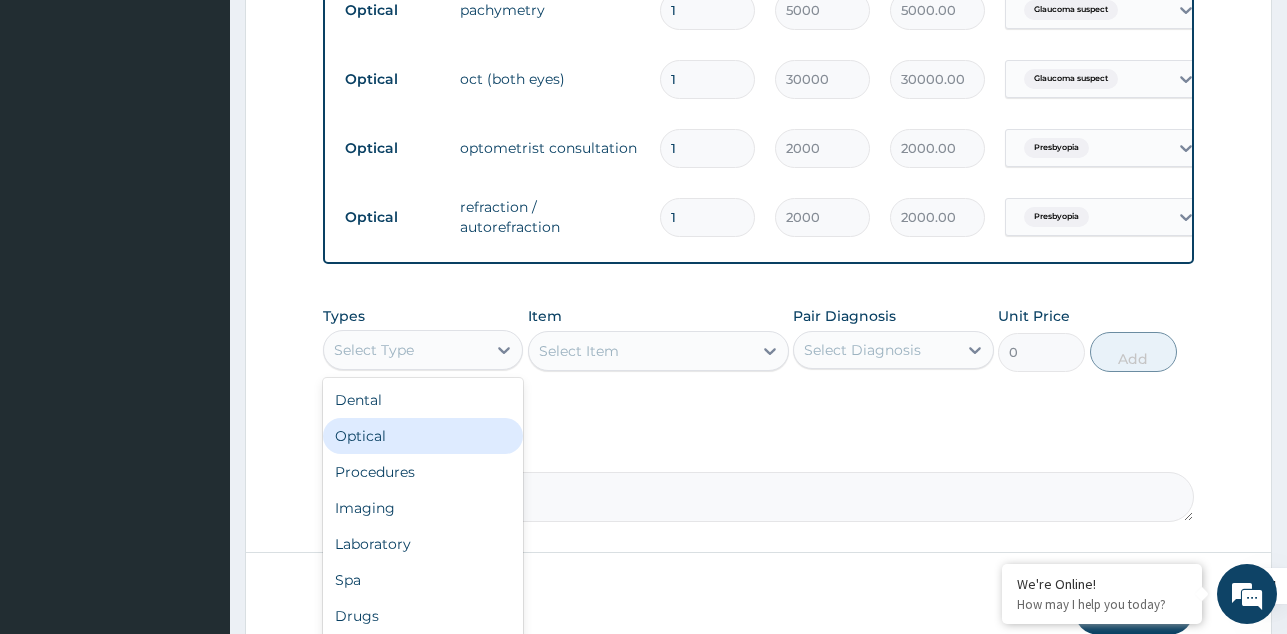 click on "Optical" at bounding box center [423, 436] 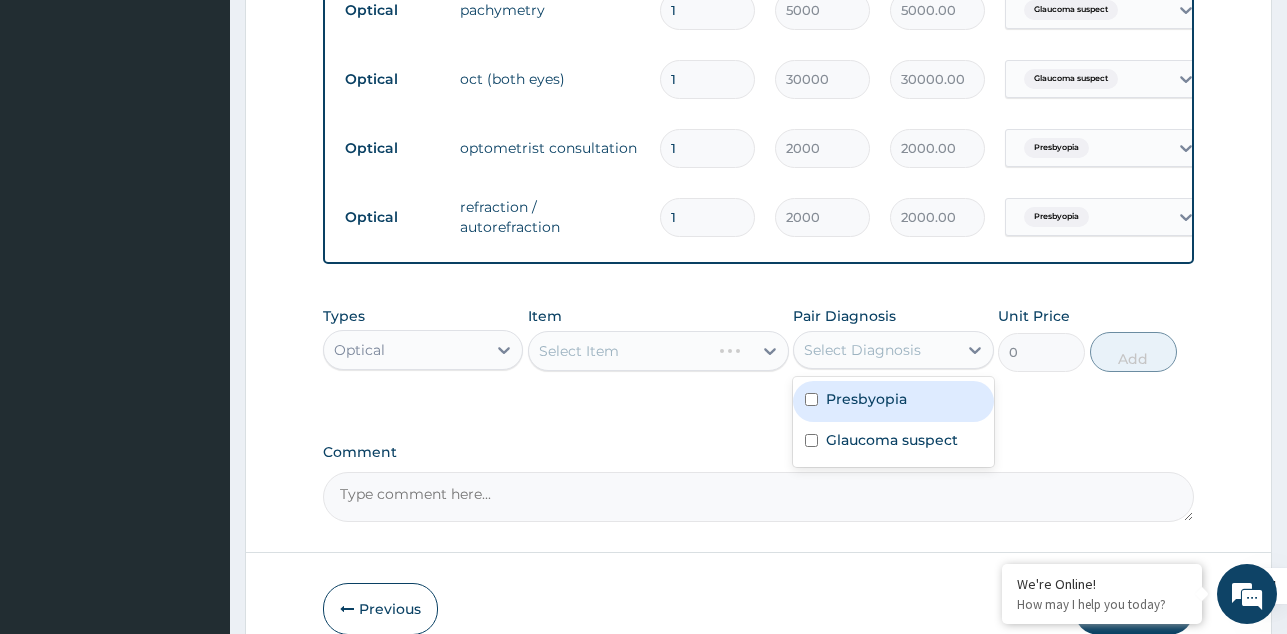 click on "Select Diagnosis" at bounding box center (862, 350) 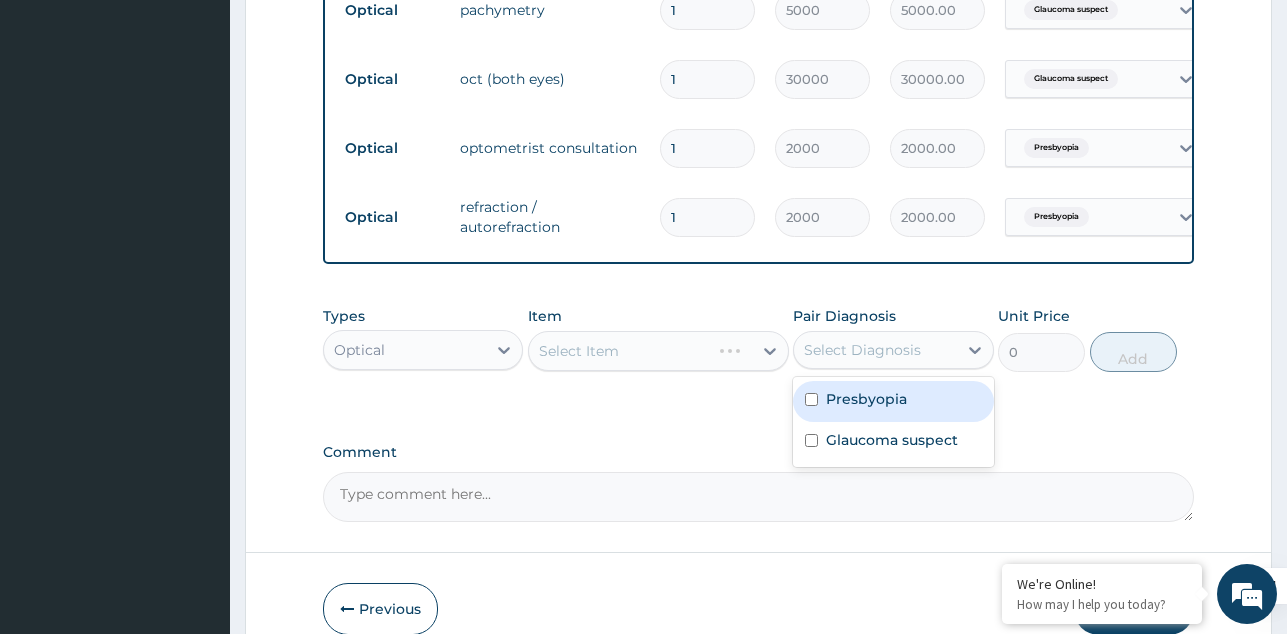 click on "Presbyopia" at bounding box center (866, 399) 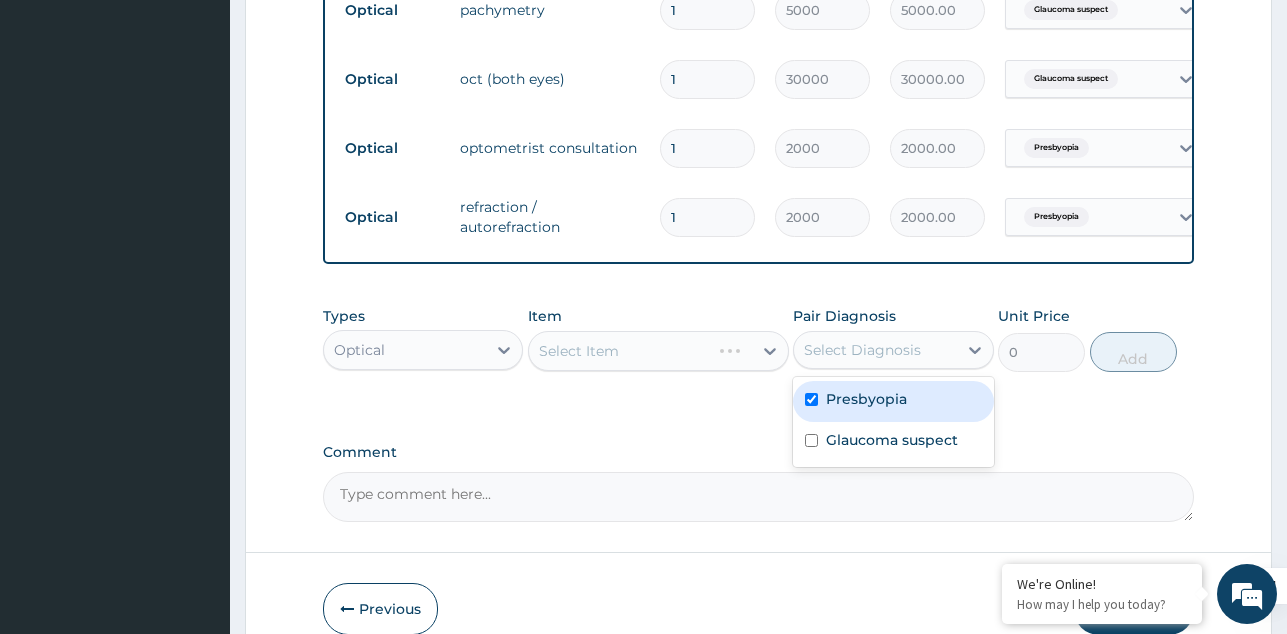 checkbox on "true" 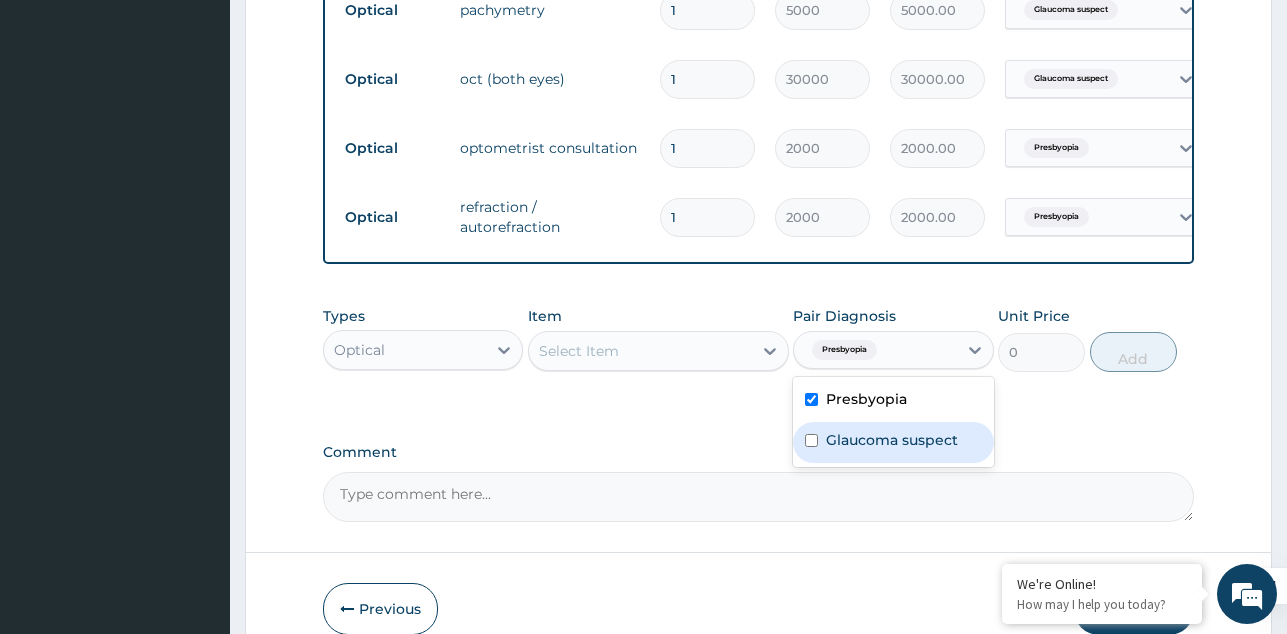 click on "Glaucoma suspect" at bounding box center (892, 440) 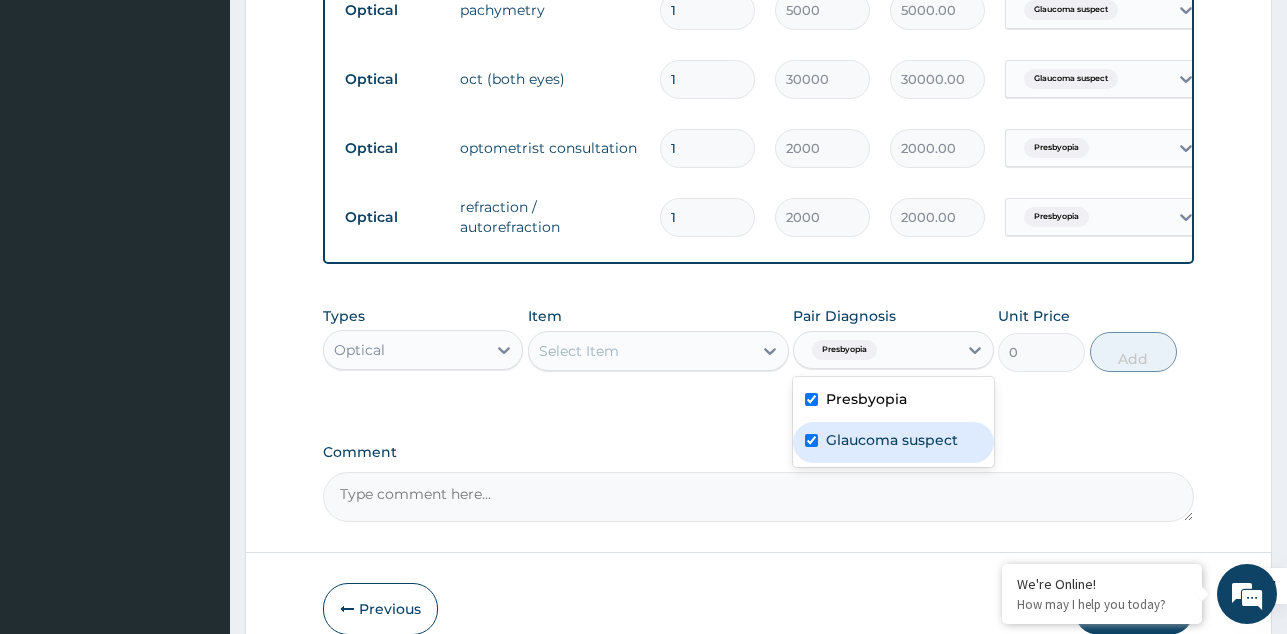 checkbox on "true" 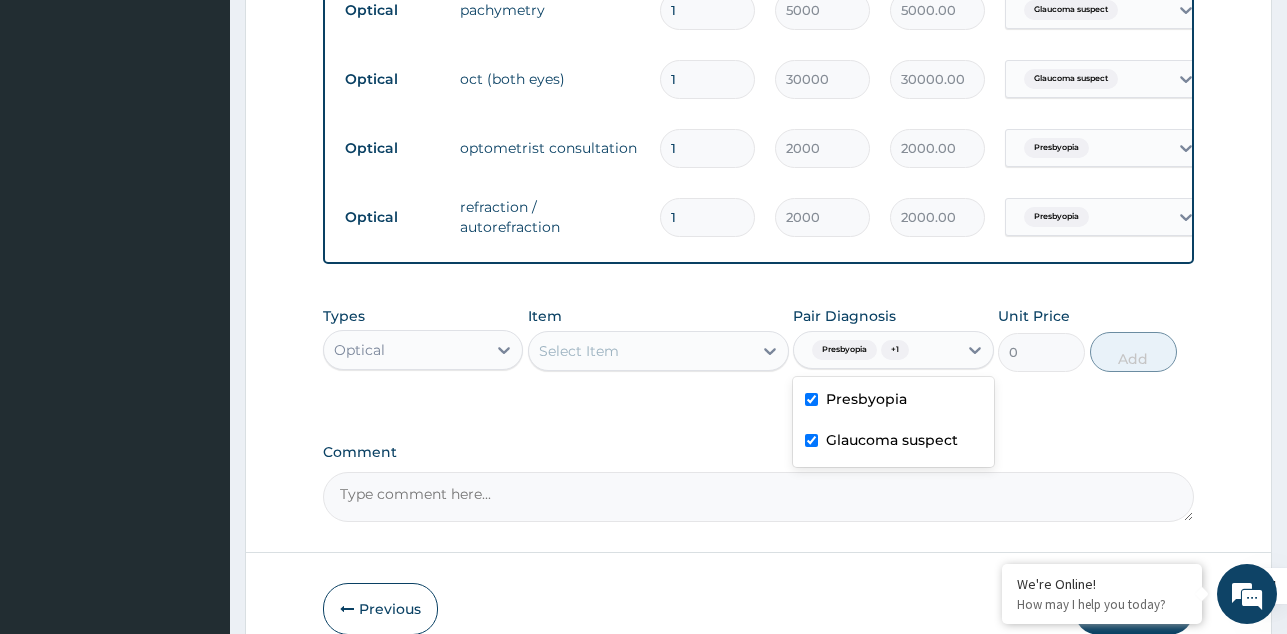 click on "Select Item" at bounding box center (640, 351) 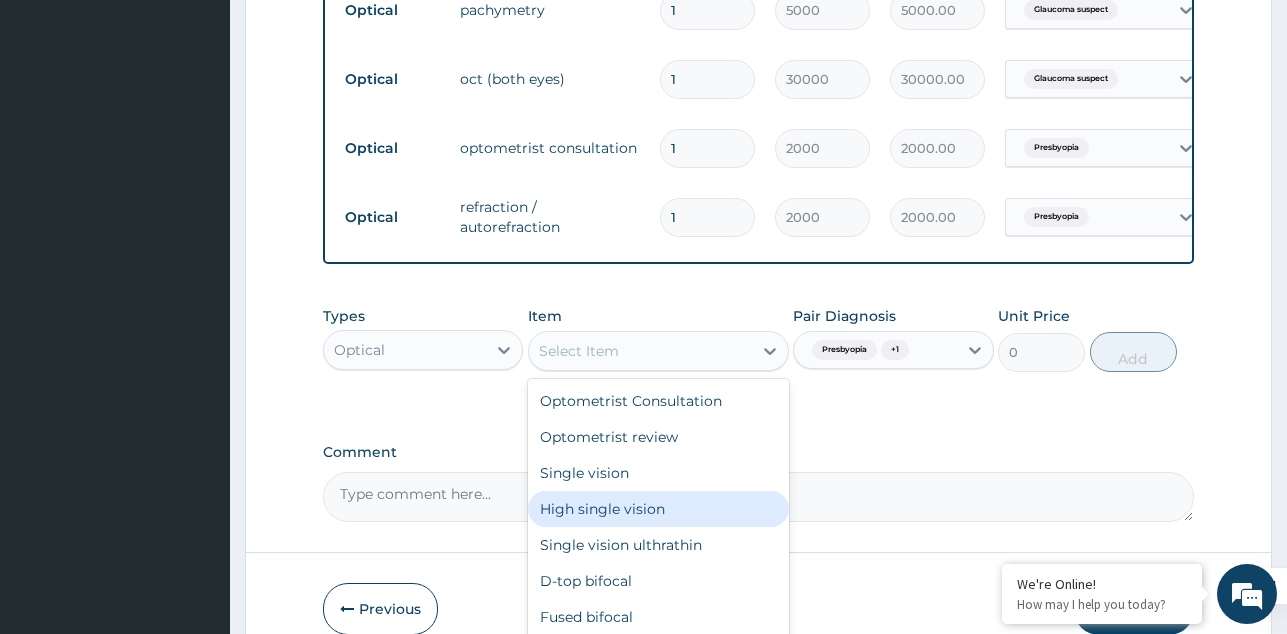 click on "High single vision" at bounding box center (658, 509) 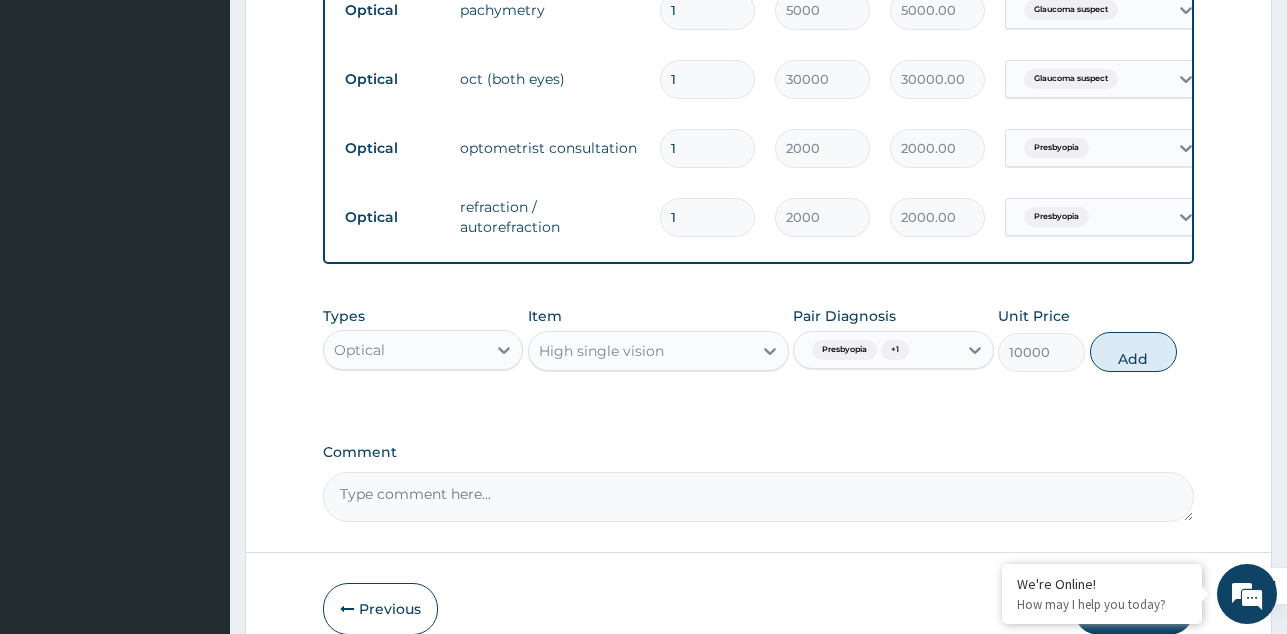 click on "Add" at bounding box center (1133, 352) 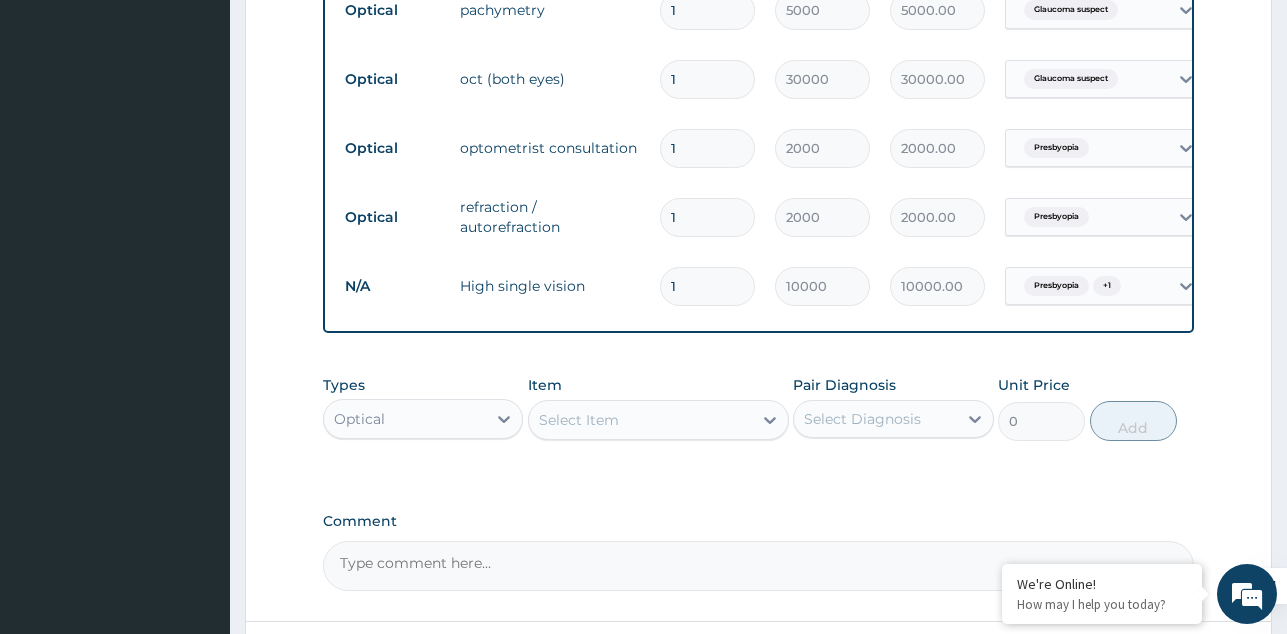 type 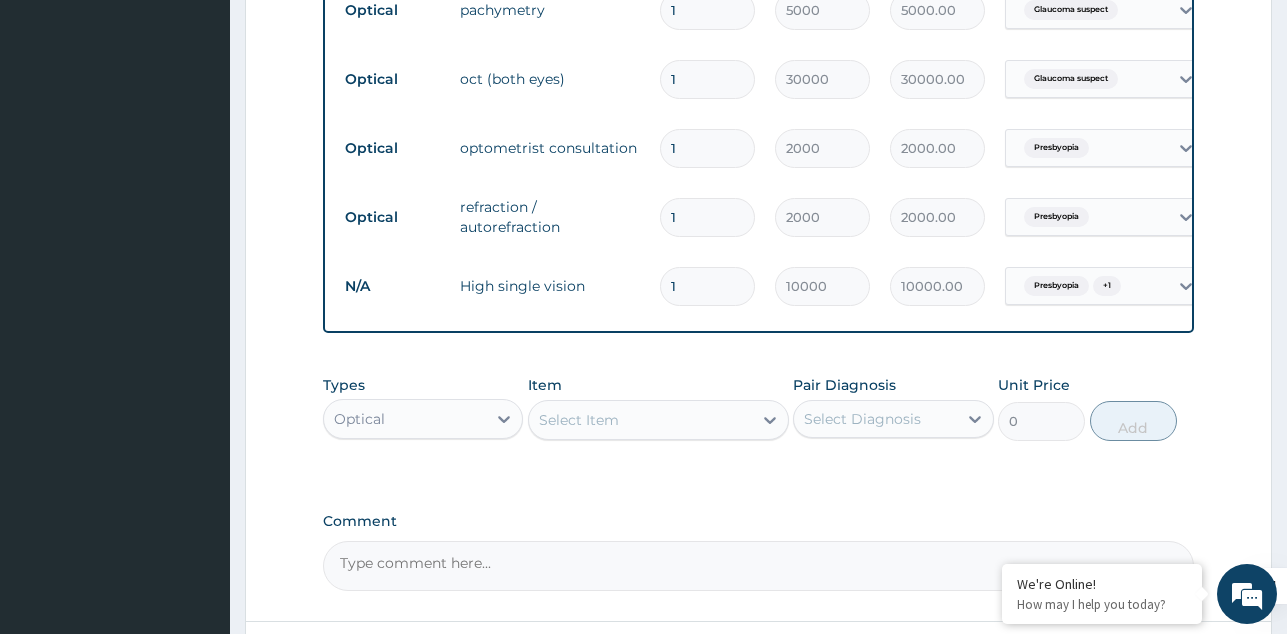 type on "0.00" 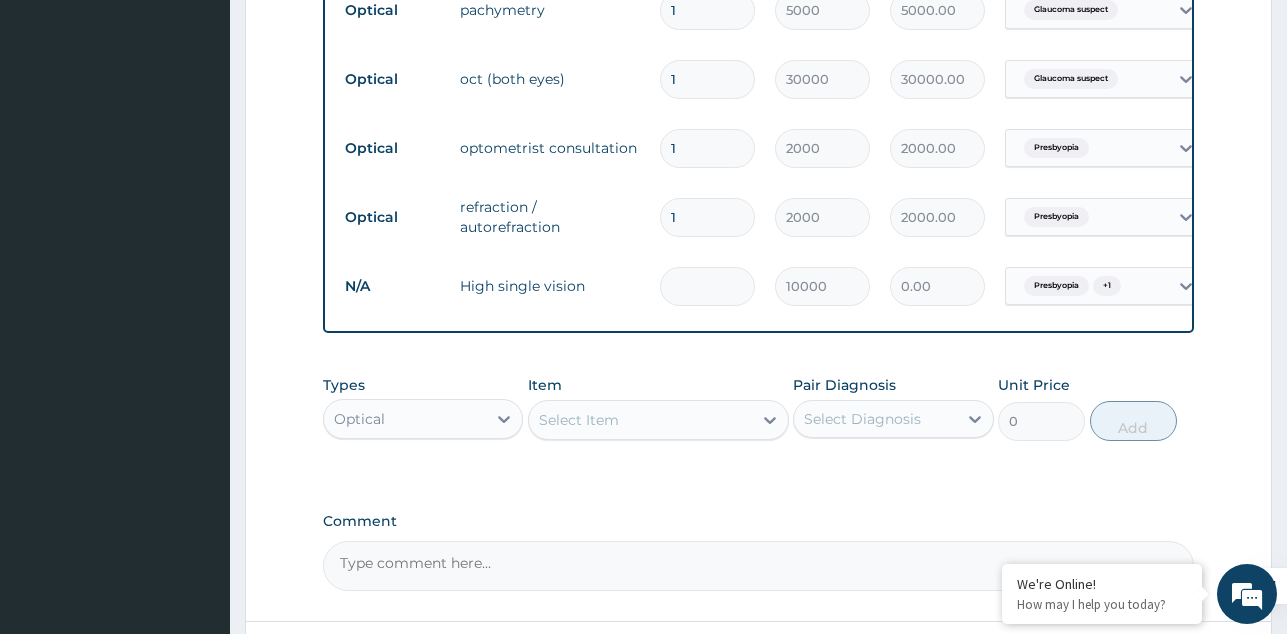 type on "3" 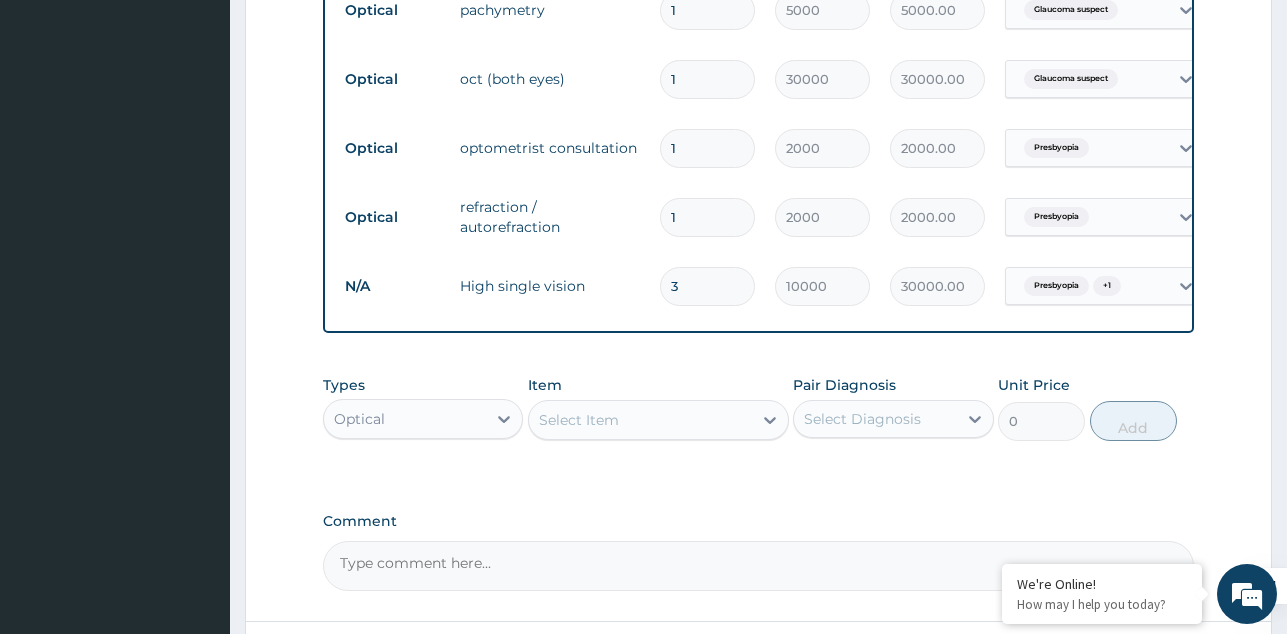 type on "3" 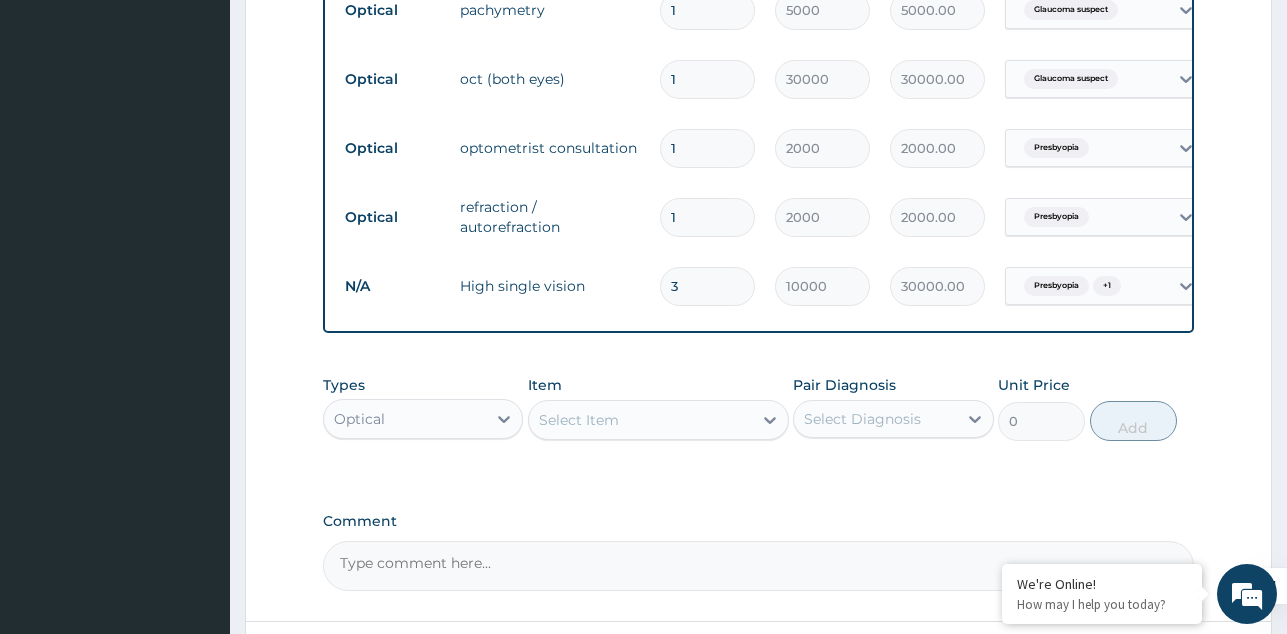 click on "Types Optical Item Select Item Pair Diagnosis Select Diagnosis Unit Price 0 Add" at bounding box center (758, 423) 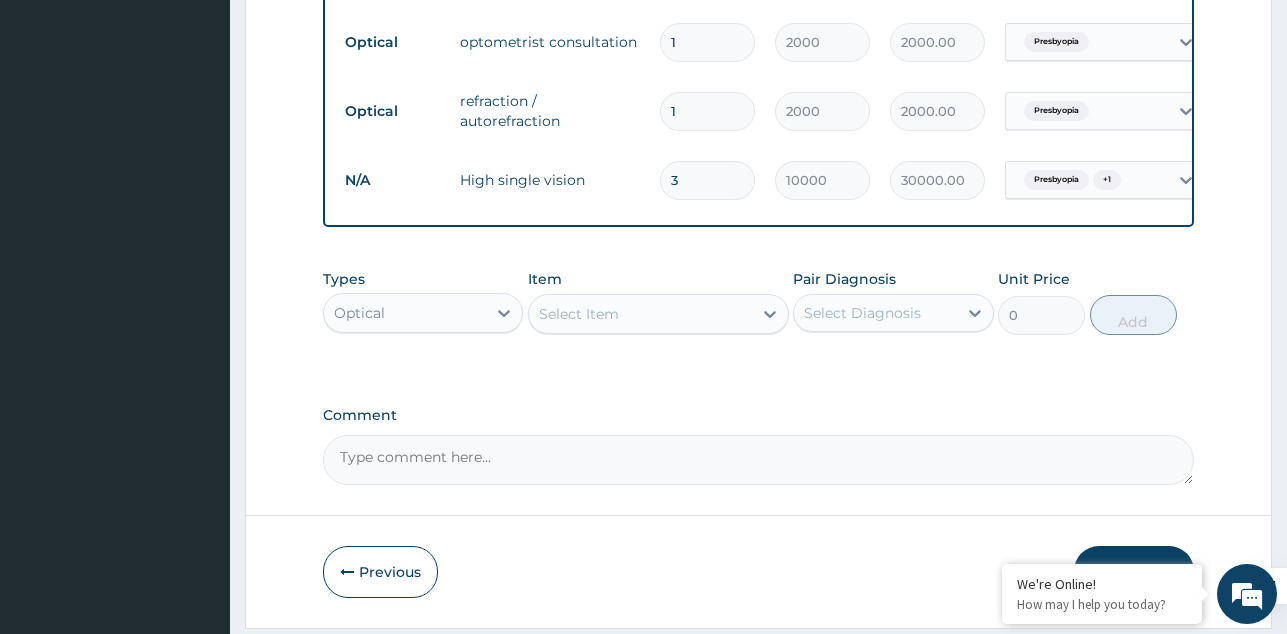 scroll, scrollTop: 1142, scrollLeft: 0, axis: vertical 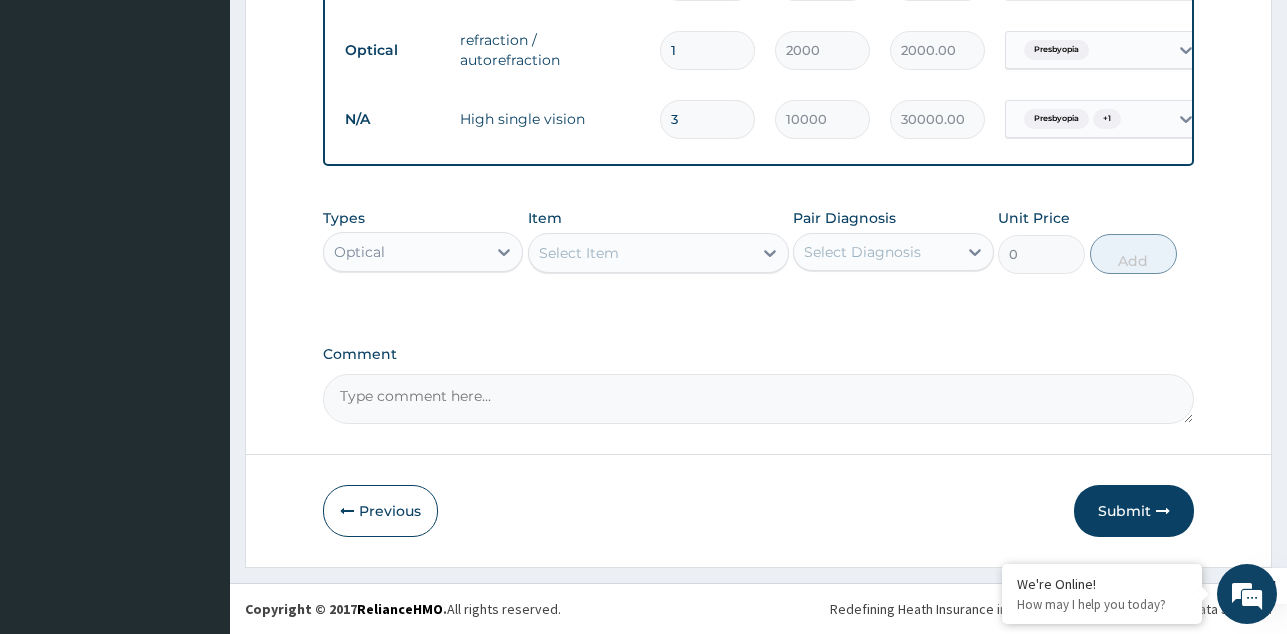 click on "Submit" at bounding box center (1134, 511) 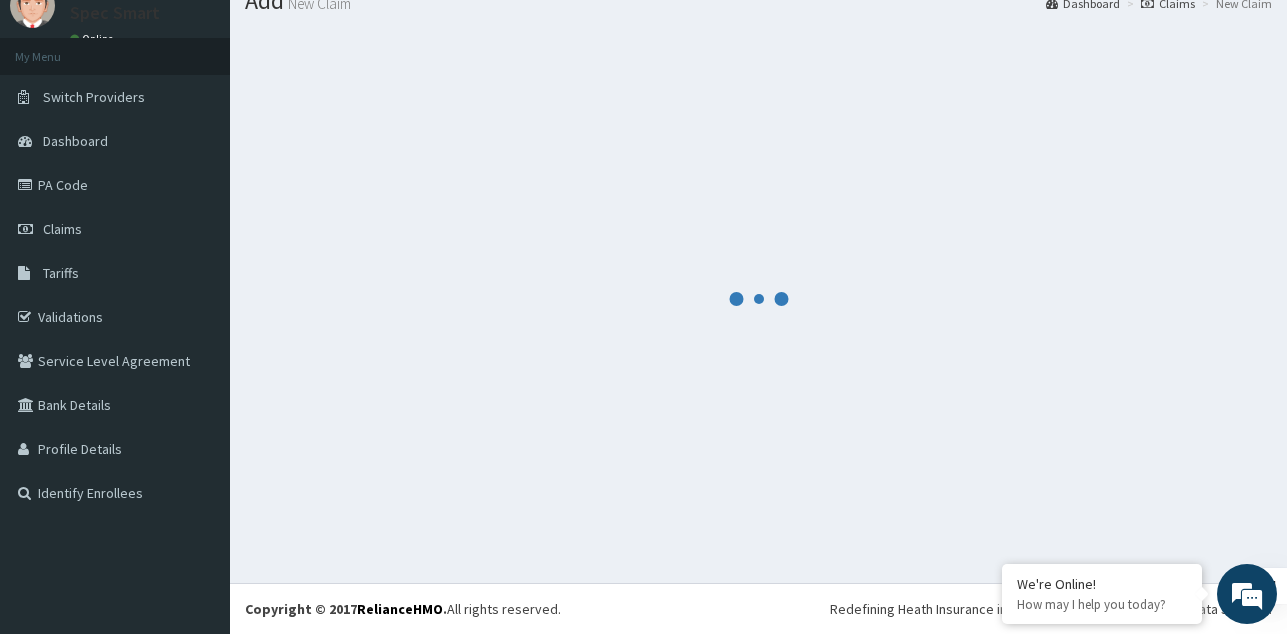scroll, scrollTop: 77, scrollLeft: 0, axis: vertical 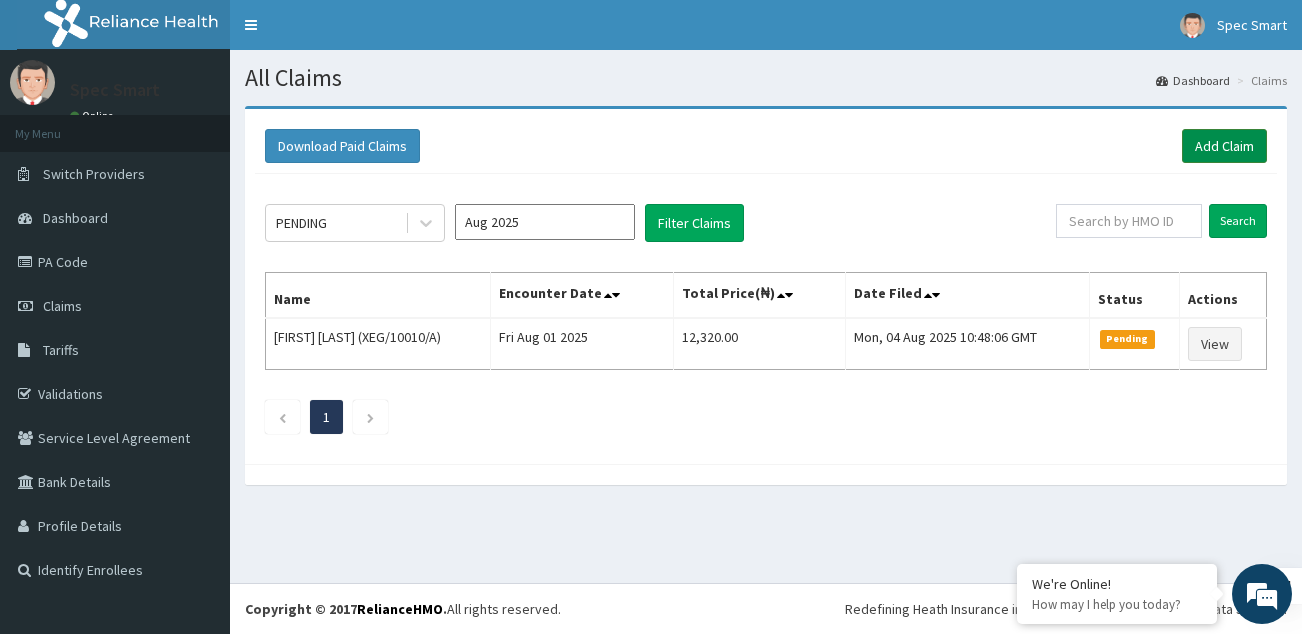 click on "Add Claim" at bounding box center (1224, 146) 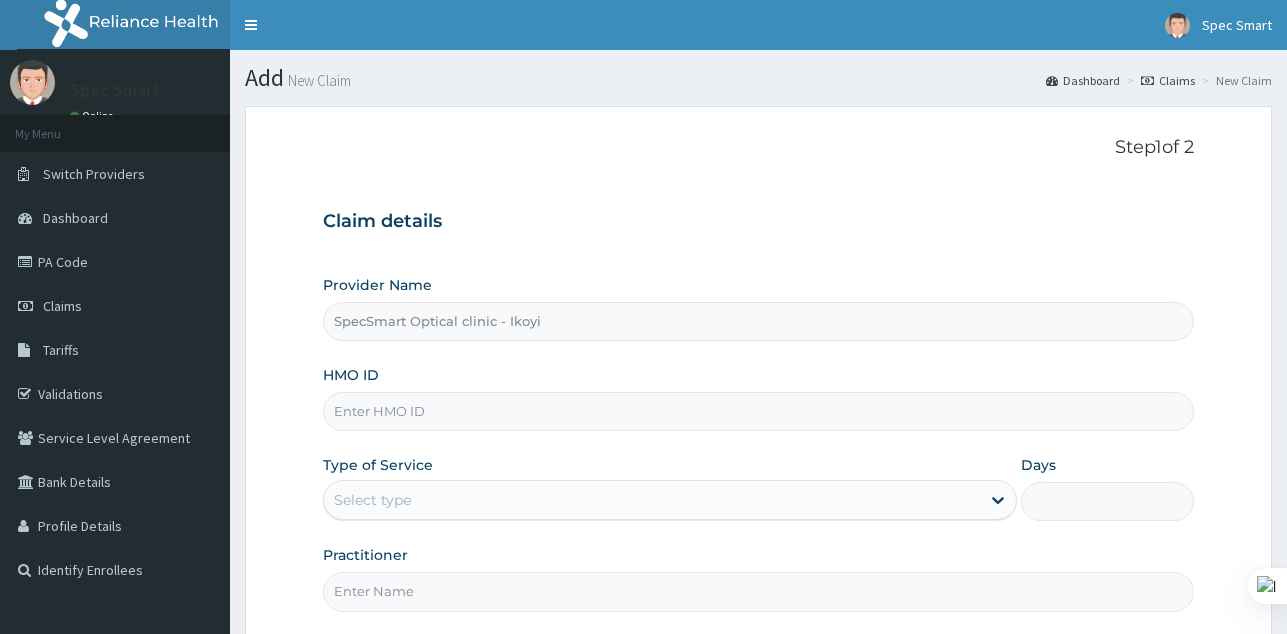 drag, startPoint x: 0, startPoint y: 0, endPoint x: 504, endPoint y: 430, distance: 662.5074 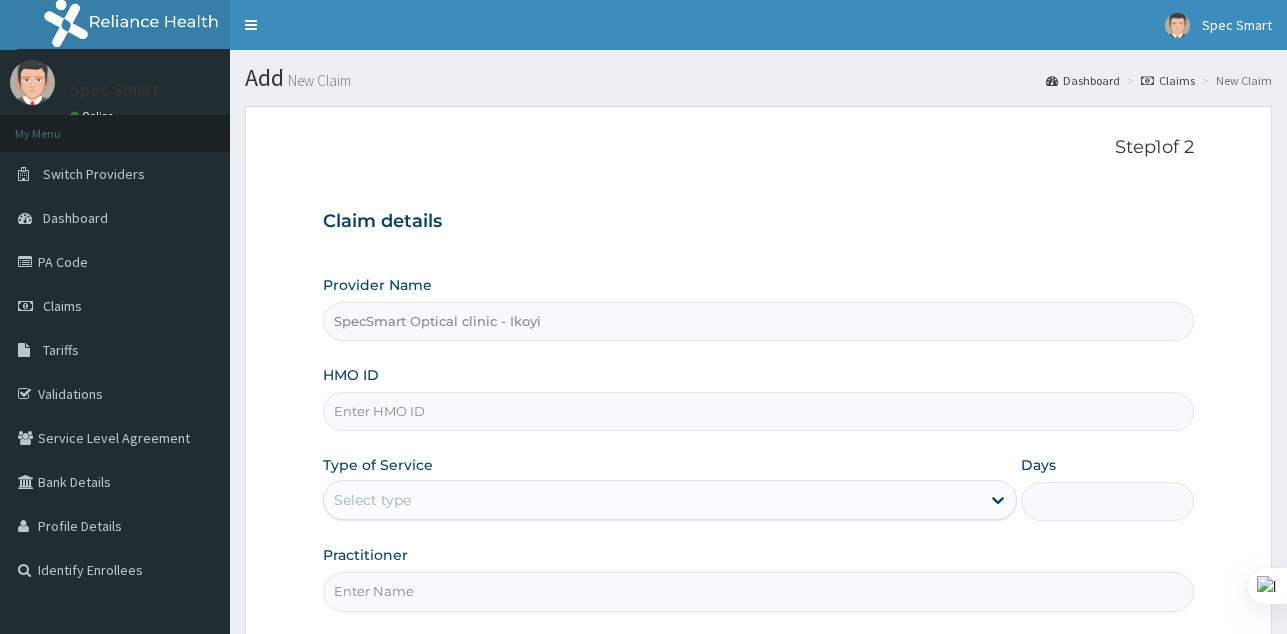 scroll, scrollTop: 0, scrollLeft: 0, axis: both 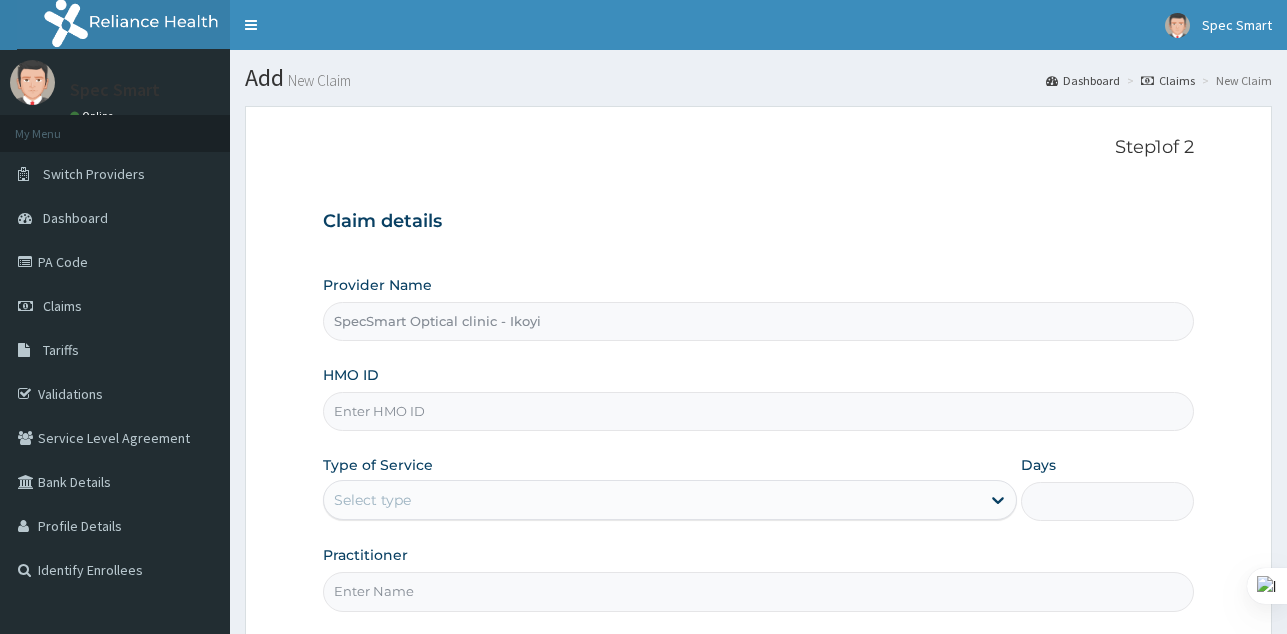 paste on "MNL/10182/A" 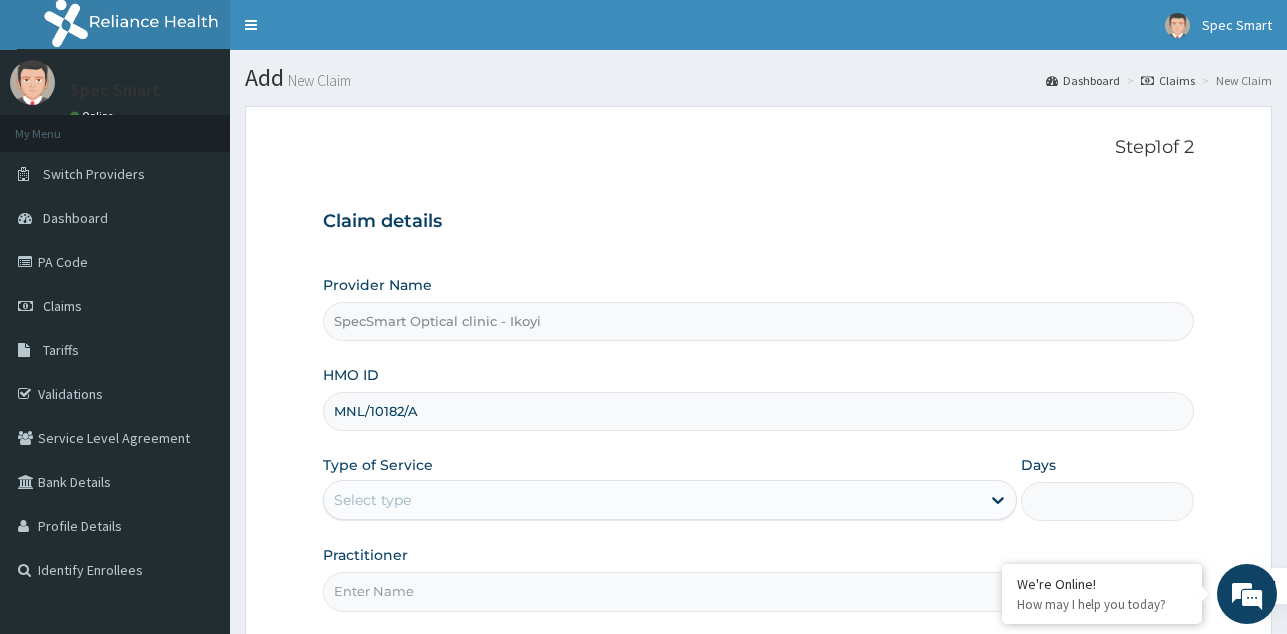 scroll, scrollTop: 0, scrollLeft: 0, axis: both 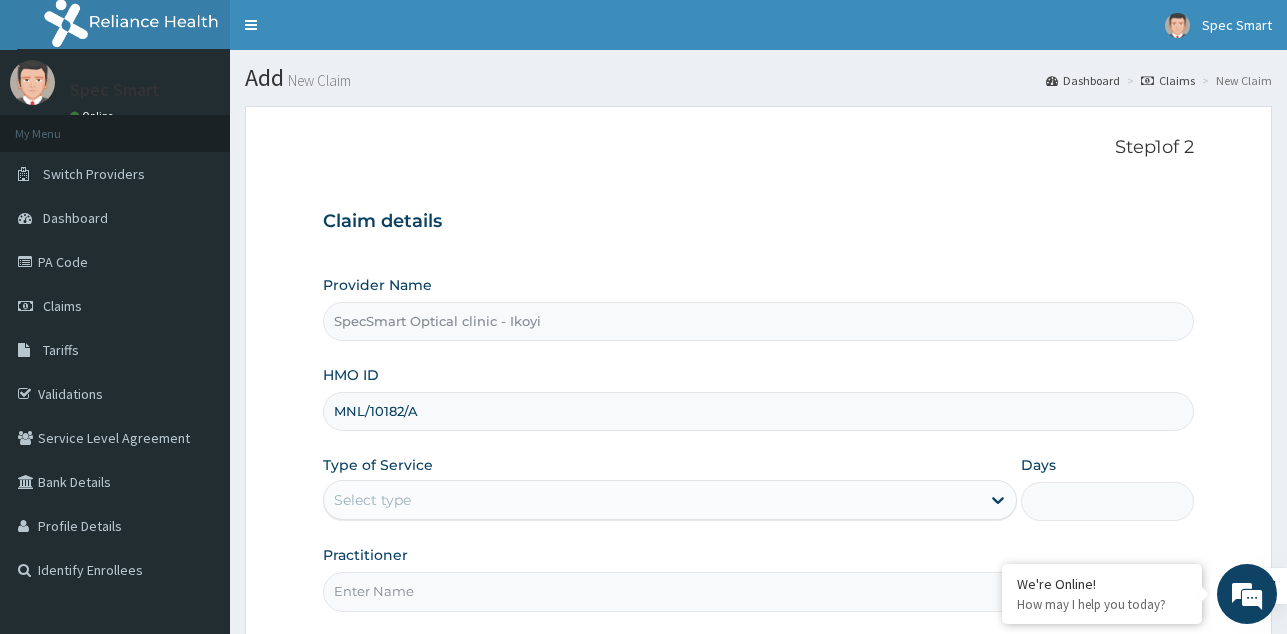type on "MNL/10182/A" 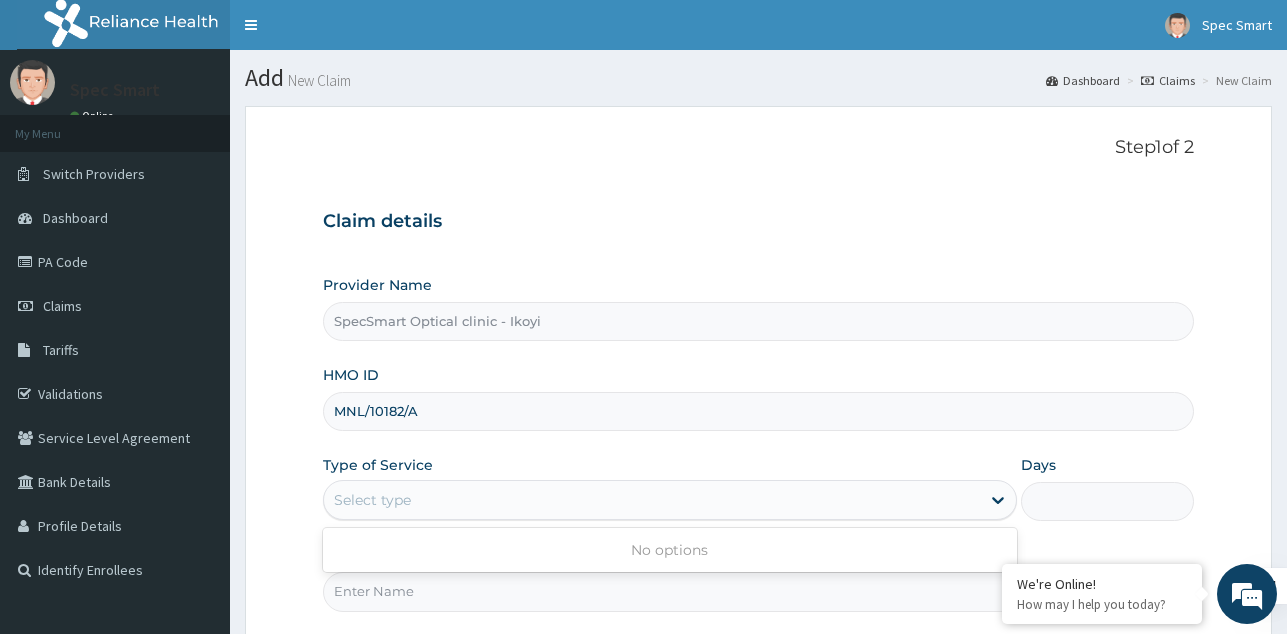 click on "Select type" at bounding box center [652, 500] 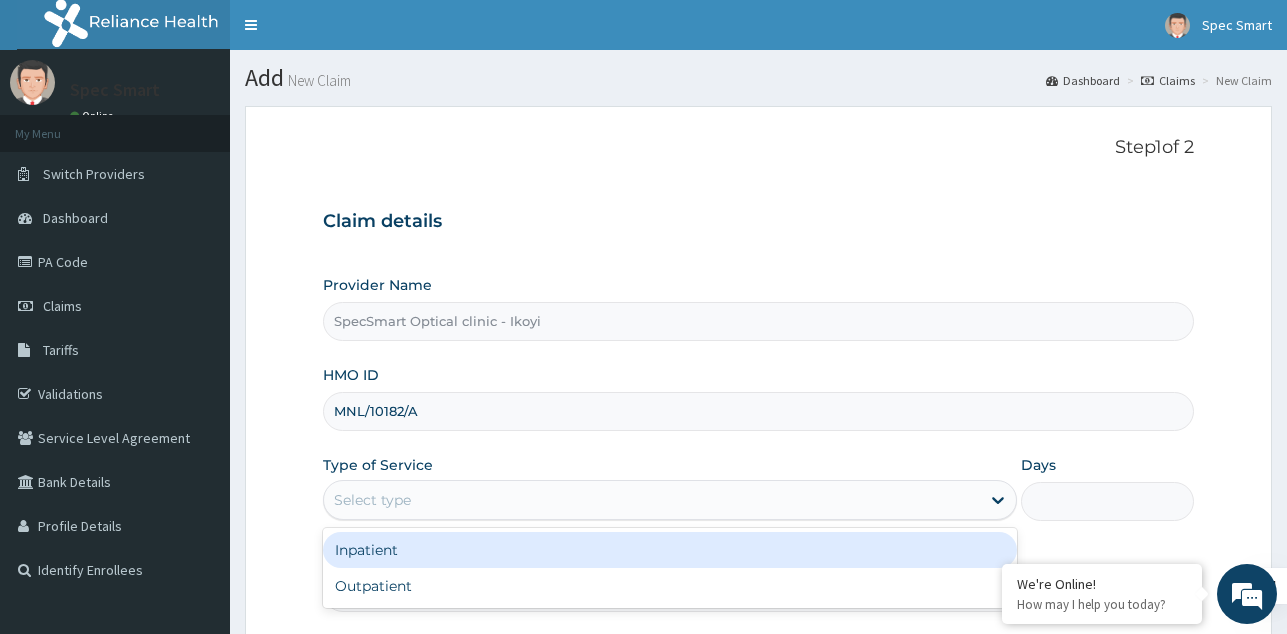 scroll, scrollTop: 100, scrollLeft: 0, axis: vertical 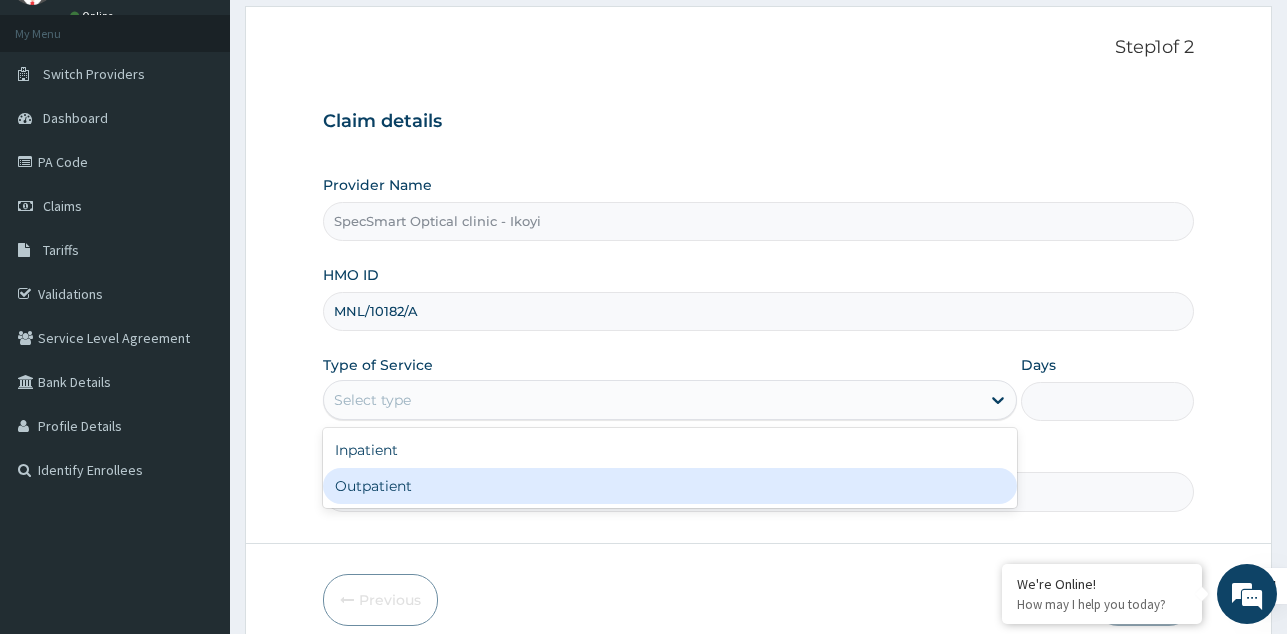 click on "Outpatient" at bounding box center (670, 486) 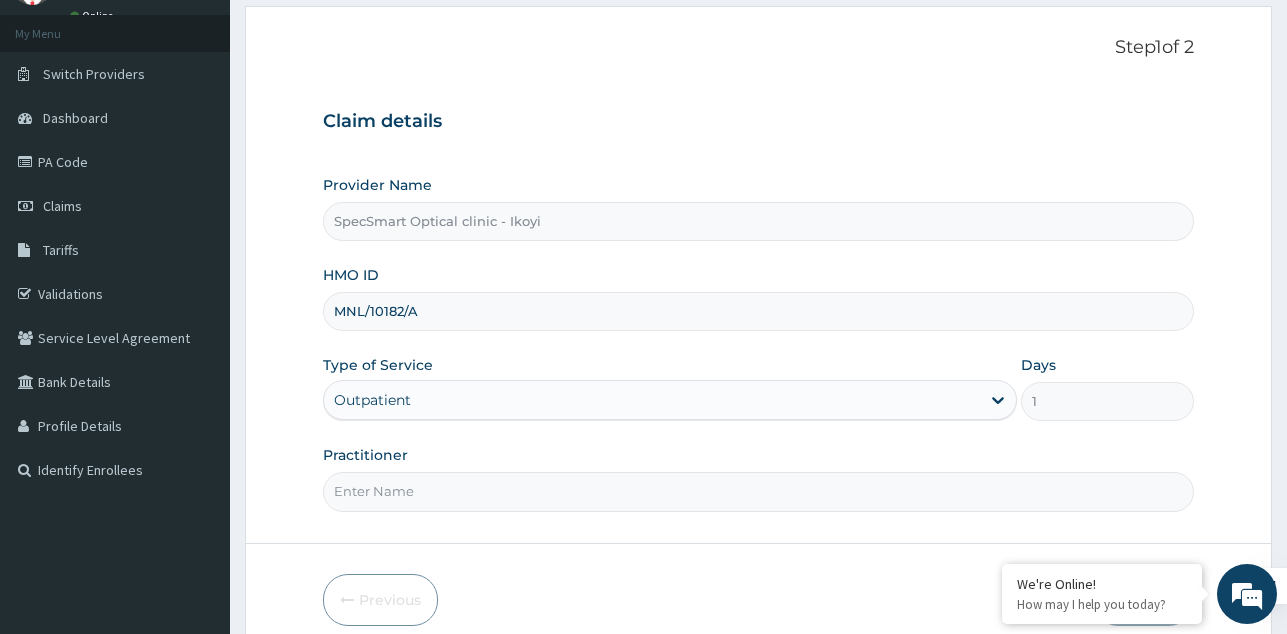 click on "Practitioner" at bounding box center [758, 491] 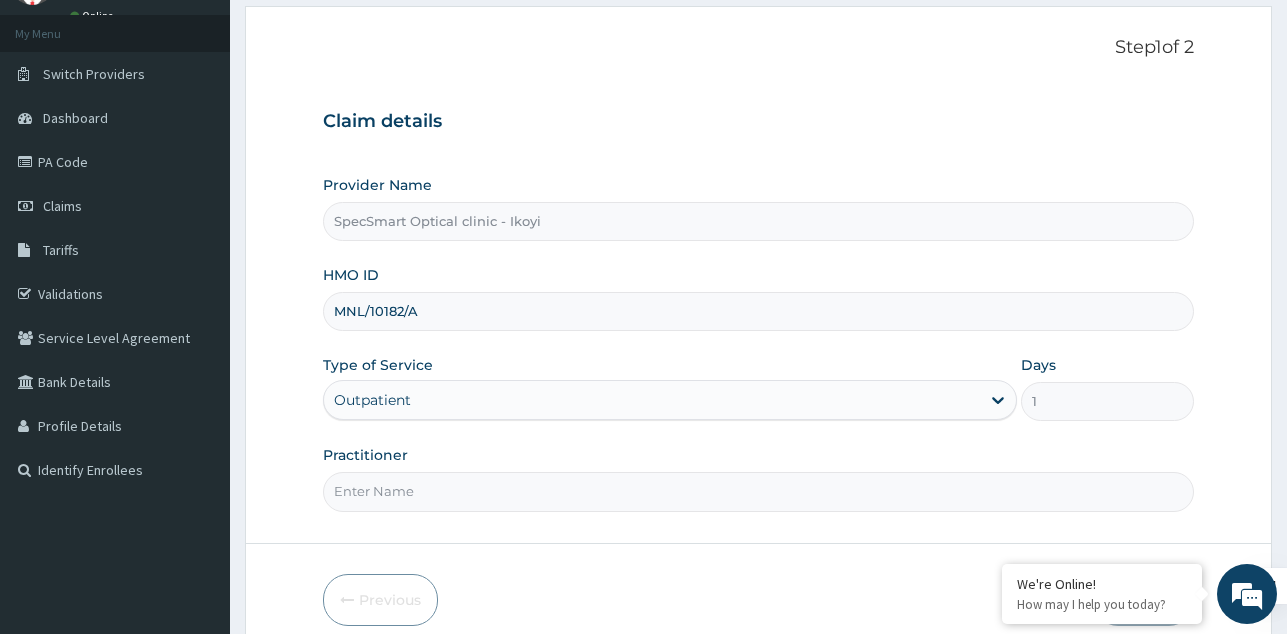 type on "SPECSMART" 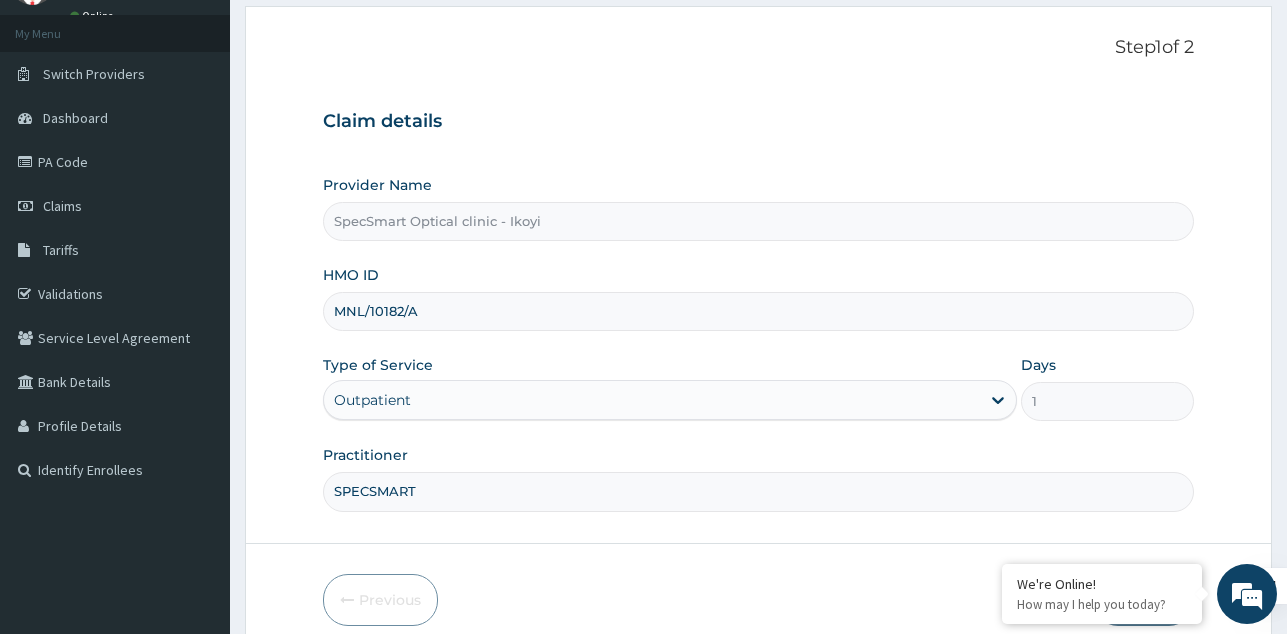 scroll, scrollTop: 189, scrollLeft: 0, axis: vertical 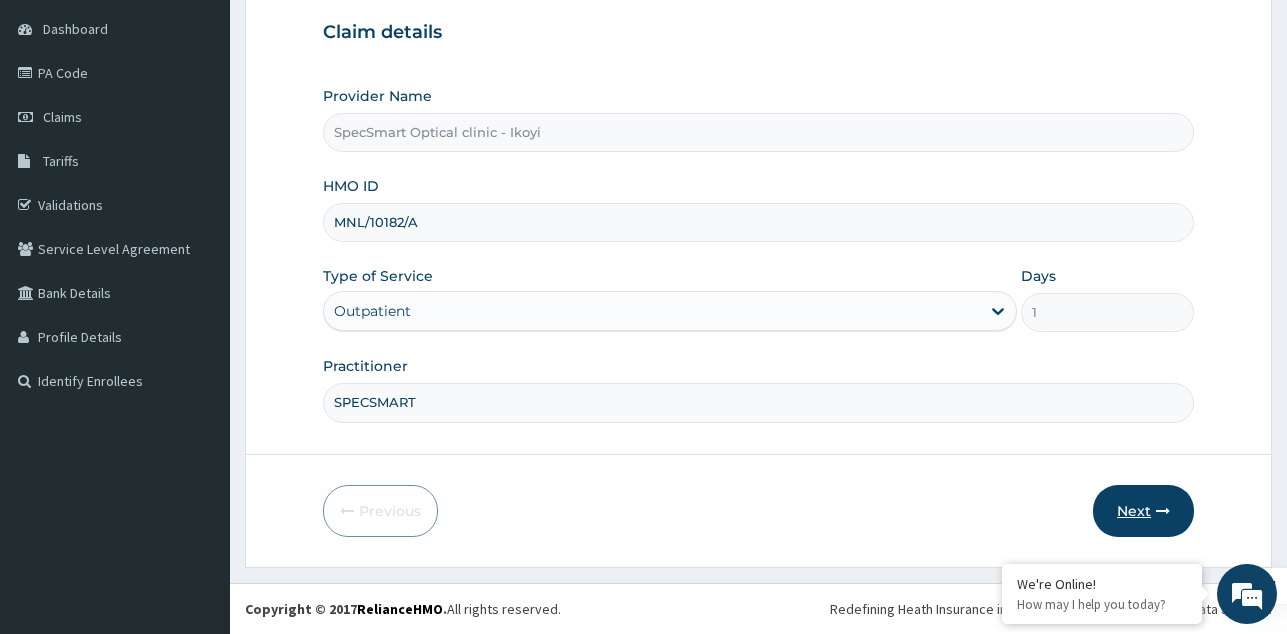 click on "Next" at bounding box center (1143, 511) 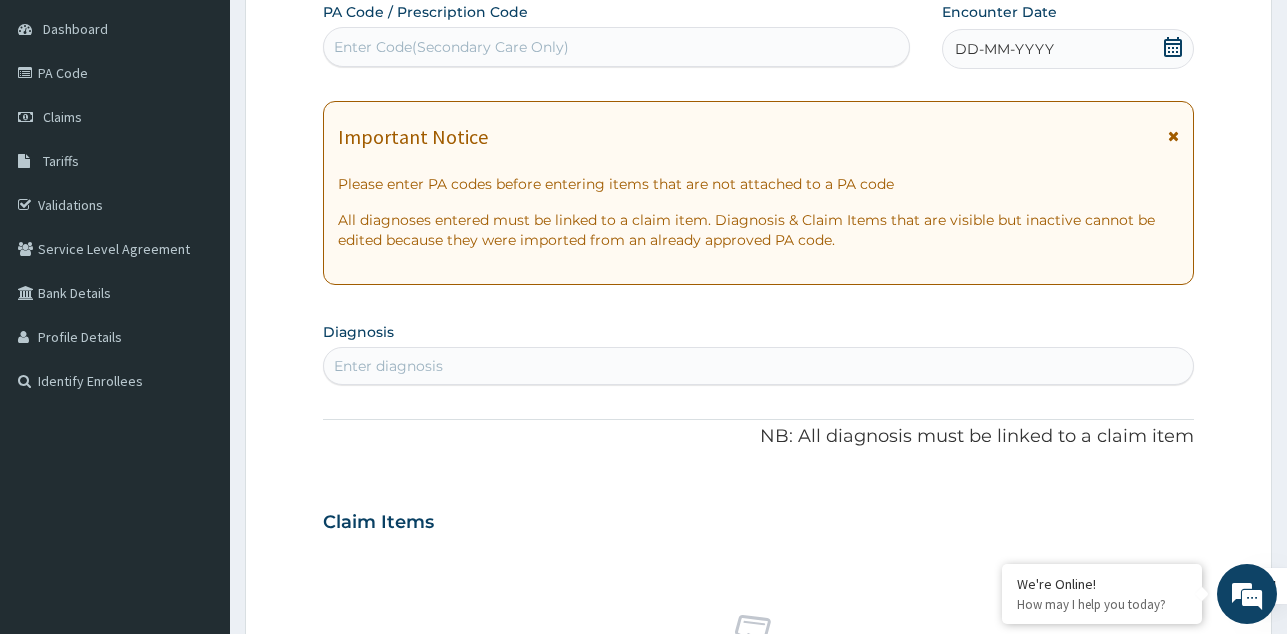 scroll, scrollTop: 0, scrollLeft: 0, axis: both 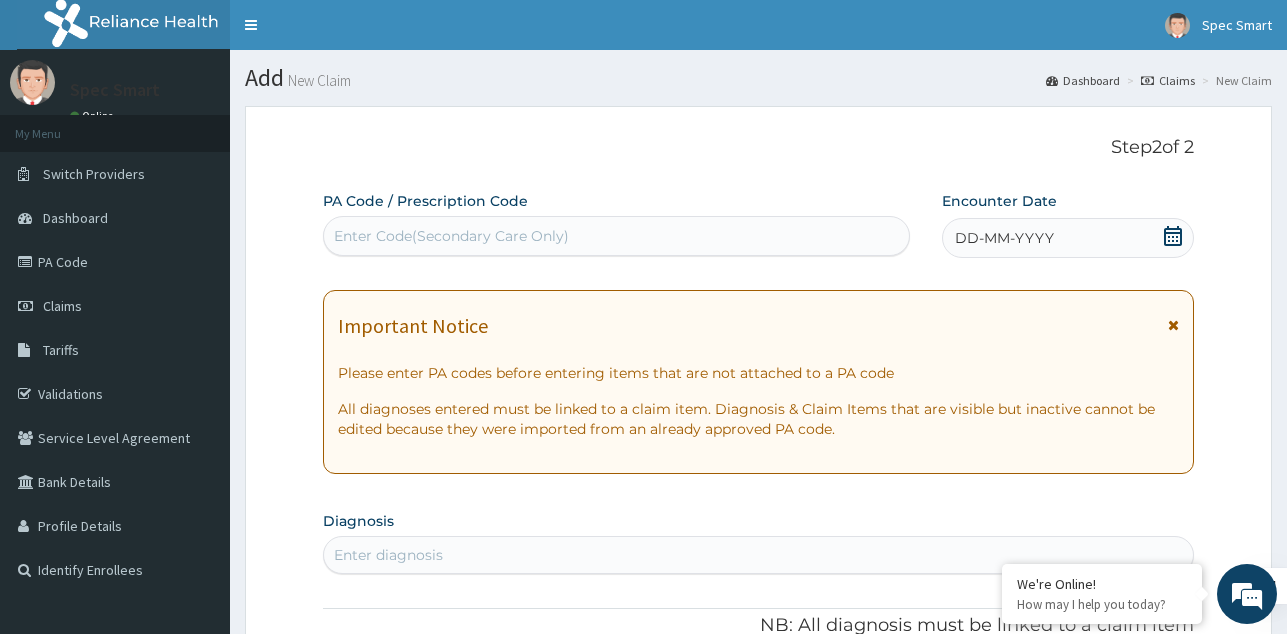 click on "Enter Code(Secondary Care Only)" at bounding box center (616, 236) 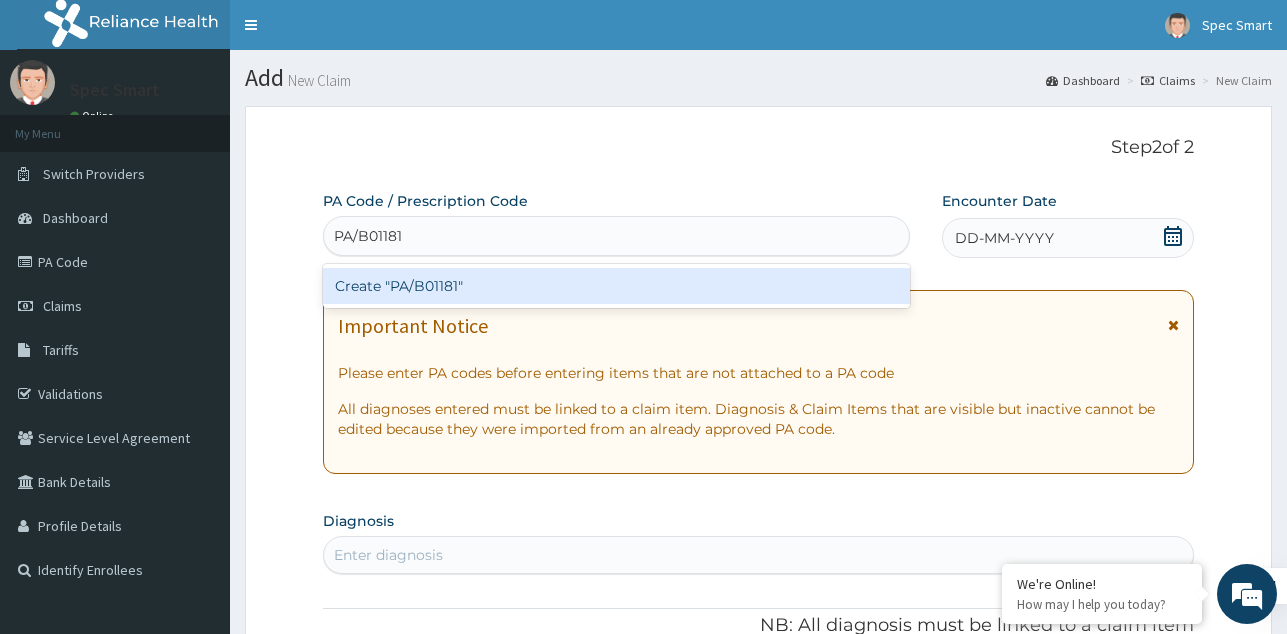 click on "Create "PA/B01181"" at bounding box center (616, 286) 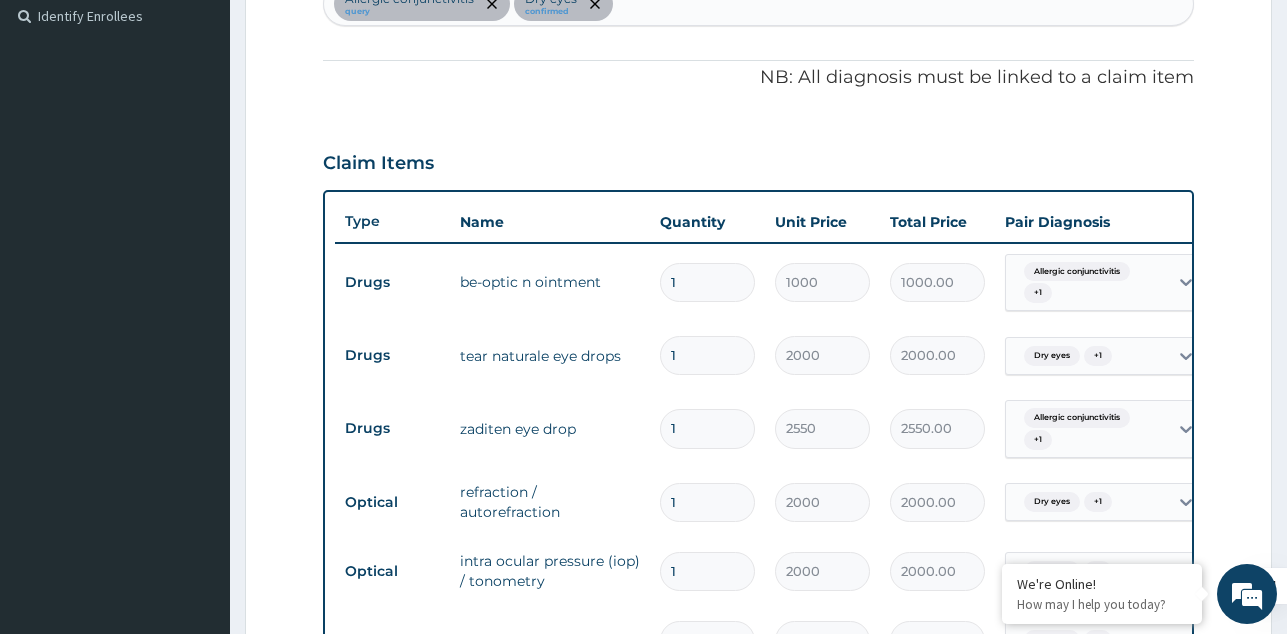 scroll, scrollTop: 546, scrollLeft: 0, axis: vertical 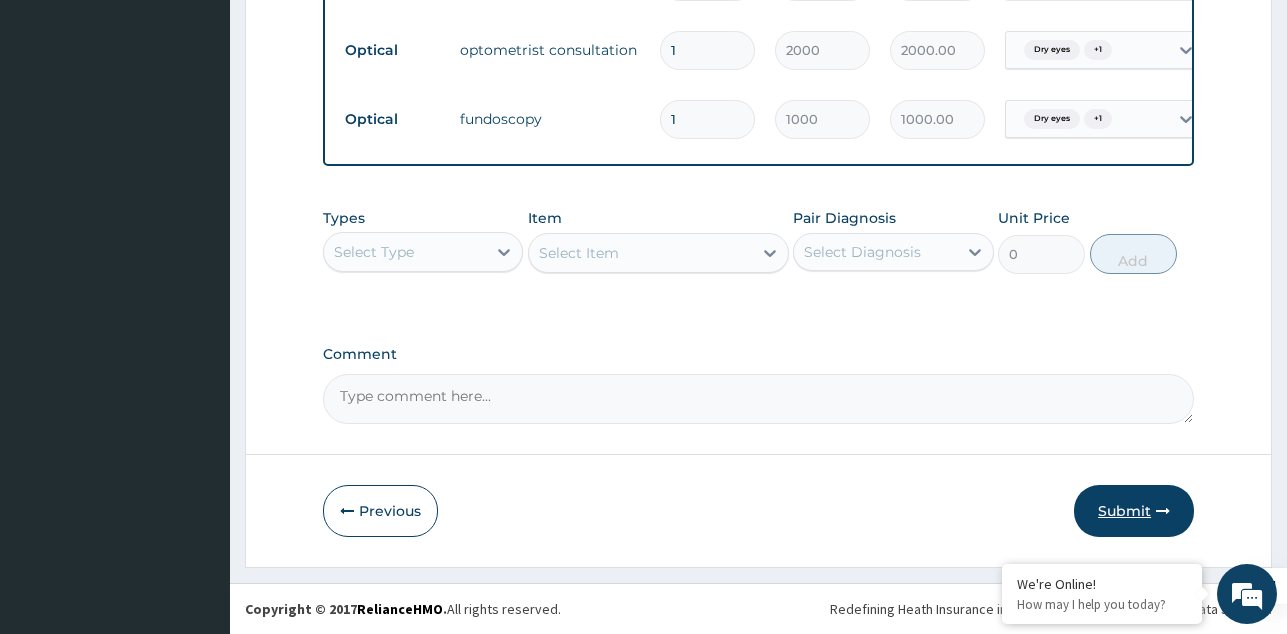 click on "Submit" at bounding box center [1134, 511] 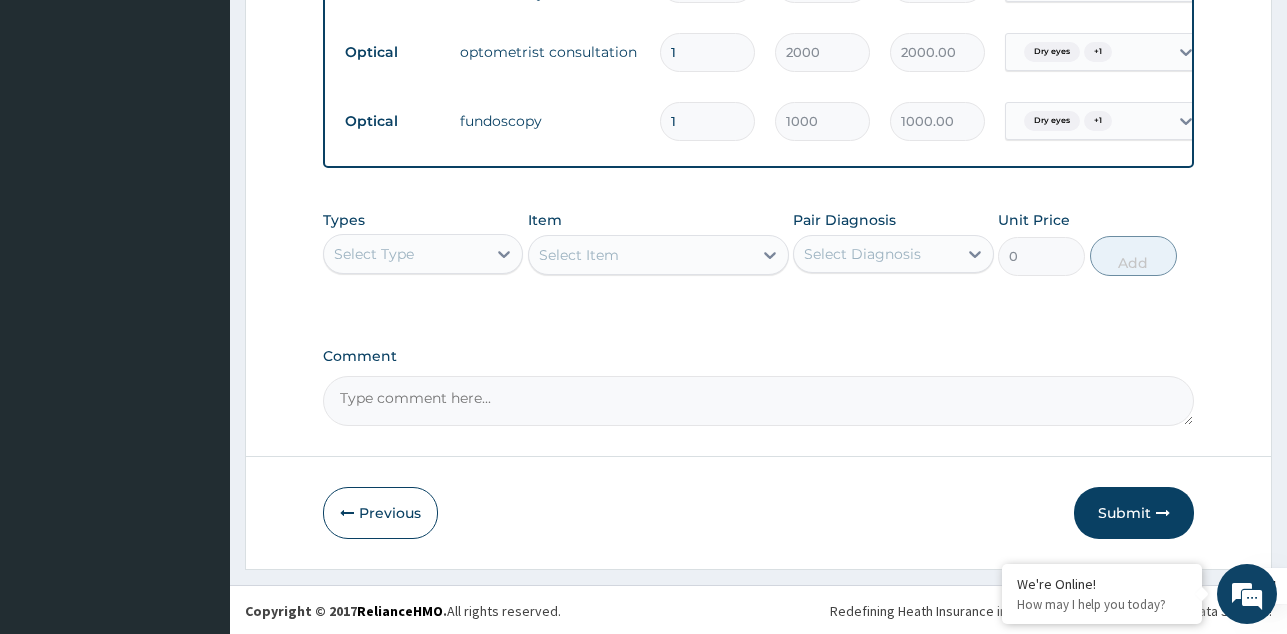 scroll, scrollTop: 1159, scrollLeft: 0, axis: vertical 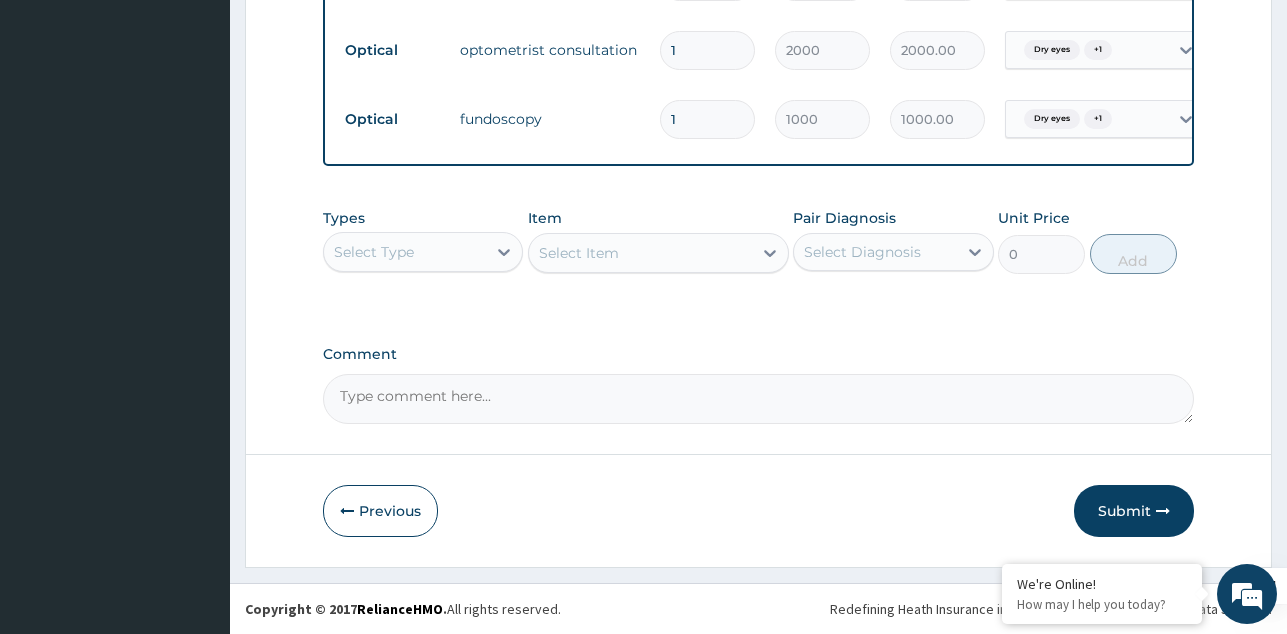 click on "Submit" at bounding box center (1134, 511) 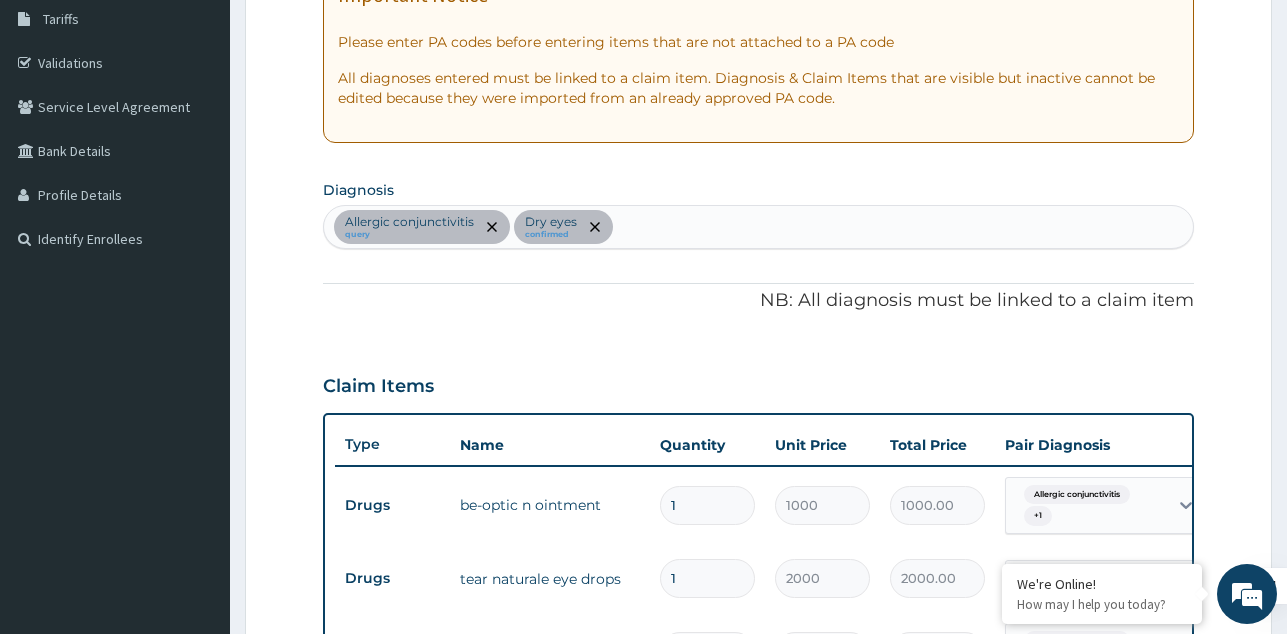 scroll, scrollTop: 59, scrollLeft: 0, axis: vertical 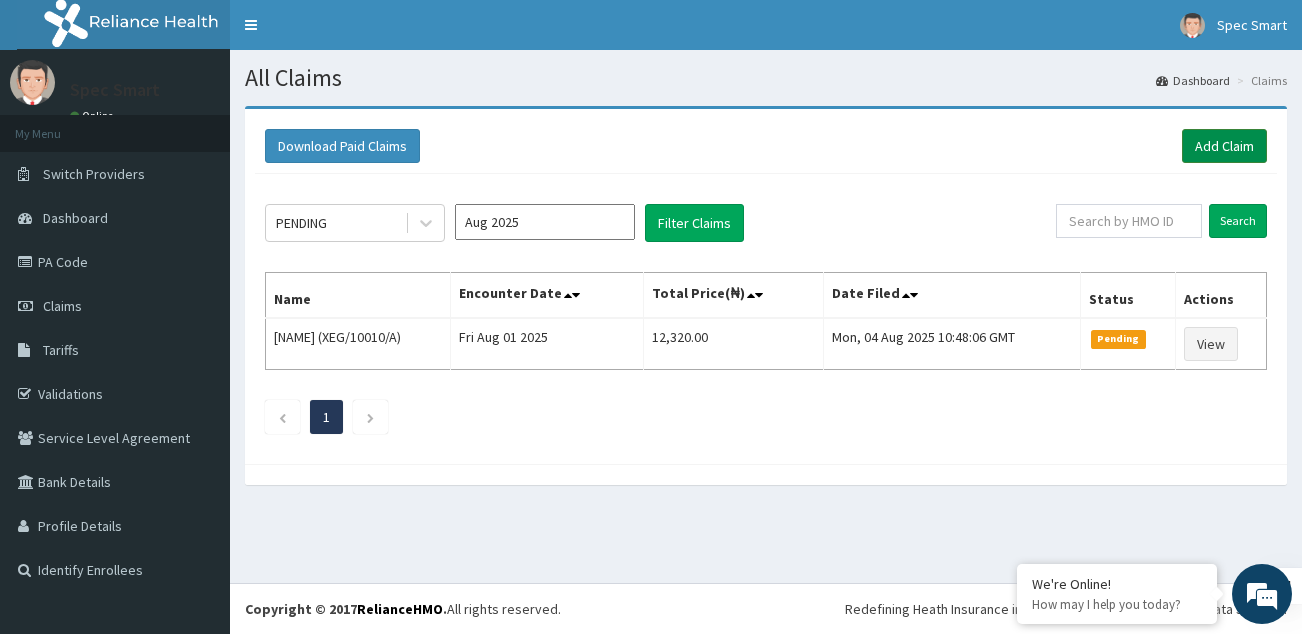click on "Add Claim" at bounding box center [1224, 146] 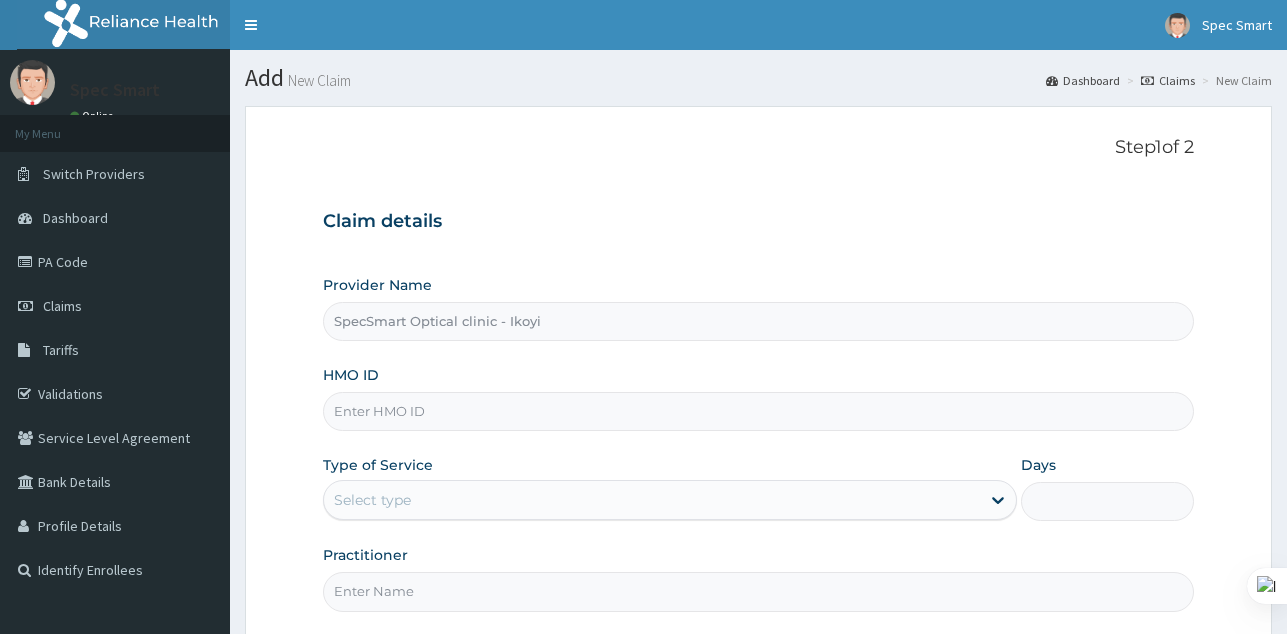 scroll, scrollTop: 0, scrollLeft: 0, axis: both 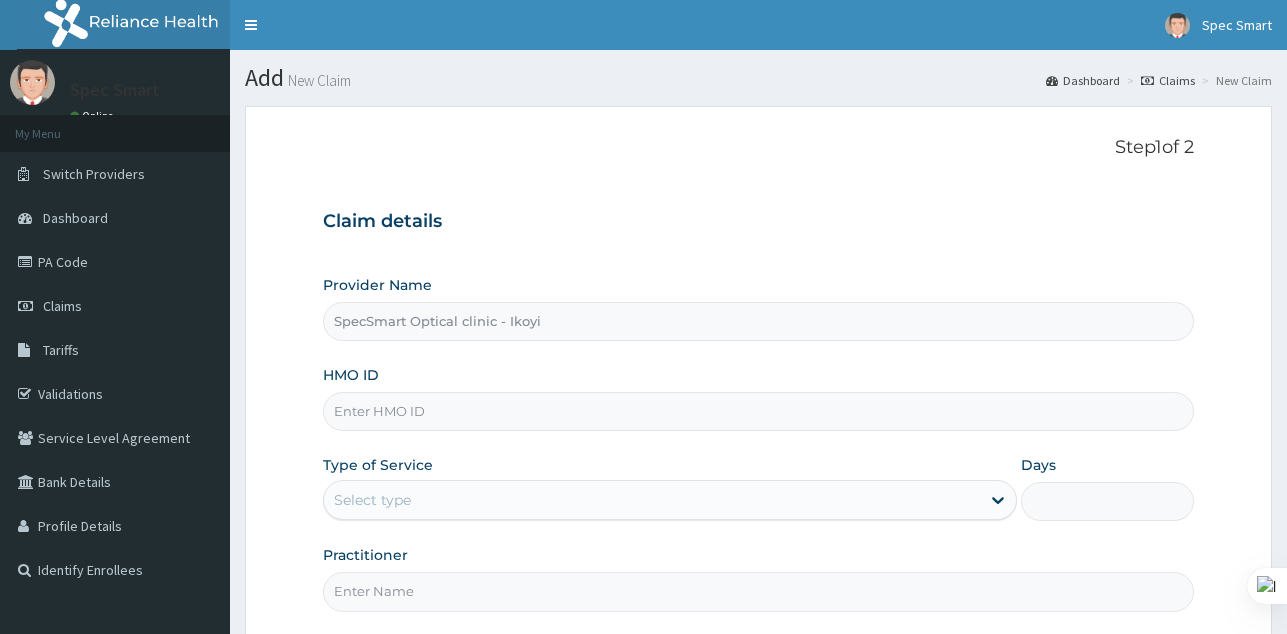click on "HMO ID" at bounding box center (758, 411) 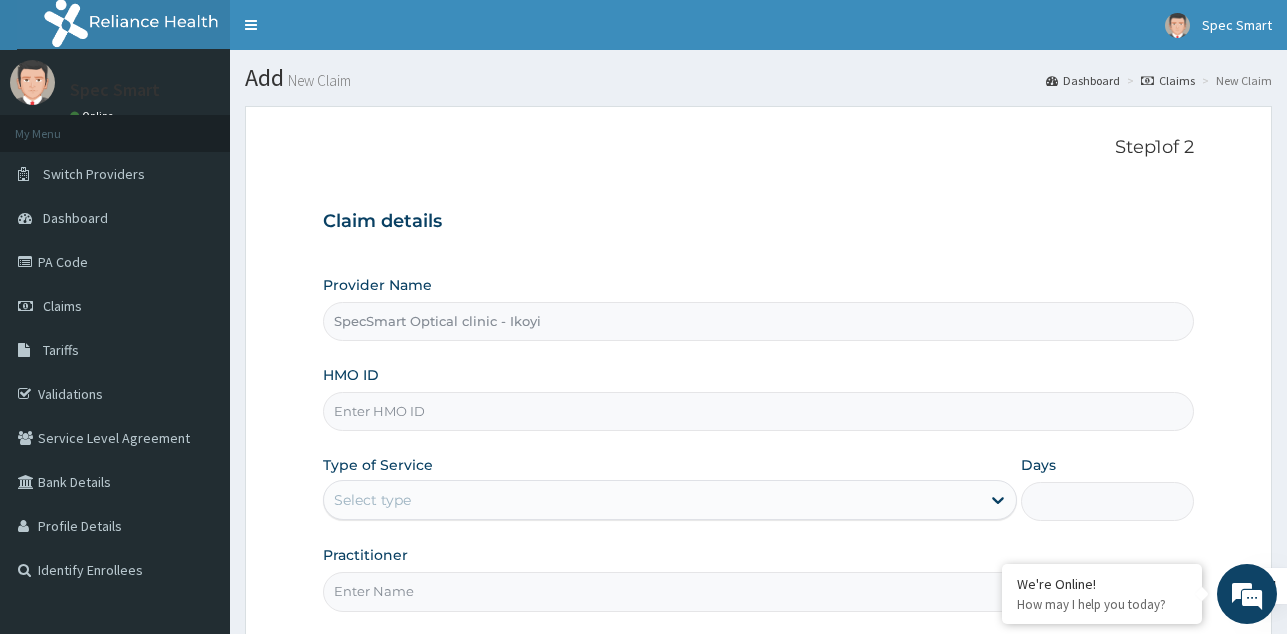 paste on "RBN/10206/B" 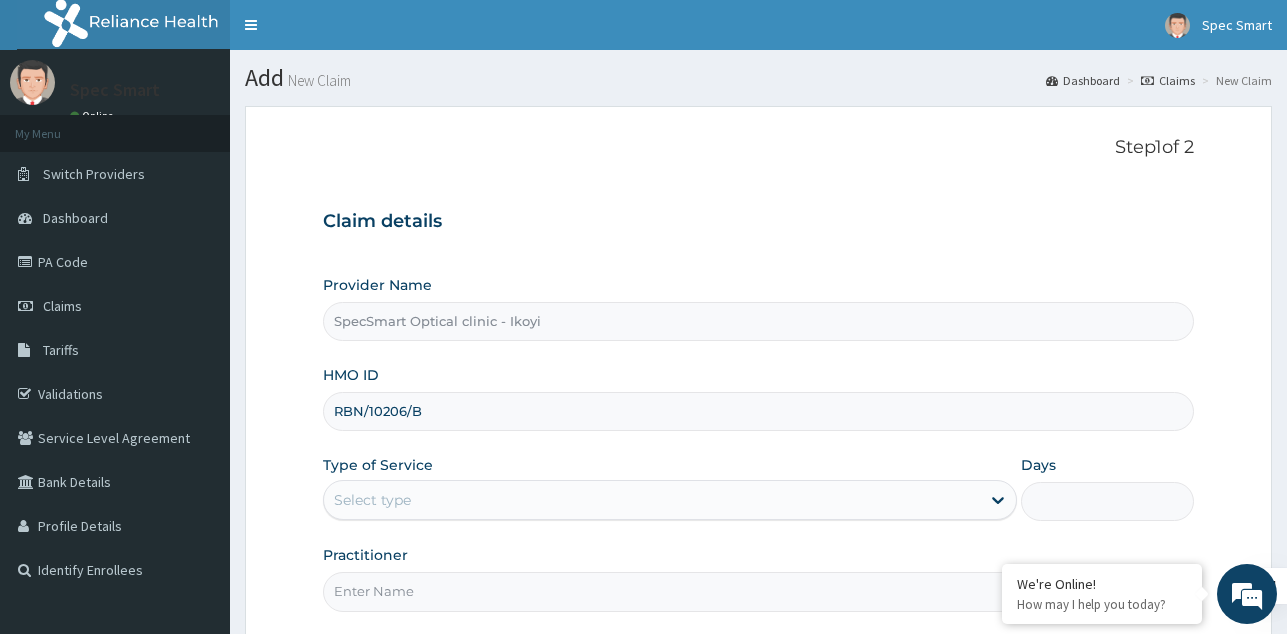 type on "RBN/10206/B" 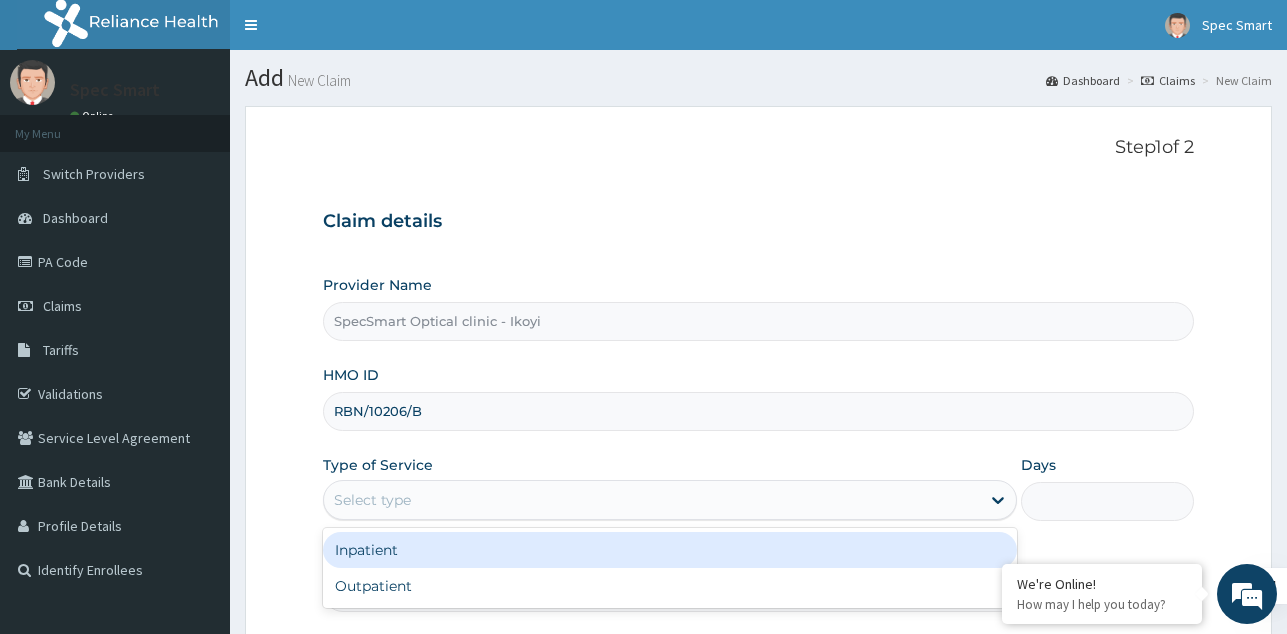 click on "Select type" at bounding box center [652, 500] 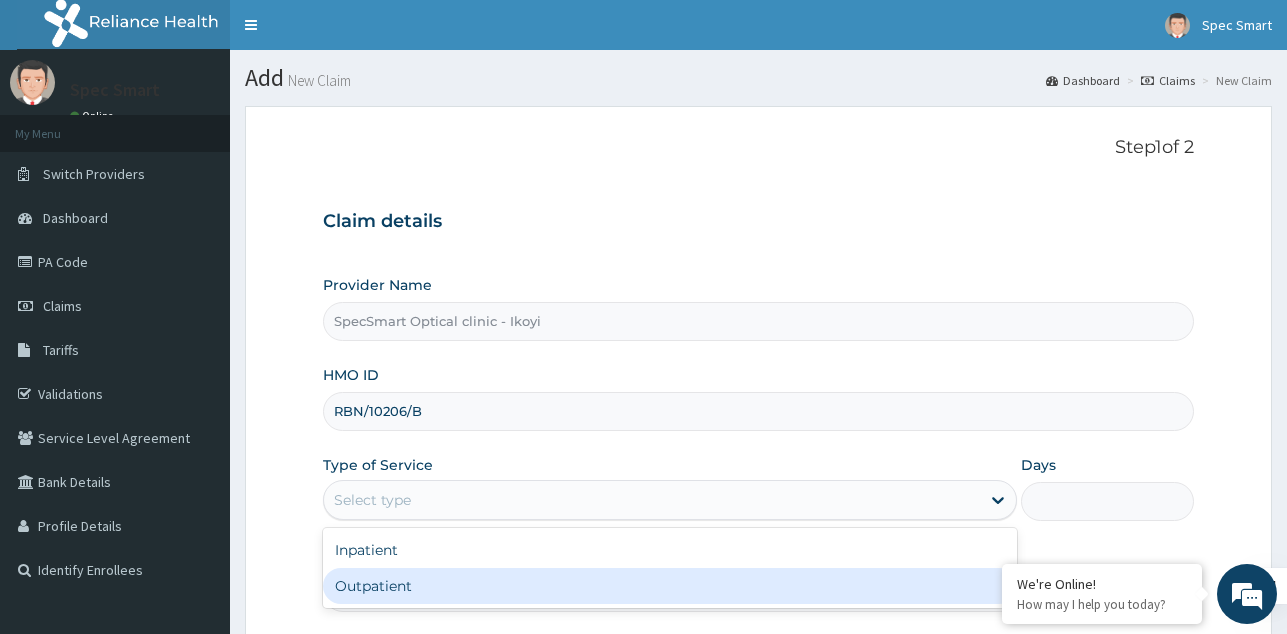 click on "Outpatient" at bounding box center (670, 586) 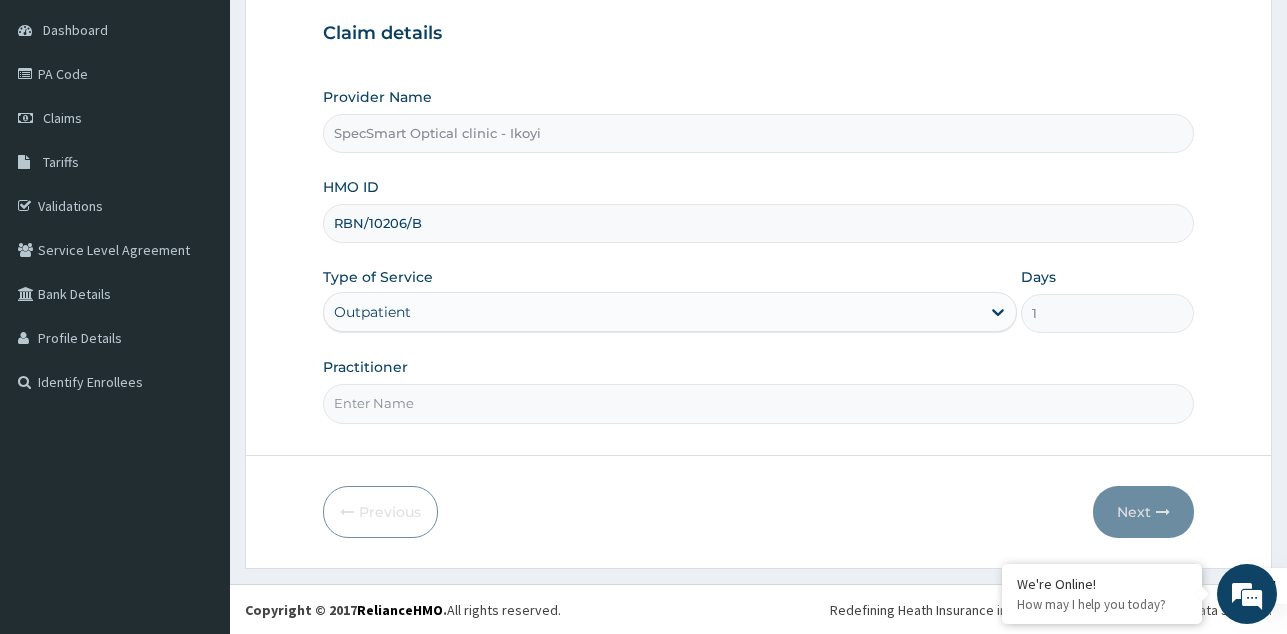 scroll, scrollTop: 189, scrollLeft: 0, axis: vertical 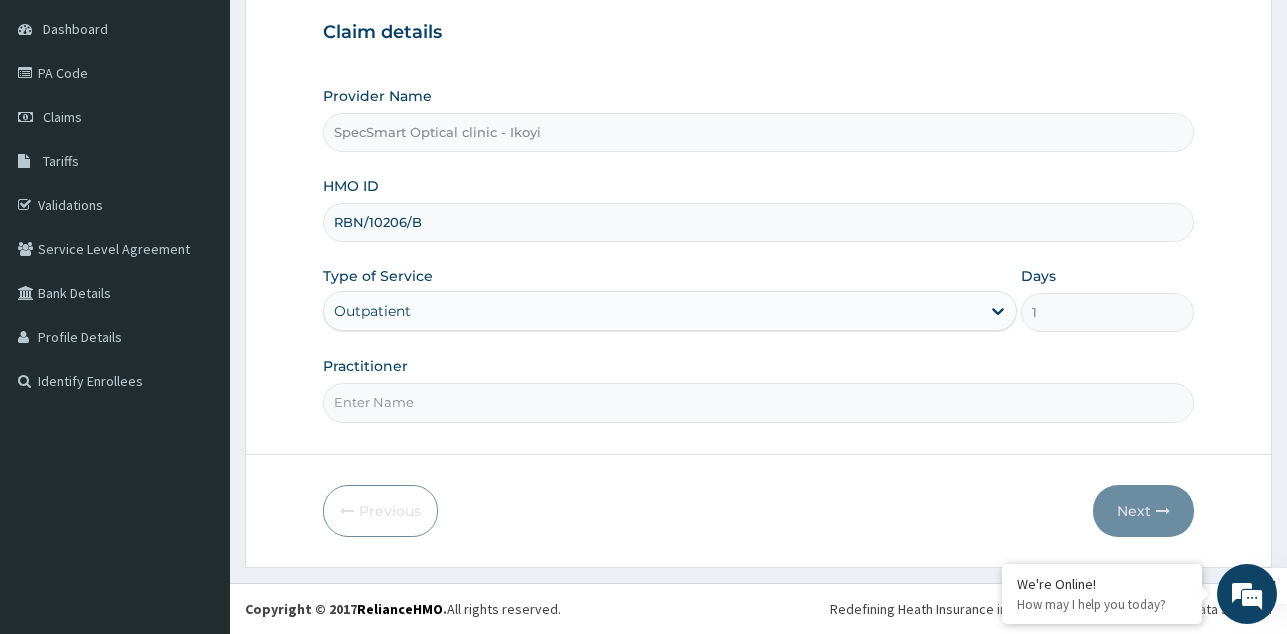 click on "Practitioner" at bounding box center (758, 402) 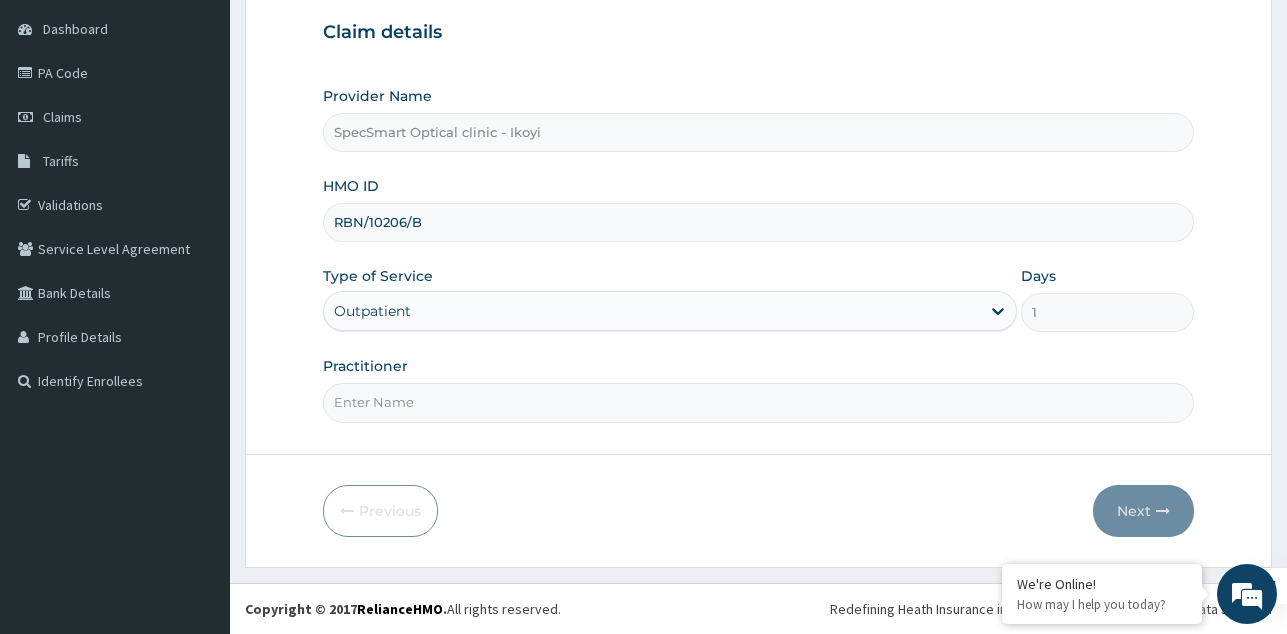type on "SPECSMART" 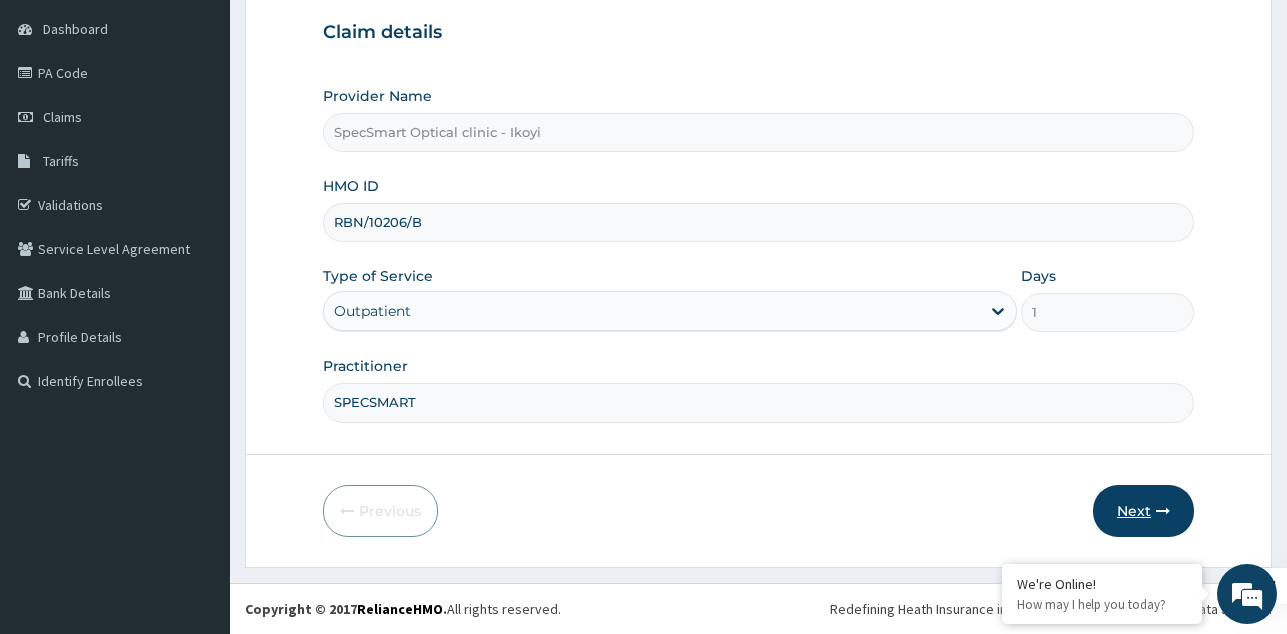 click on "Next" at bounding box center (1143, 511) 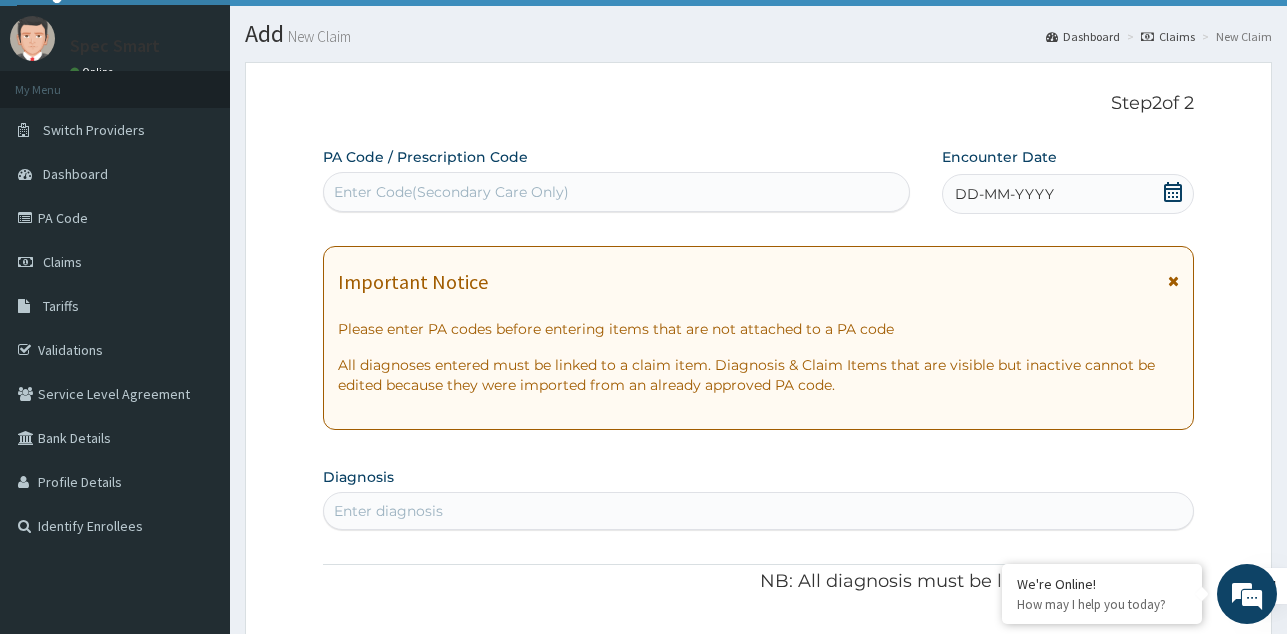 scroll, scrollTop: 0, scrollLeft: 0, axis: both 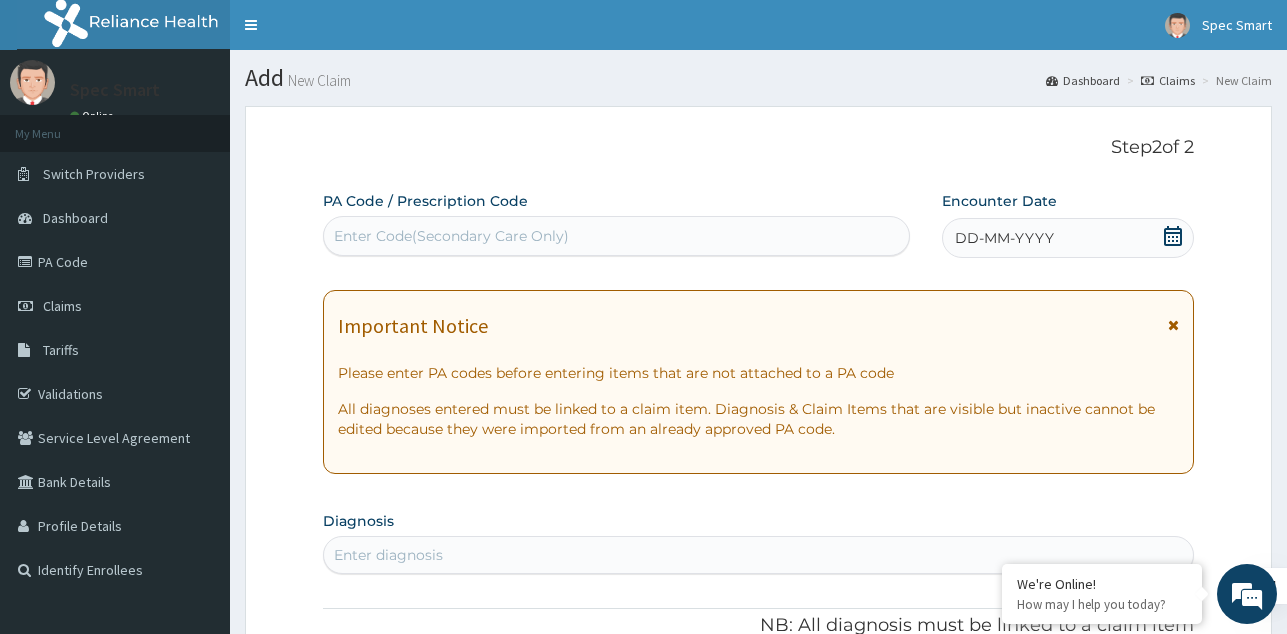 click on "Enter Code(Secondary Care Only)" at bounding box center (616, 236) 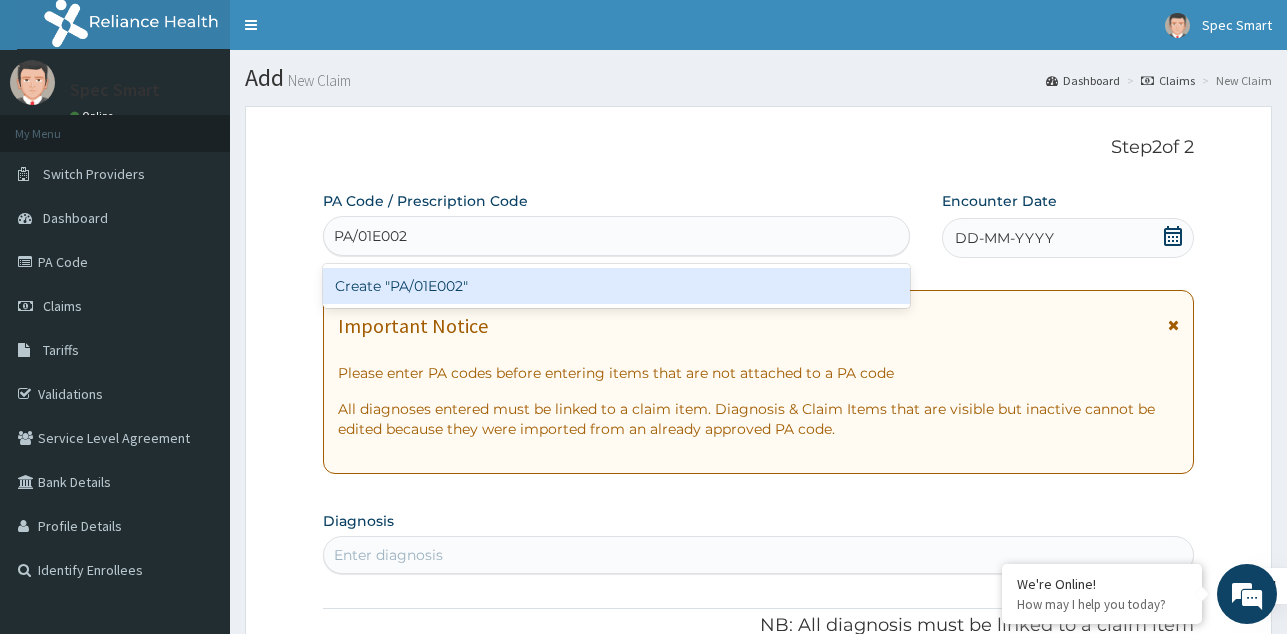 click on "Create "PA/01E002"" at bounding box center (616, 286) 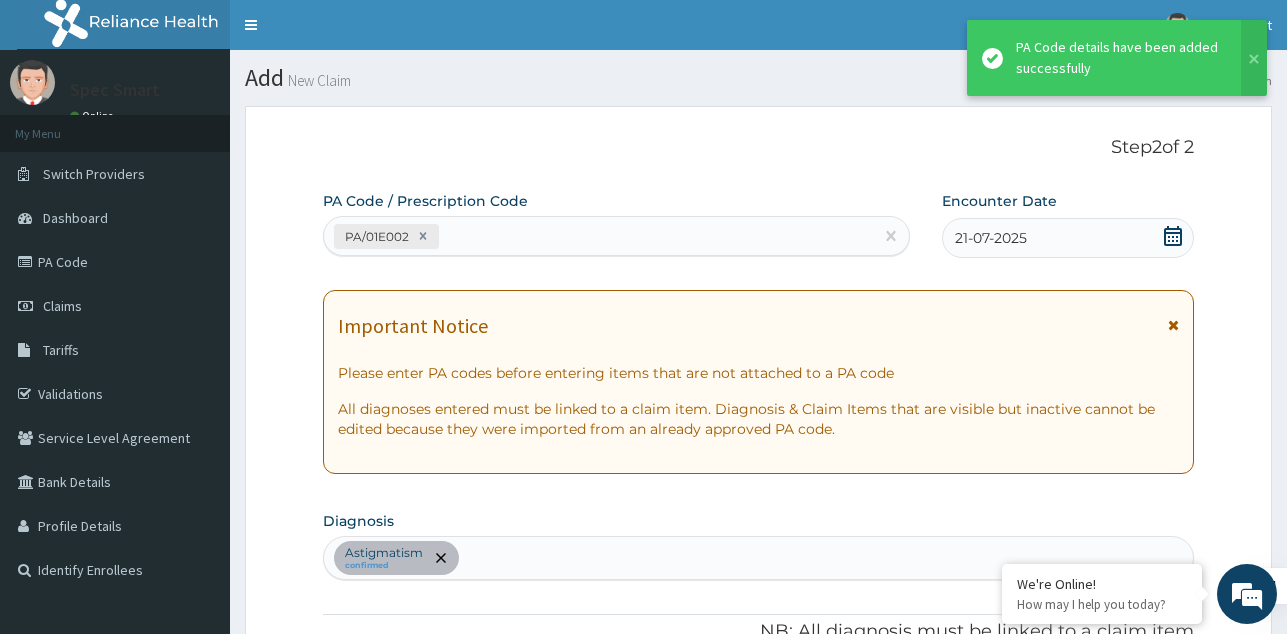 scroll, scrollTop: 722, scrollLeft: 0, axis: vertical 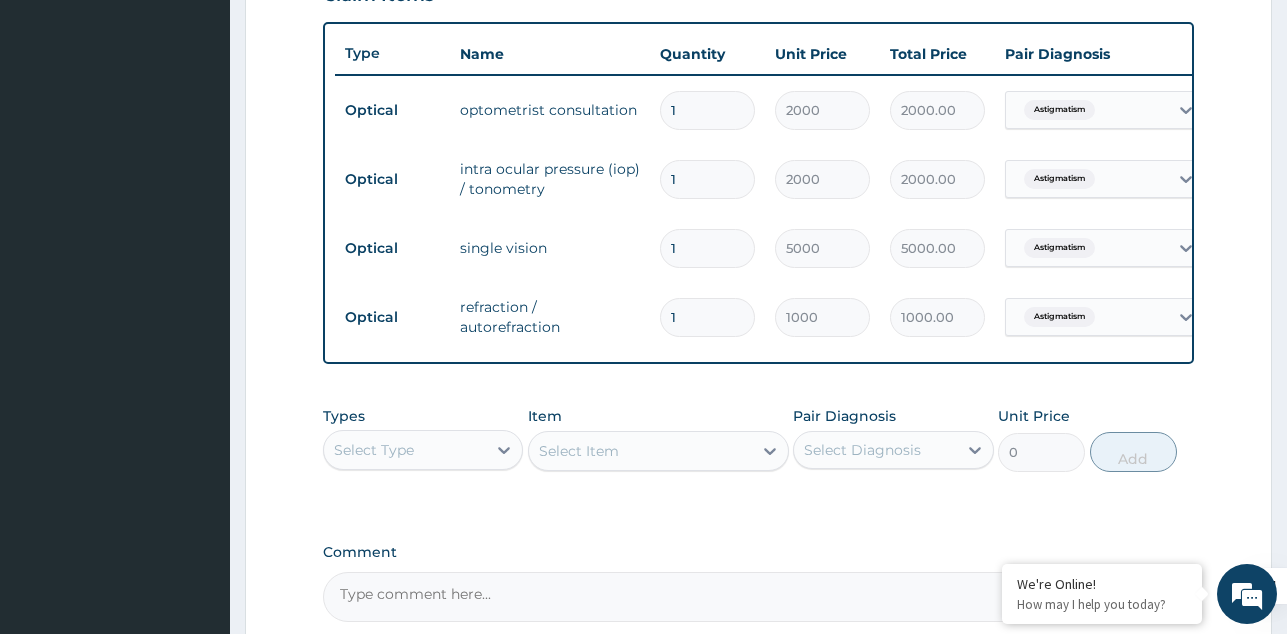 click on "Select Type" at bounding box center (405, 450) 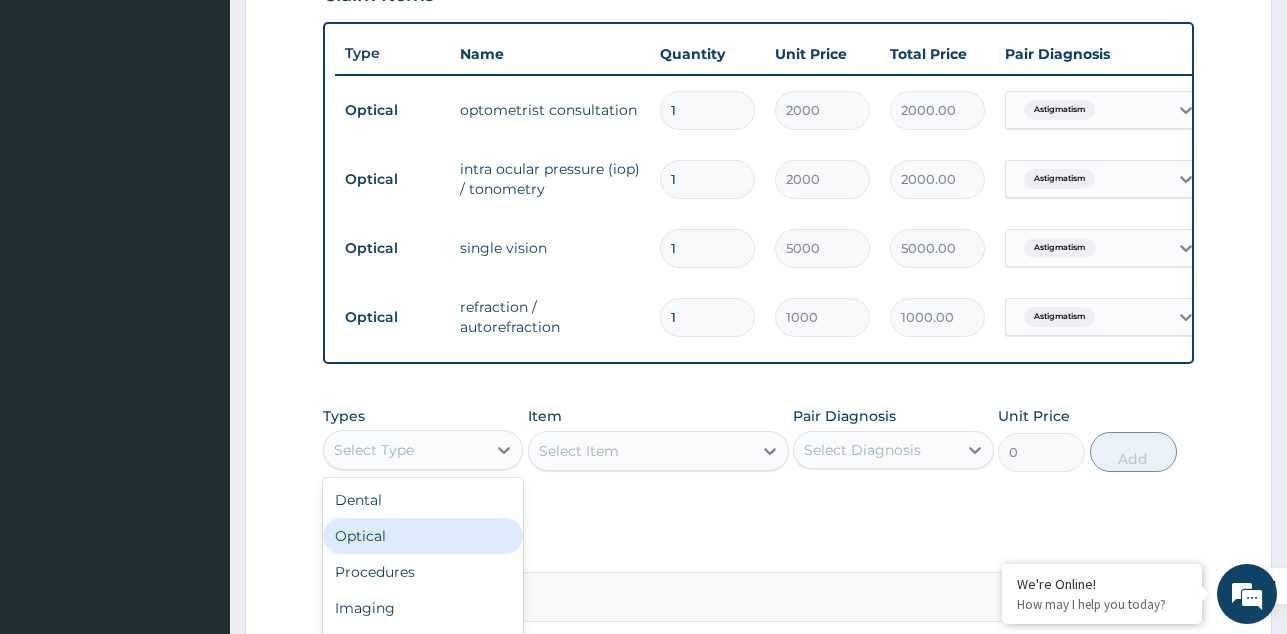 click on "Optical" at bounding box center (423, 536) 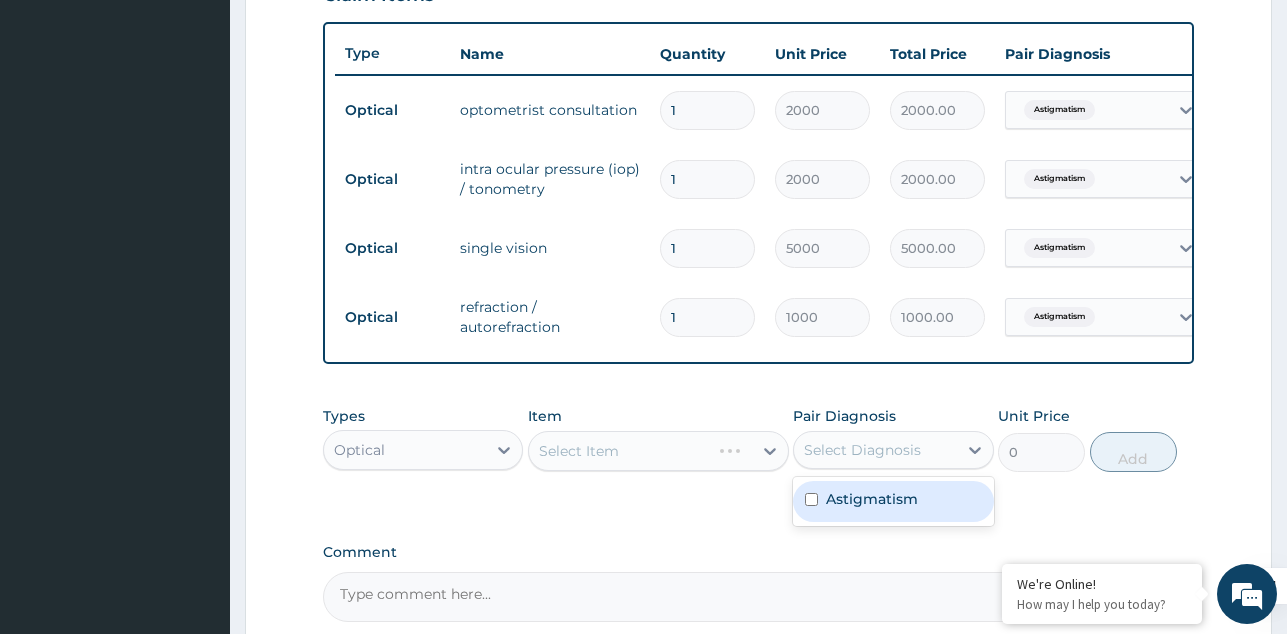 click on "Select Diagnosis" at bounding box center [862, 450] 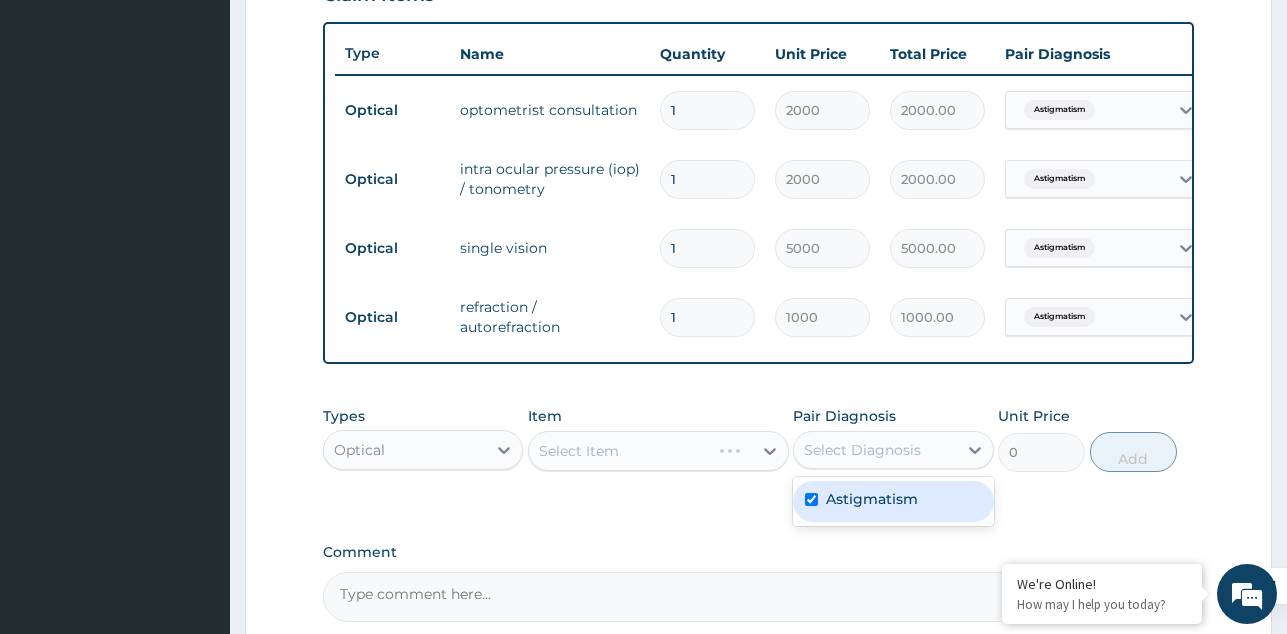 checkbox on "true" 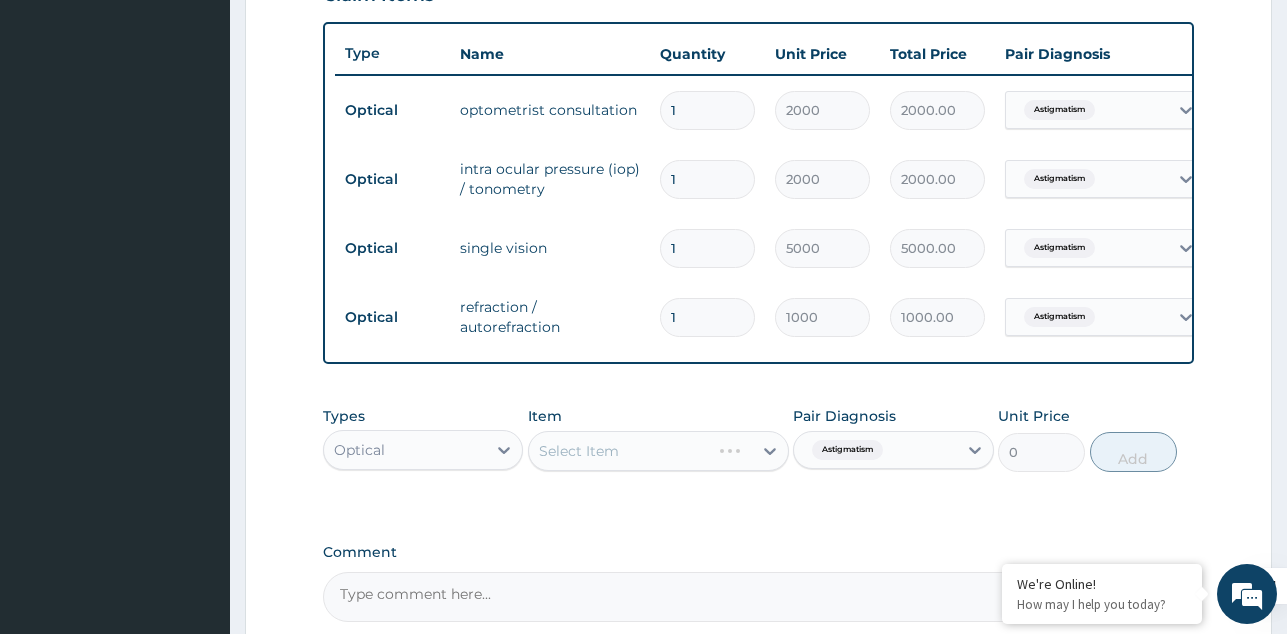 click on "Select Item" at bounding box center (658, 451) 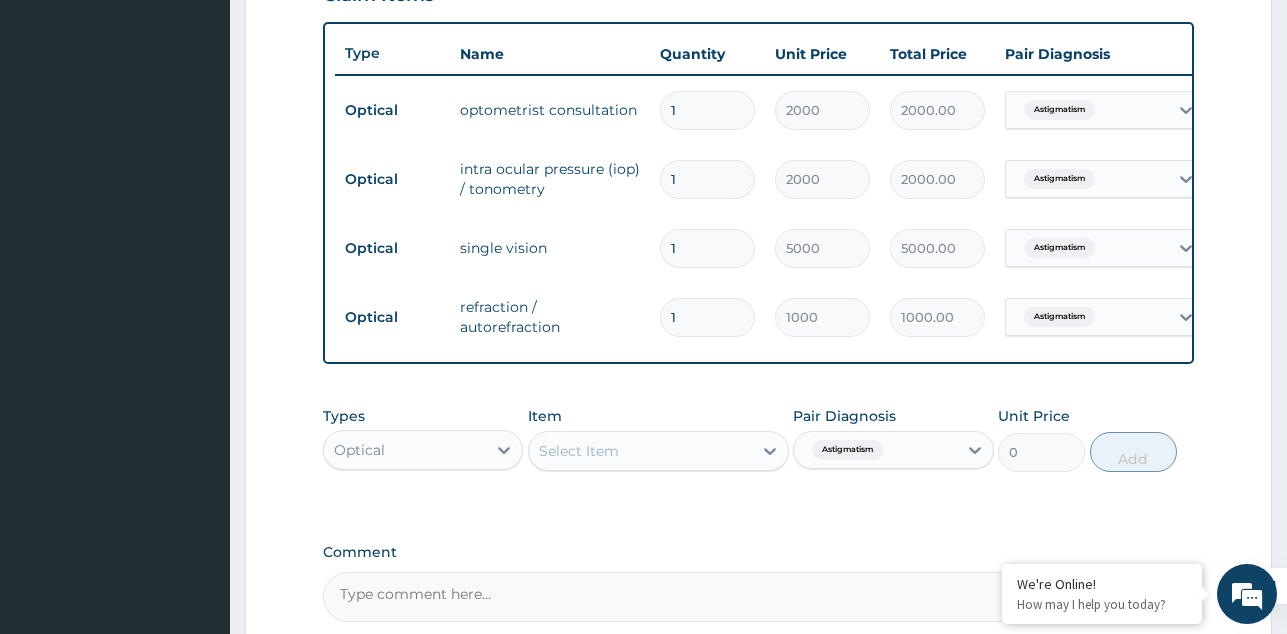 click on "Select Item" at bounding box center [640, 451] 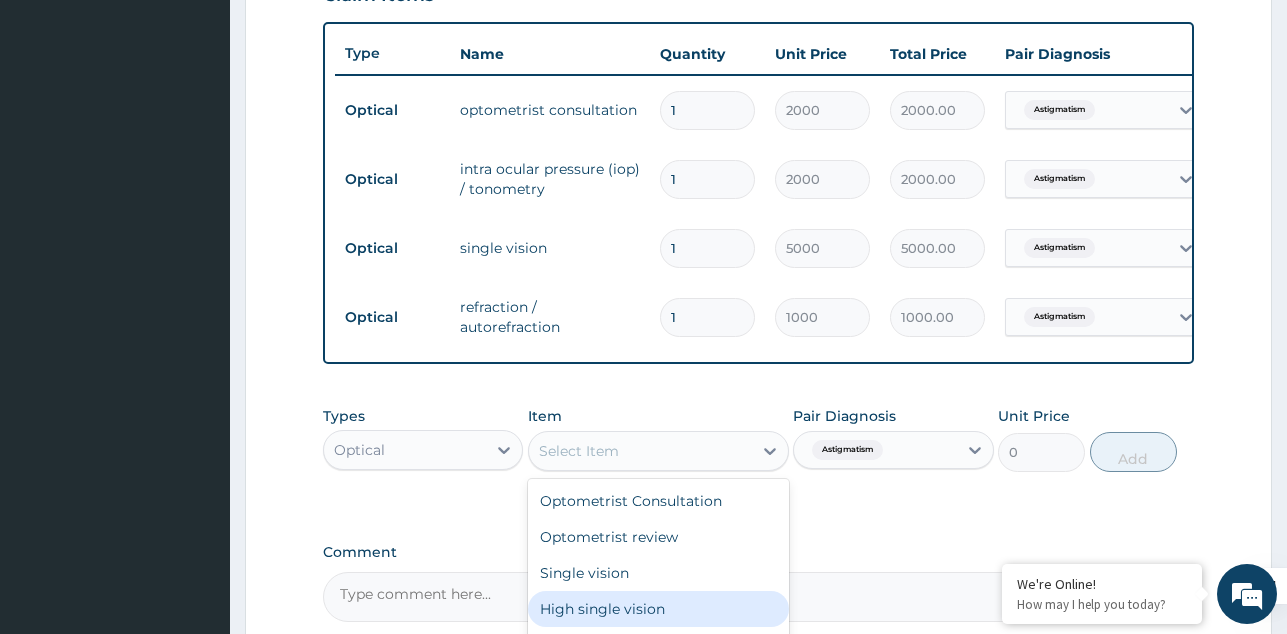 click on "High single vision" at bounding box center (658, 609) 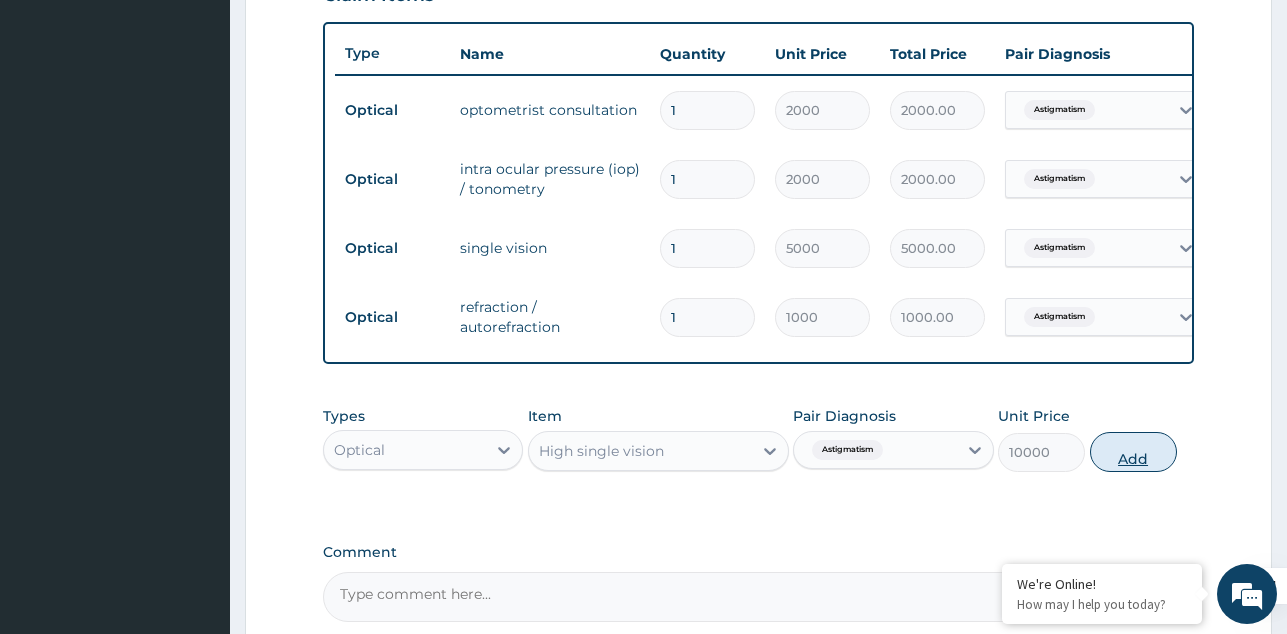 click on "Add" at bounding box center (1133, 452) 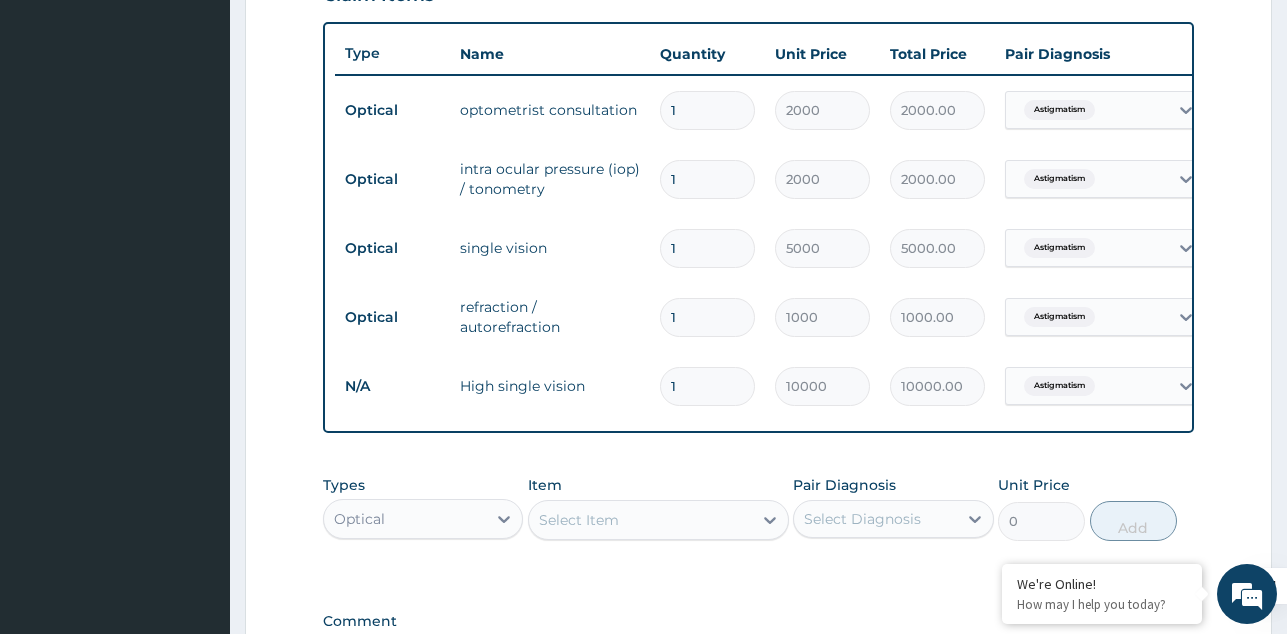 type 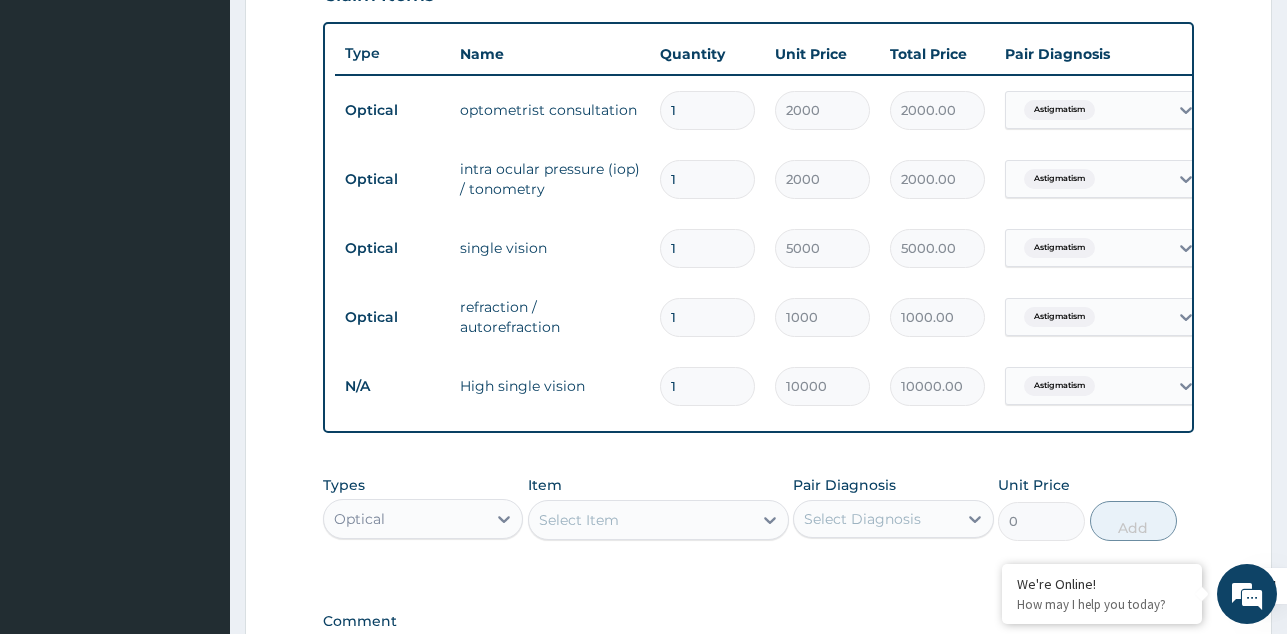 type on "0.00" 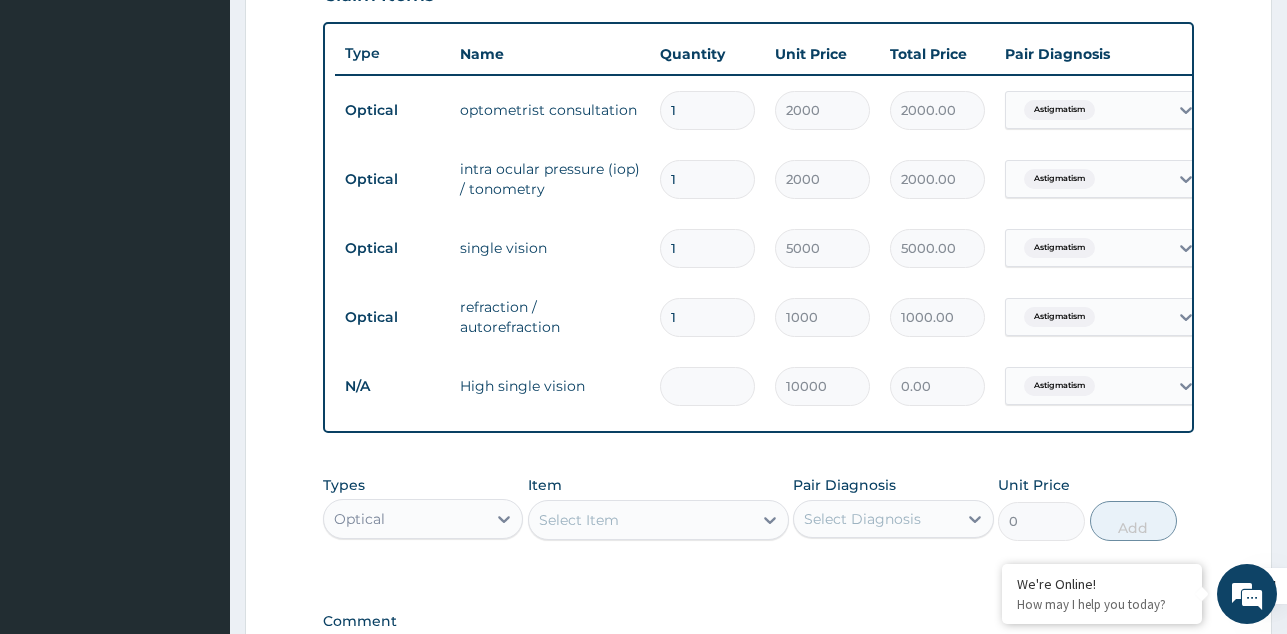 type on "6" 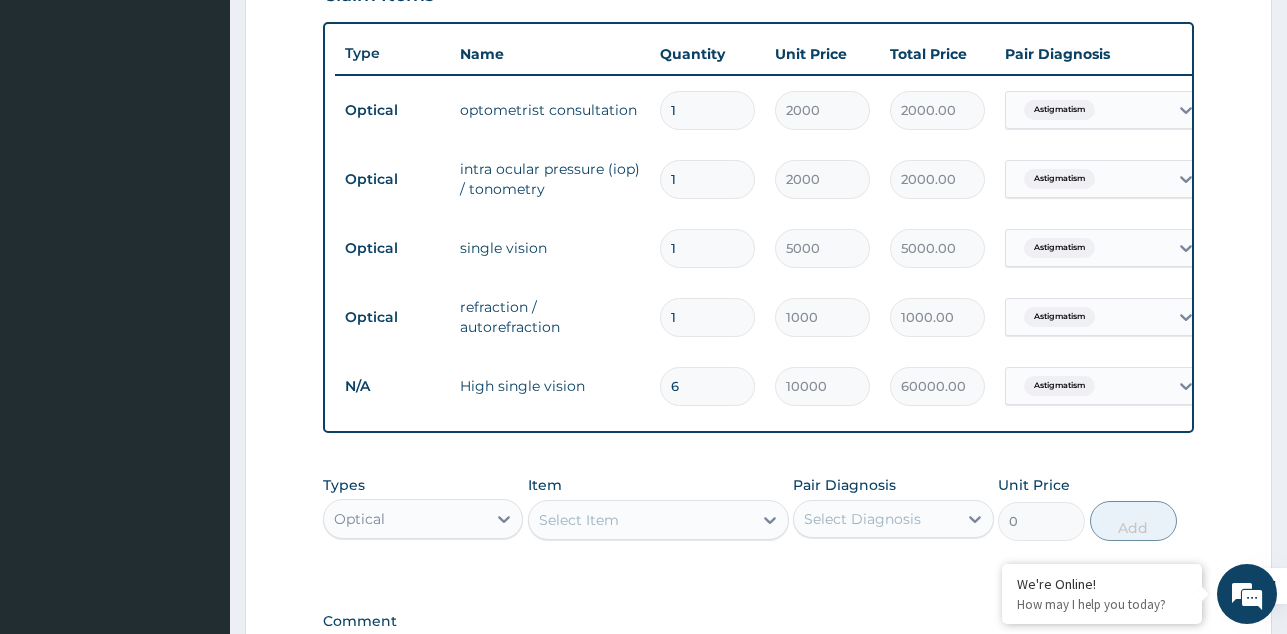type on "6" 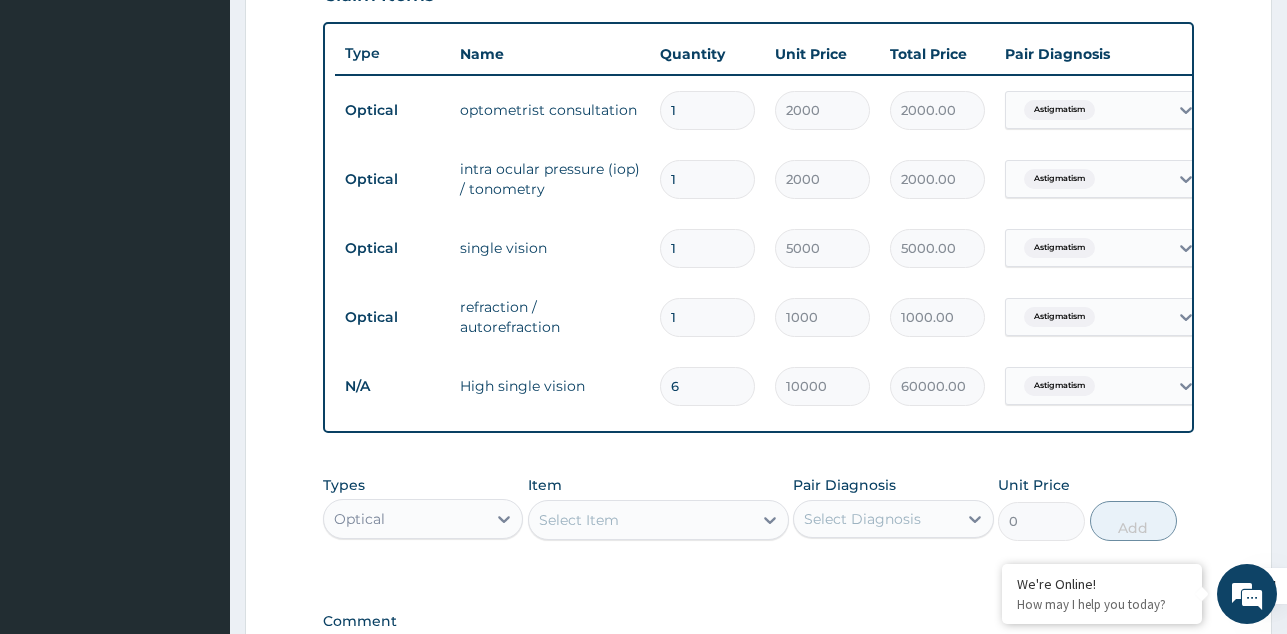 click on "Item Select Item" at bounding box center [658, 508] 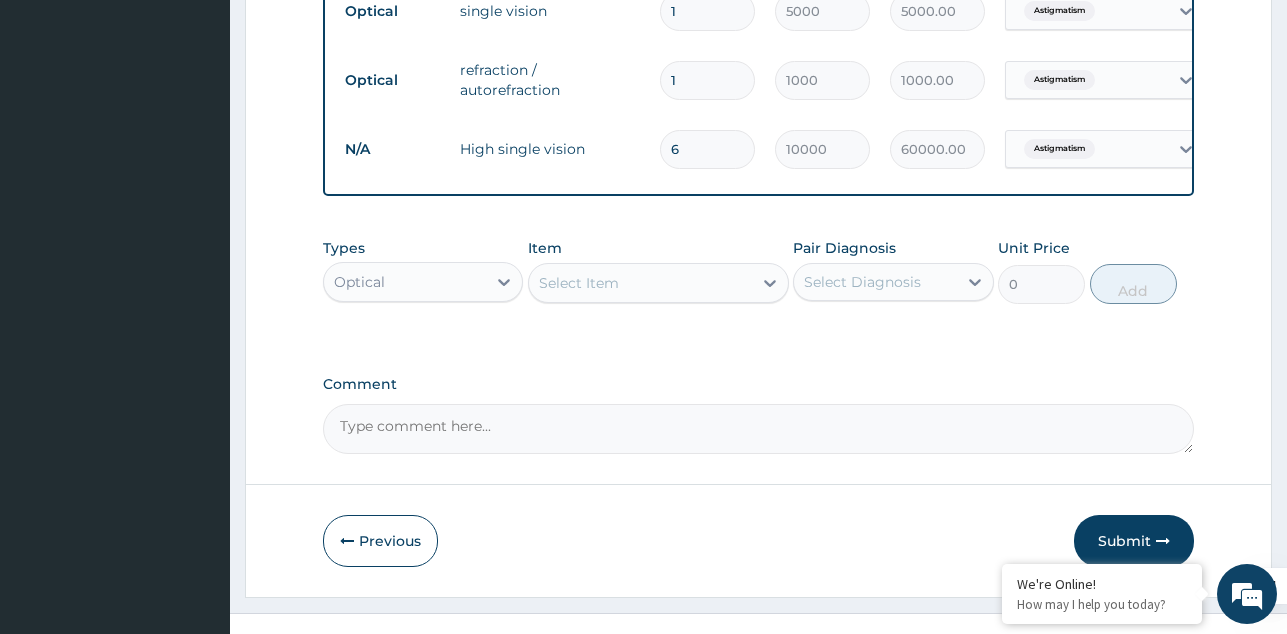 scroll, scrollTop: 1004, scrollLeft: 0, axis: vertical 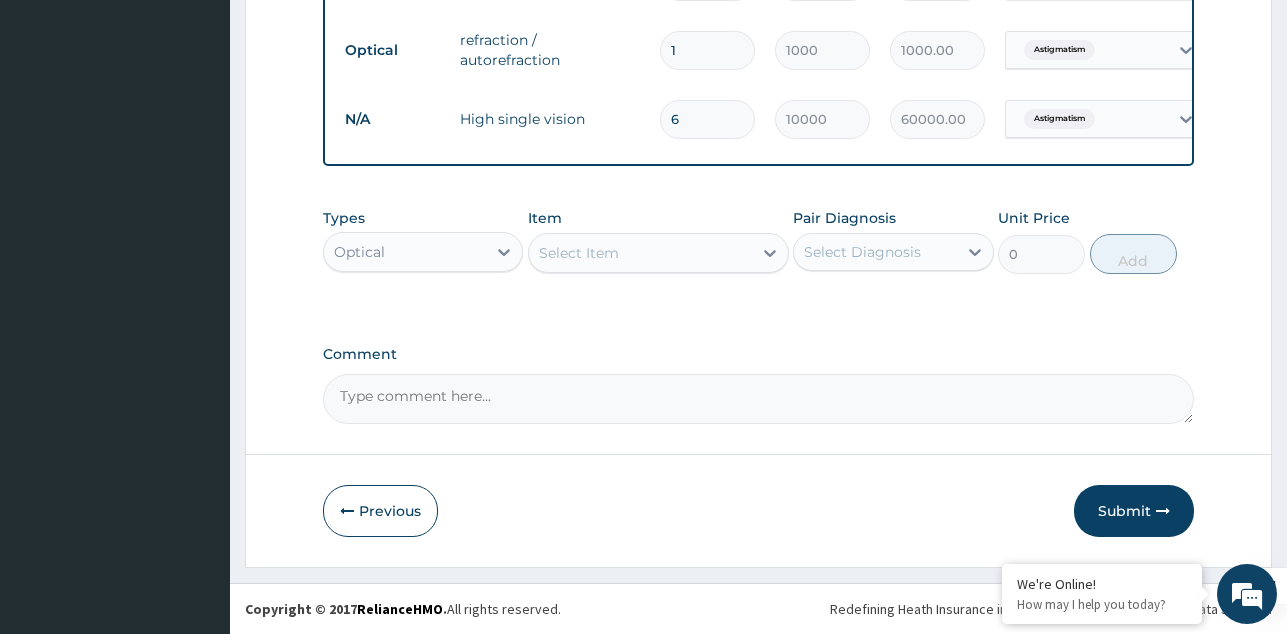 click on "Submit" at bounding box center [1134, 511] 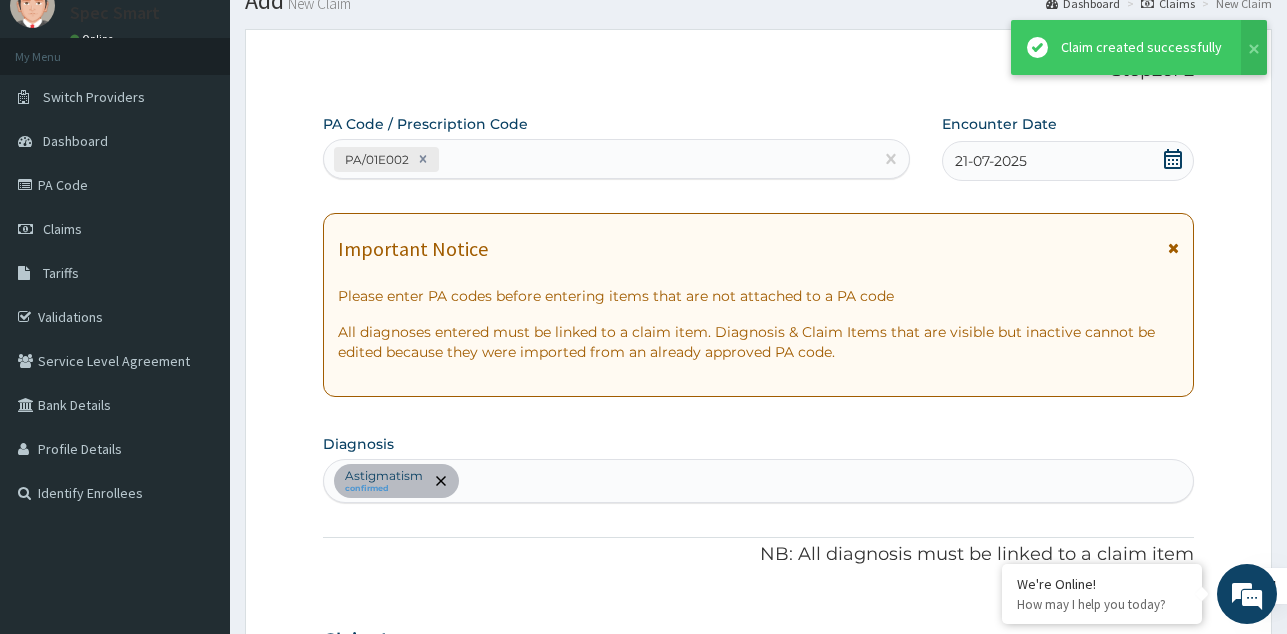 scroll, scrollTop: 1004, scrollLeft: 0, axis: vertical 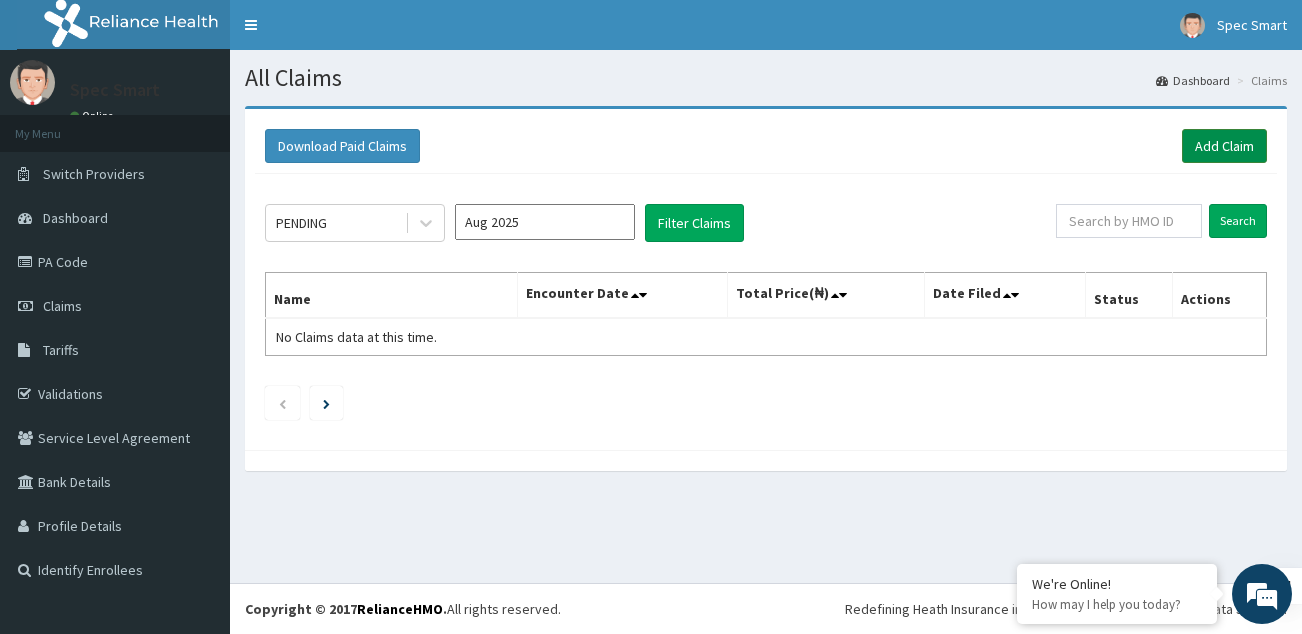 click on "Add Claim" at bounding box center (1224, 146) 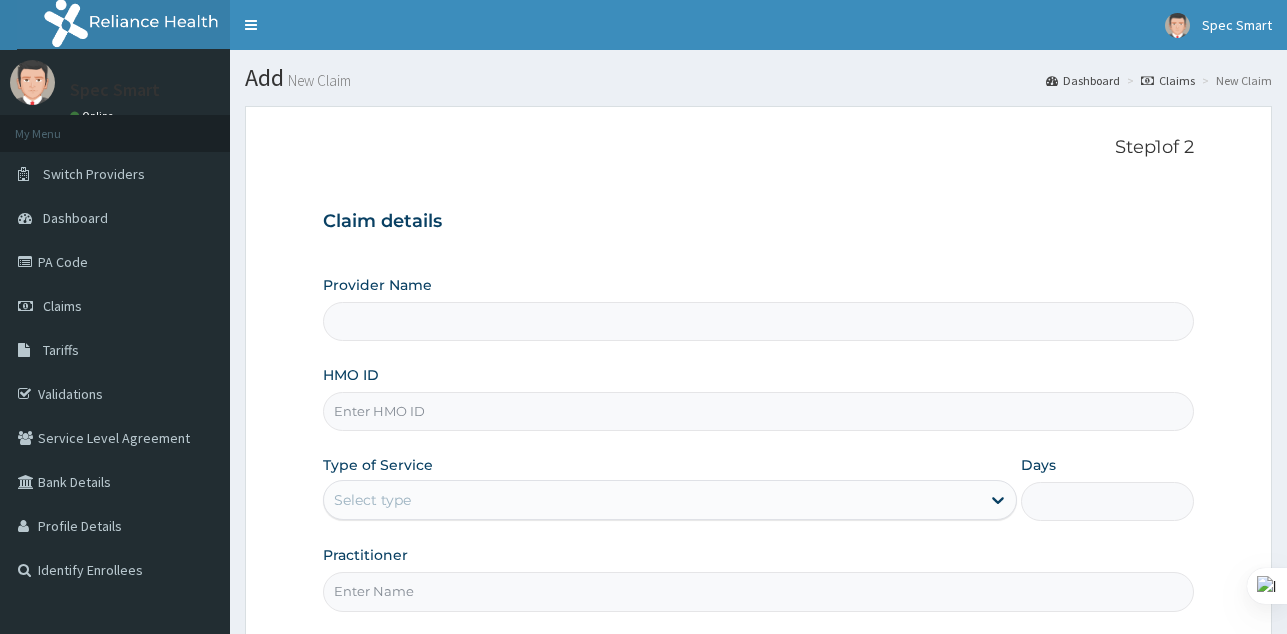scroll, scrollTop: 0, scrollLeft: 0, axis: both 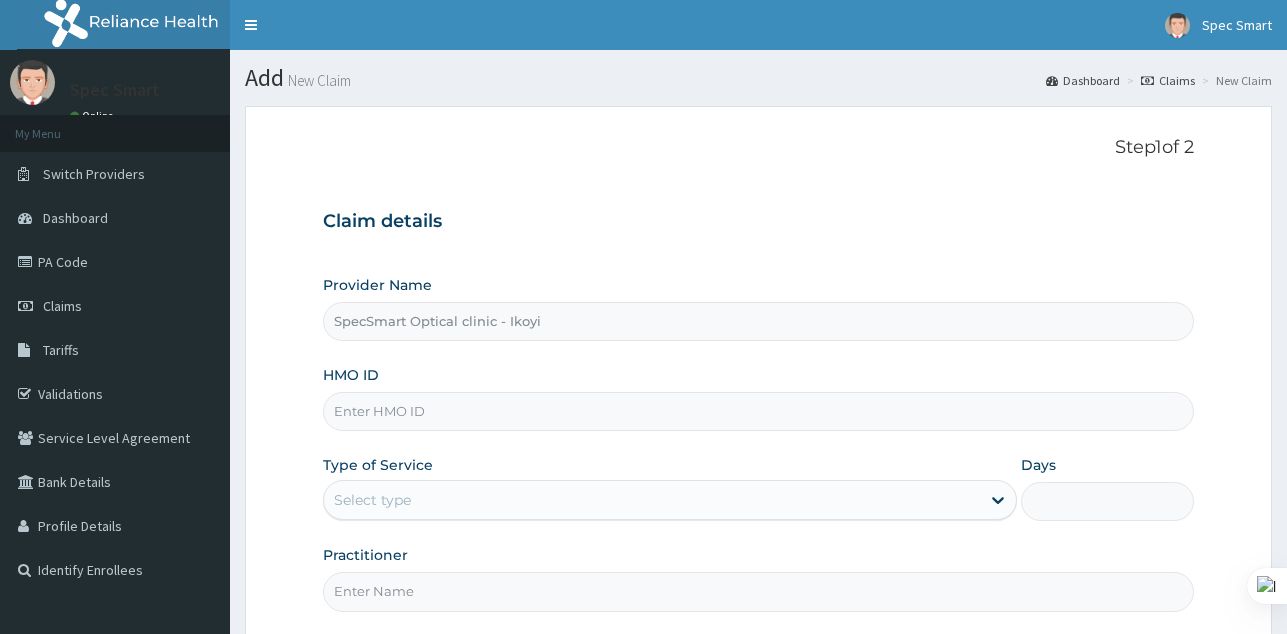 click on "HMO ID" at bounding box center (758, 411) 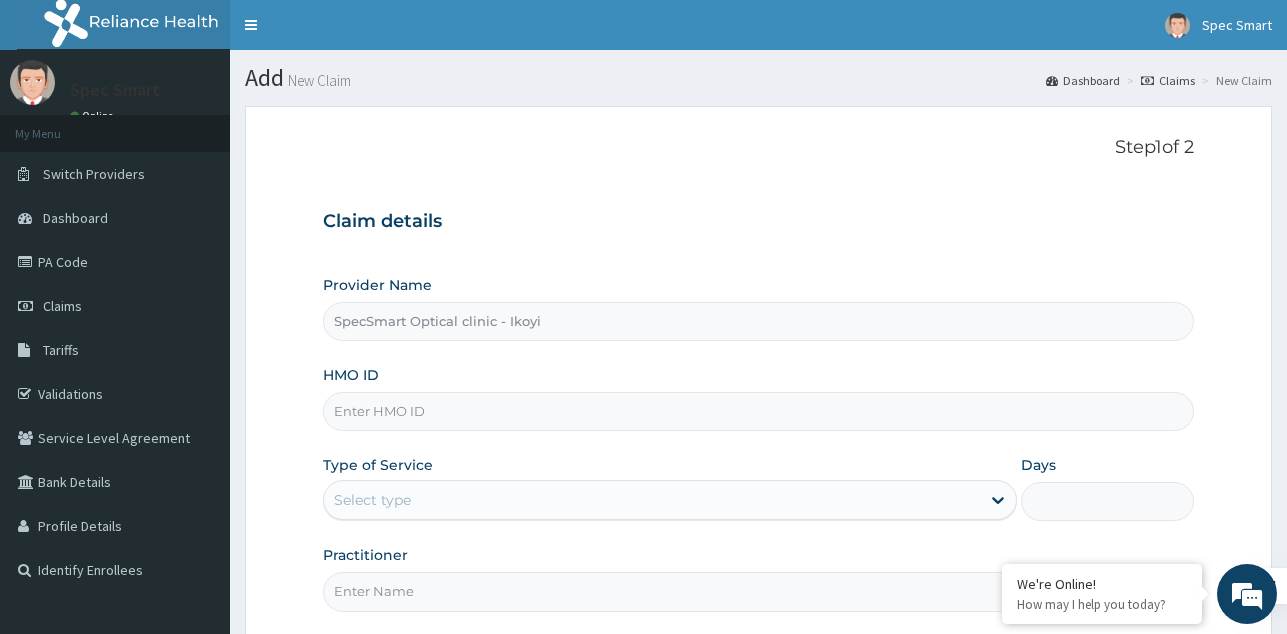 scroll, scrollTop: 0, scrollLeft: 0, axis: both 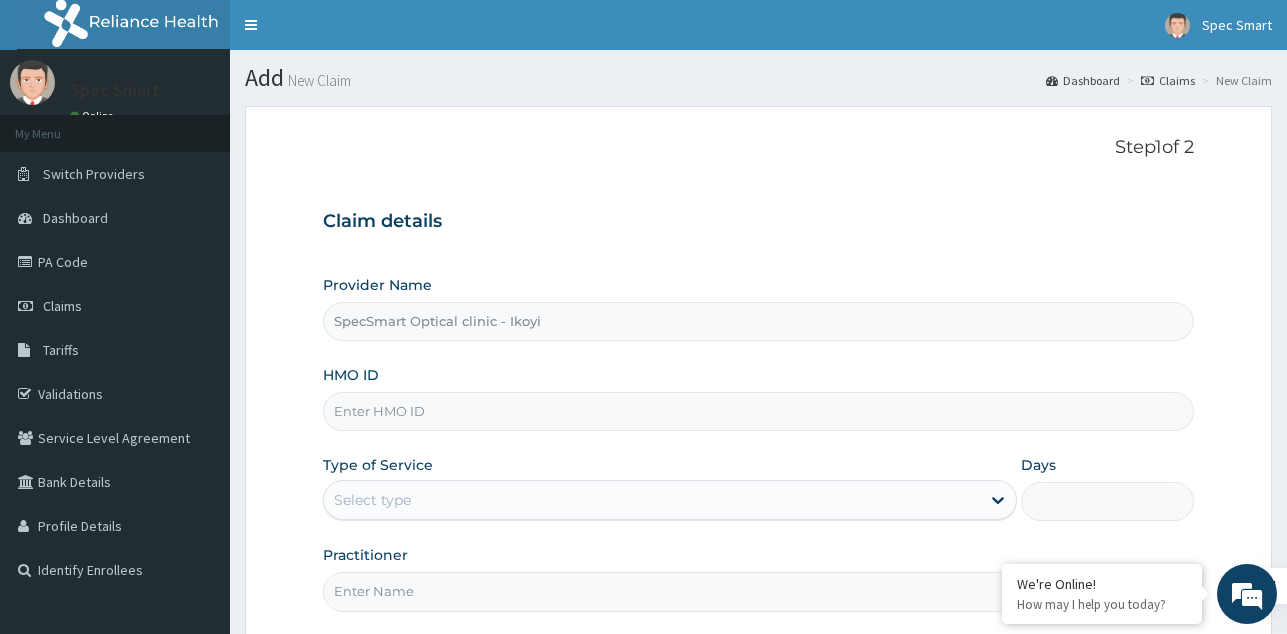 paste on "RCC/10044/A" 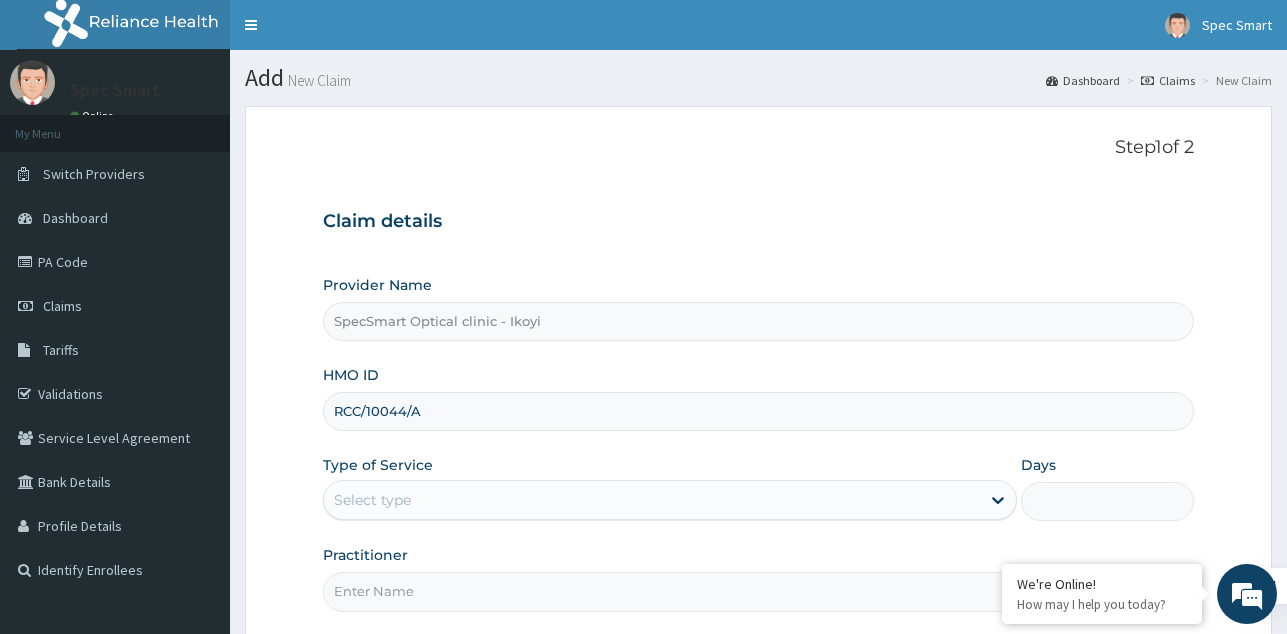 type on "RCC/10044/A" 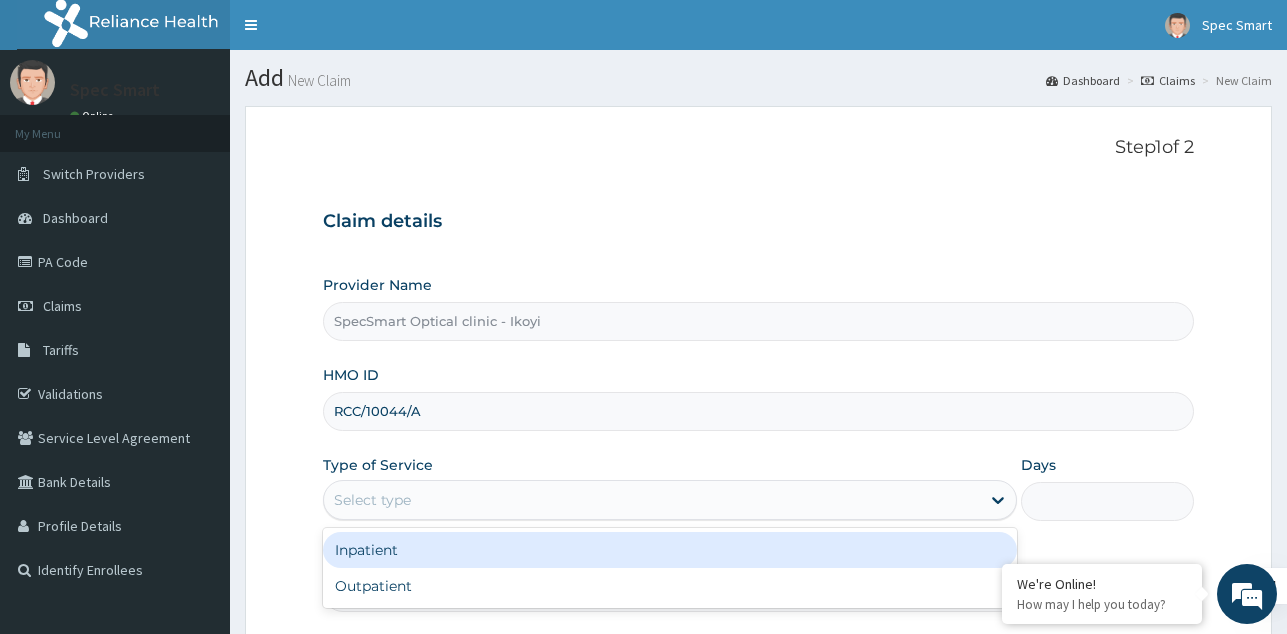 click on "Select type" at bounding box center [372, 500] 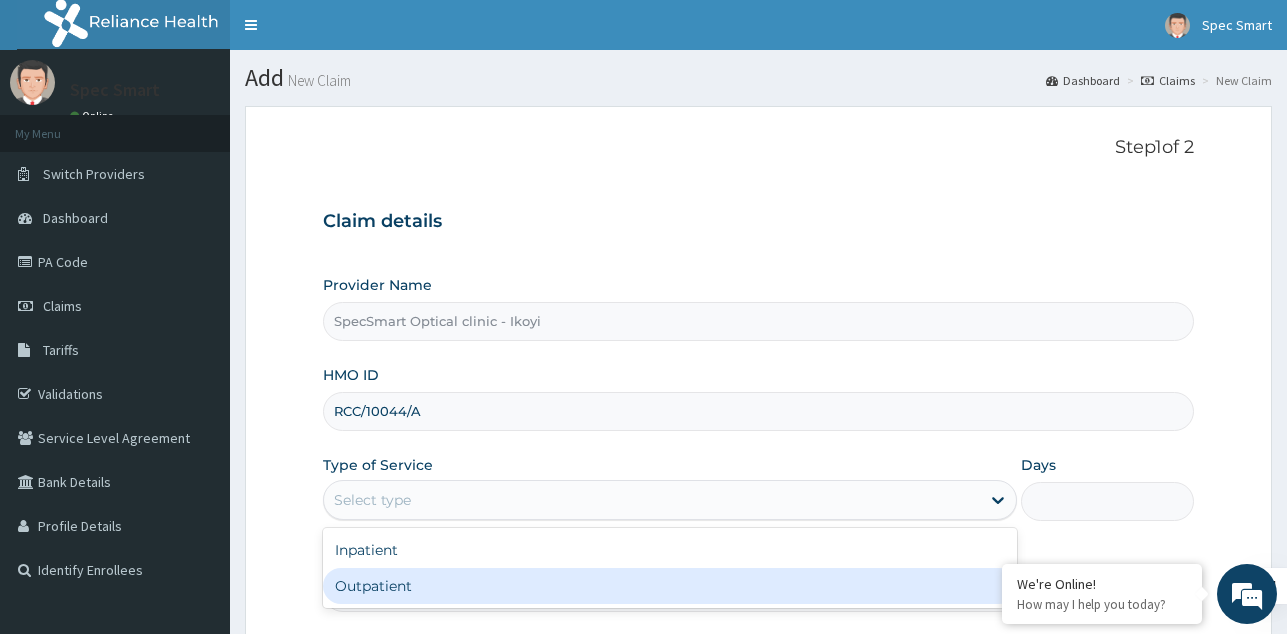 click on "Outpatient" at bounding box center [670, 586] 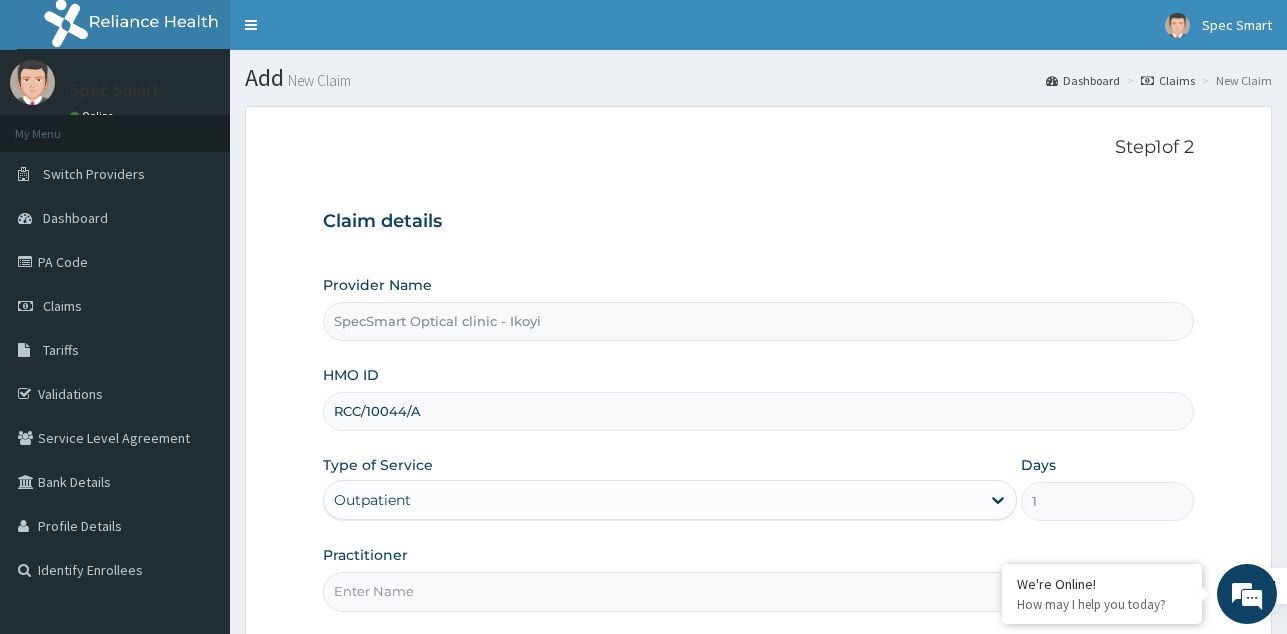 scroll, scrollTop: 100, scrollLeft: 0, axis: vertical 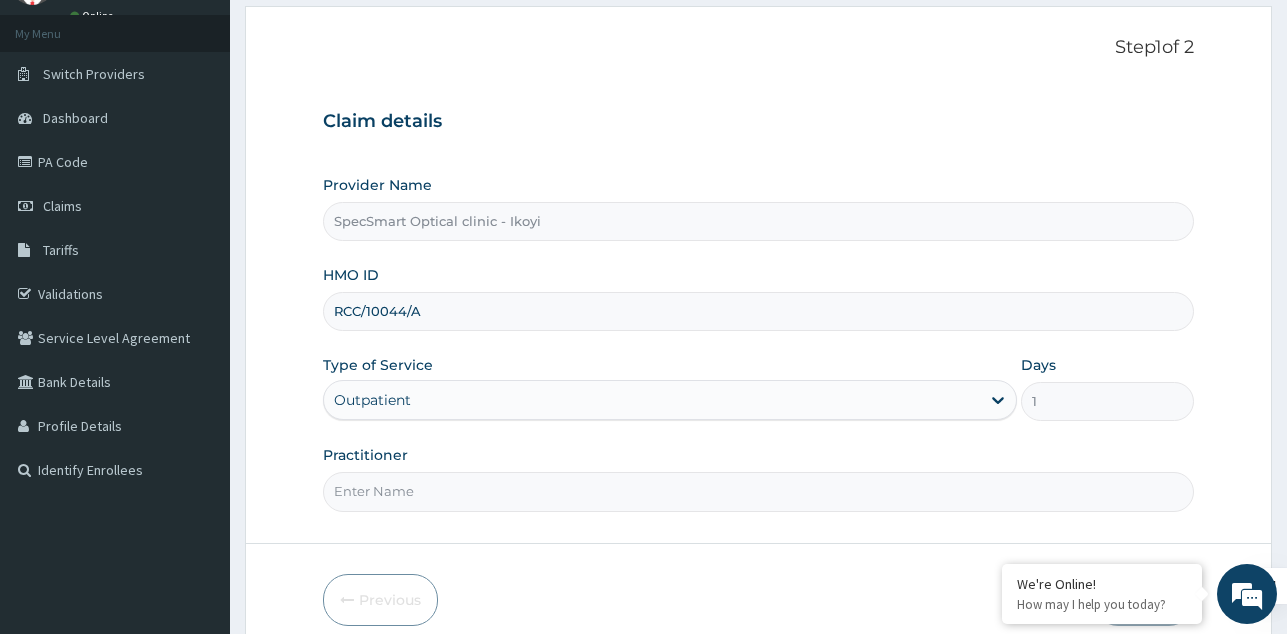 click on "Practitioner" at bounding box center [758, 491] 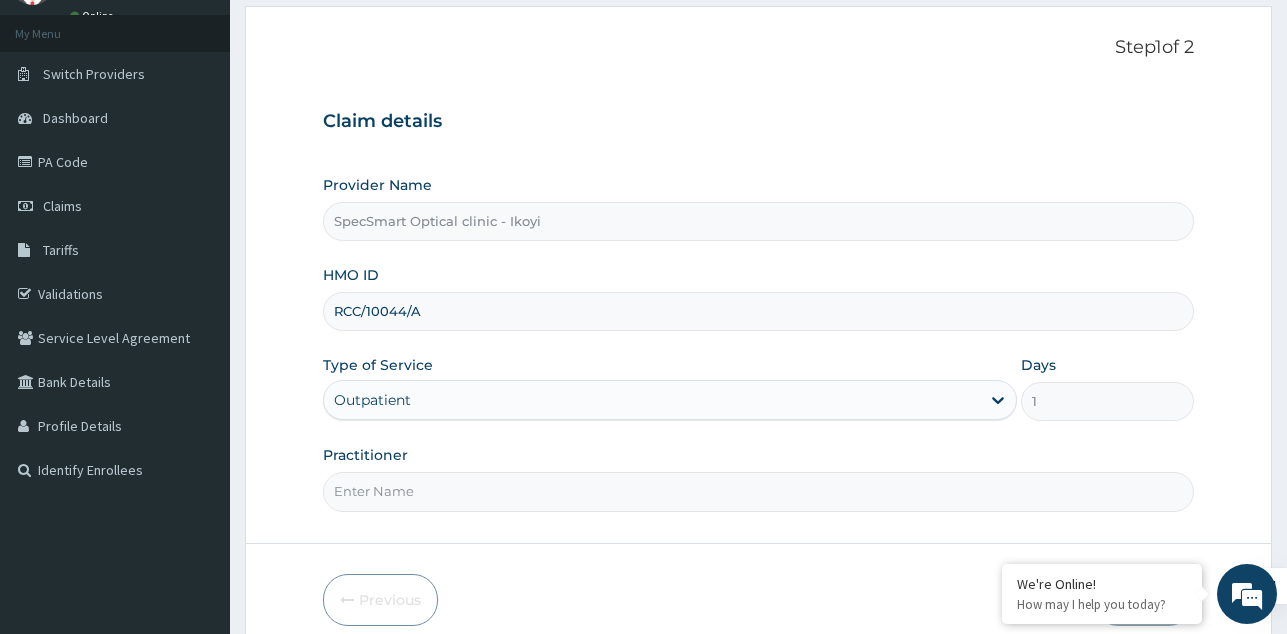 type on "SPECSMART" 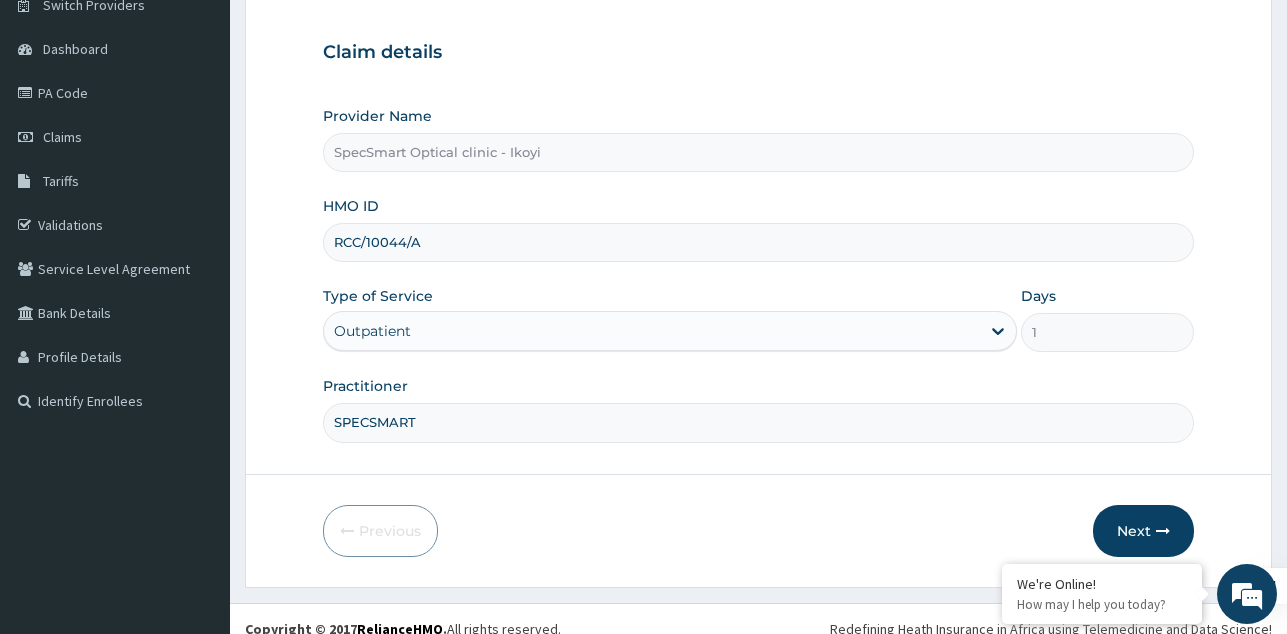 scroll, scrollTop: 189, scrollLeft: 0, axis: vertical 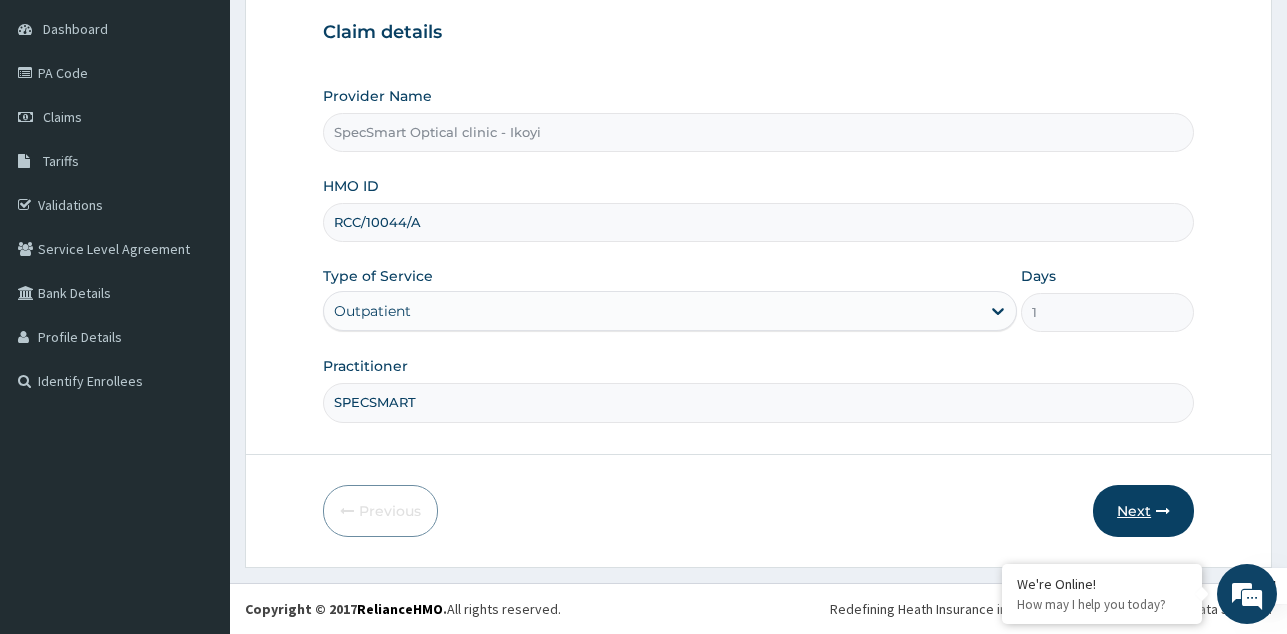 click on "Next" at bounding box center (1143, 511) 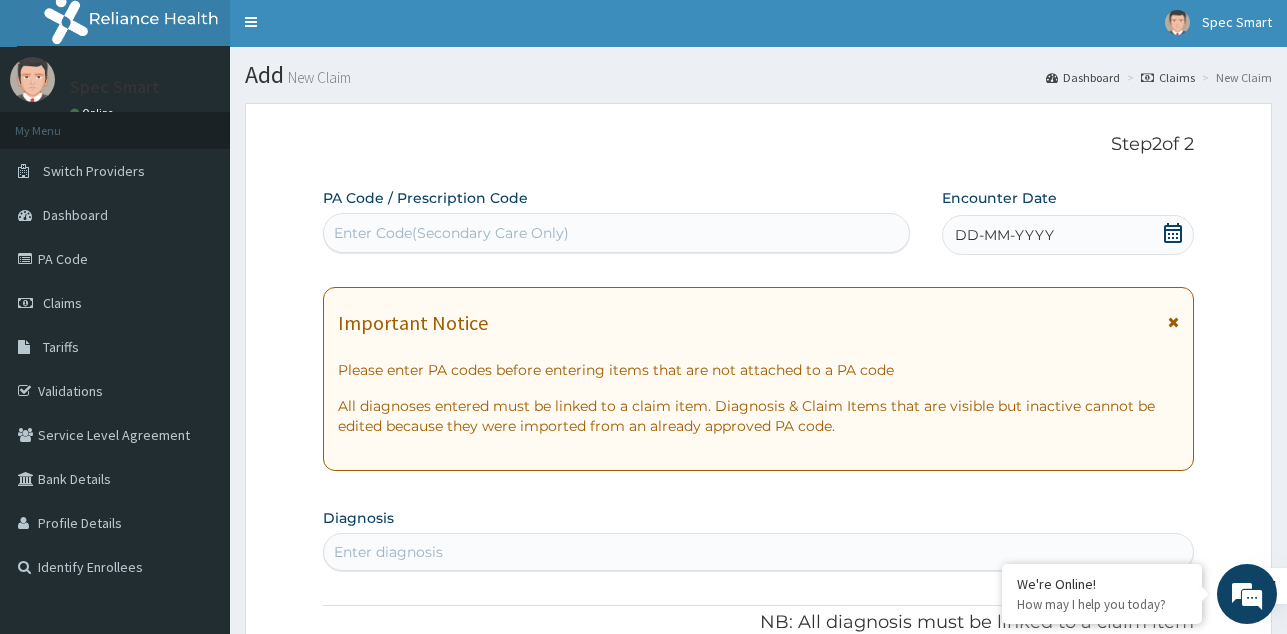 scroll, scrollTop: 0, scrollLeft: 0, axis: both 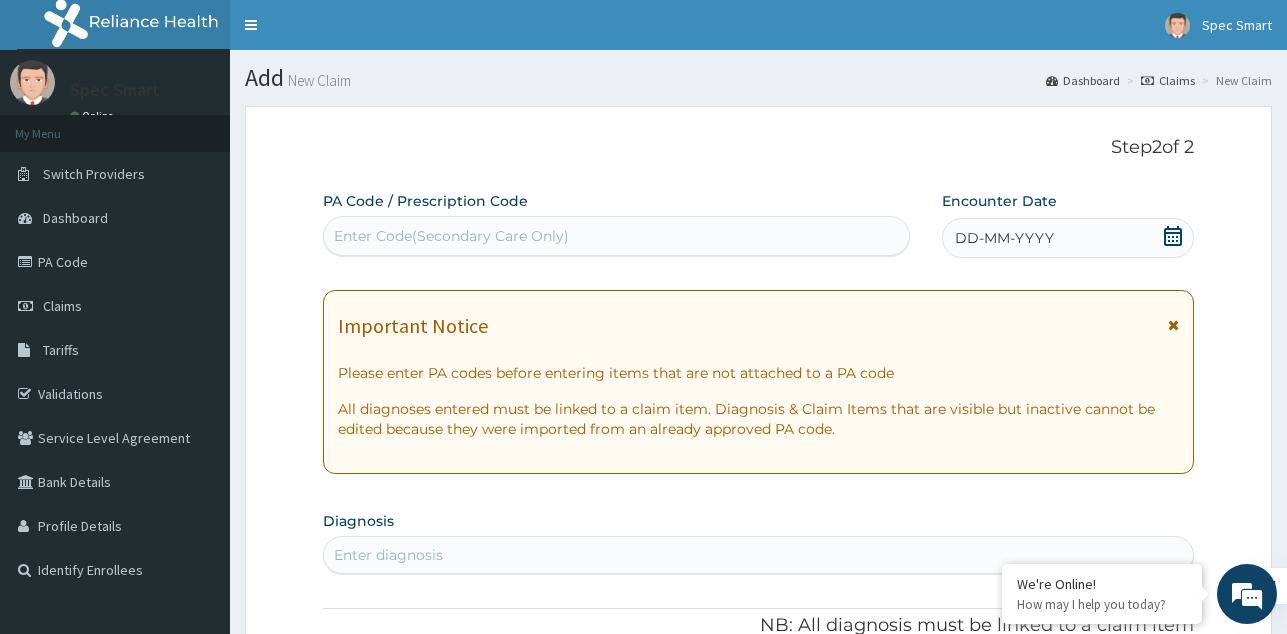 click on "Enter Code(Secondary Care Only)" at bounding box center [616, 236] 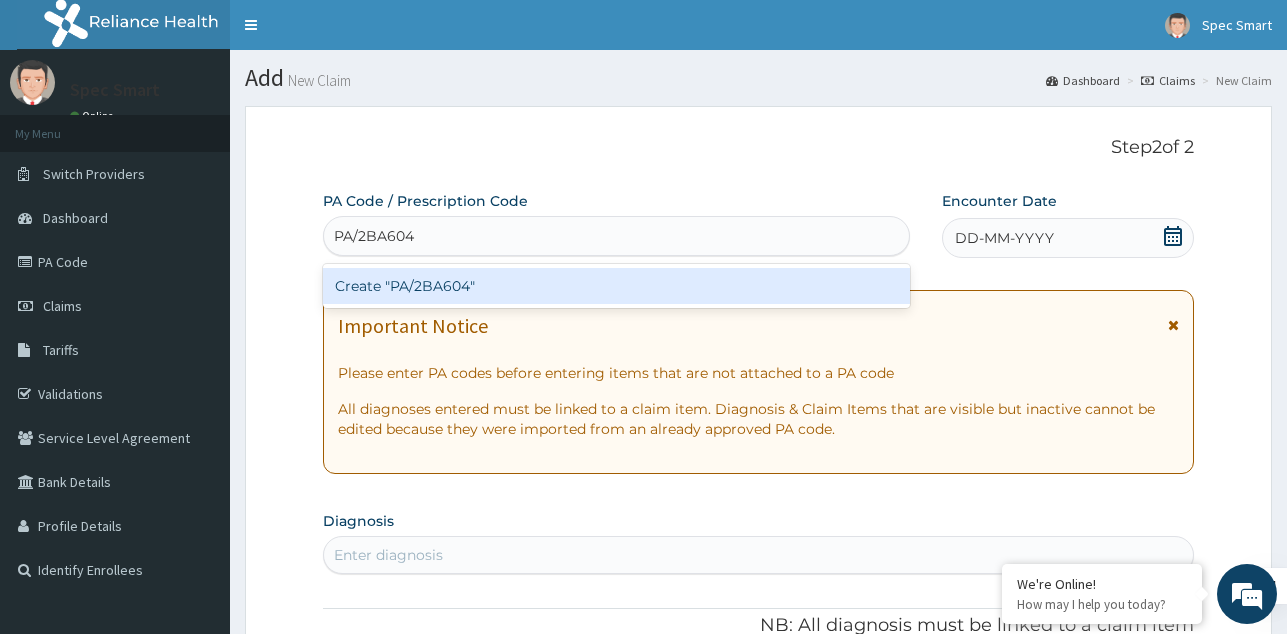 click on "Create "PA/2BA604"" at bounding box center (616, 286) 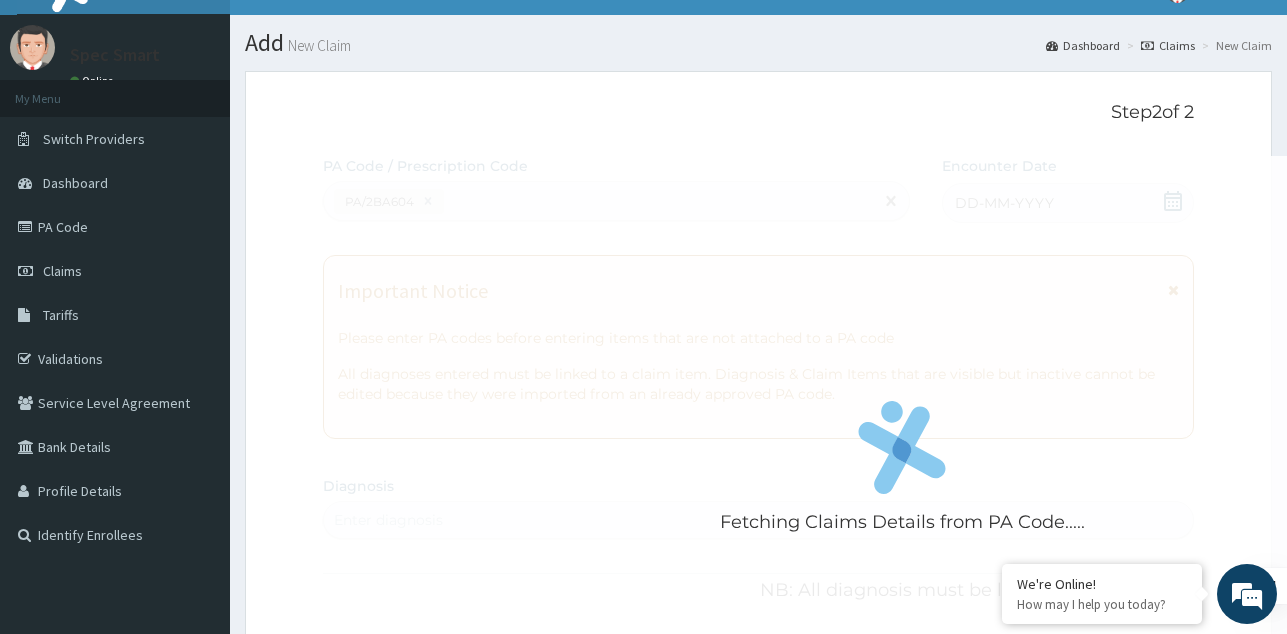 scroll, scrollTop: 0, scrollLeft: 0, axis: both 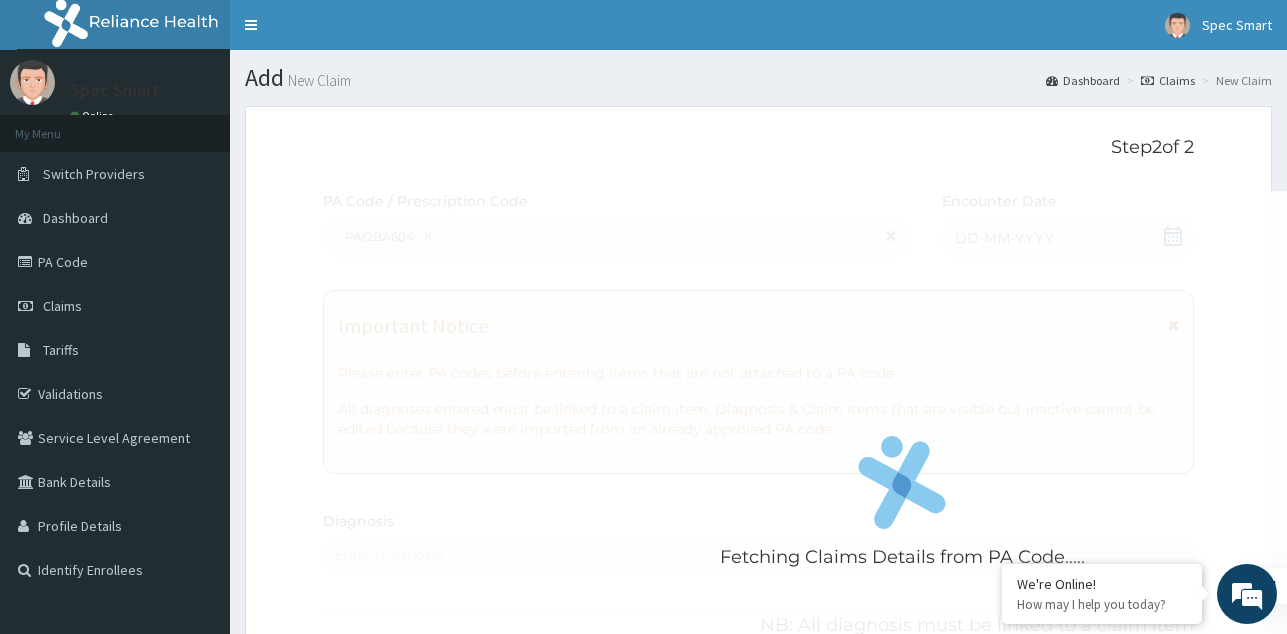 click on "Fetching Claims Details from PA Code....." at bounding box center (902, 508) 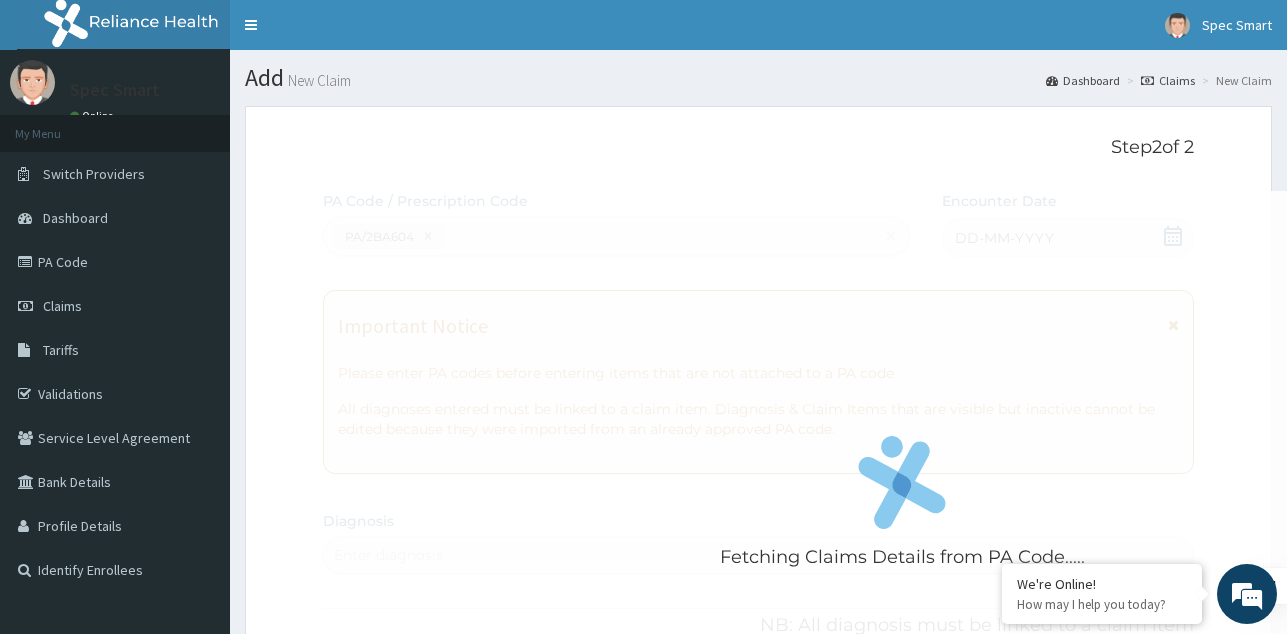 click on "Fetching Claims Details from PA Code....." at bounding box center [902, 508] 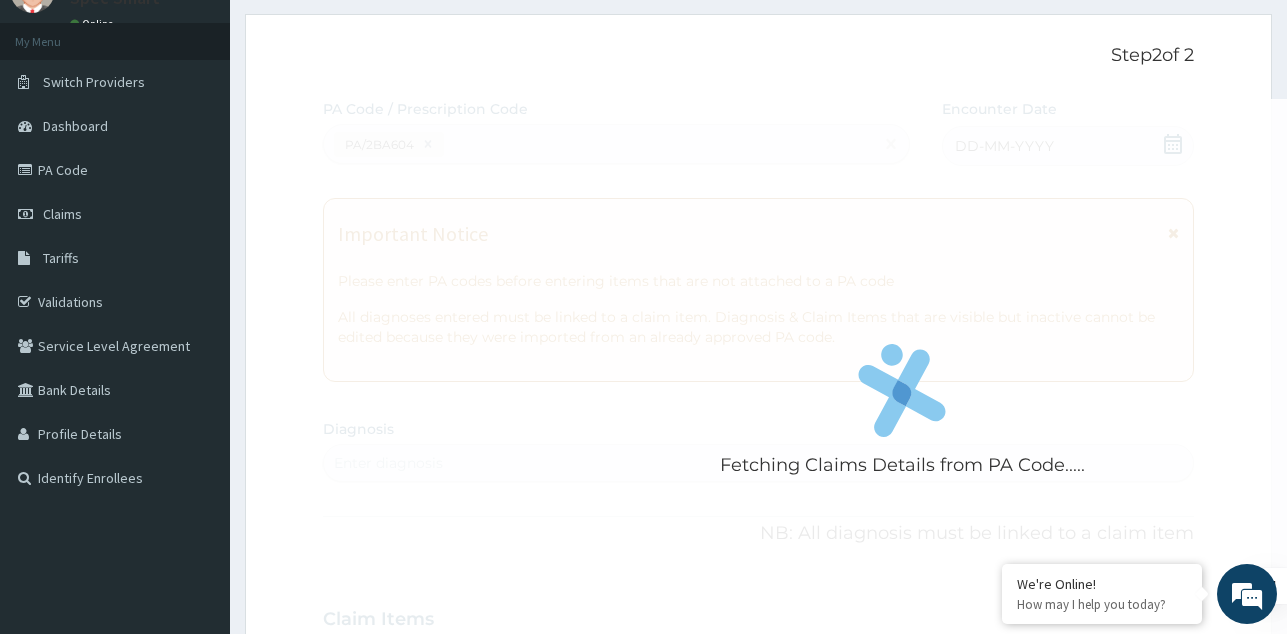 scroll, scrollTop: 0, scrollLeft: 0, axis: both 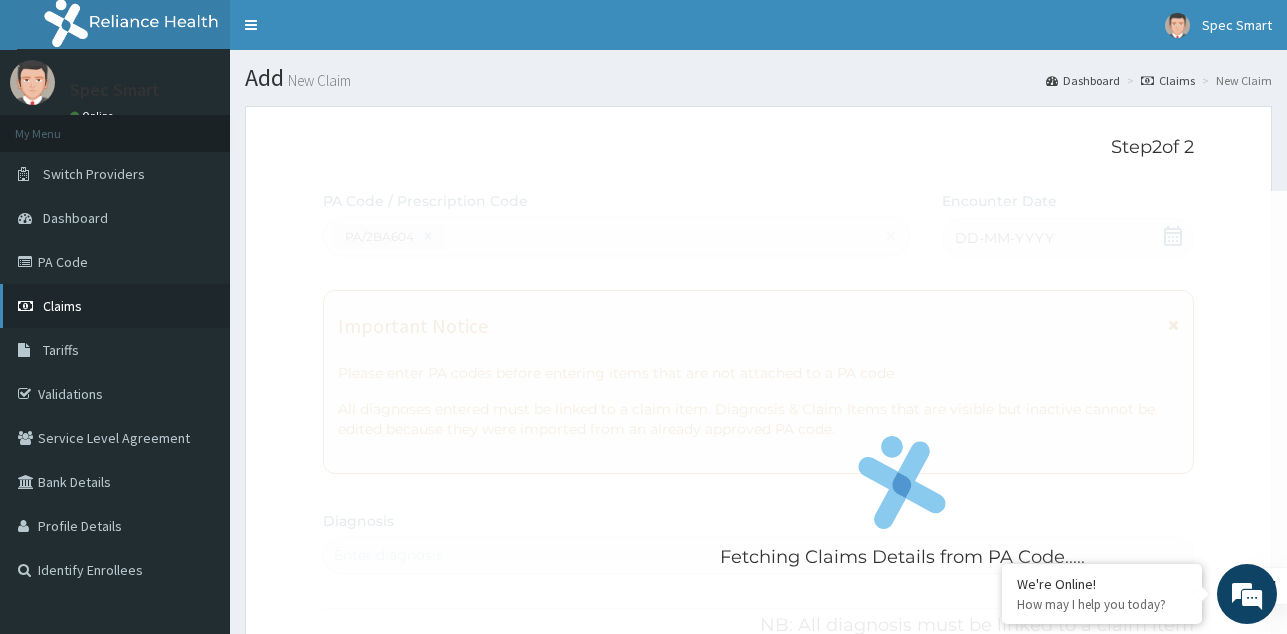 click on "Claims" at bounding box center [62, 306] 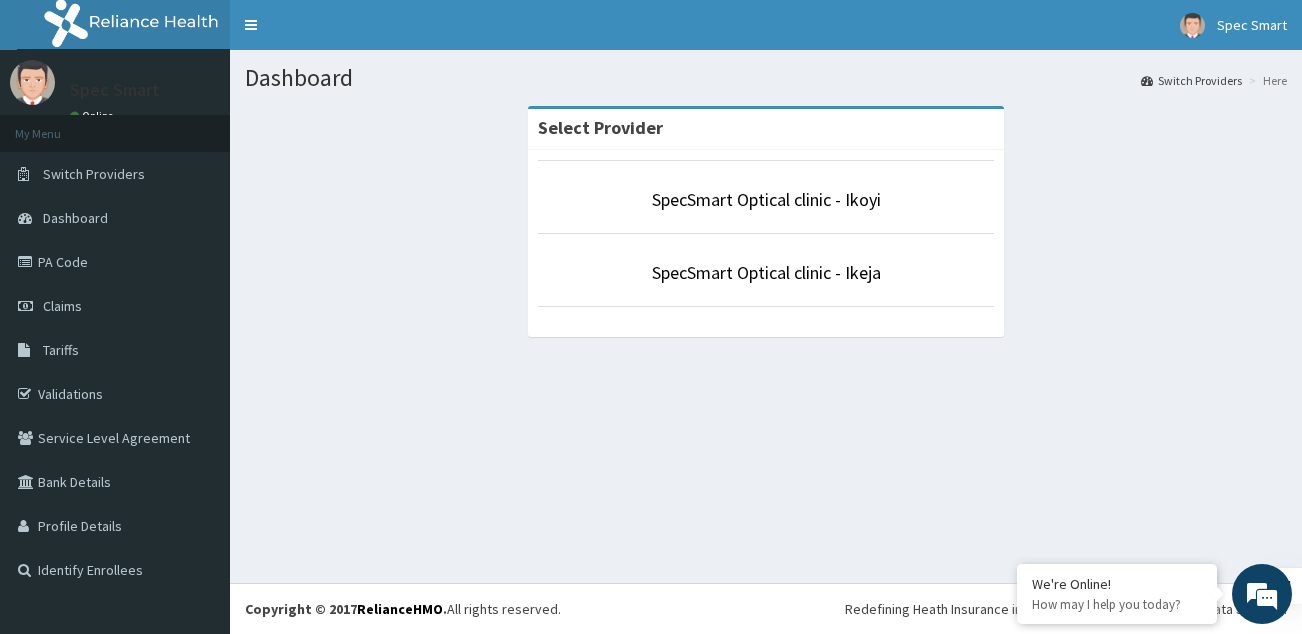 scroll, scrollTop: 0, scrollLeft: 0, axis: both 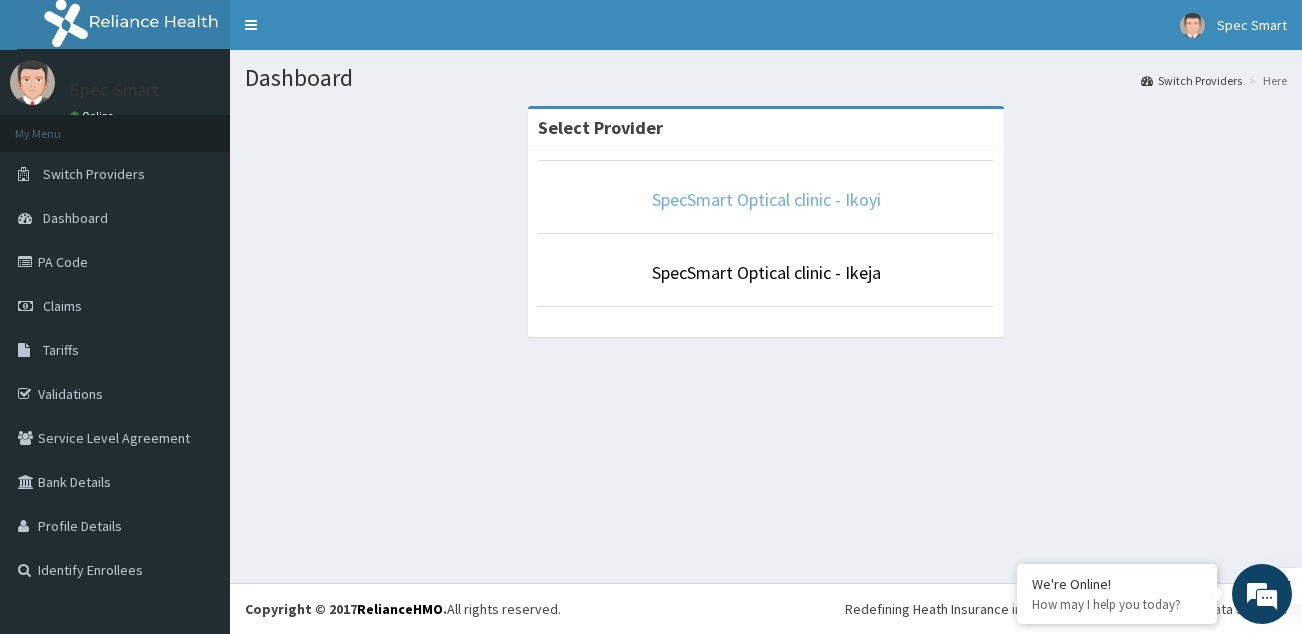 click on "SpecSmart Optical clinic - Ikoyi" at bounding box center (766, 199) 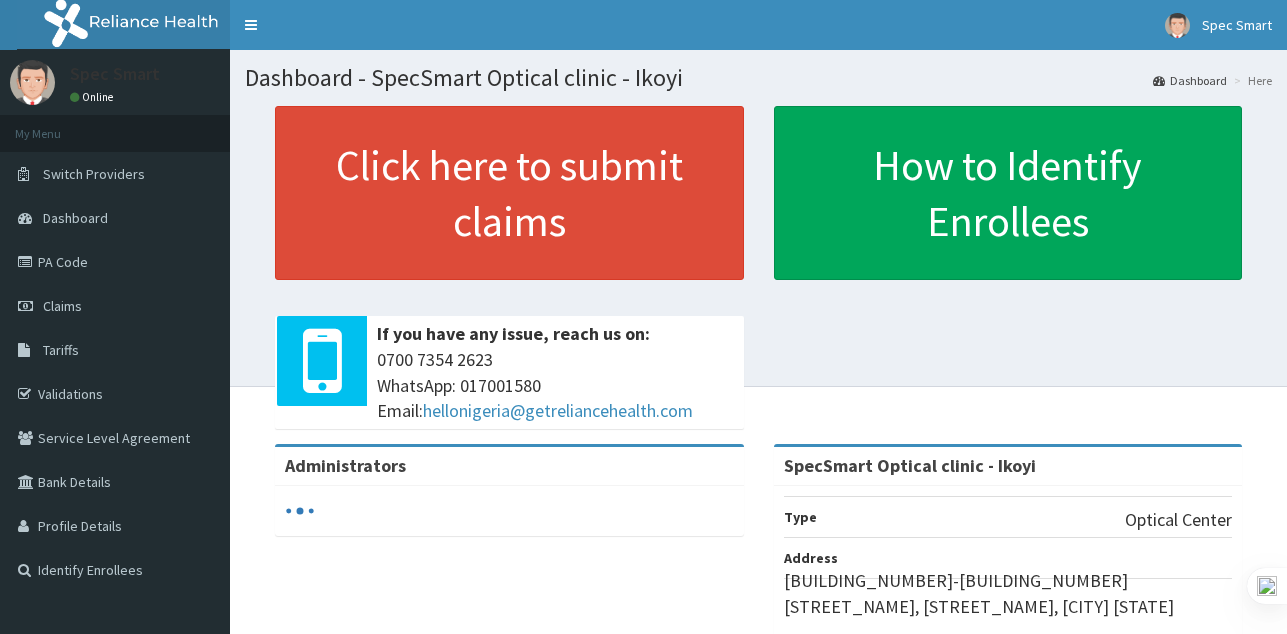 scroll, scrollTop: 0, scrollLeft: 0, axis: both 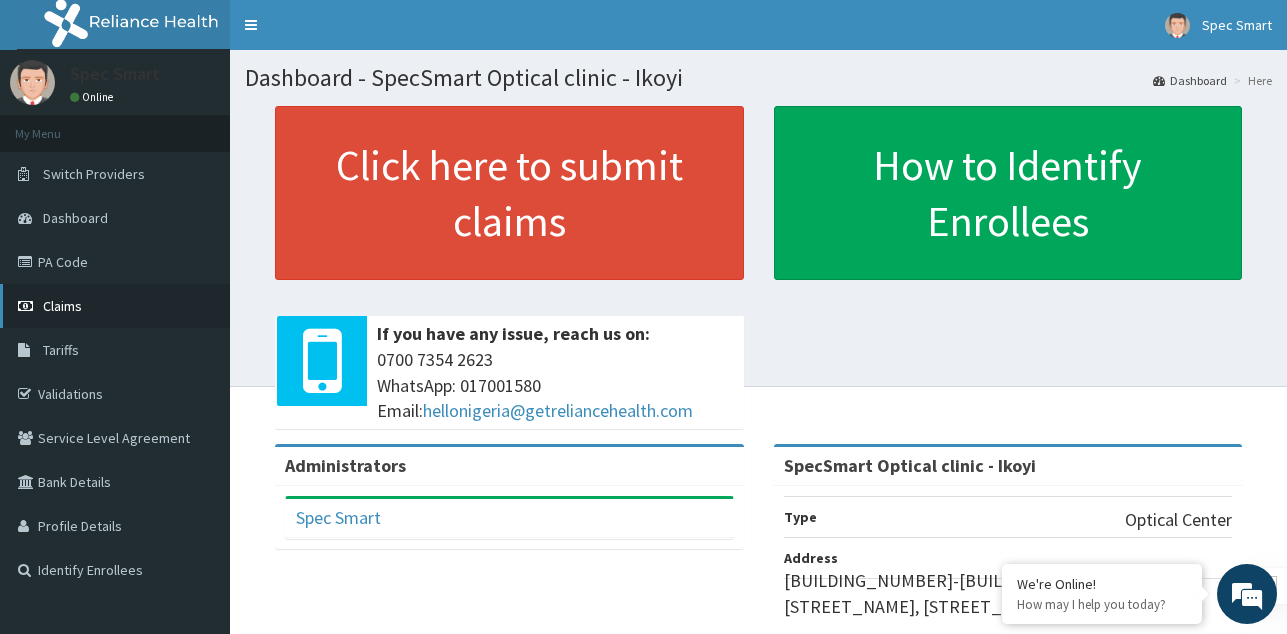click on "Claims" at bounding box center [115, 306] 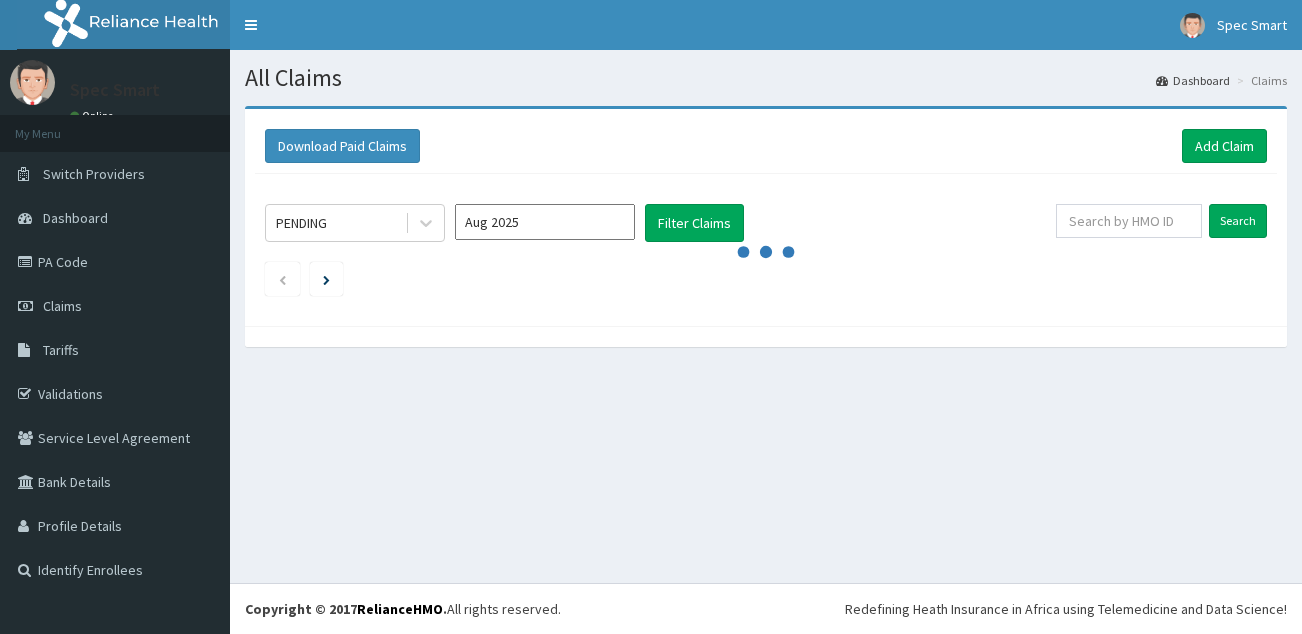scroll, scrollTop: 0, scrollLeft: 0, axis: both 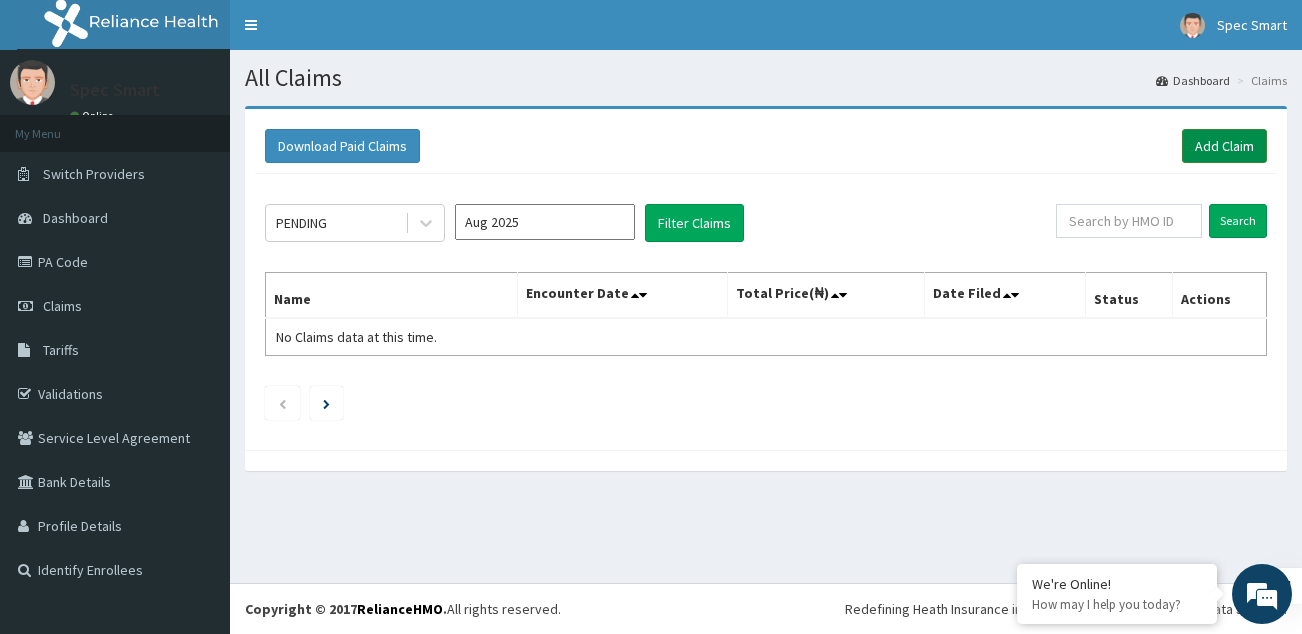 click on "Add Claim" at bounding box center (1224, 146) 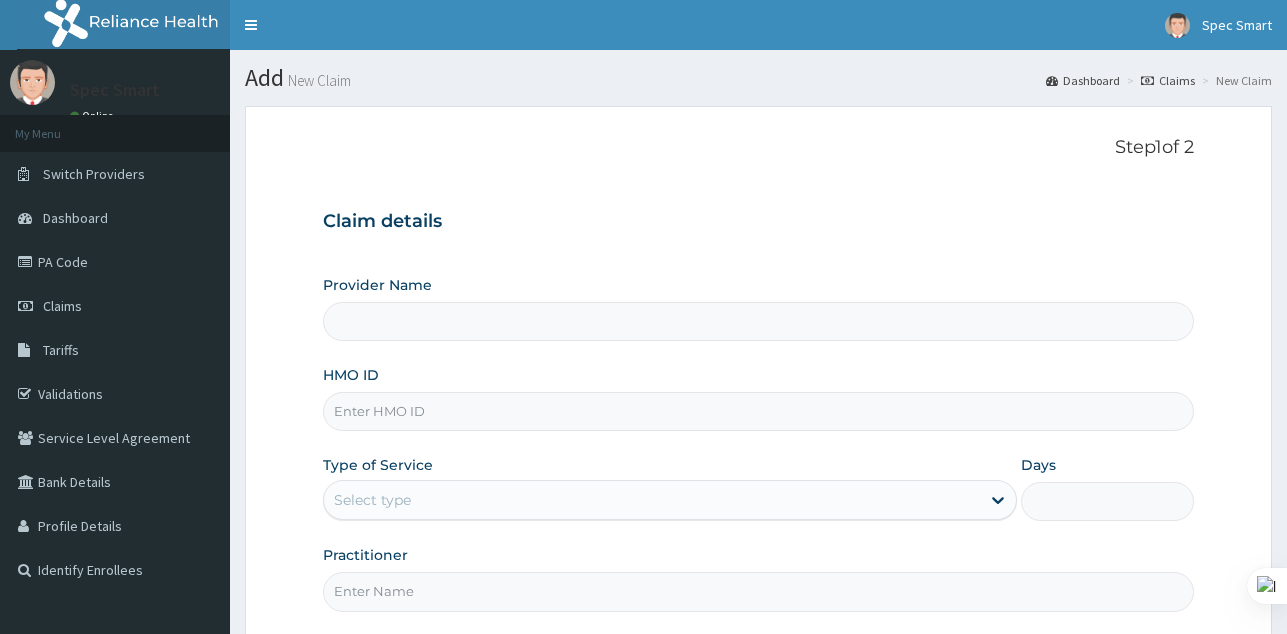 type on "SpecSmart Optical clinic - Ikoyi" 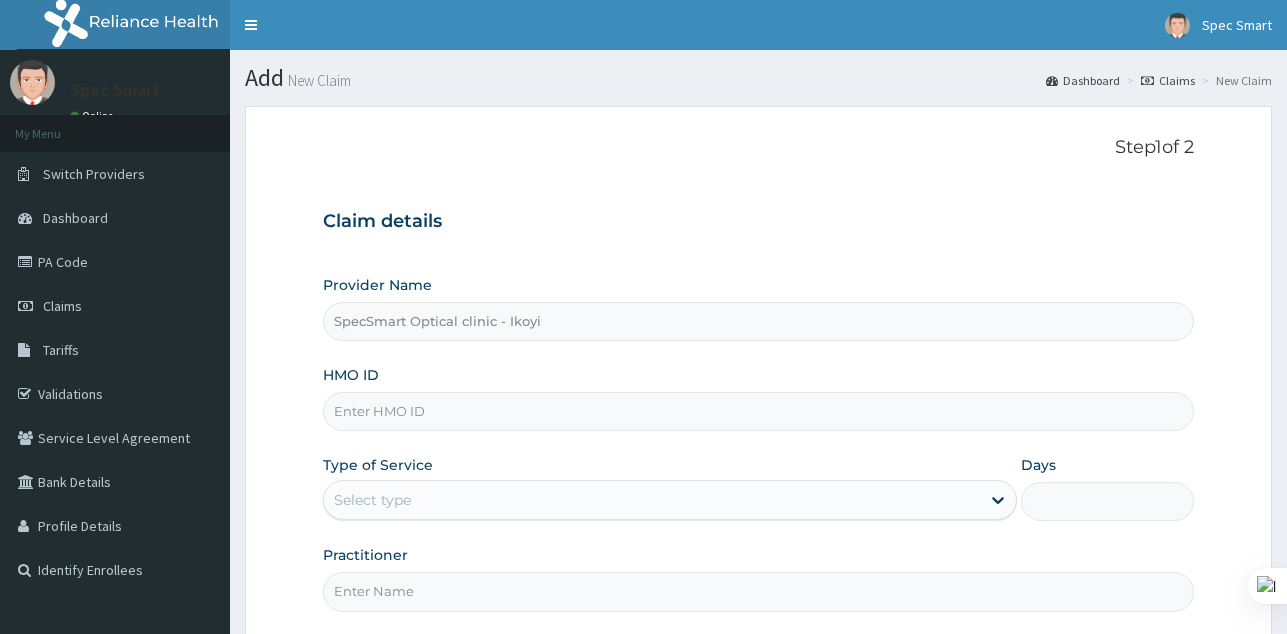 scroll, scrollTop: 0, scrollLeft: 0, axis: both 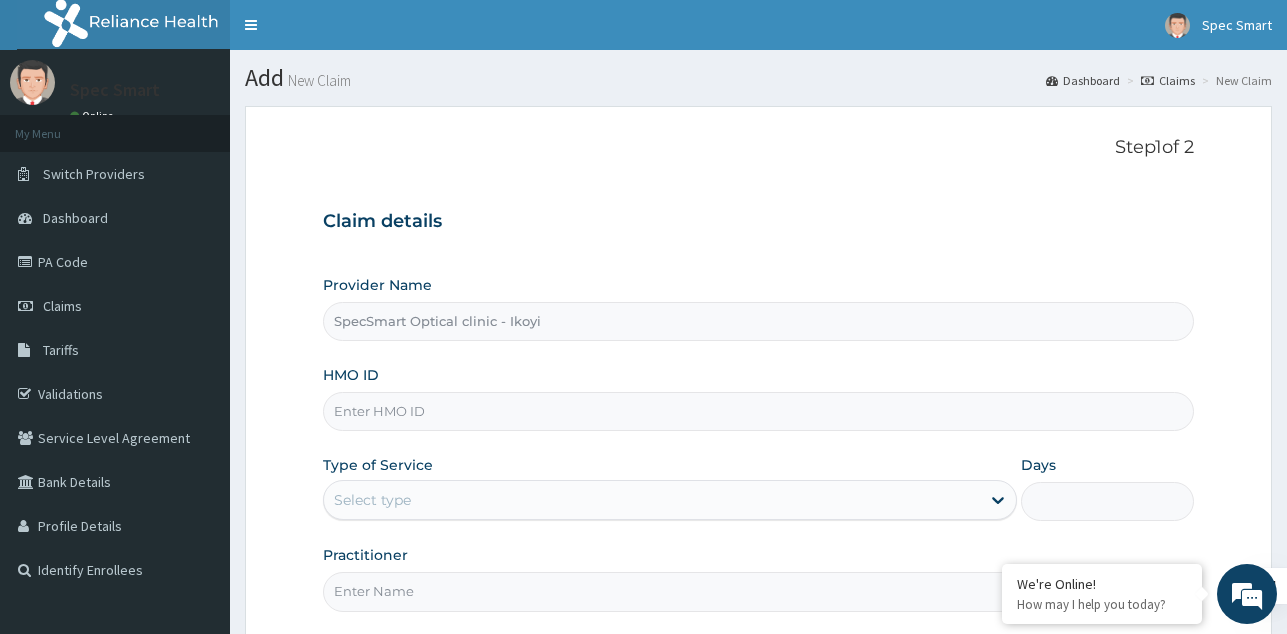 click on "HMO ID" at bounding box center (758, 411) 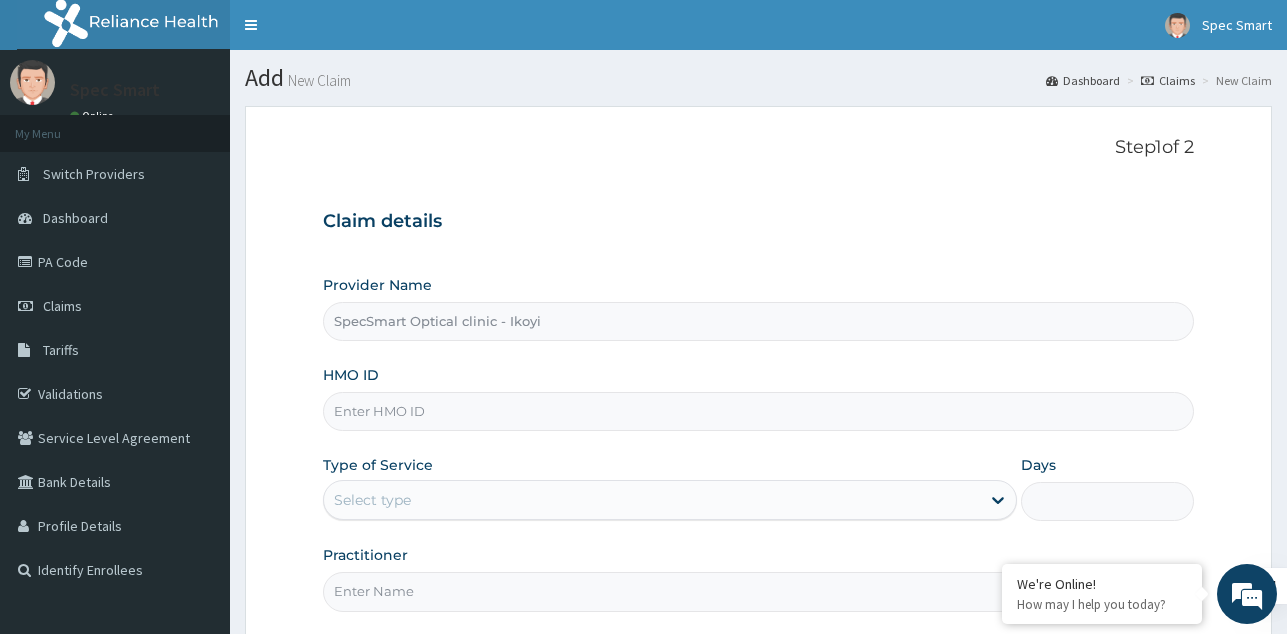 scroll, scrollTop: 0, scrollLeft: 0, axis: both 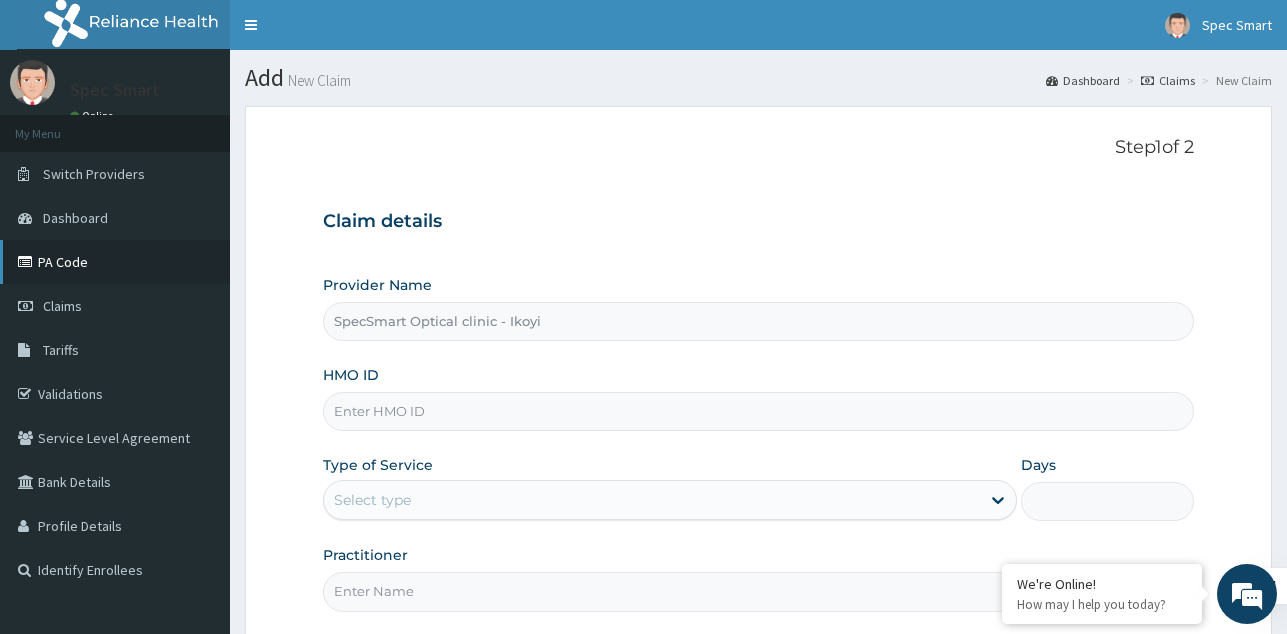 click on "PA Code" at bounding box center [115, 262] 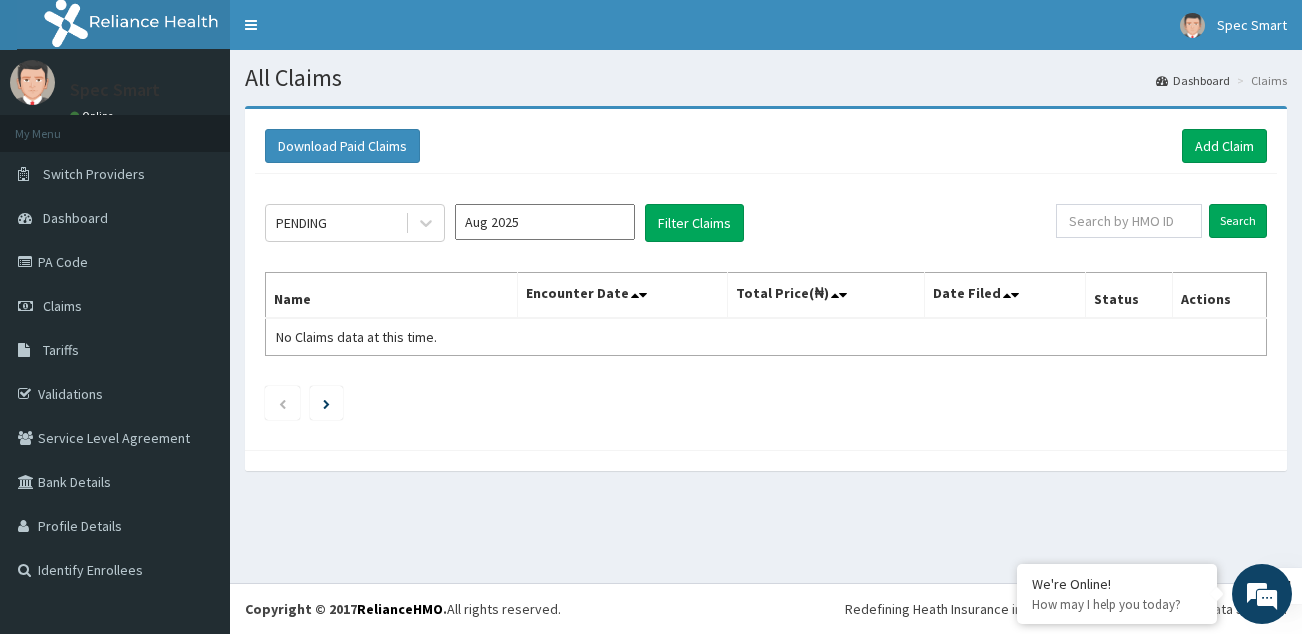scroll, scrollTop: 0, scrollLeft: 0, axis: both 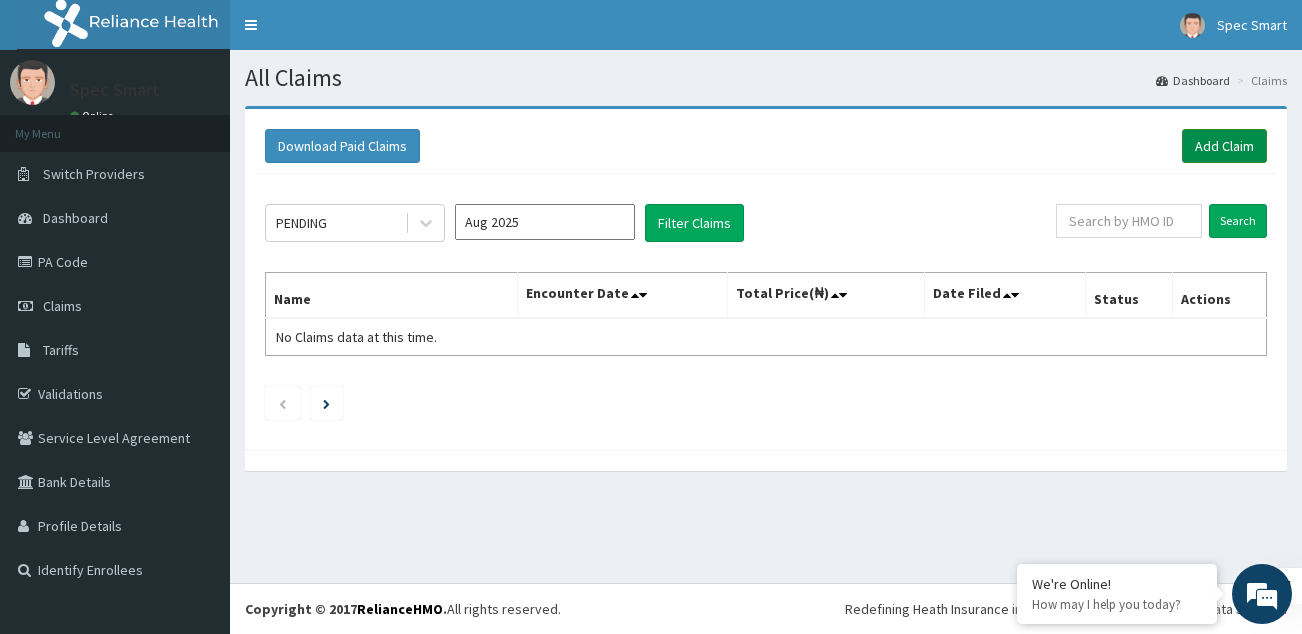 click on "Add Claim" at bounding box center [1224, 146] 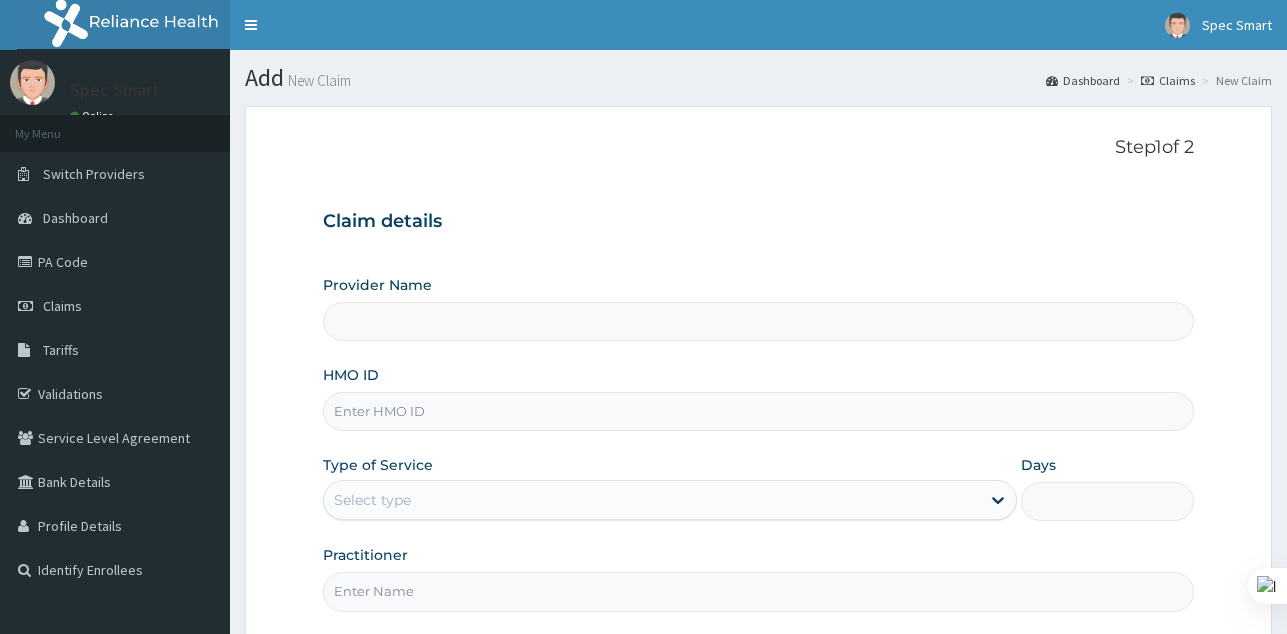 scroll, scrollTop: 0, scrollLeft: 0, axis: both 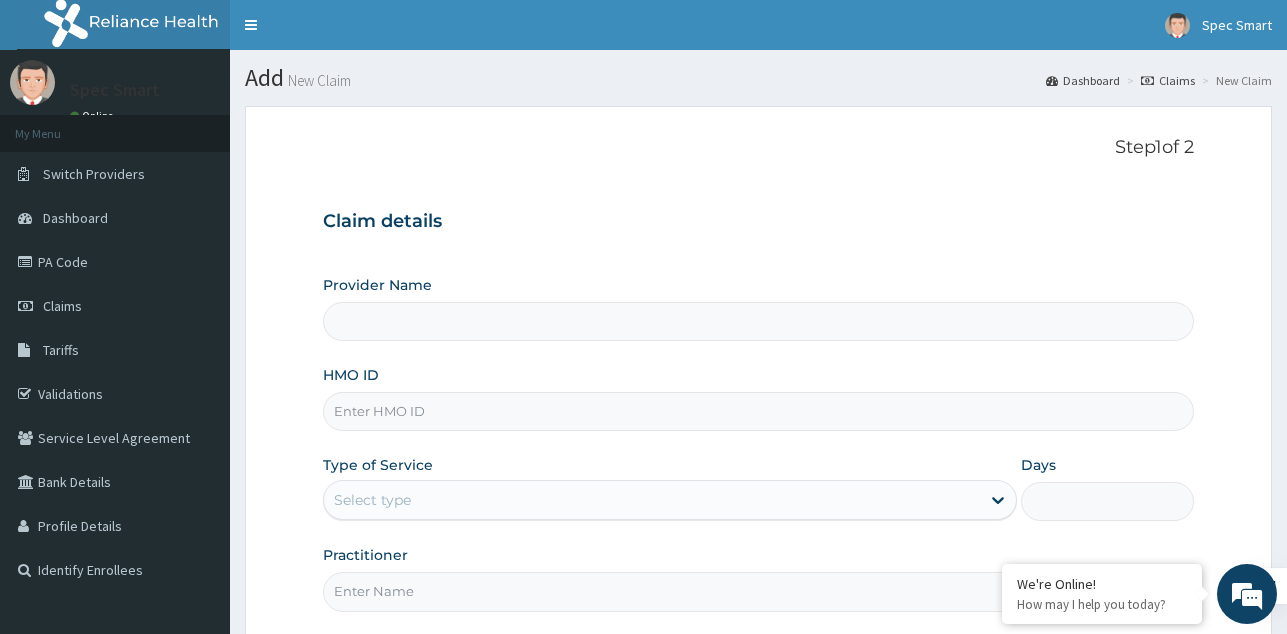 type on "SpecSmart Optical clinic - Ikoyi" 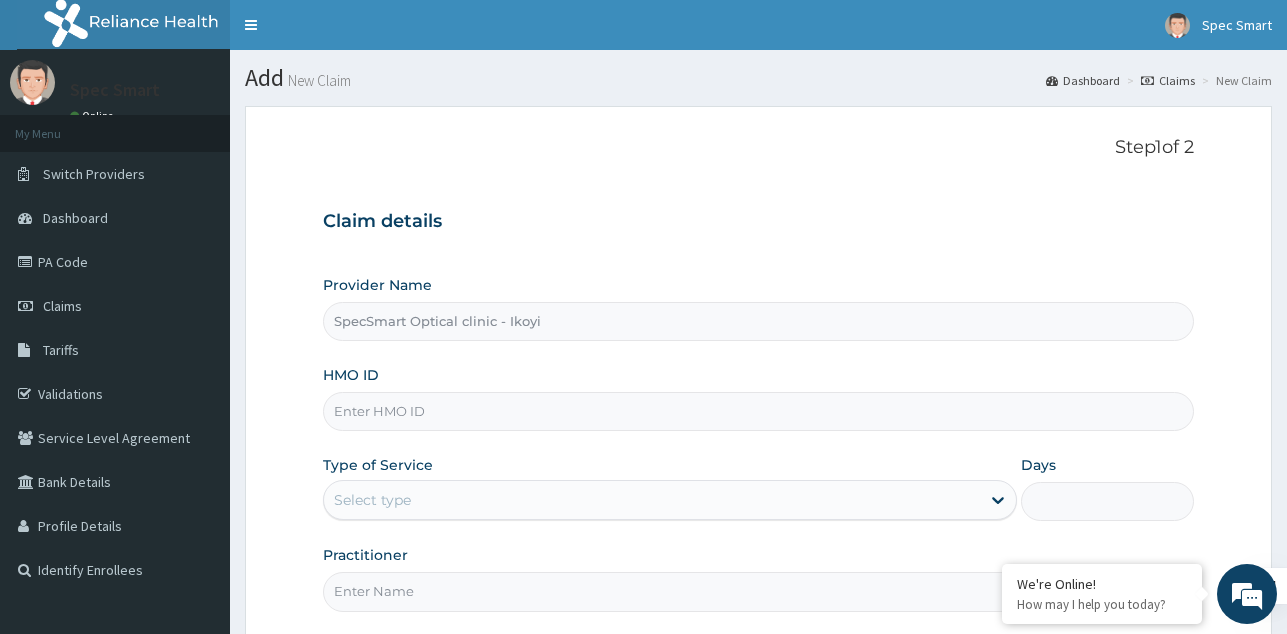 click on "HMO ID" at bounding box center (758, 411) 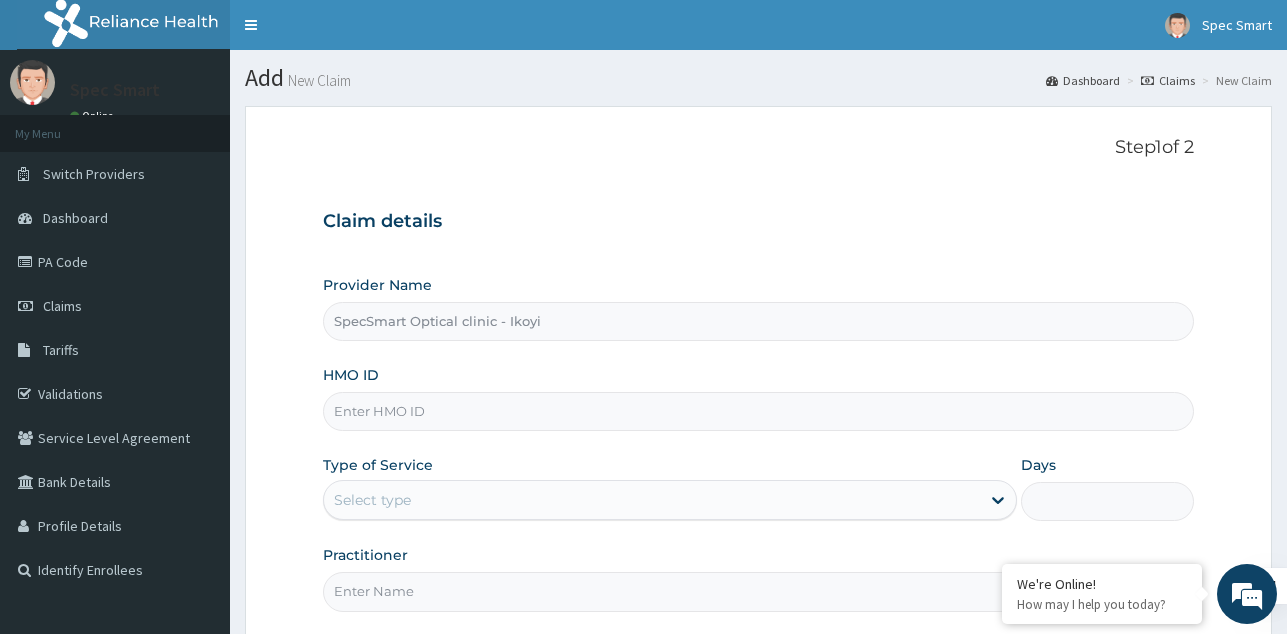 paste on "PED/10055/A" 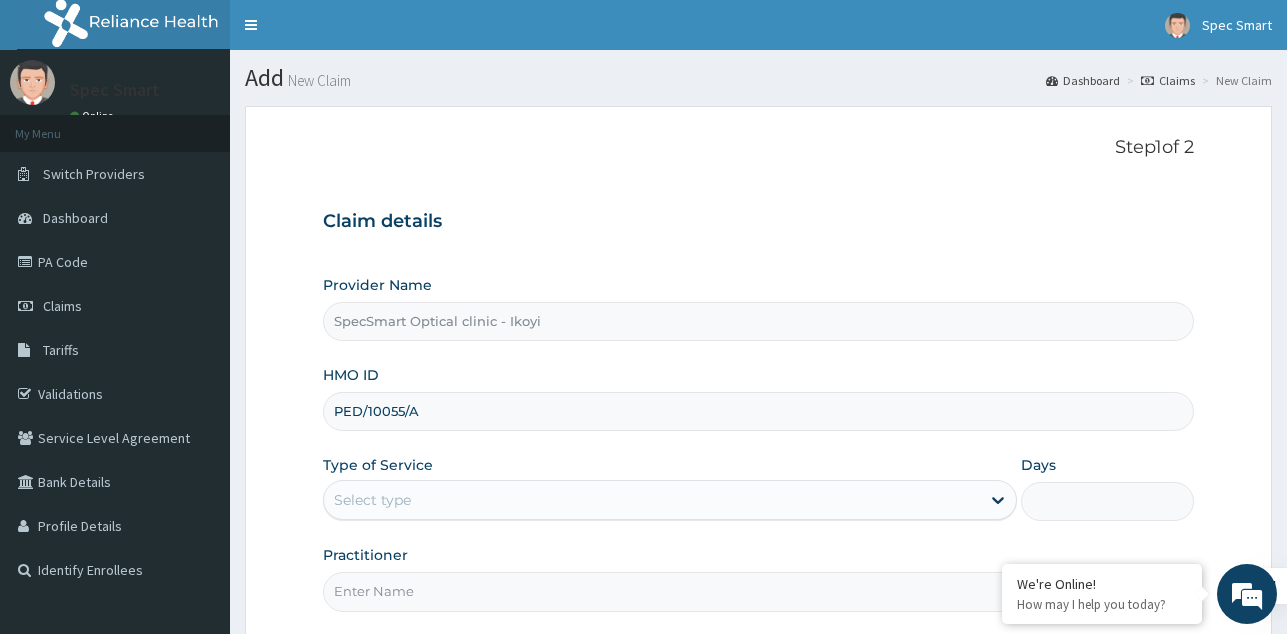 type on "PED/10055/A" 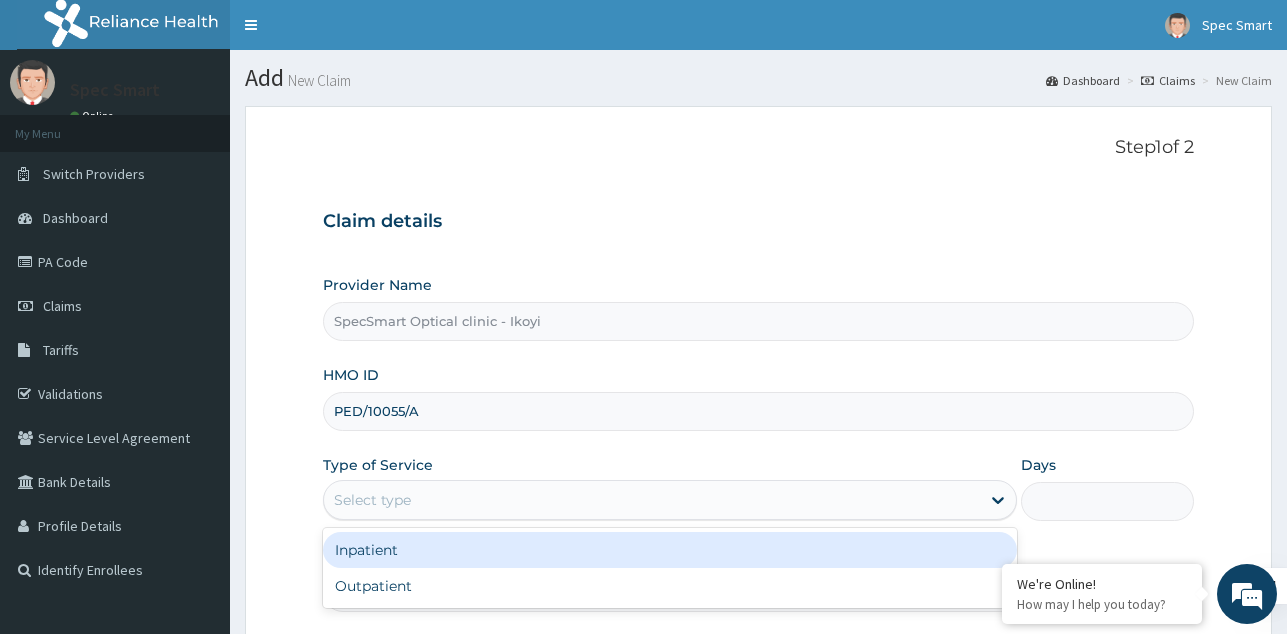 click on "Select type" at bounding box center [652, 500] 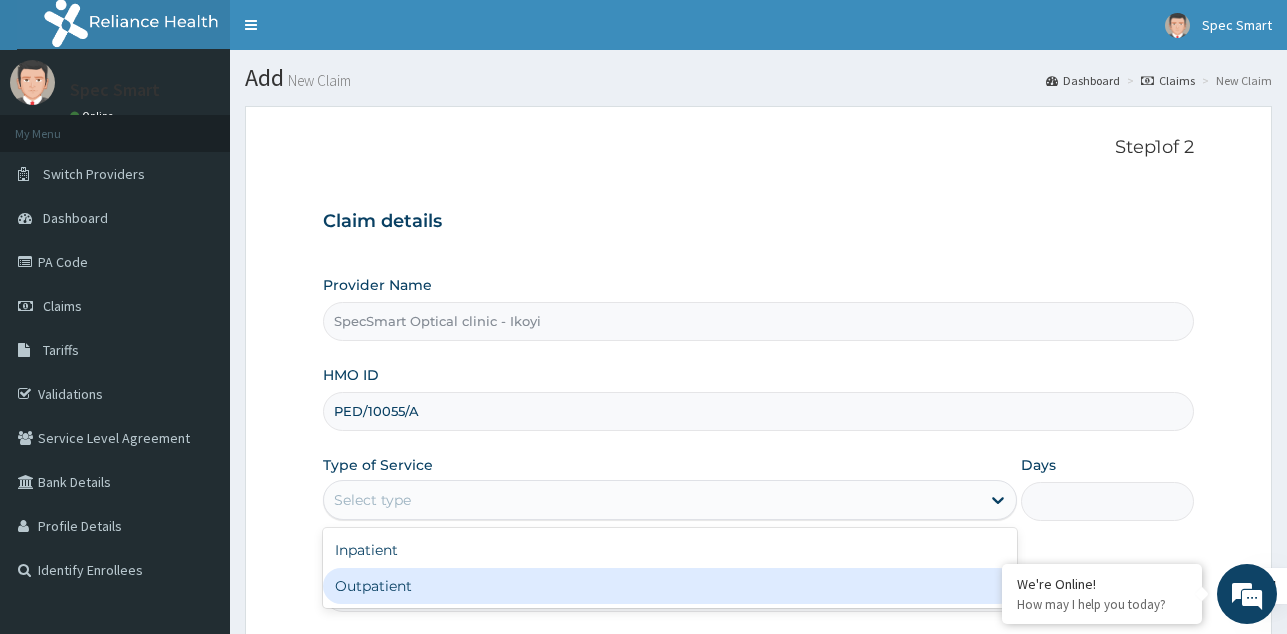 click on "Outpatient" at bounding box center [670, 586] 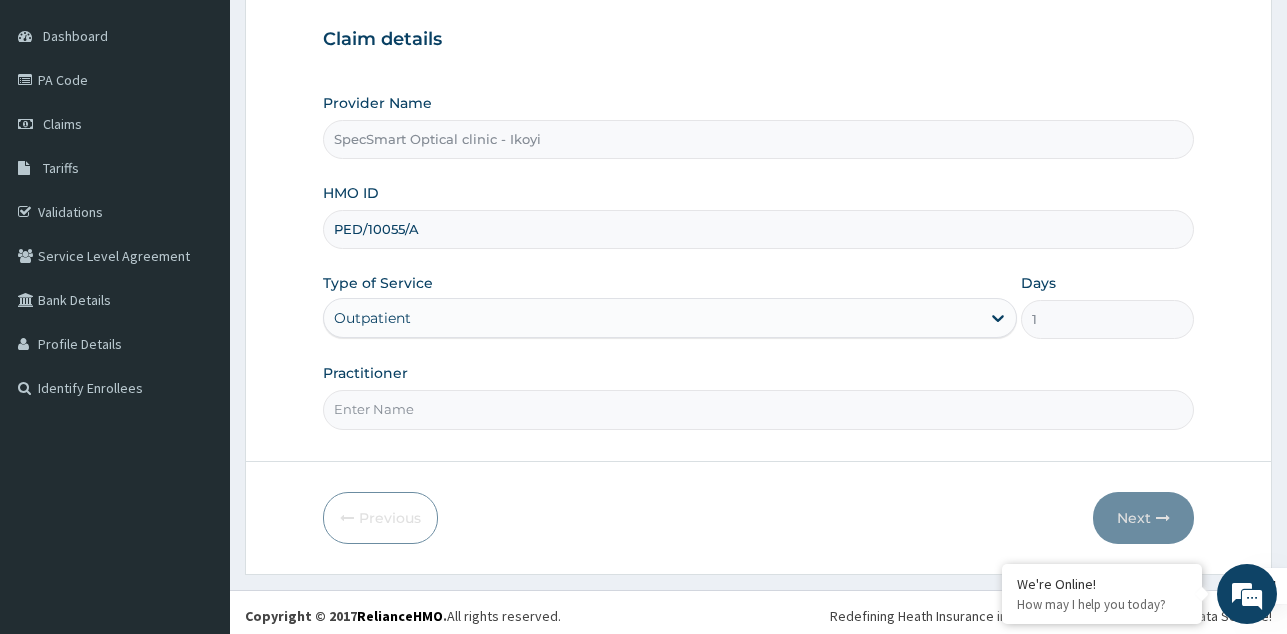 scroll, scrollTop: 189, scrollLeft: 0, axis: vertical 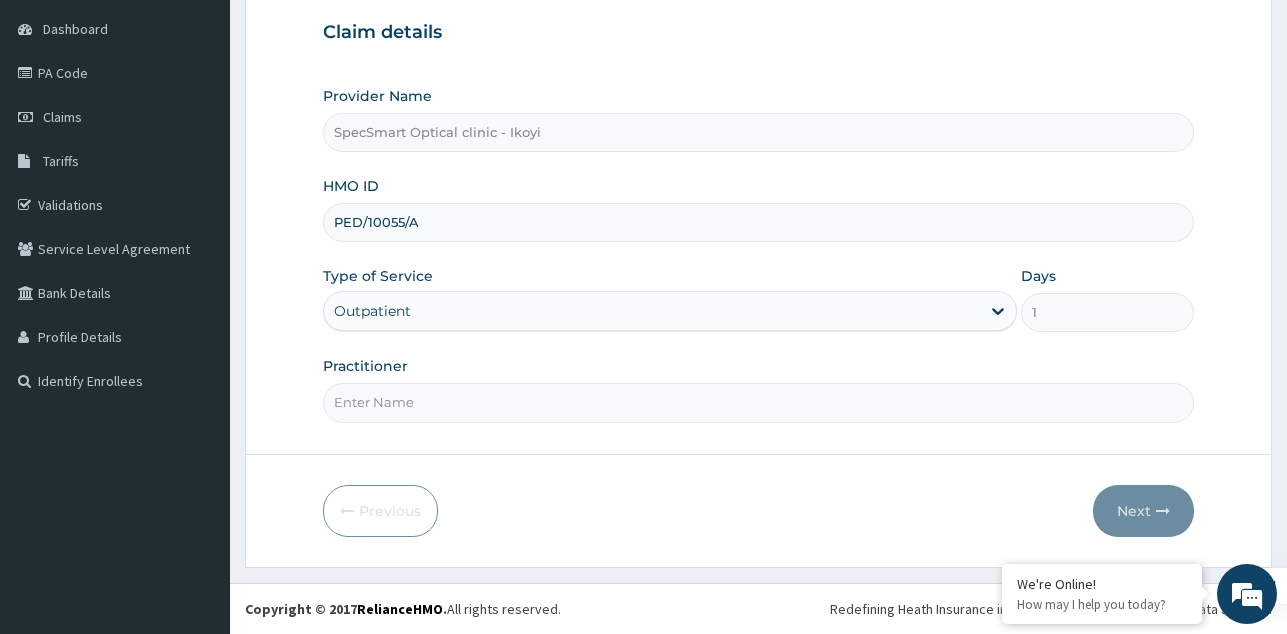 click on "Practitioner" at bounding box center [758, 402] 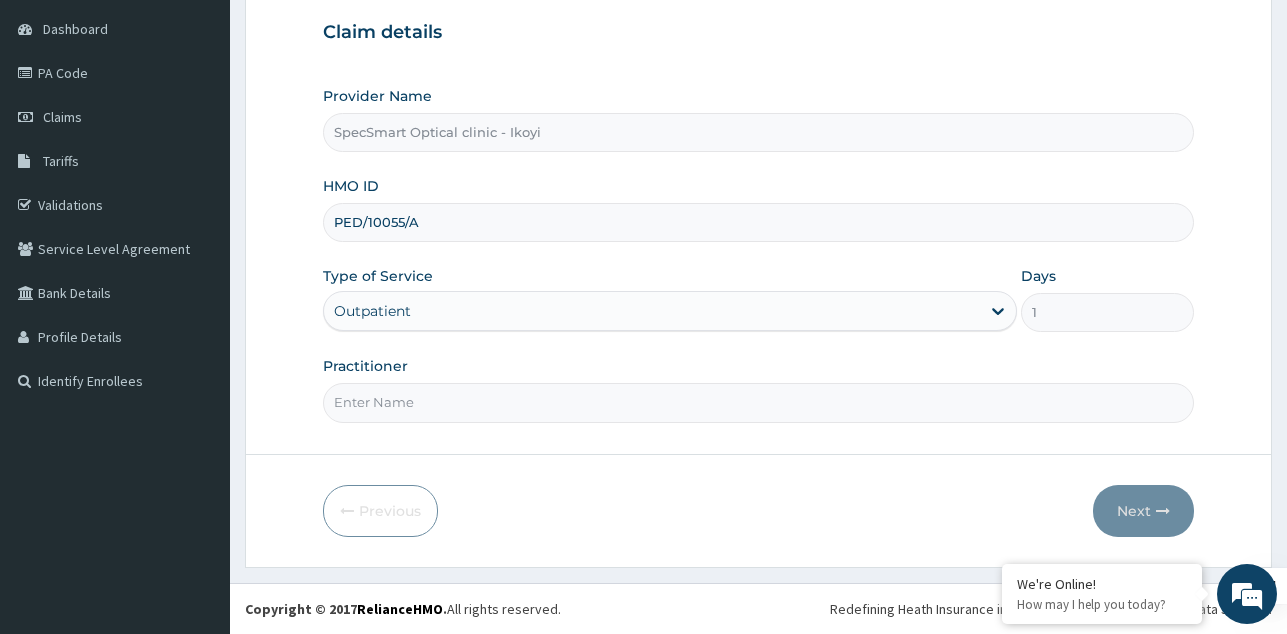 type on "SPECSMART" 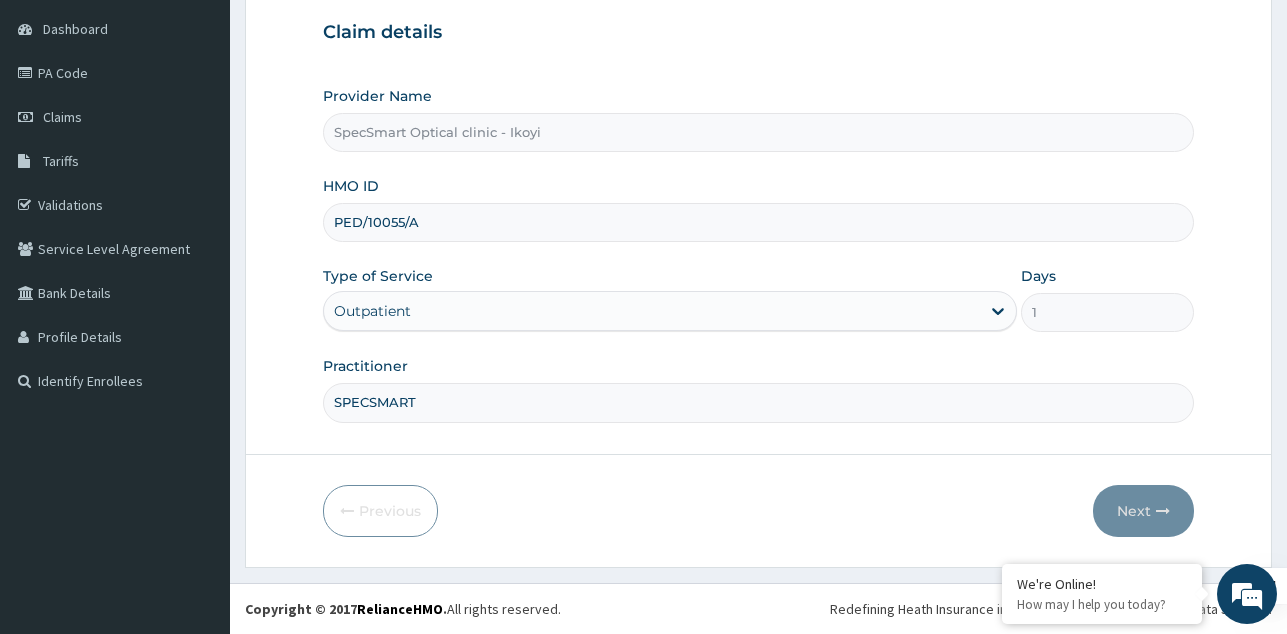scroll, scrollTop: 0, scrollLeft: 0, axis: both 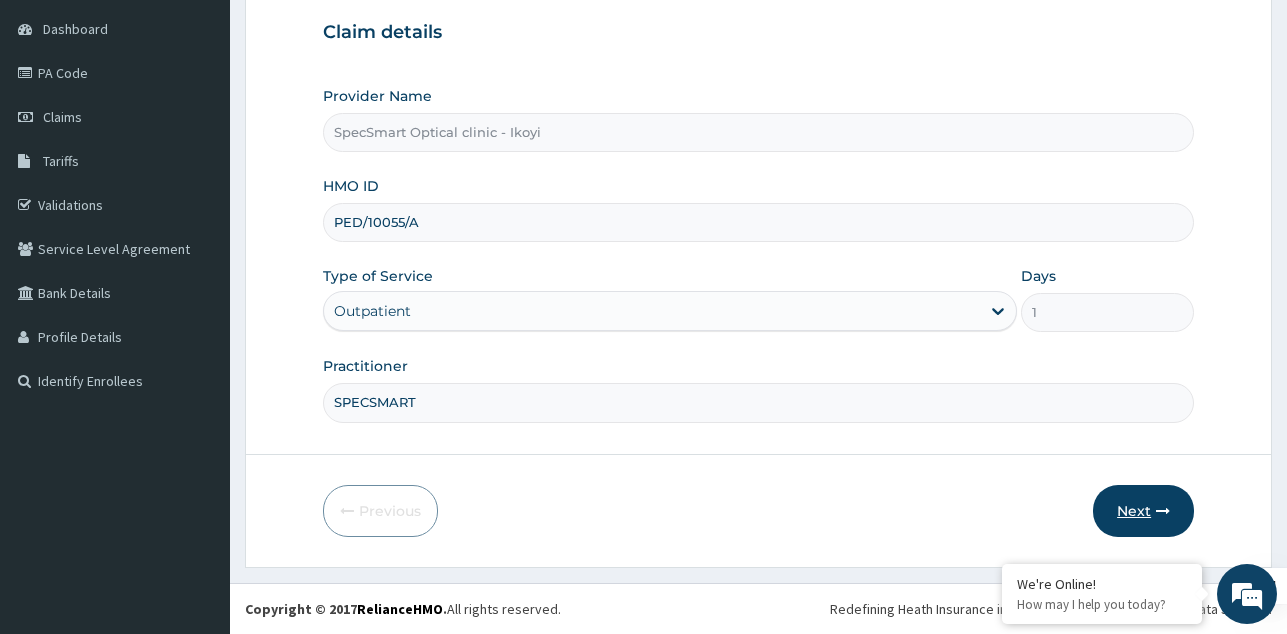 click on "Next" at bounding box center [1143, 511] 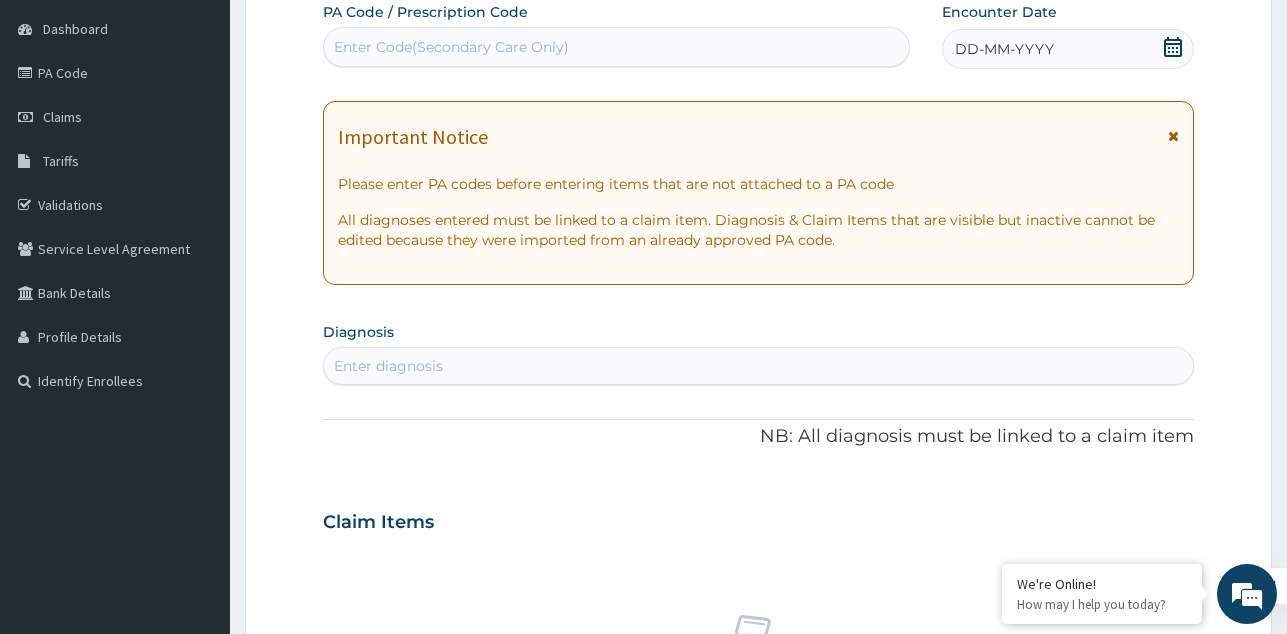 scroll, scrollTop: 0, scrollLeft: 0, axis: both 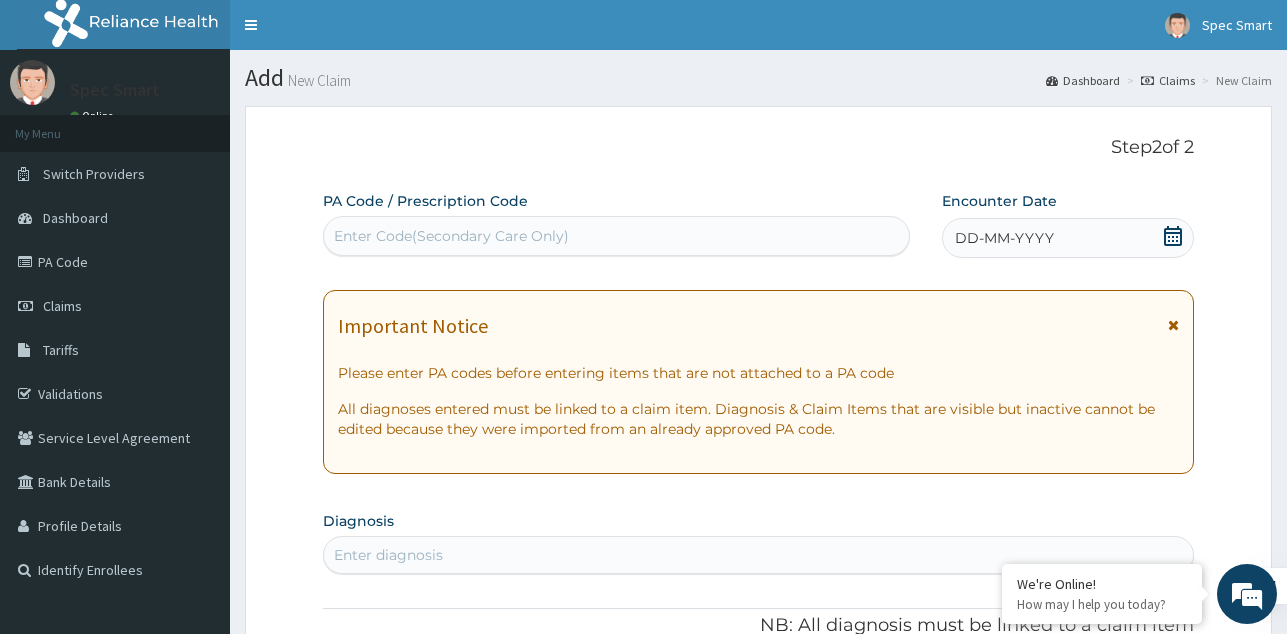 click on "Enter Code(Secondary Care Only)" at bounding box center (616, 236) 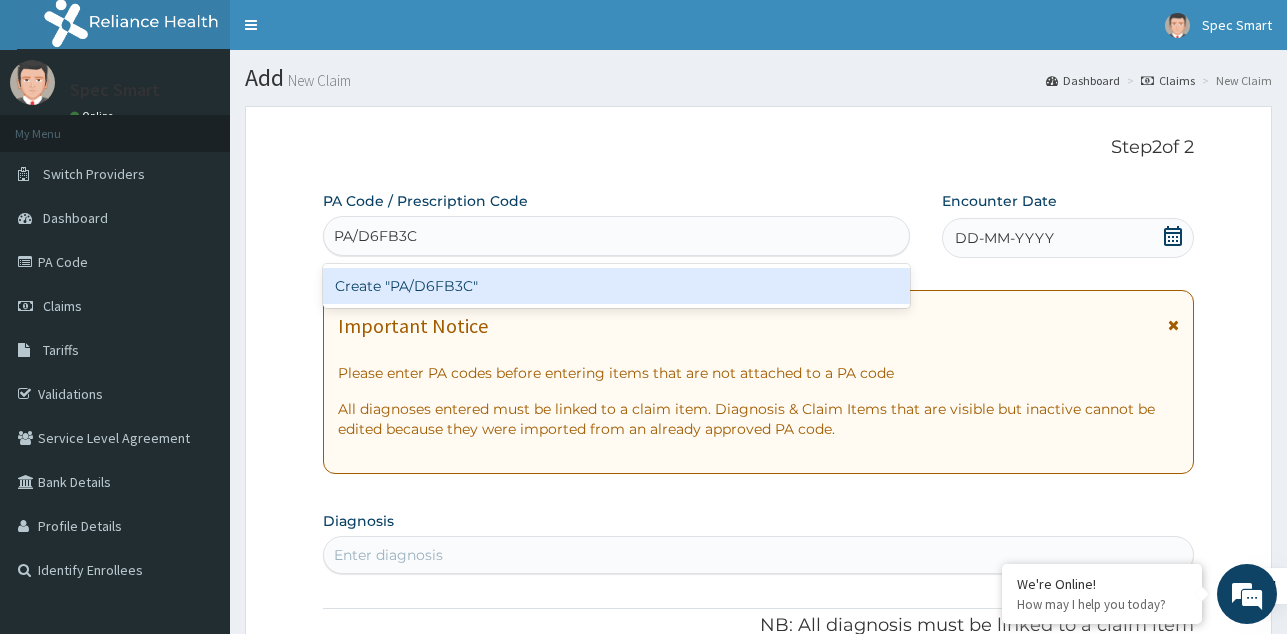 click on "Create "PA/D6FB3C"" at bounding box center (616, 286) 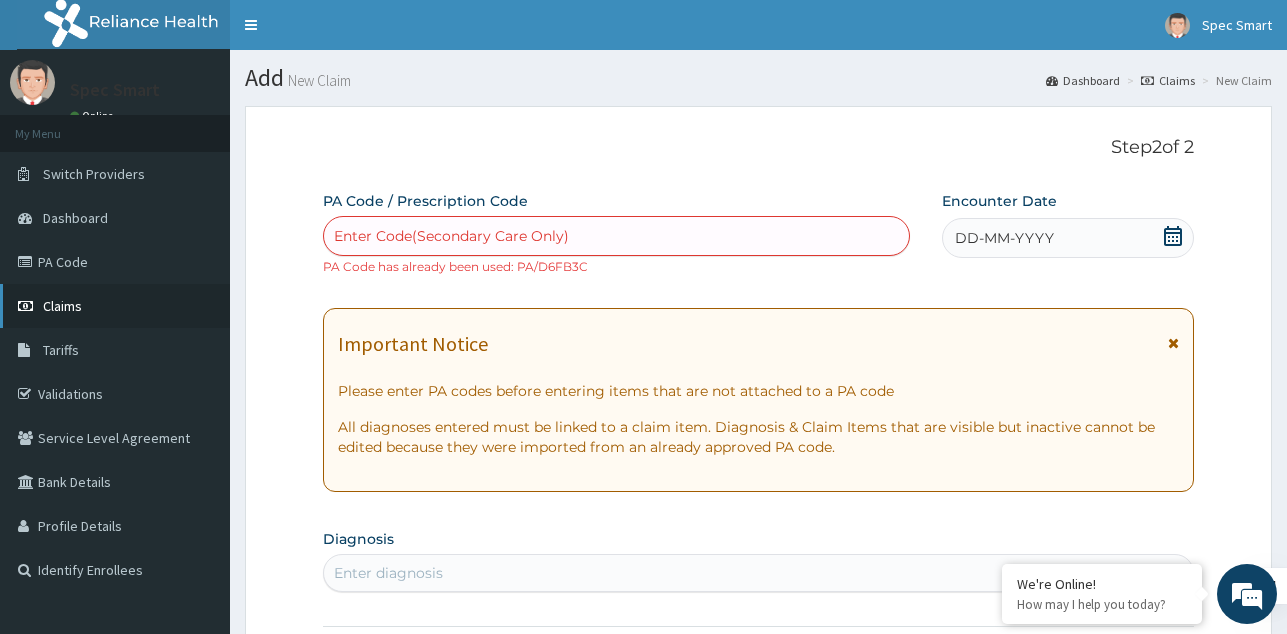 click on "Claims" at bounding box center (62, 306) 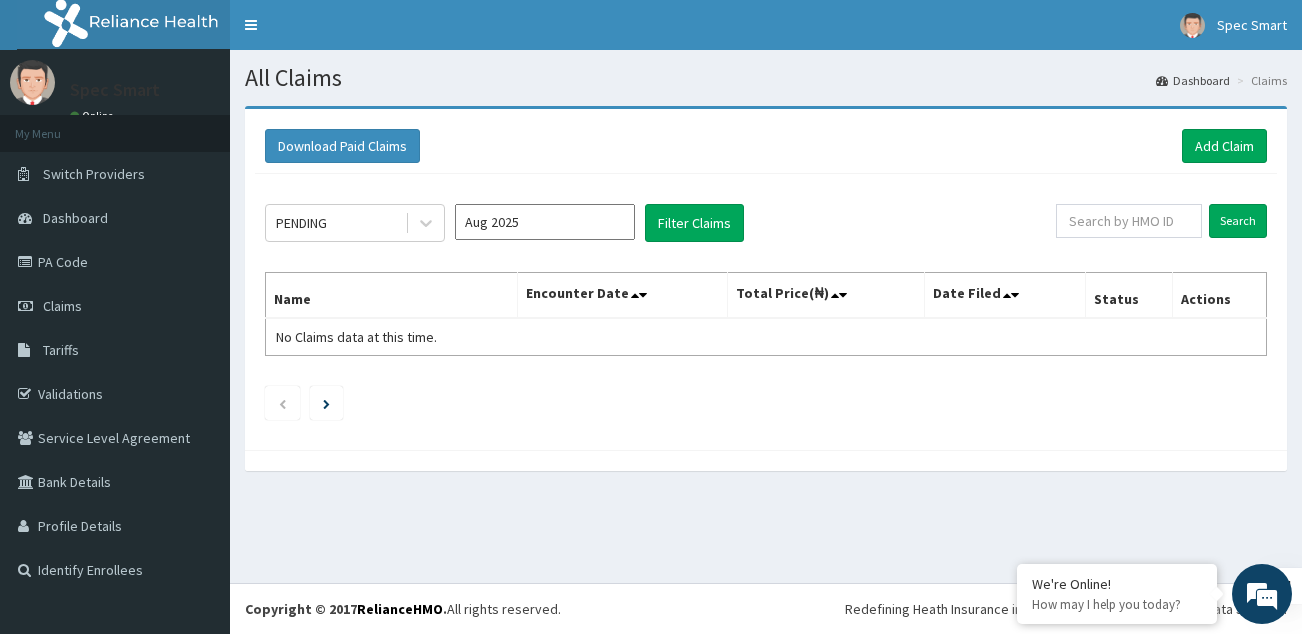 scroll, scrollTop: 0, scrollLeft: 0, axis: both 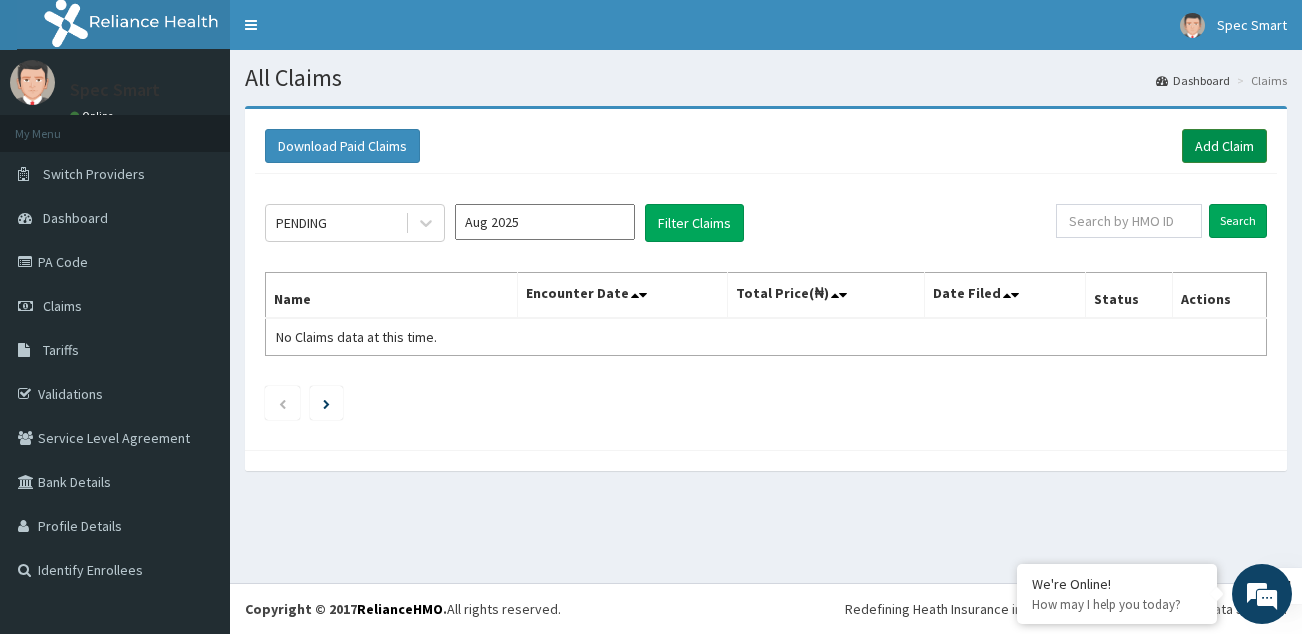 click on "Add Claim" at bounding box center (1224, 146) 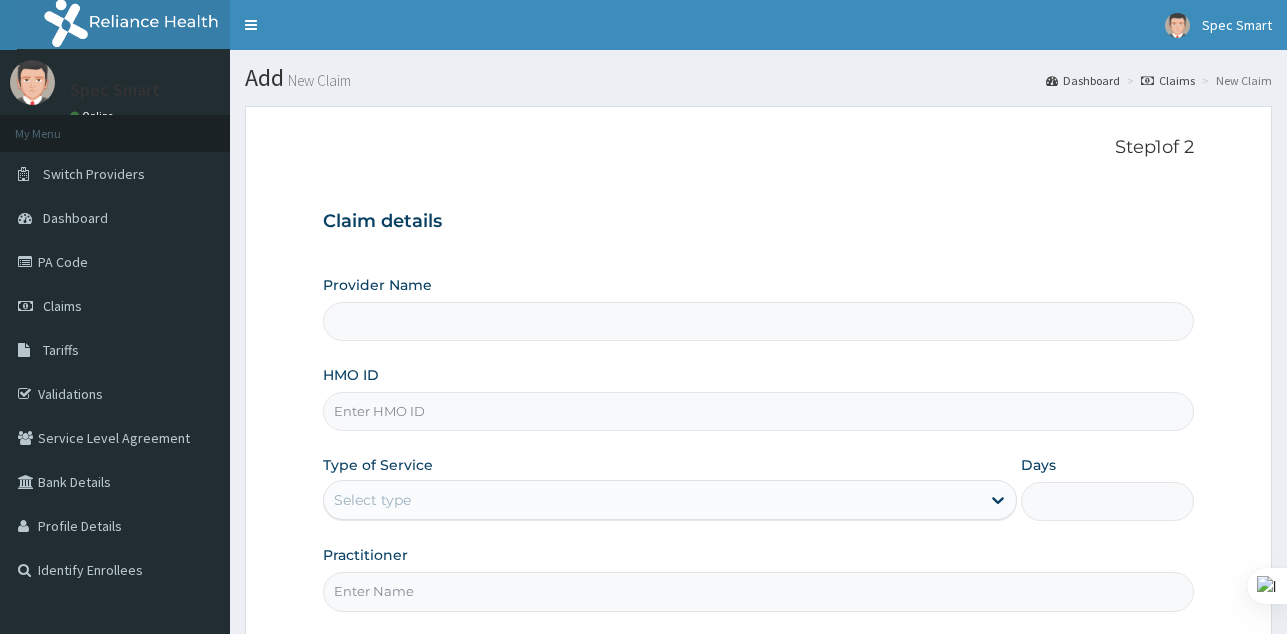 scroll, scrollTop: 0, scrollLeft: 0, axis: both 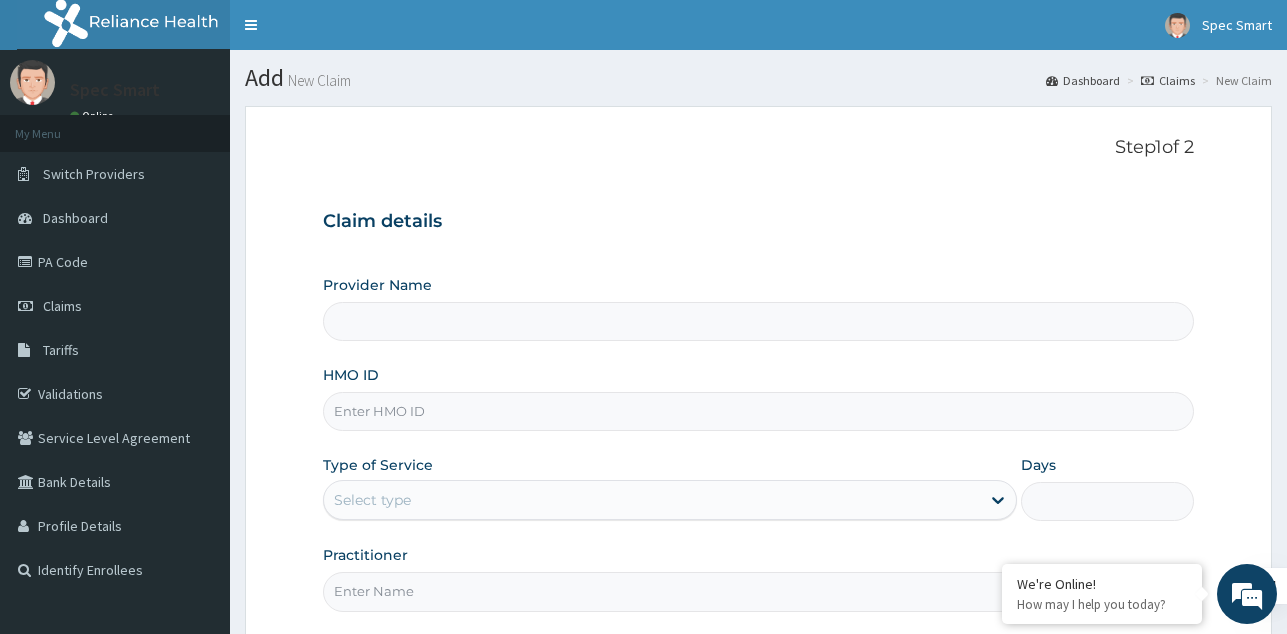 type on "SpecSmart Optical clinic - Ikoyi" 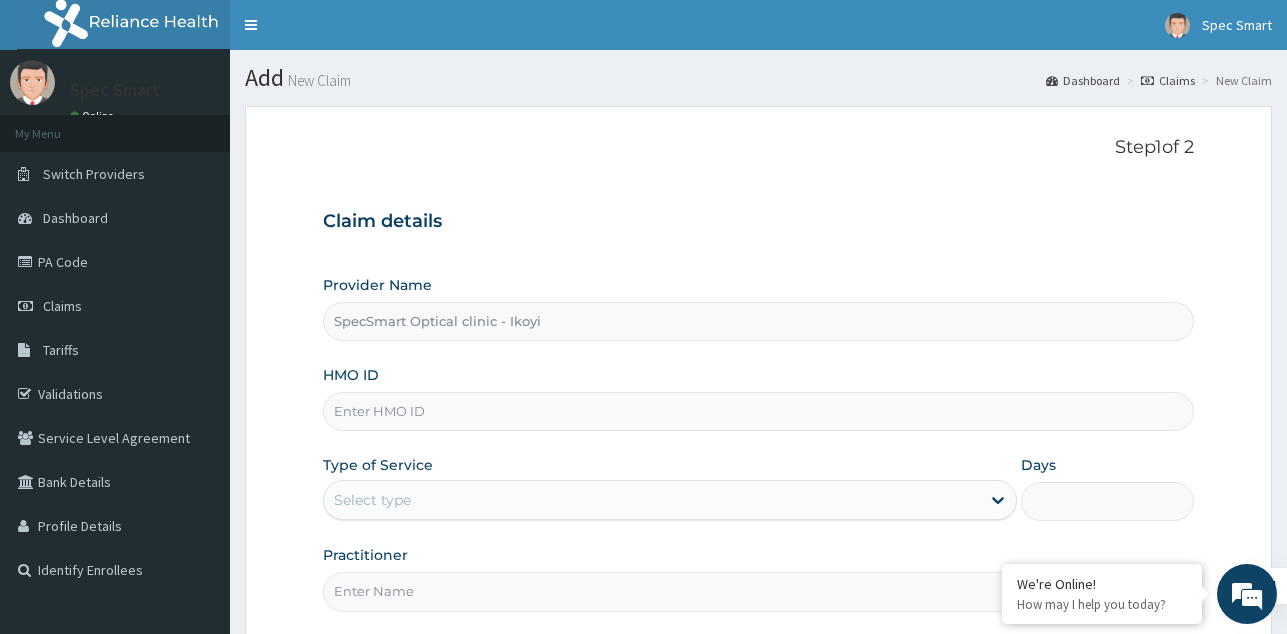 click on "HMO ID" at bounding box center [758, 411] 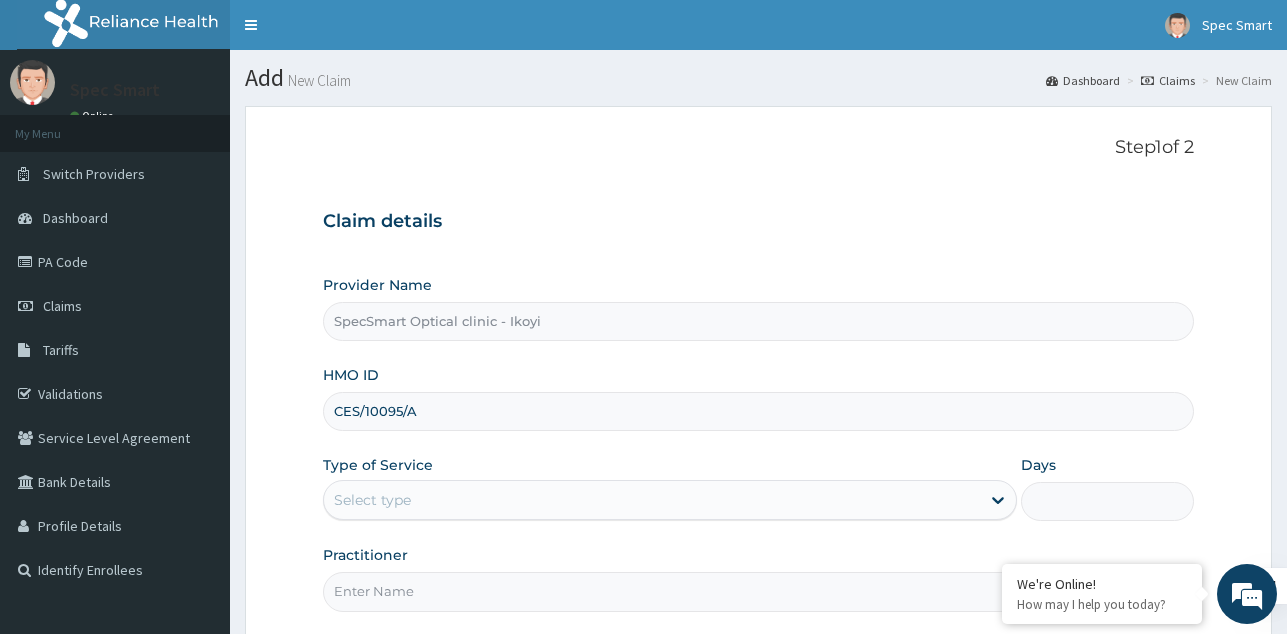 type on "CES/10095/A" 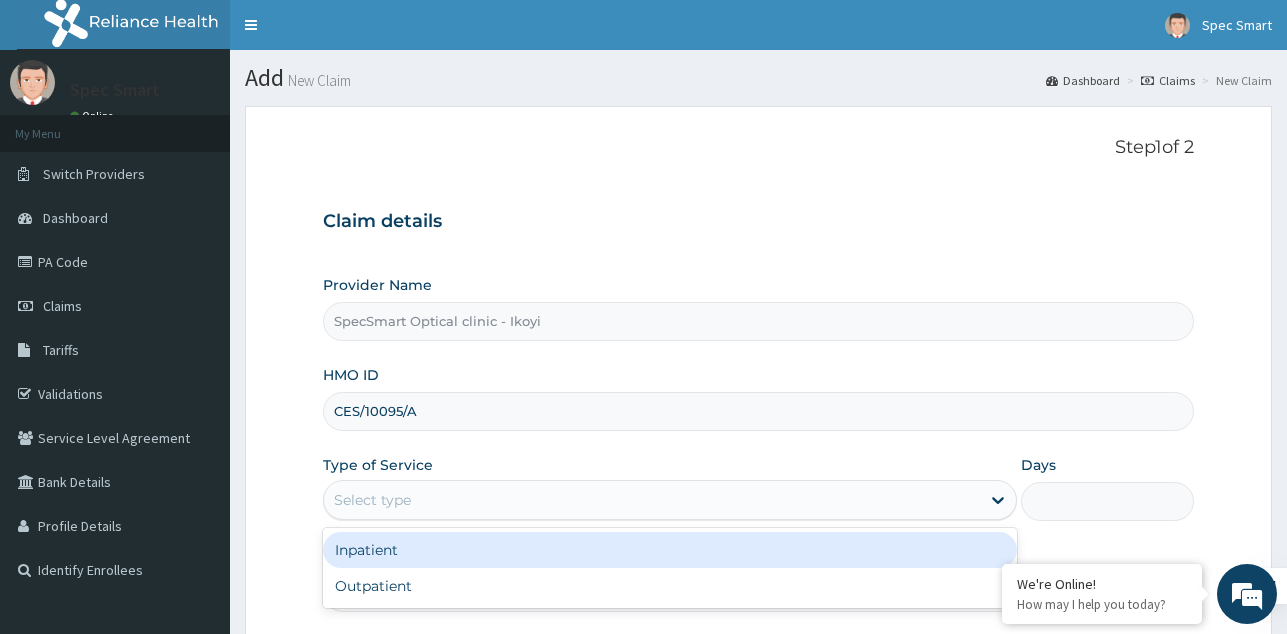 click on "Select type" at bounding box center (652, 500) 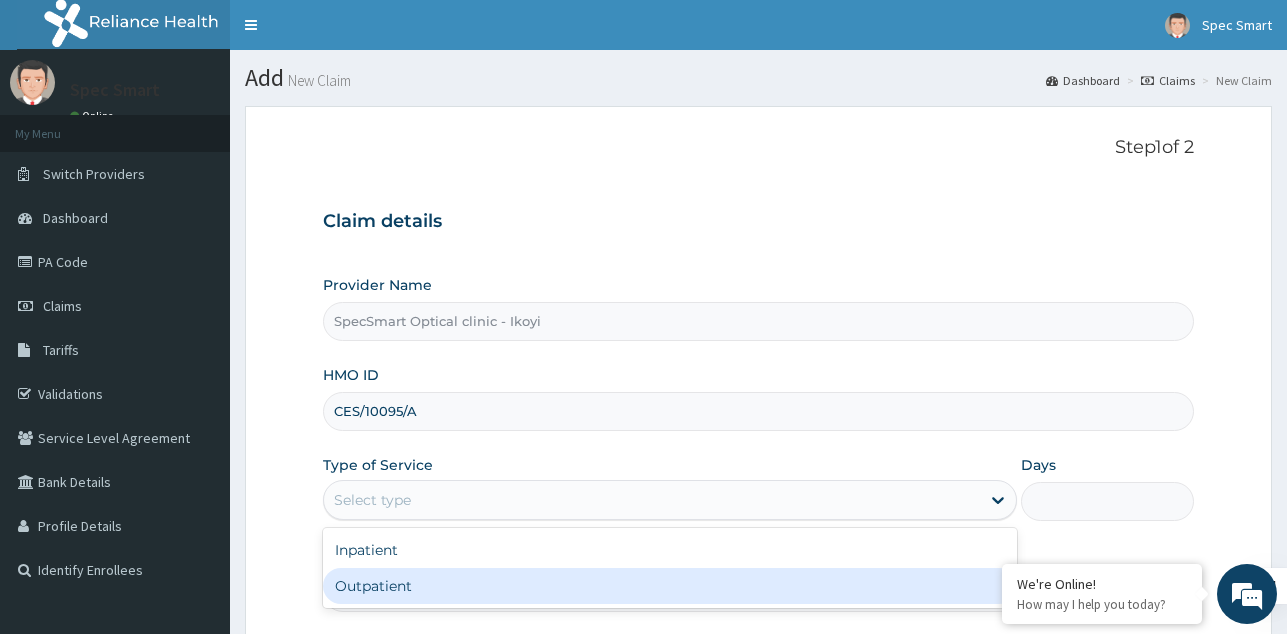 click on "Outpatient" at bounding box center [670, 586] 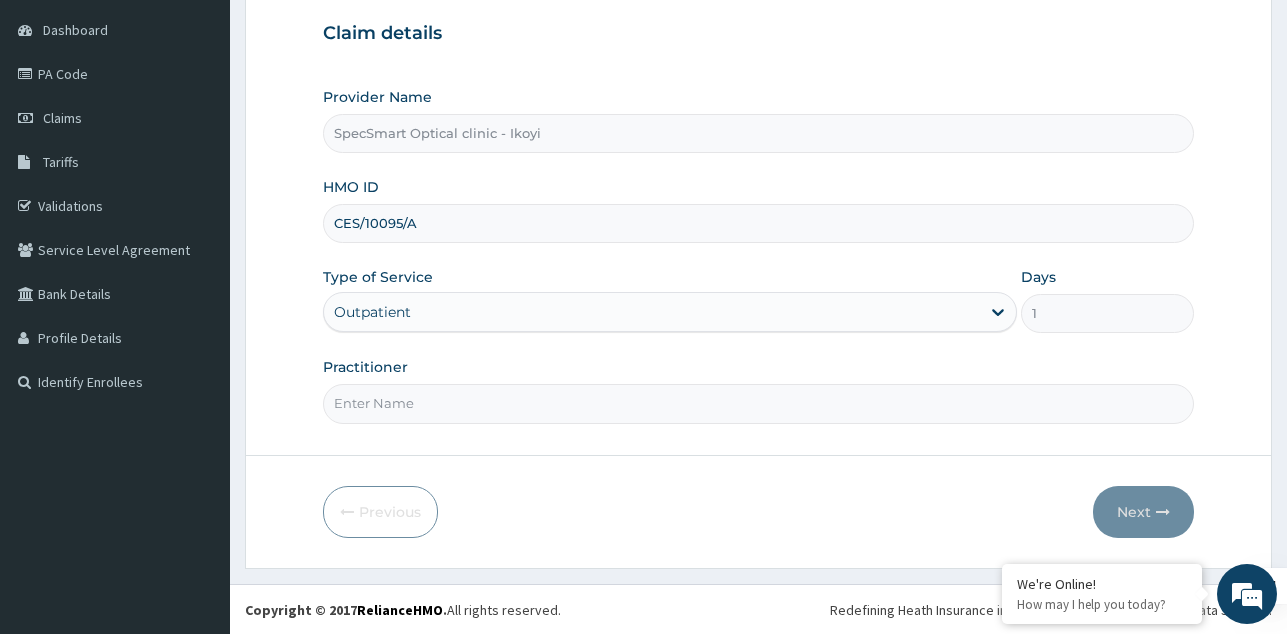 scroll, scrollTop: 189, scrollLeft: 0, axis: vertical 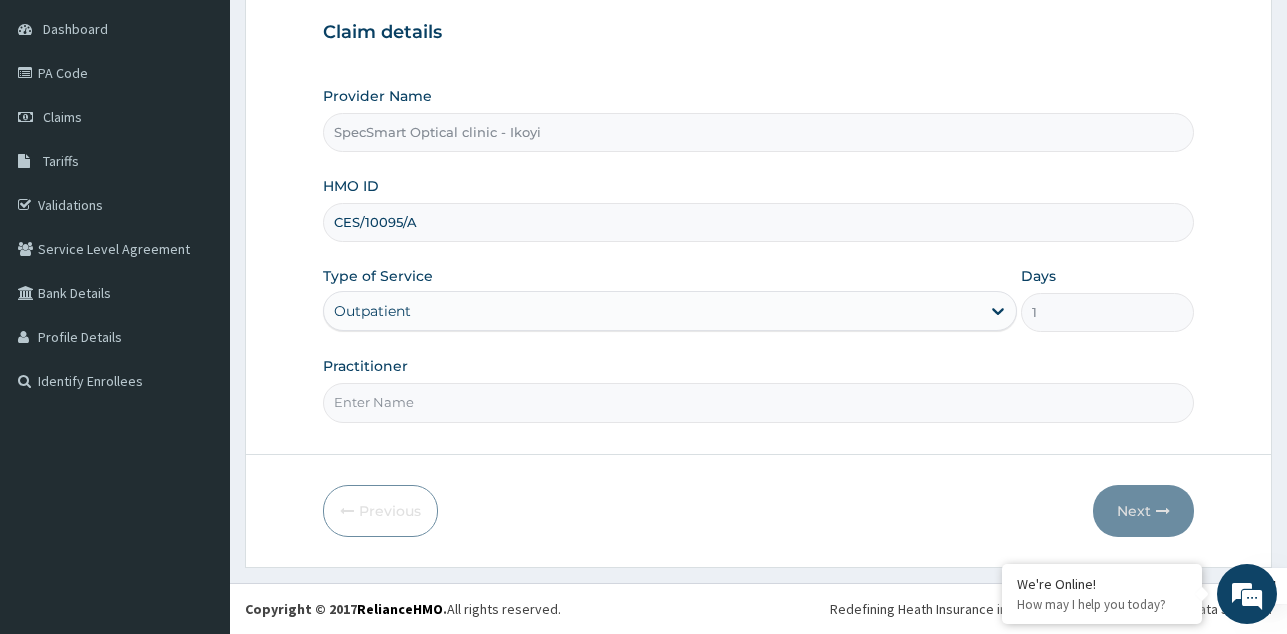 click on "Practitioner" 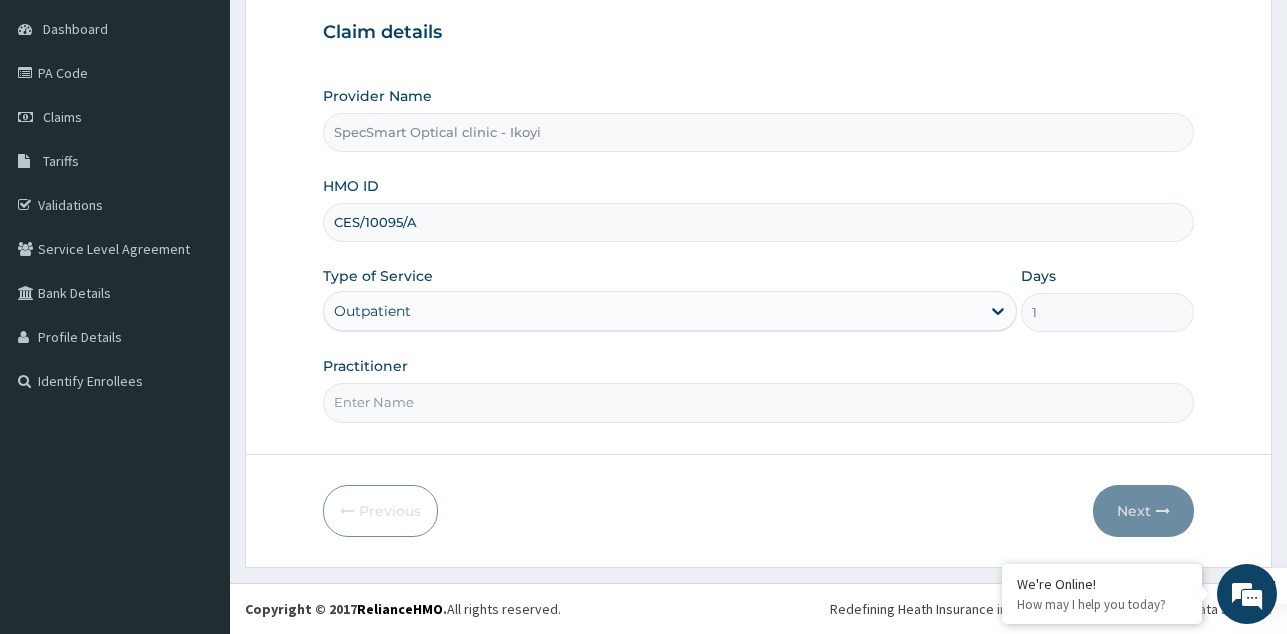 type on "SPECSMART" 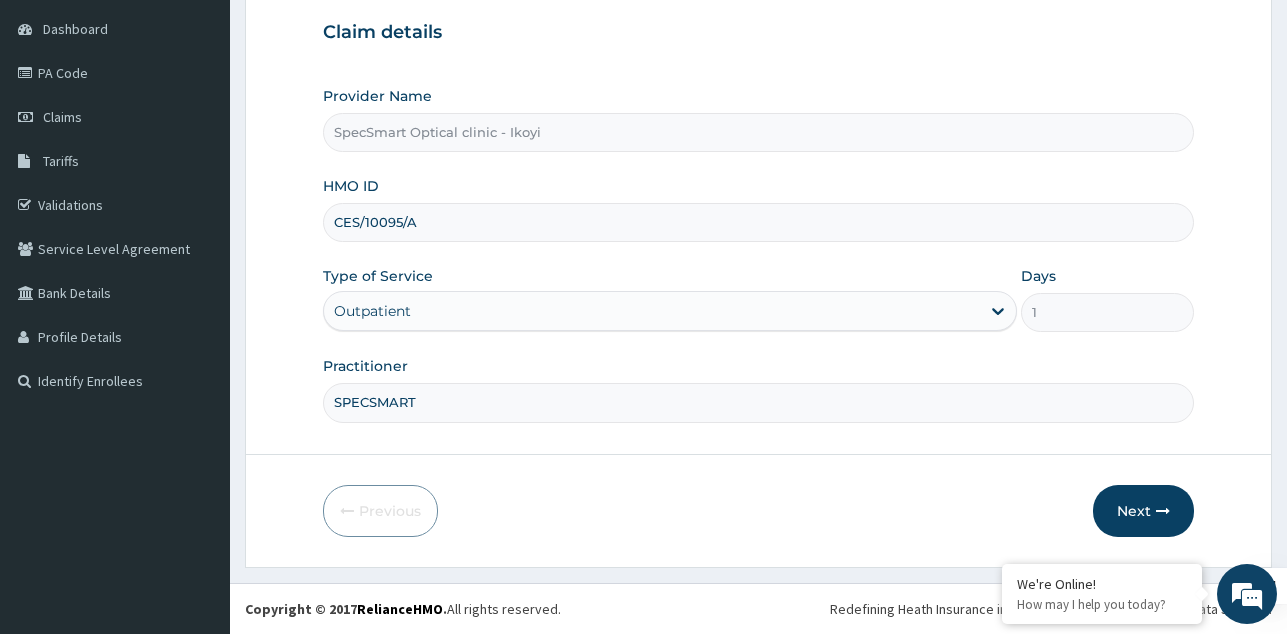 scroll, scrollTop: 0, scrollLeft: 0, axis: both 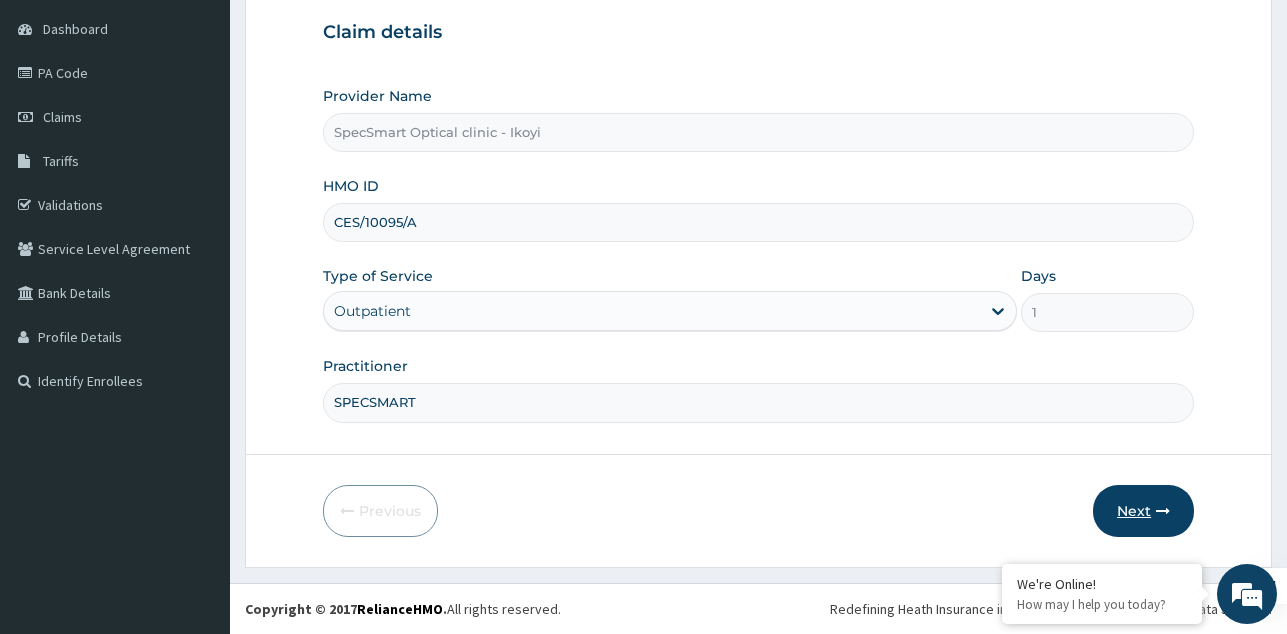 click on "Next" 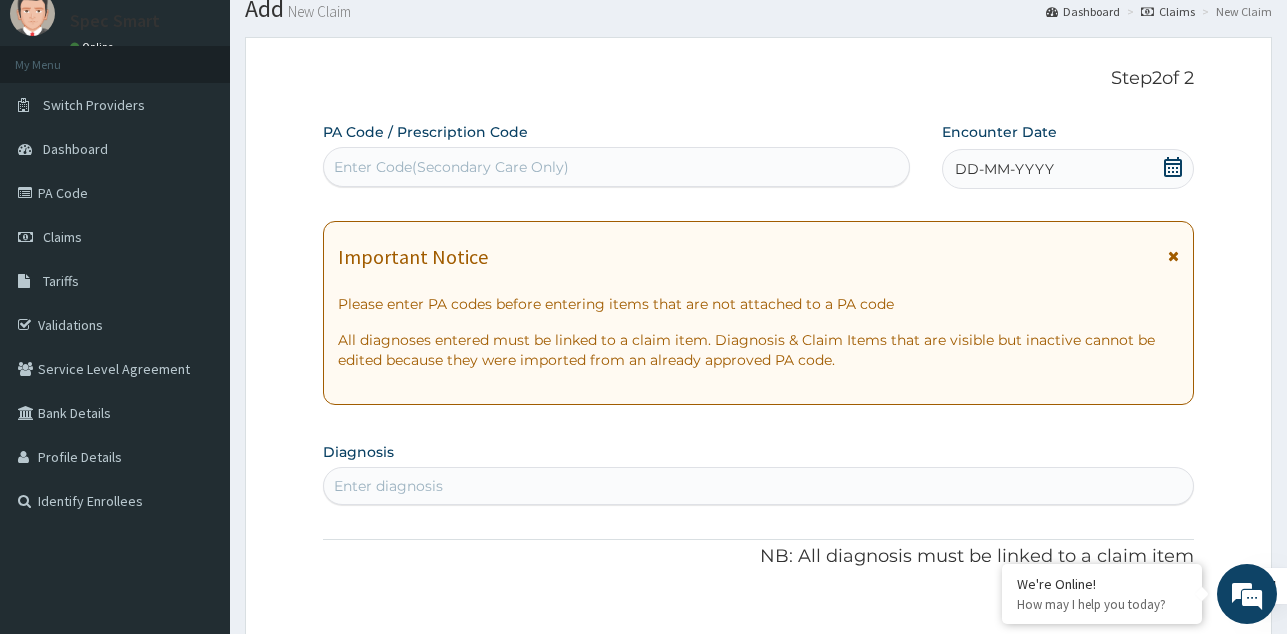scroll, scrollTop: 0, scrollLeft: 0, axis: both 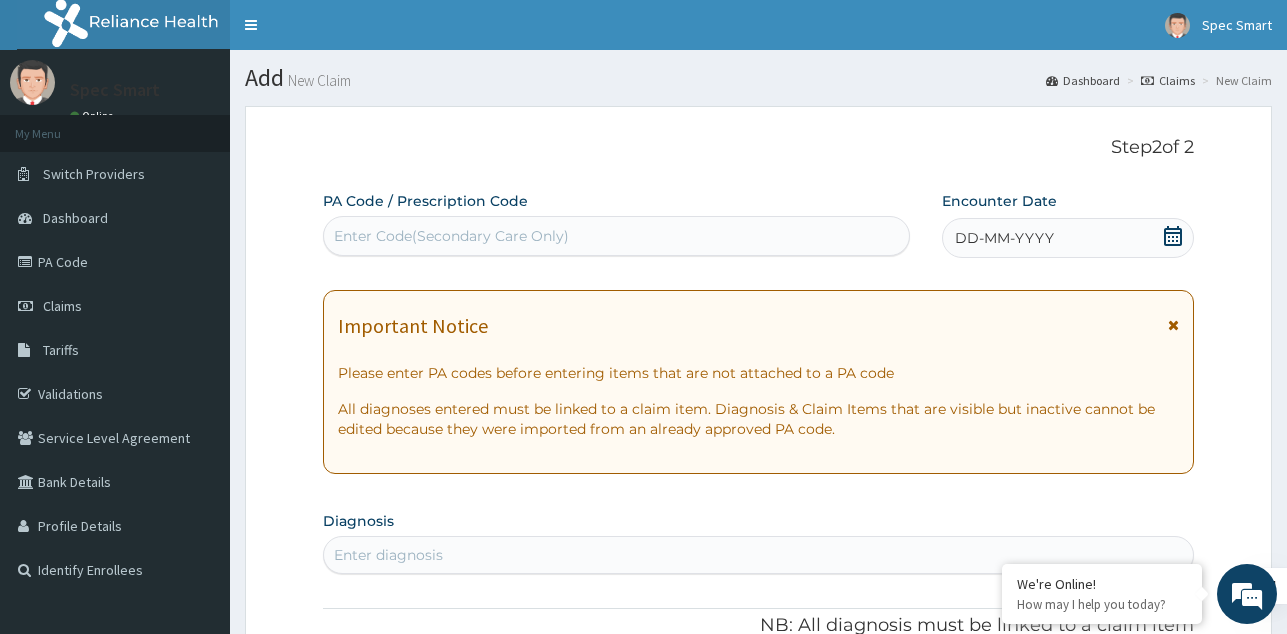 click on "Enter Code(Secondary Care Only)" 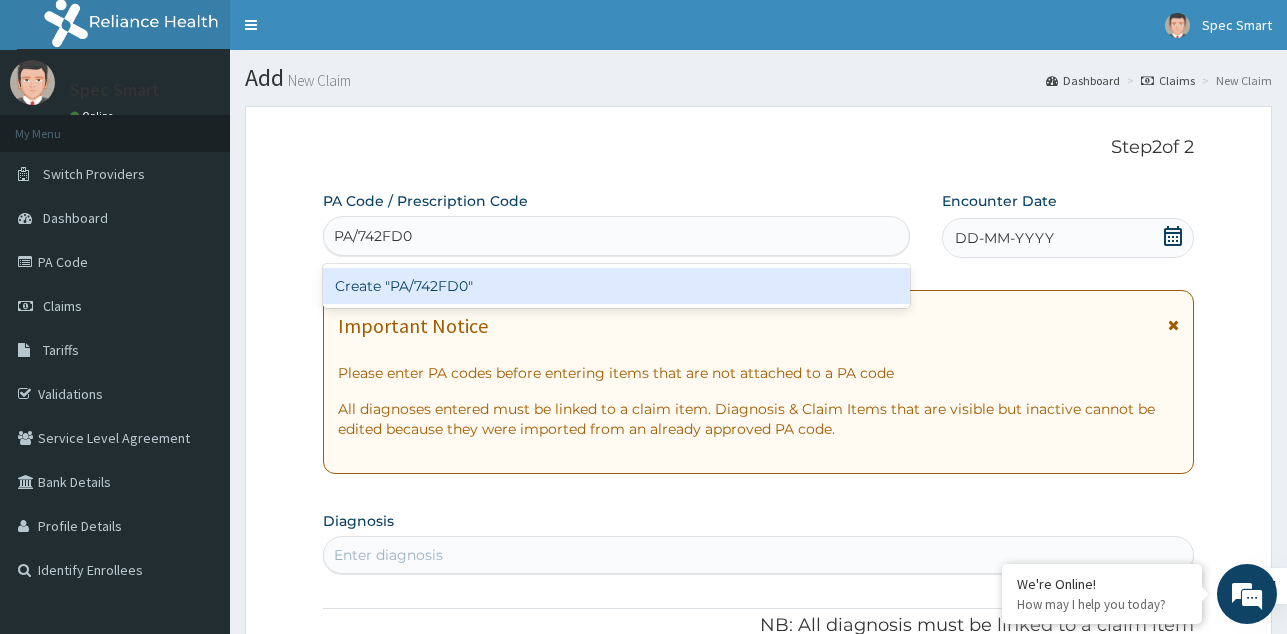 click on "Create "PA/742FD0"" 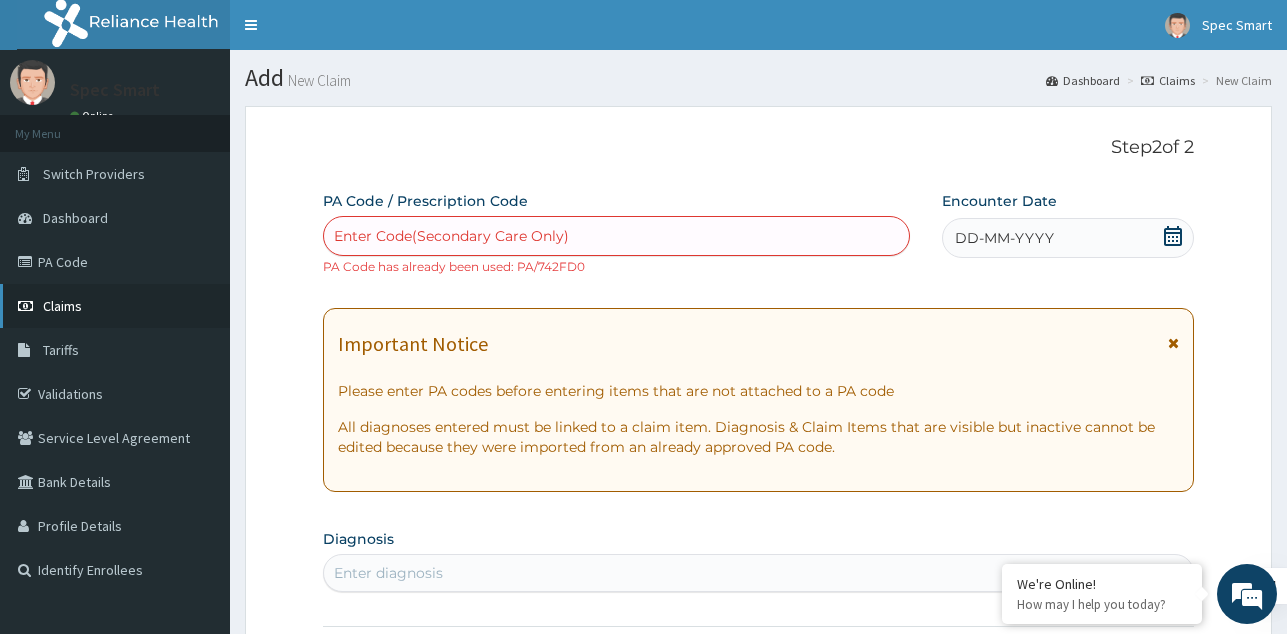 click on "Claims" 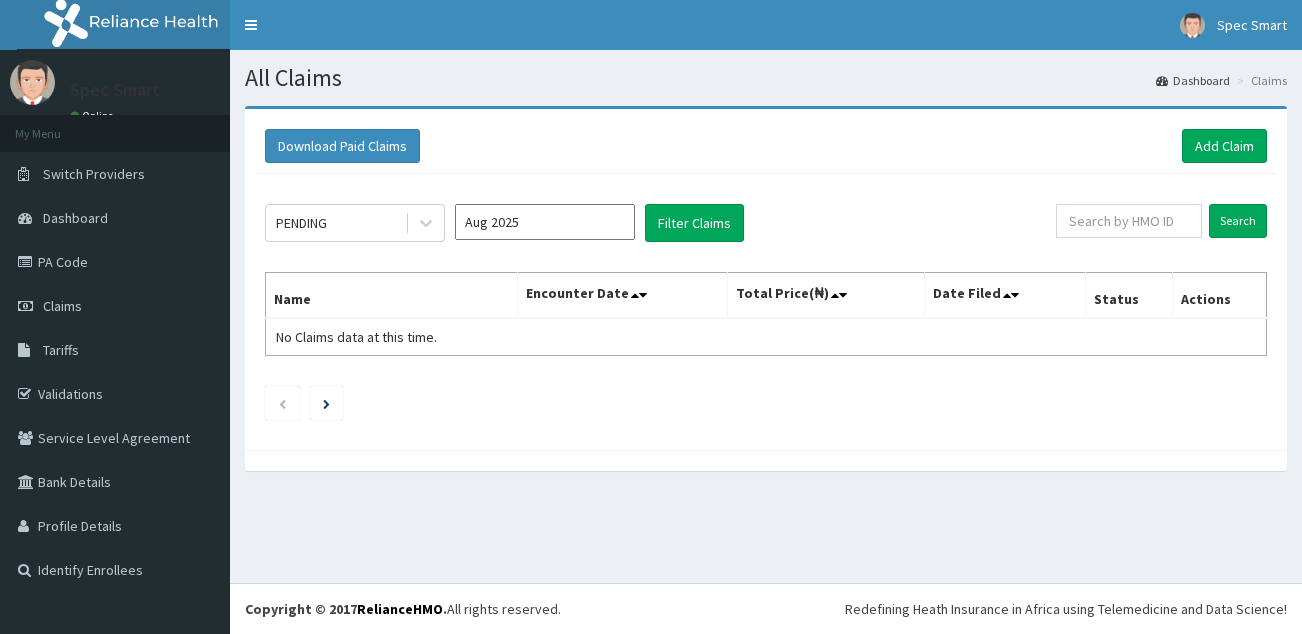 scroll, scrollTop: 0, scrollLeft: 0, axis: both 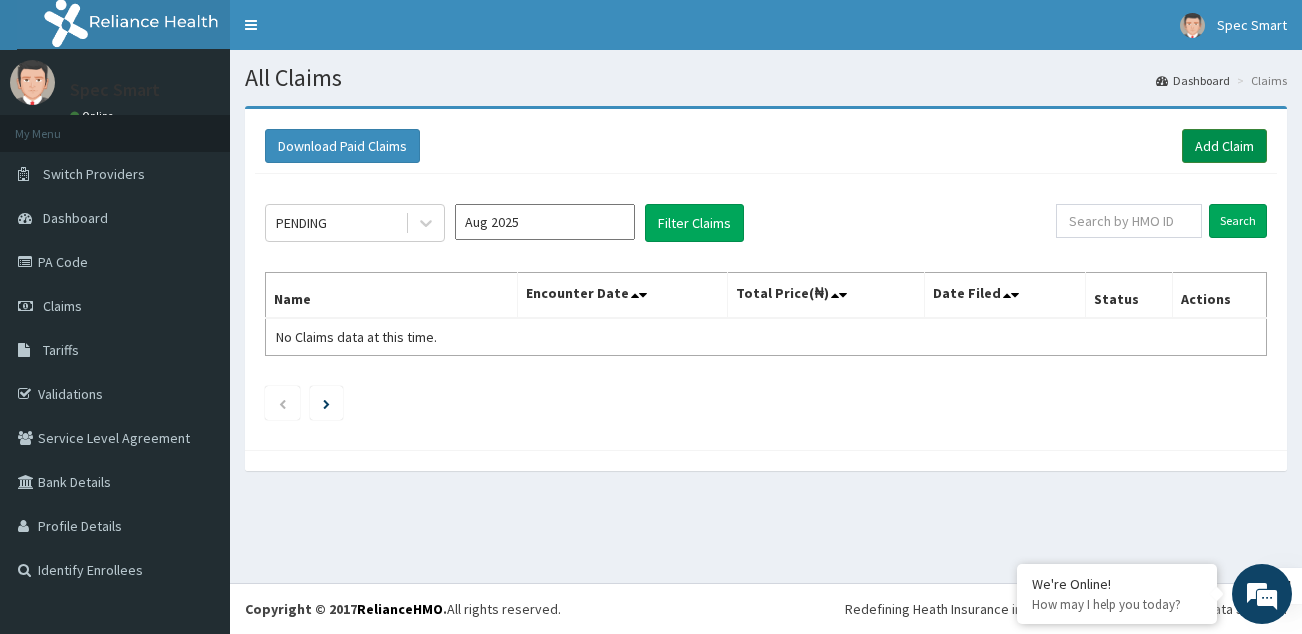 click on "Add Claim" at bounding box center (1224, 146) 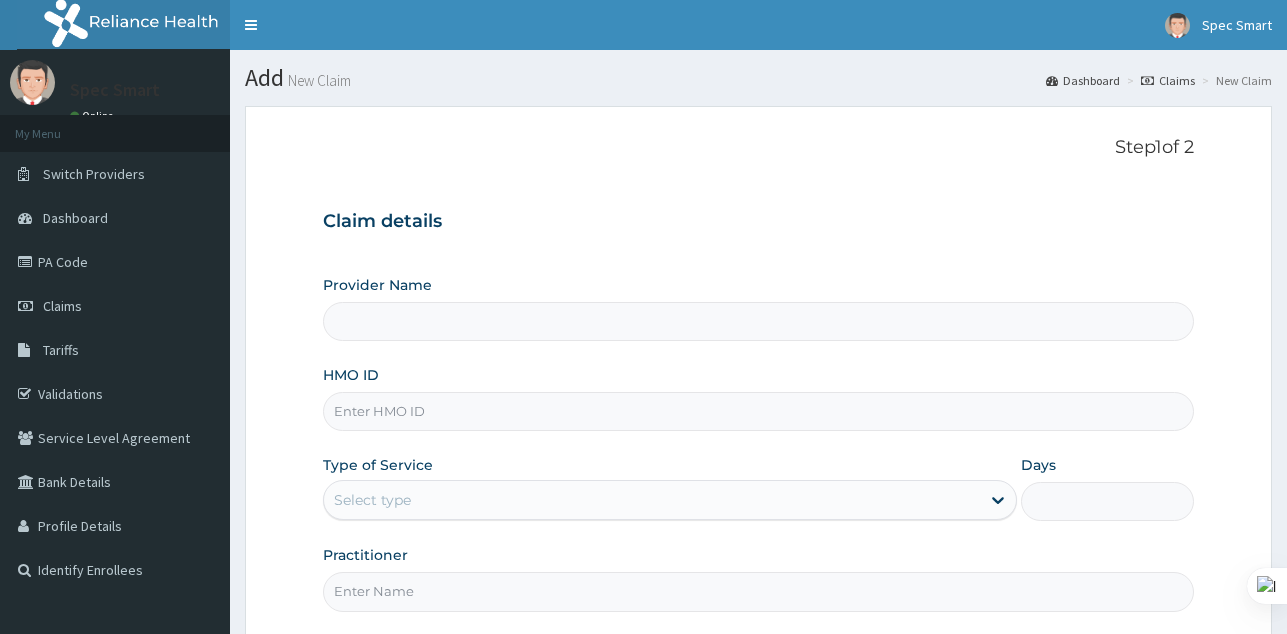 scroll, scrollTop: 0, scrollLeft: 0, axis: both 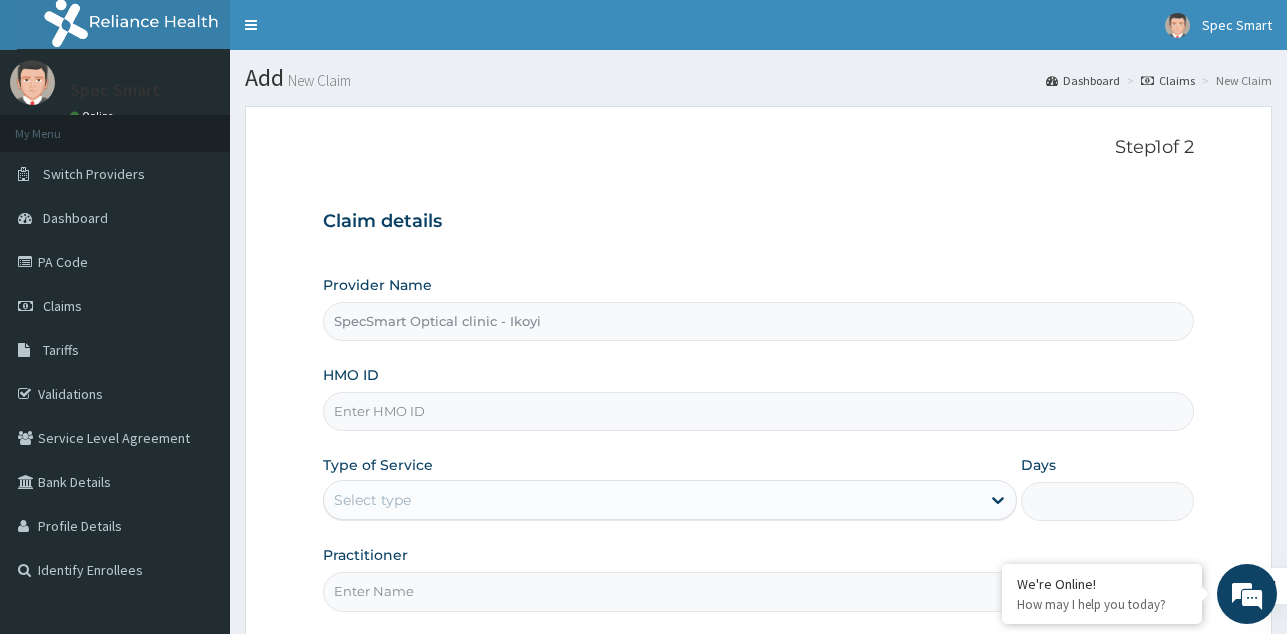 click on "HMO ID" at bounding box center (758, 411) 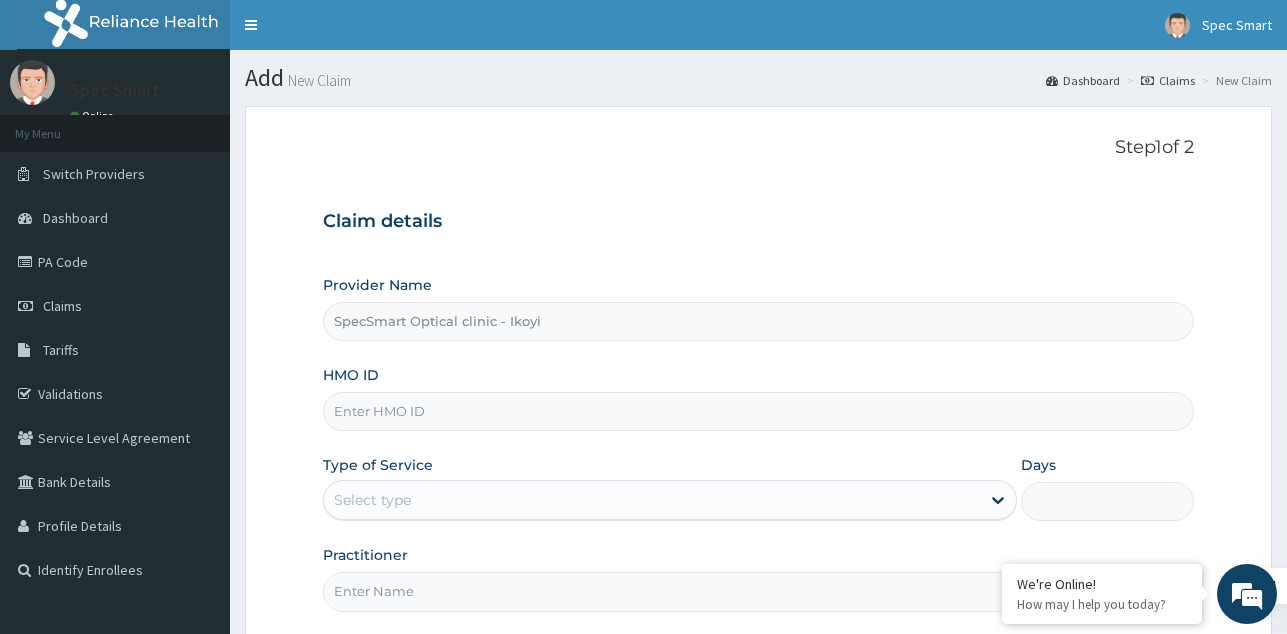 paste on "UNP/10004/A" 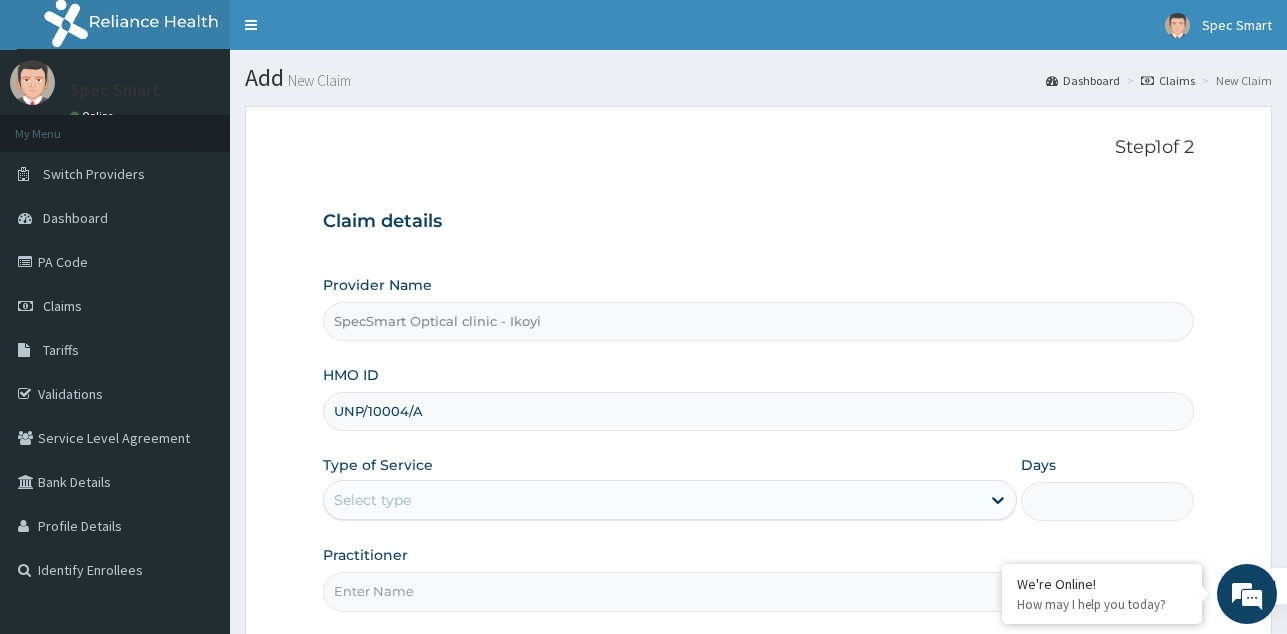 type on "UNP/10004/A" 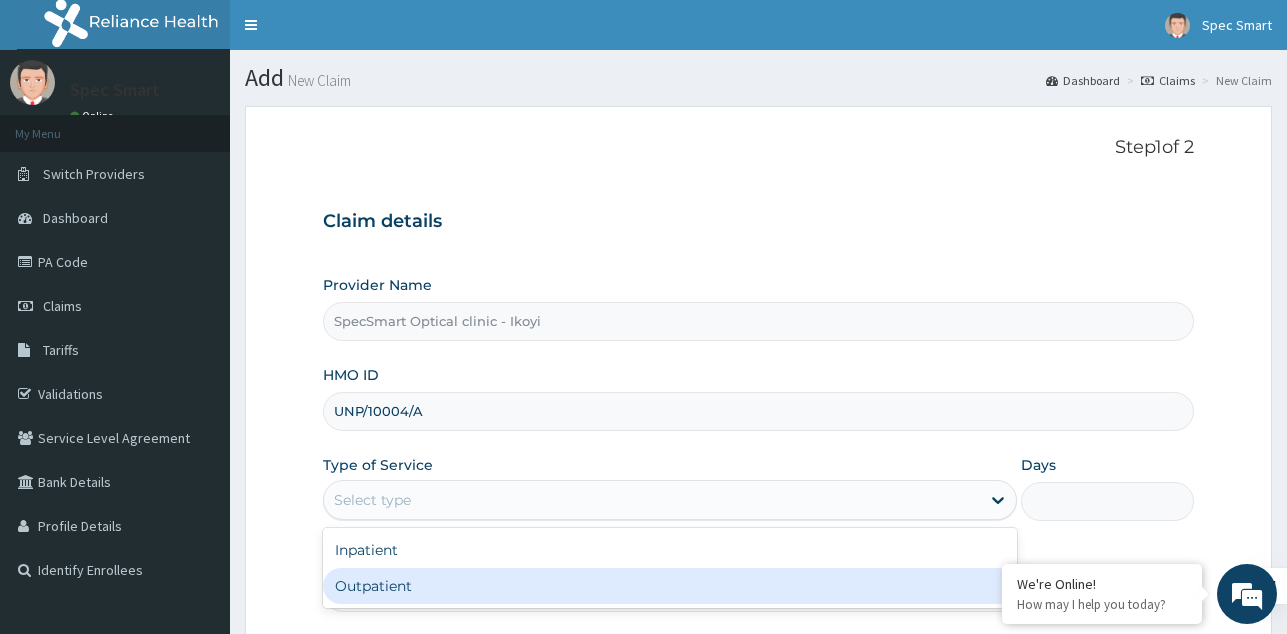 click on "Outpatient" at bounding box center (670, 586) 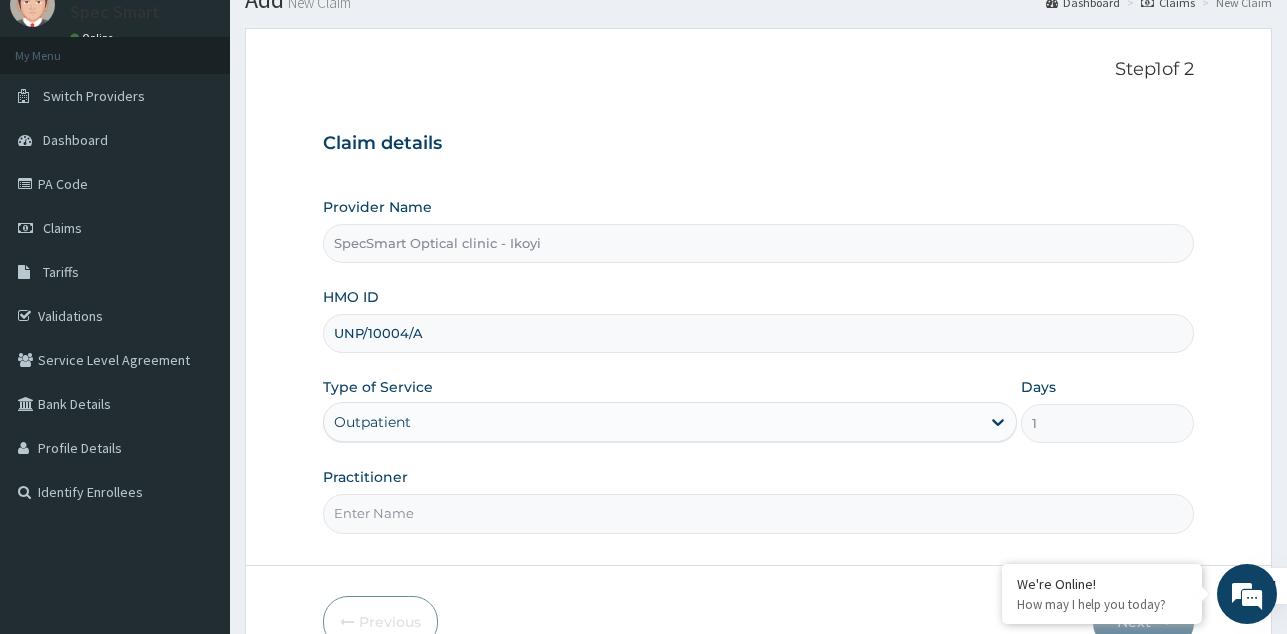 scroll, scrollTop: 100, scrollLeft: 0, axis: vertical 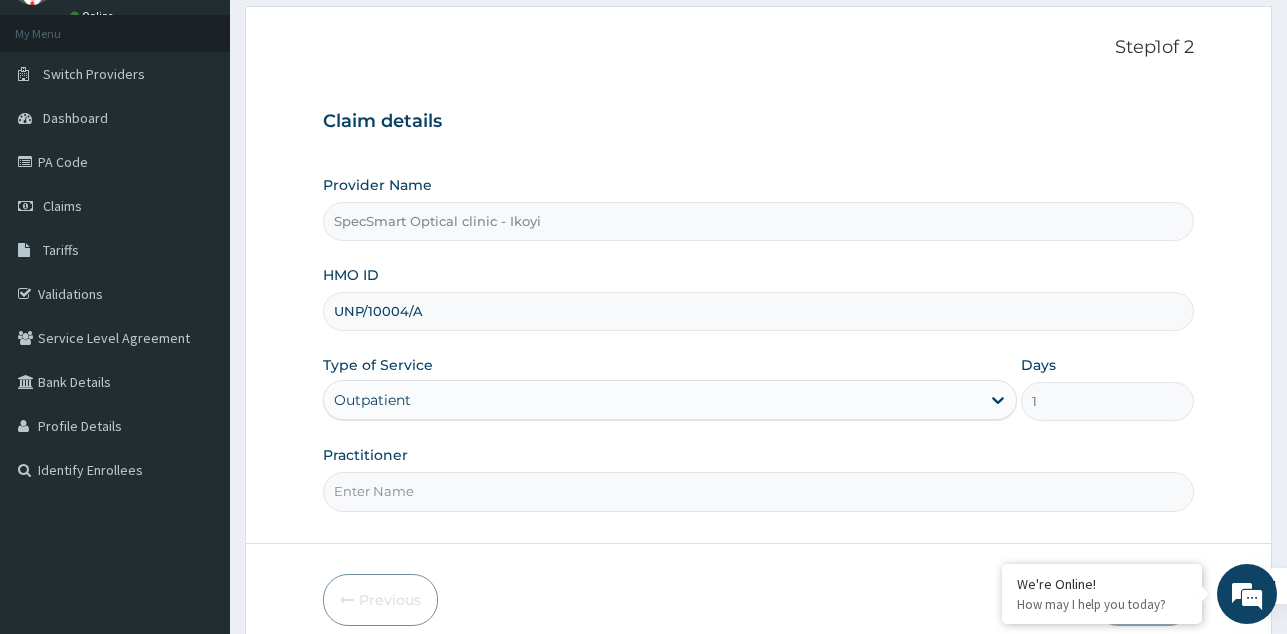 click on "Practitioner" at bounding box center (758, 491) 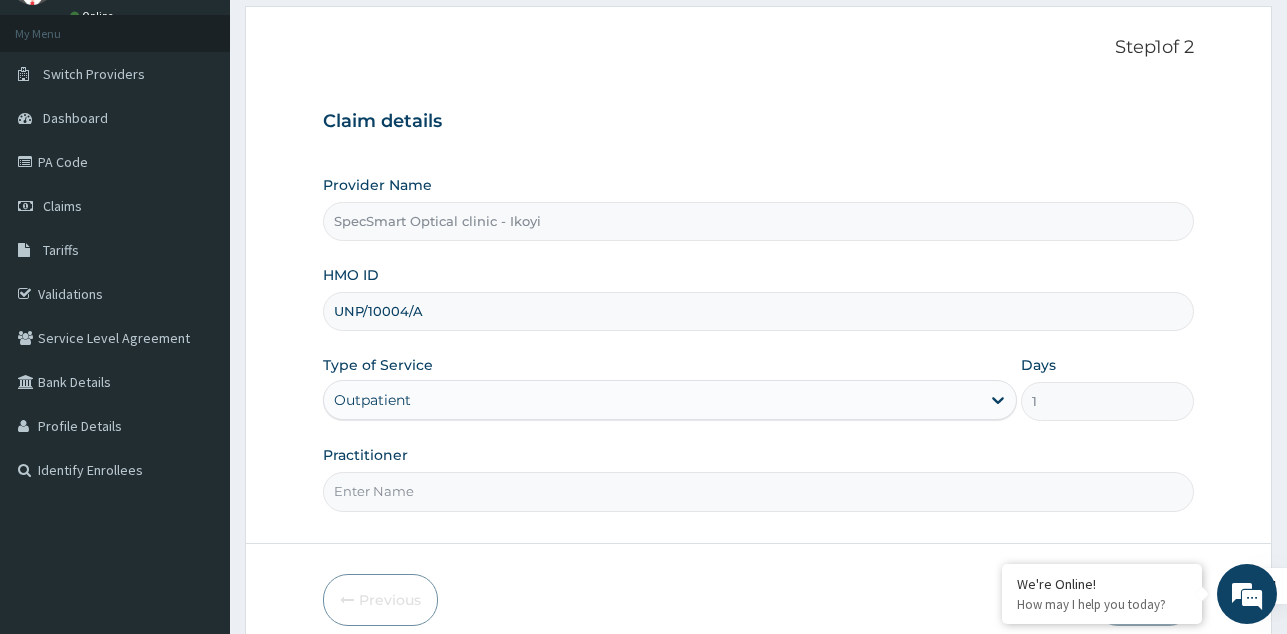 type on "SPECSMART" 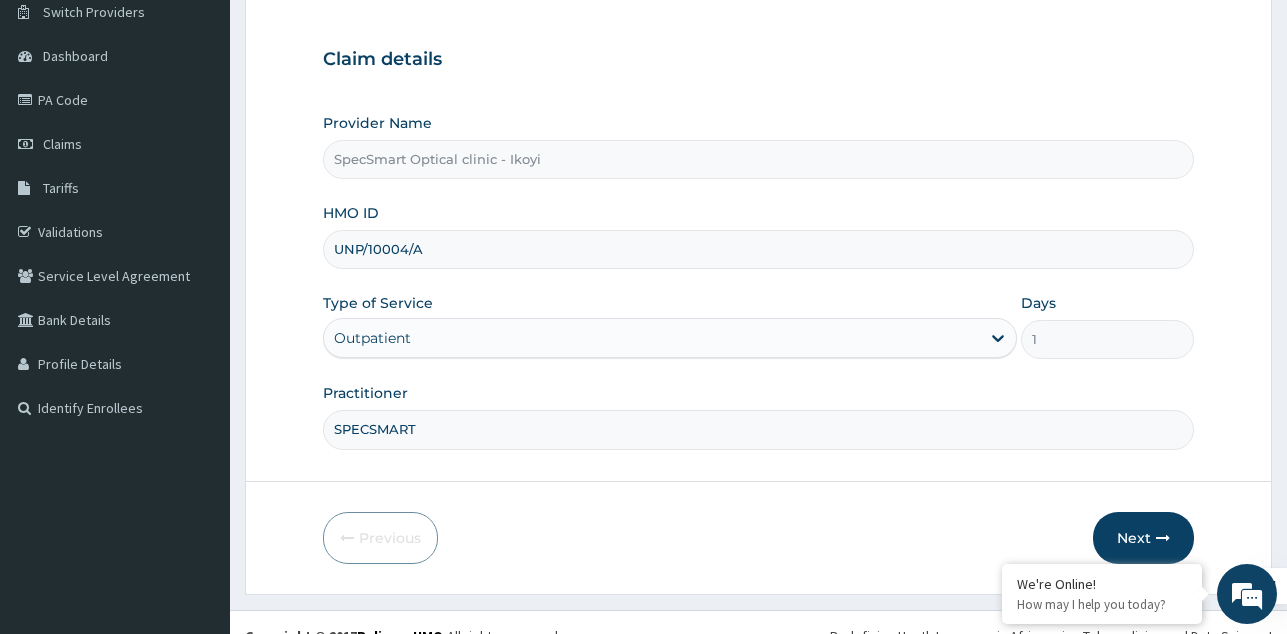 scroll, scrollTop: 189, scrollLeft: 0, axis: vertical 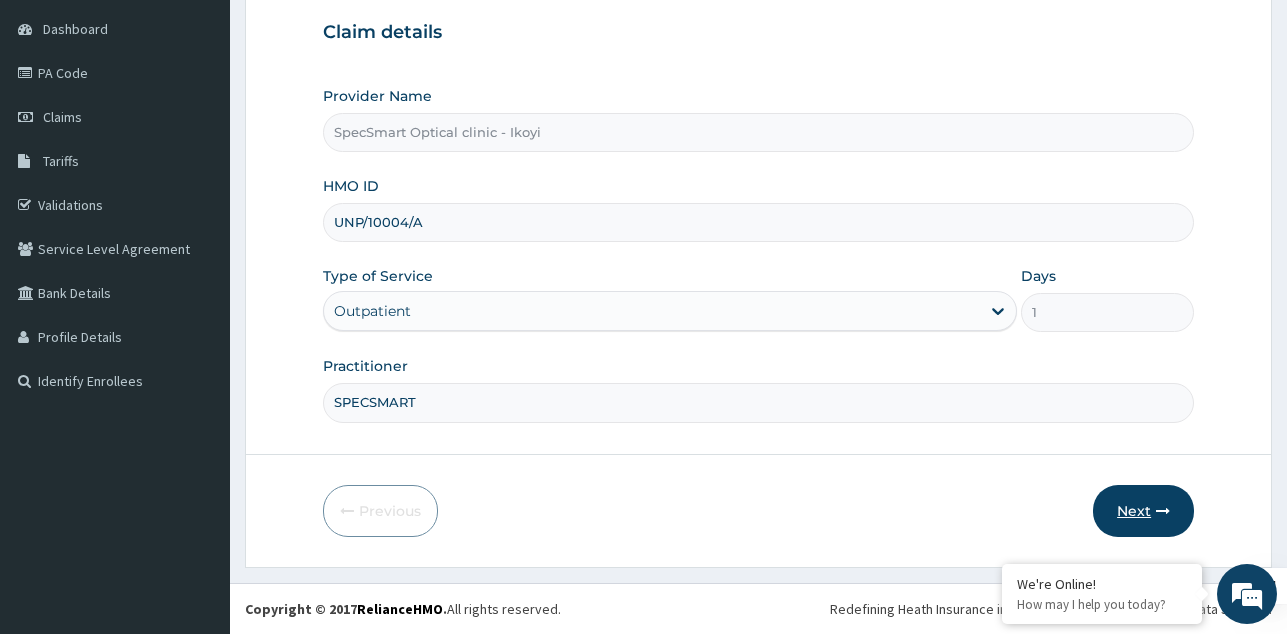 click on "Next" at bounding box center (1143, 511) 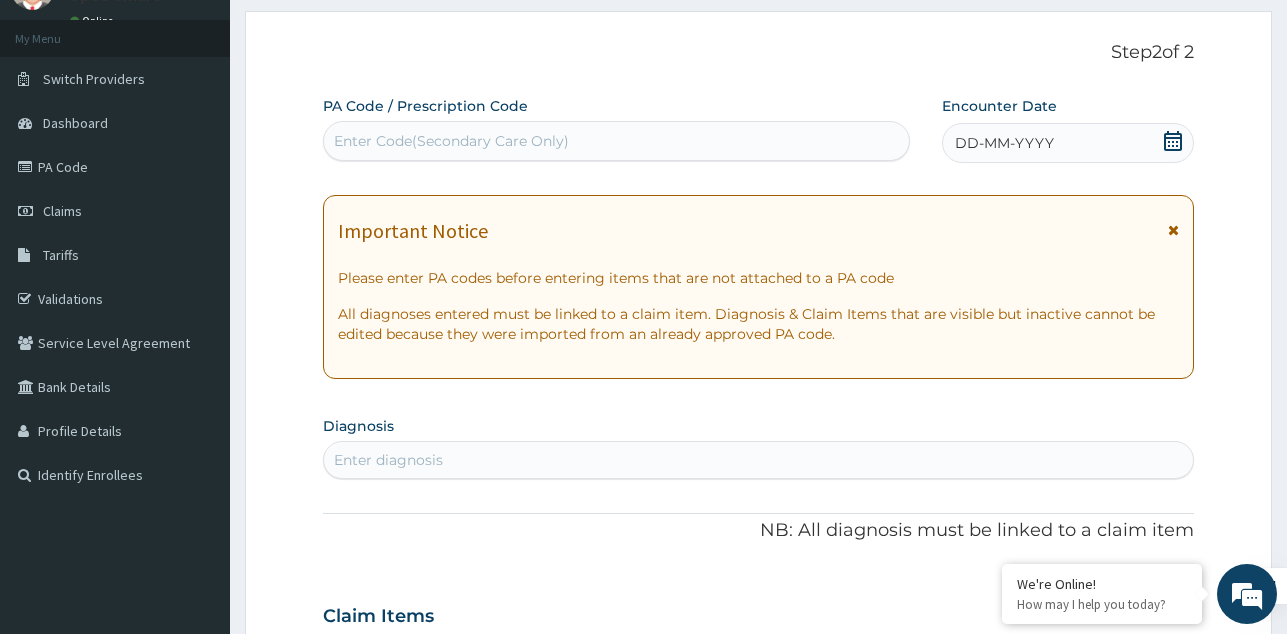 scroll, scrollTop: 0, scrollLeft: 0, axis: both 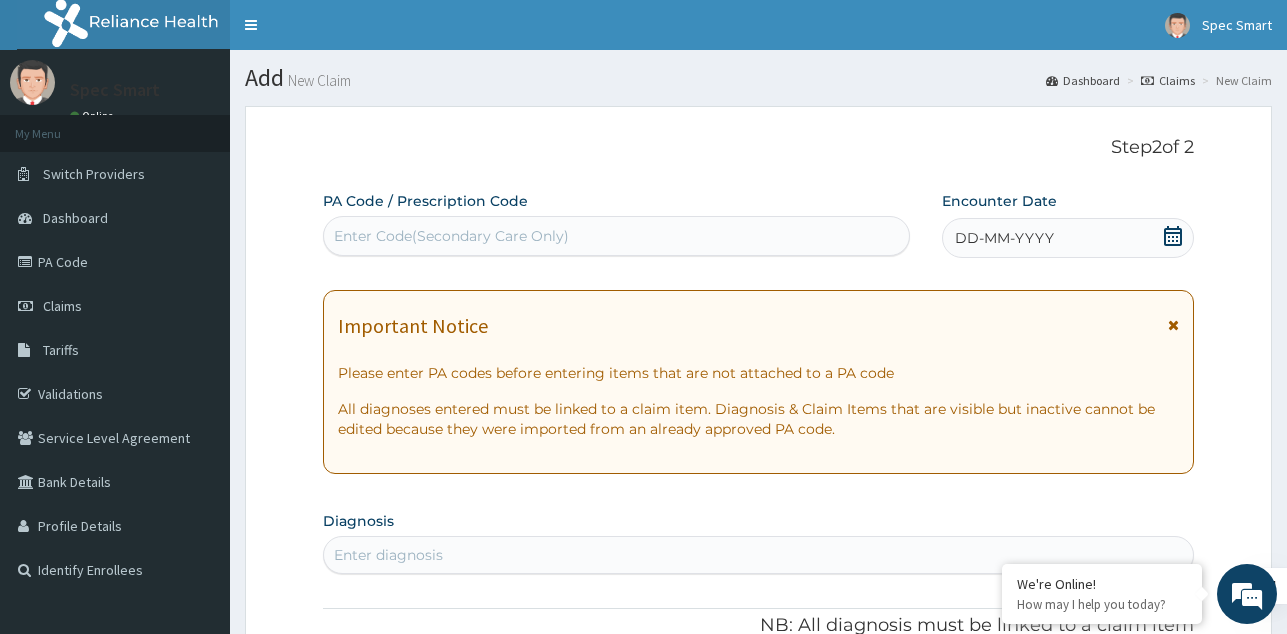 click on "Enter Code(Secondary Care Only)" at bounding box center (451, 236) 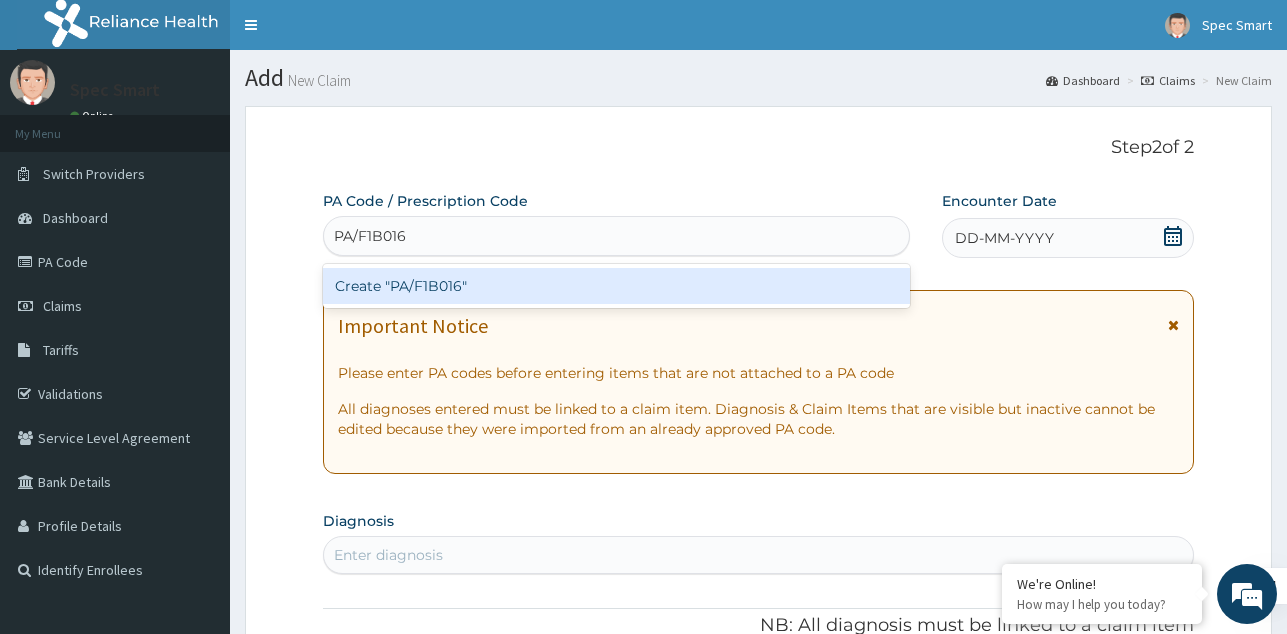 click on "Create "PA/F1B016"" at bounding box center [616, 286] 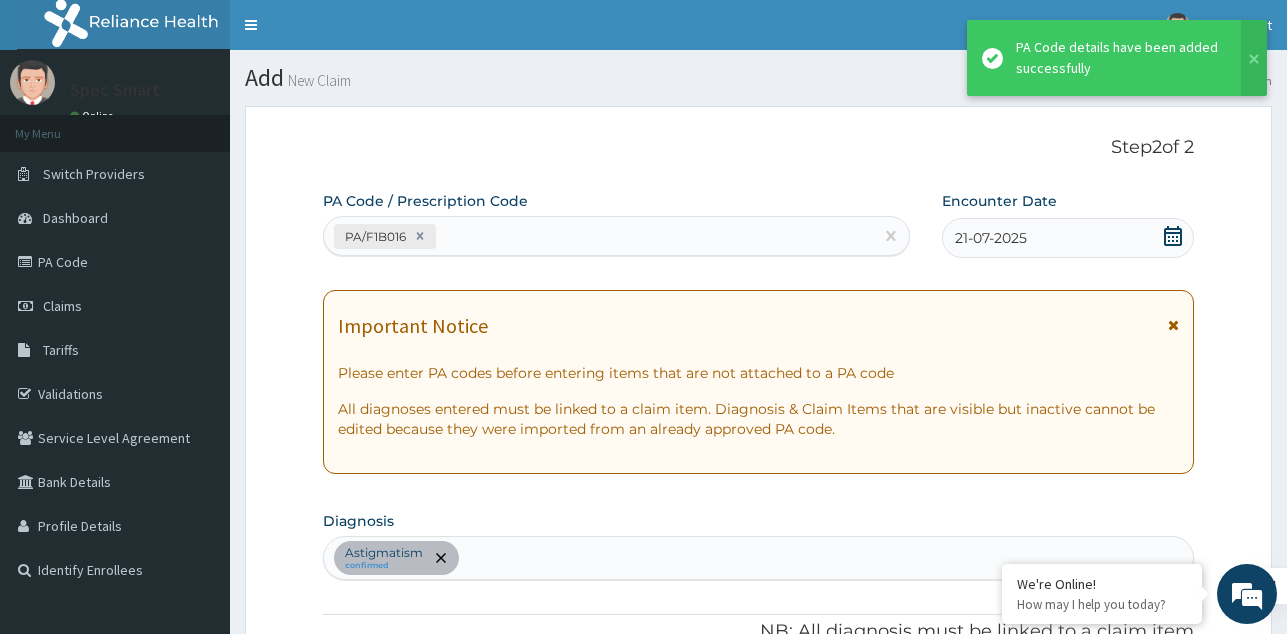 scroll, scrollTop: 722, scrollLeft: 0, axis: vertical 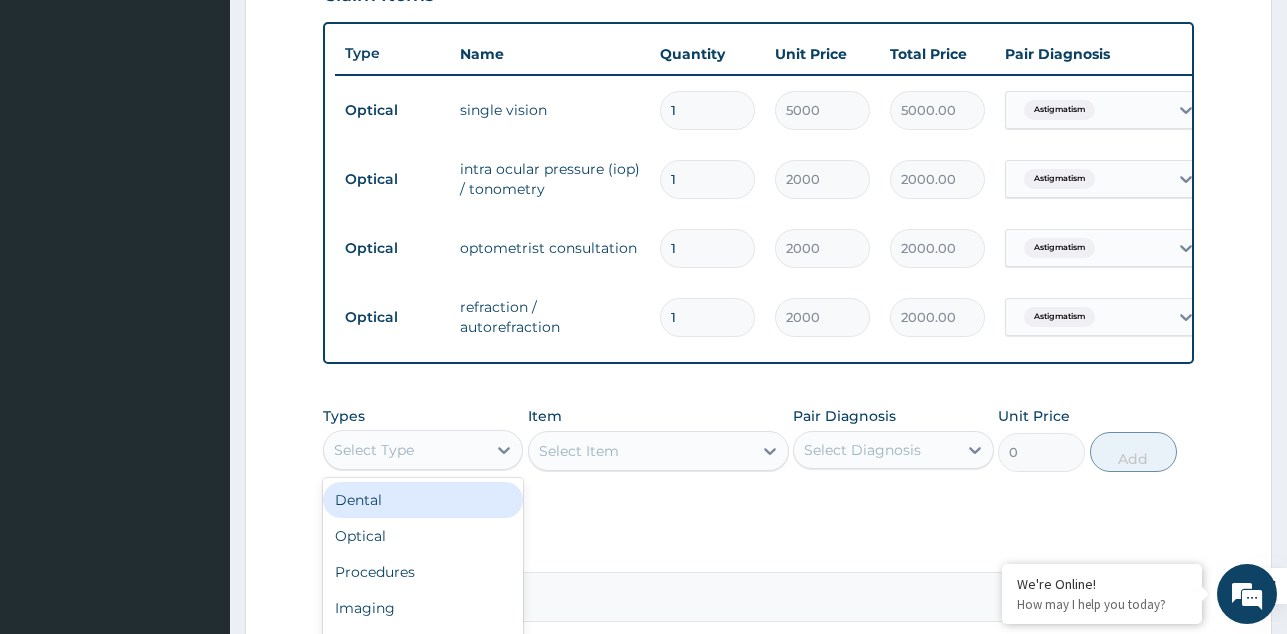 click on "Select Type" at bounding box center (405, 450) 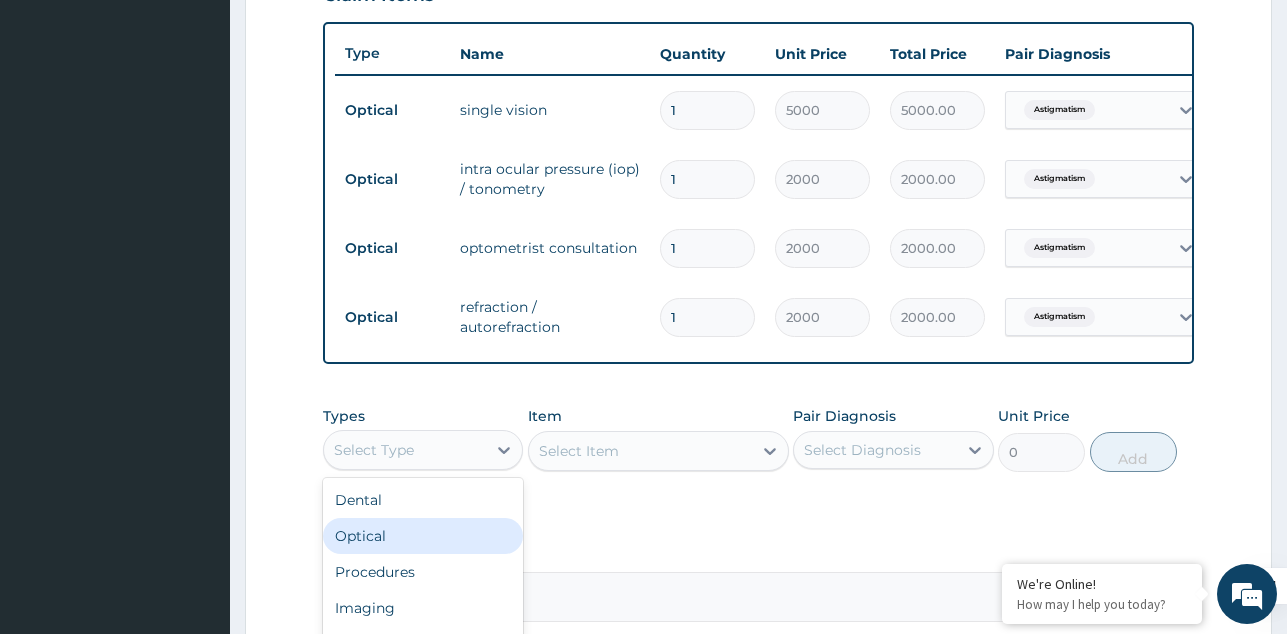 click on "Optical" at bounding box center (423, 536) 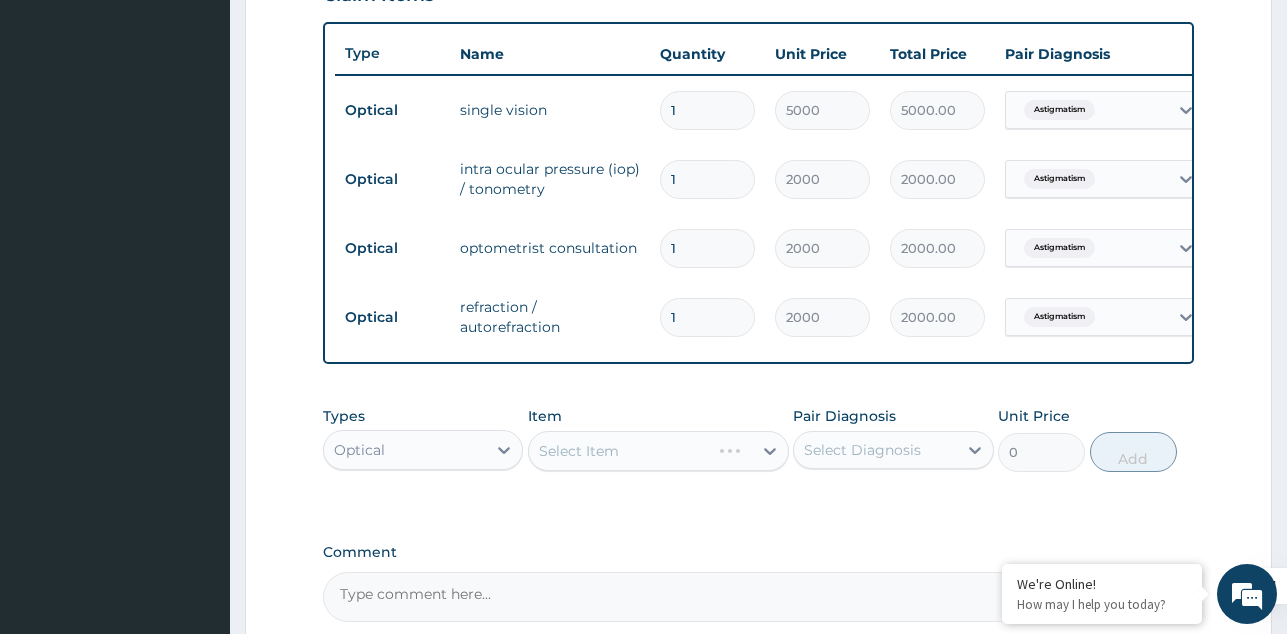 click on "Select Diagnosis" at bounding box center (862, 450) 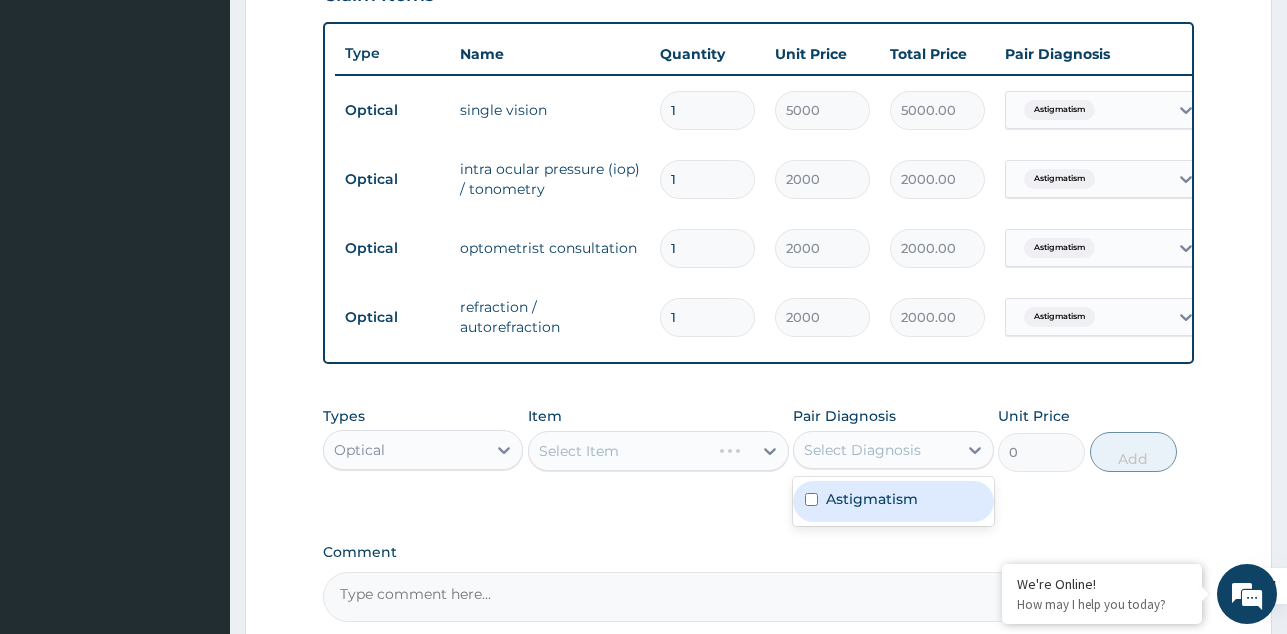 click on "Astigmatism" at bounding box center [872, 499] 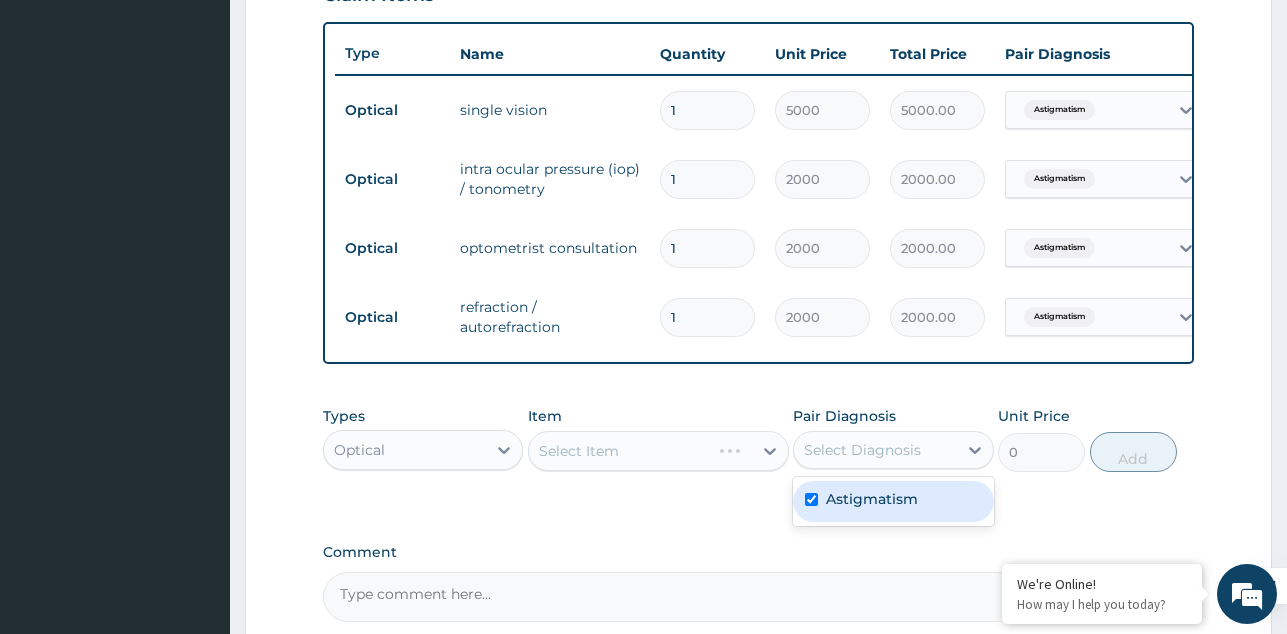 checkbox on "true" 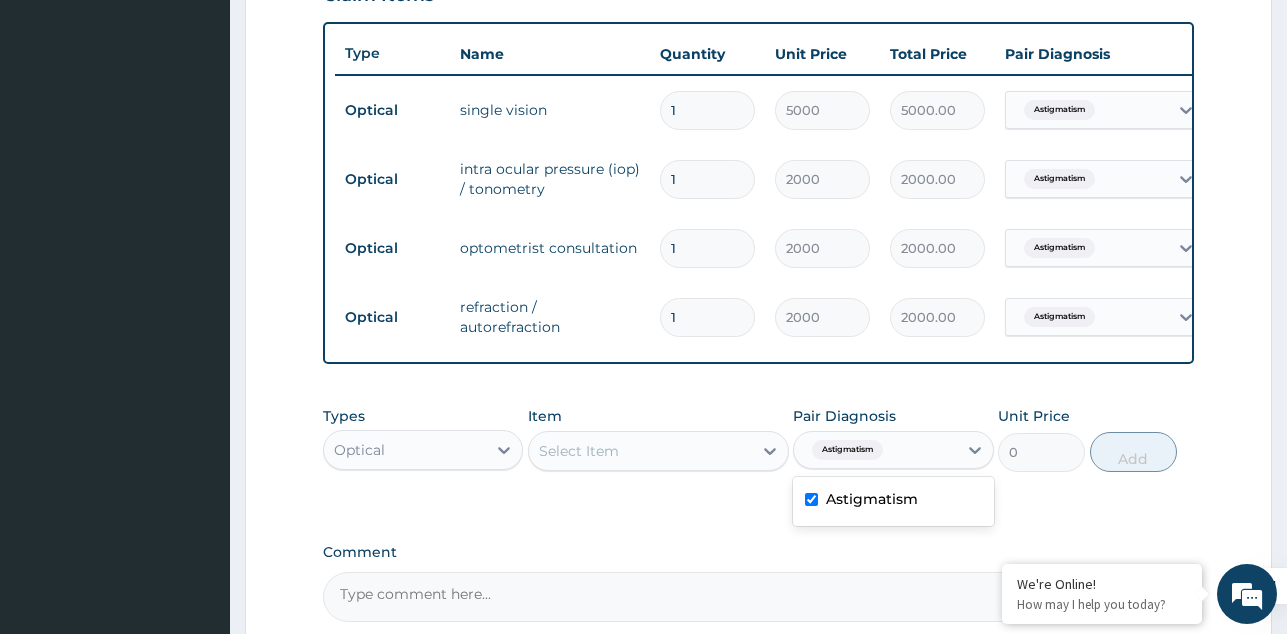 click on "Select Item" at bounding box center (640, 451) 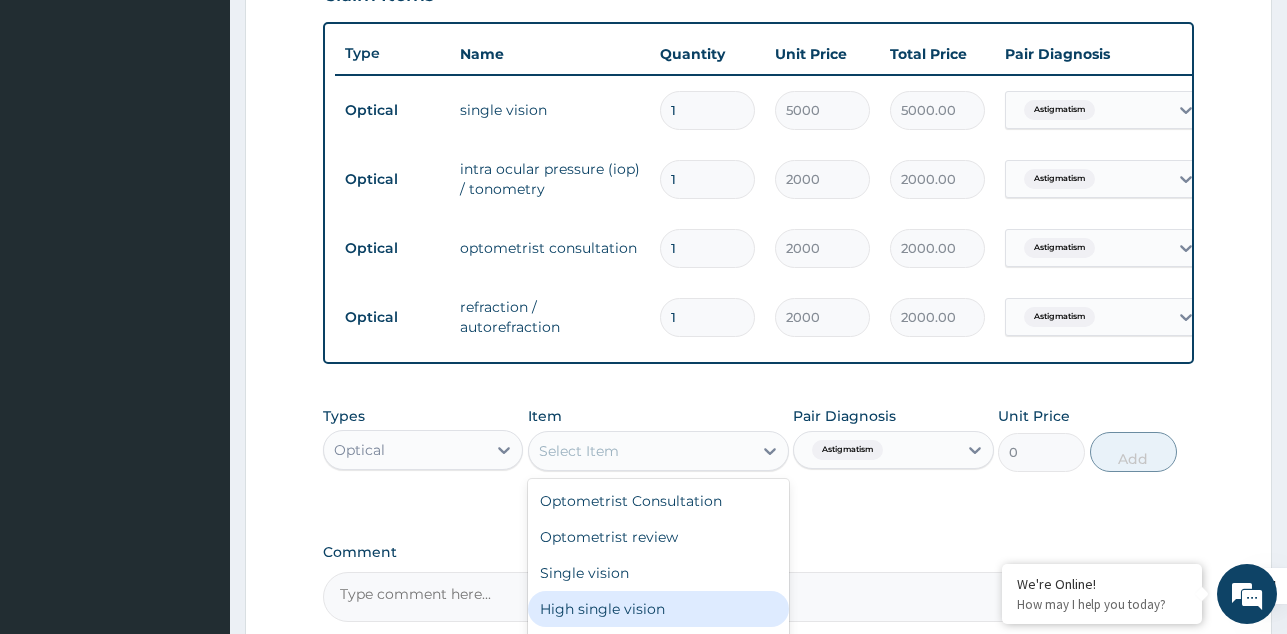 click on "High single vision" at bounding box center (658, 609) 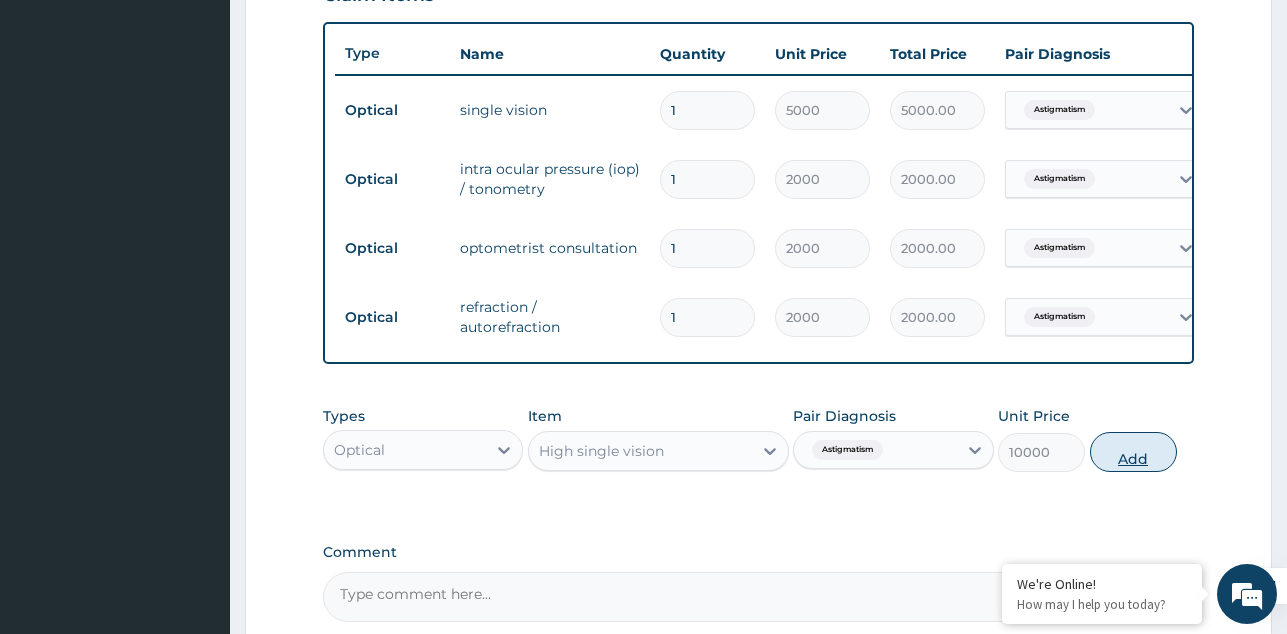 click on "Add" at bounding box center (1133, 452) 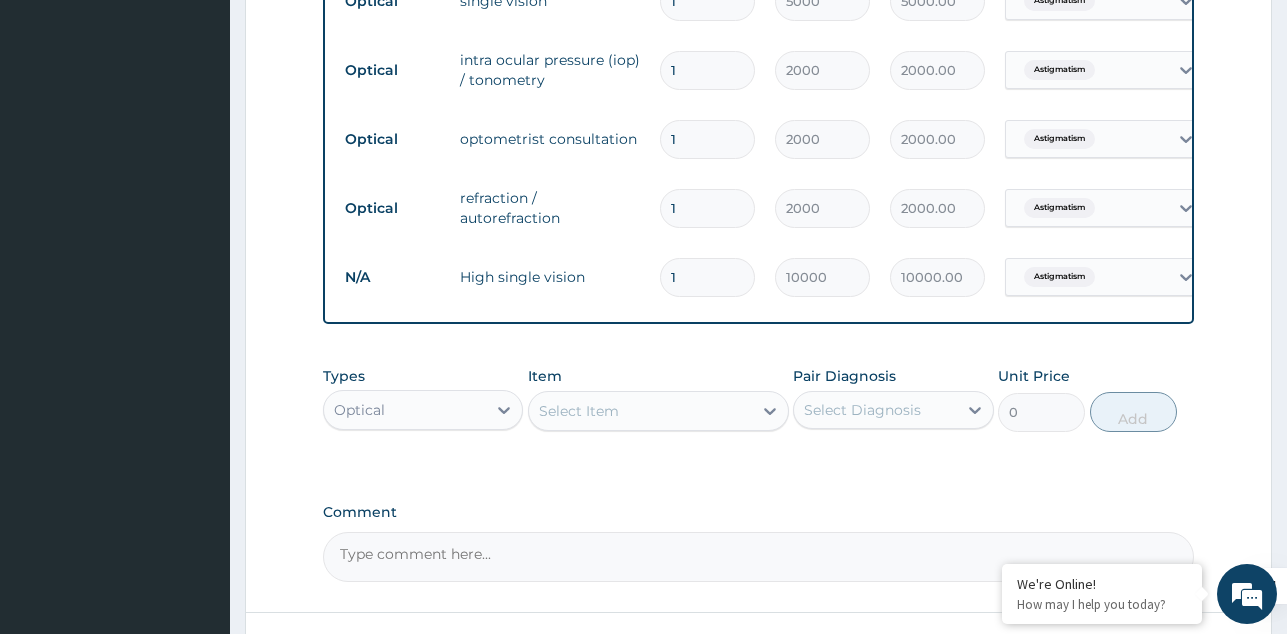 scroll, scrollTop: 1004, scrollLeft: 0, axis: vertical 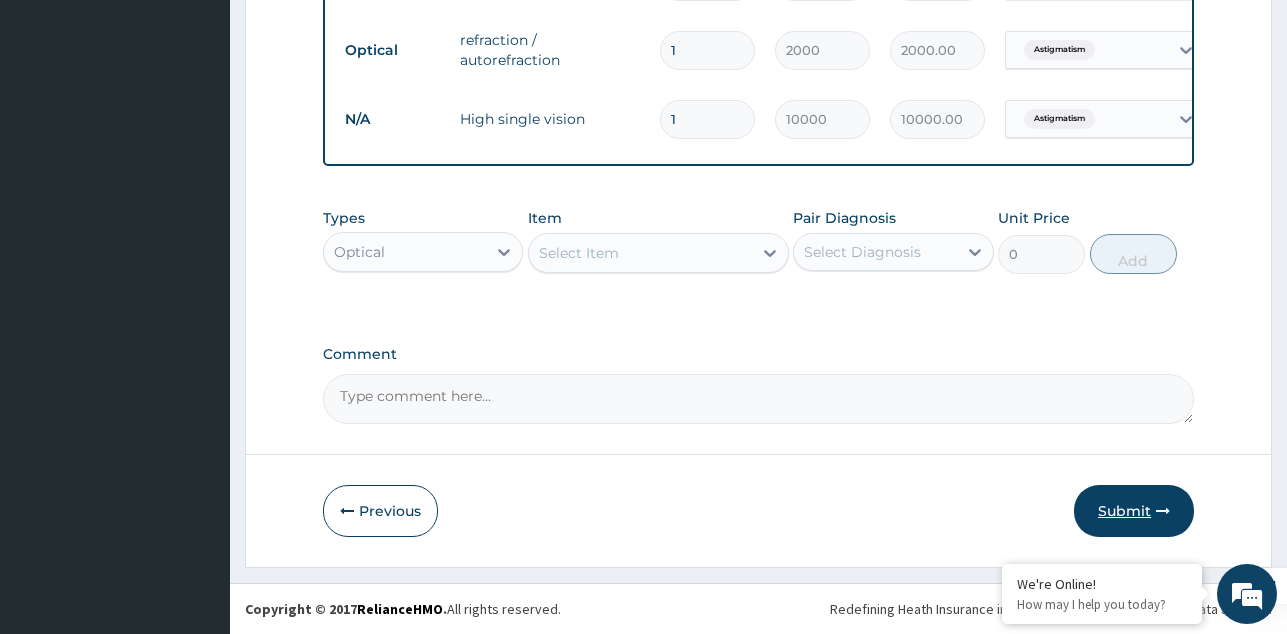 click on "Submit" at bounding box center [1134, 511] 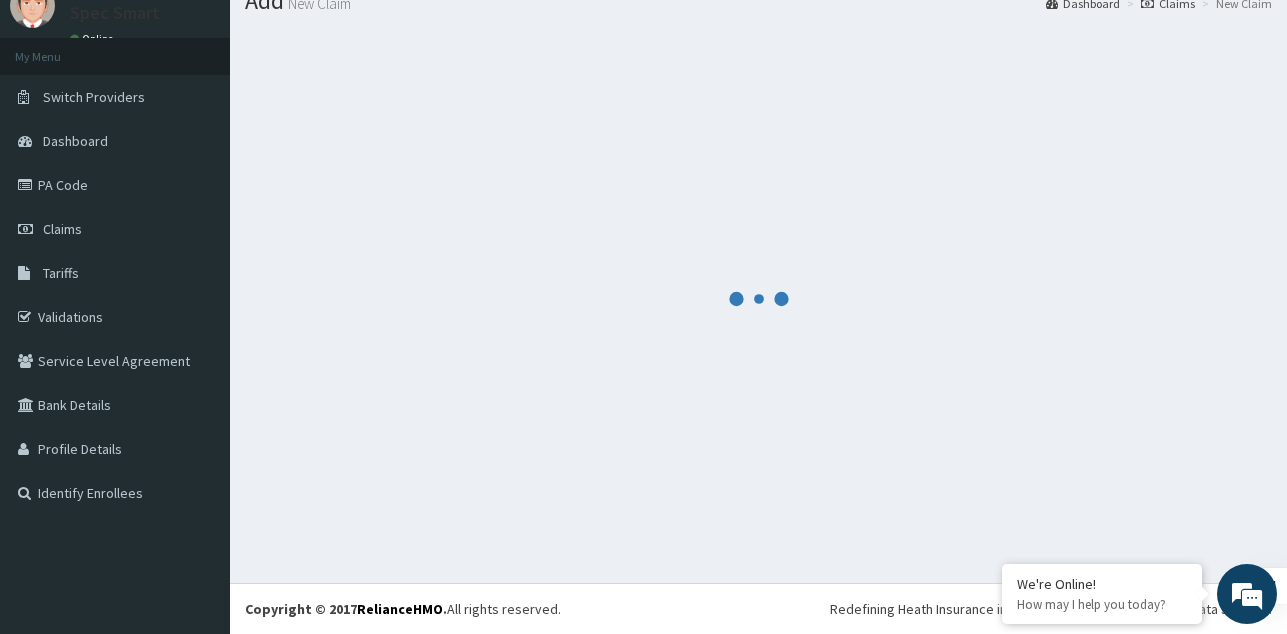 scroll, scrollTop: 1004, scrollLeft: 0, axis: vertical 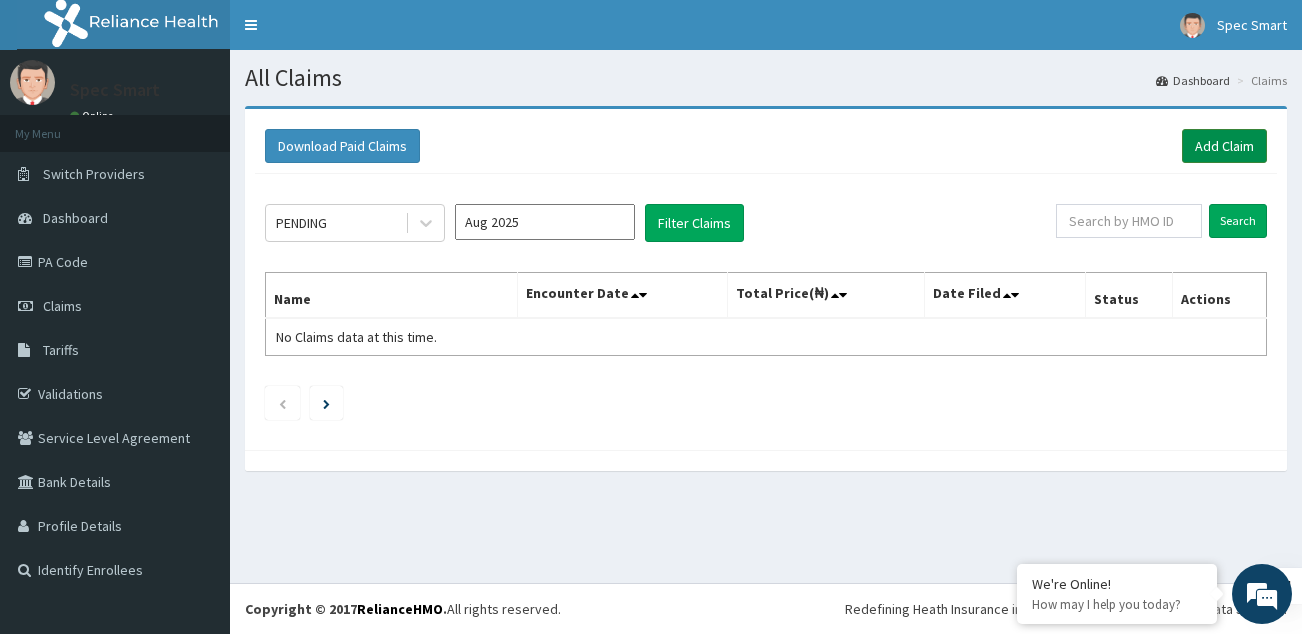 click on "Add Claim" at bounding box center (1224, 146) 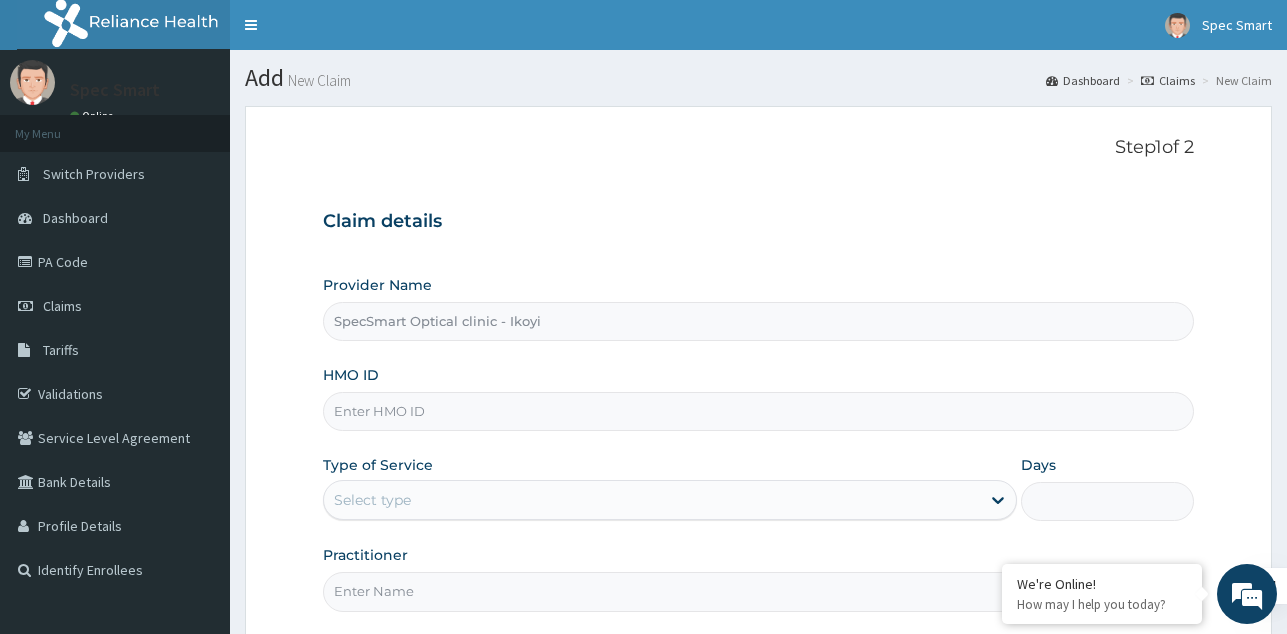 scroll, scrollTop: 0, scrollLeft: 0, axis: both 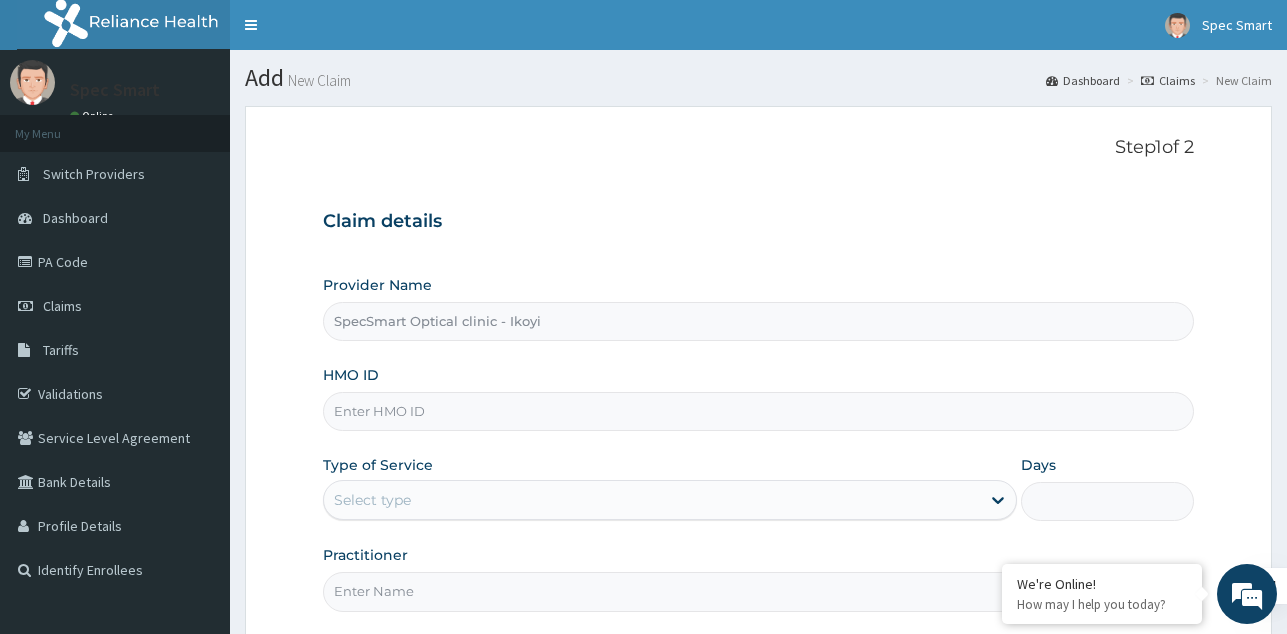 click on "HMO ID" at bounding box center (758, 411) 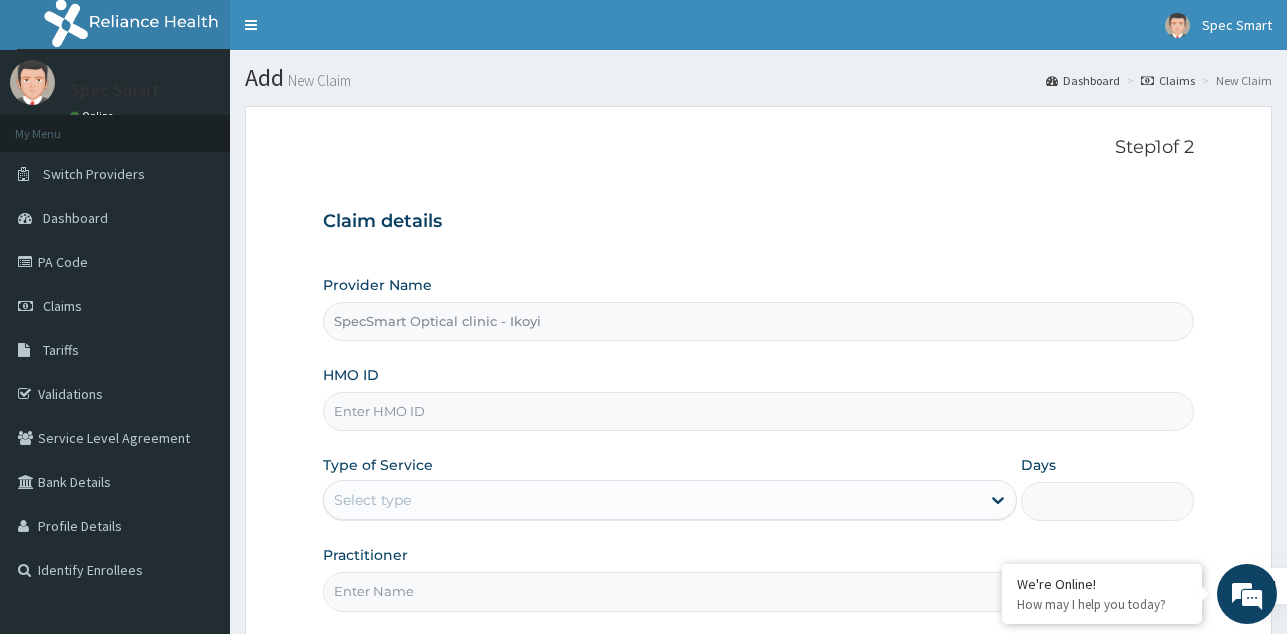paste on "RBN/10206/A" 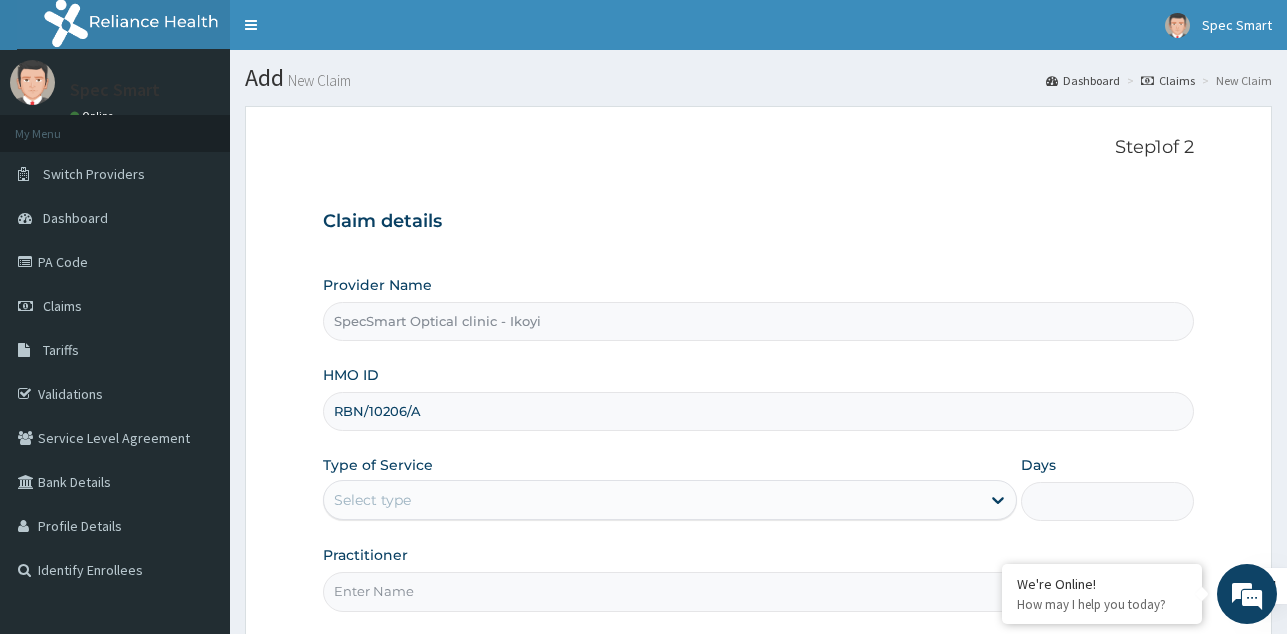 type on "RBN/10206/A" 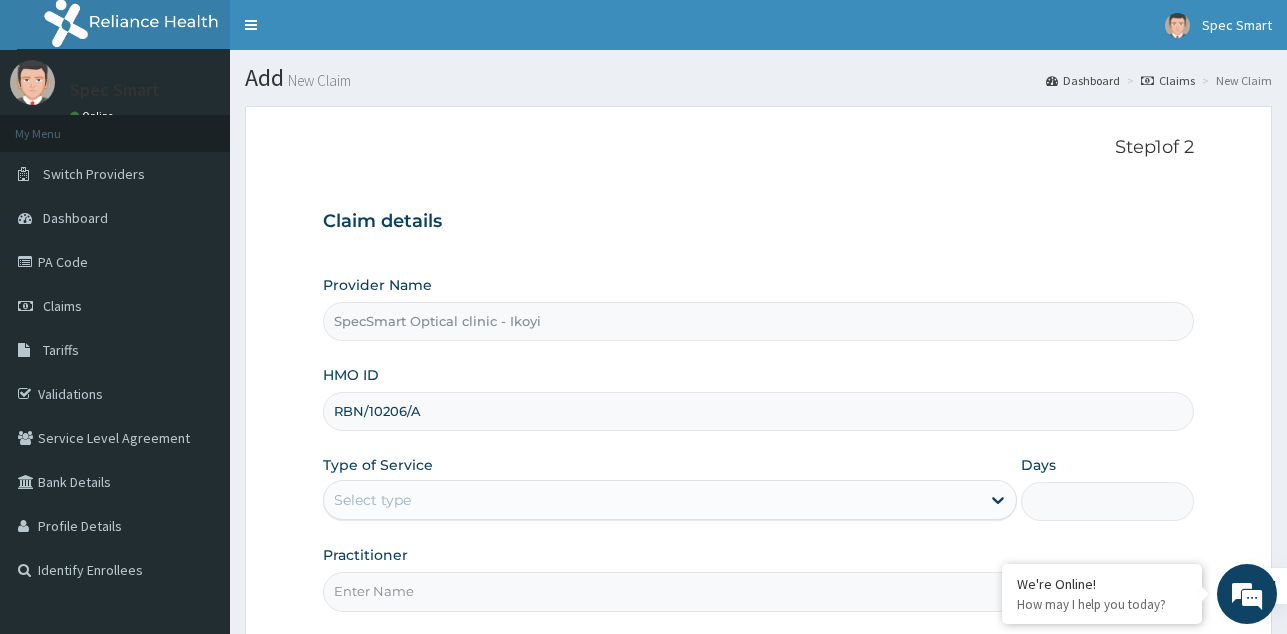 click on "Select type" at bounding box center [652, 500] 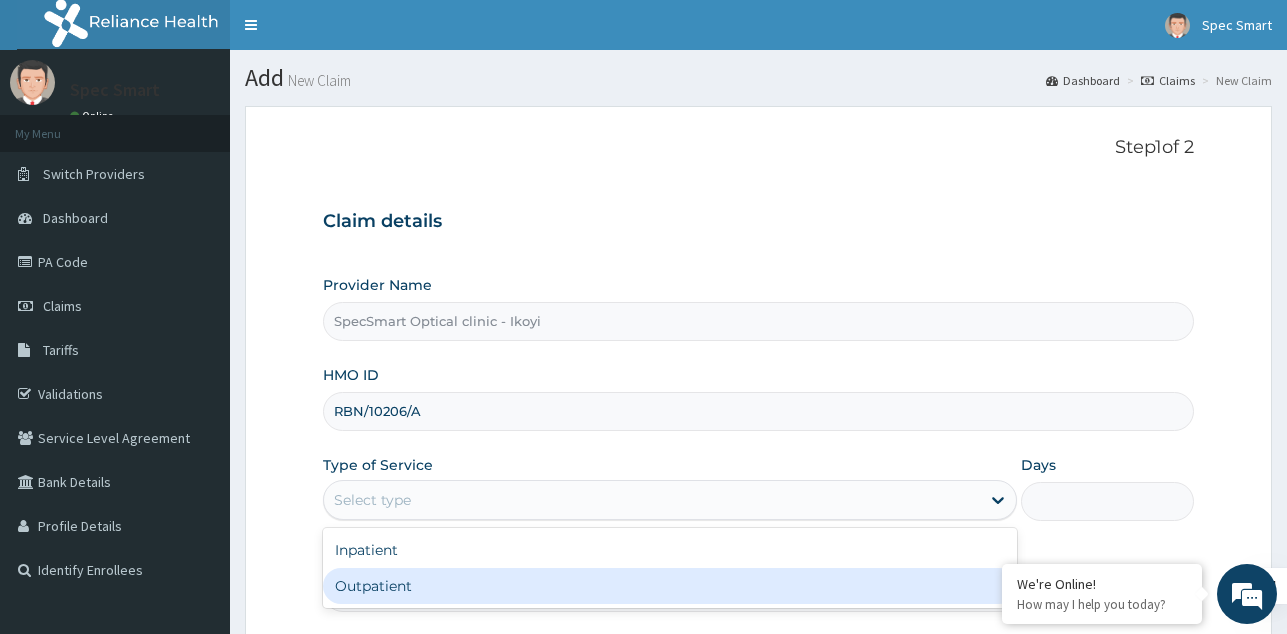 click on "Outpatient" at bounding box center [670, 586] 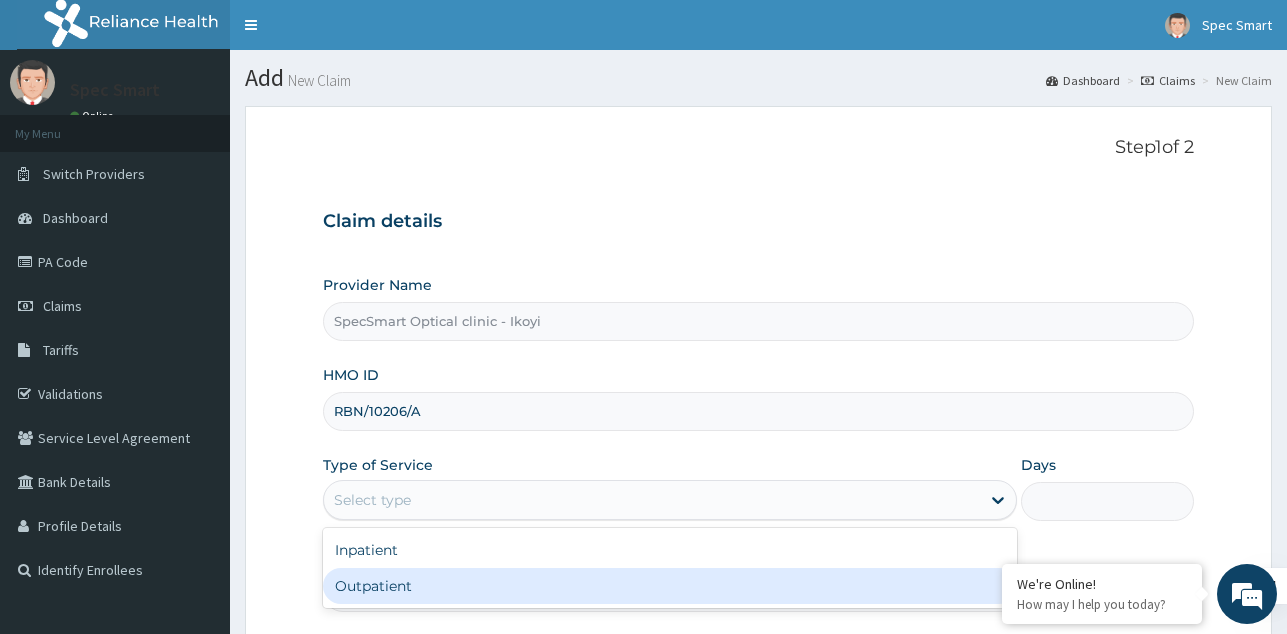 type on "1" 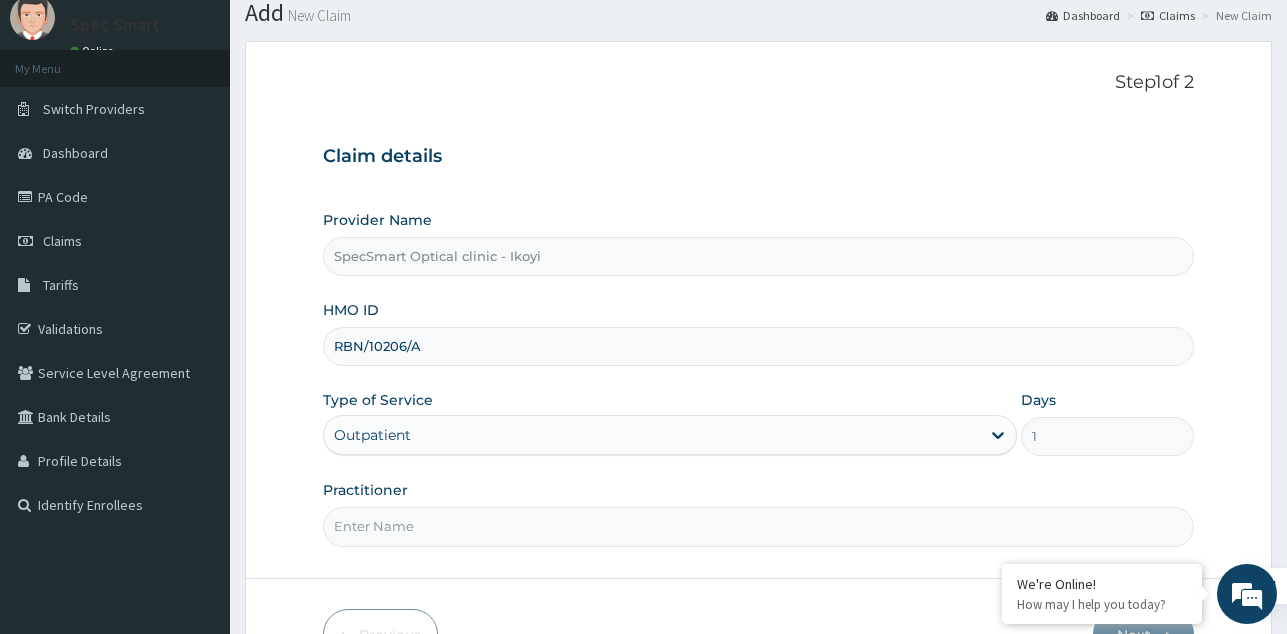 scroll, scrollTop: 100, scrollLeft: 0, axis: vertical 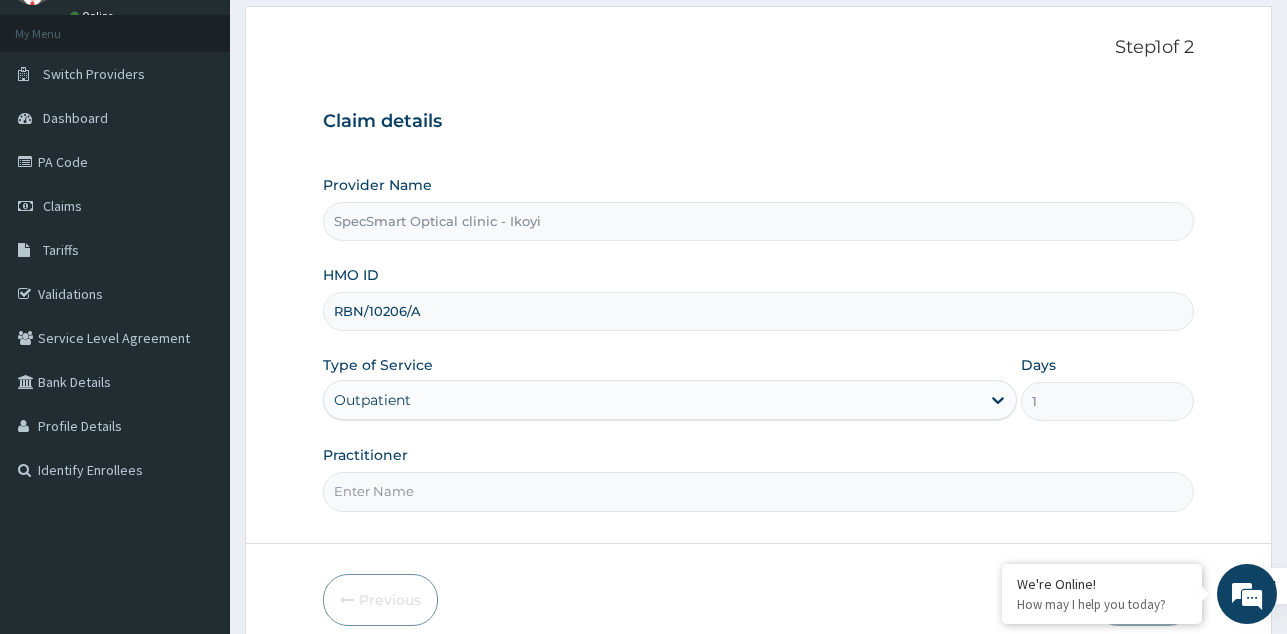 click on "Practitioner" at bounding box center (758, 491) 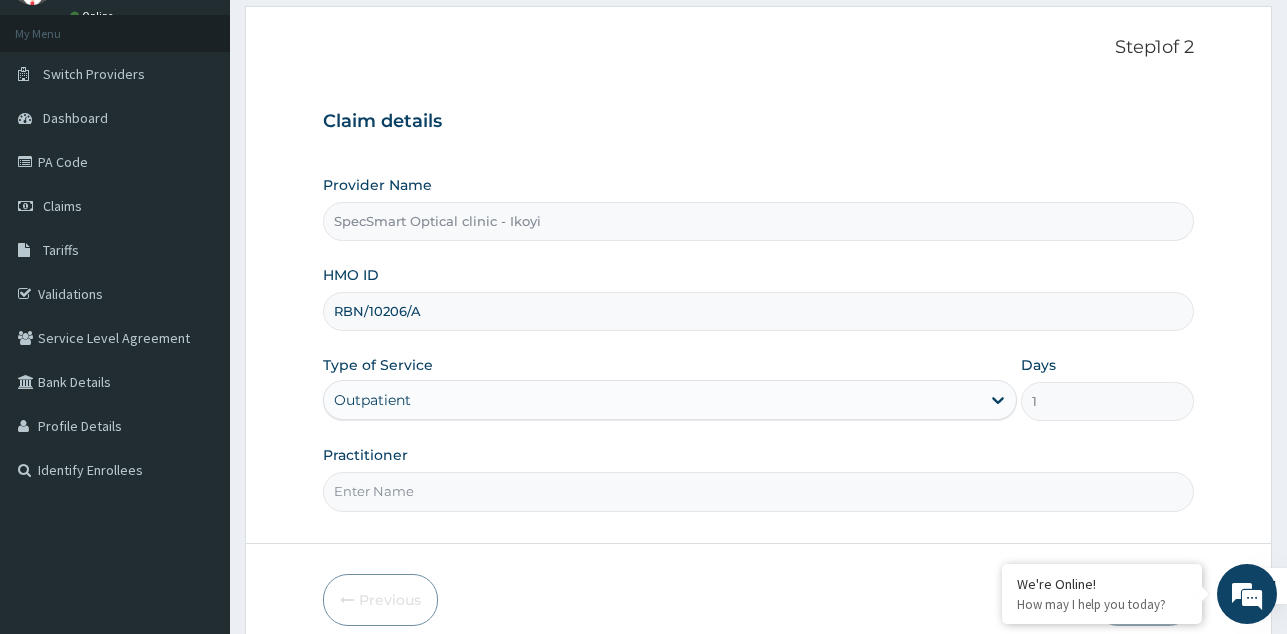 type on "SPECSMART" 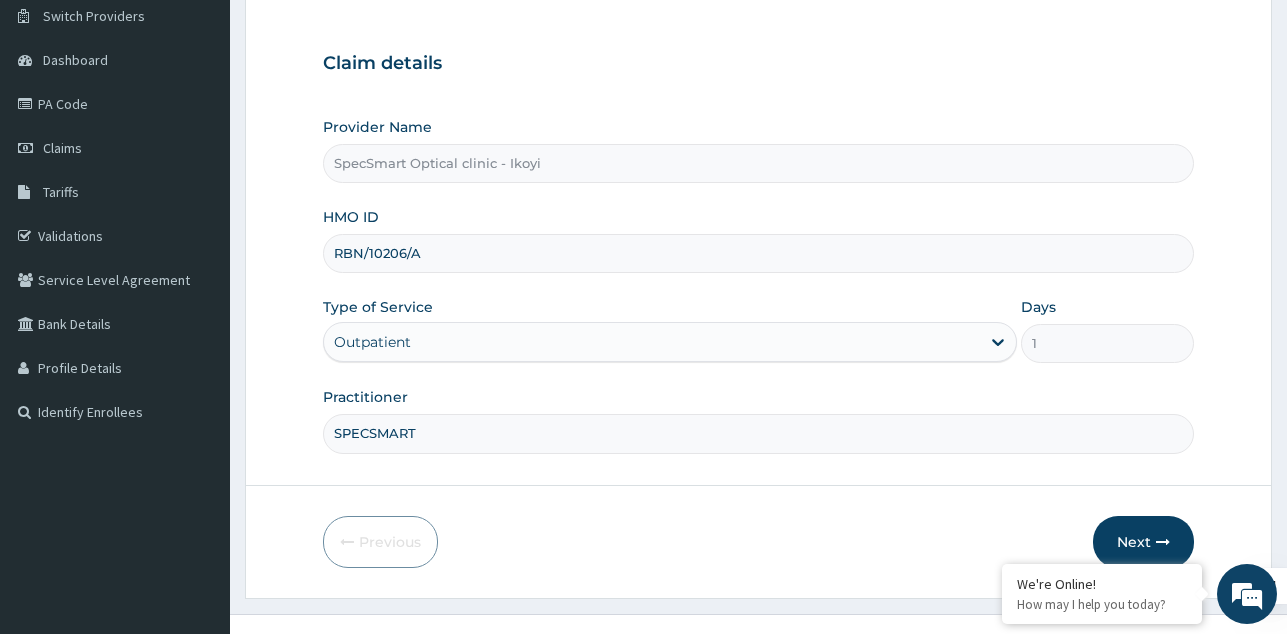 scroll, scrollTop: 189, scrollLeft: 0, axis: vertical 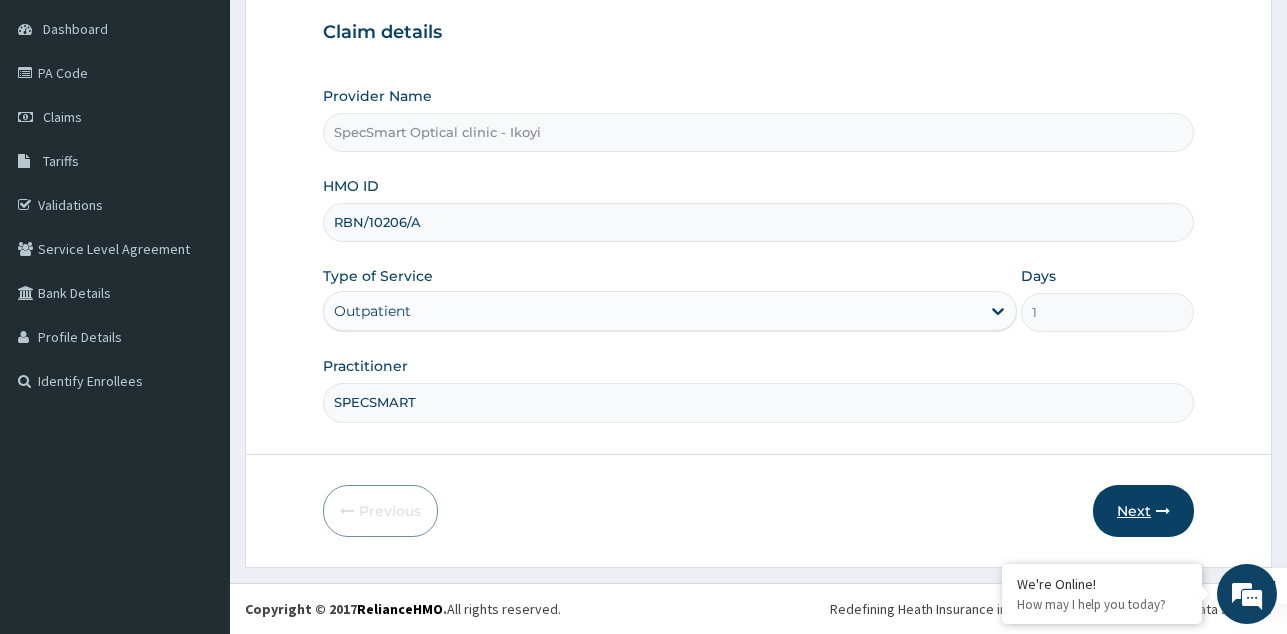click on "Next" at bounding box center (1143, 511) 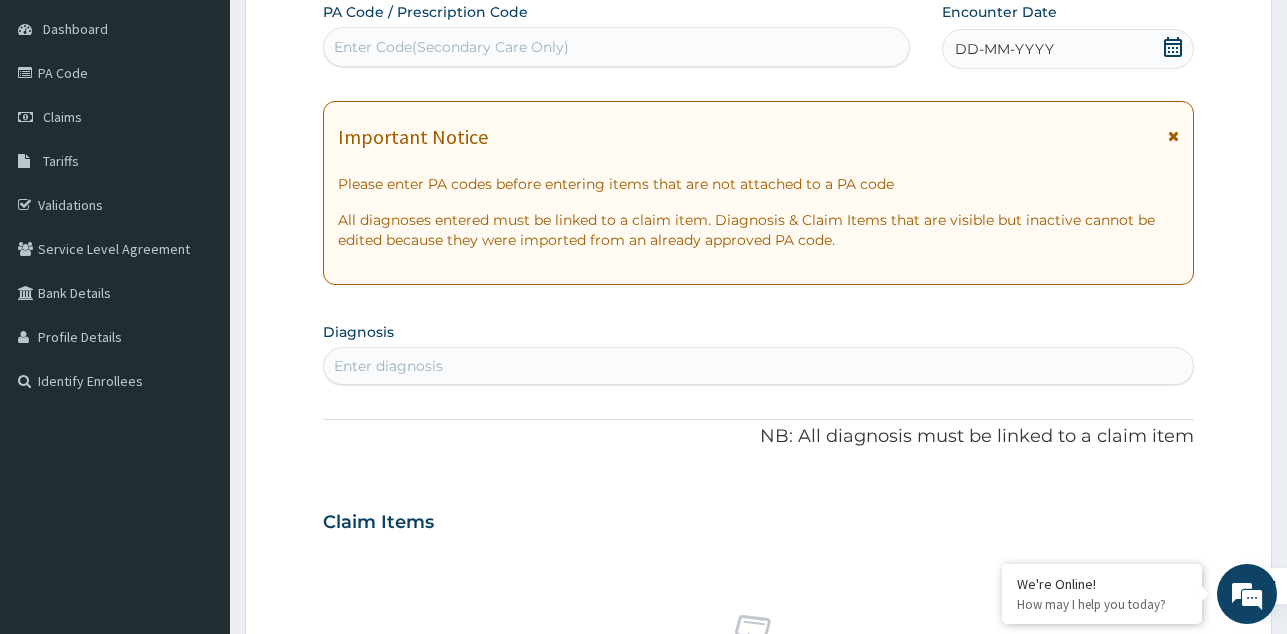 scroll, scrollTop: 0, scrollLeft: 0, axis: both 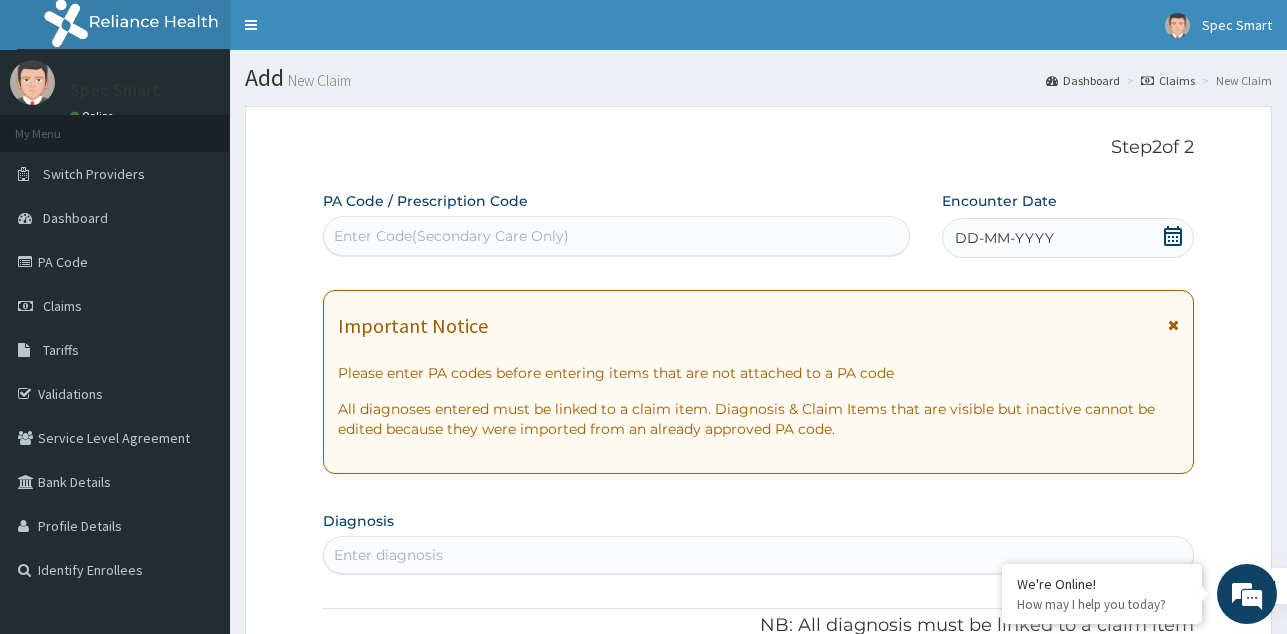 click on "Enter Code(Secondary Care Only)" at bounding box center (451, 236) 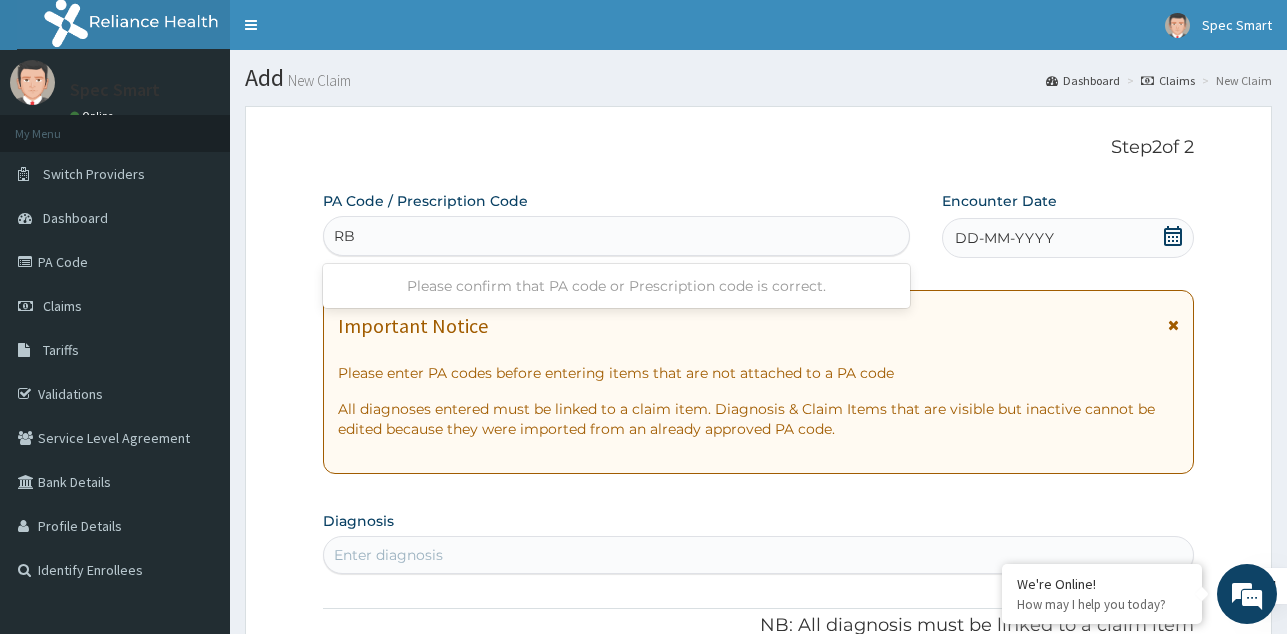 type on "R" 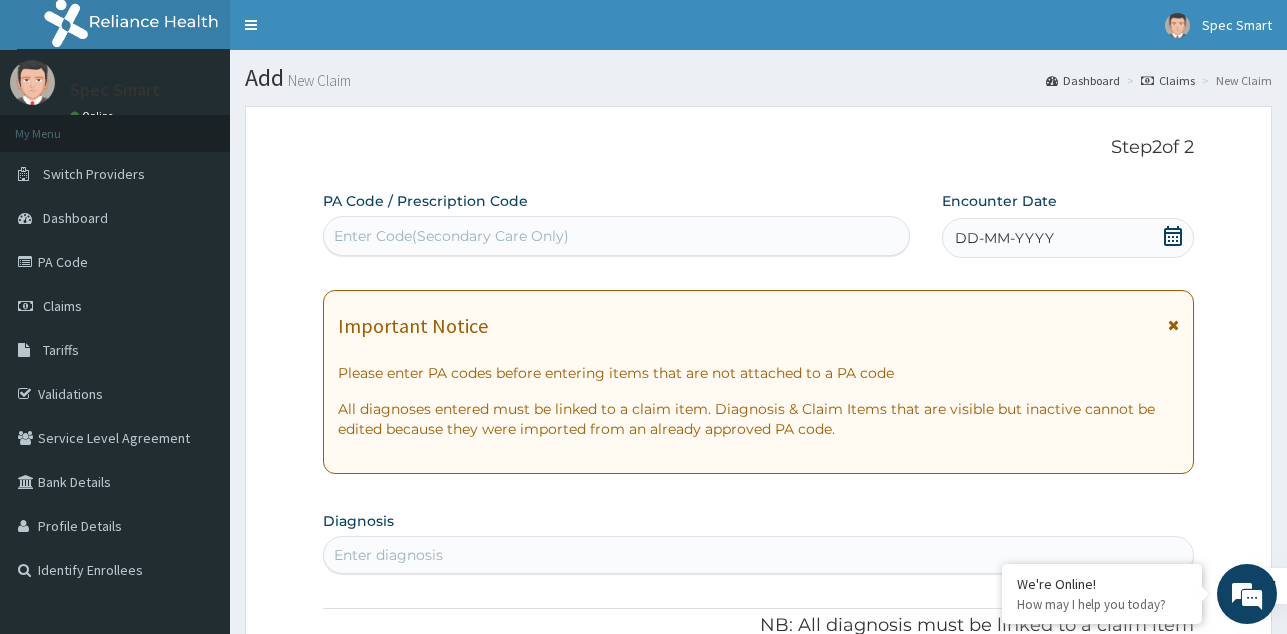 paste on "PA/ECBF1D" 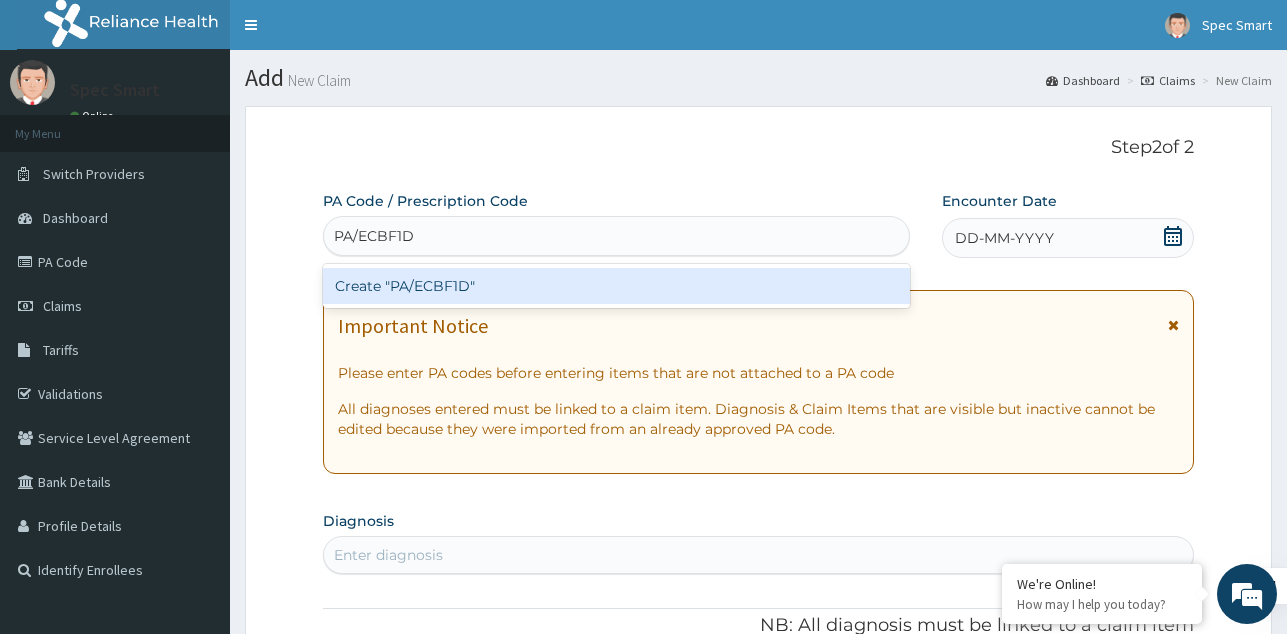 click on "Create "PA/ECBF1D"" at bounding box center [616, 286] 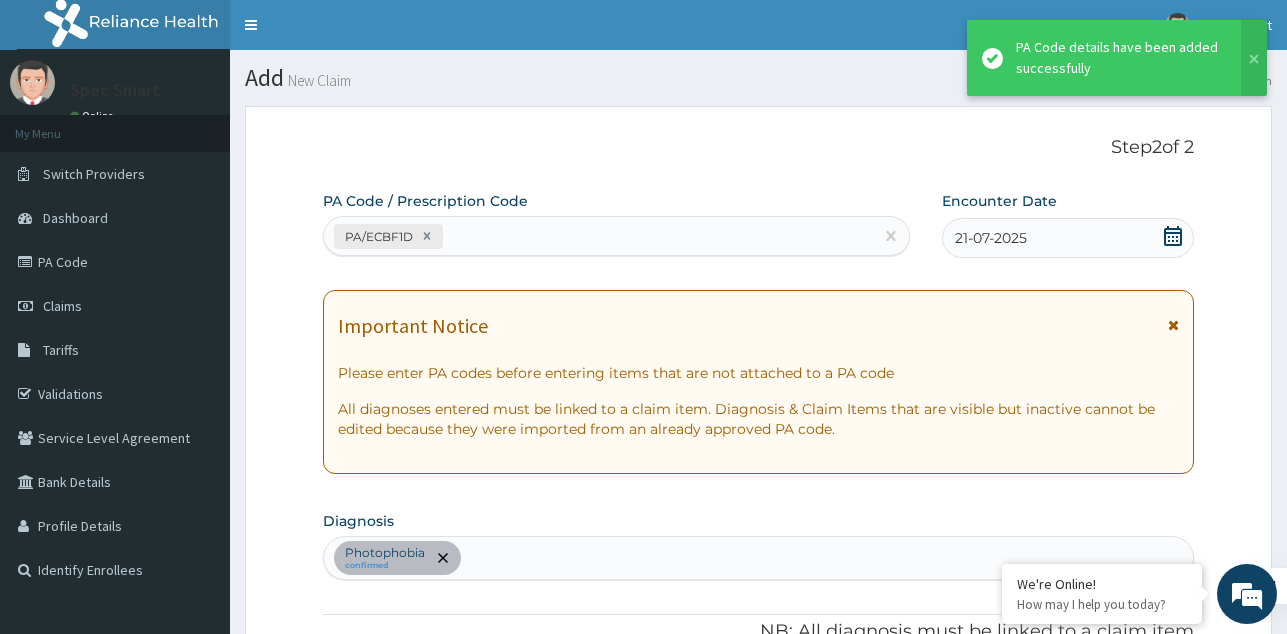 scroll, scrollTop: 722, scrollLeft: 0, axis: vertical 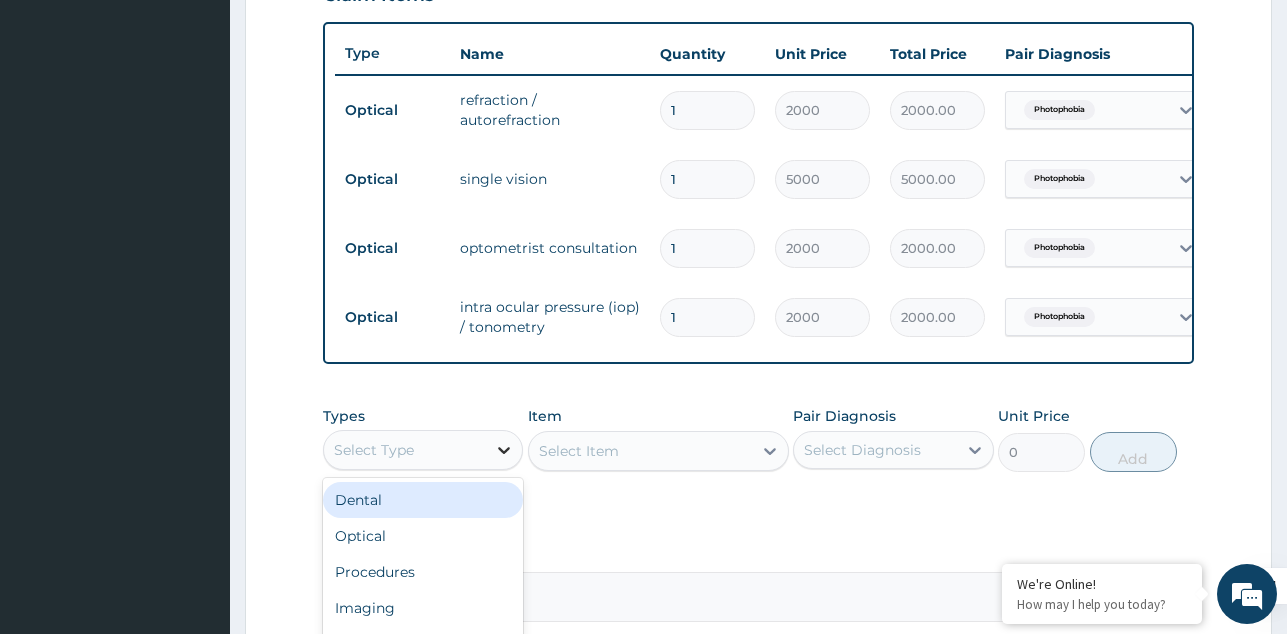 click at bounding box center (504, 450) 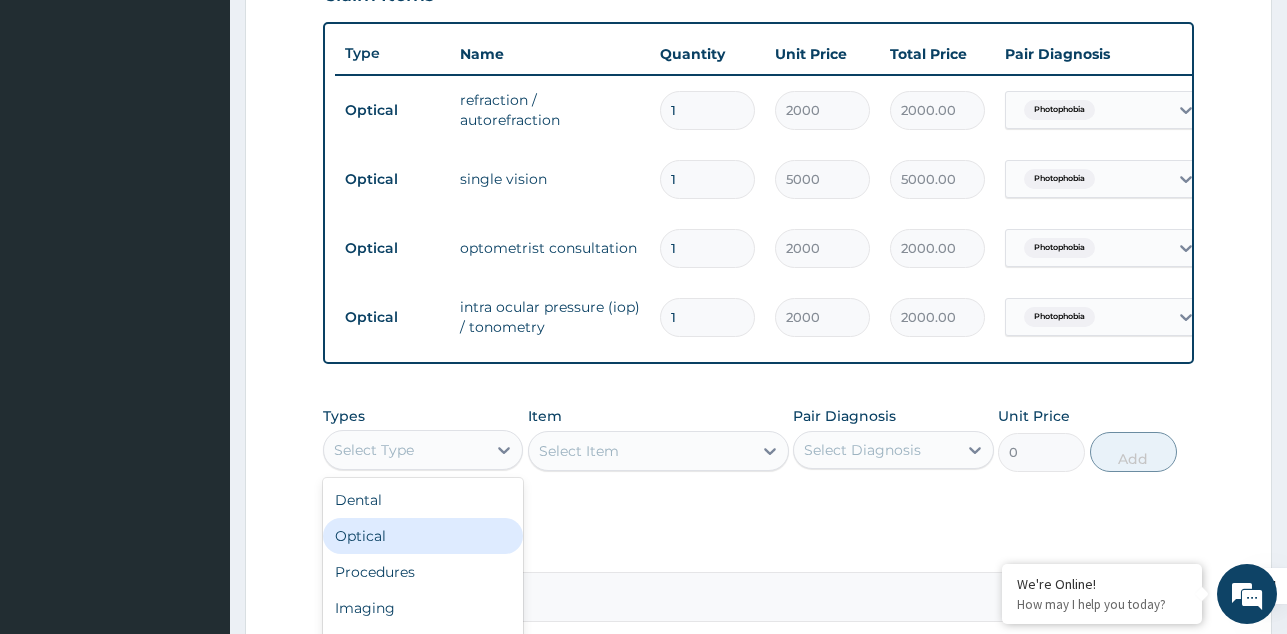 click on "Optical" at bounding box center (423, 536) 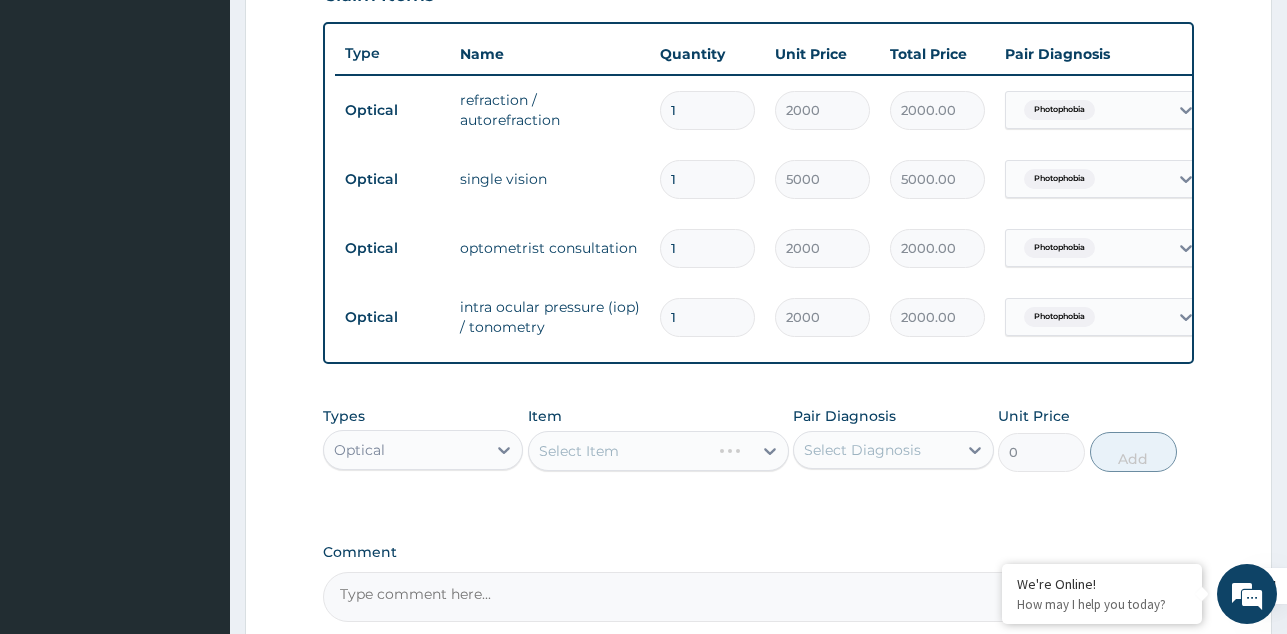 click on "Select Diagnosis" at bounding box center [862, 450] 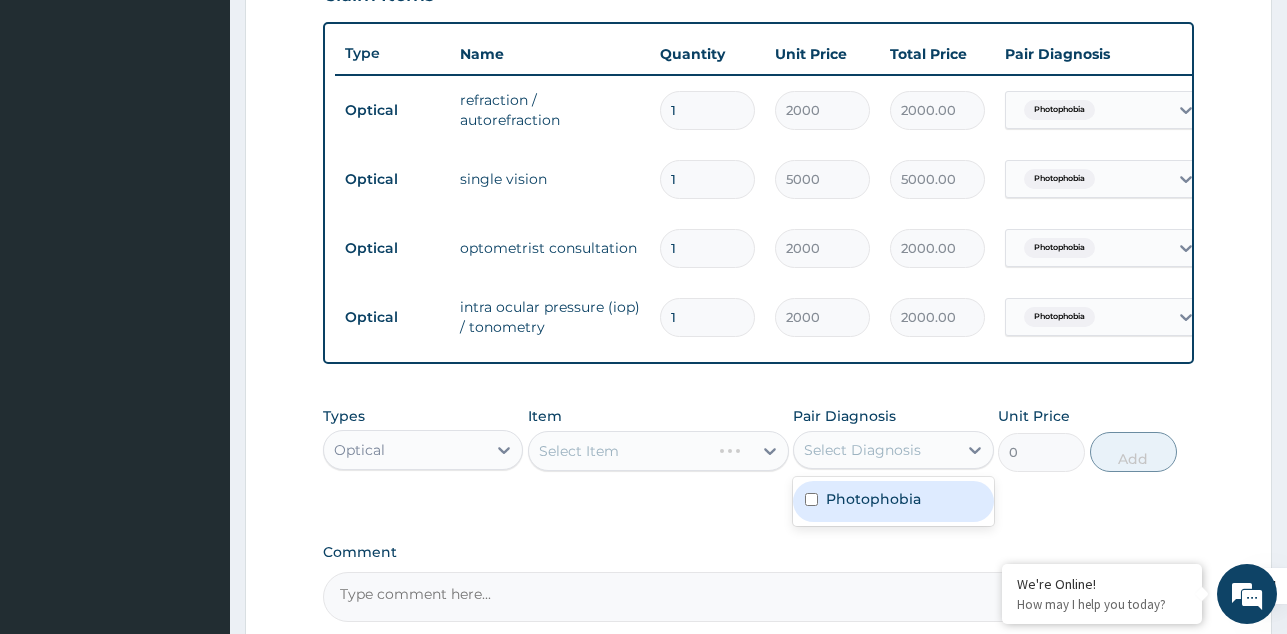 click on "Photophobia" at bounding box center (873, 499) 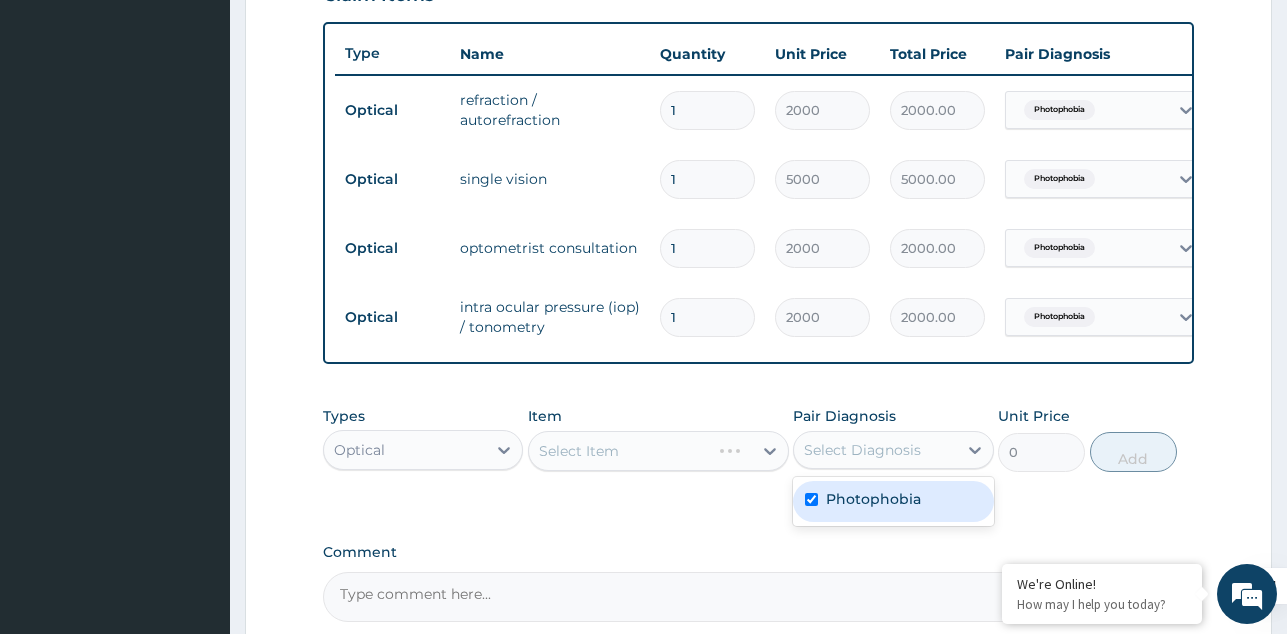 checkbox on "true" 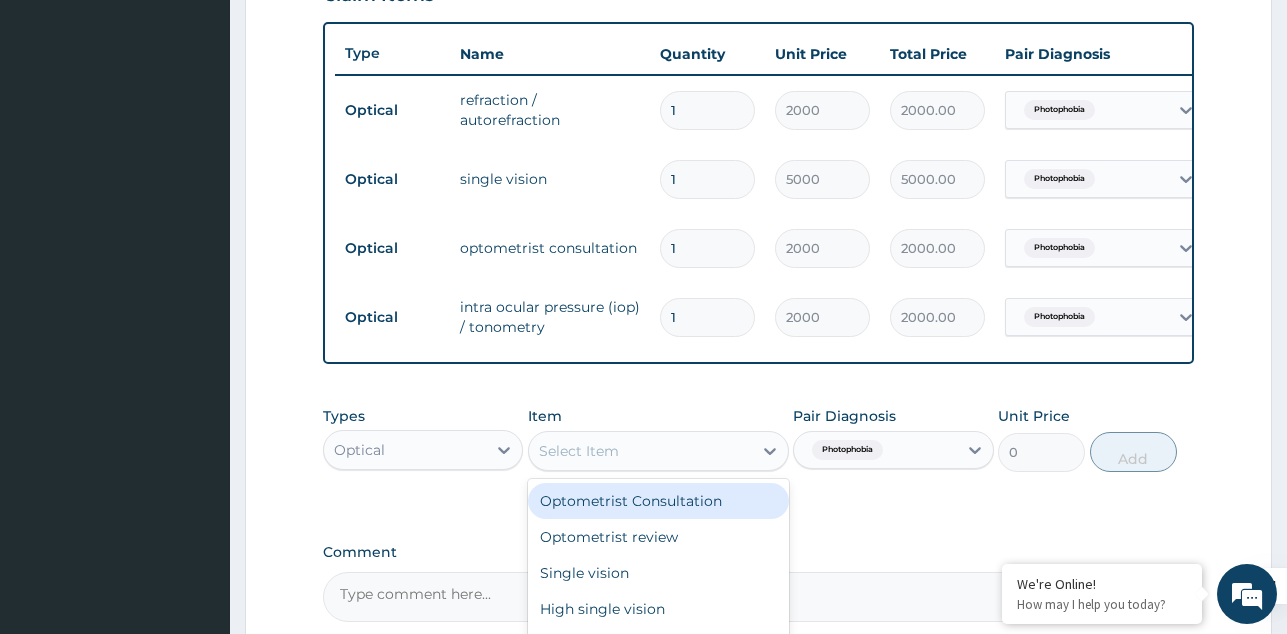 click on "Select Item" at bounding box center [579, 451] 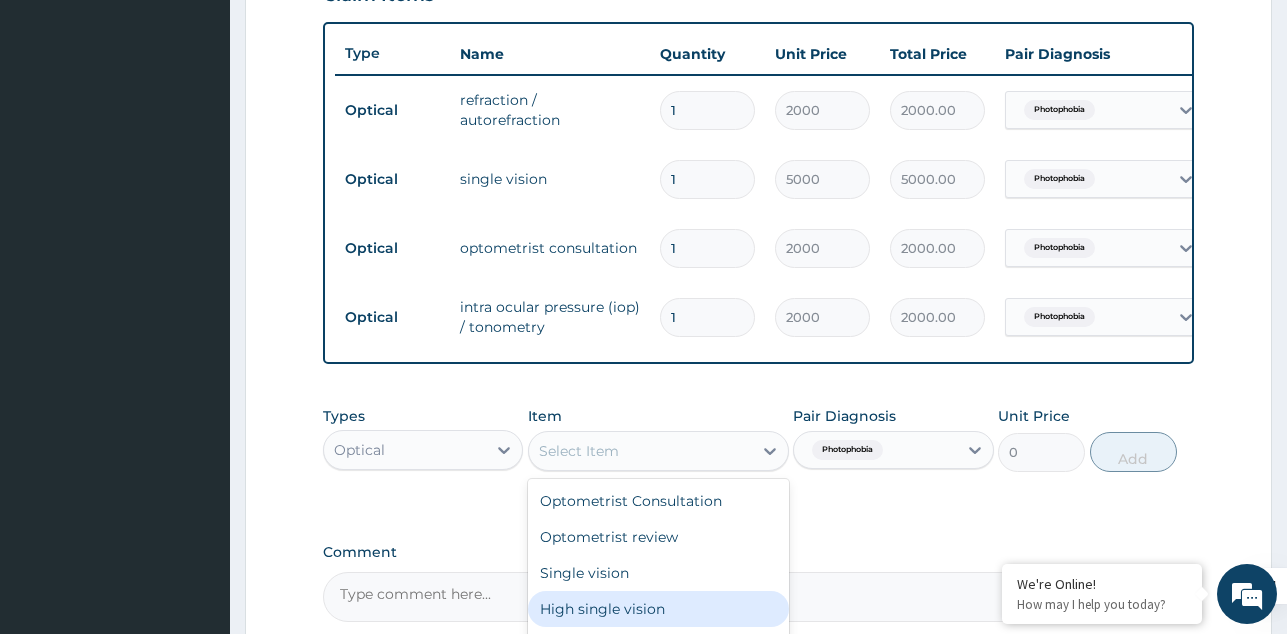 click on "High single vision" at bounding box center (658, 609) 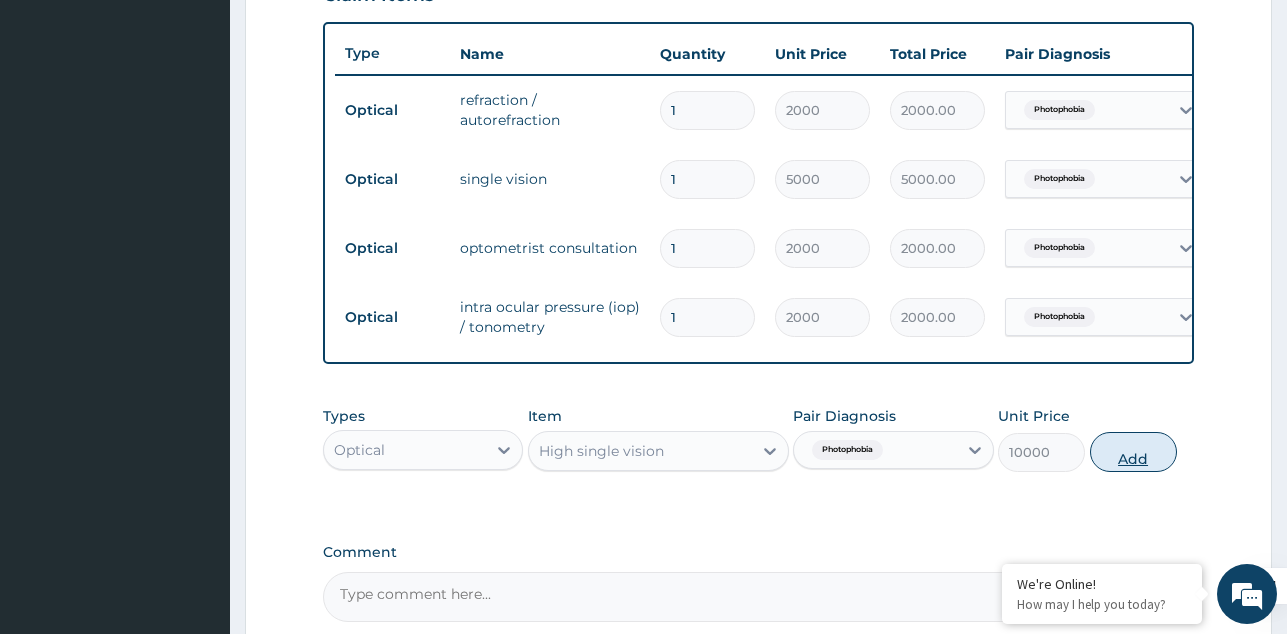 click on "Add" at bounding box center [1133, 452] 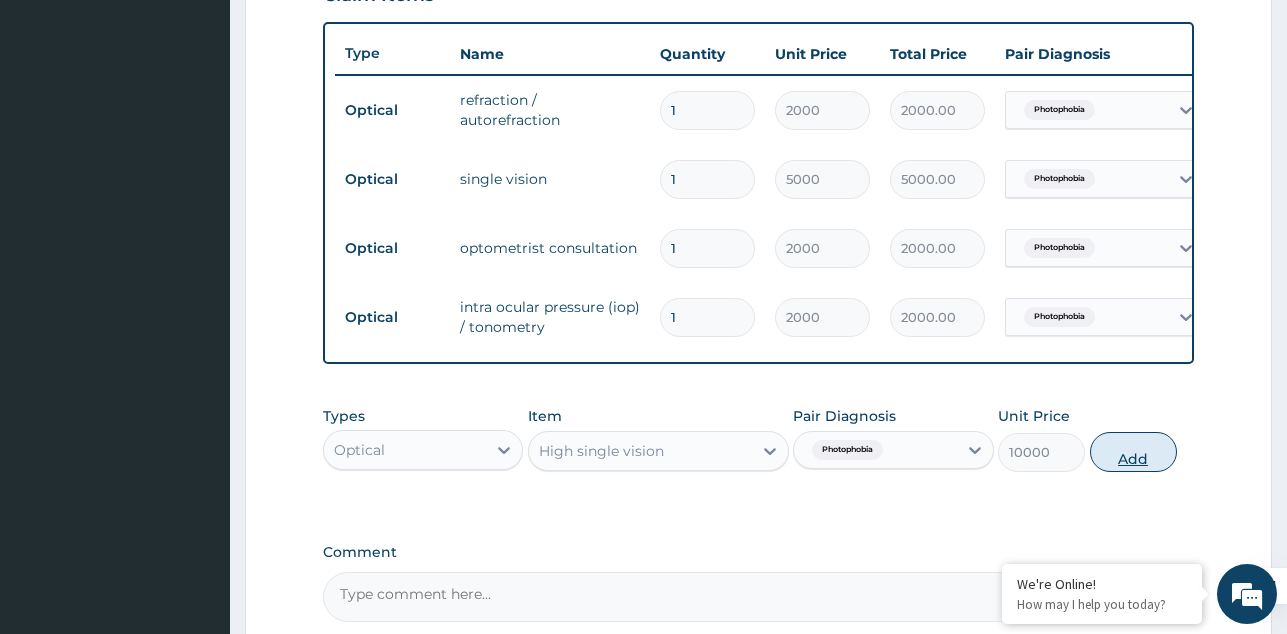 type on "0" 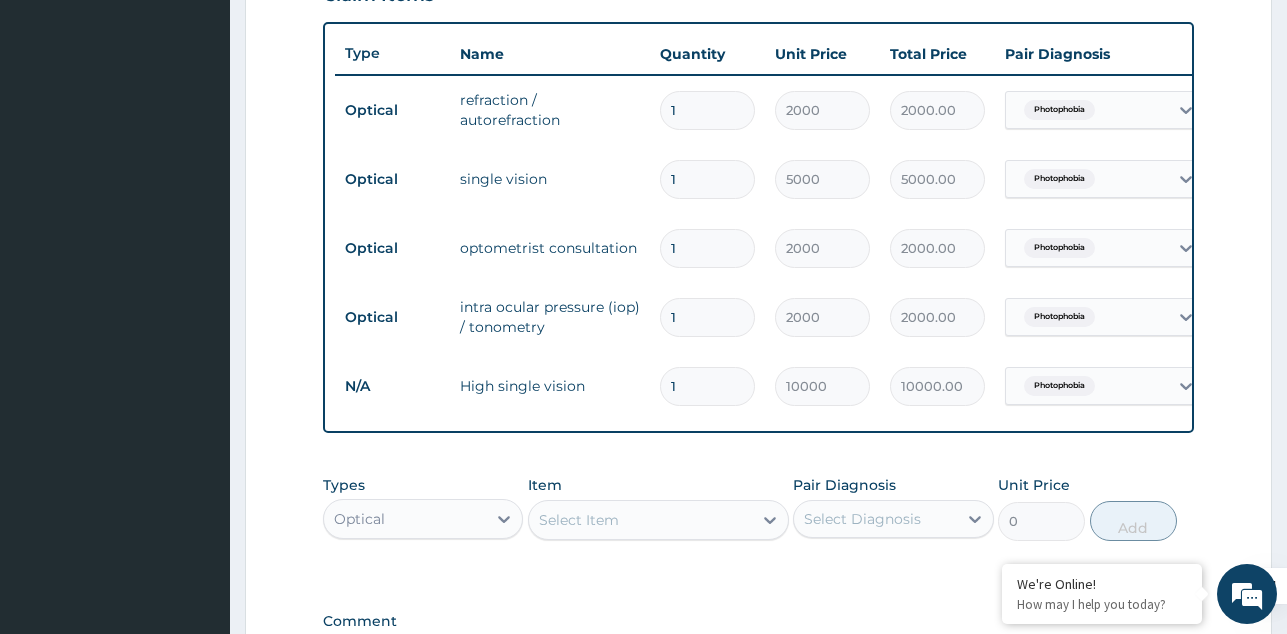 type 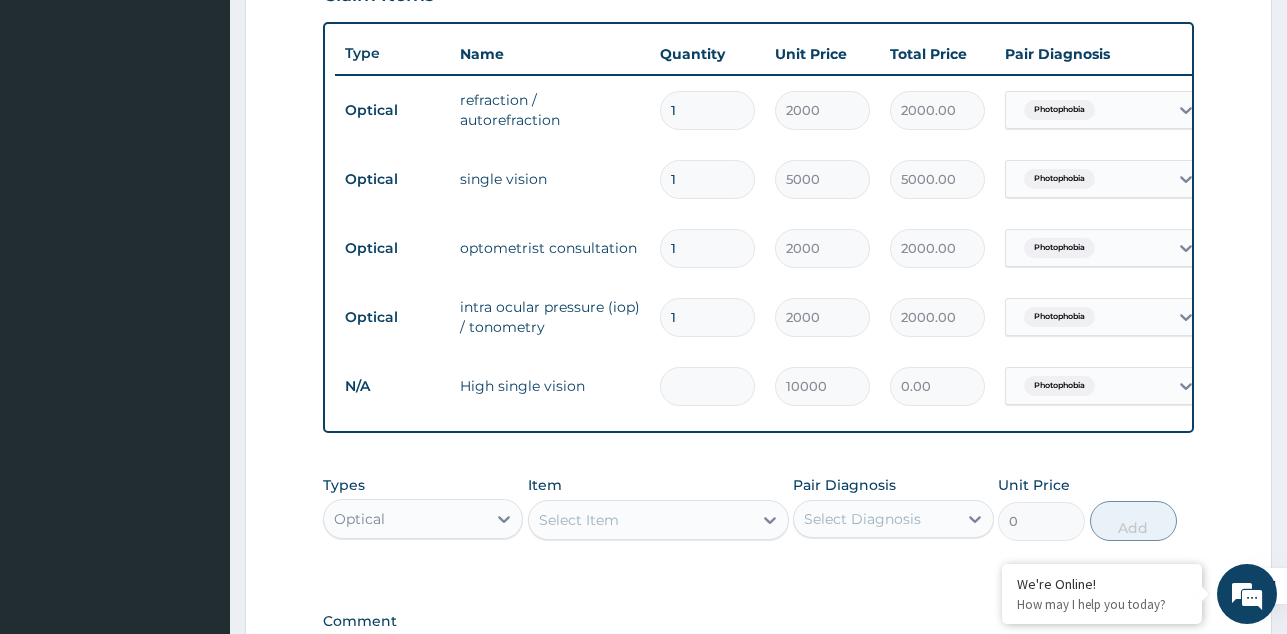 type on "6" 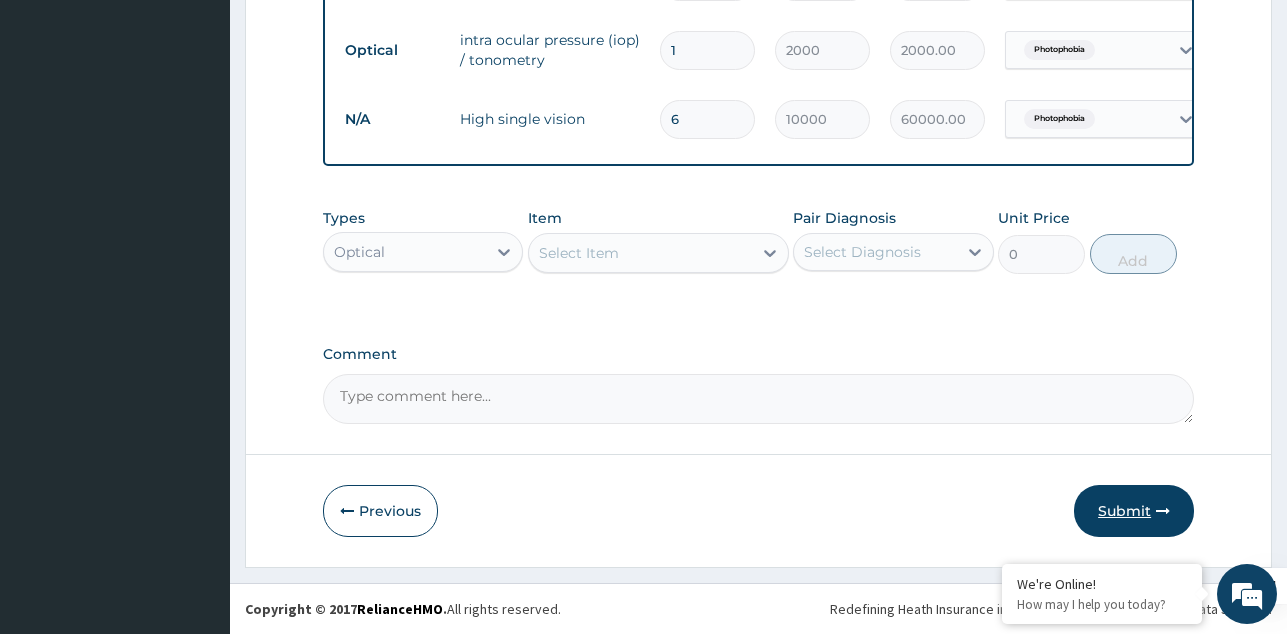 type on "6" 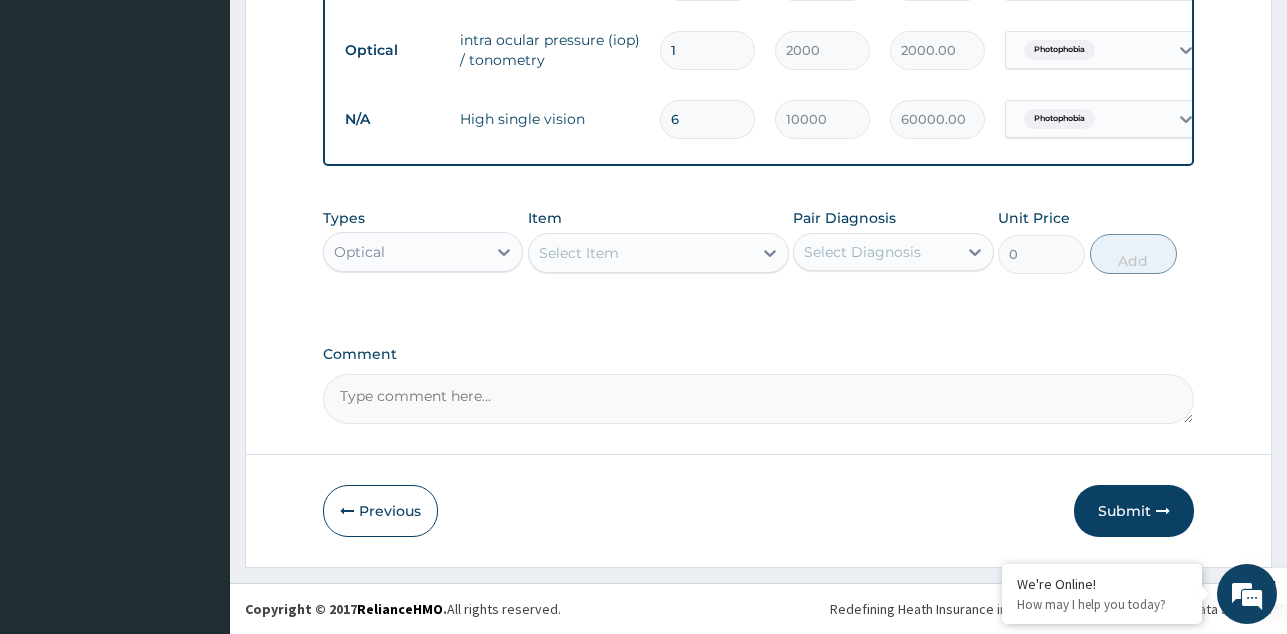 click on "Submit" at bounding box center (1134, 511) 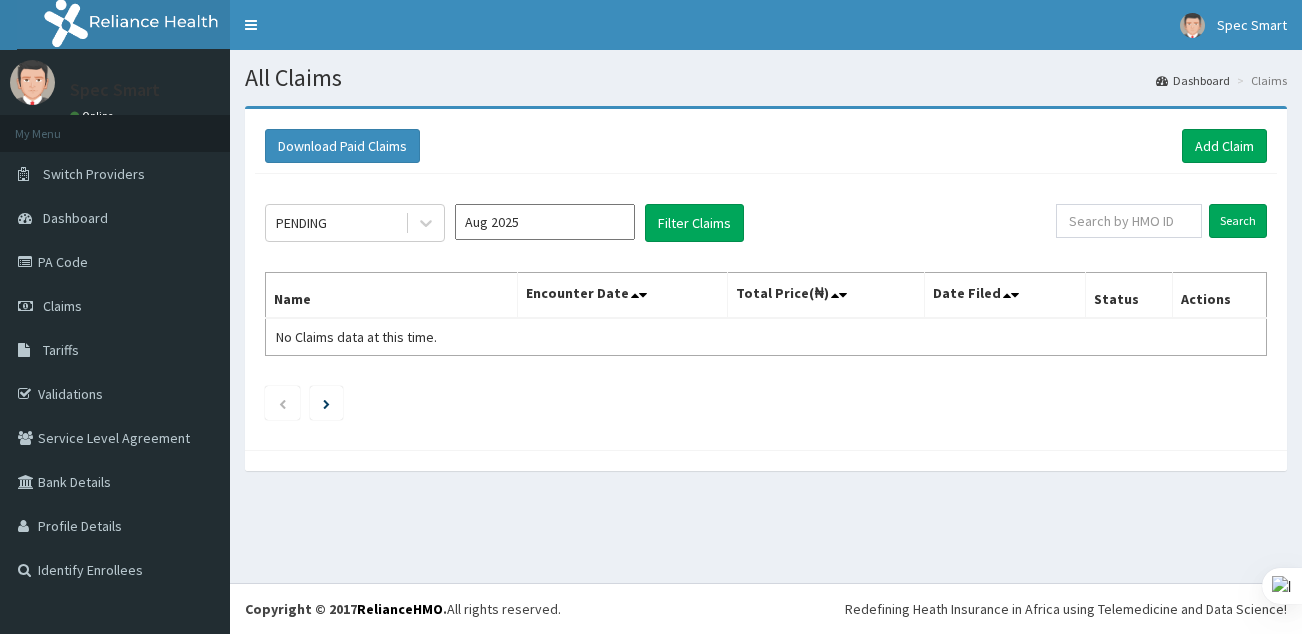 scroll, scrollTop: 0, scrollLeft: 0, axis: both 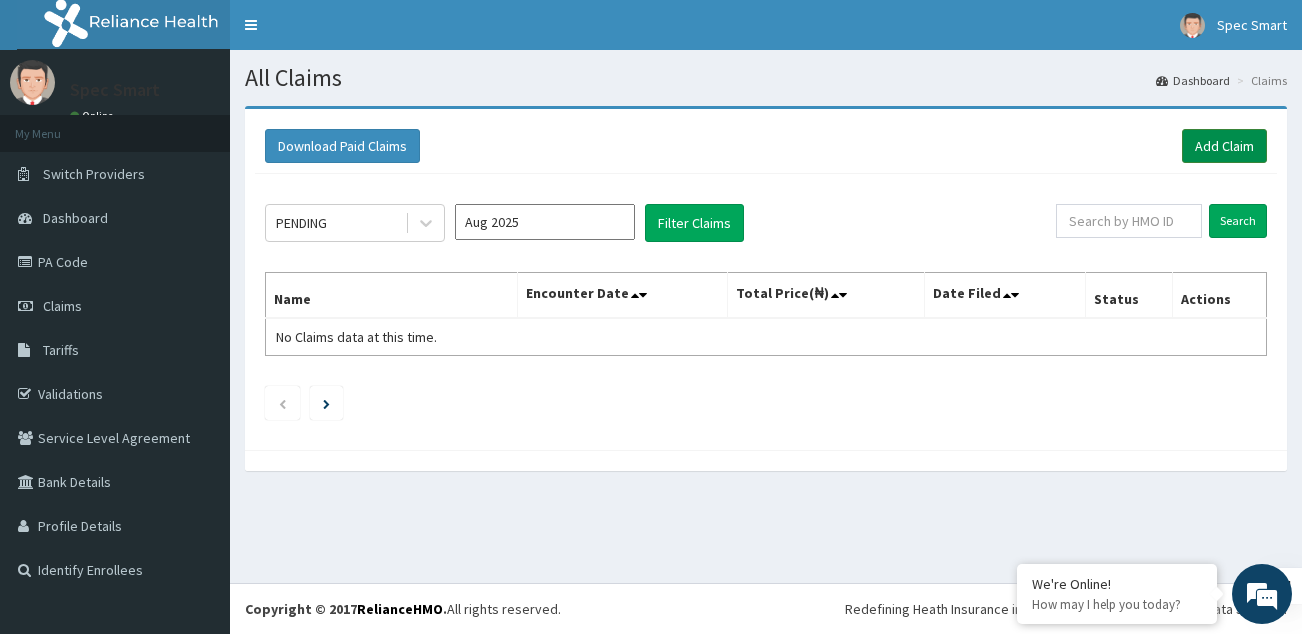 click on "Add Claim" 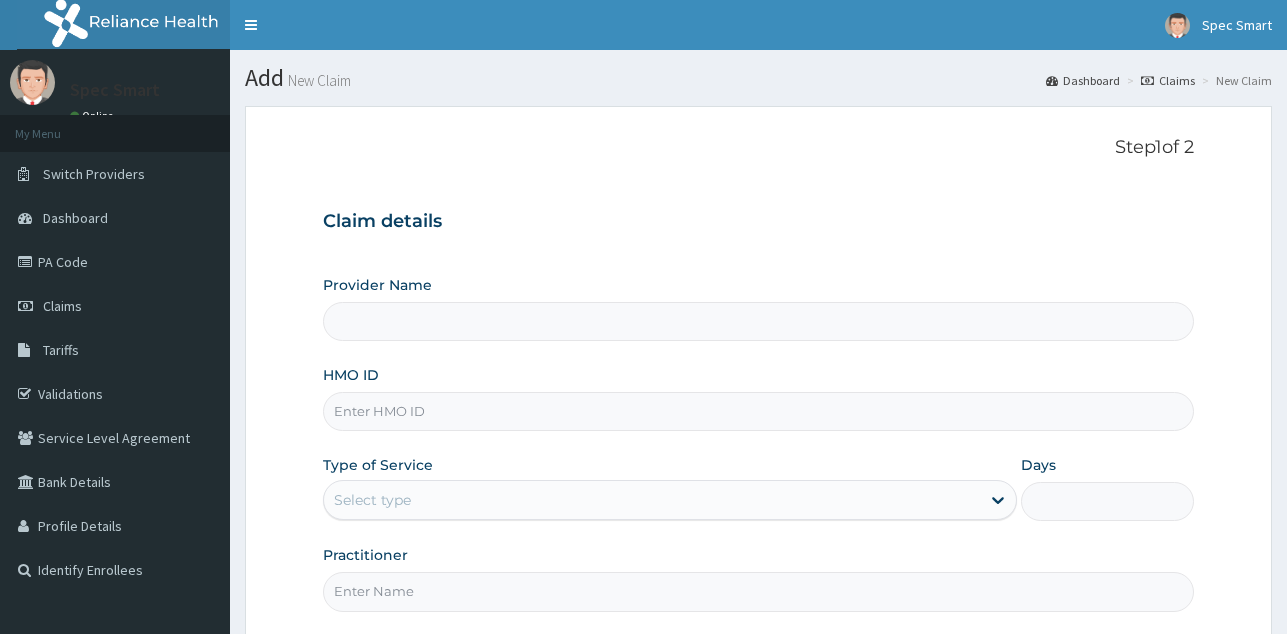 scroll, scrollTop: 0, scrollLeft: 0, axis: both 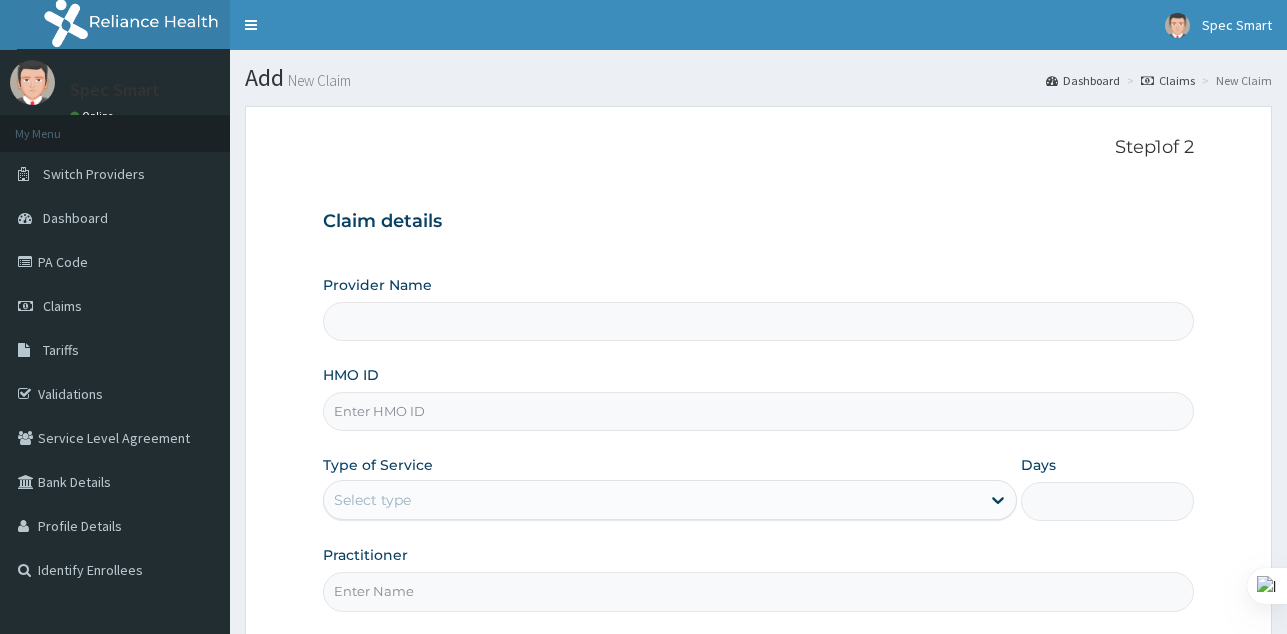 type on "SpecSmart Optical clinic - Ikoyi" 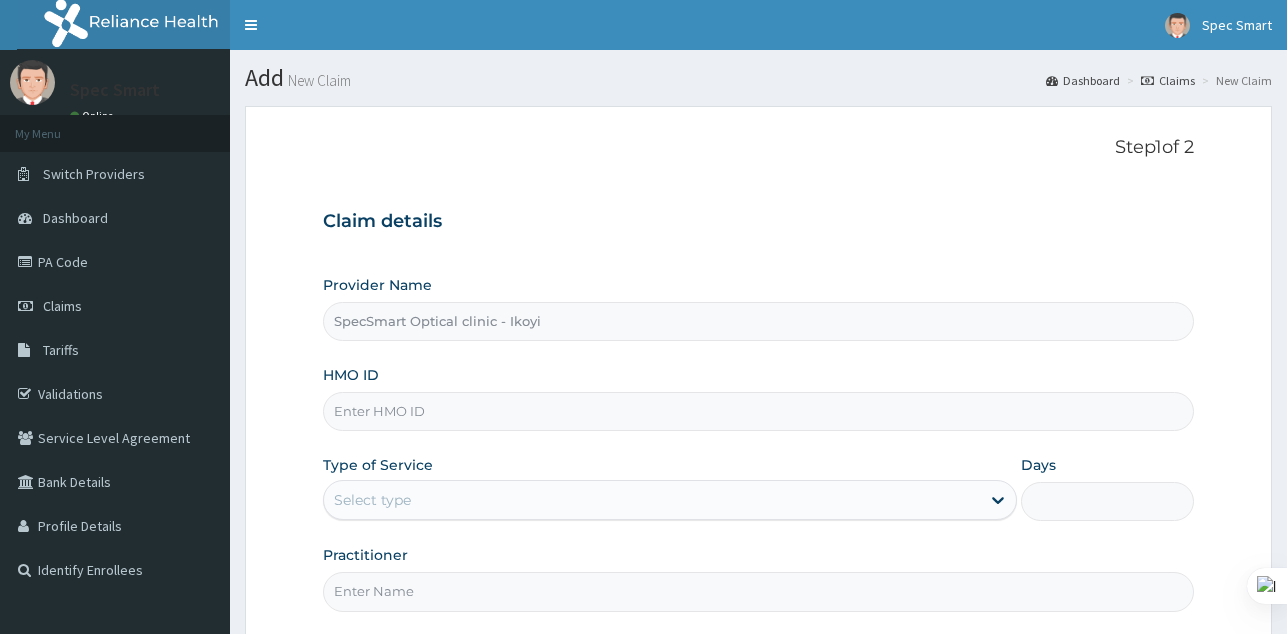 click on "HMO ID" at bounding box center (758, 411) 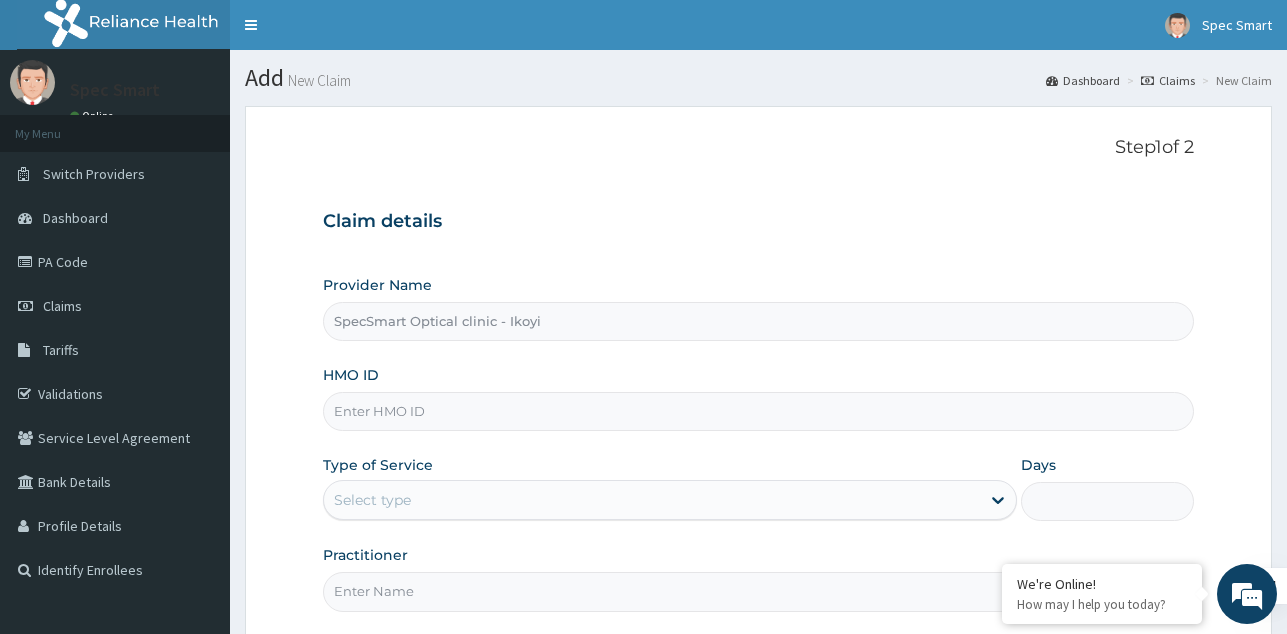 paste on "RCC/10044/A" 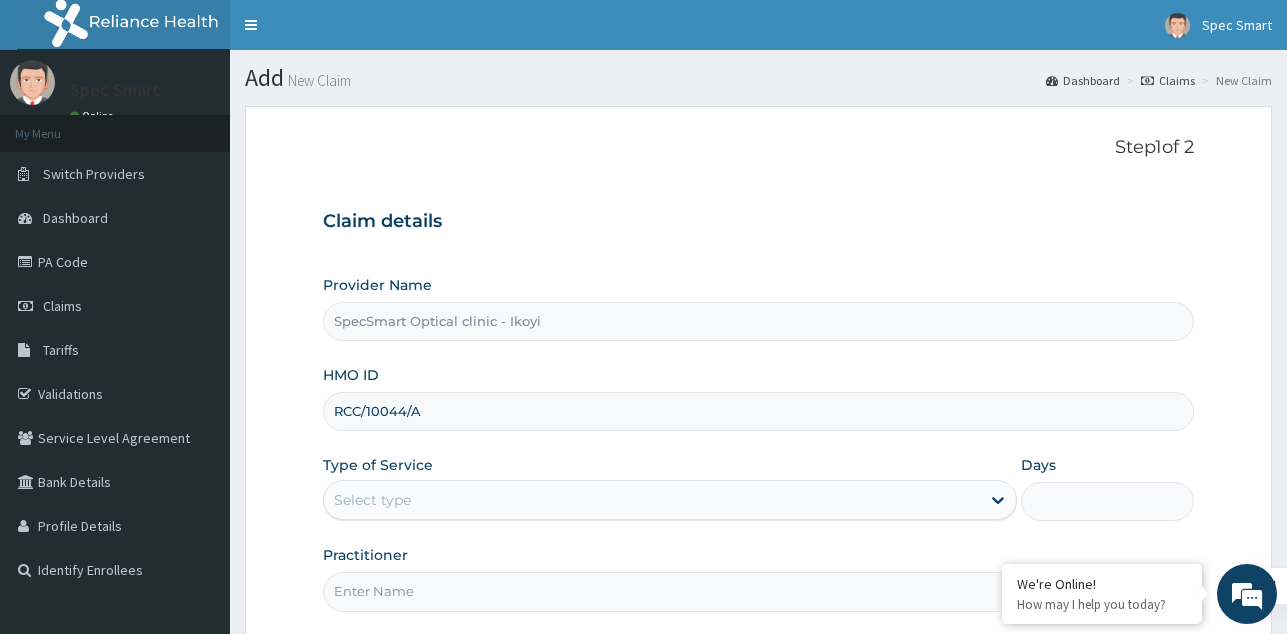 type on "RCC/10044/A" 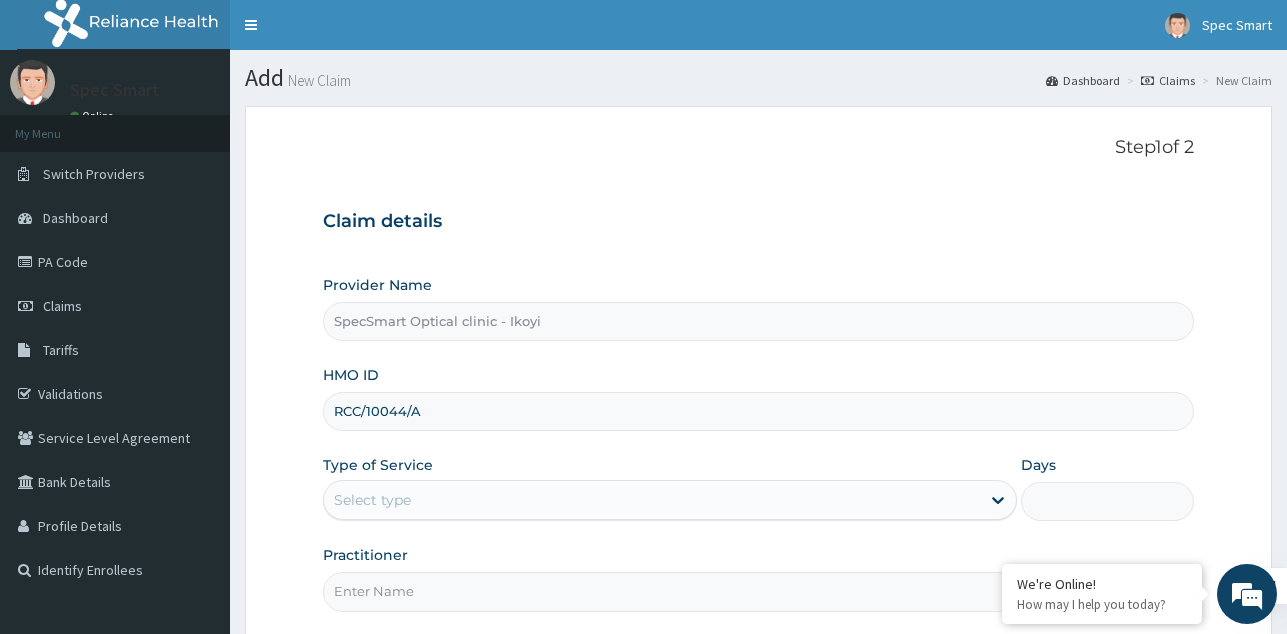 click on "Select type" at bounding box center (652, 500) 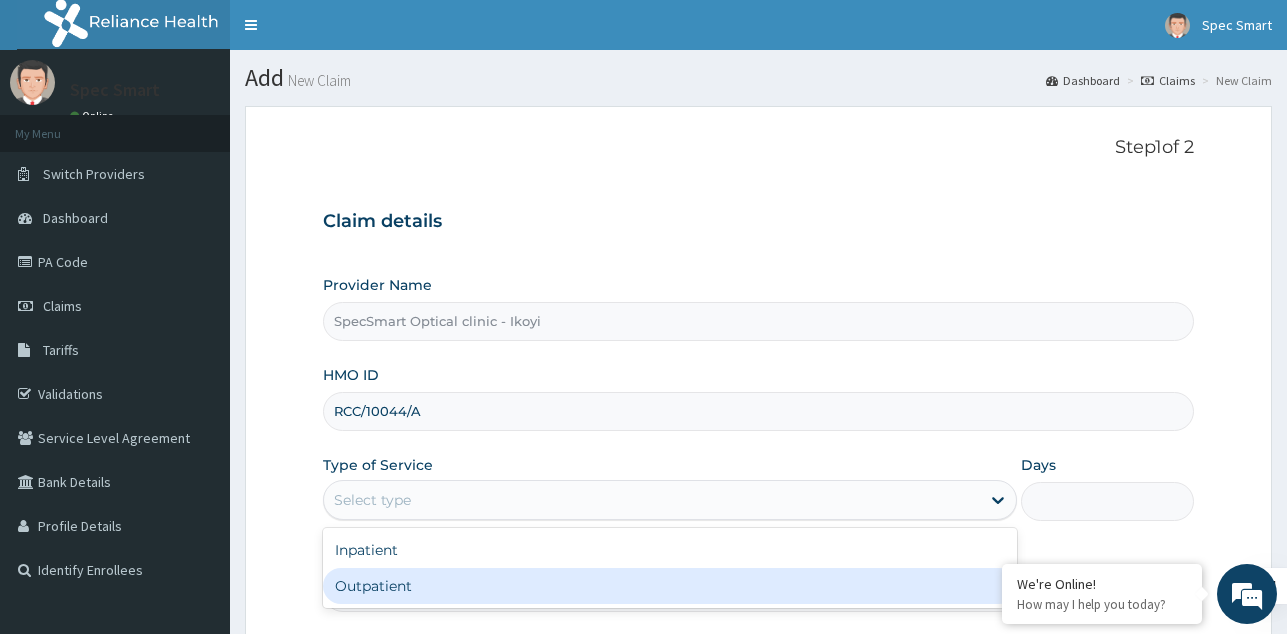 click on "Outpatient" at bounding box center [670, 586] 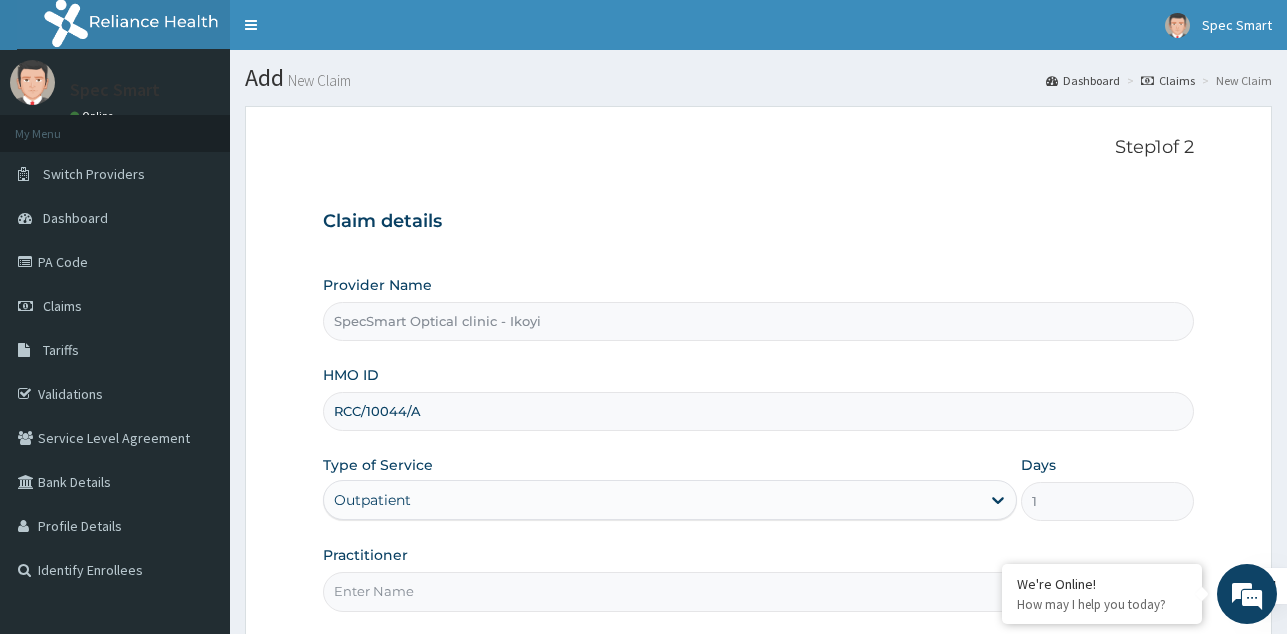 click on "Practitioner" at bounding box center (758, 591) 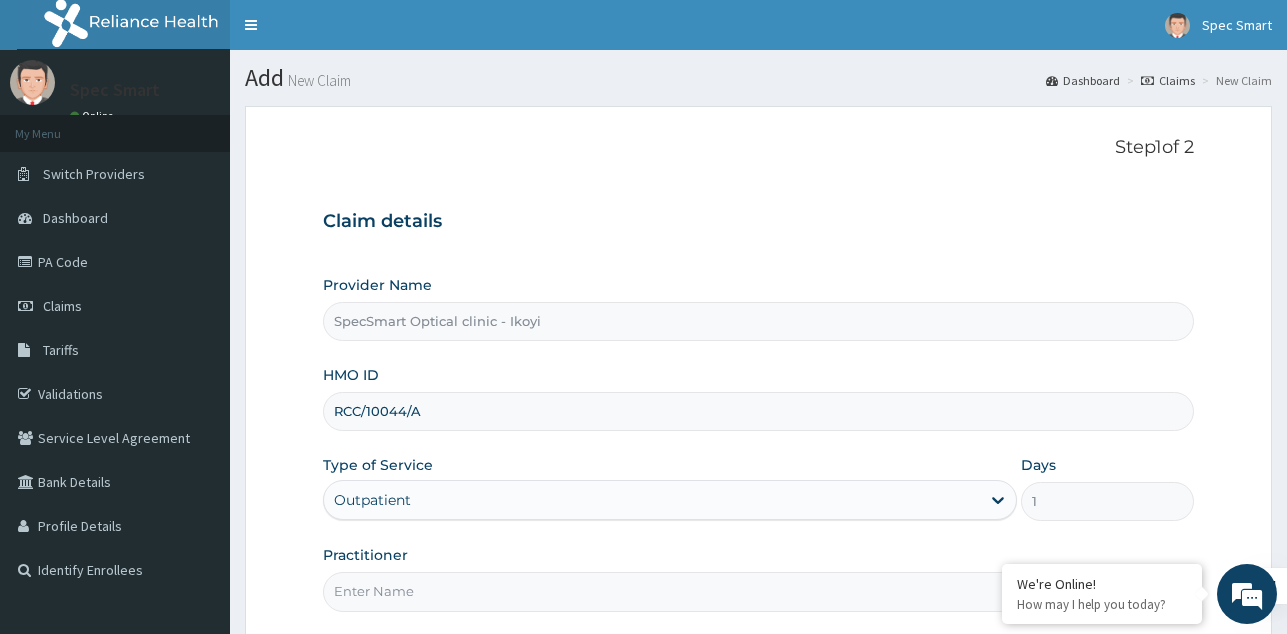 type on "SPECSMART" 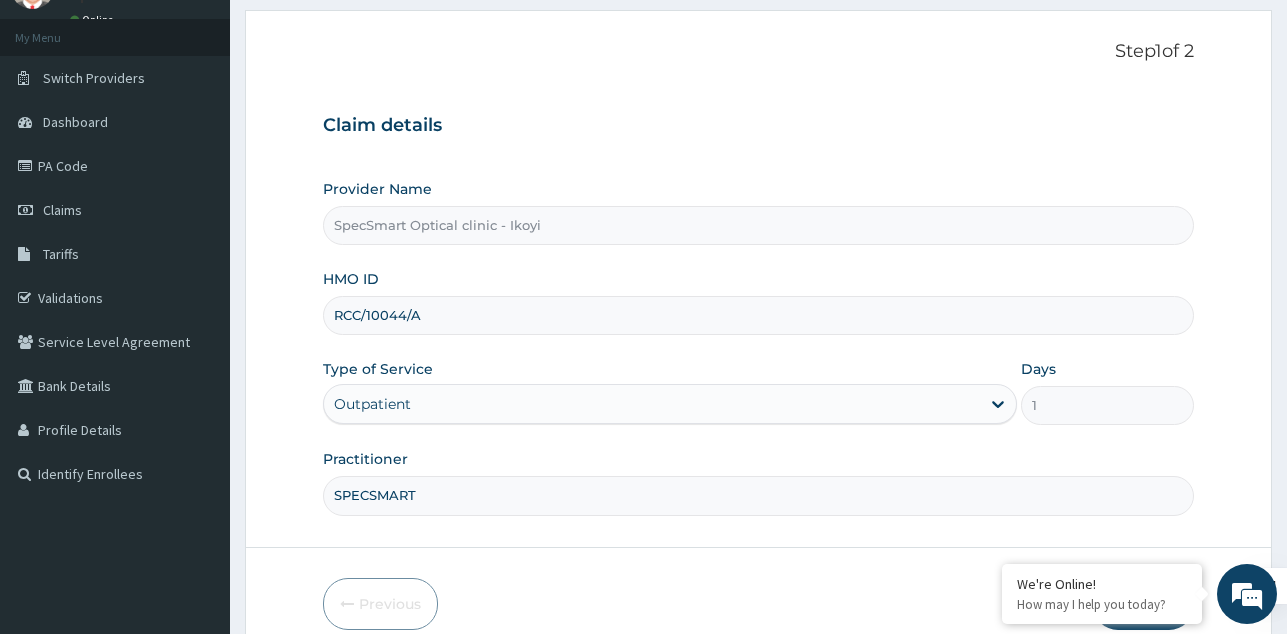 scroll, scrollTop: 189, scrollLeft: 0, axis: vertical 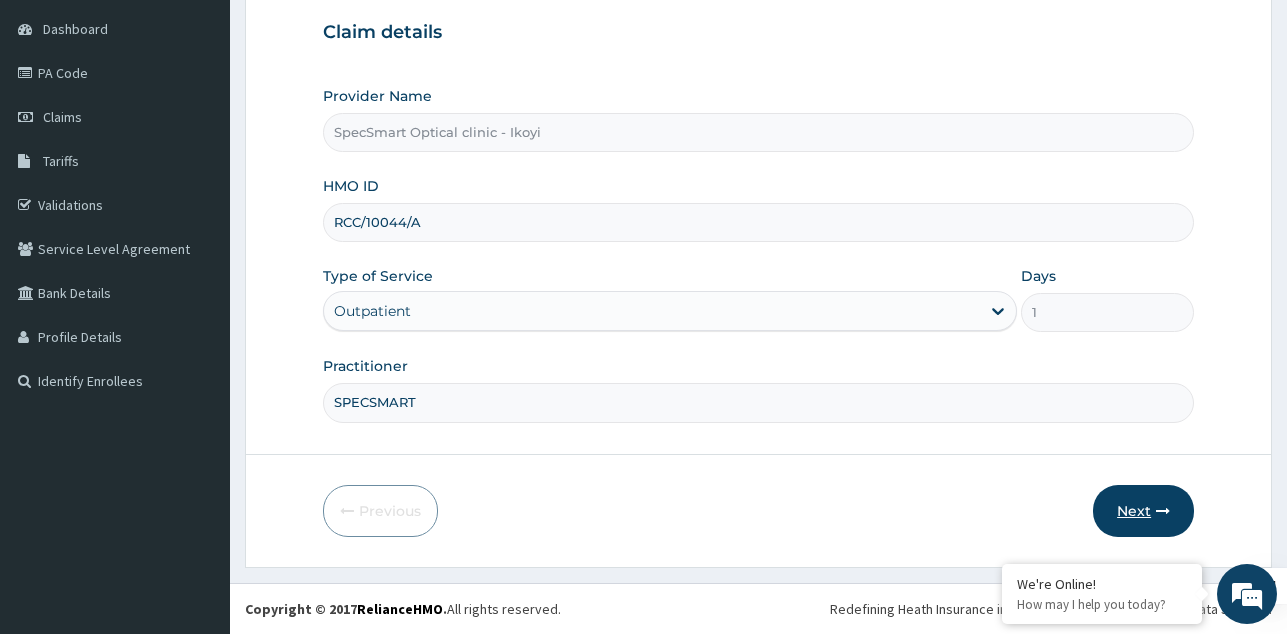 click on "Next" at bounding box center (1143, 511) 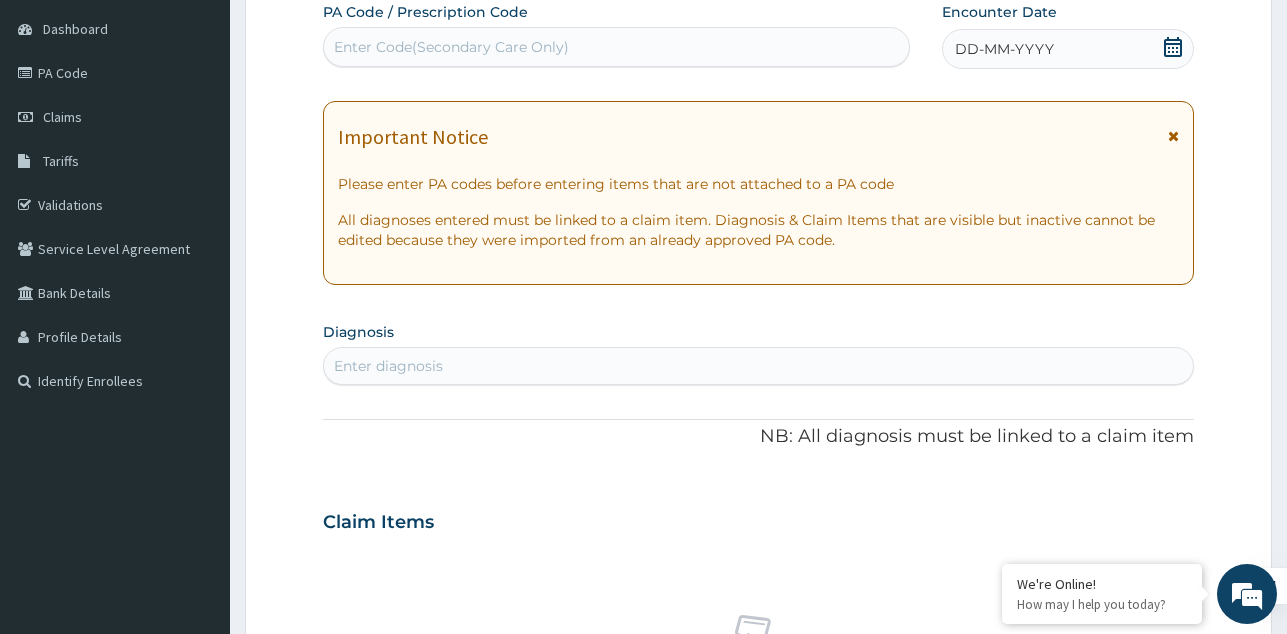 scroll, scrollTop: 0, scrollLeft: 0, axis: both 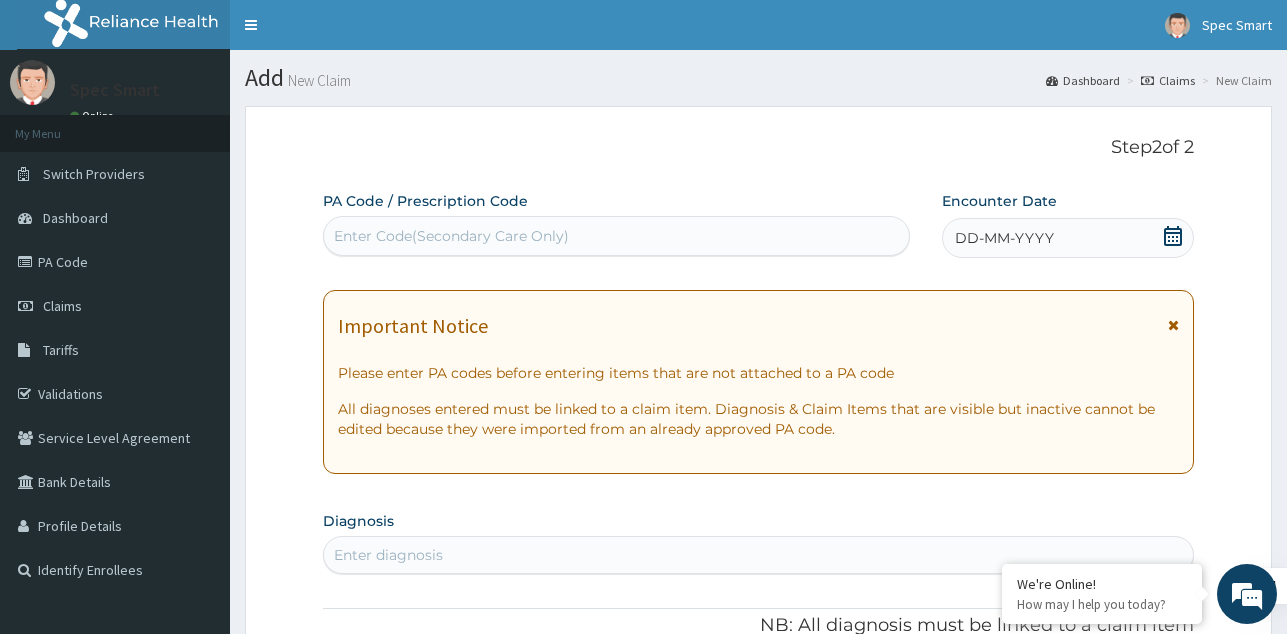 click on "Enter Code(Secondary Care Only)" at bounding box center [616, 236] 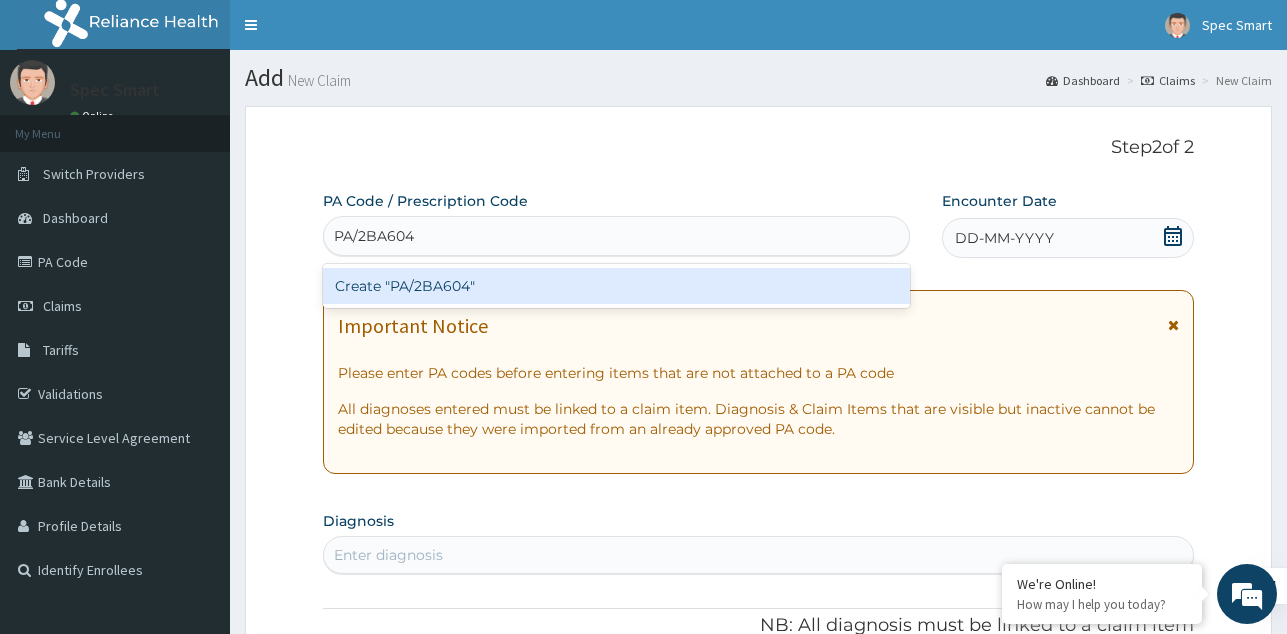 click on "Create "PA/2BA604"" at bounding box center (616, 286) 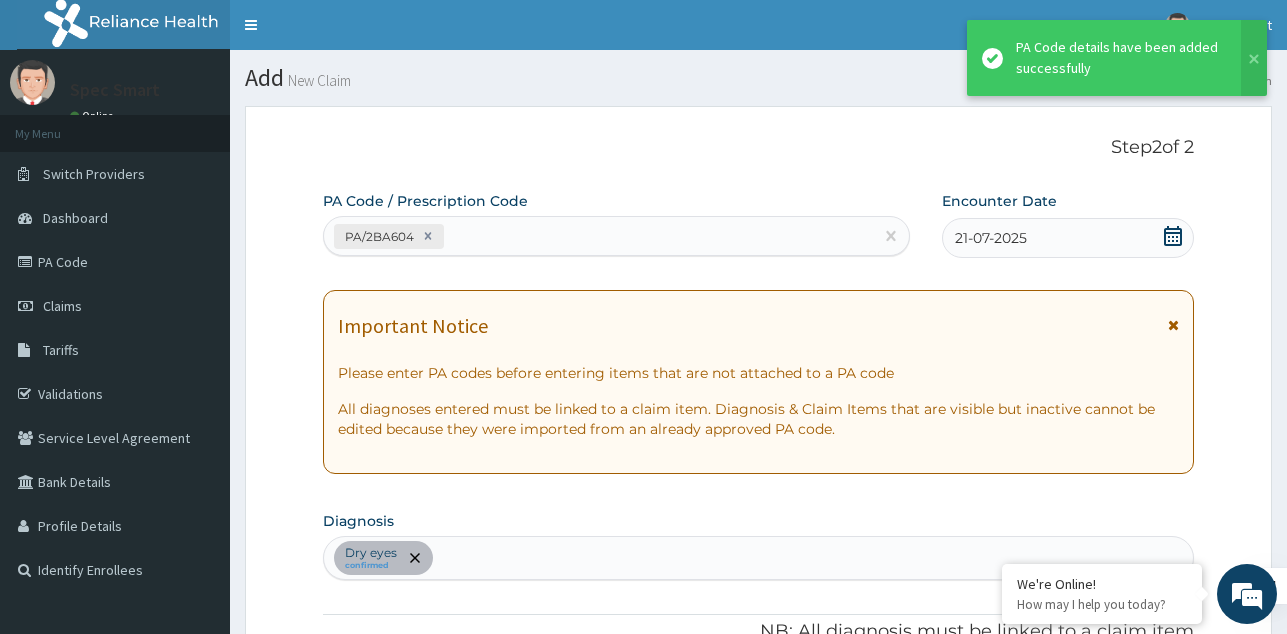 scroll, scrollTop: 584, scrollLeft: 0, axis: vertical 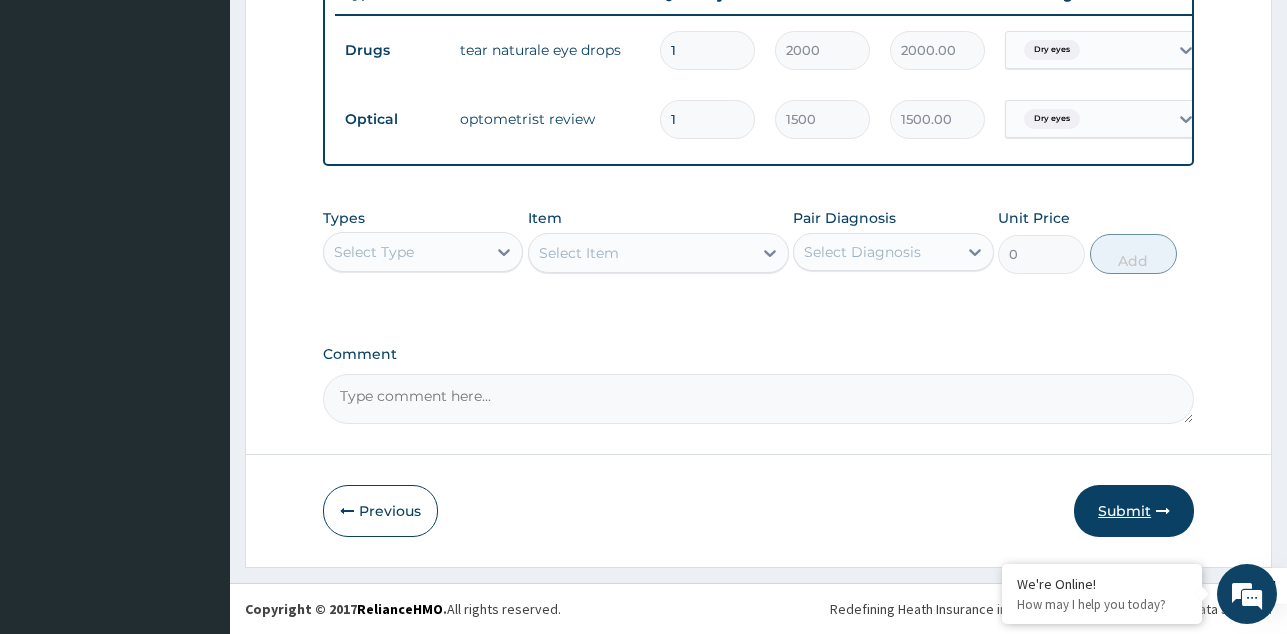 click on "Submit" at bounding box center (1134, 511) 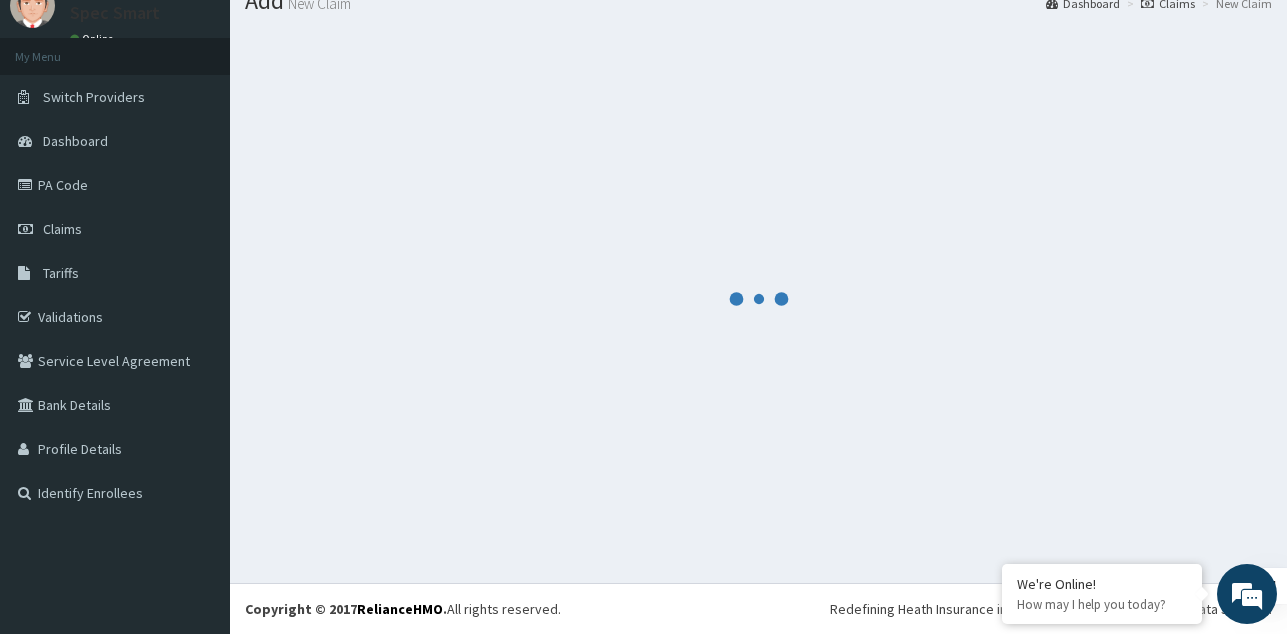 scroll, scrollTop: 797, scrollLeft: 0, axis: vertical 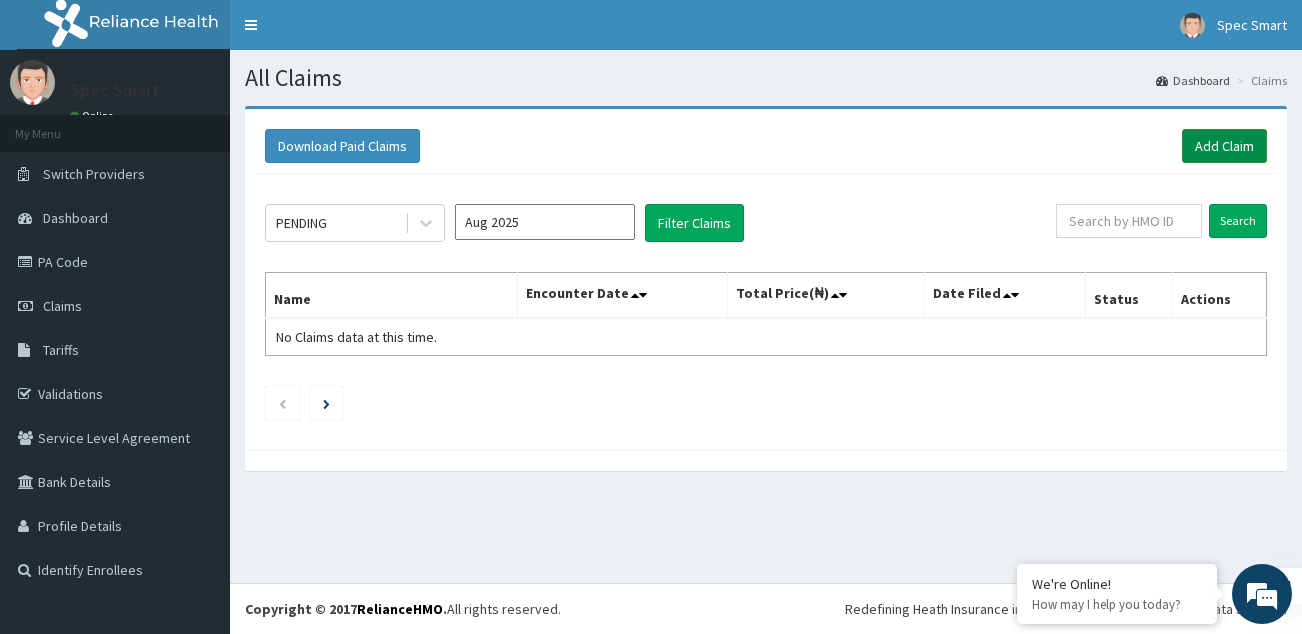 click on "Add Claim" at bounding box center (1224, 146) 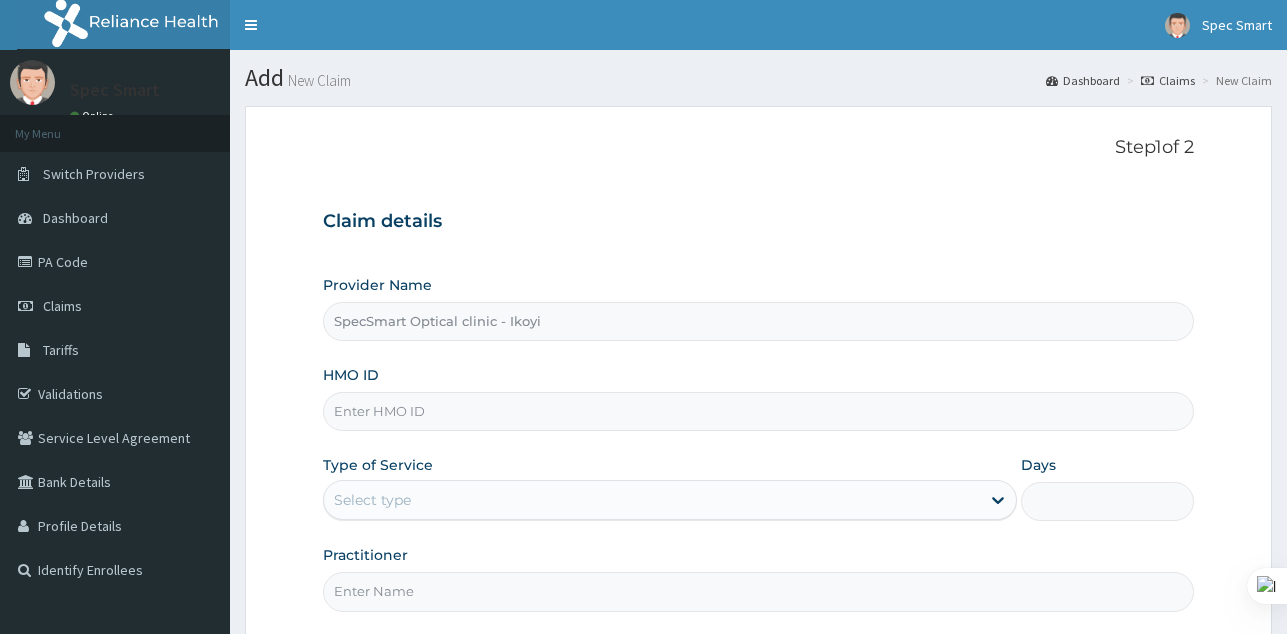 scroll, scrollTop: 0, scrollLeft: 0, axis: both 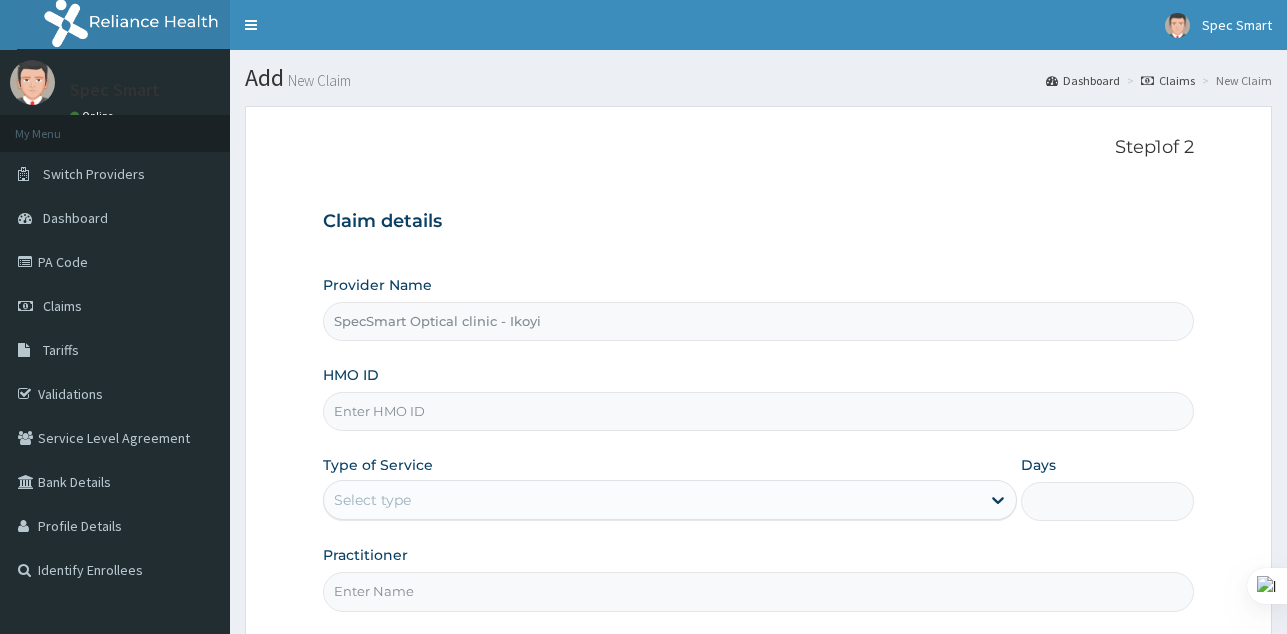 click on "HMO ID" at bounding box center (758, 411) 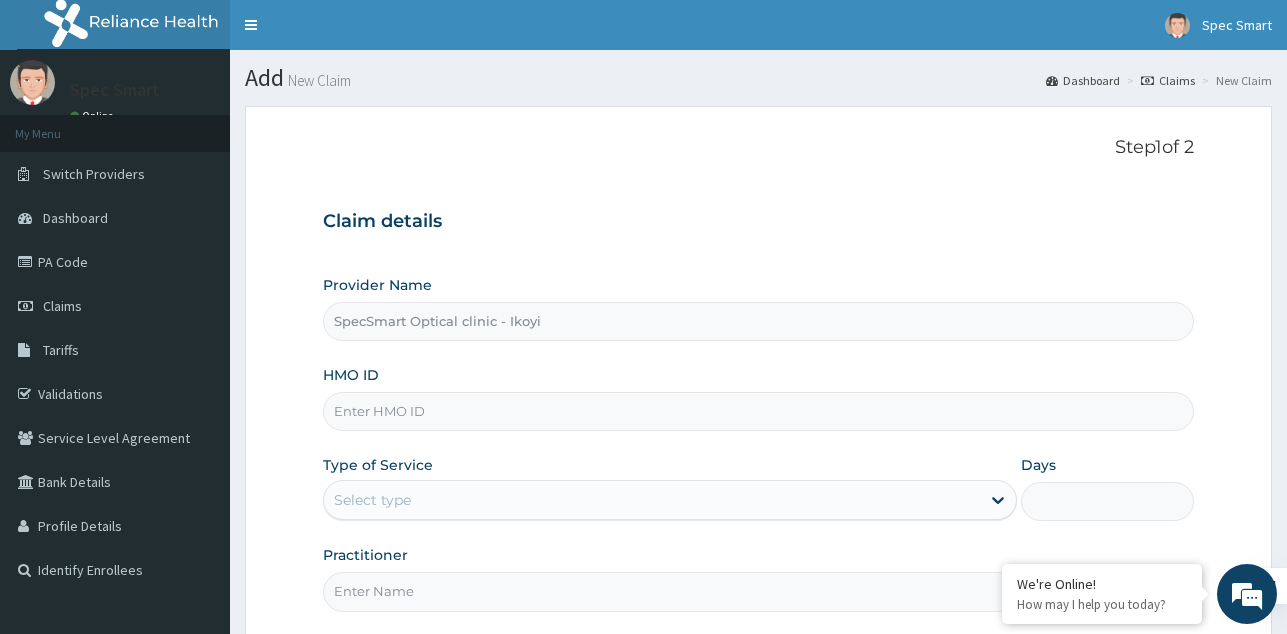 paste on "tap/11046/a" 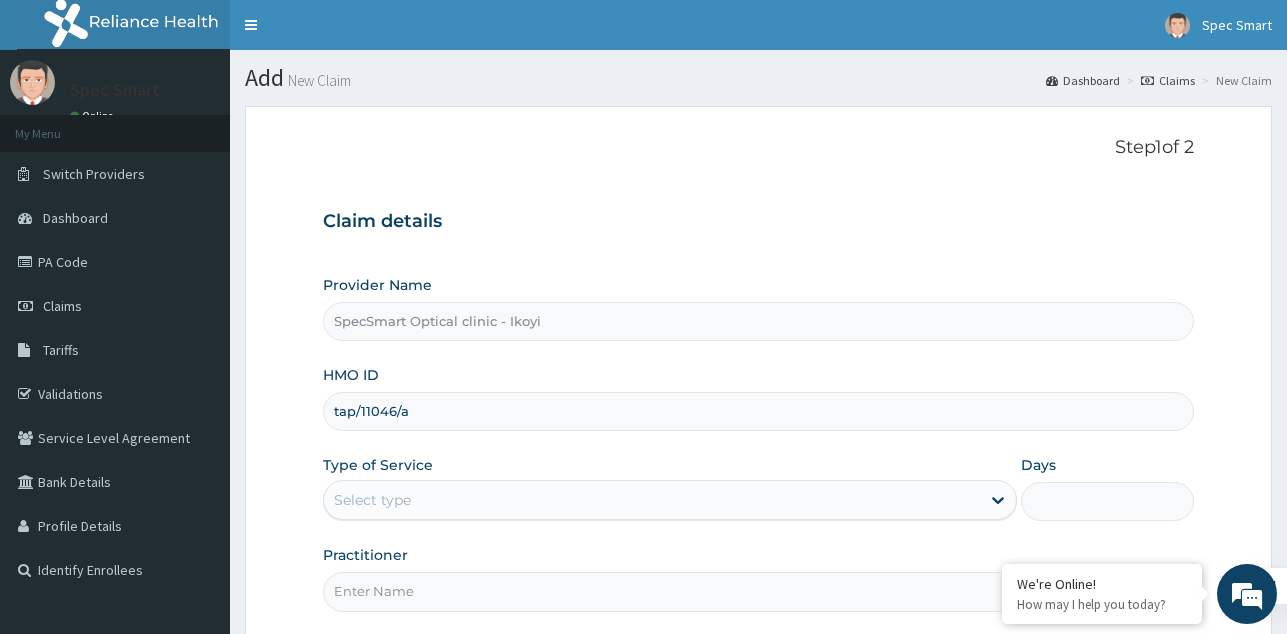 type on "tap/11046/a" 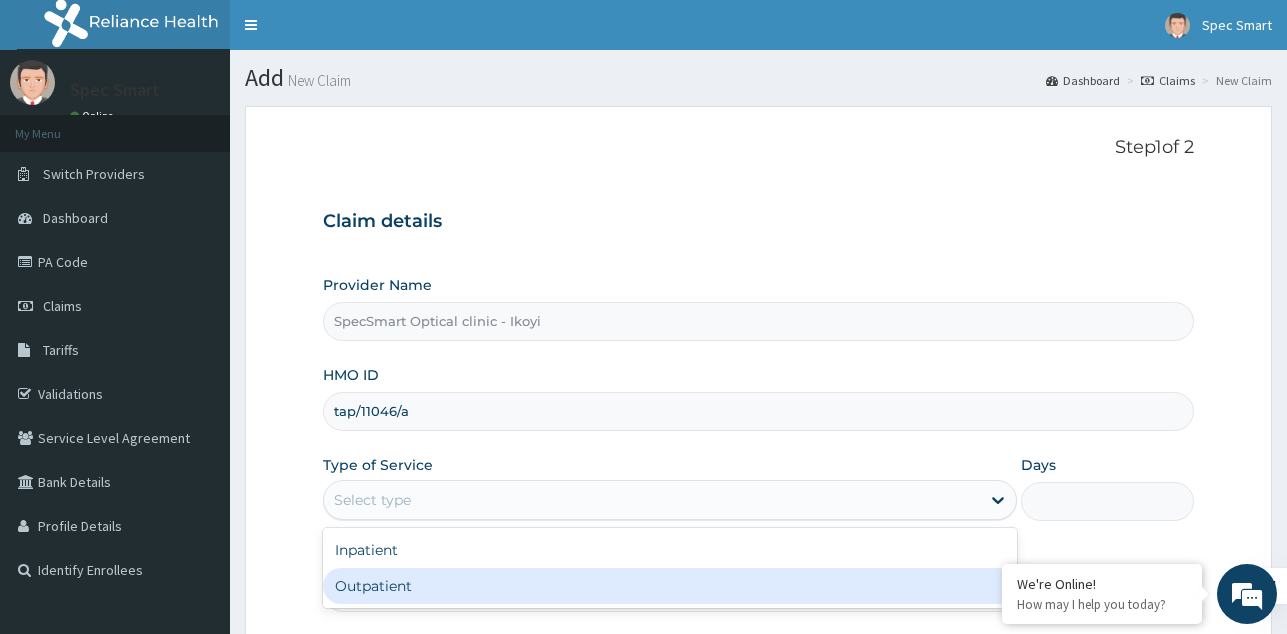 click on "Outpatient" at bounding box center (670, 586) 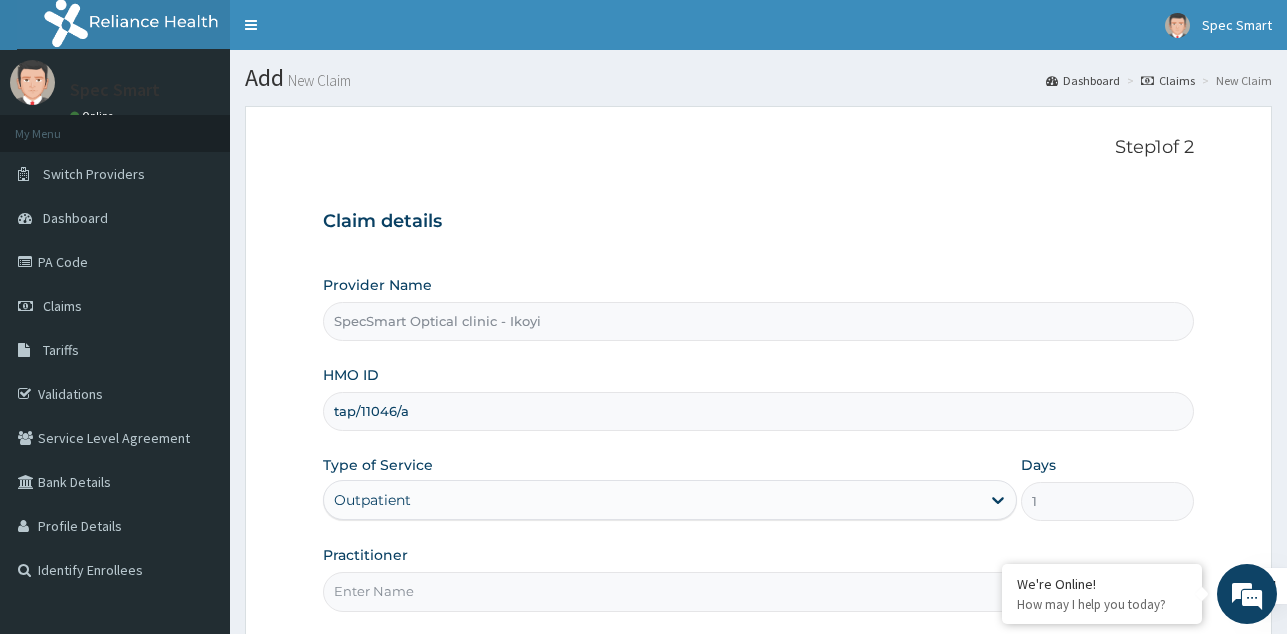 click on "Practitioner" at bounding box center [758, 591] 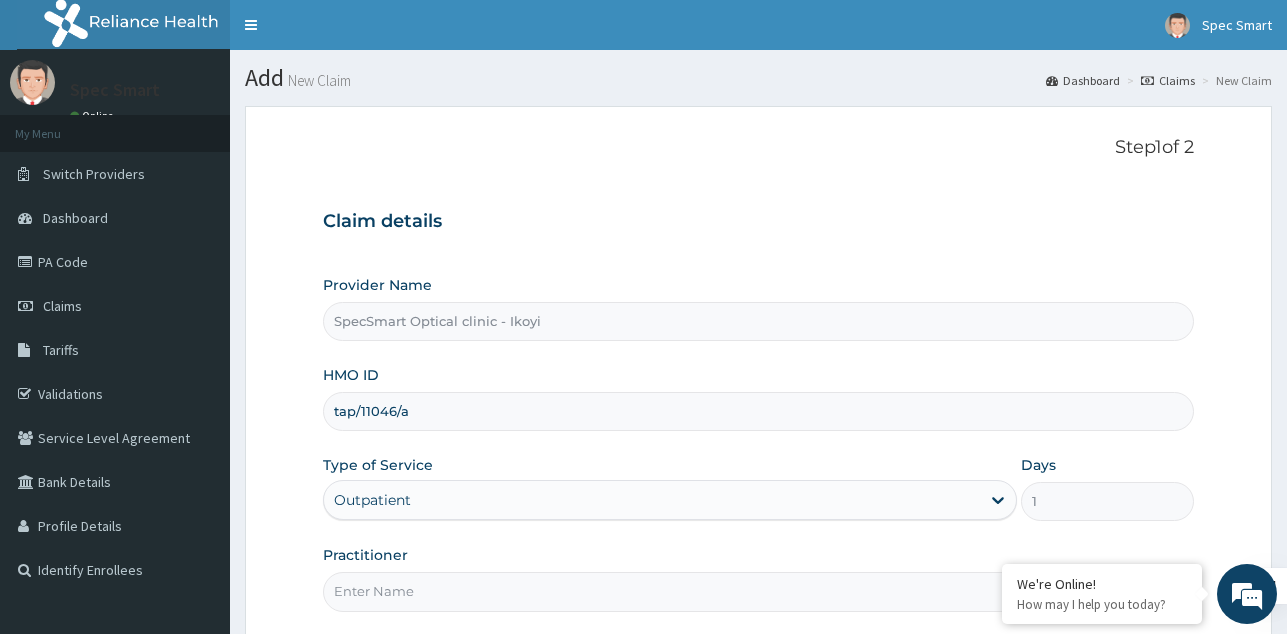scroll, scrollTop: 0, scrollLeft: 0, axis: both 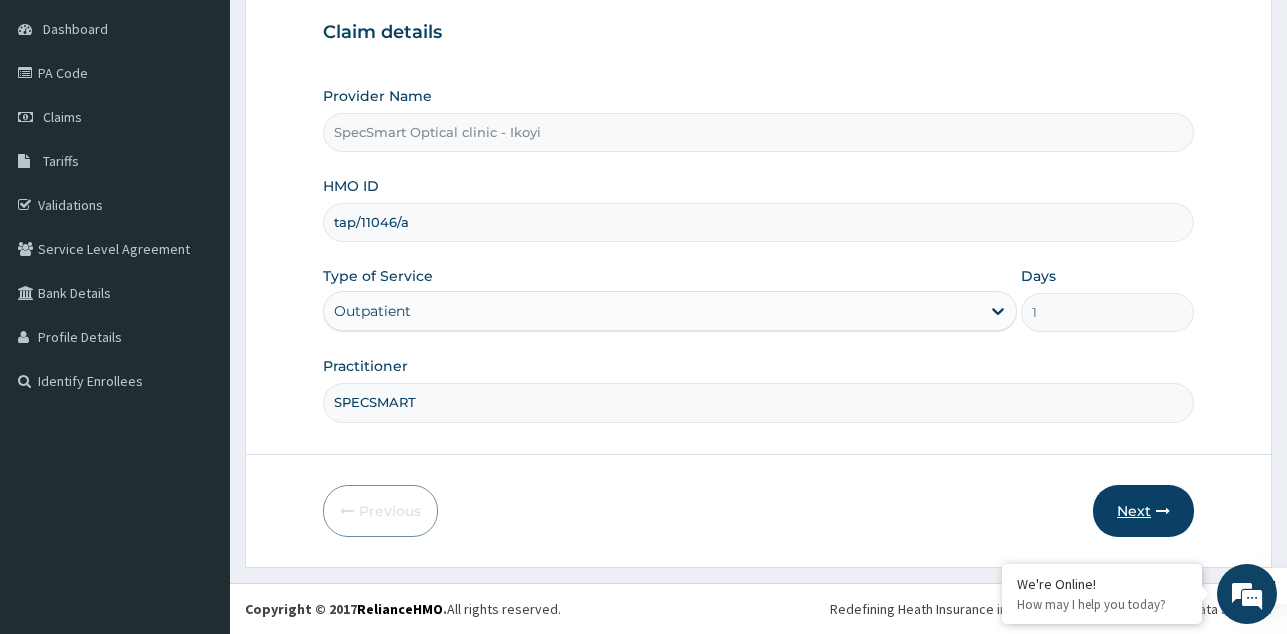 click on "Next" at bounding box center [1143, 511] 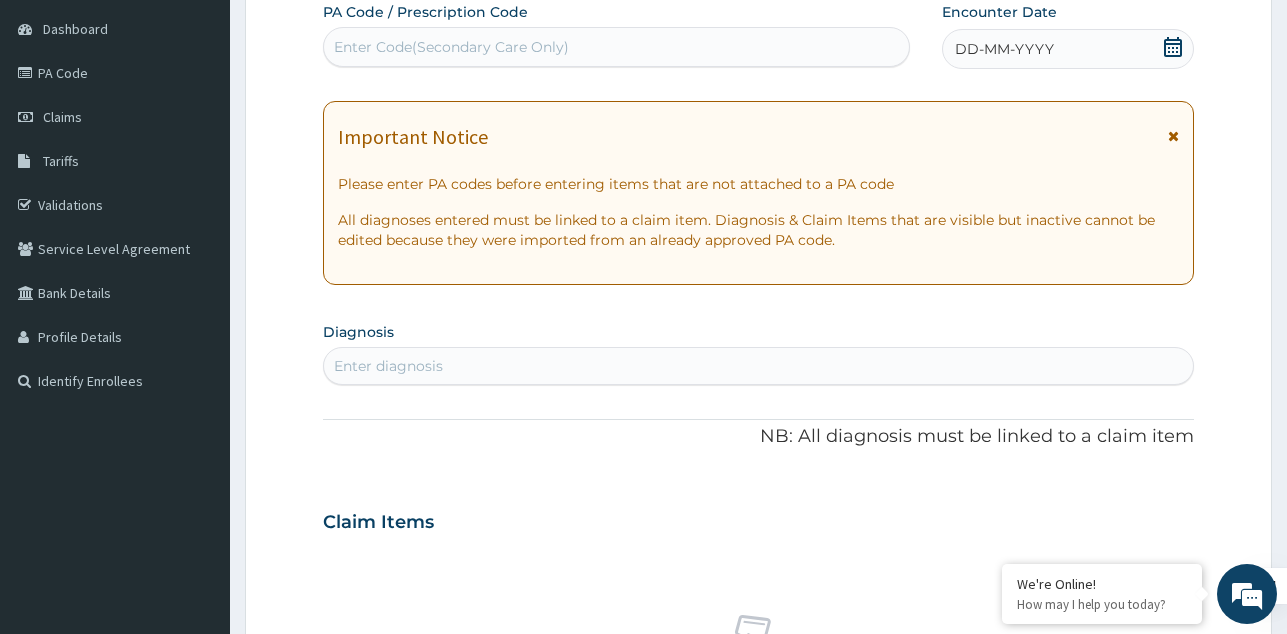 scroll, scrollTop: 0, scrollLeft: 0, axis: both 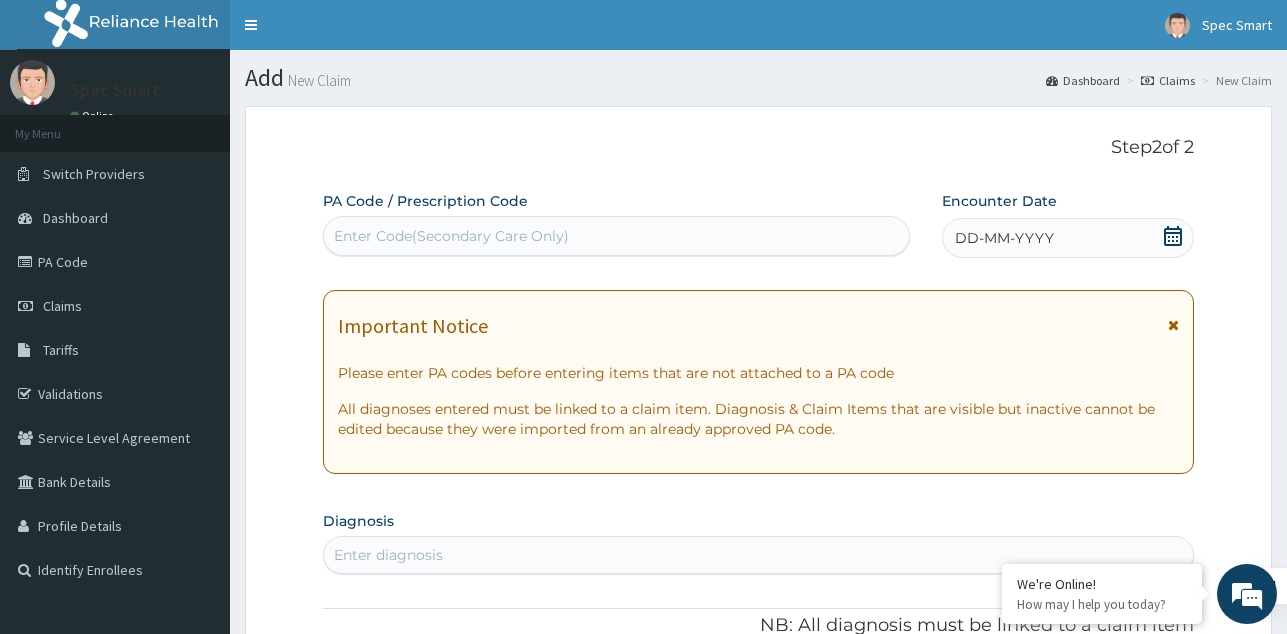 click on "Enter Code(Secondary Care Only)" at bounding box center (616, 236) 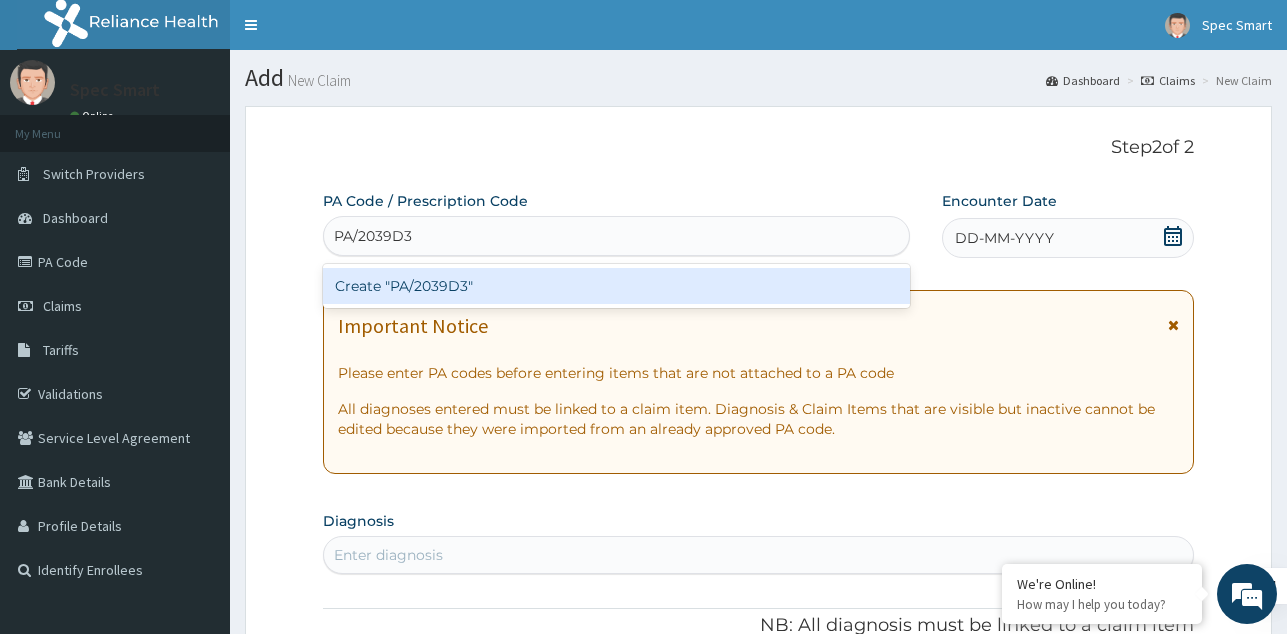 click on "Create "PA/2039D3"" at bounding box center [616, 286] 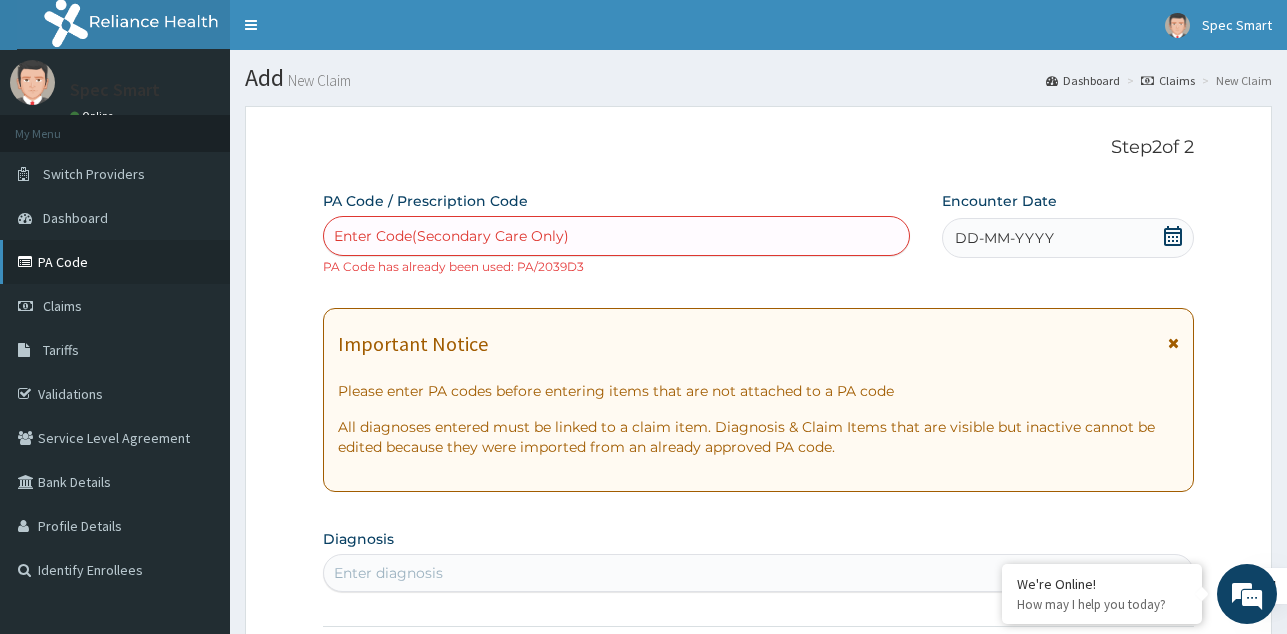 click on "PA Code" at bounding box center [115, 262] 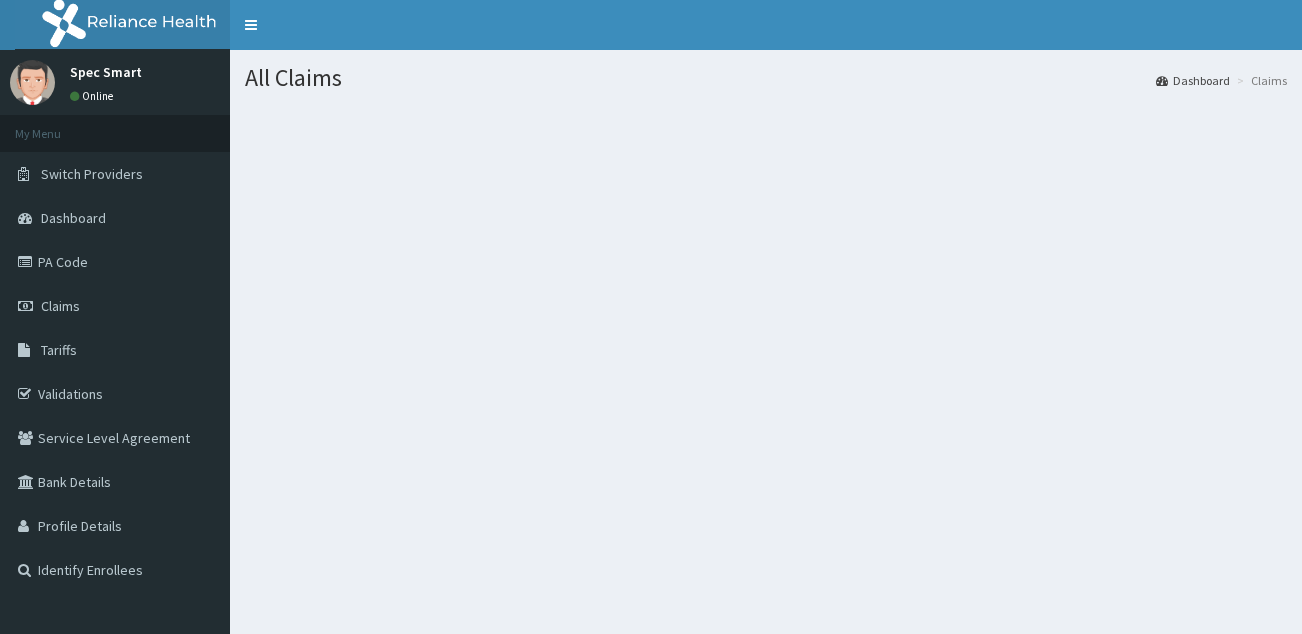 scroll, scrollTop: 0, scrollLeft: 0, axis: both 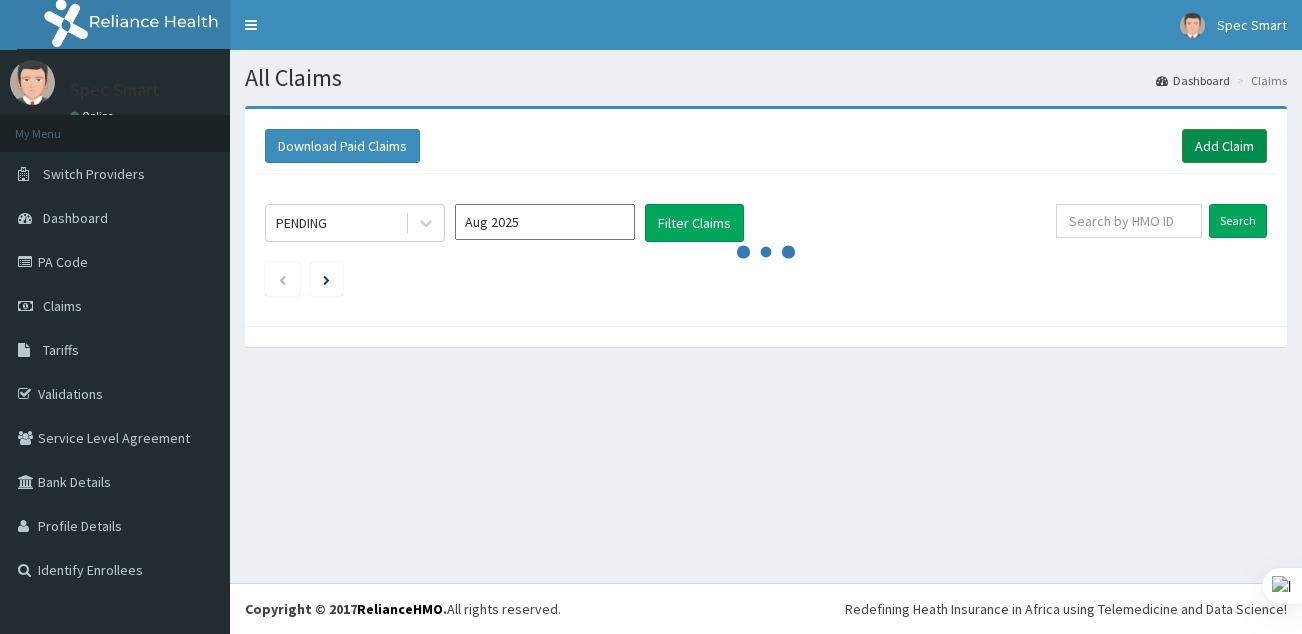 click on "Add Claim" at bounding box center [1224, 146] 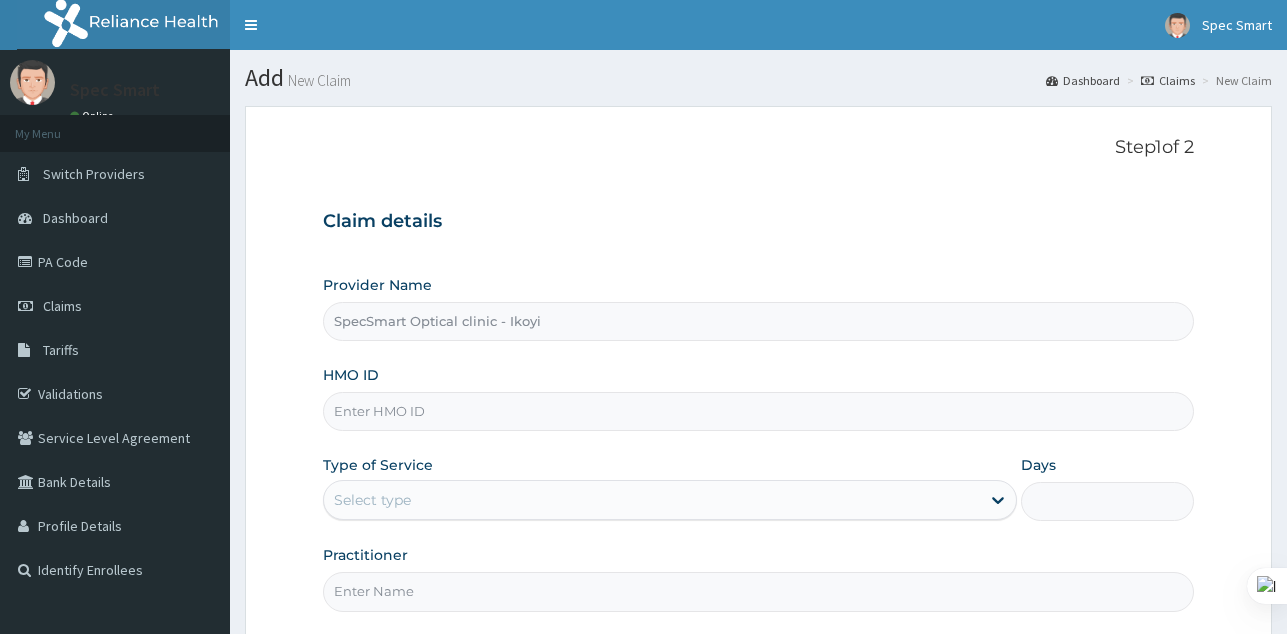 scroll, scrollTop: 0, scrollLeft: 0, axis: both 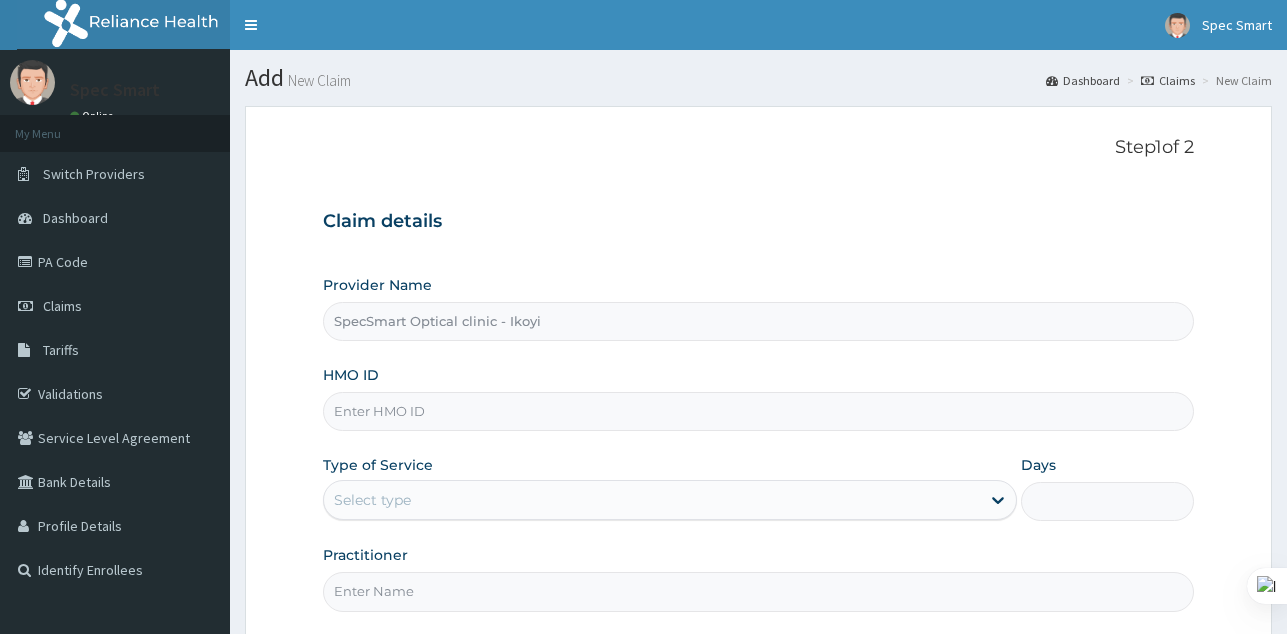 click on "HMO ID" at bounding box center [758, 411] 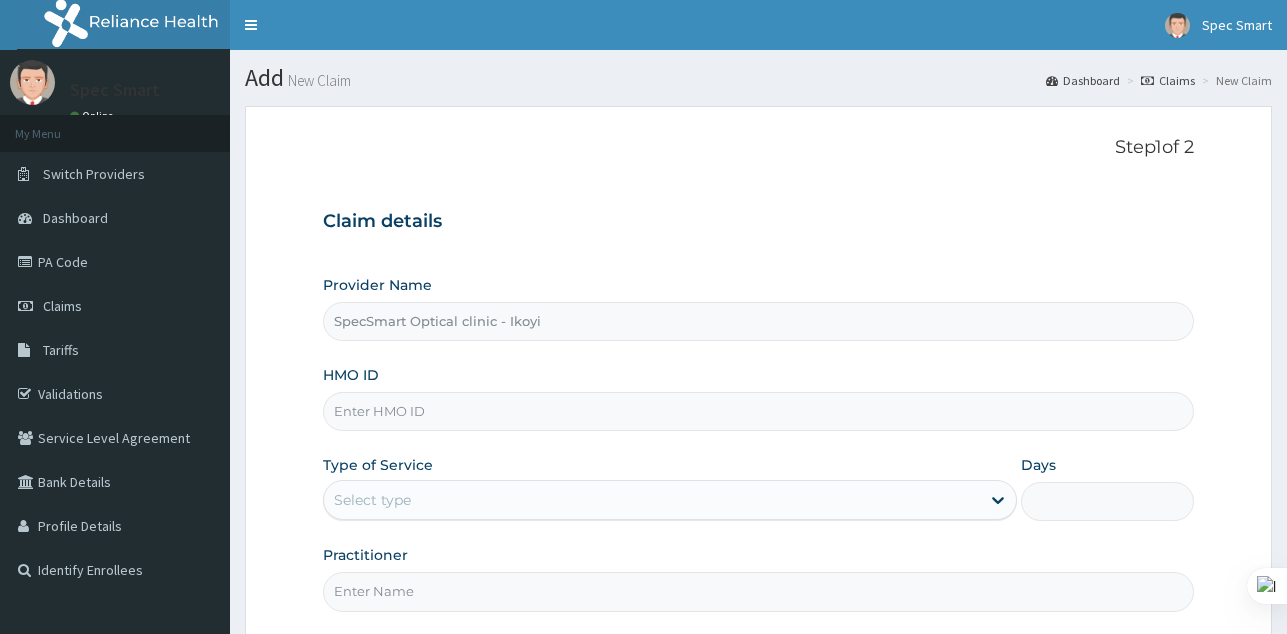 paste on "RBN/10206/A" 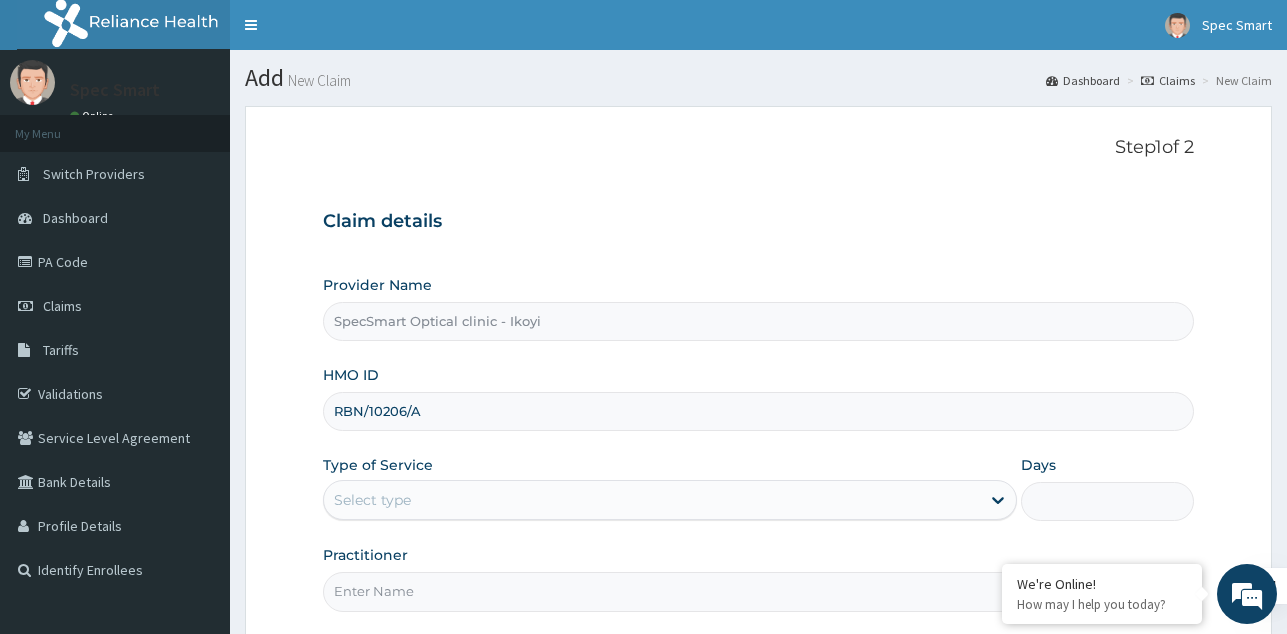 type on "RBN/10206/A" 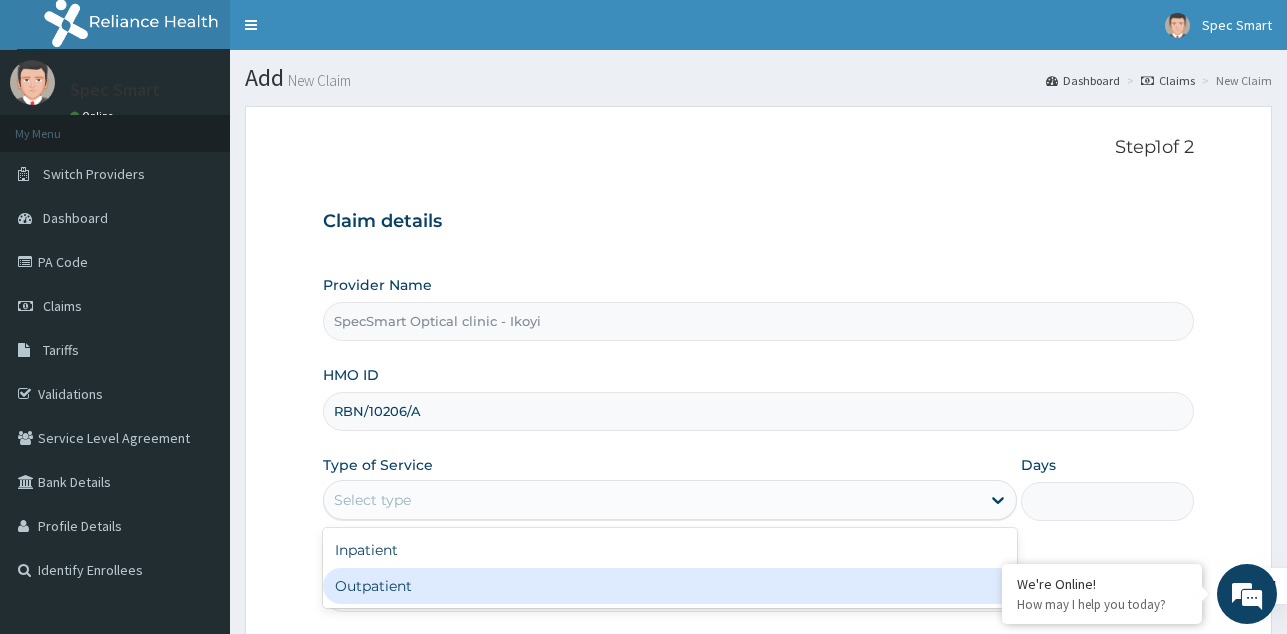 click on "Outpatient" at bounding box center [670, 586] 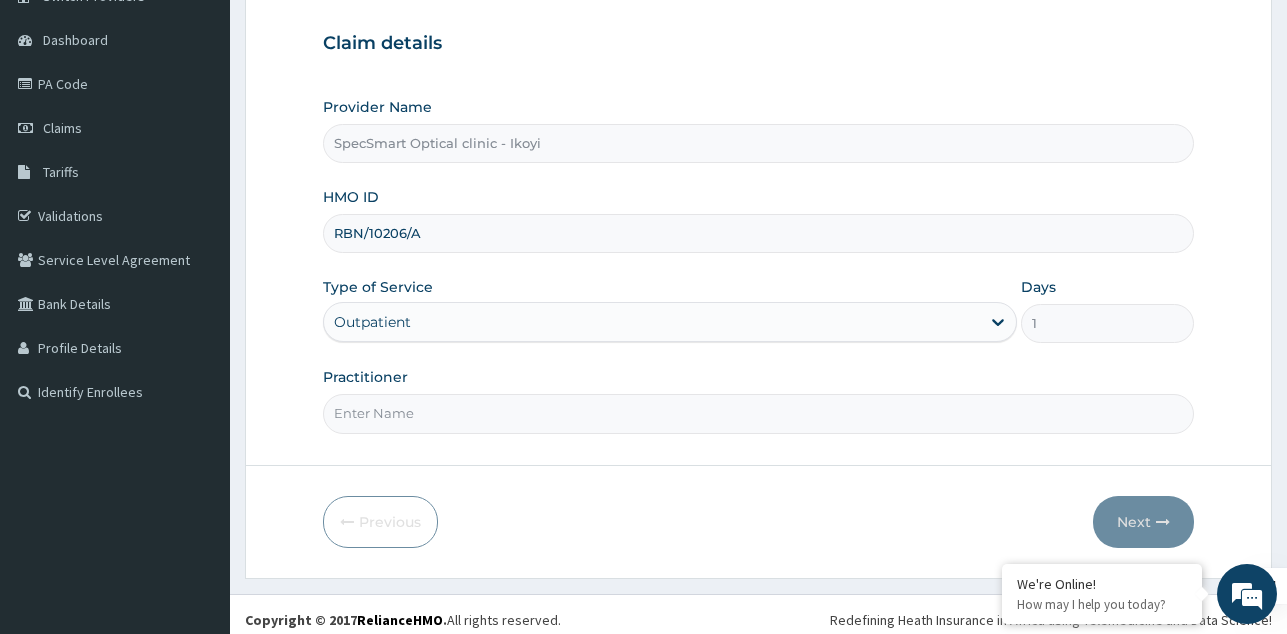 scroll, scrollTop: 189, scrollLeft: 0, axis: vertical 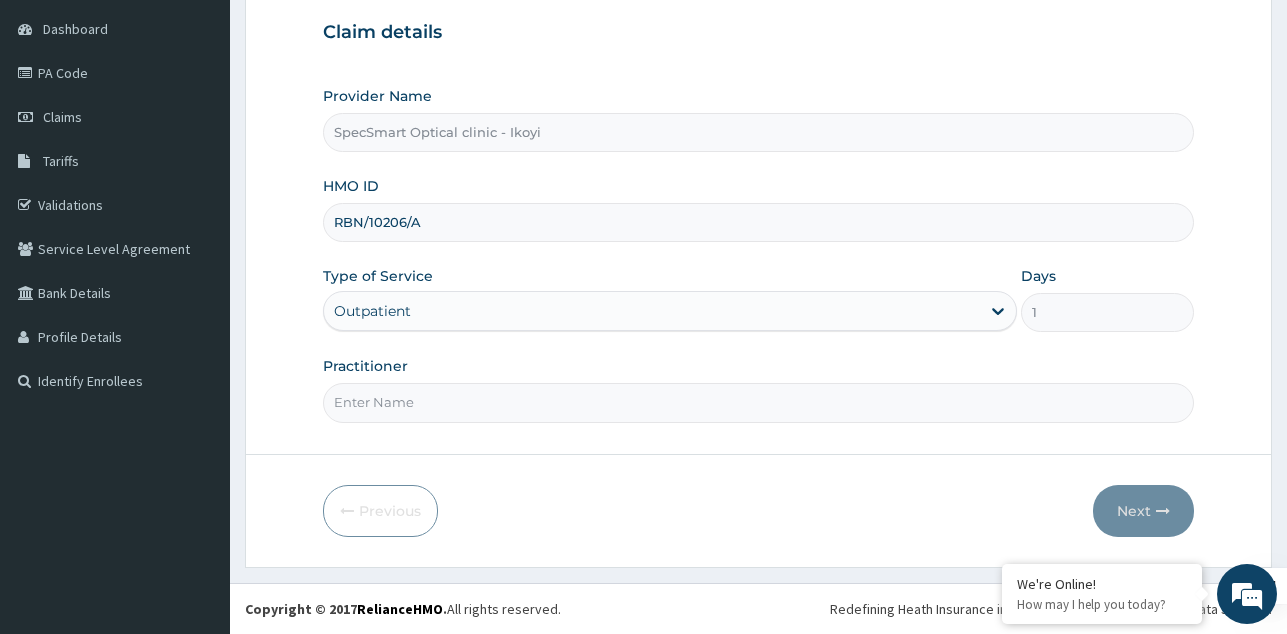 click on "Practitioner" at bounding box center [758, 402] 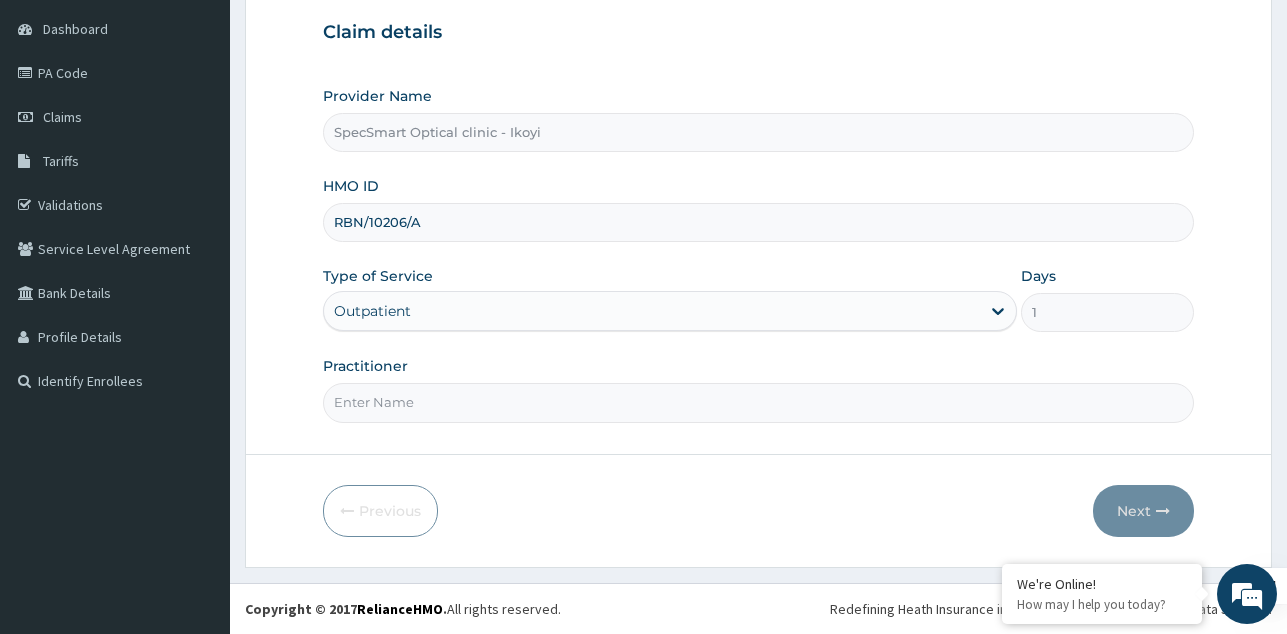 type on "SPECSMART" 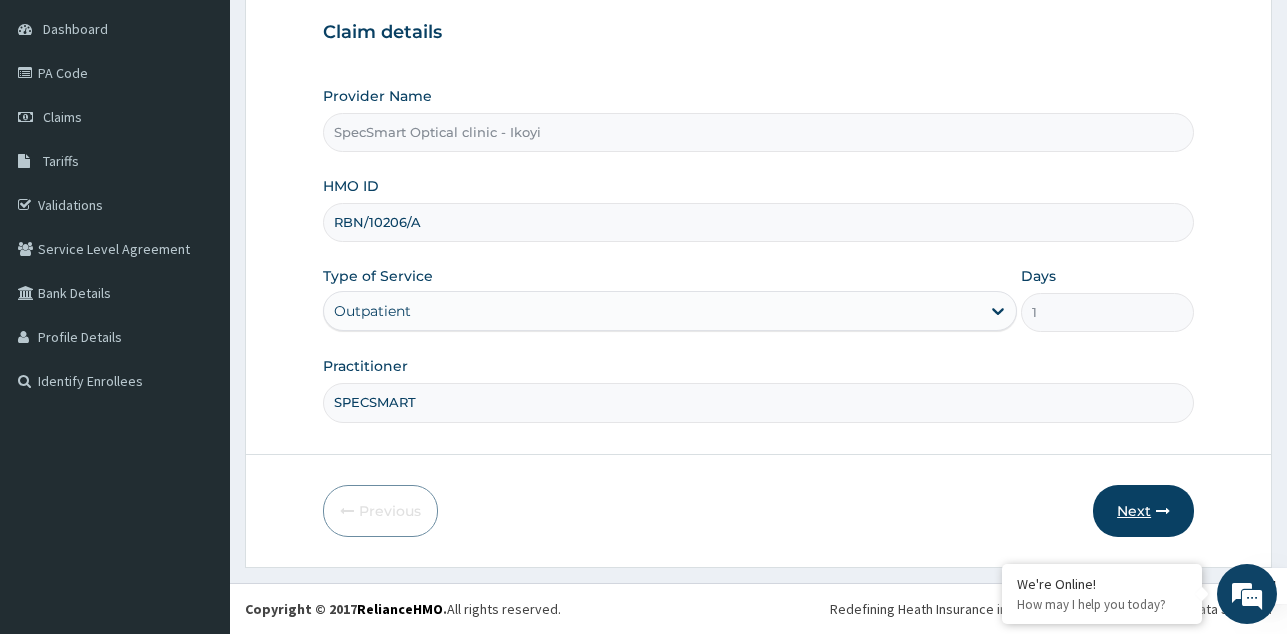 click at bounding box center (1163, 511) 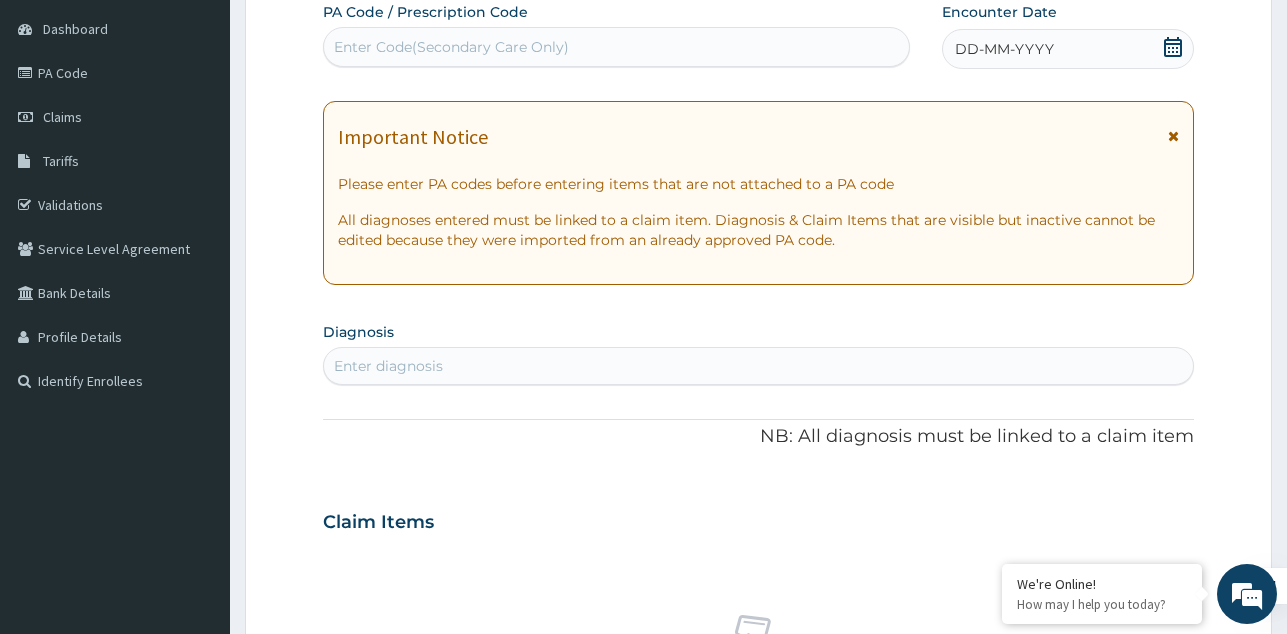 scroll, scrollTop: 0, scrollLeft: 0, axis: both 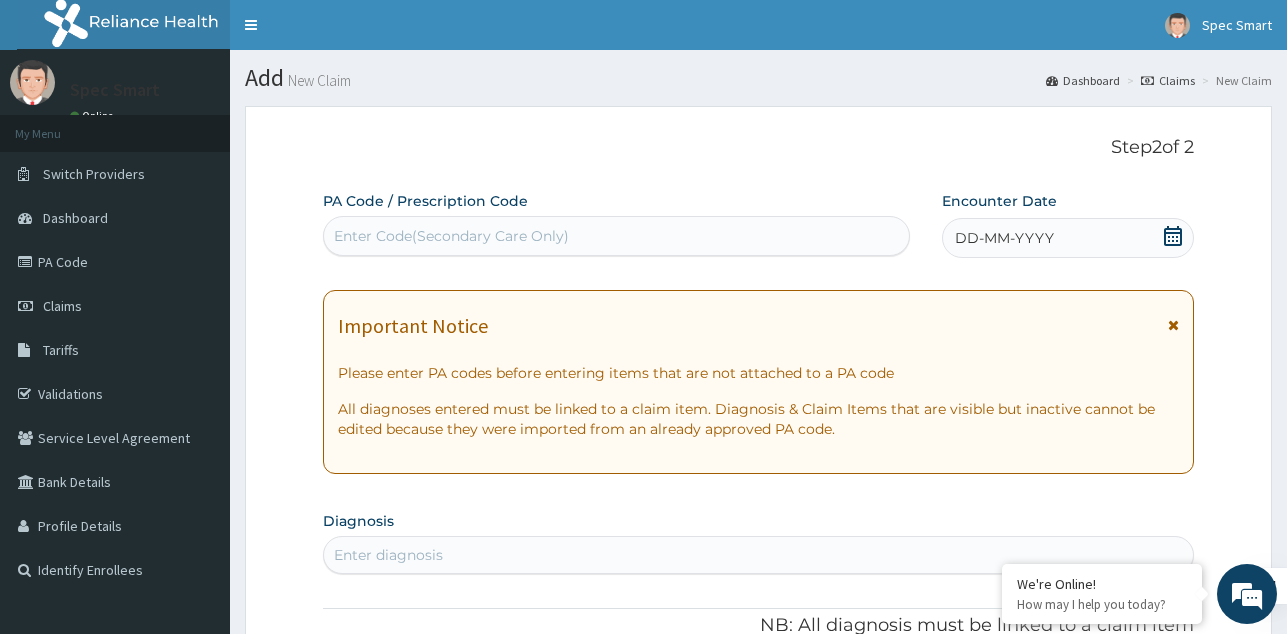 click on "Enter Code(Secondary Care Only)" at bounding box center (616, 236) 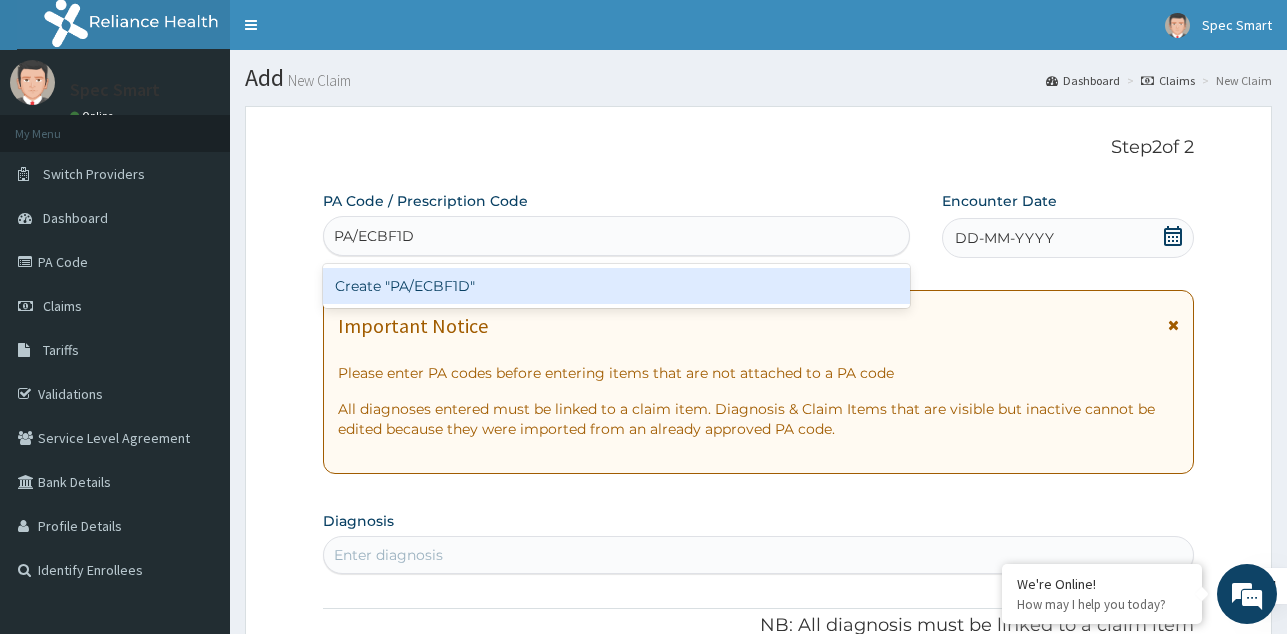 click on "Create "PA/ECBF1D"" at bounding box center [616, 286] 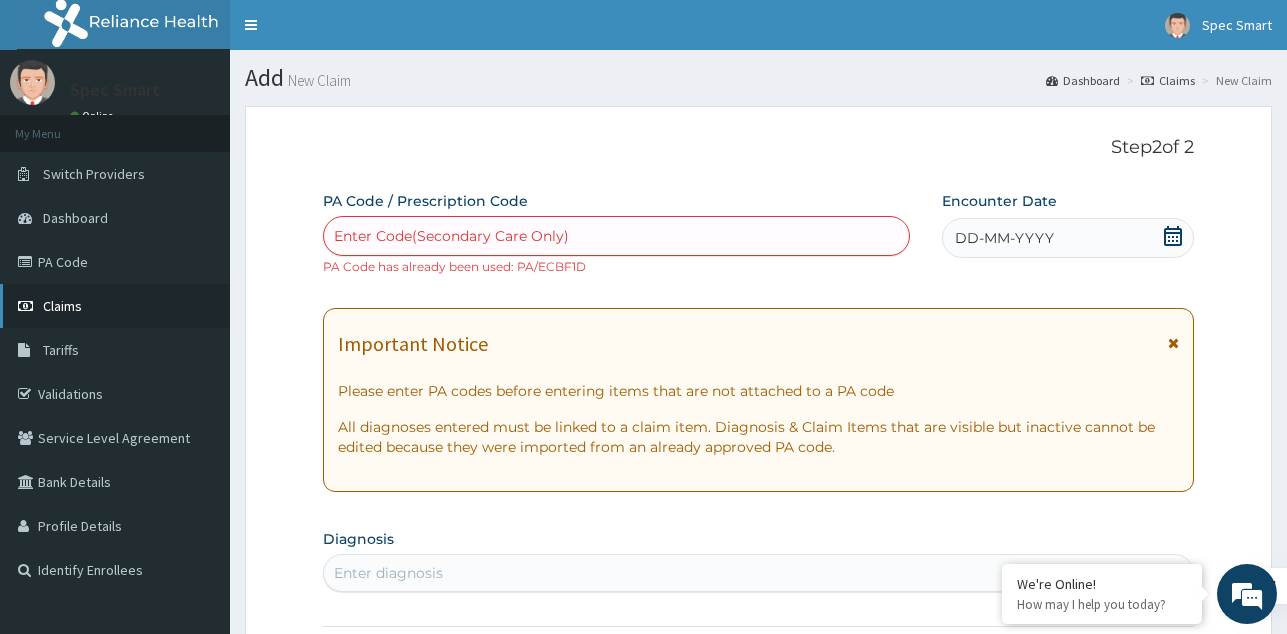 click on "Claims" at bounding box center [62, 306] 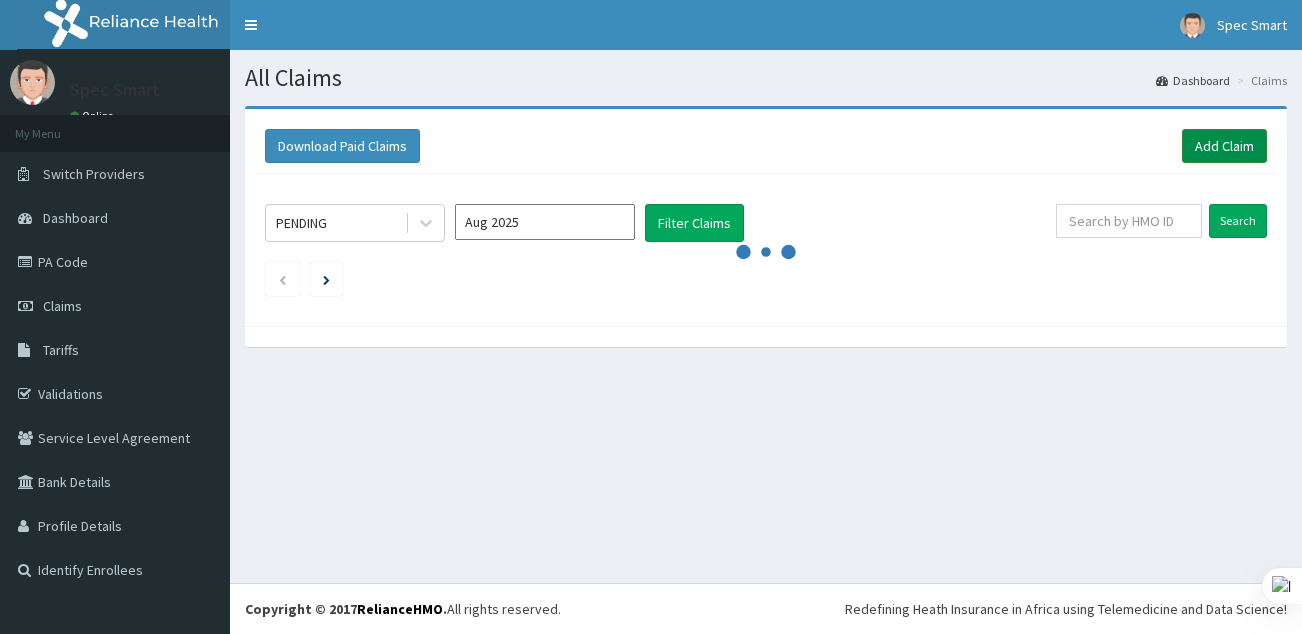scroll, scrollTop: 0, scrollLeft: 0, axis: both 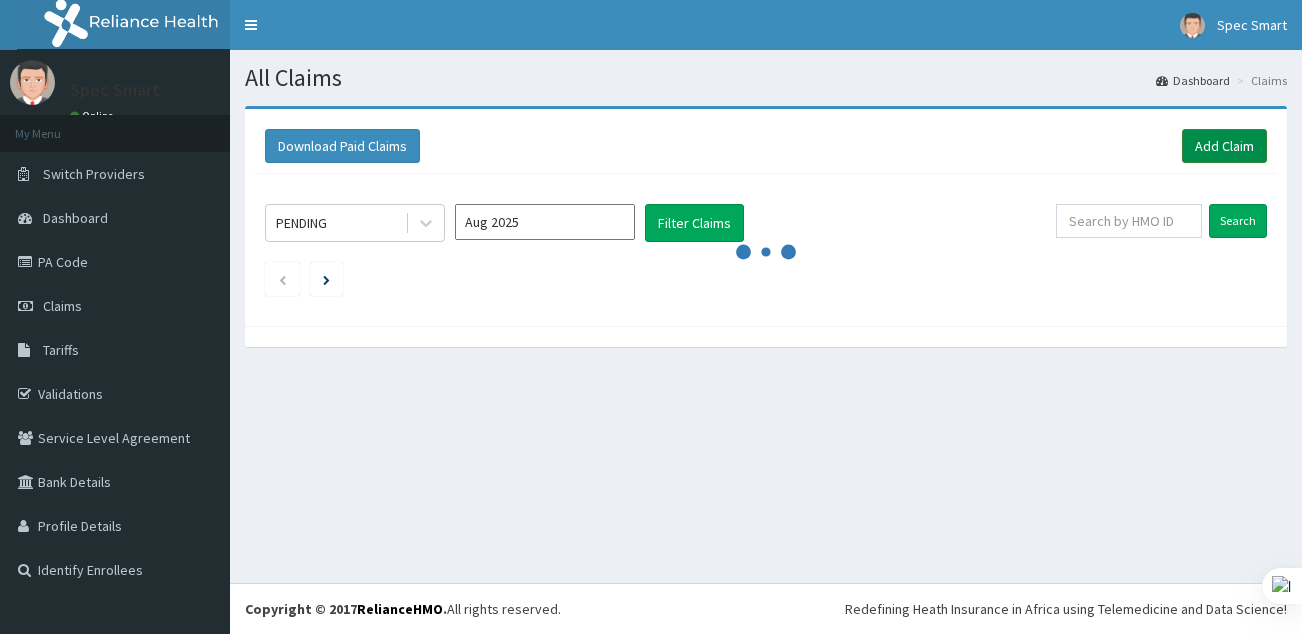 click on "Add Claim" at bounding box center (1224, 146) 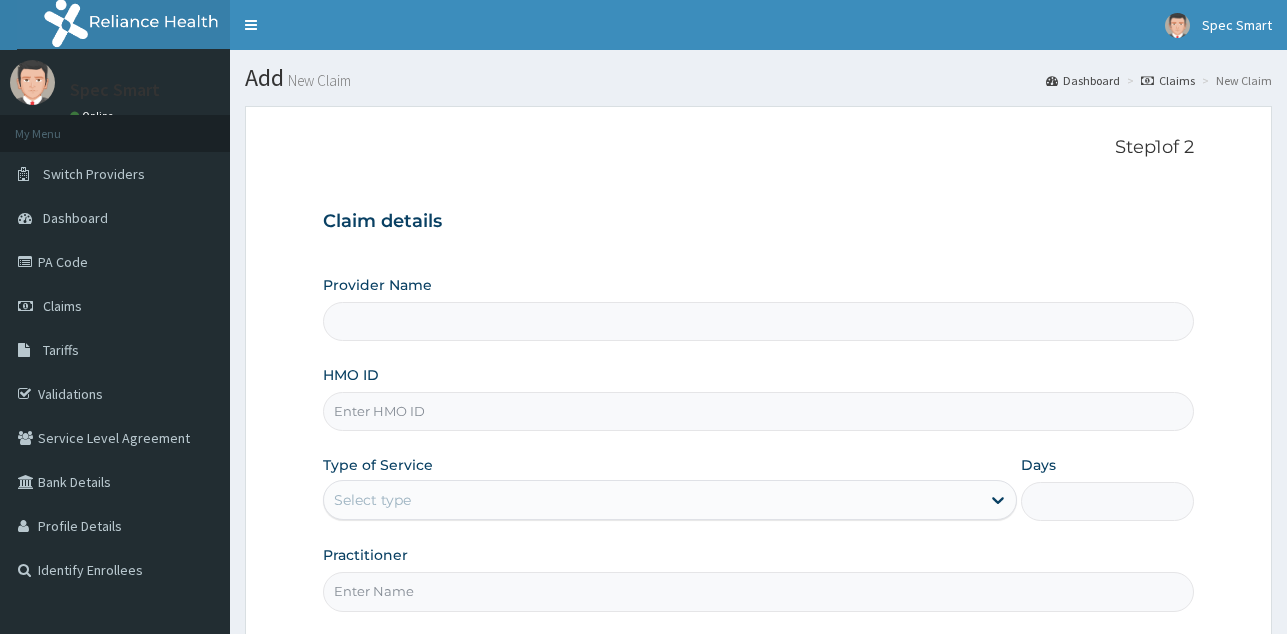 scroll, scrollTop: 0, scrollLeft: 0, axis: both 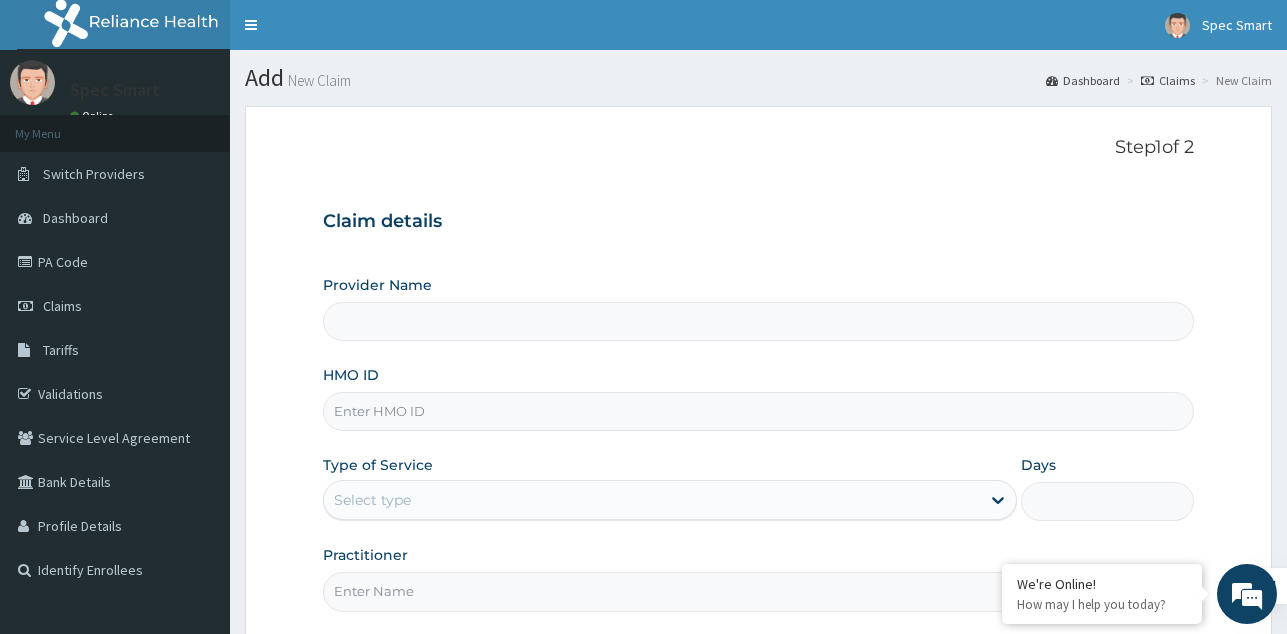 type on "SpecSmart Optical clinic - Ikoyi" 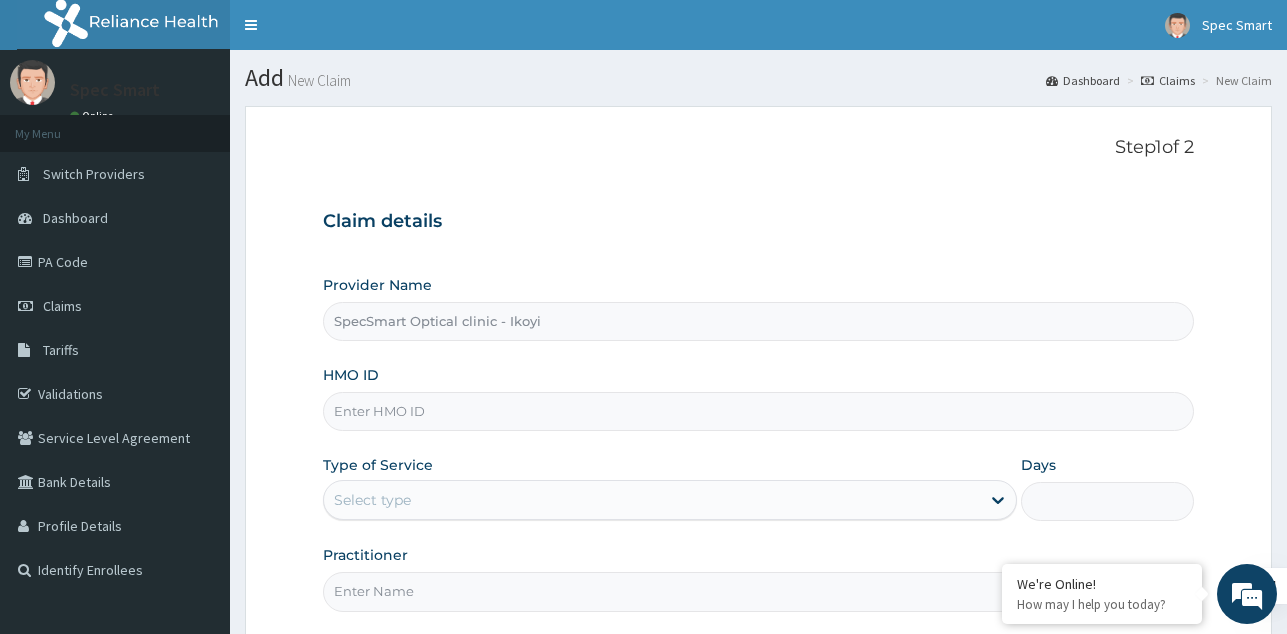 click on "HMO ID" at bounding box center [758, 411] 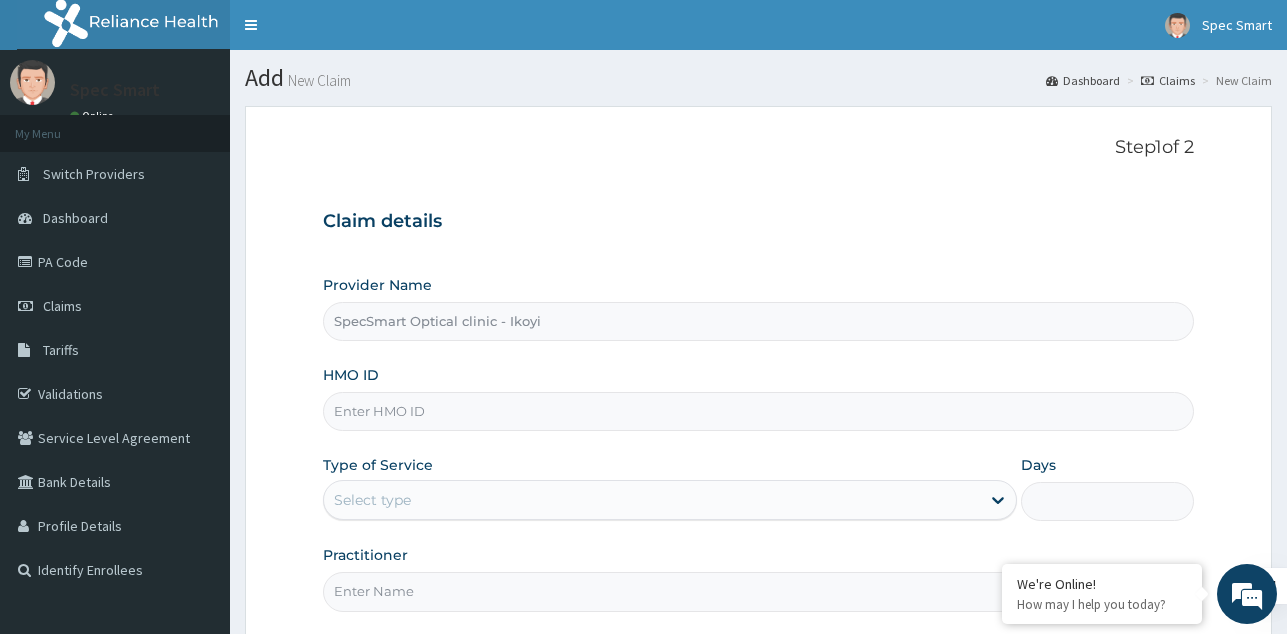 paste on "tap/11046/a" 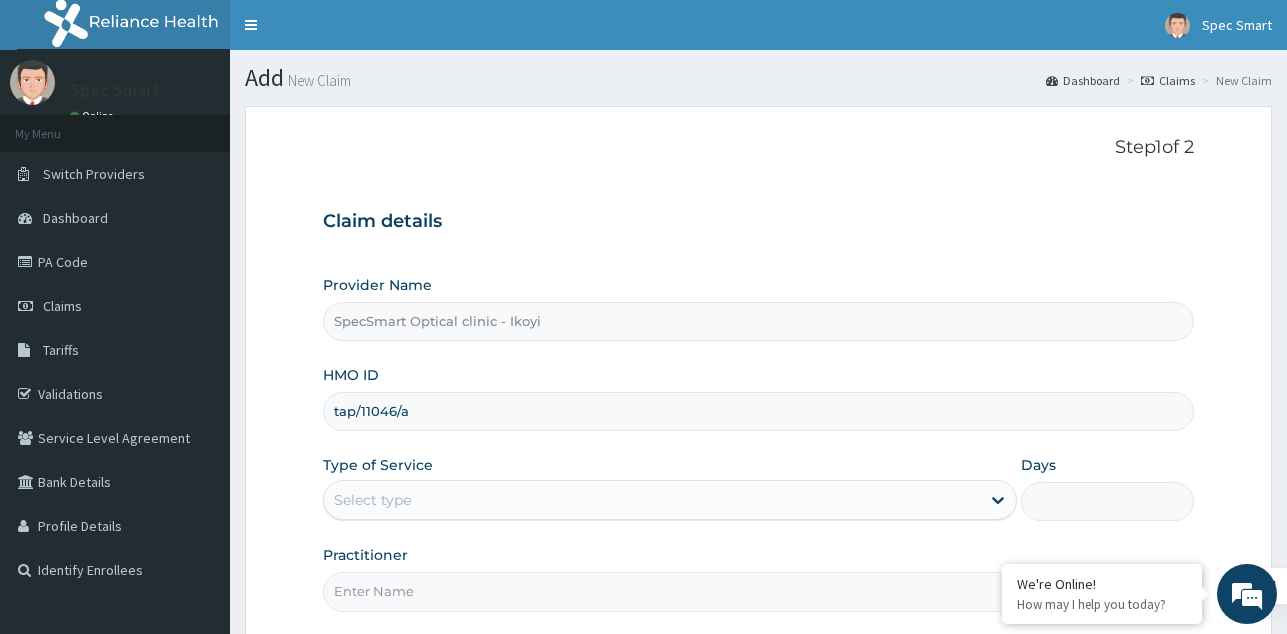 type on "tap/11046/a" 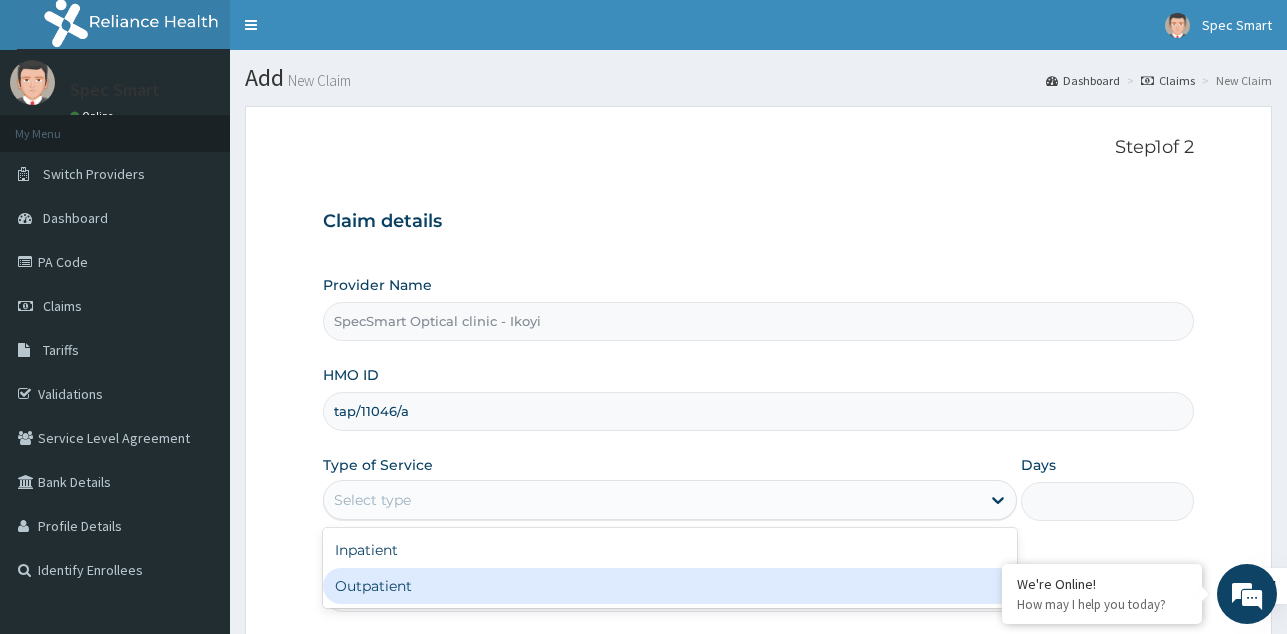 click on "Outpatient" at bounding box center (670, 586) 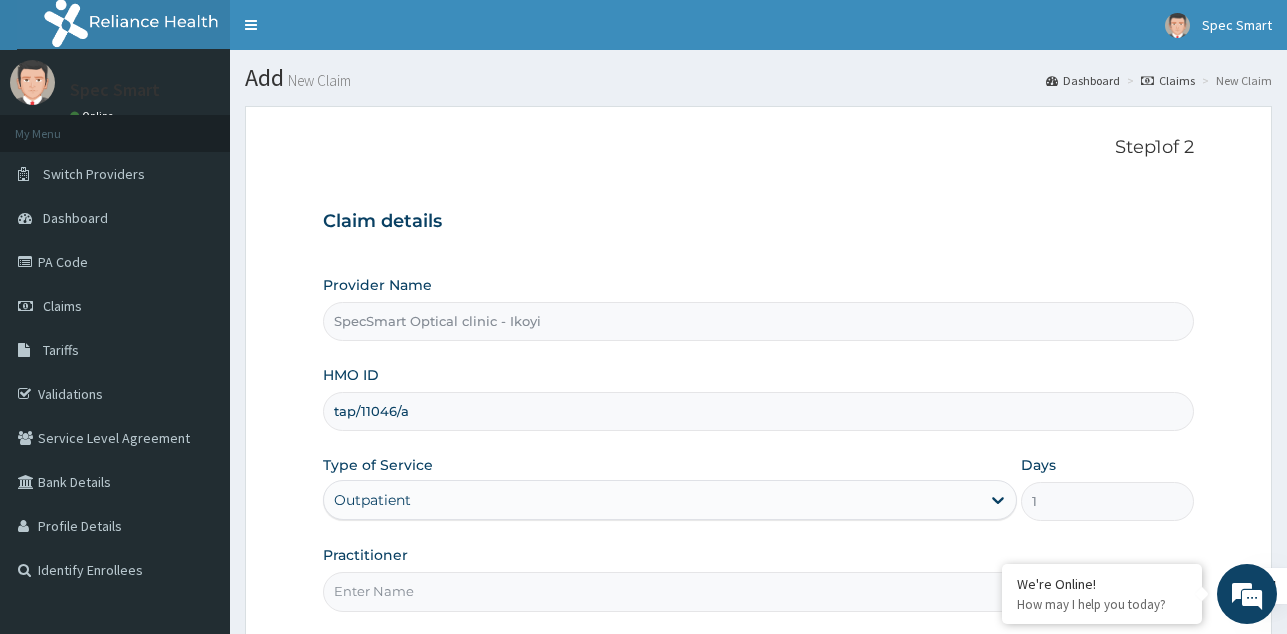 scroll, scrollTop: 189, scrollLeft: 0, axis: vertical 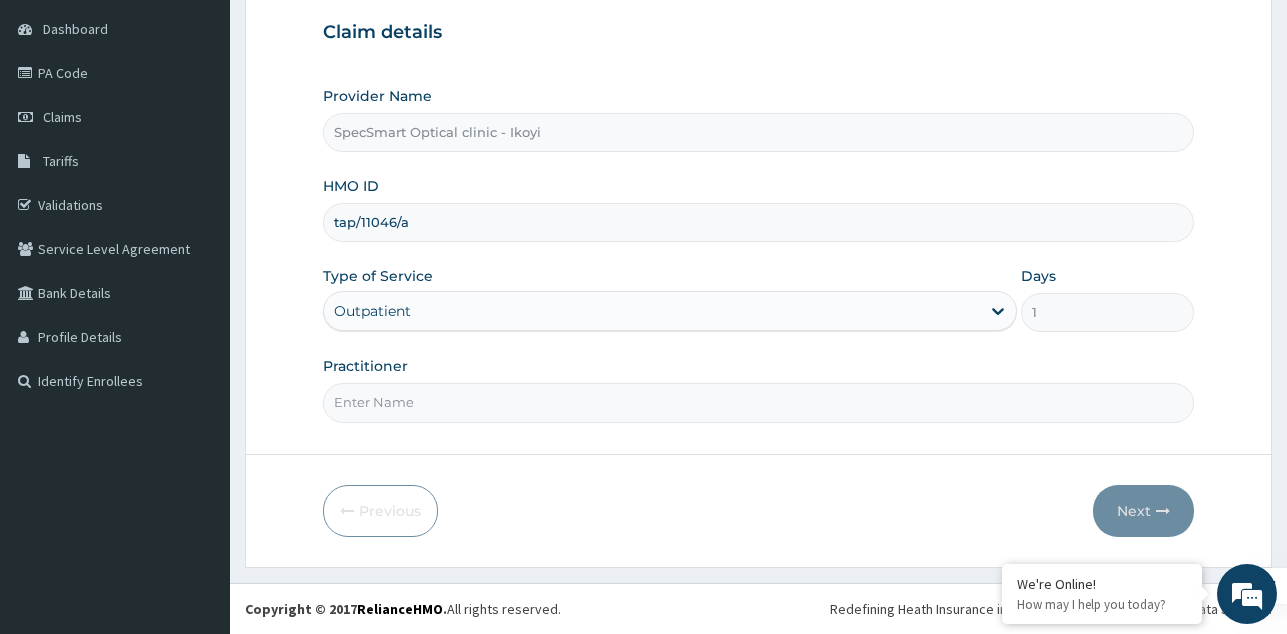 drag, startPoint x: 447, startPoint y: 390, endPoint x: 447, endPoint y: 404, distance: 14 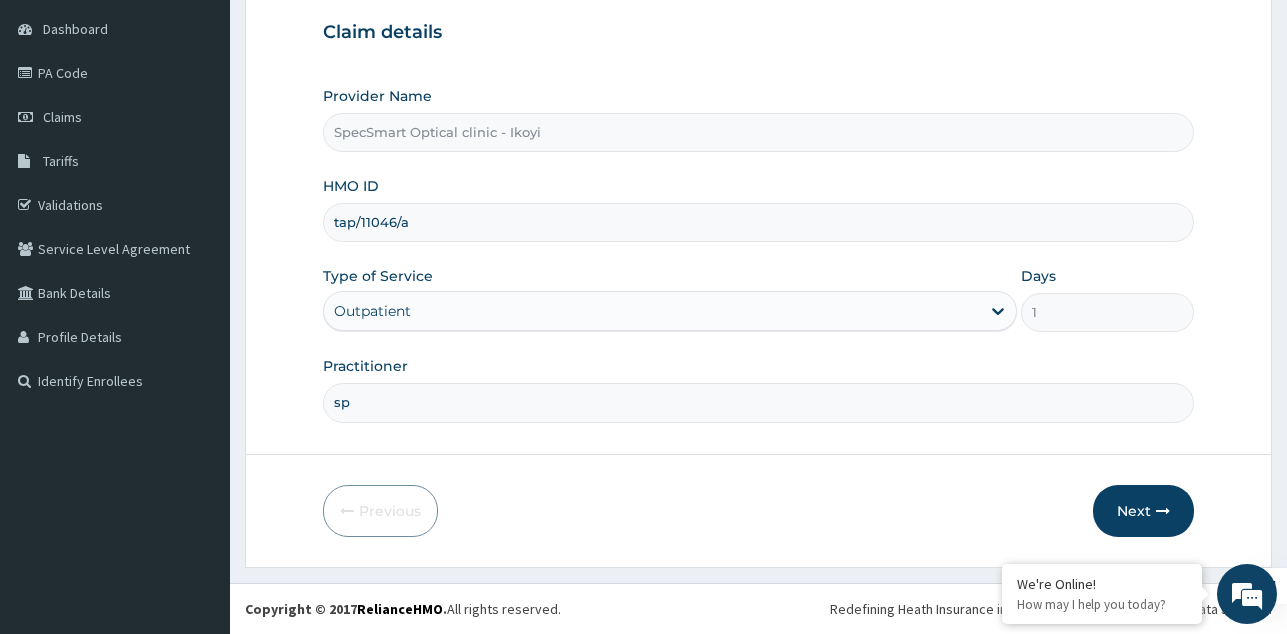 type on "SPECSMART EYE CLINIC" 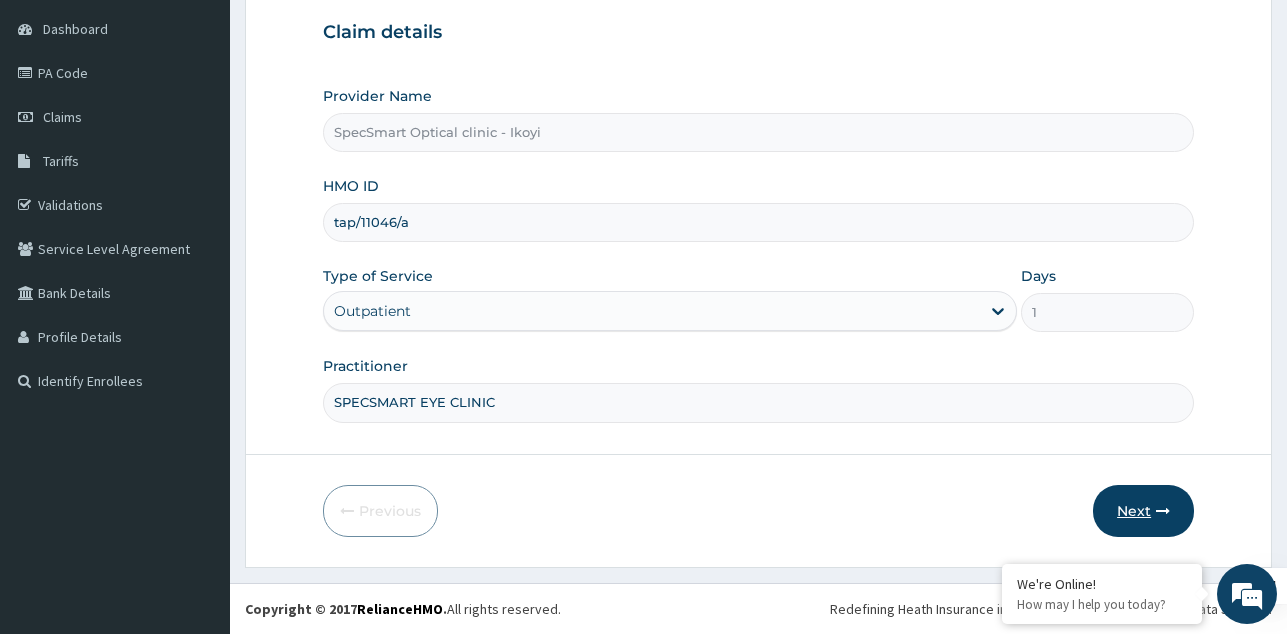 click on "Next" at bounding box center (1143, 511) 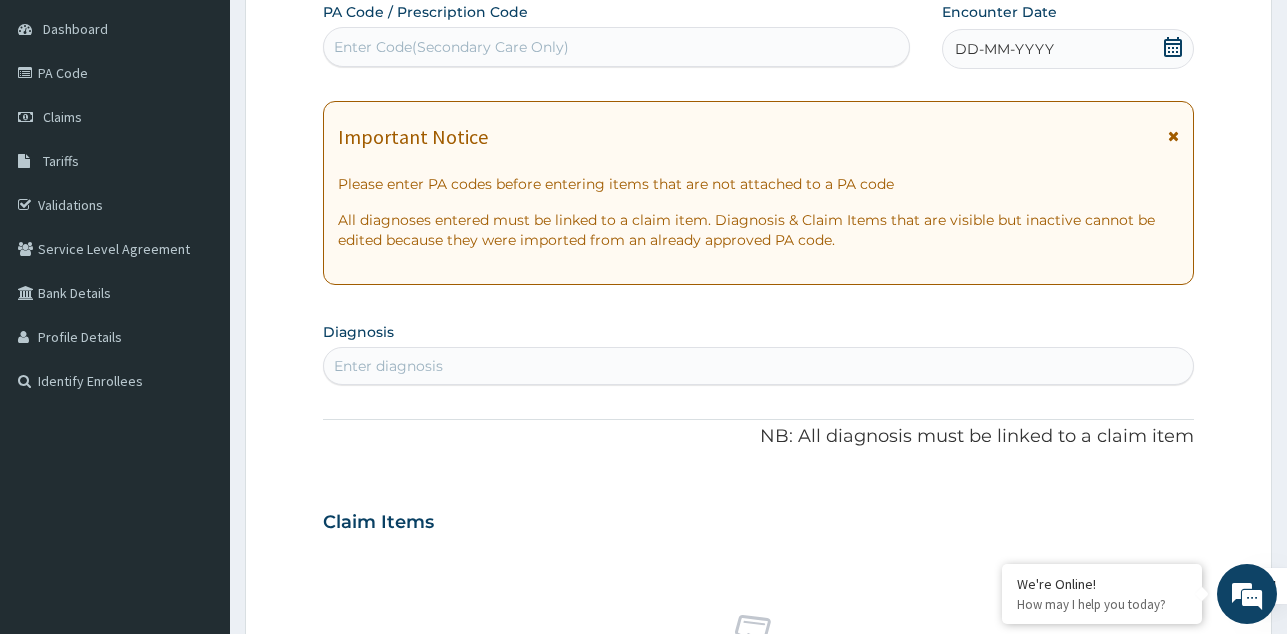 scroll, scrollTop: 0, scrollLeft: 0, axis: both 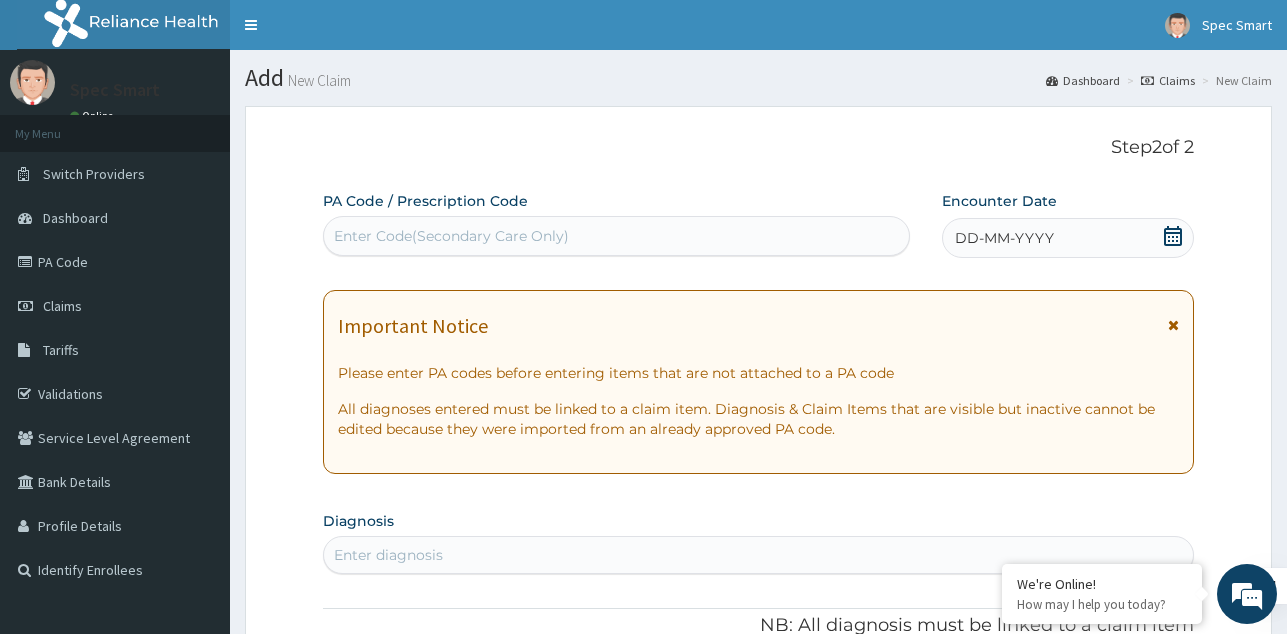 click on "Enter Code(Secondary Care Only)" at bounding box center (616, 236) 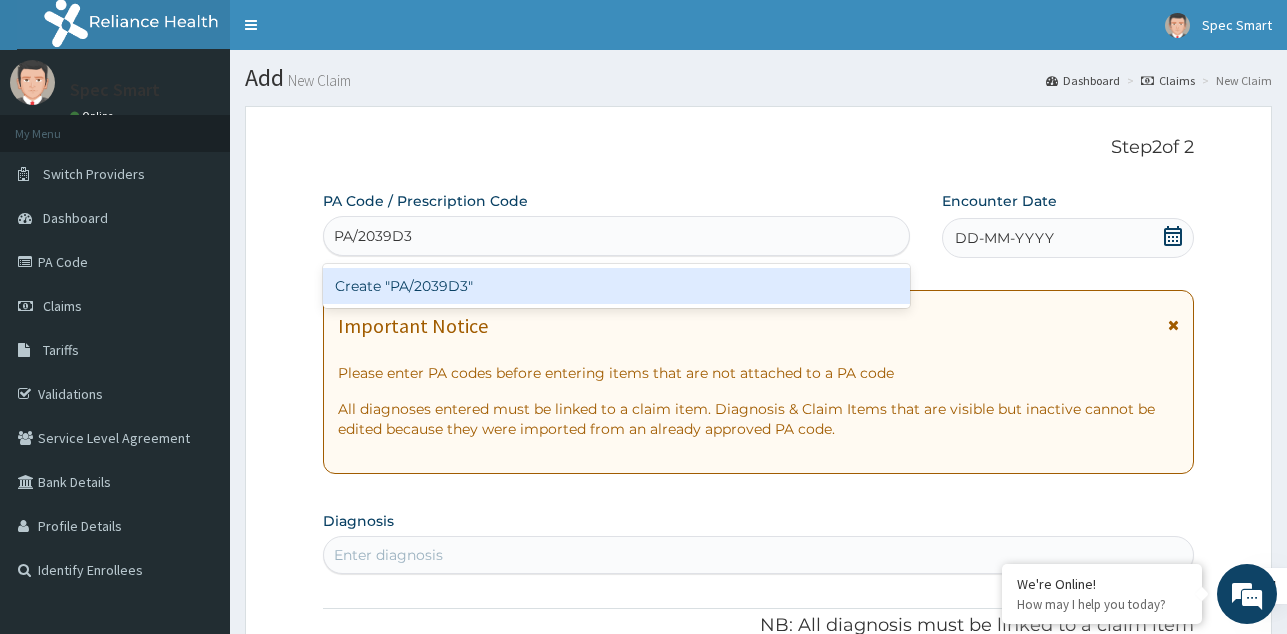 click on "Create "PA/2039D3"" at bounding box center [616, 286] 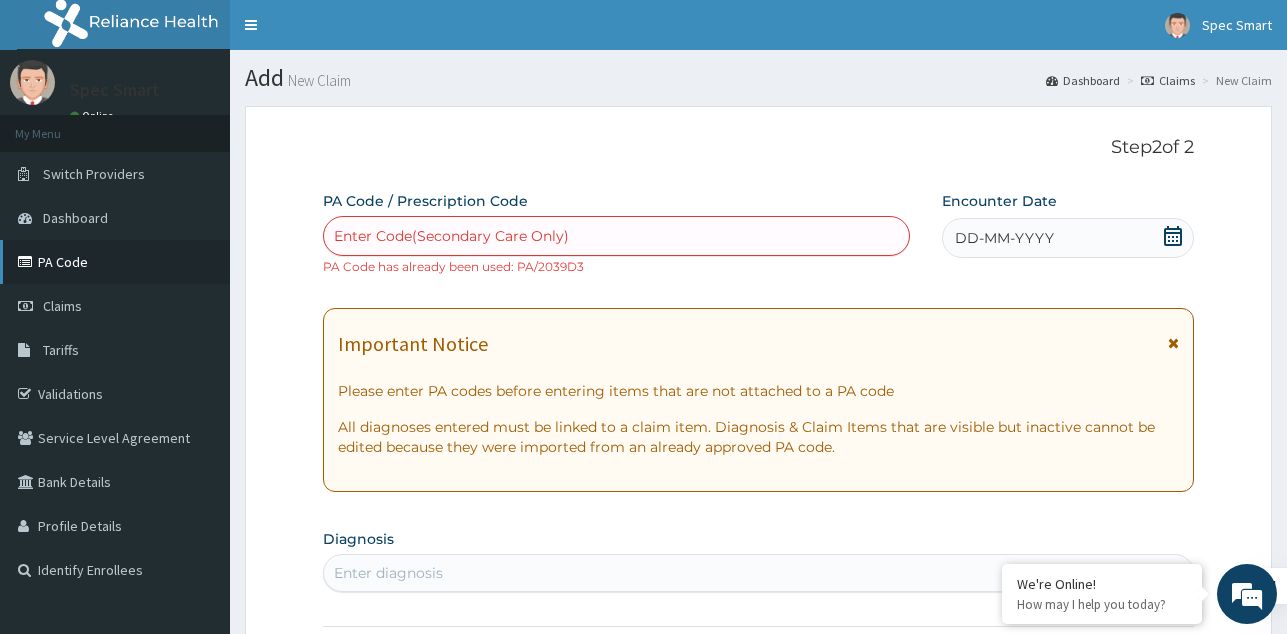 click on "PA Code" at bounding box center [115, 262] 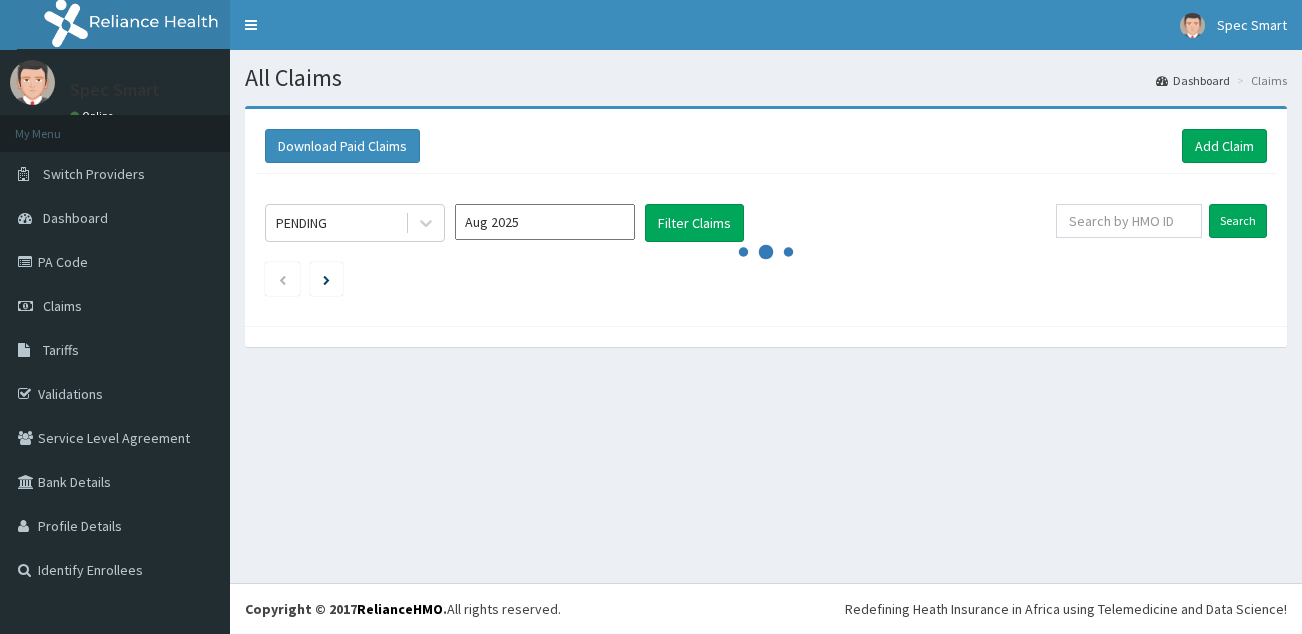 scroll, scrollTop: 0, scrollLeft: 0, axis: both 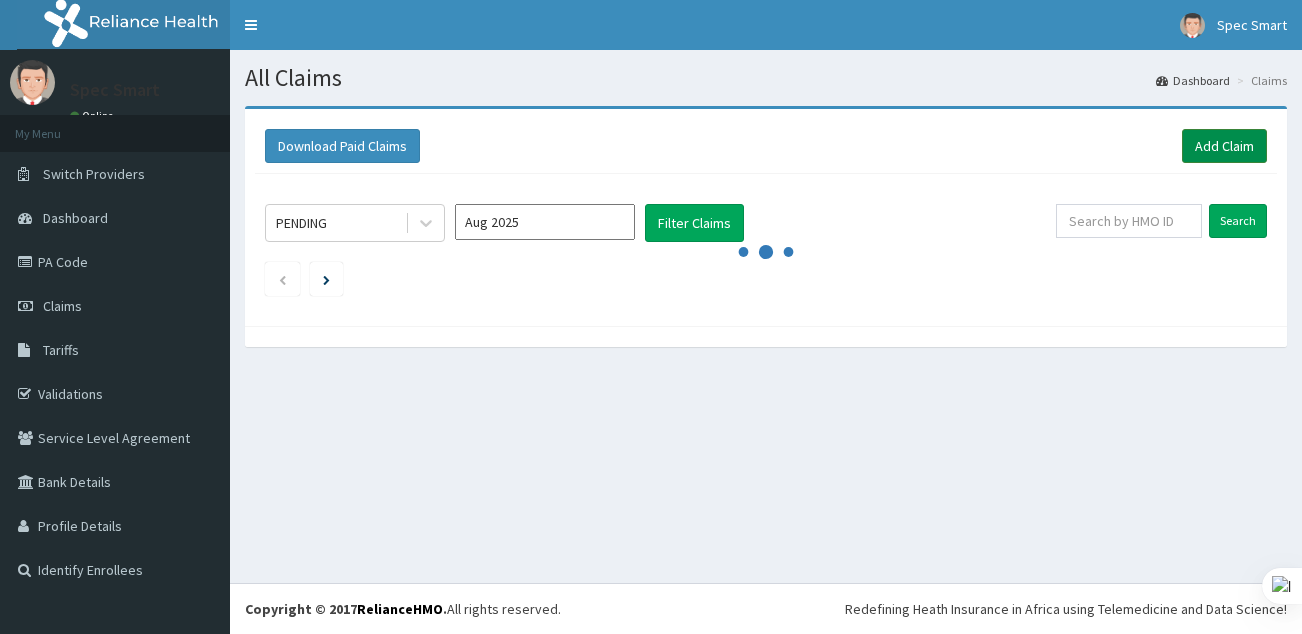 click on "Add Claim" at bounding box center (1224, 146) 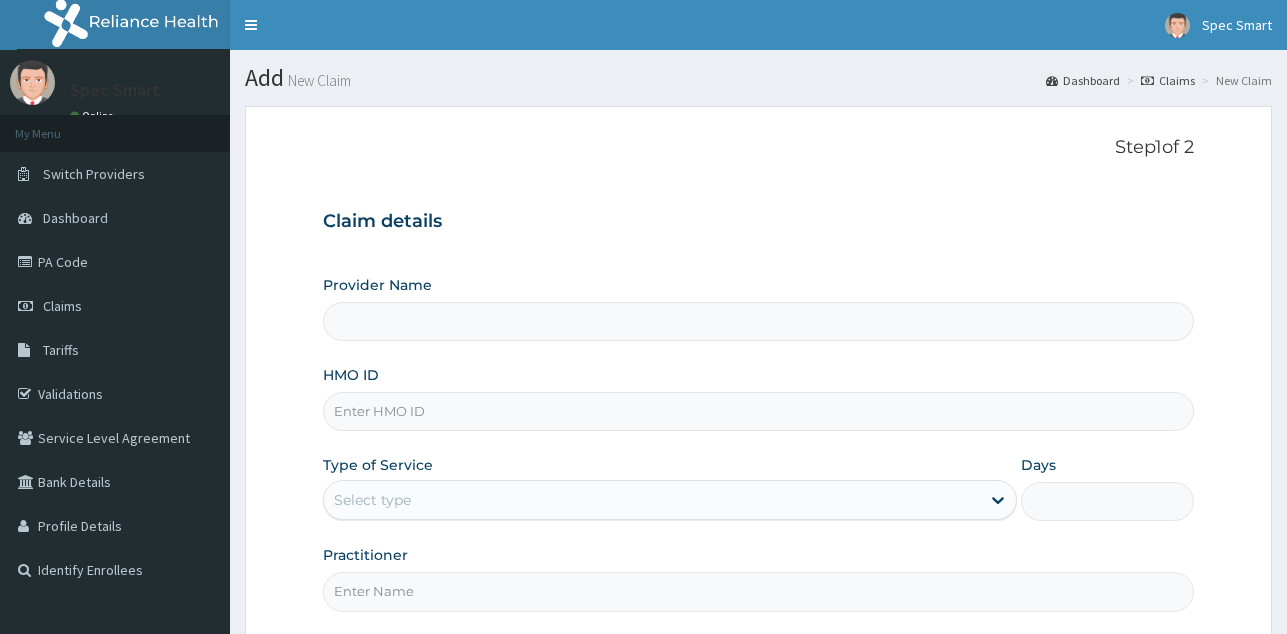 scroll, scrollTop: 0, scrollLeft: 0, axis: both 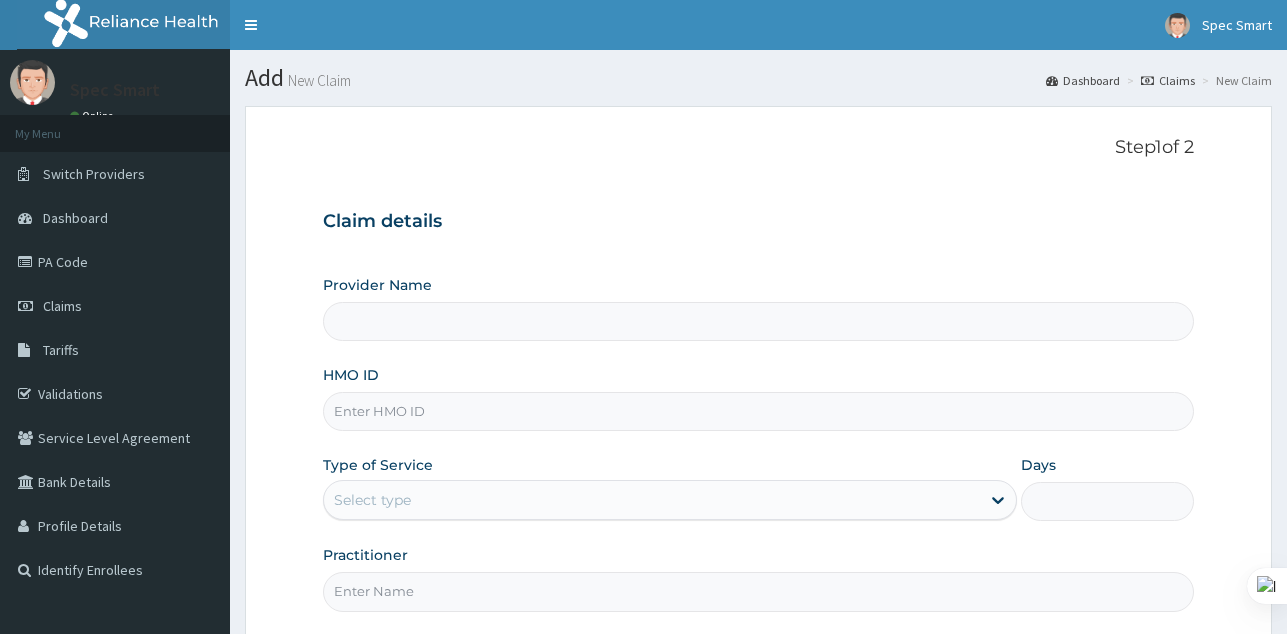 type on "SpecSmart Optical clinic - Ikoyi" 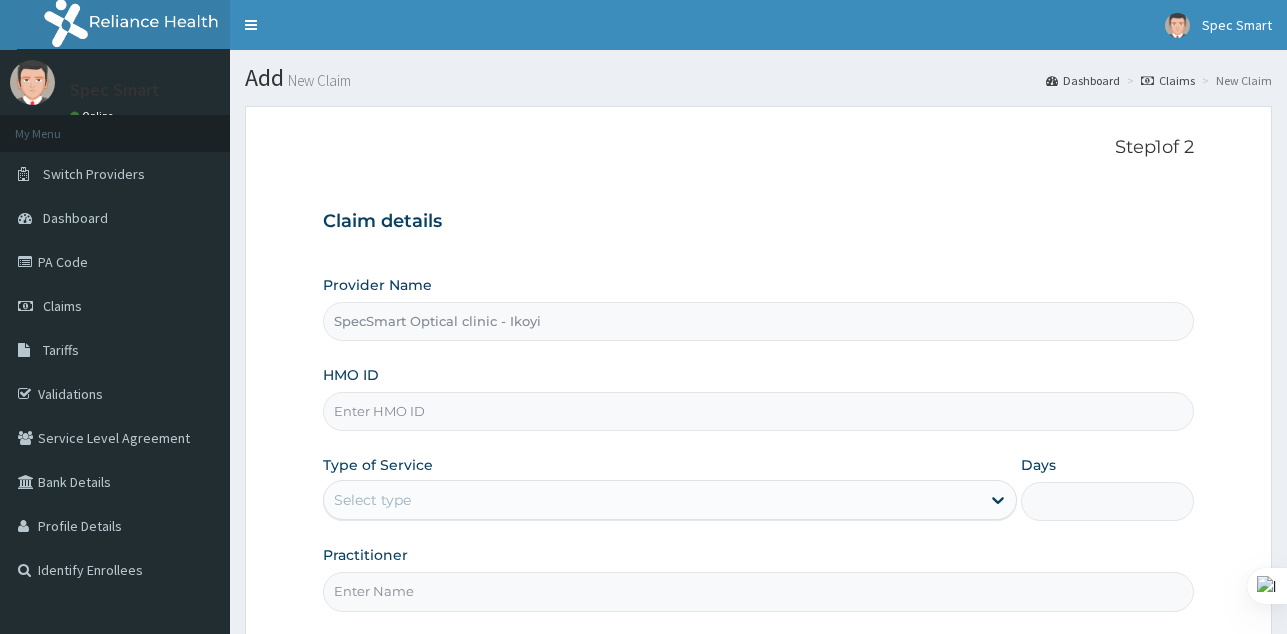 click on "HMO ID" at bounding box center [758, 411] 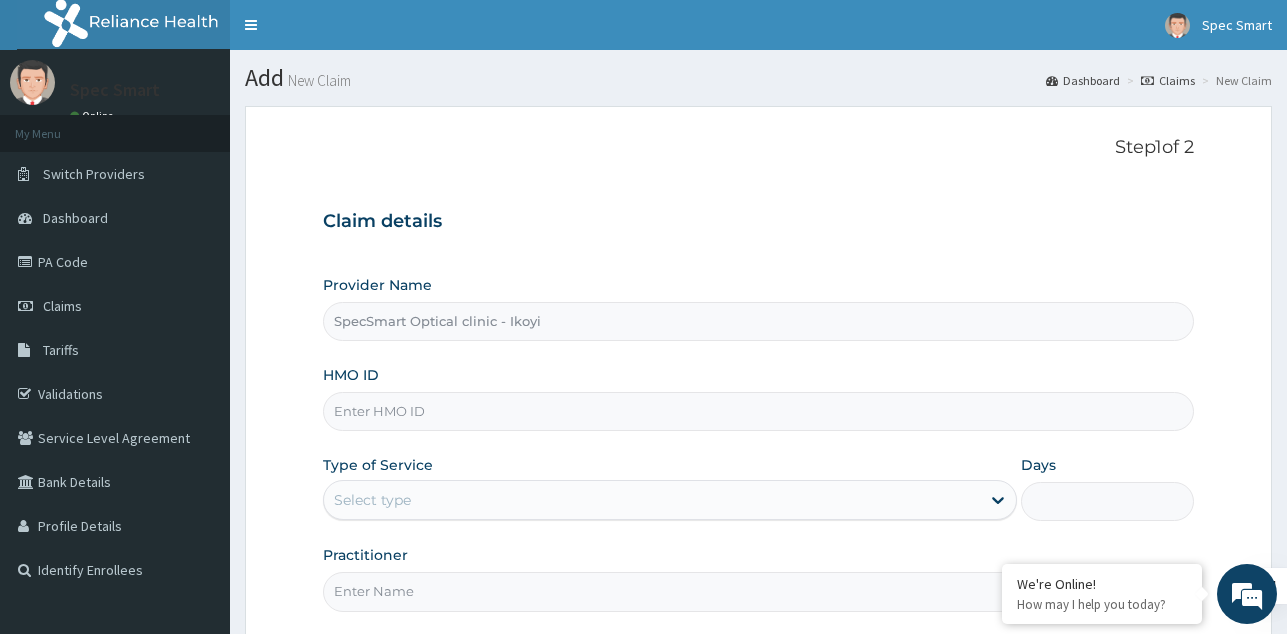 paste on "RCC/10044/A" 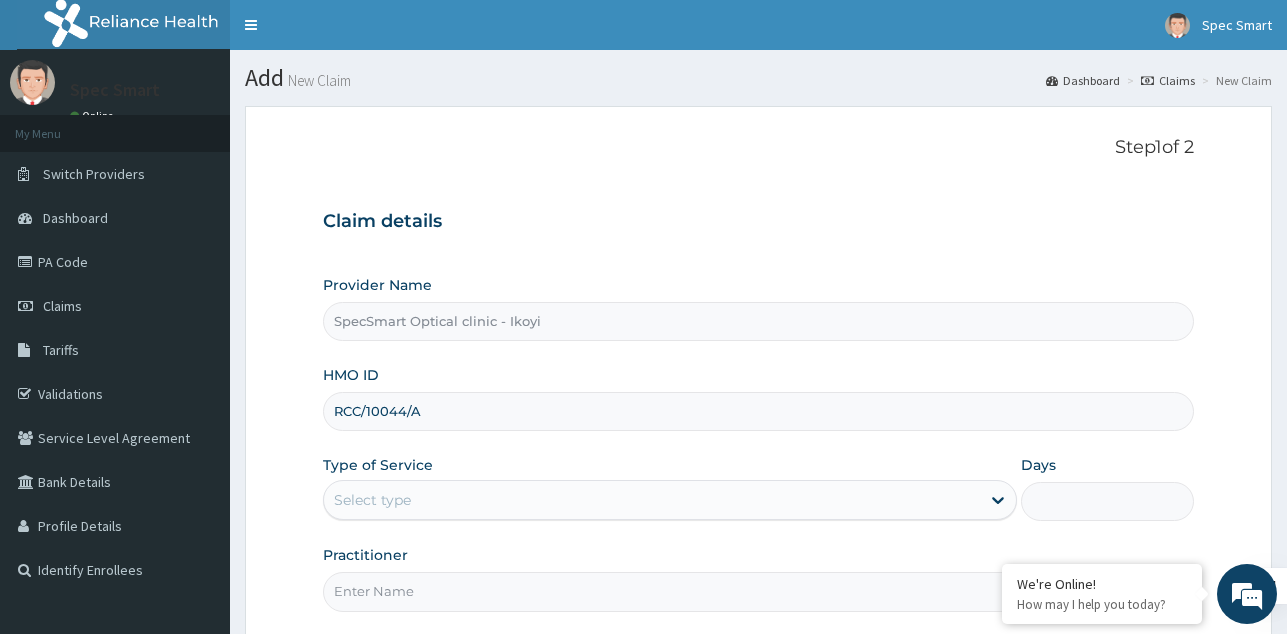 type on "RCC/10044/A" 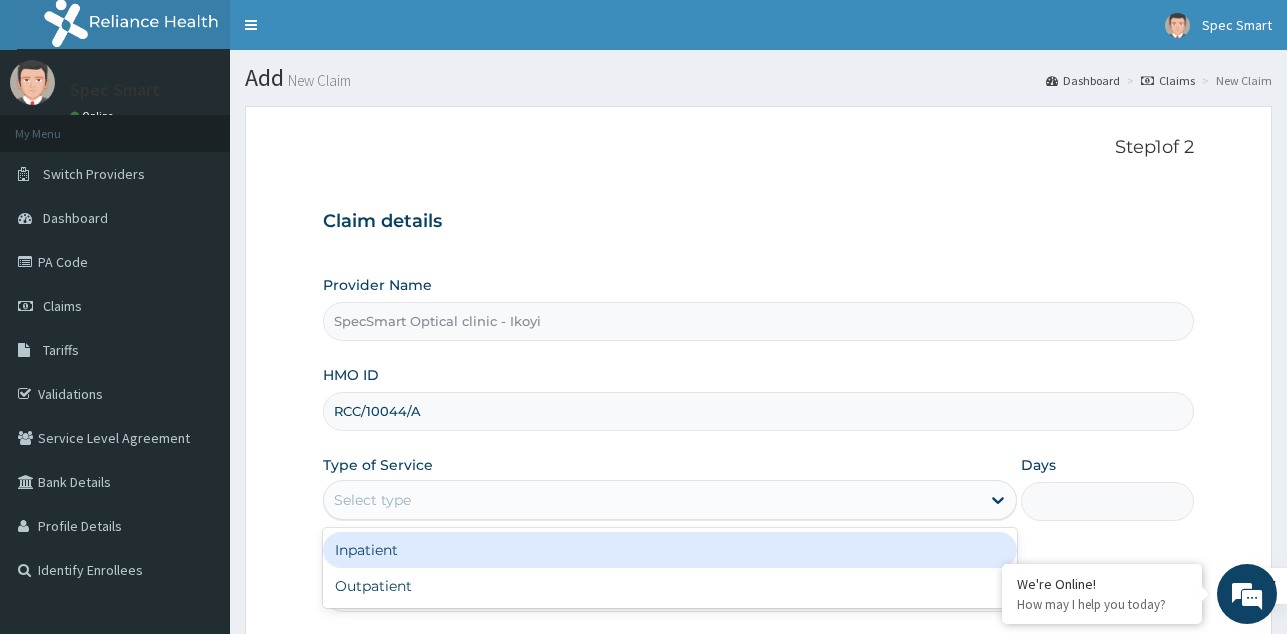 click on "Select type" at bounding box center (652, 500) 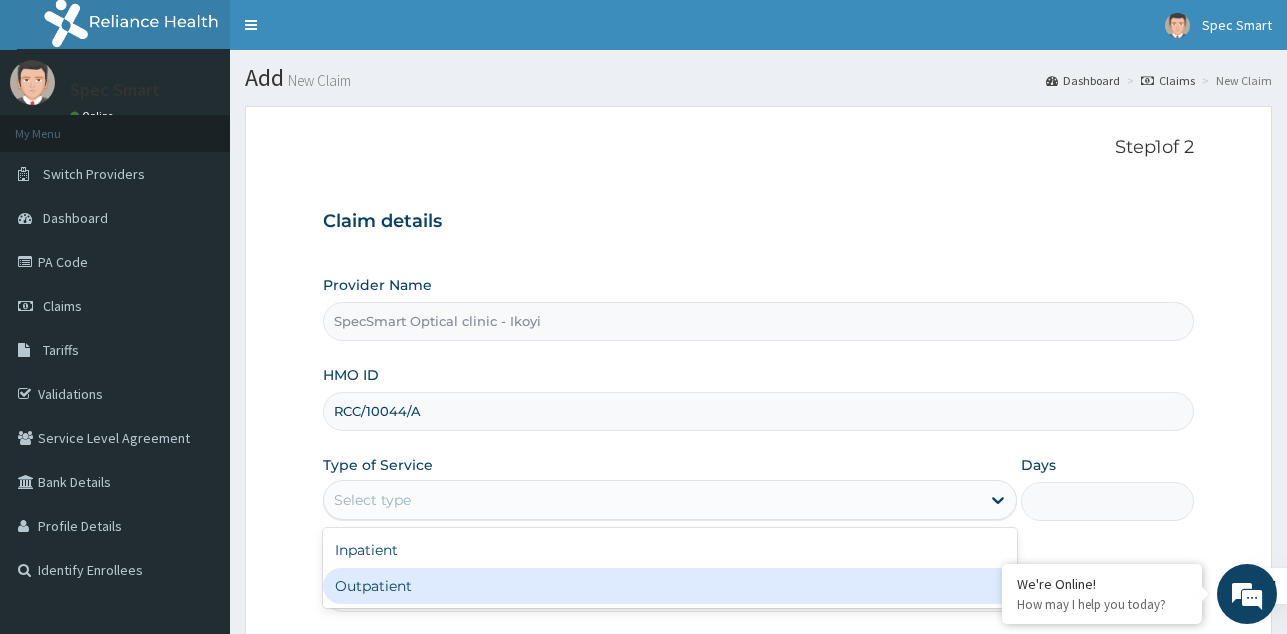 click on "Outpatient" at bounding box center [670, 586] 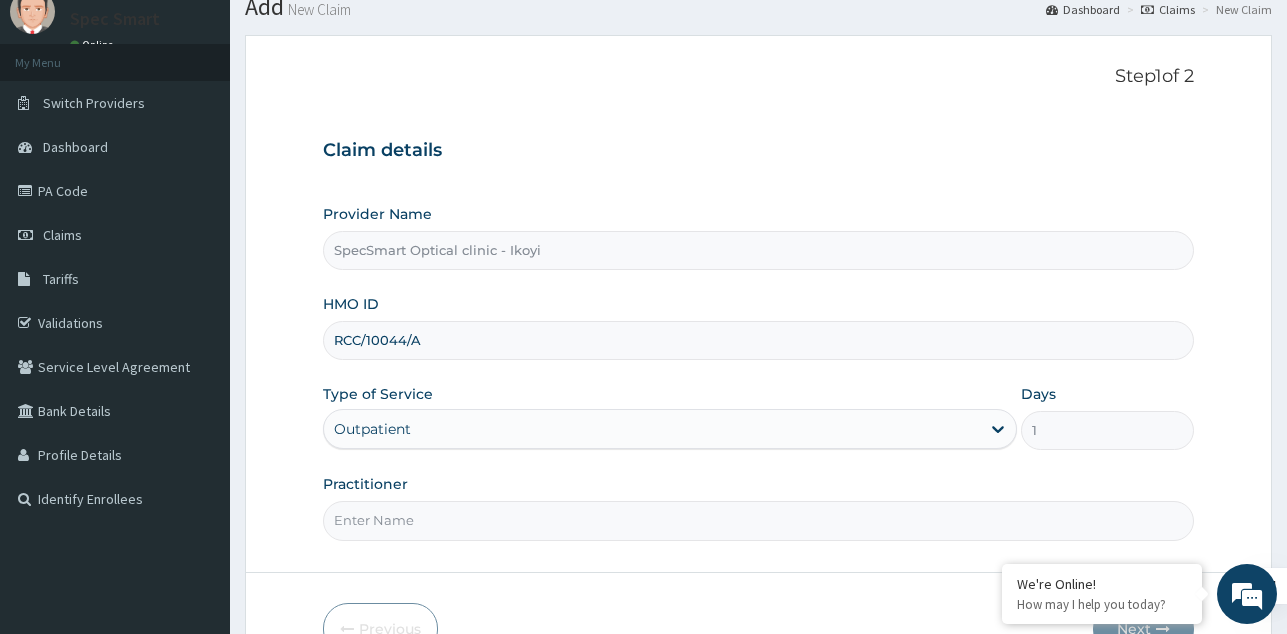 scroll, scrollTop: 100, scrollLeft: 0, axis: vertical 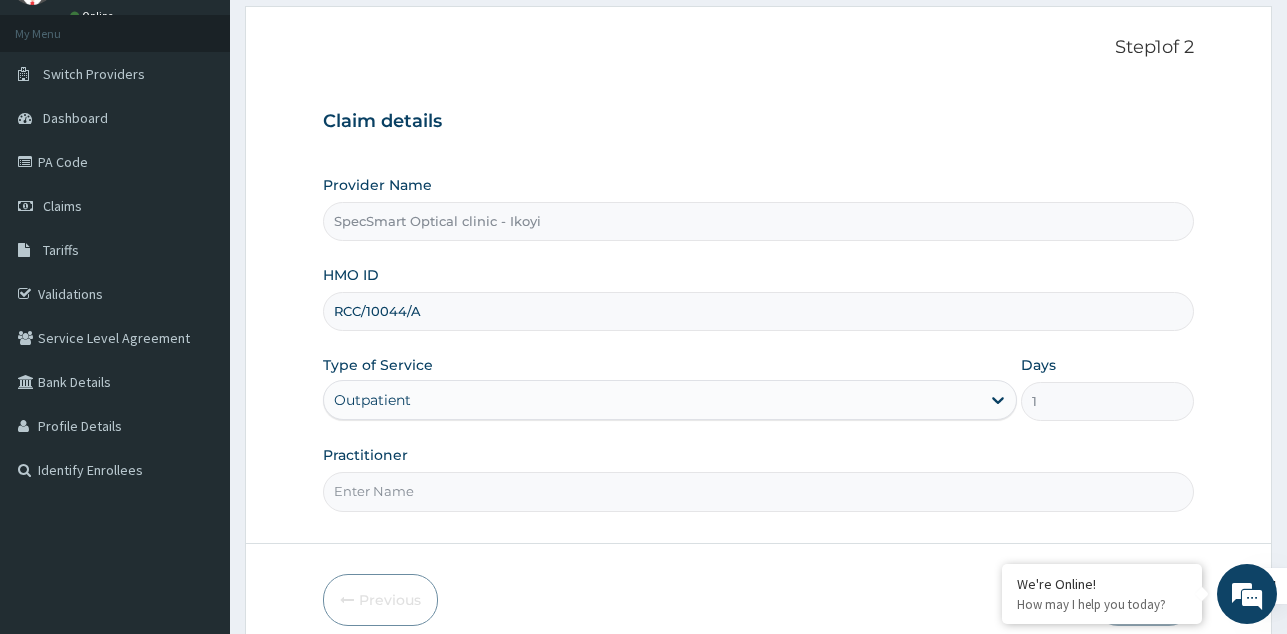 click on "Practitioner" at bounding box center [758, 491] 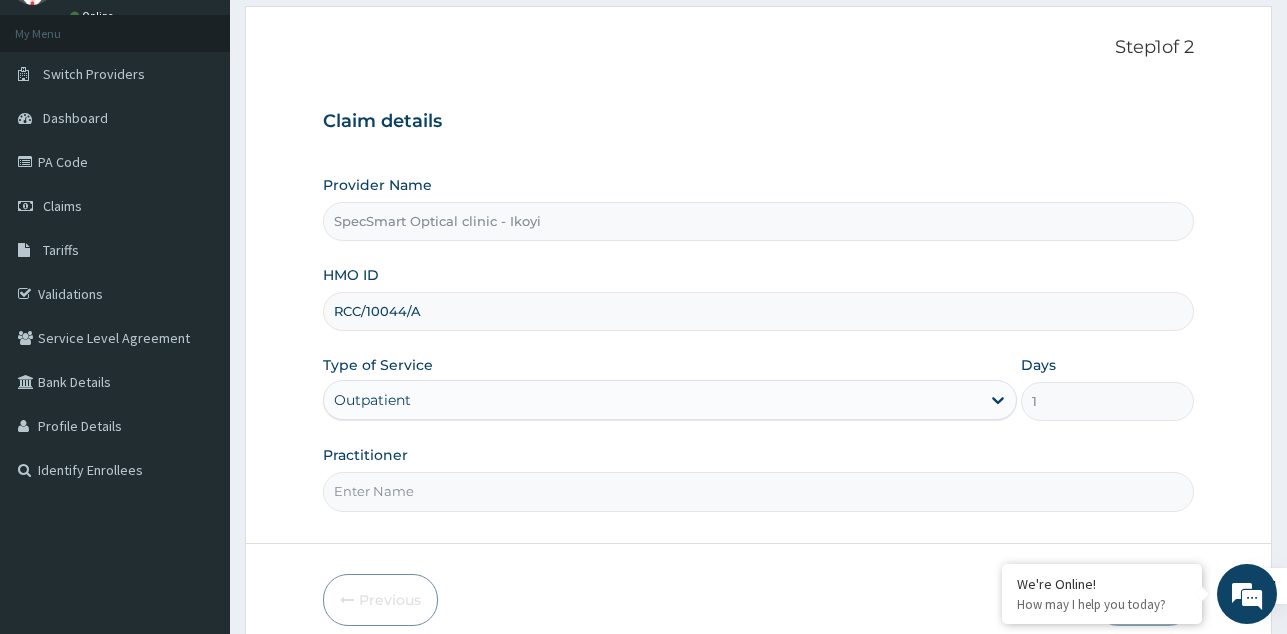 type on "SPECSMART" 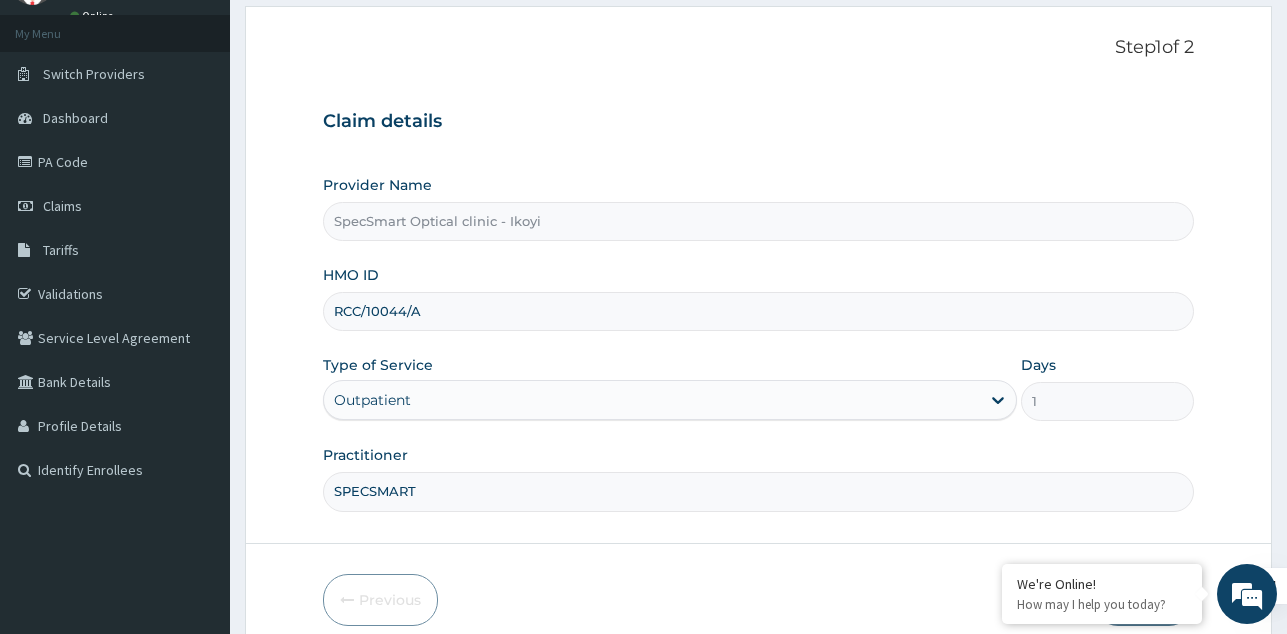 scroll, scrollTop: 189, scrollLeft: 0, axis: vertical 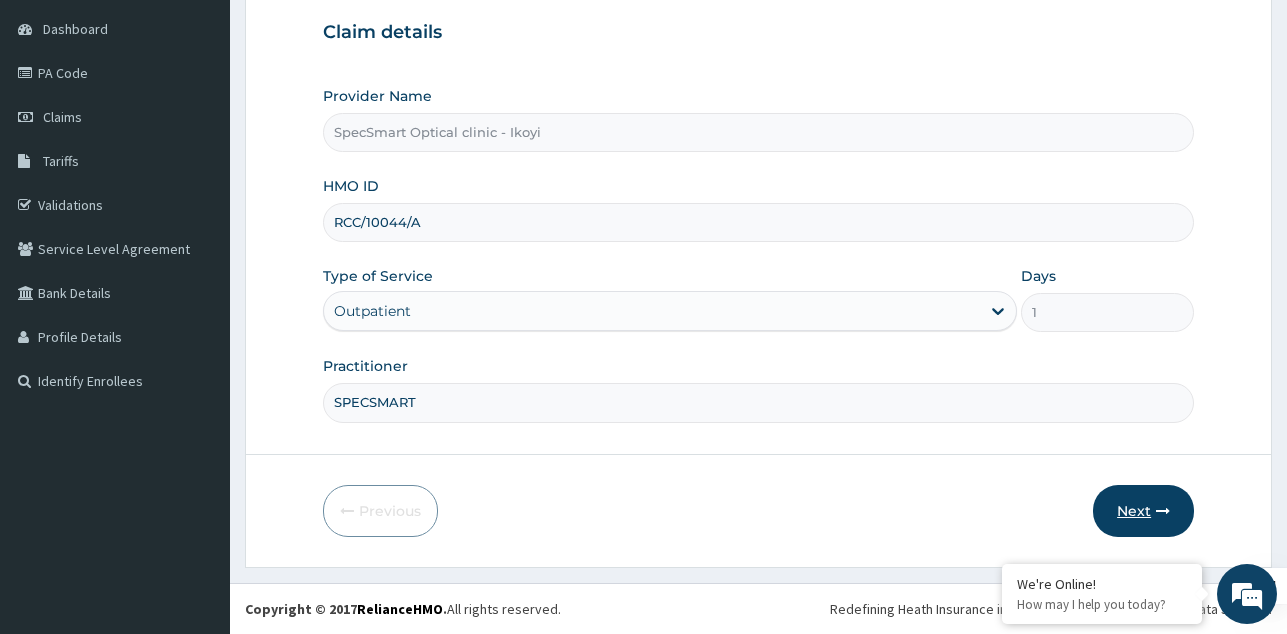 click on "Next" at bounding box center (1143, 511) 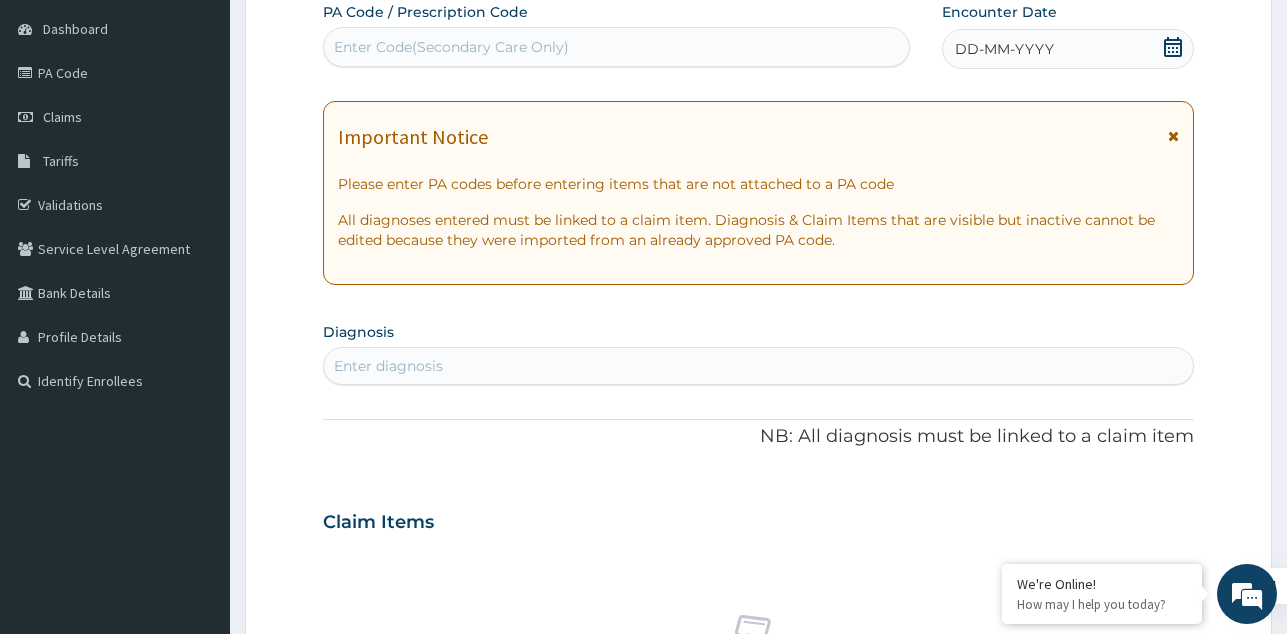 scroll, scrollTop: 0, scrollLeft: 0, axis: both 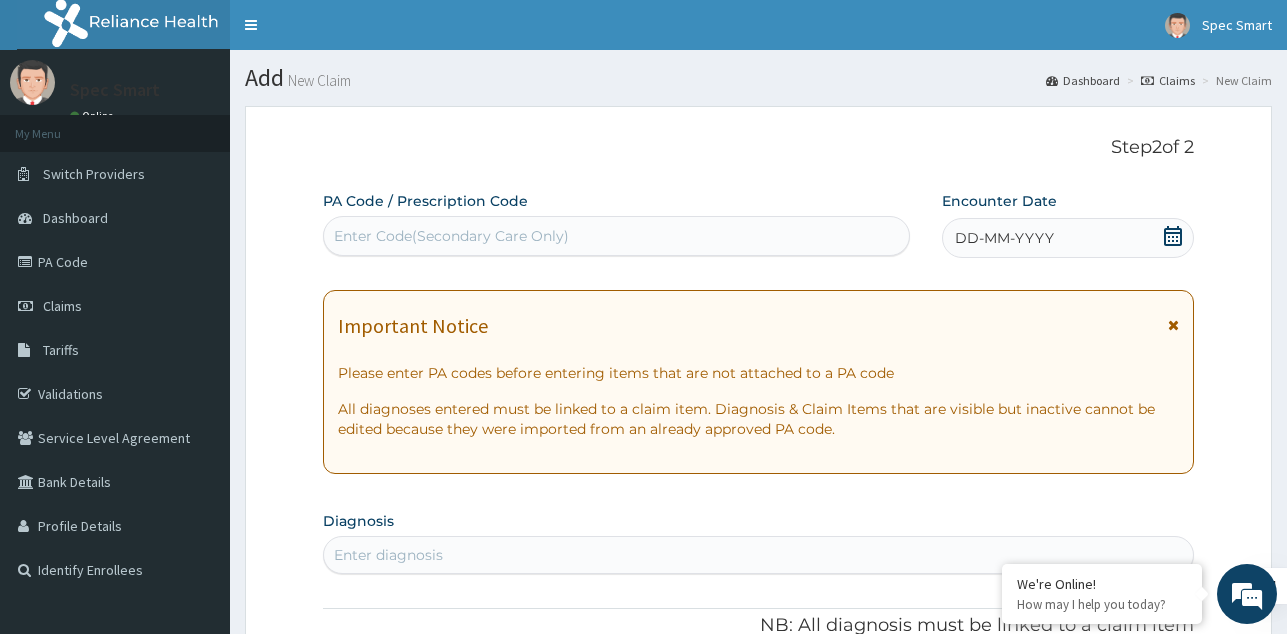 click on "Enter Code(Secondary Care Only)" at bounding box center (451, 236) 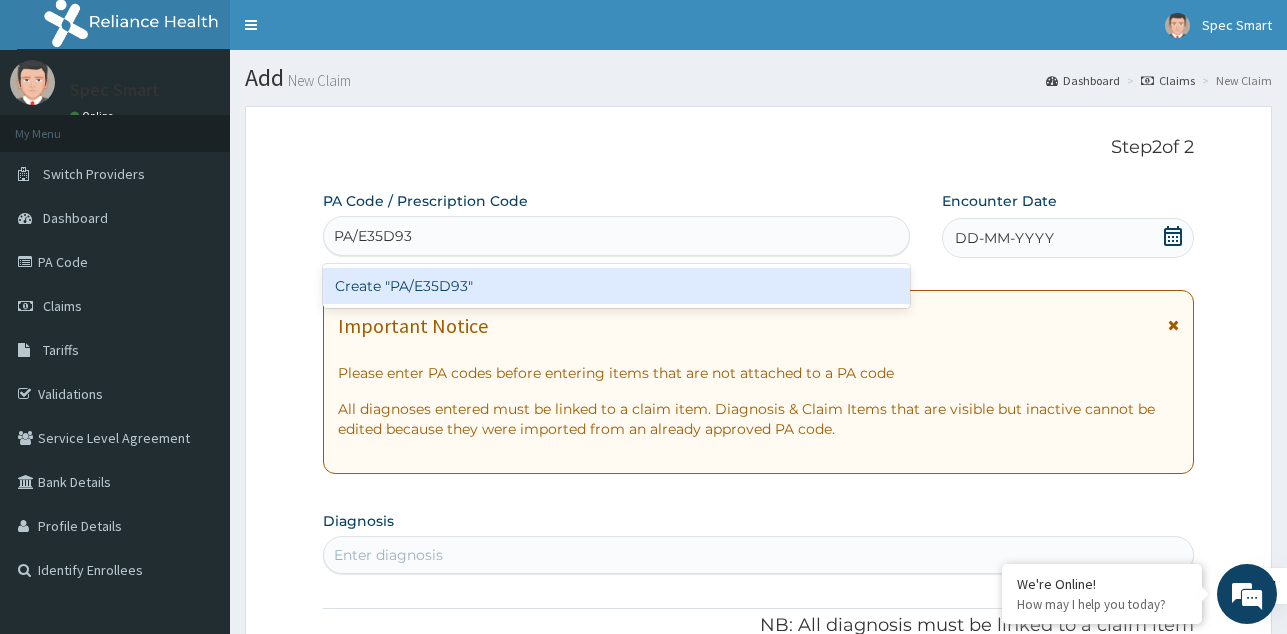 click on "Create "PA/E35D93"" at bounding box center [616, 286] 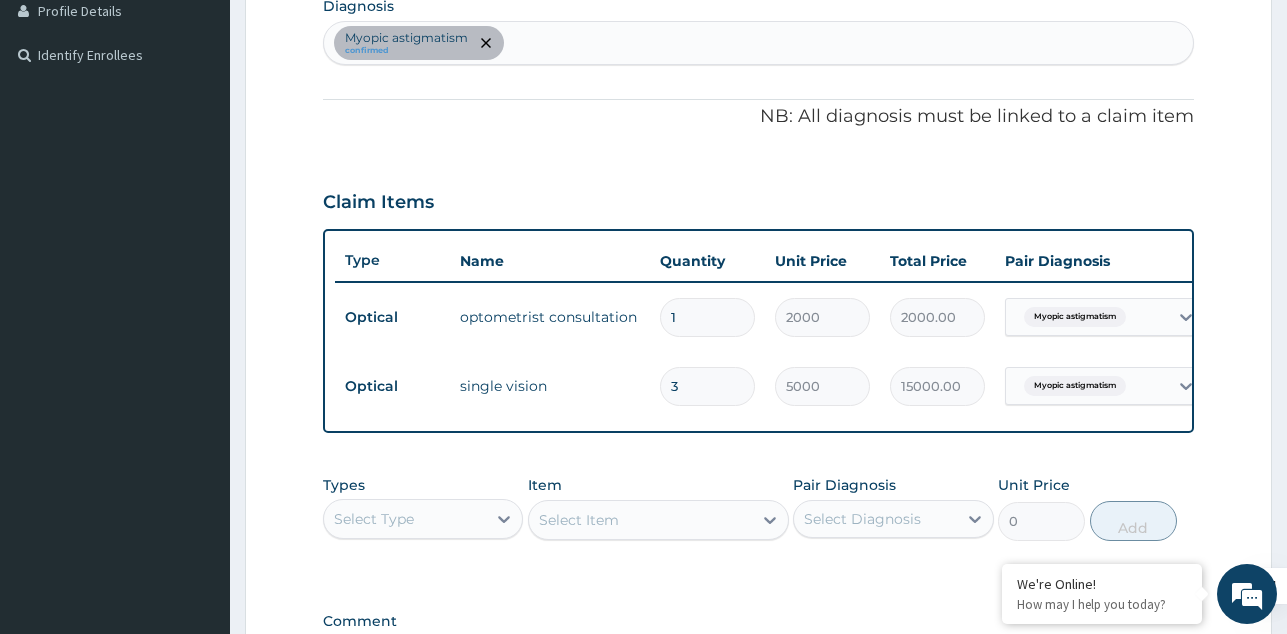 scroll, scrollTop: 484, scrollLeft: 0, axis: vertical 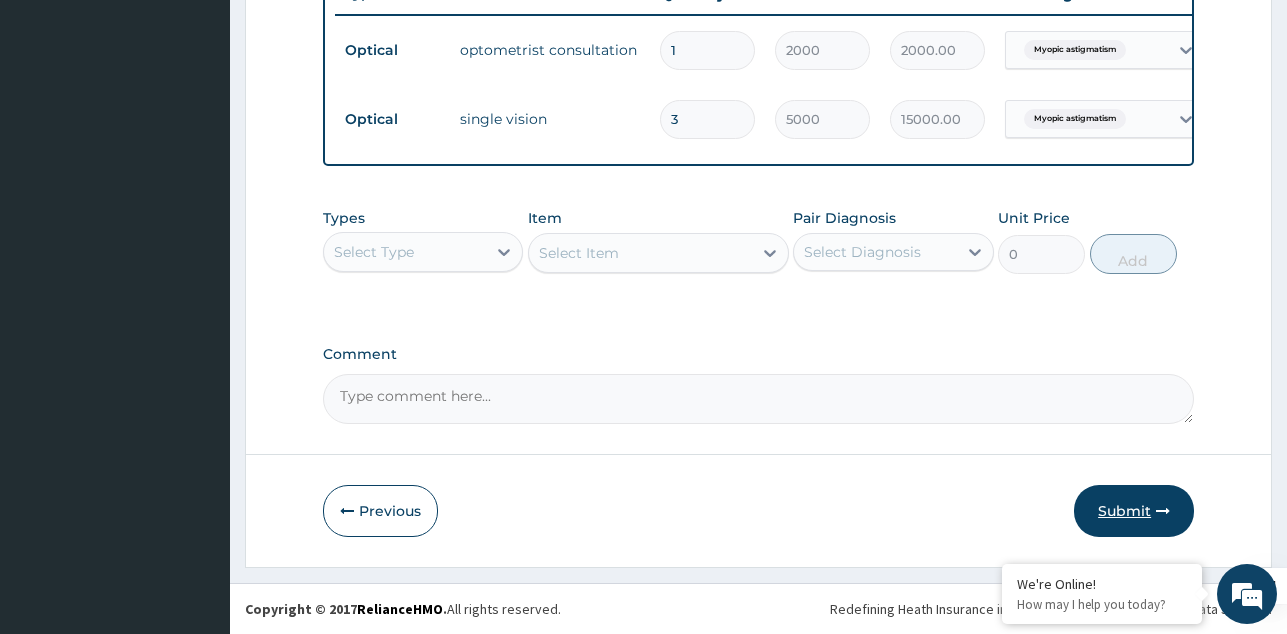 click on "Submit" at bounding box center [1134, 511] 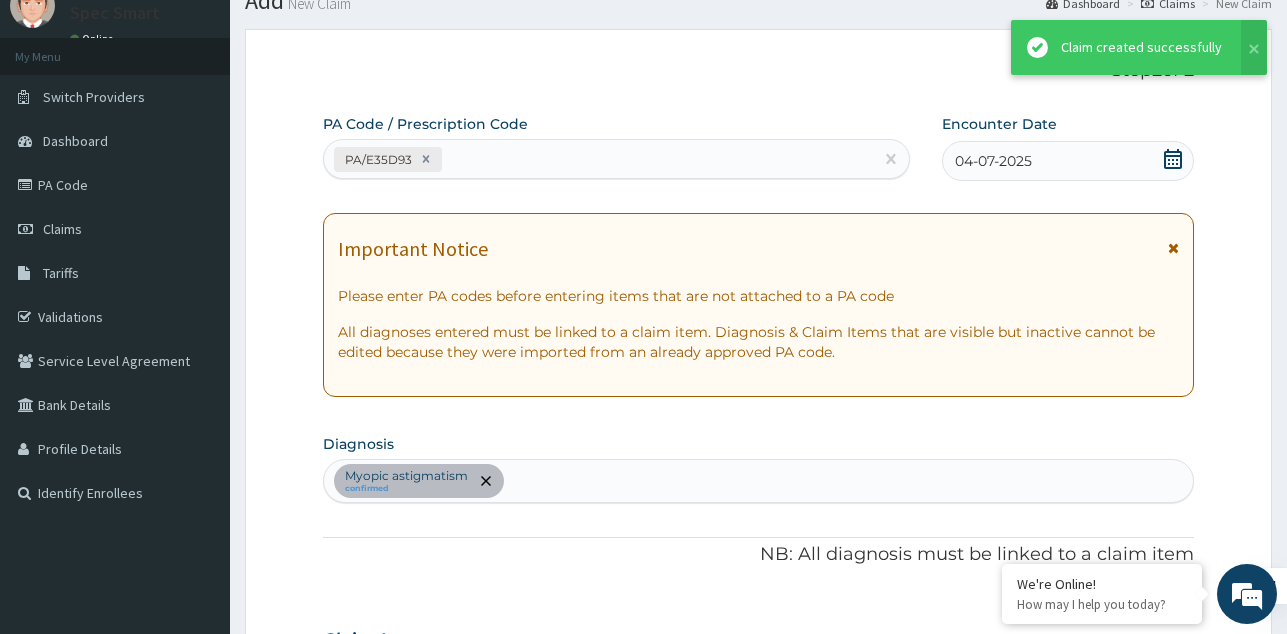 scroll, scrollTop: 784, scrollLeft: 0, axis: vertical 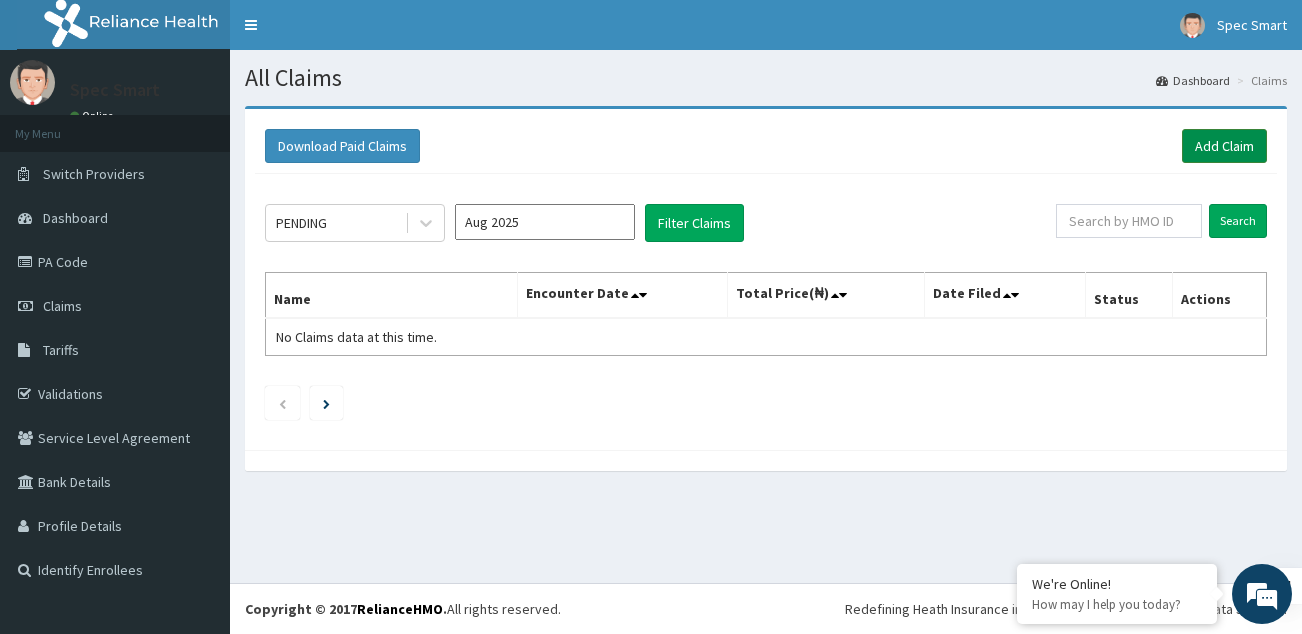 click on "Add Claim" at bounding box center [1224, 146] 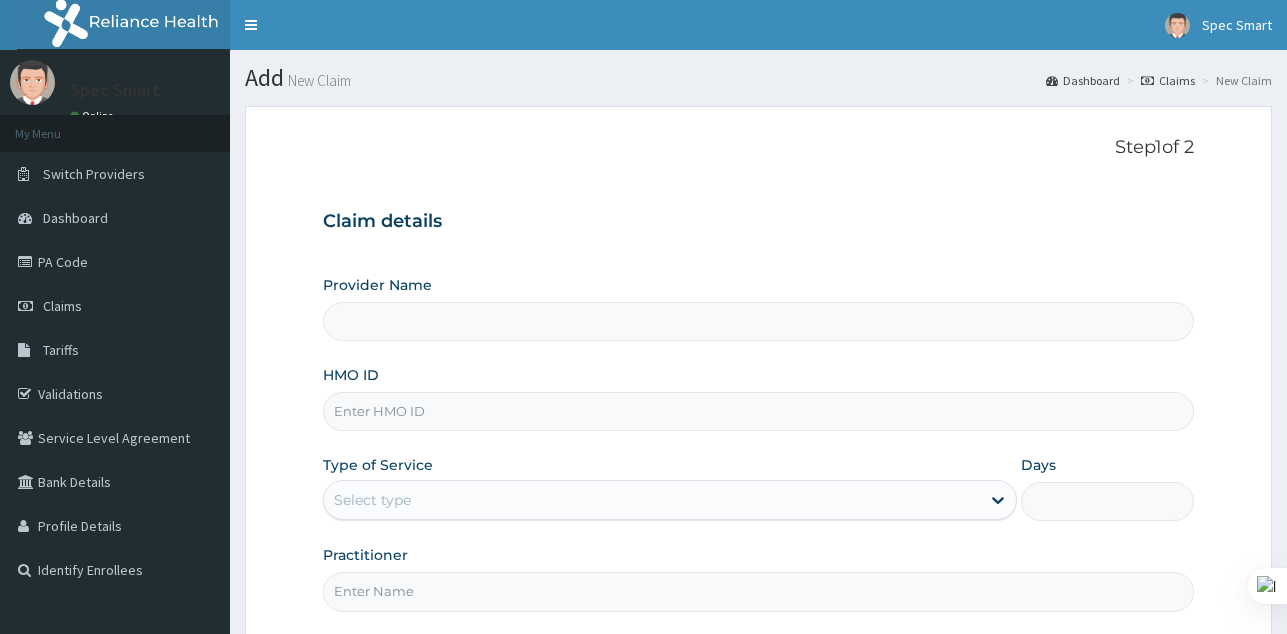 scroll, scrollTop: 0, scrollLeft: 0, axis: both 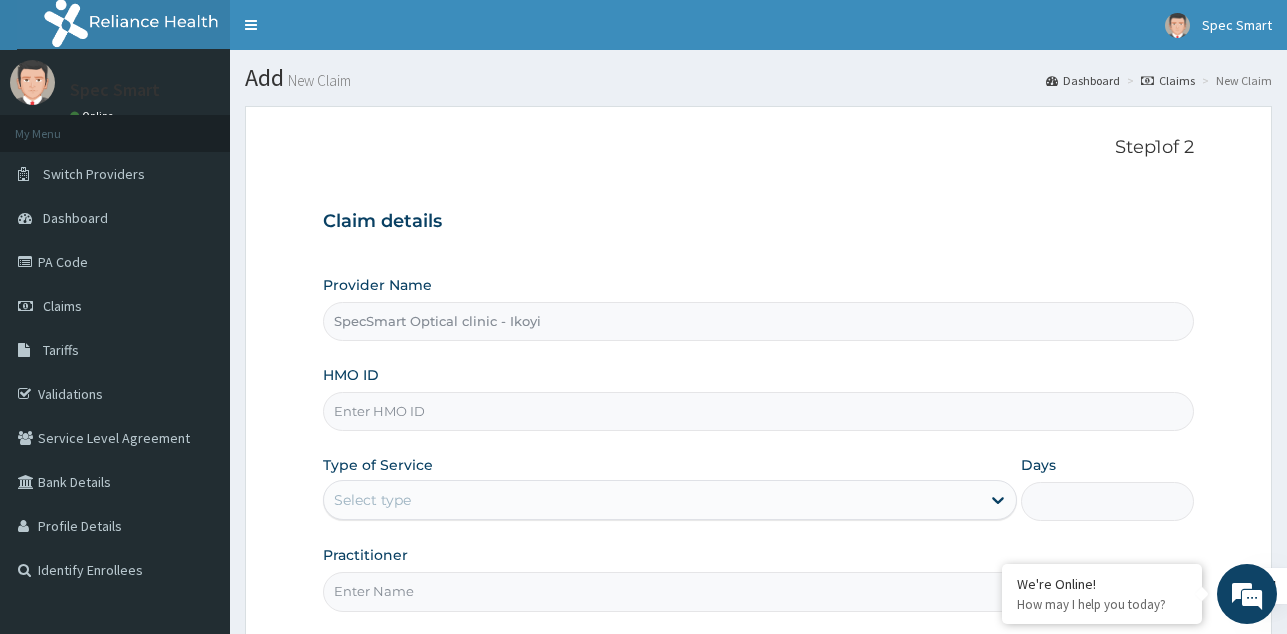 type on "SpecSmart Optical clinic - Ikoyi" 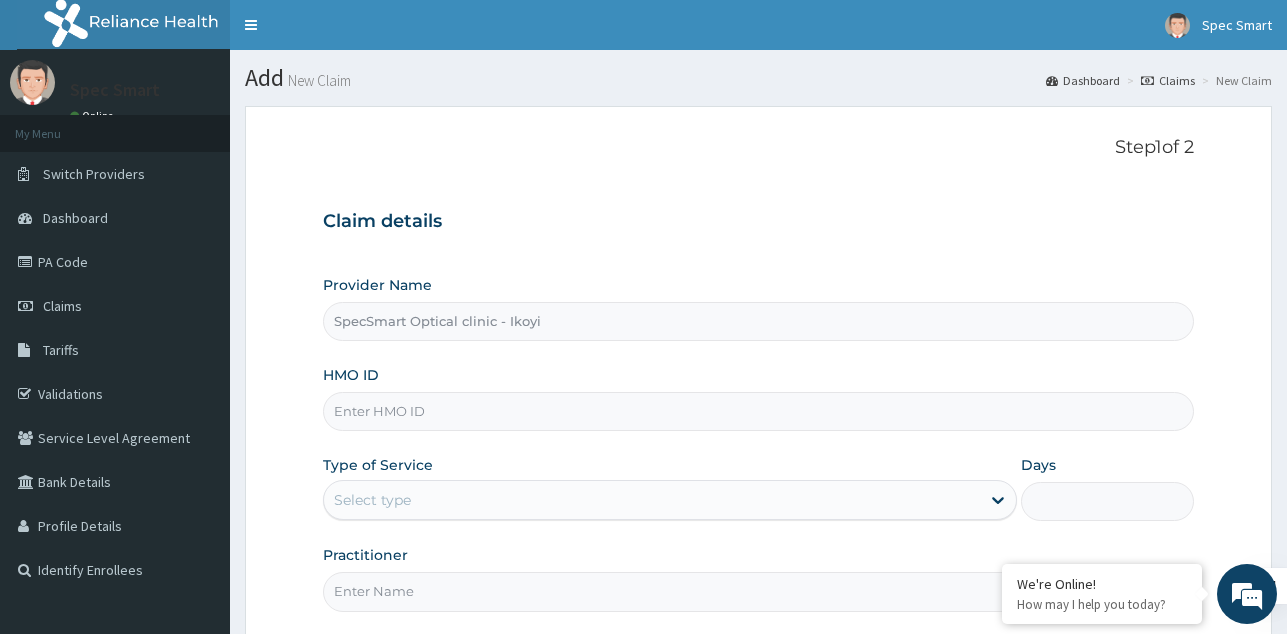 click on "HMO ID" at bounding box center [758, 411] 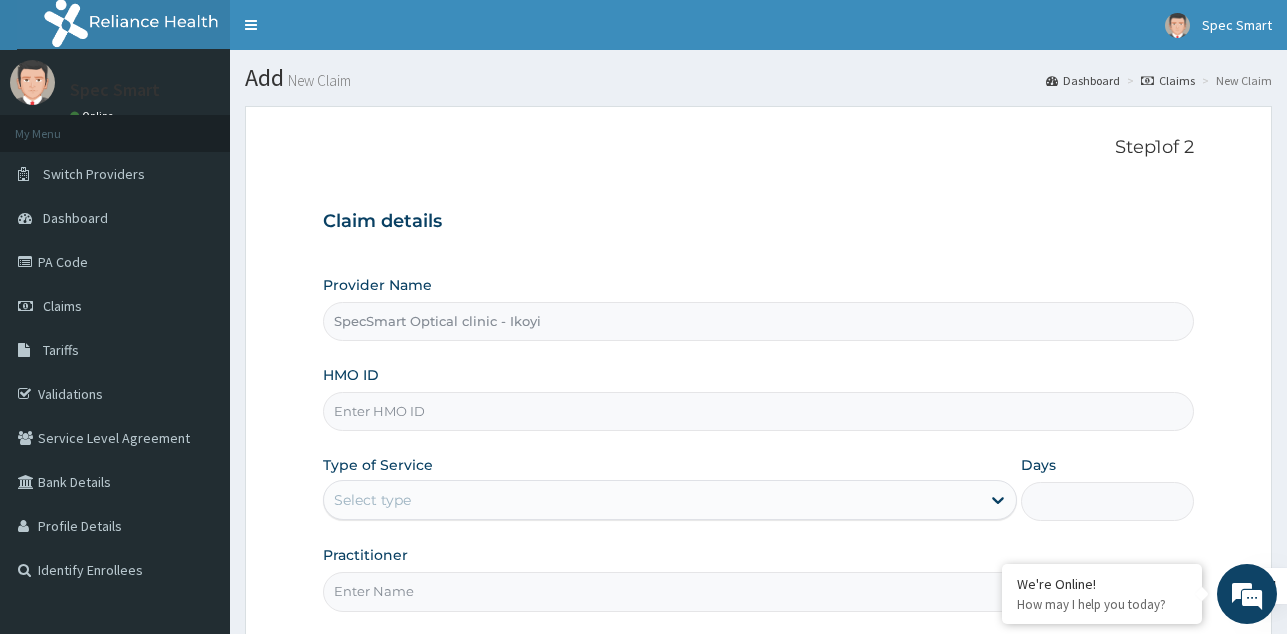 paste on "REL/10536/A" 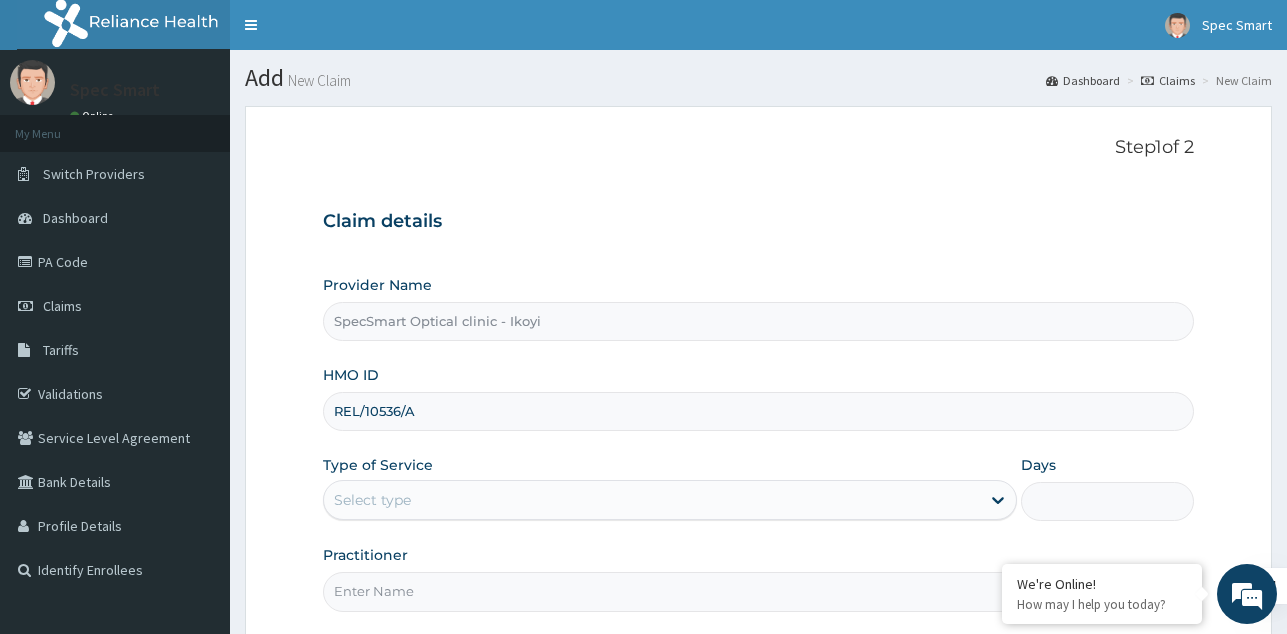 type on "REL/10536/A" 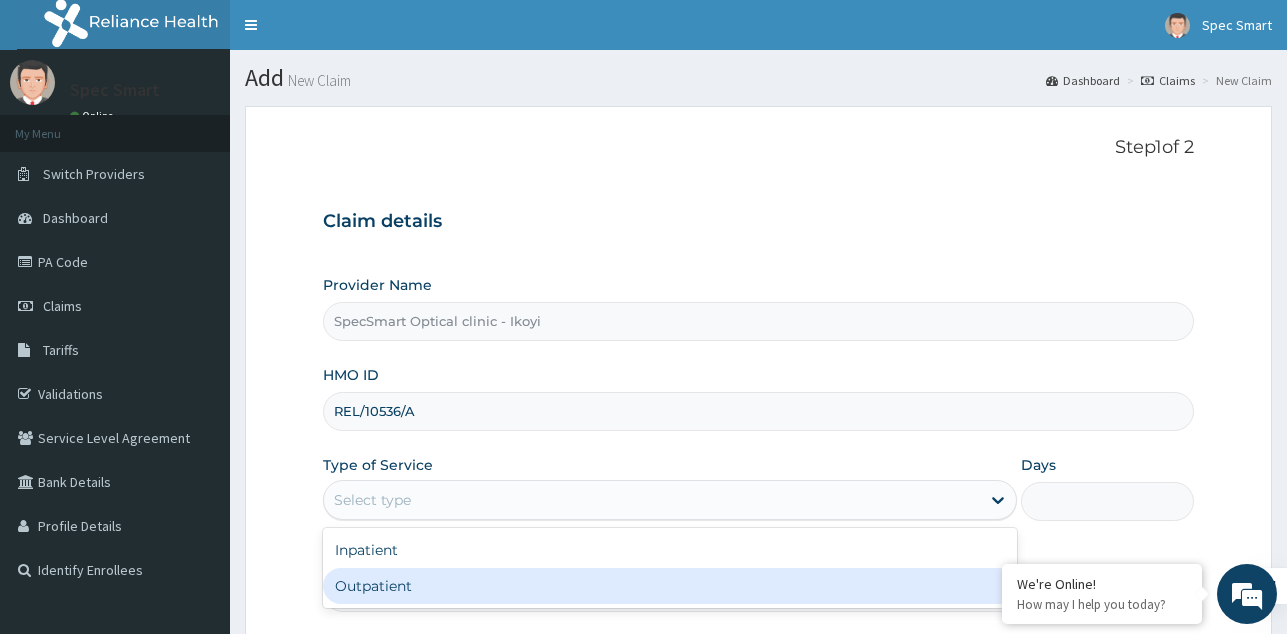 click on "Outpatient" at bounding box center [670, 586] 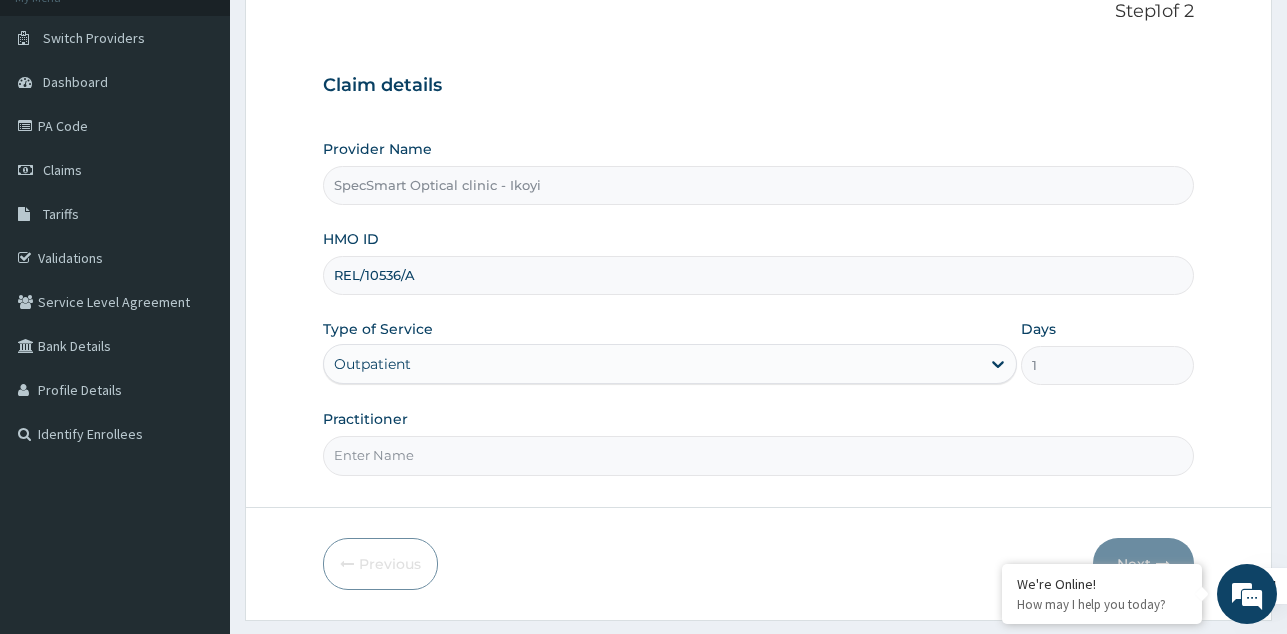 scroll, scrollTop: 189, scrollLeft: 0, axis: vertical 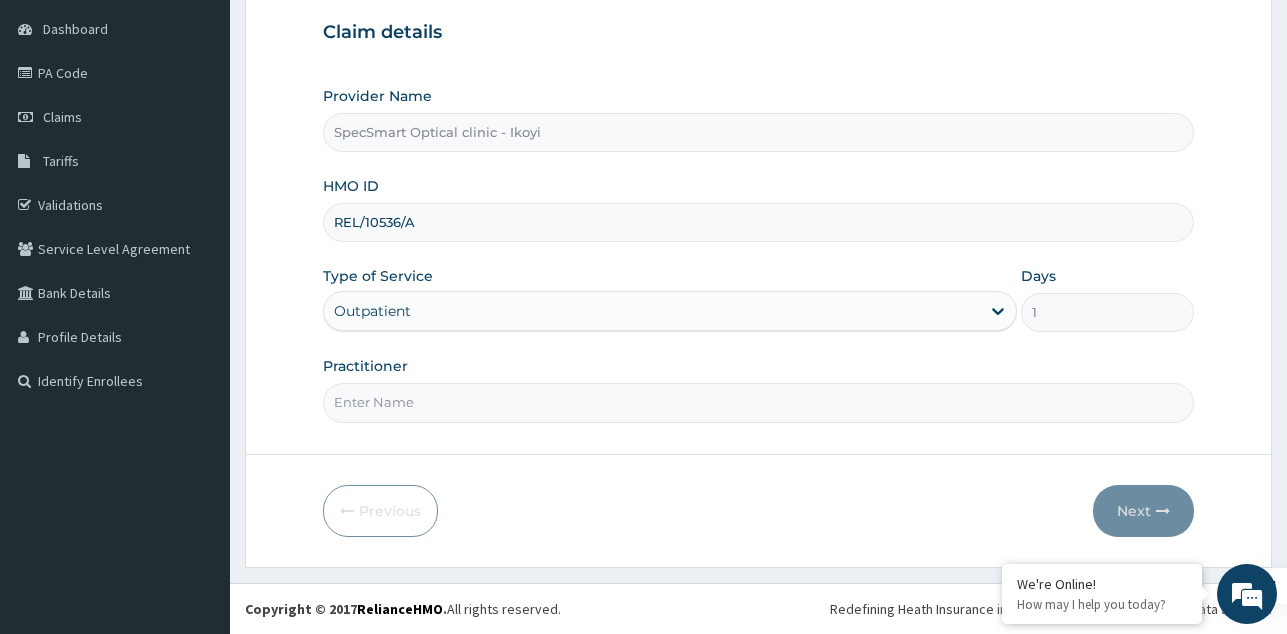 click on "Practitioner" at bounding box center [758, 402] 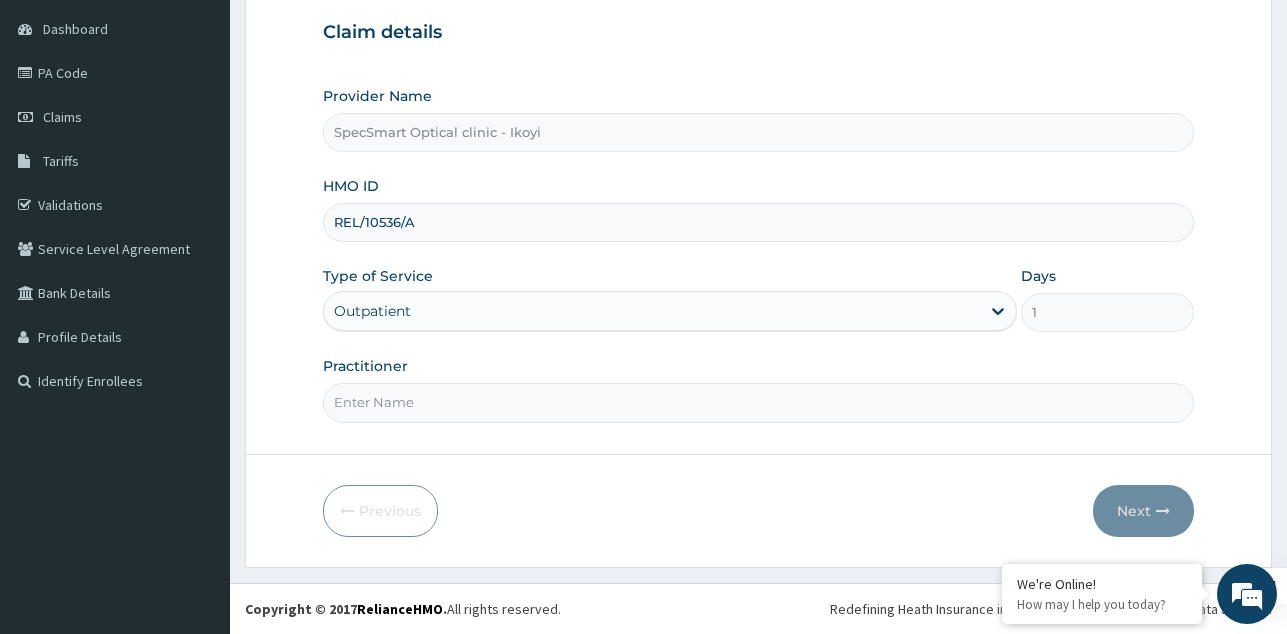 type on "SPECSMART" 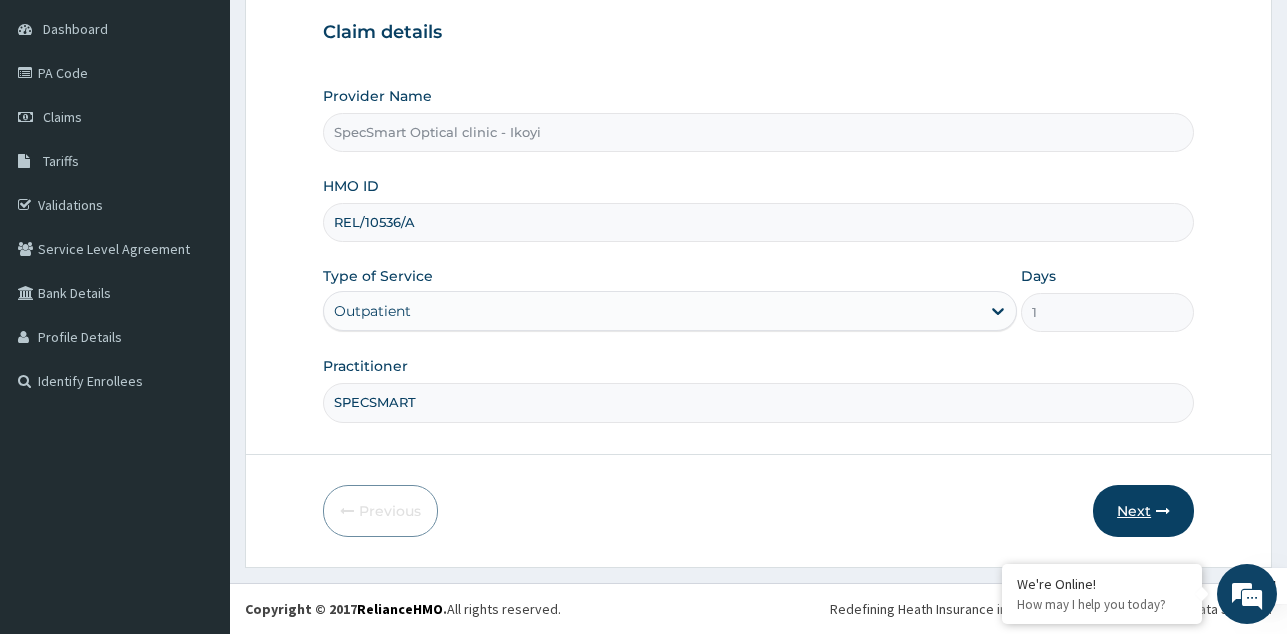 click on "Next" at bounding box center [1143, 511] 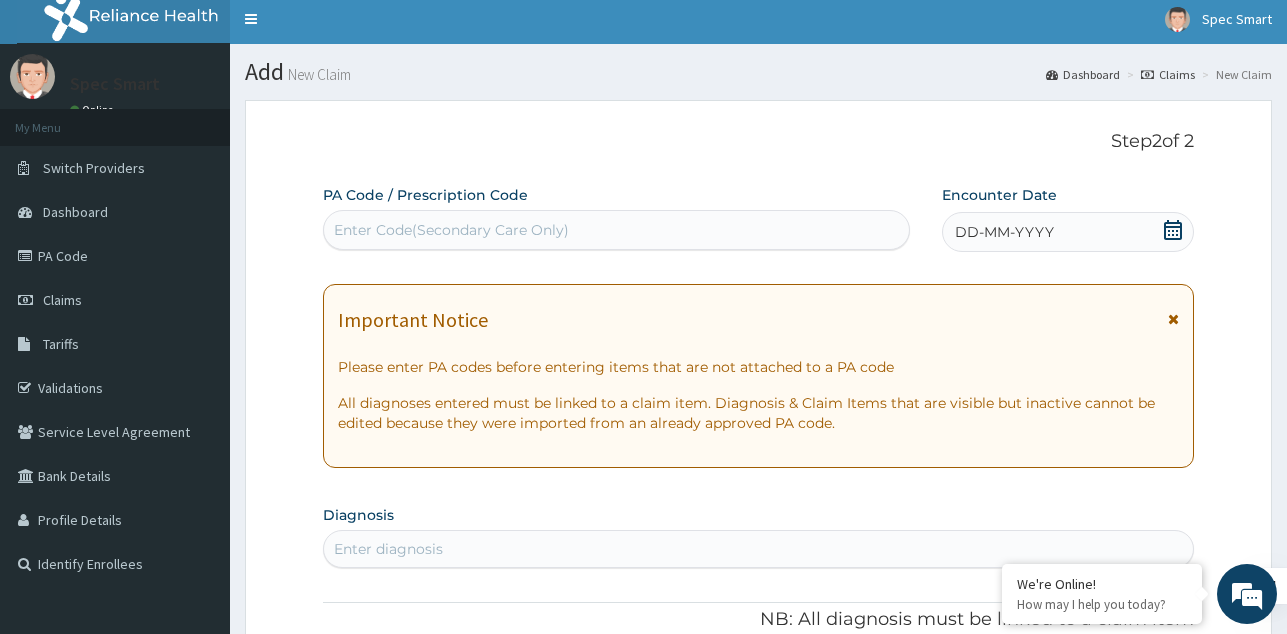 scroll, scrollTop: 0, scrollLeft: 0, axis: both 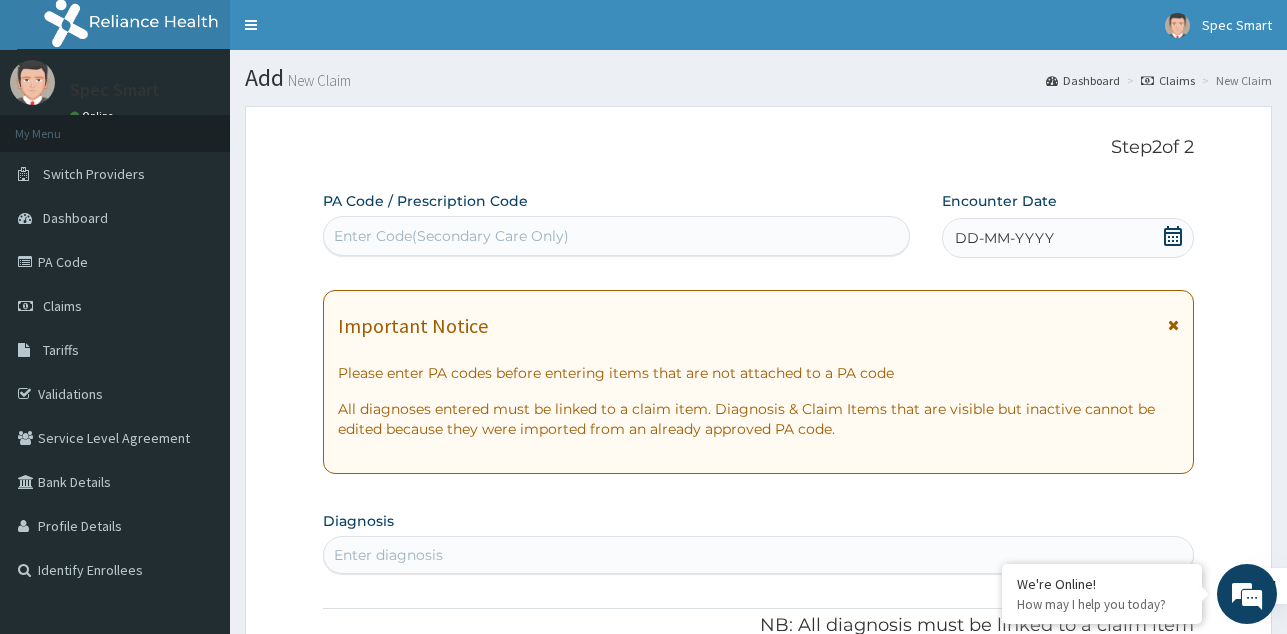 click on "Enter Code(Secondary Care Only)" at bounding box center [451, 236] 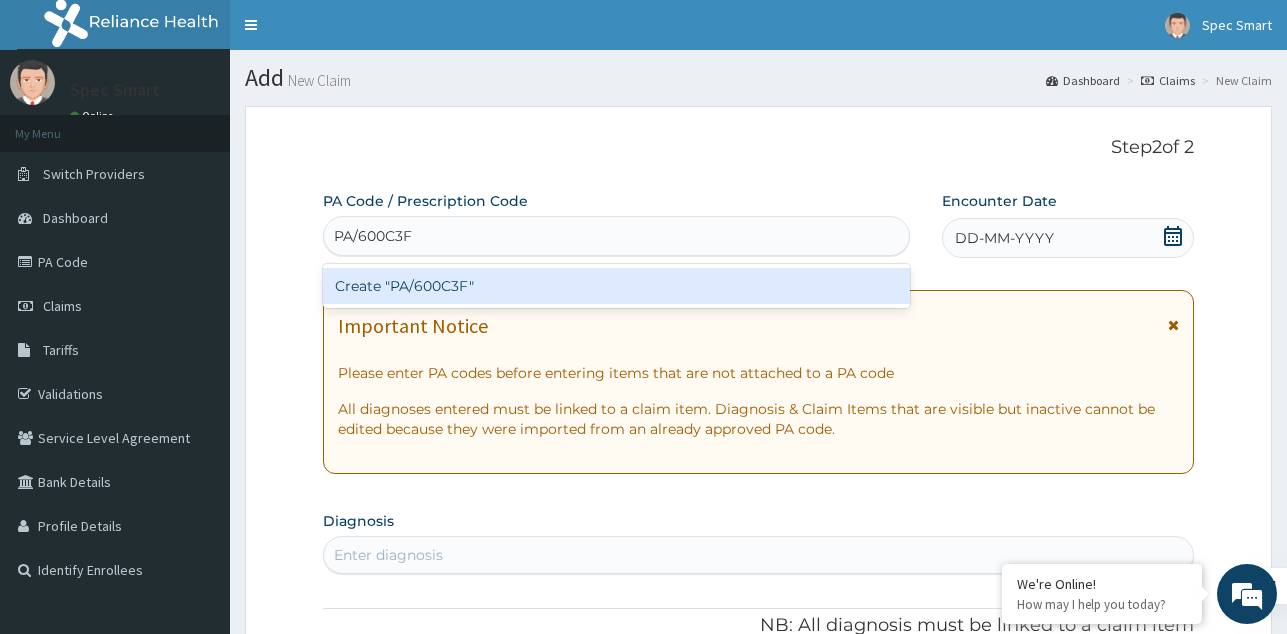 click on "Create "PA/600C3F"" at bounding box center [616, 286] 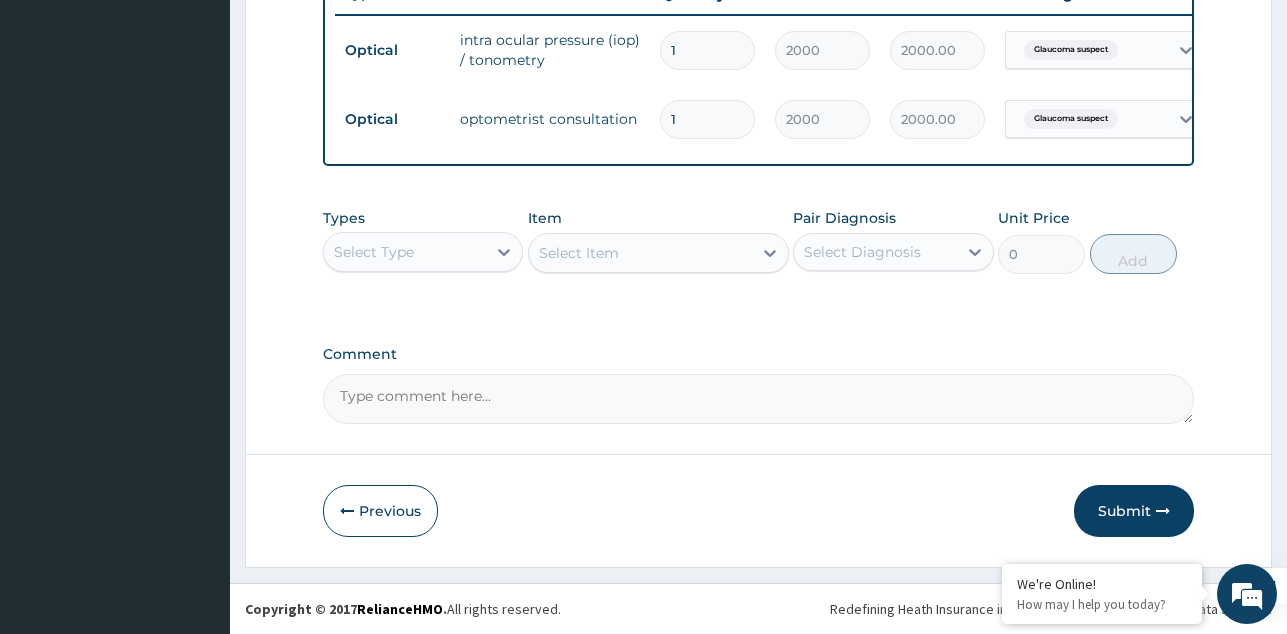 scroll, scrollTop: 797, scrollLeft: 0, axis: vertical 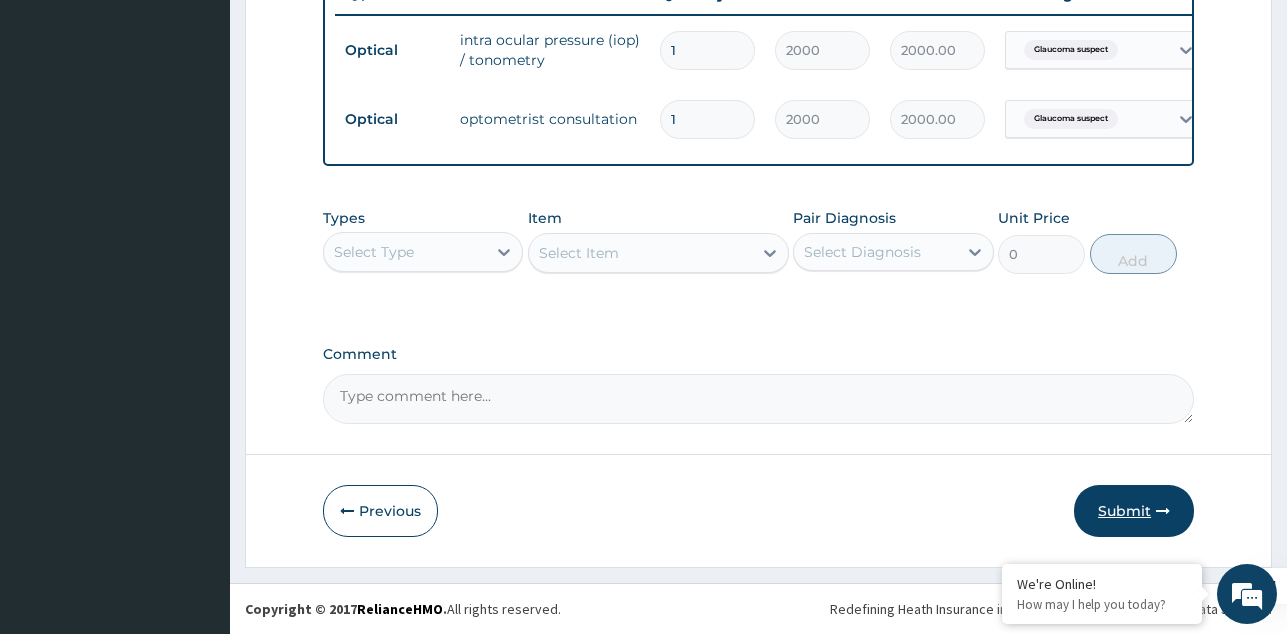 click on "Submit" at bounding box center (1134, 511) 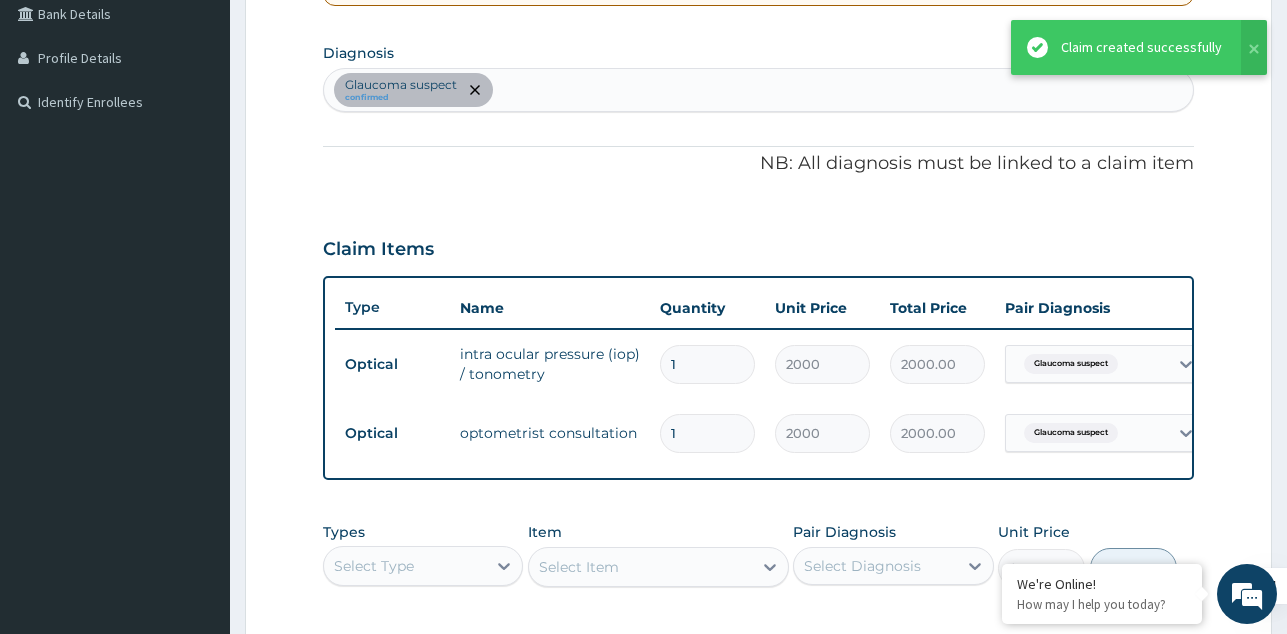 scroll, scrollTop: 97, scrollLeft: 0, axis: vertical 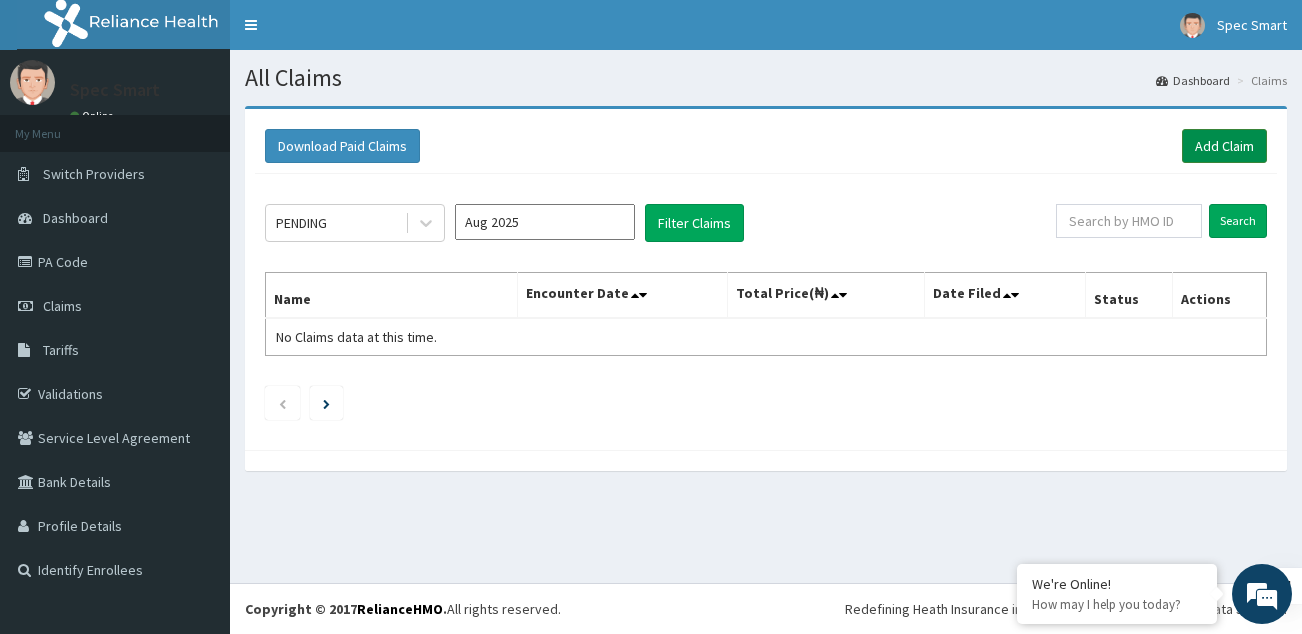 click on "Add Claim" at bounding box center (1224, 146) 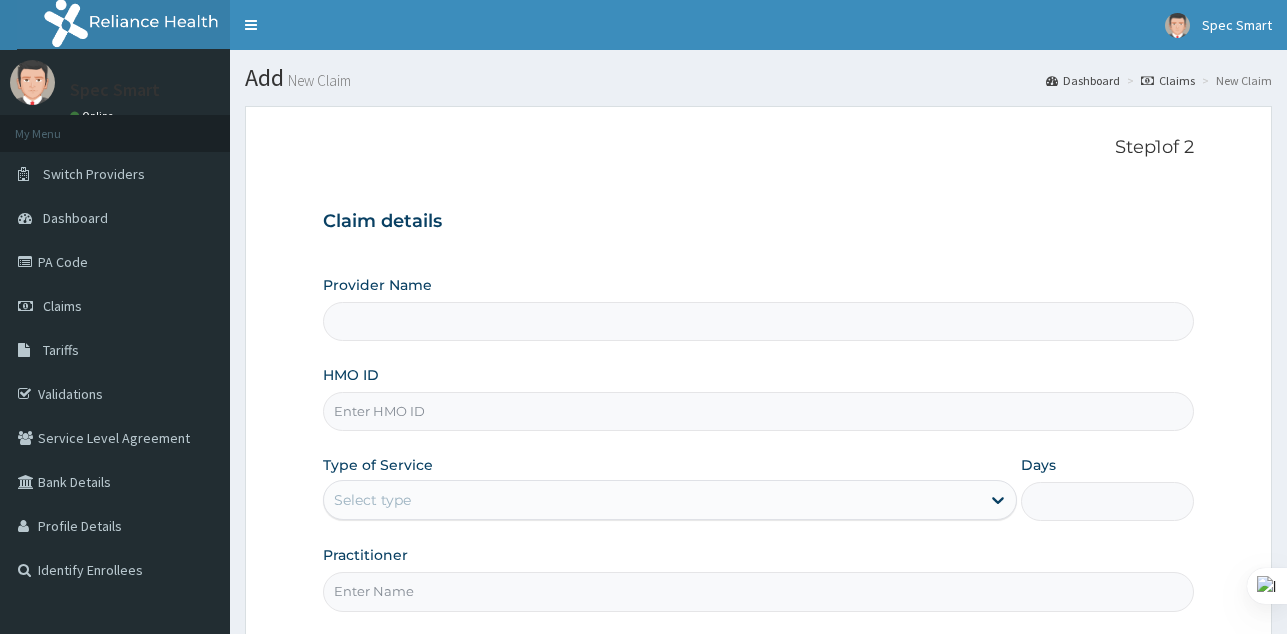 scroll, scrollTop: 0, scrollLeft: 0, axis: both 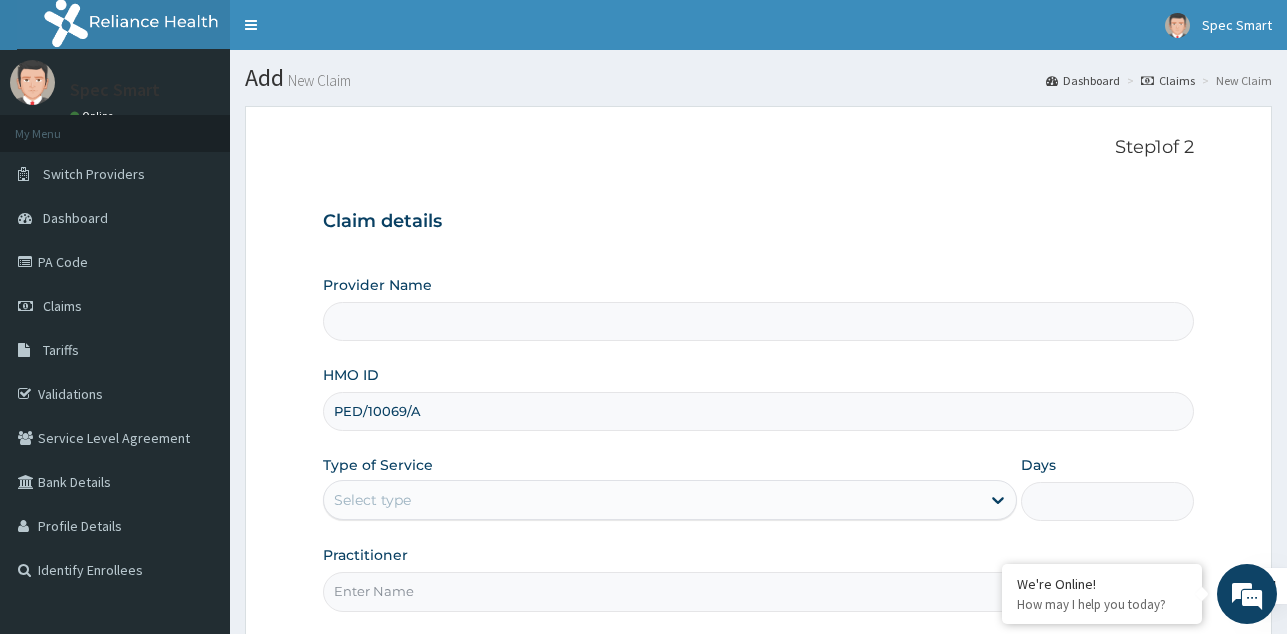 type on "SpecSmart Optical clinic - Ikoyi" 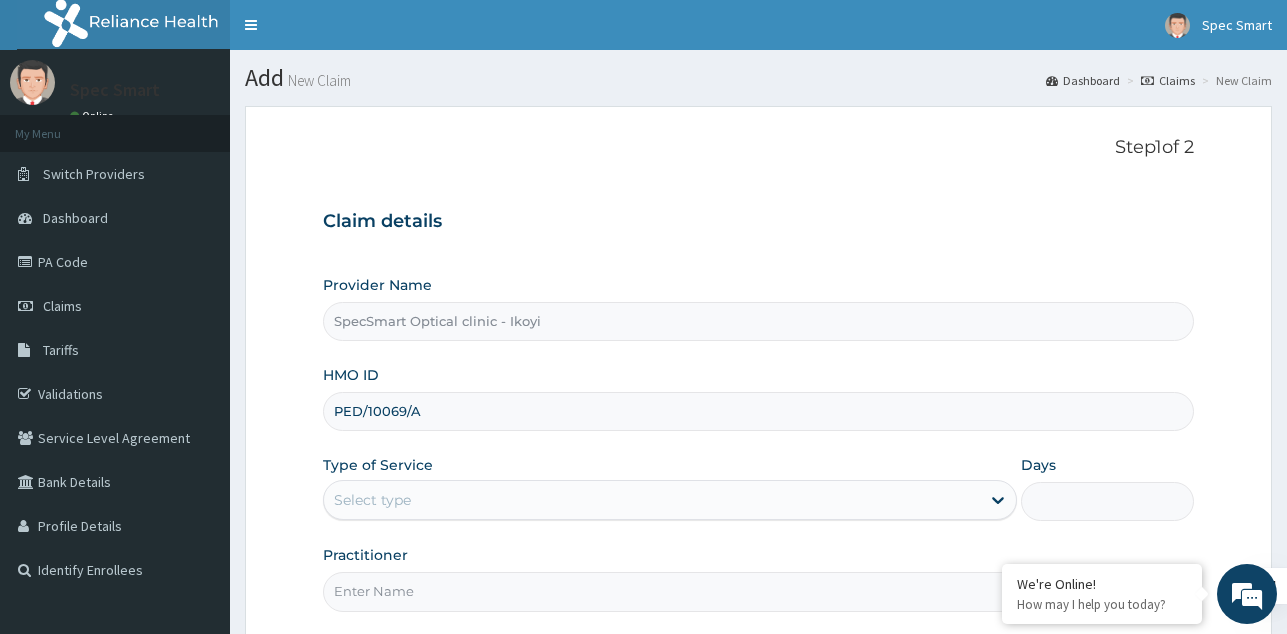 type on "PED/10069/A" 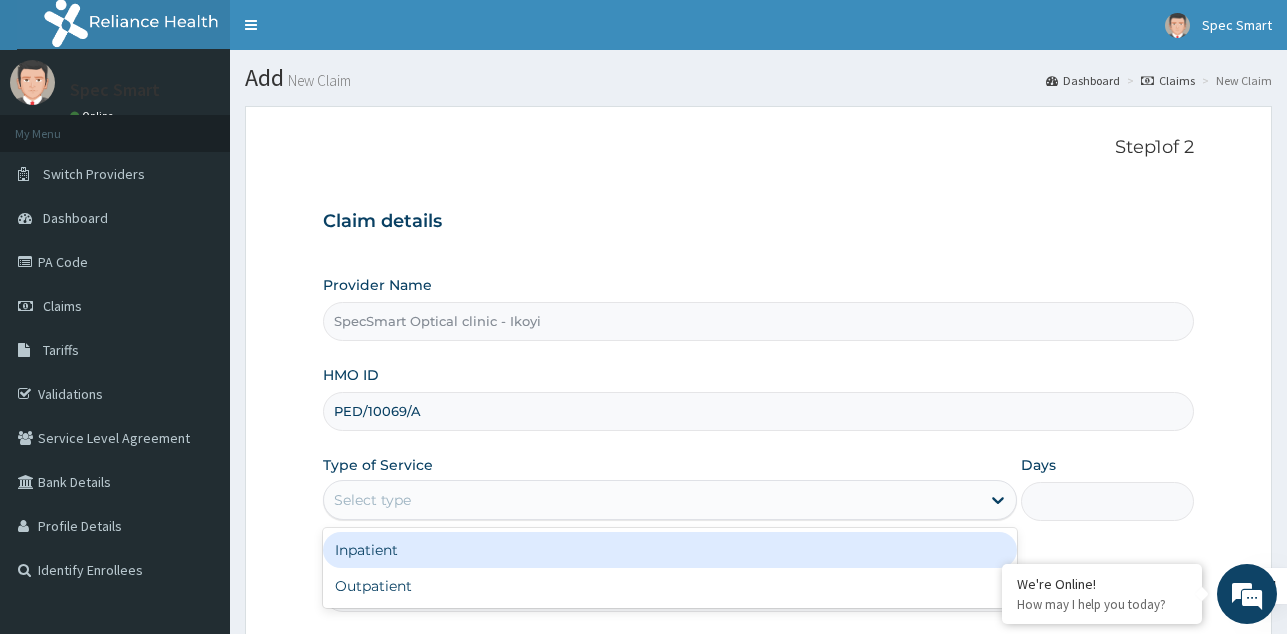 click on "Select type" at bounding box center [652, 500] 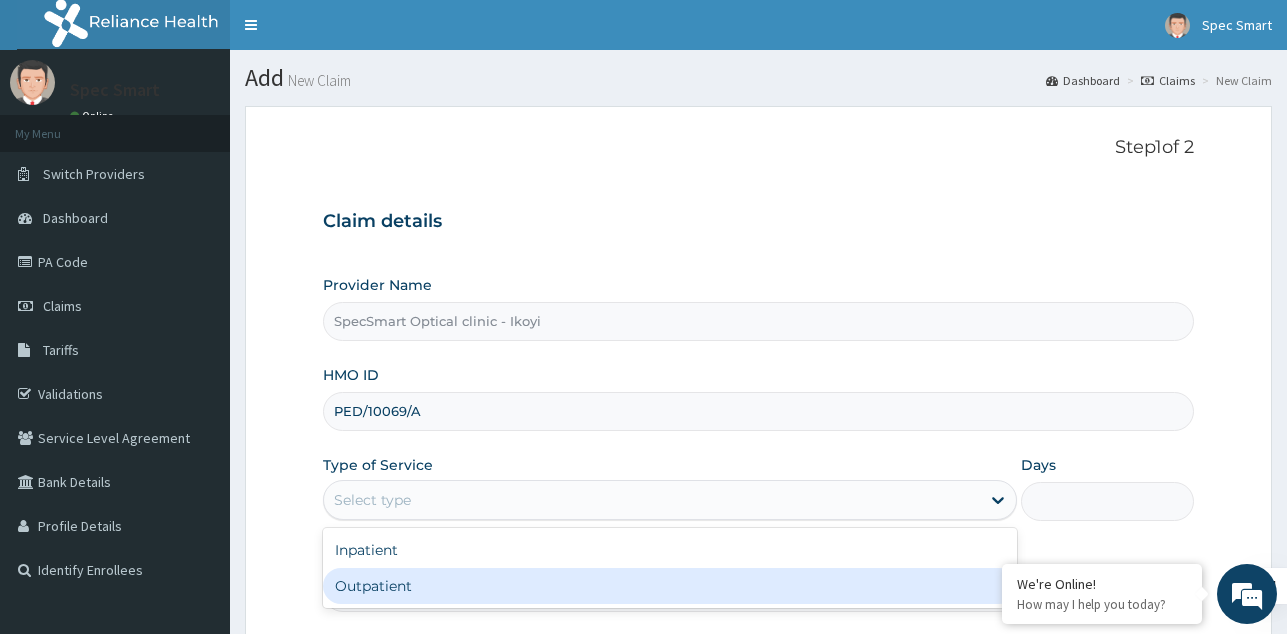 click on "Outpatient" at bounding box center [670, 586] 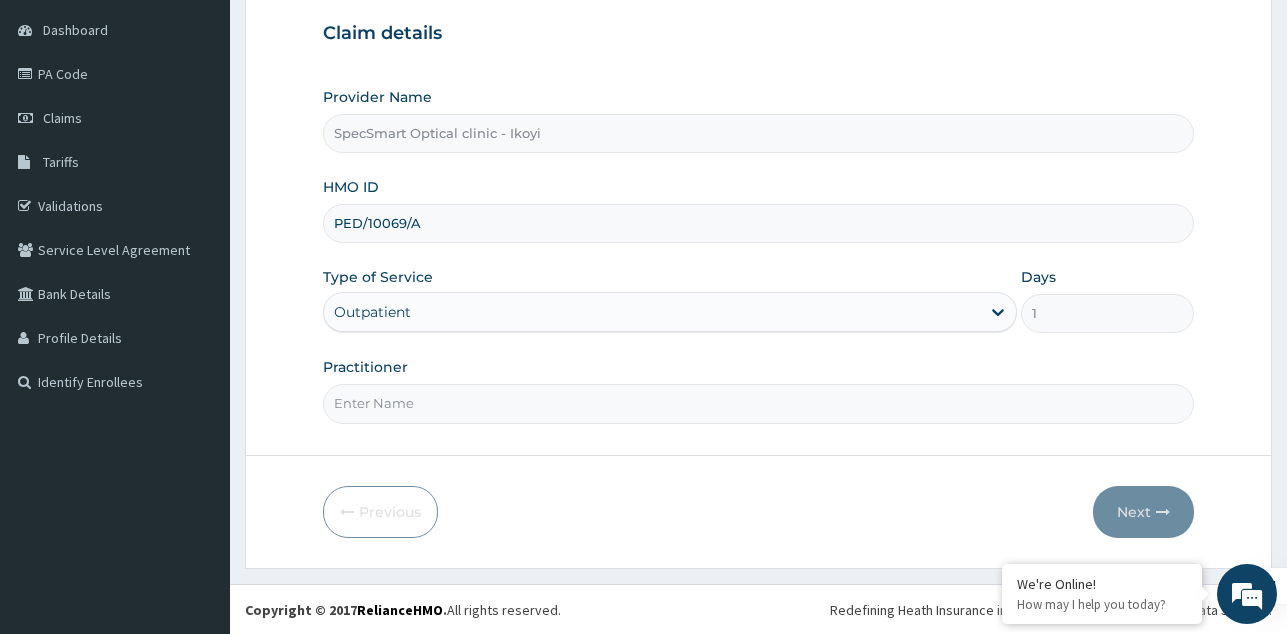 scroll, scrollTop: 189, scrollLeft: 0, axis: vertical 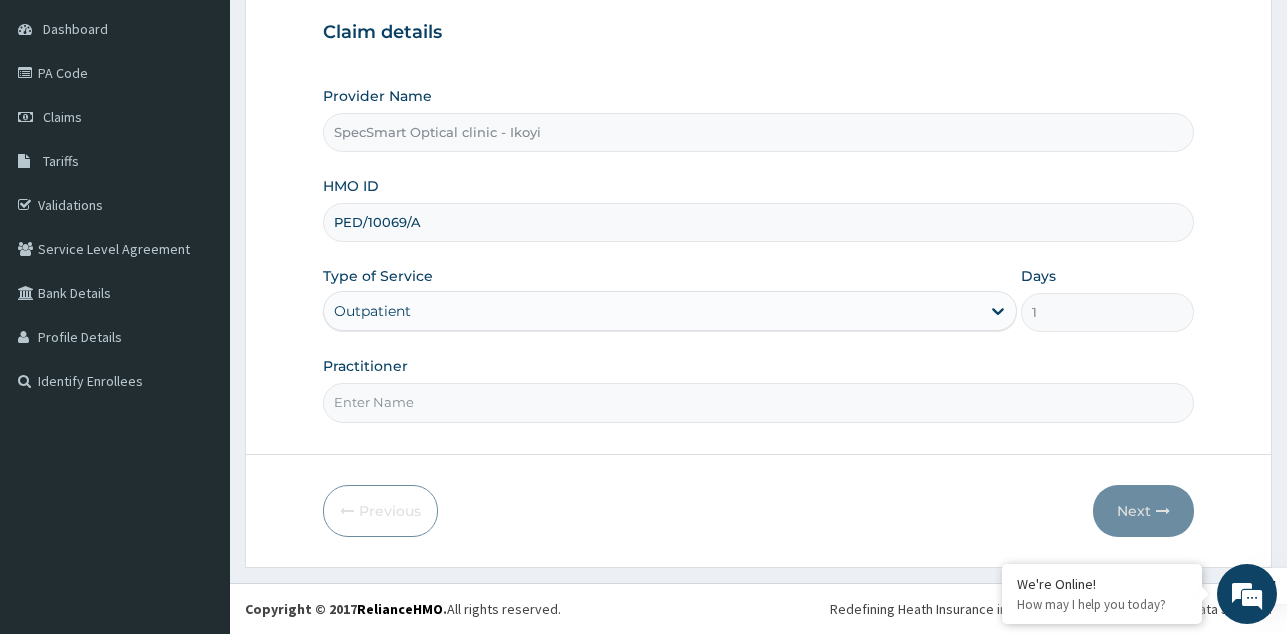 click on "Practitioner" at bounding box center [758, 402] 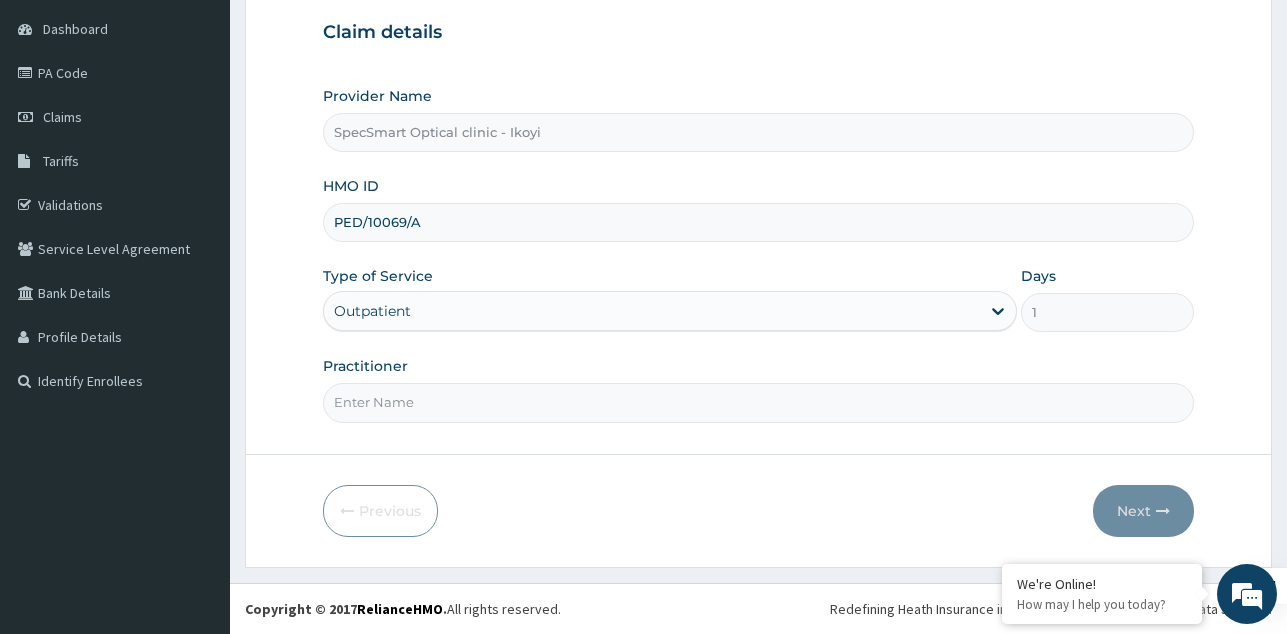 type on "SPECSMART" 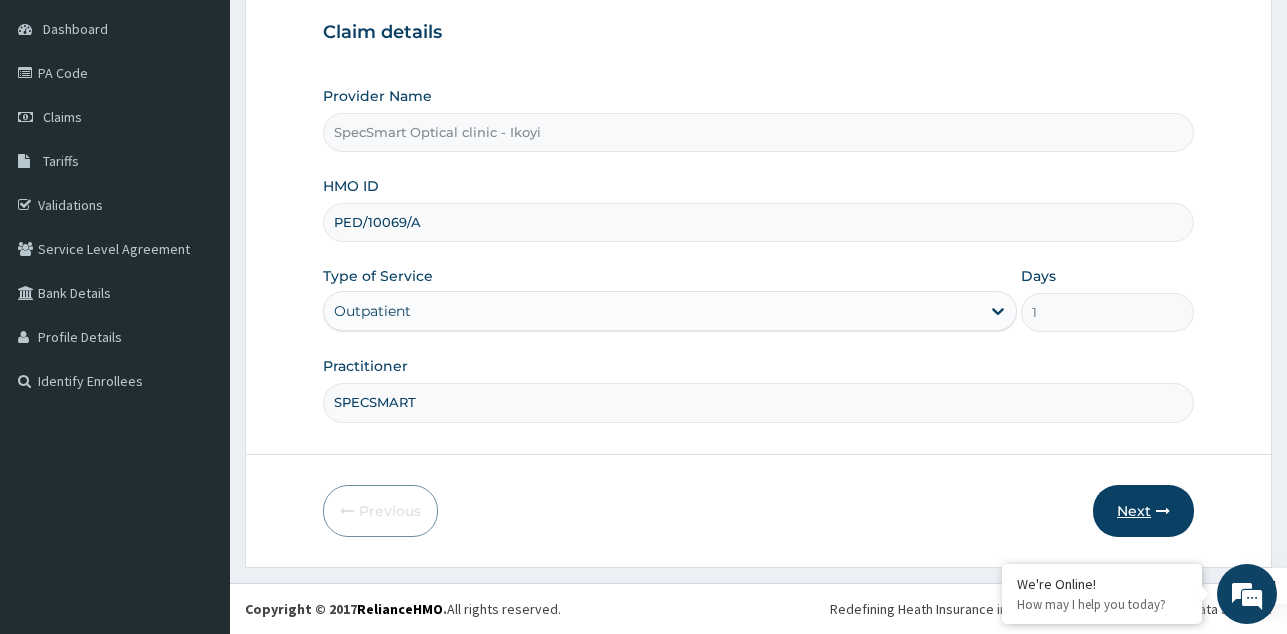 click on "Next" at bounding box center [1143, 511] 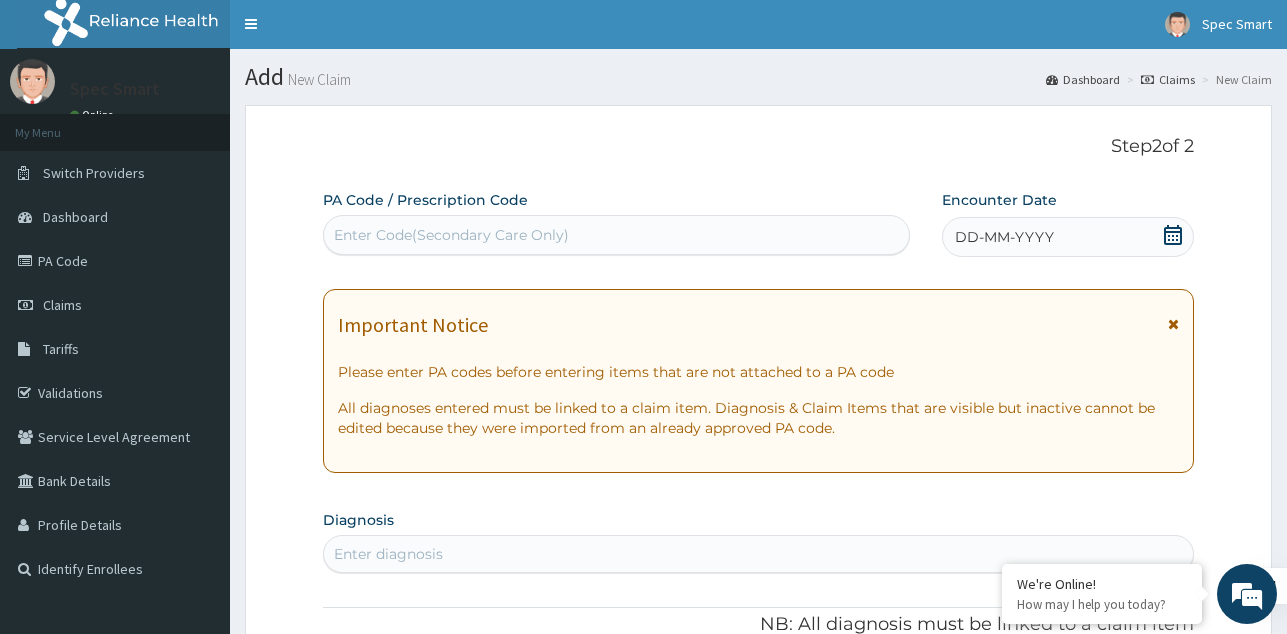scroll, scrollTop: 0, scrollLeft: 0, axis: both 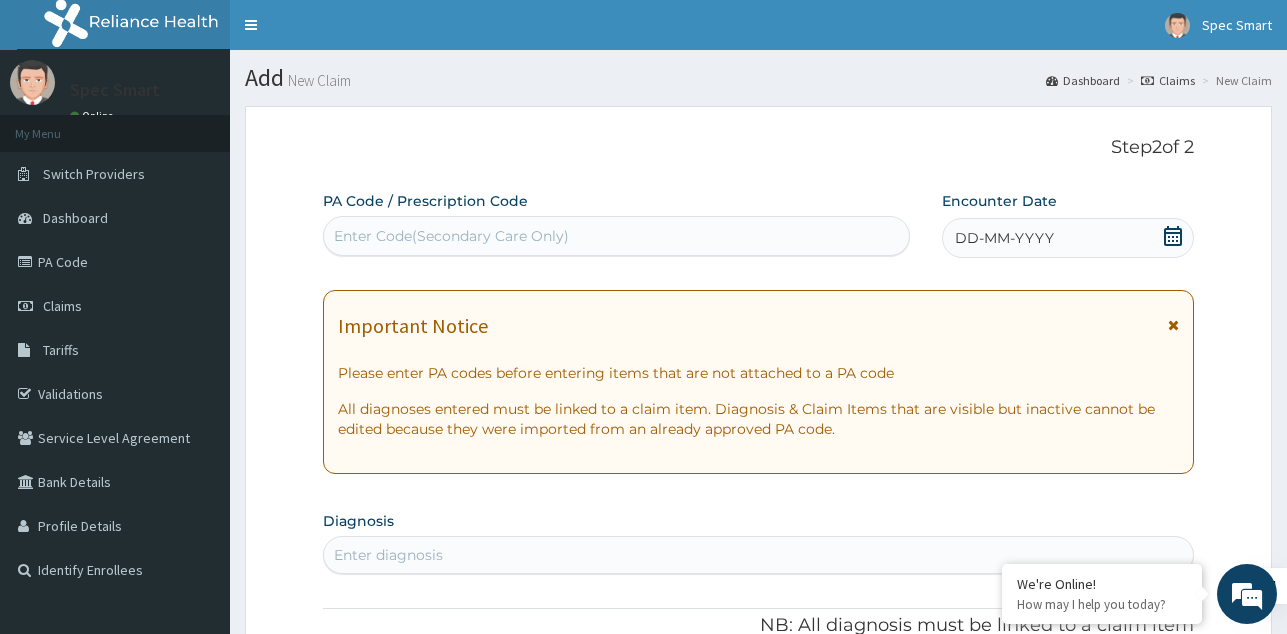 click on "Enter Code(Secondary Care Only)" at bounding box center (616, 236) 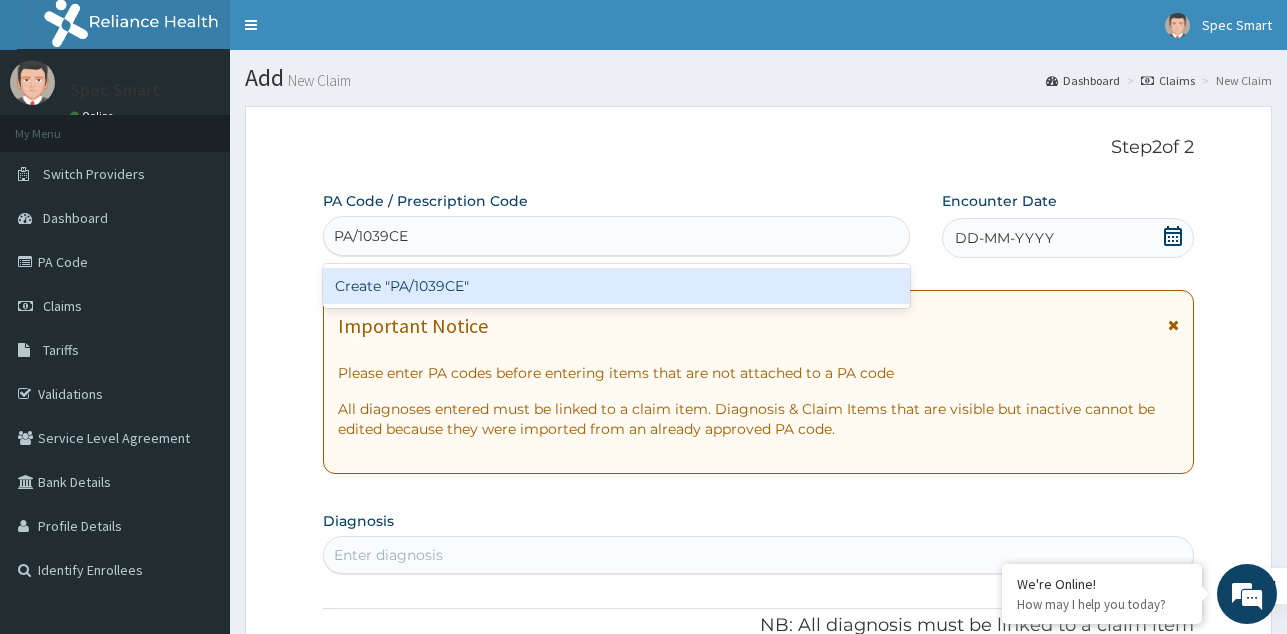 click on "Create "PA/1039CE"" at bounding box center [616, 286] 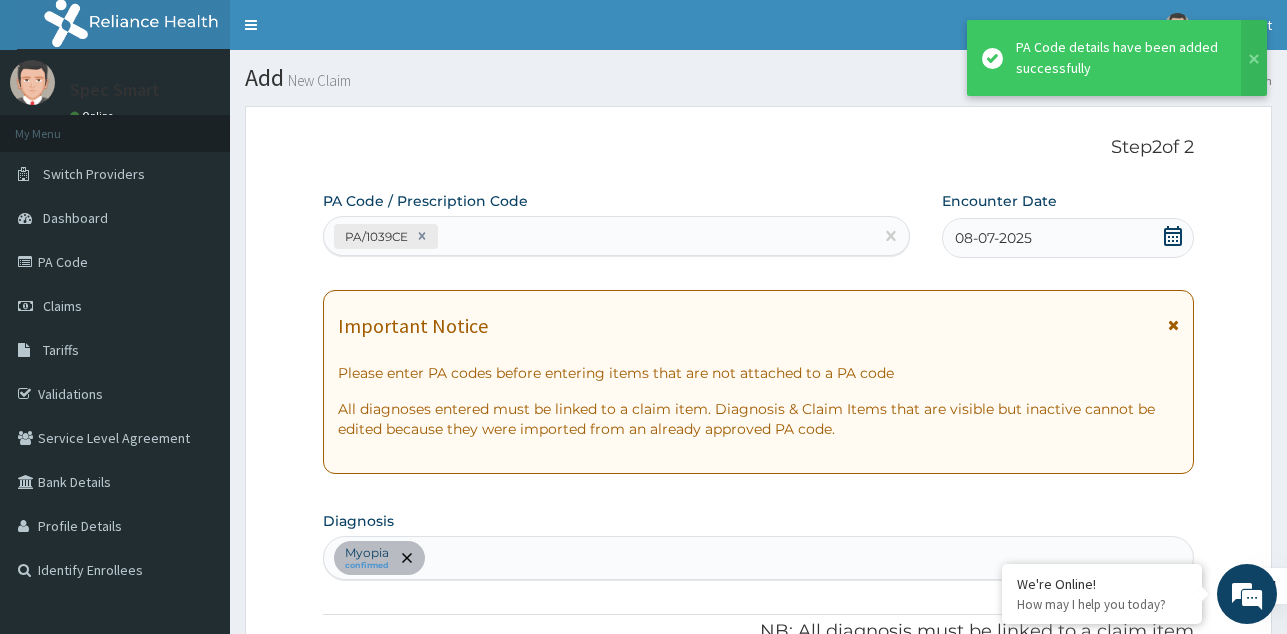 scroll, scrollTop: 791, scrollLeft: 0, axis: vertical 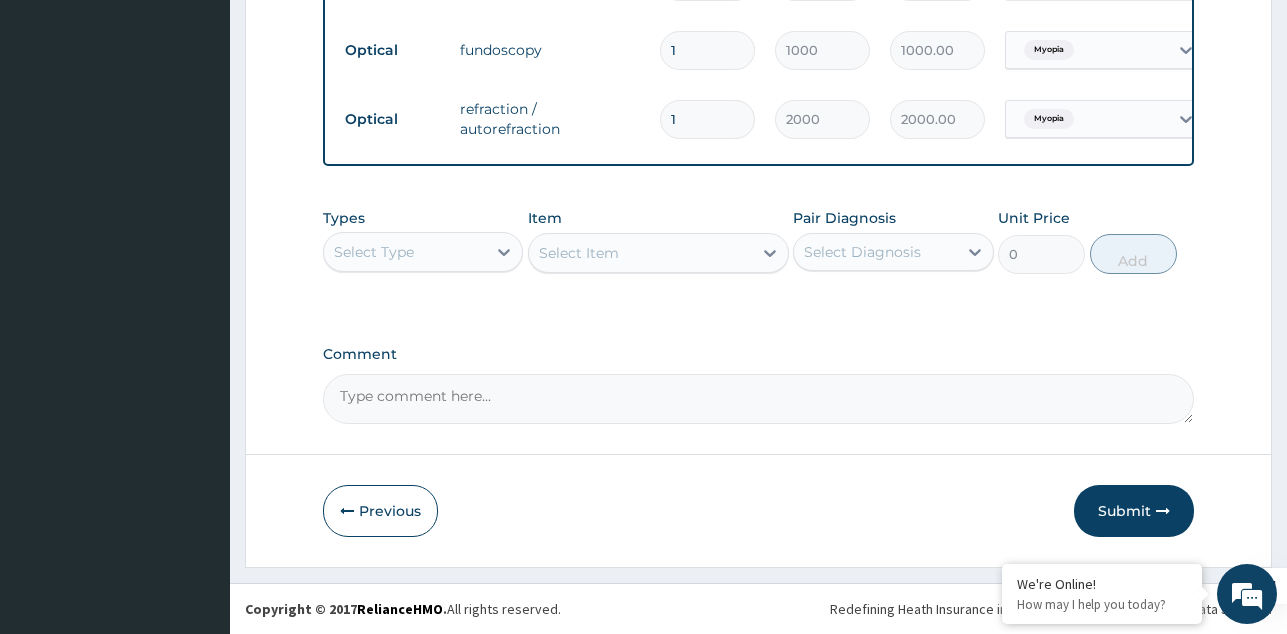 click on "Submit" at bounding box center [1134, 511] 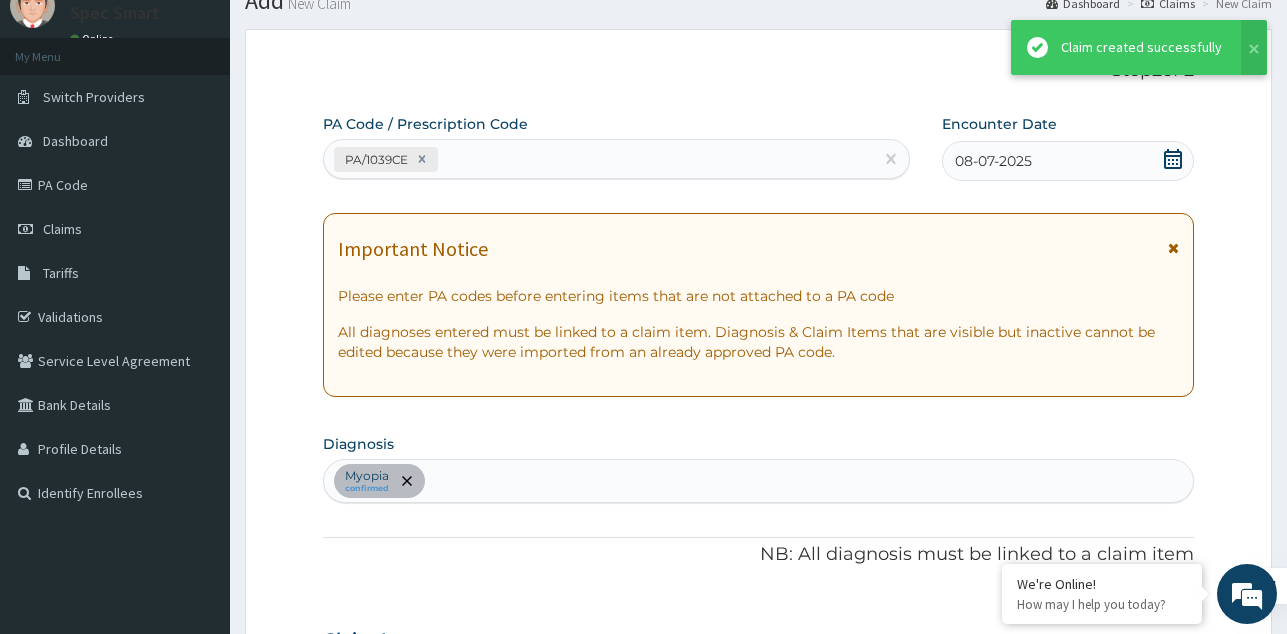 scroll, scrollTop: 1004, scrollLeft: 0, axis: vertical 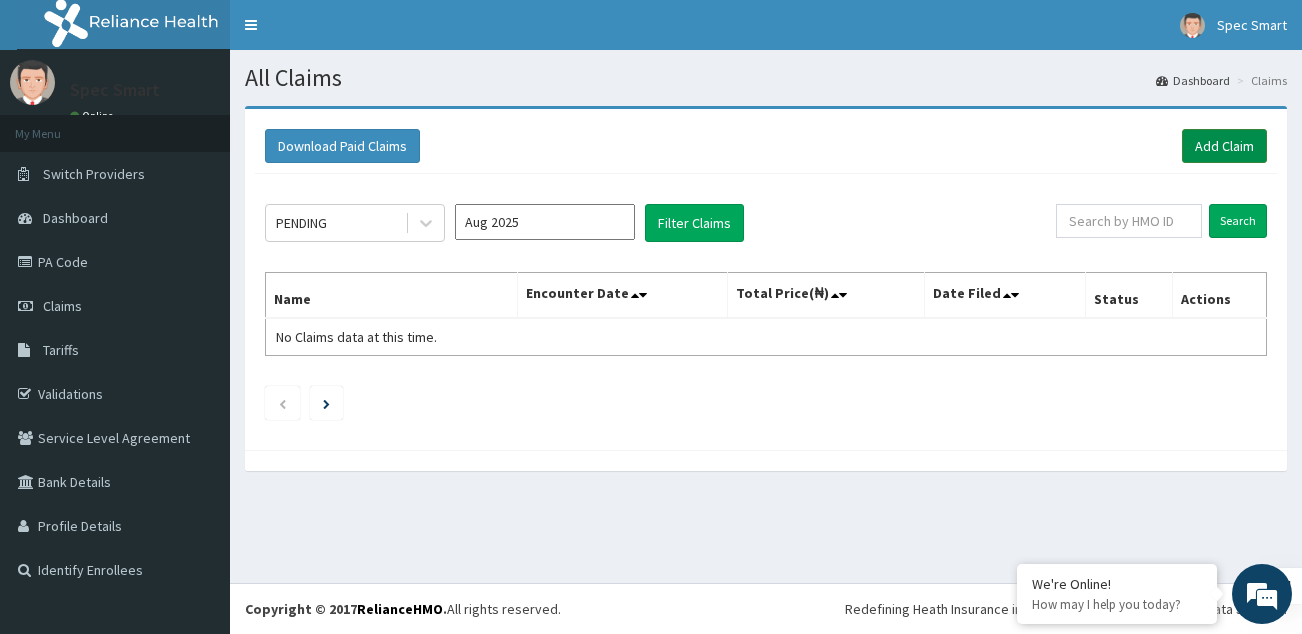 click on "Add Claim" at bounding box center [1224, 146] 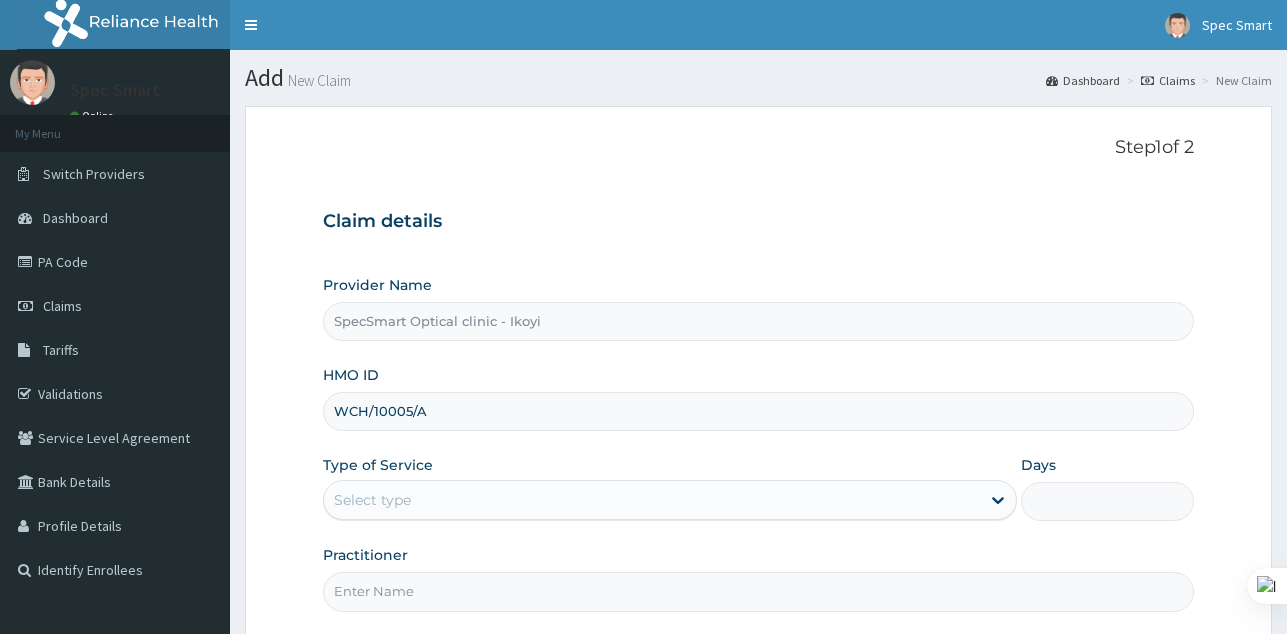 scroll, scrollTop: 0, scrollLeft: 0, axis: both 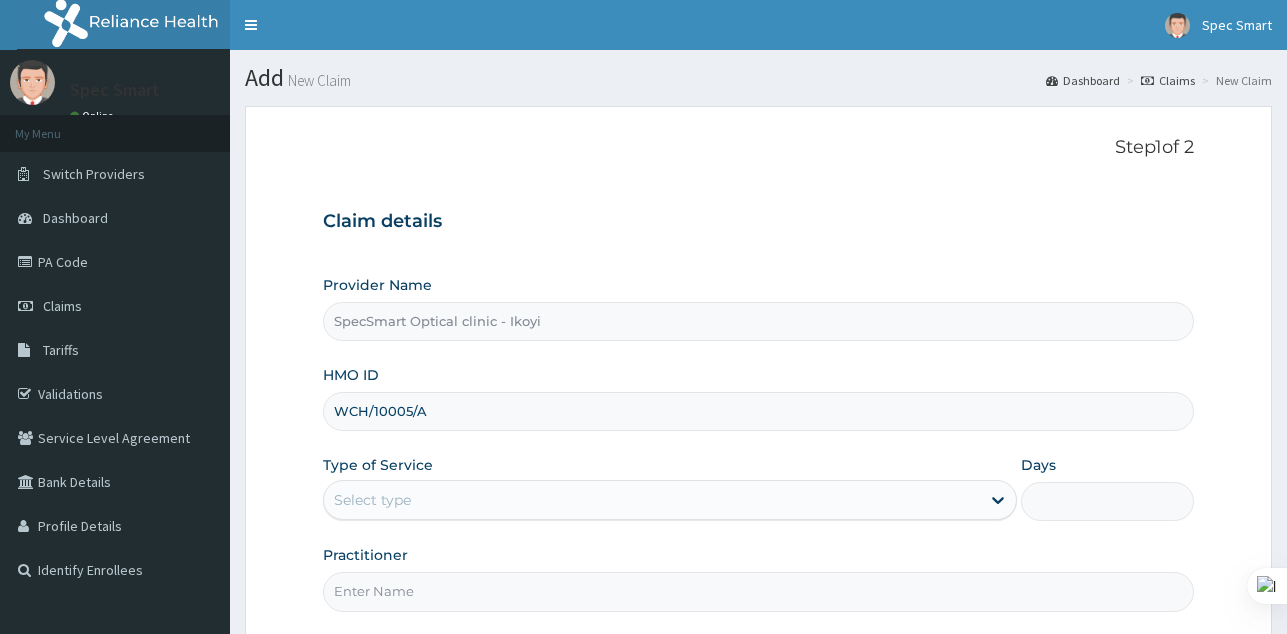 type on "WCH/10005/A" 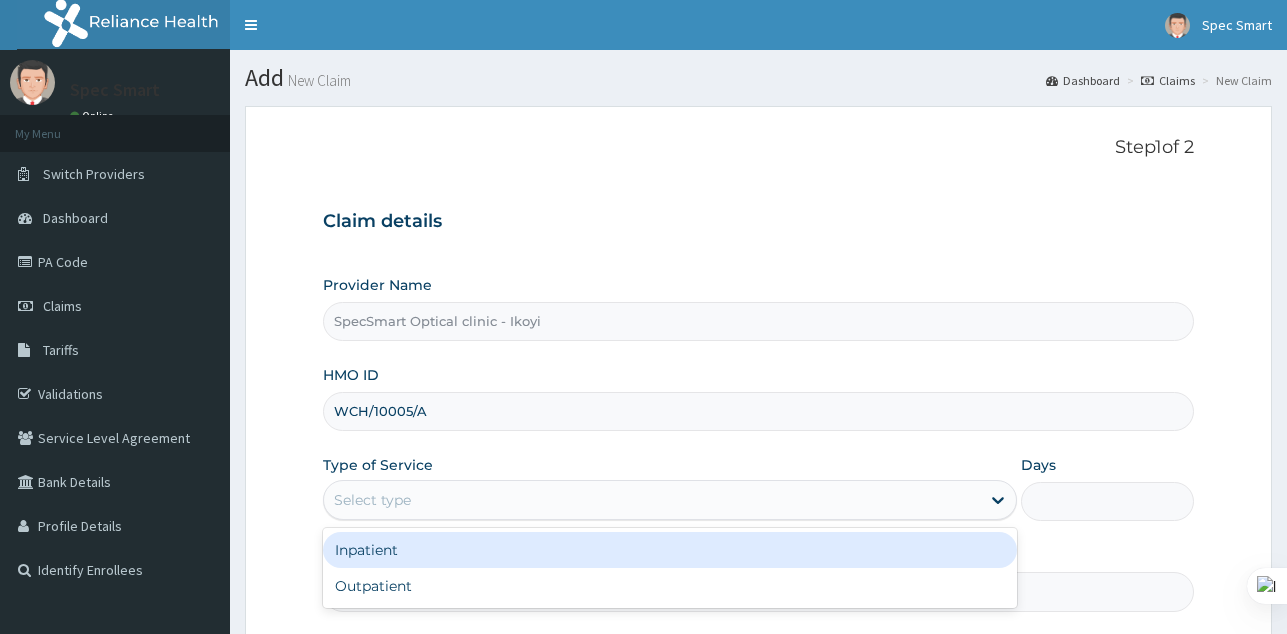 click on "Select type" at bounding box center [652, 500] 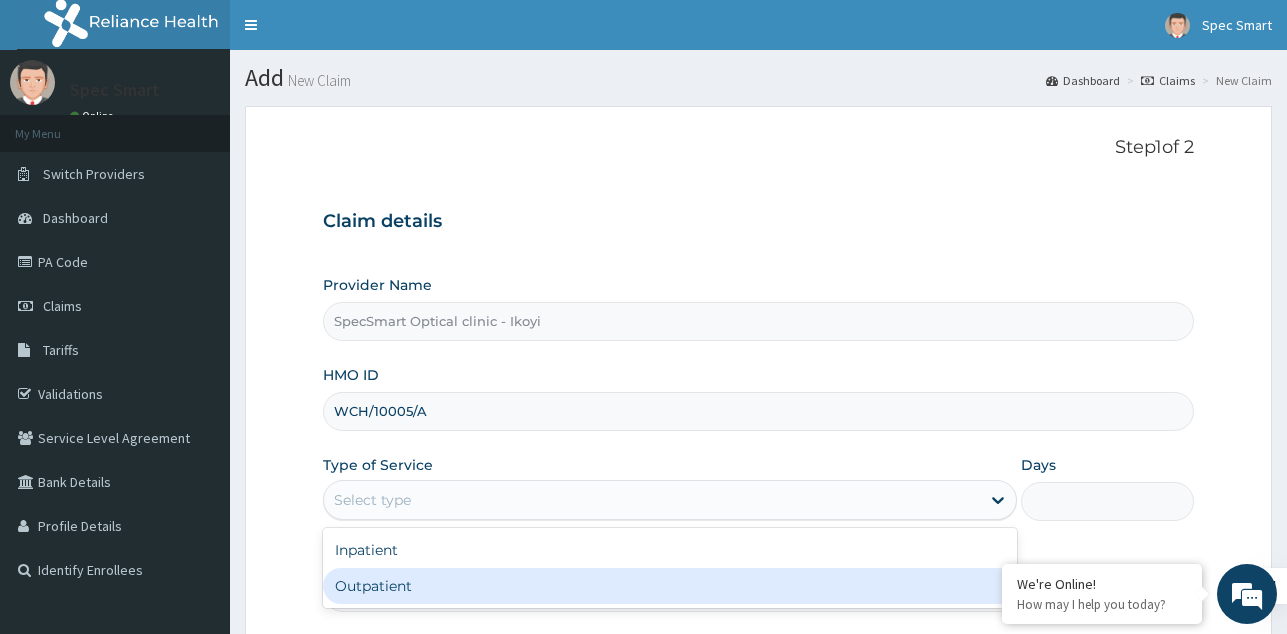click on "Outpatient" at bounding box center (670, 586) 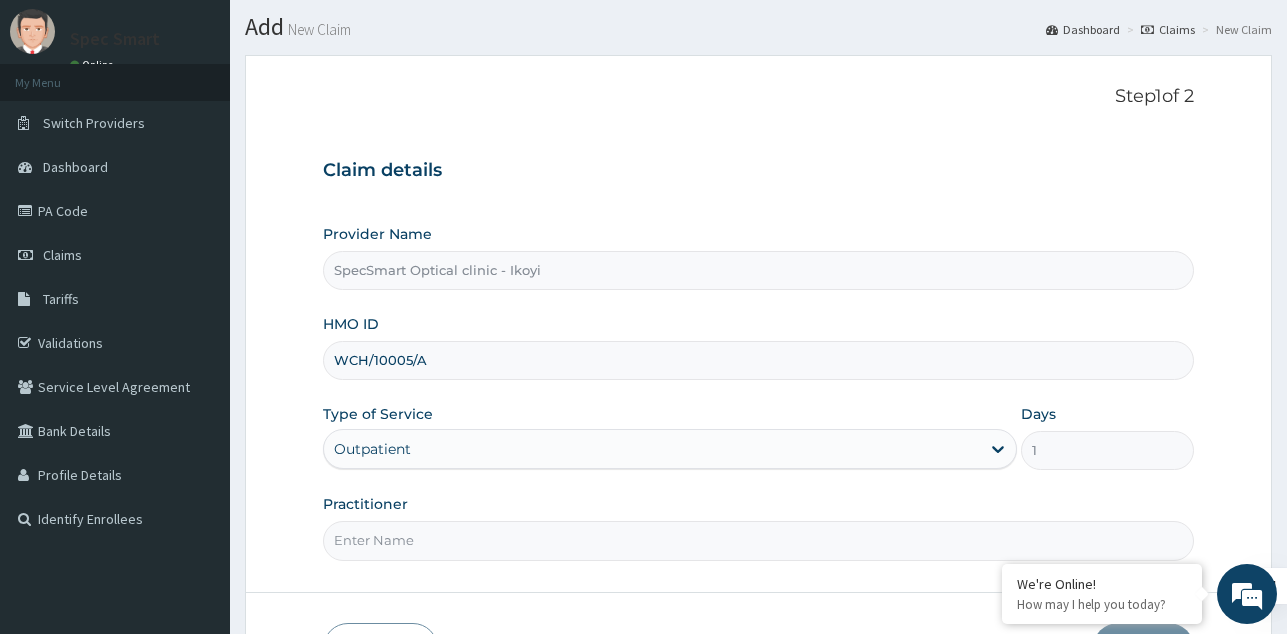 scroll, scrollTop: 100, scrollLeft: 0, axis: vertical 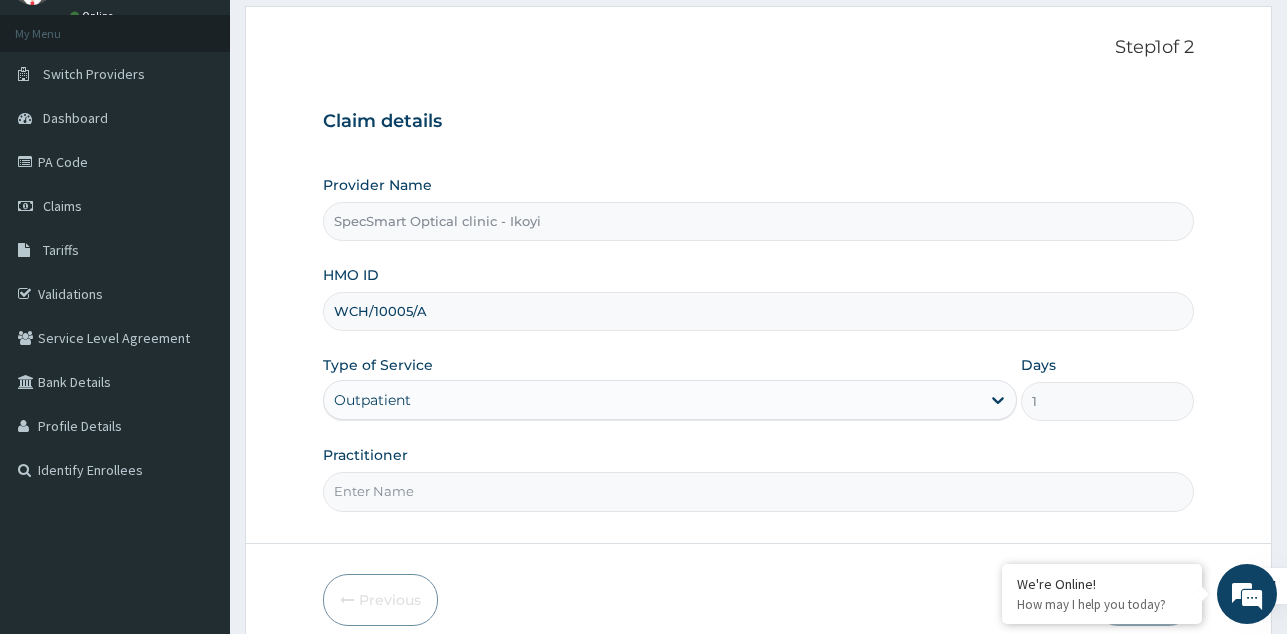 click on "Practitioner" at bounding box center (758, 491) 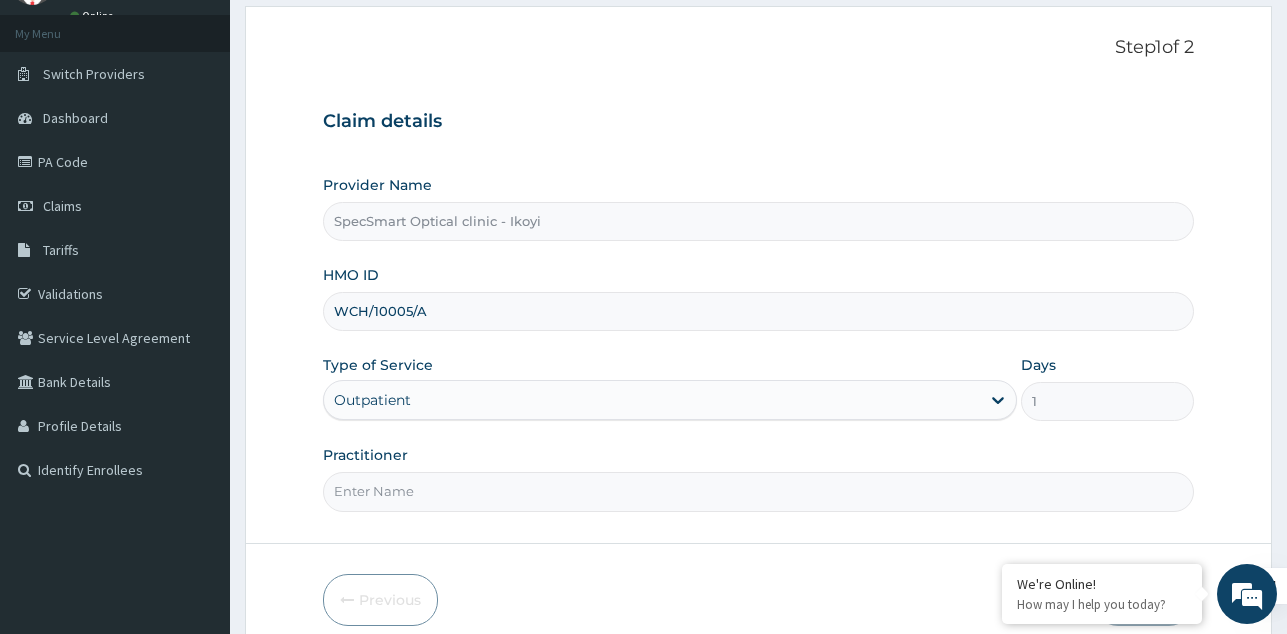 type on "SPECSMART" 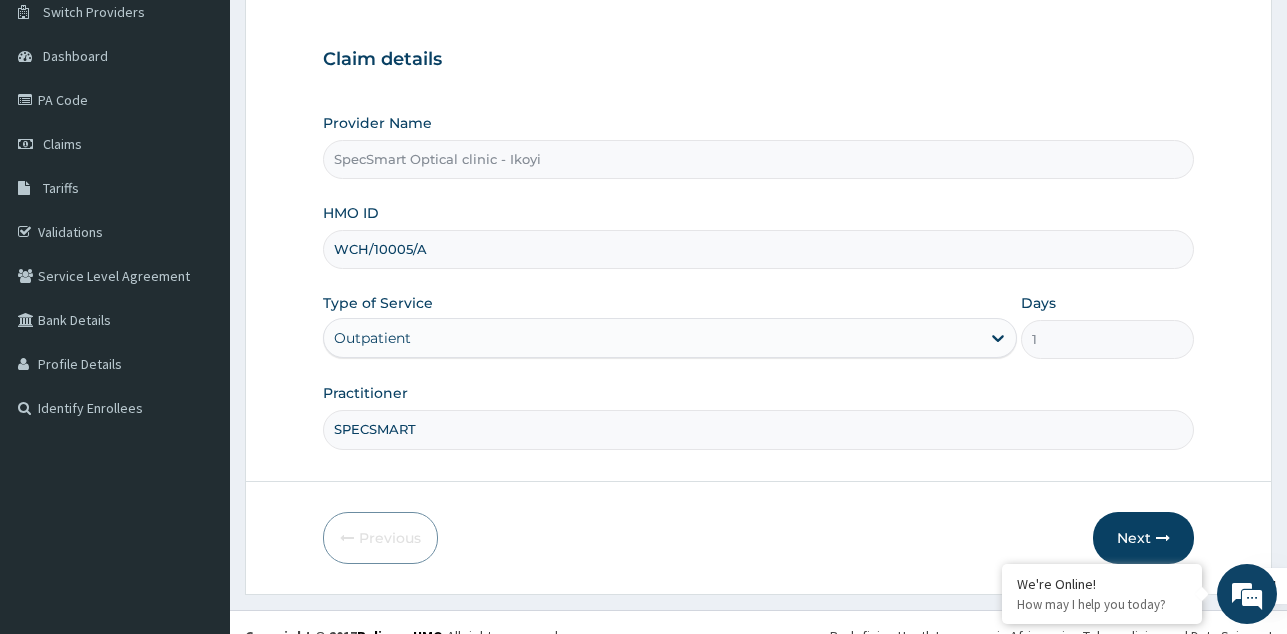 scroll, scrollTop: 189, scrollLeft: 0, axis: vertical 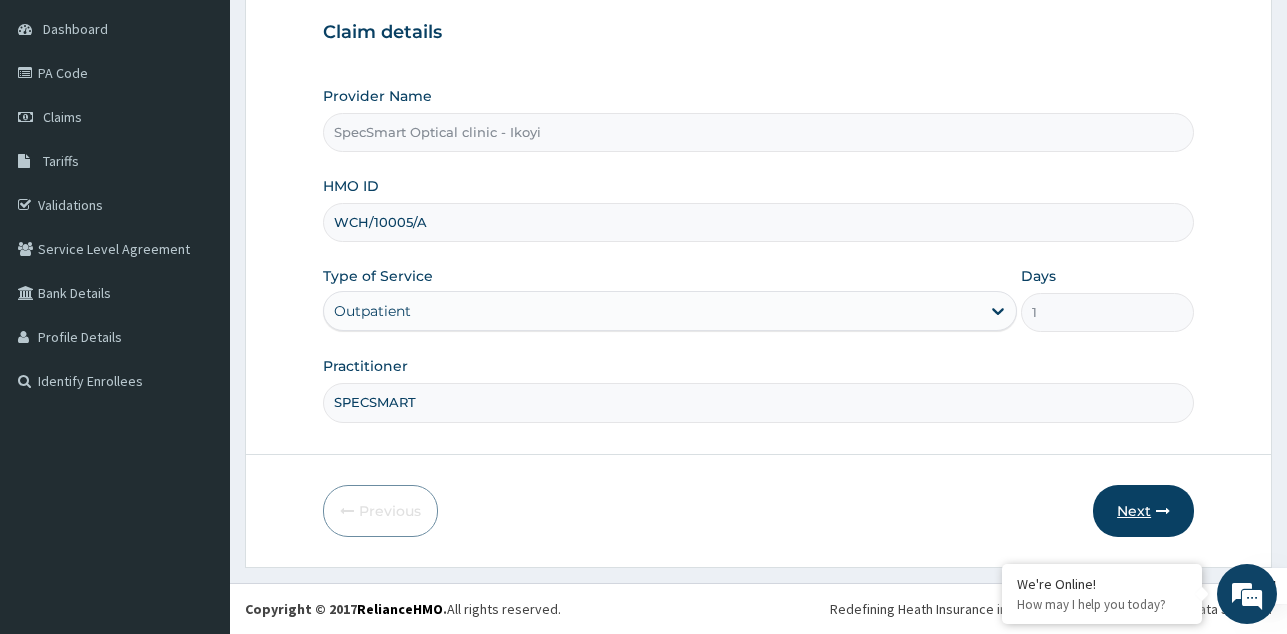 click on "Next" at bounding box center (1143, 511) 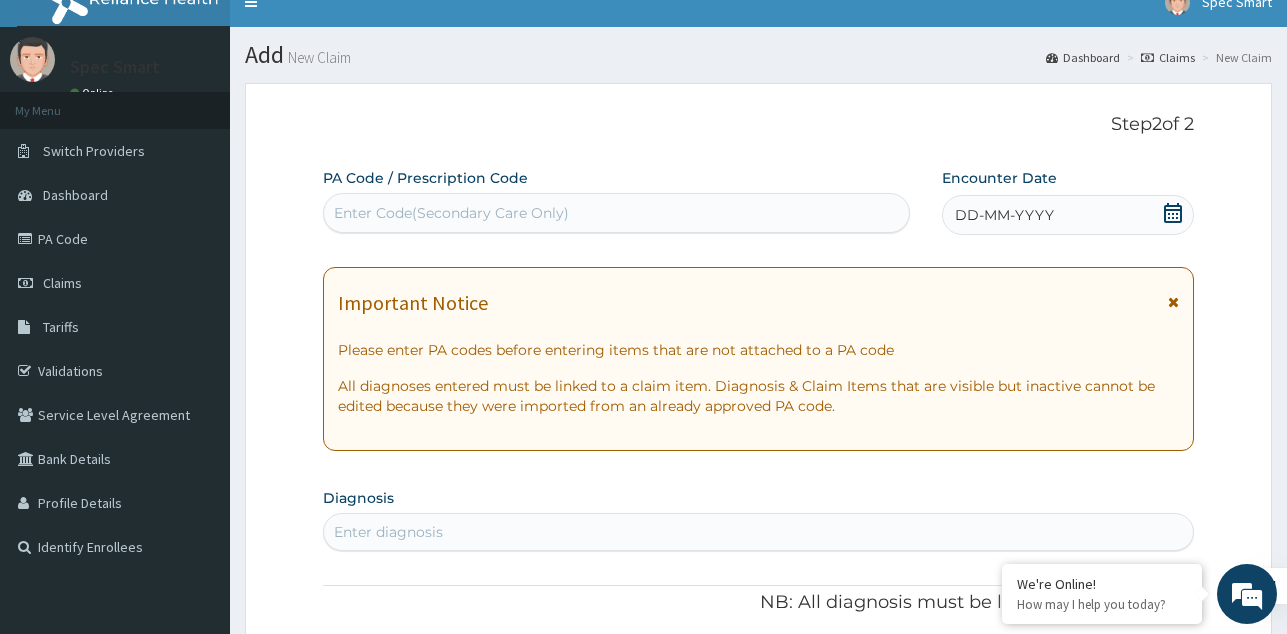 scroll, scrollTop: 0, scrollLeft: 0, axis: both 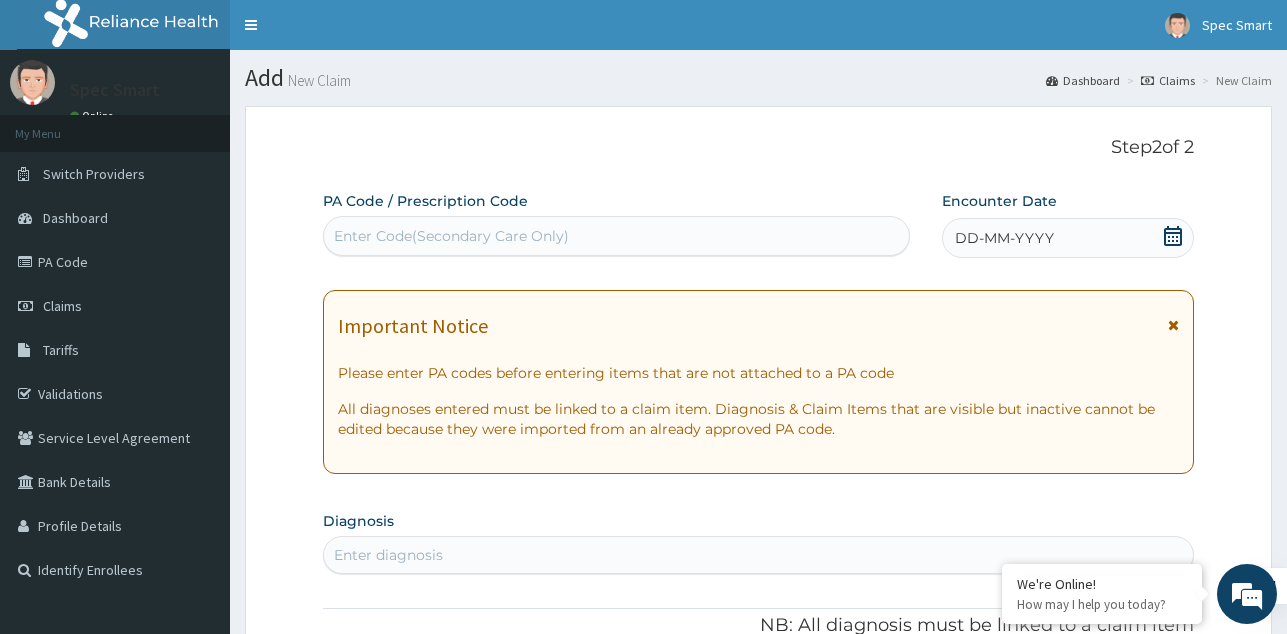 click on "Enter Code(Secondary Care Only)" at bounding box center (451, 236) 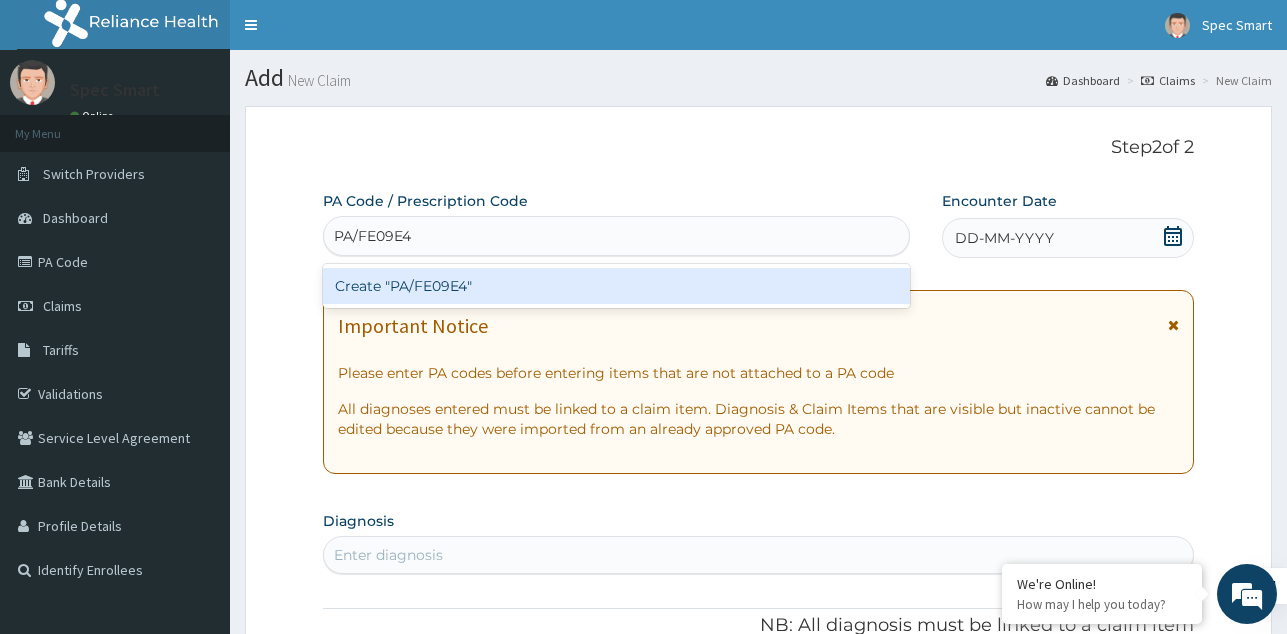 click on "Create "PA/FE09E4"" at bounding box center (616, 286) 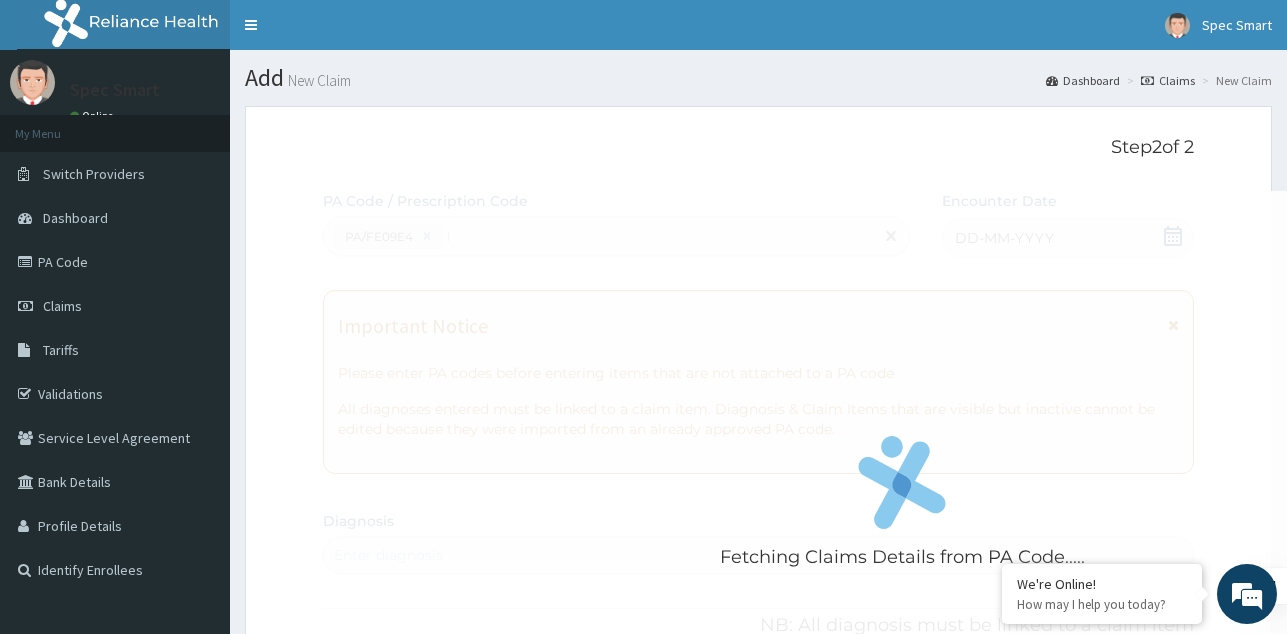 type 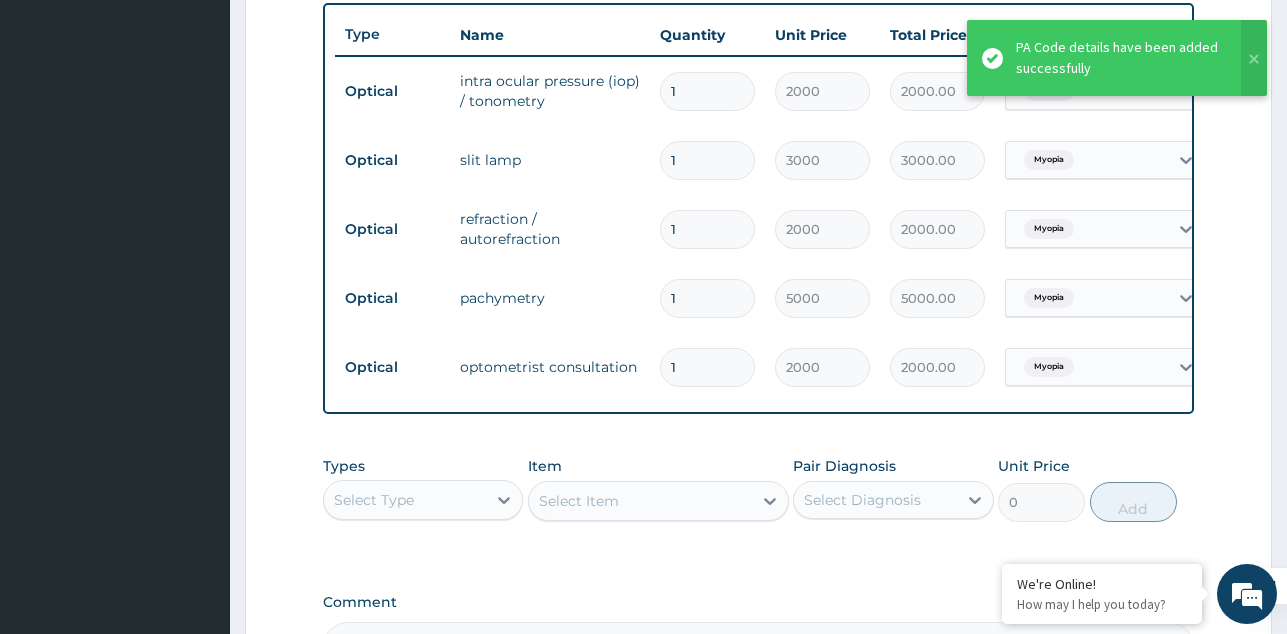 scroll, scrollTop: 691, scrollLeft: 0, axis: vertical 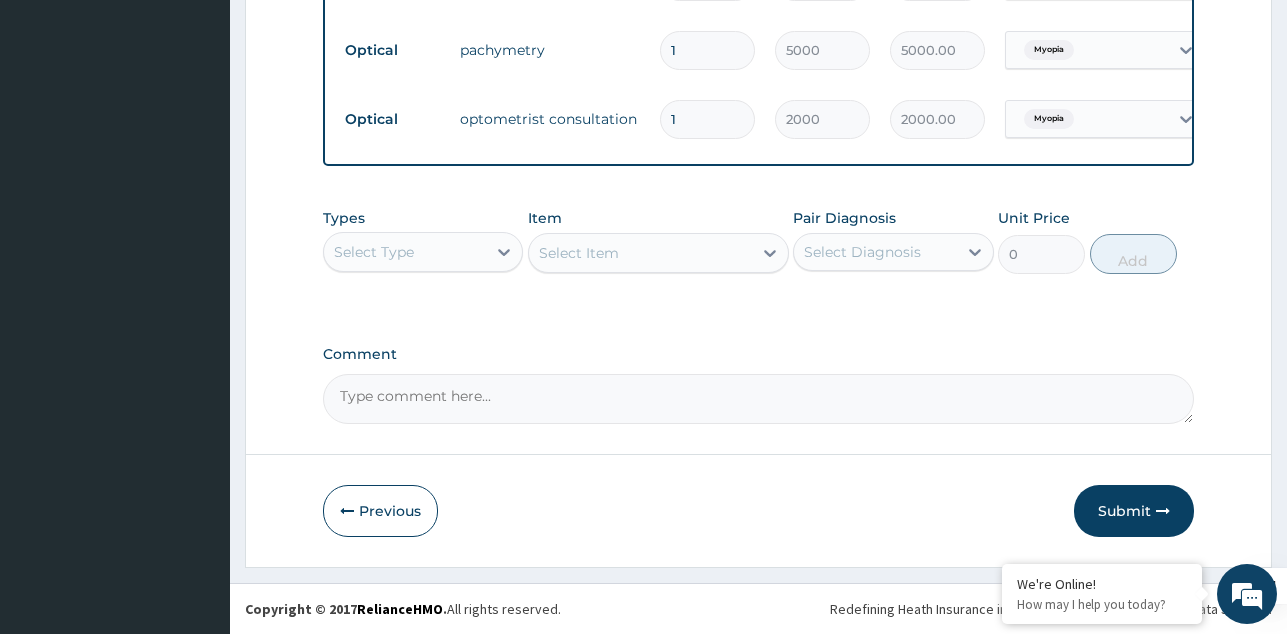 click on "Submit" at bounding box center (1134, 511) 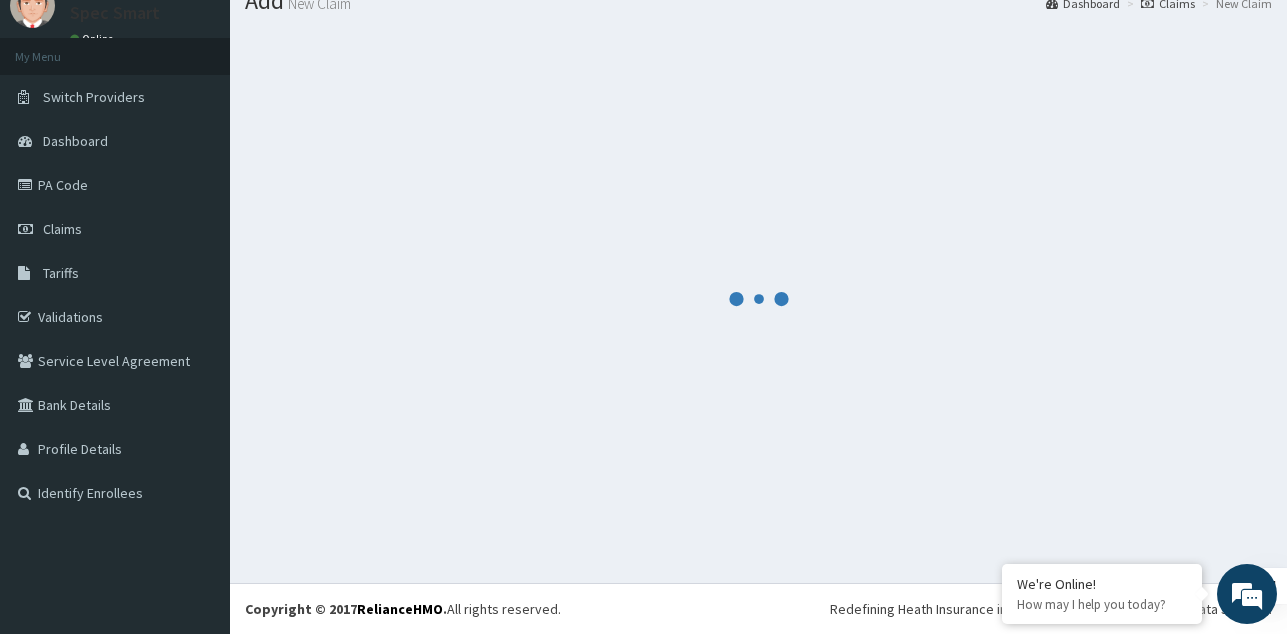 scroll, scrollTop: 1004, scrollLeft: 0, axis: vertical 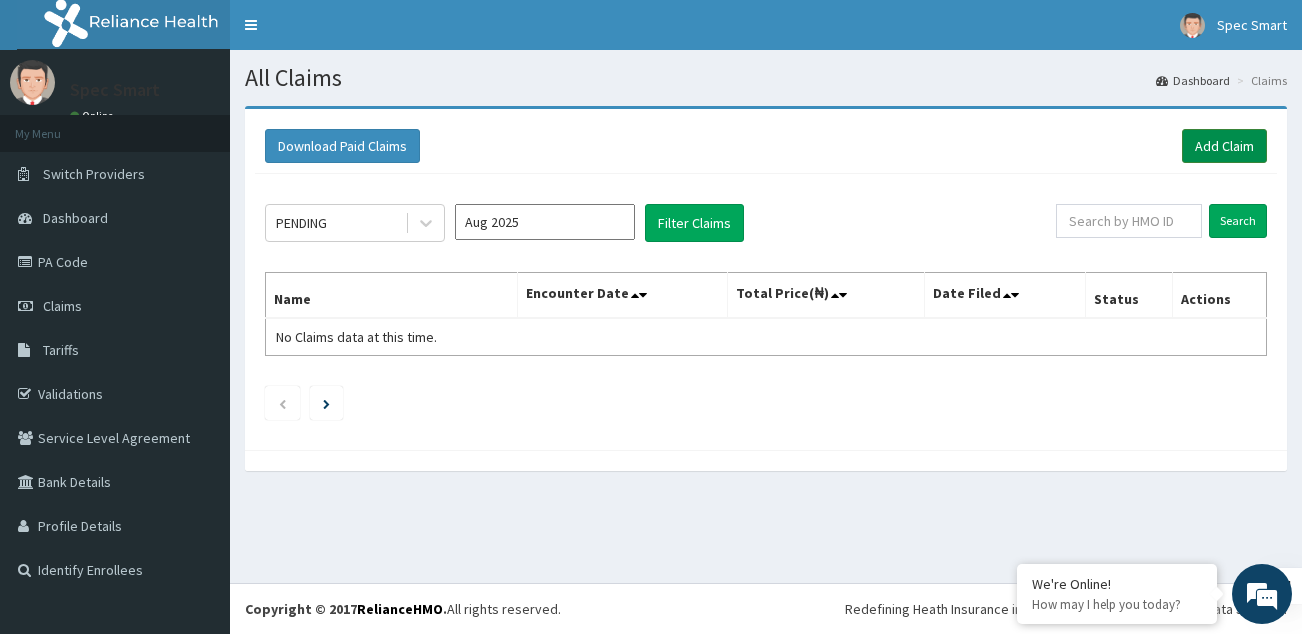 click on "Add Claim" at bounding box center [1224, 146] 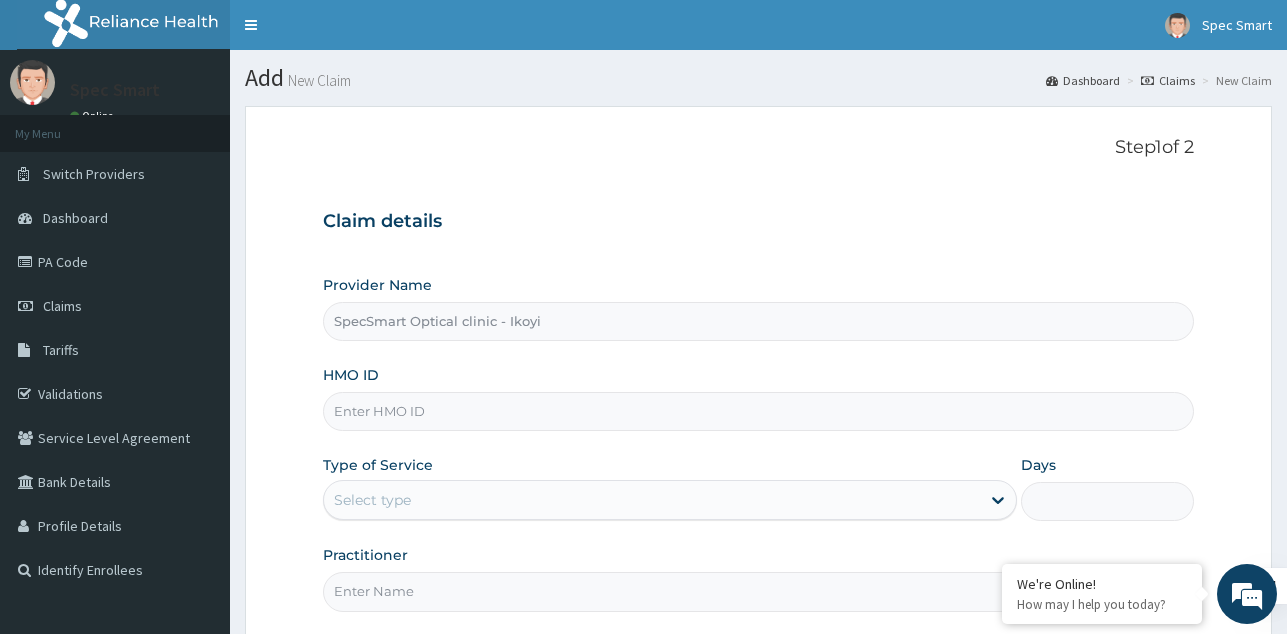 scroll, scrollTop: 0, scrollLeft: 0, axis: both 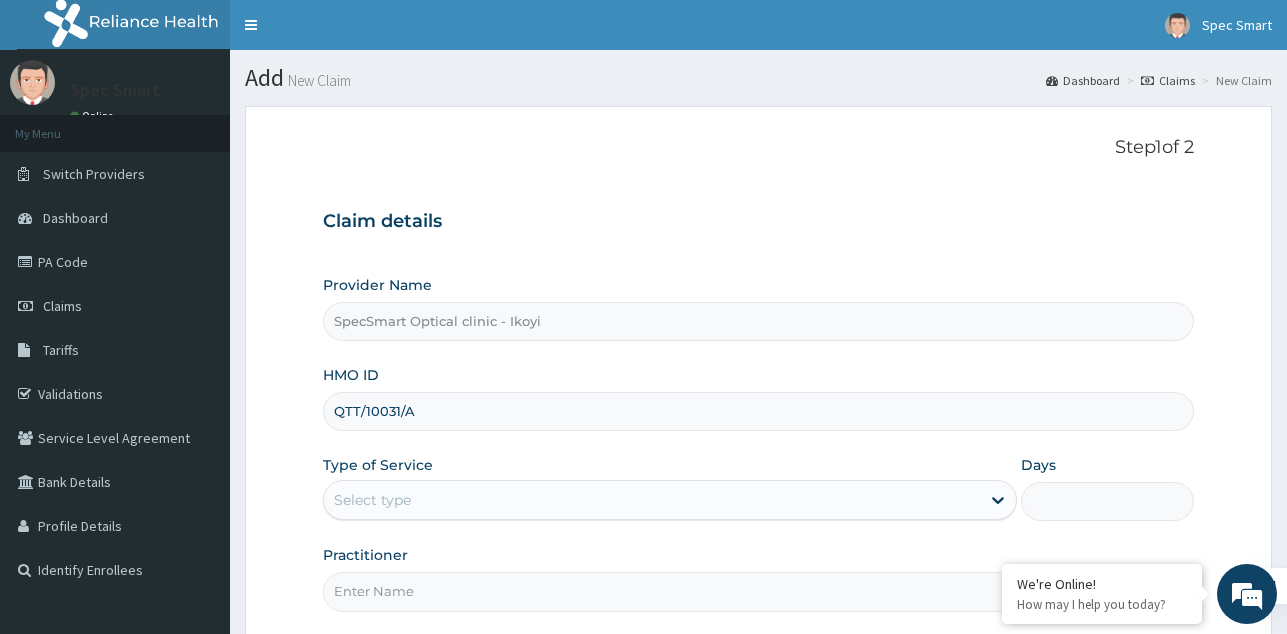 type on "QTT/10031/A" 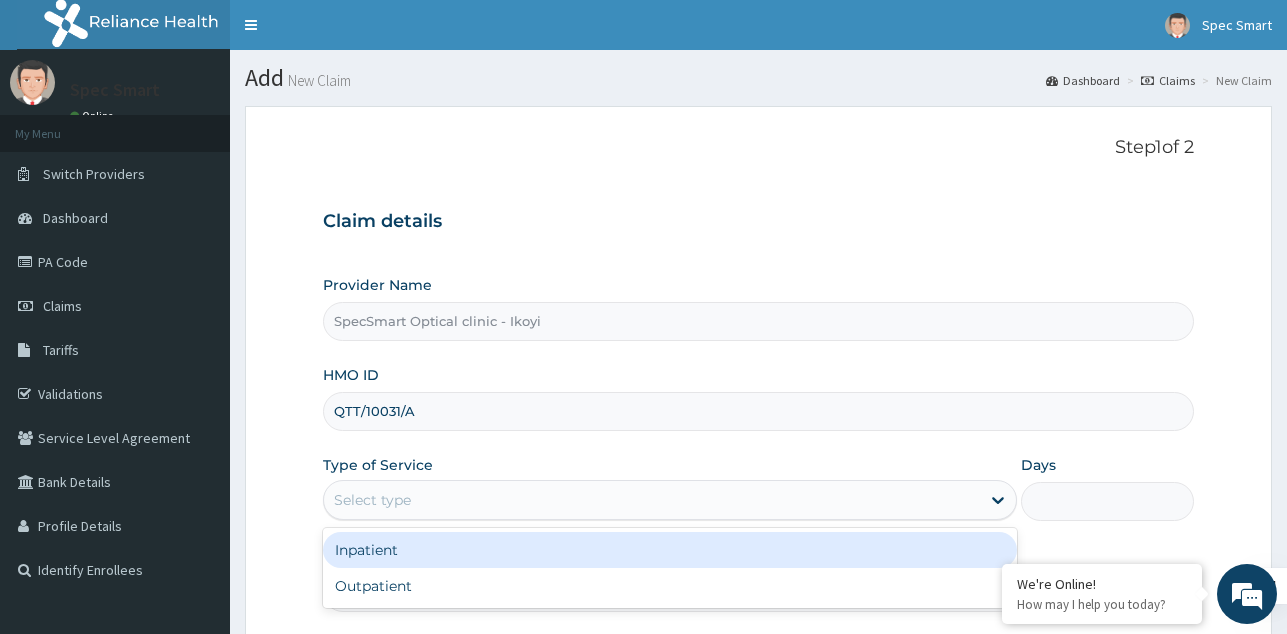 click on "Select type" at bounding box center (652, 500) 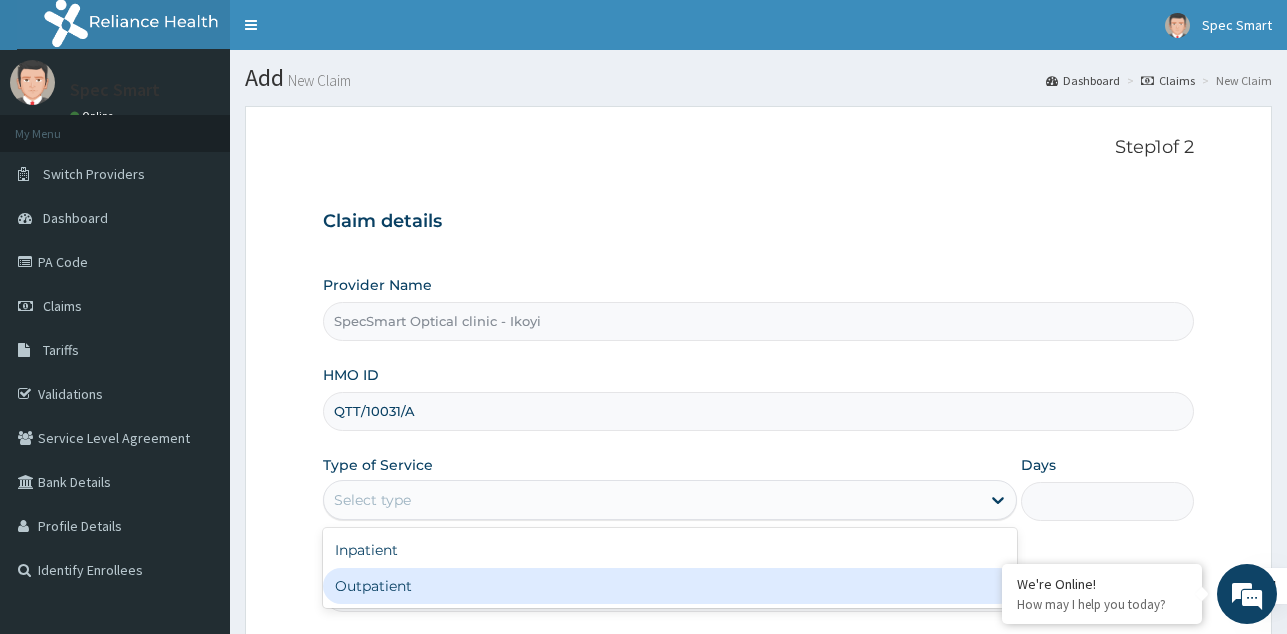 click on "Outpatient" at bounding box center [670, 586] 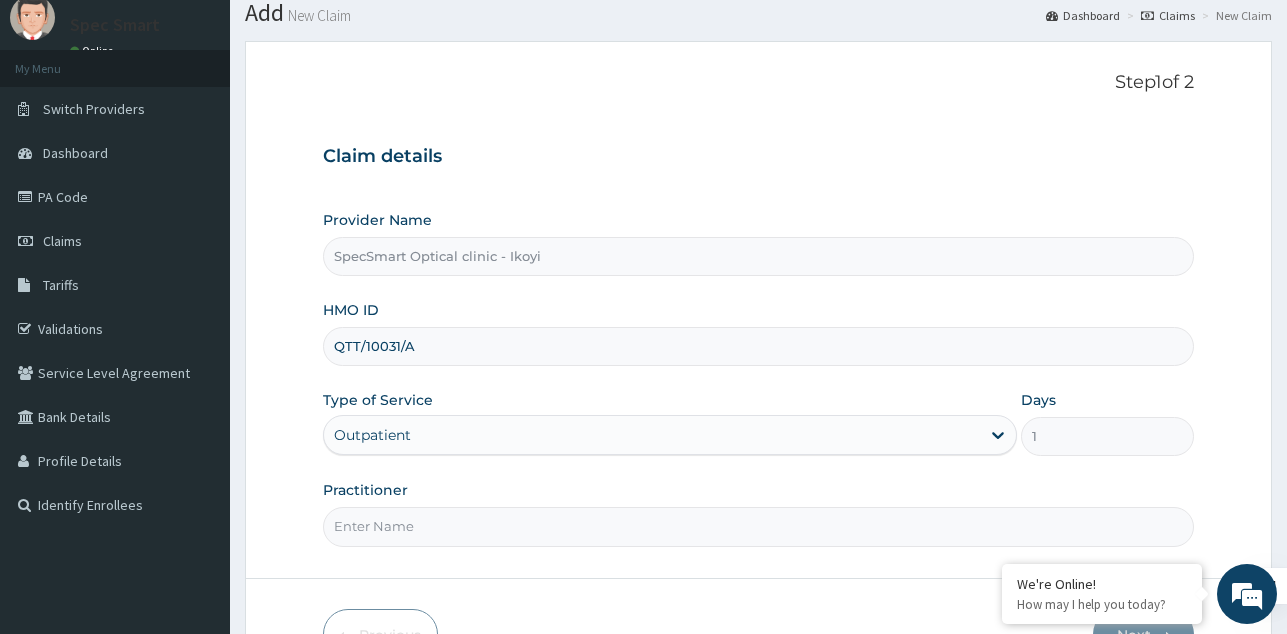 scroll, scrollTop: 100, scrollLeft: 0, axis: vertical 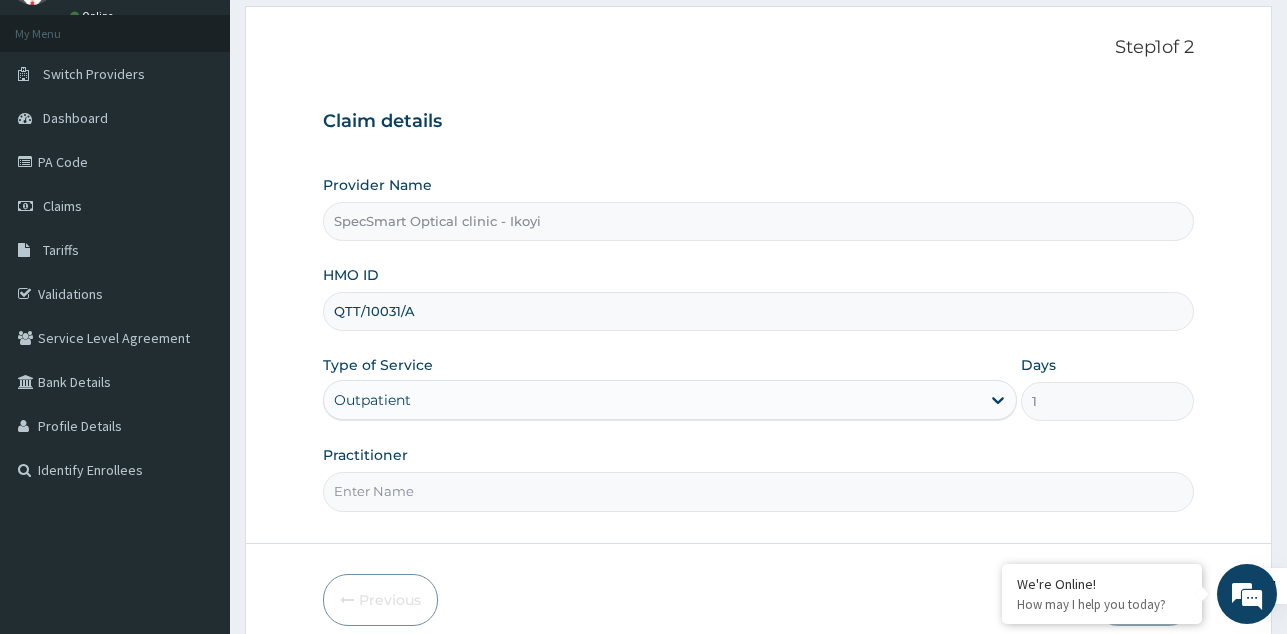 click on "Practitioner" at bounding box center [758, 491] 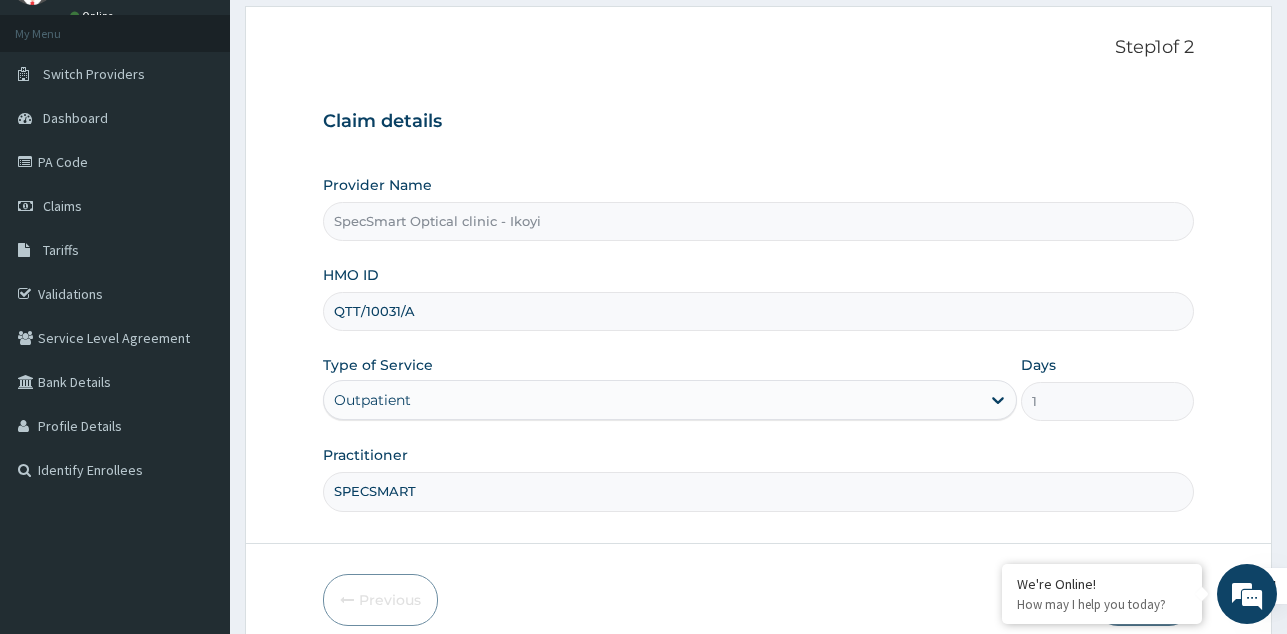 scroll, scrollTop: 189, scrollLeft: 0, axis: vertical 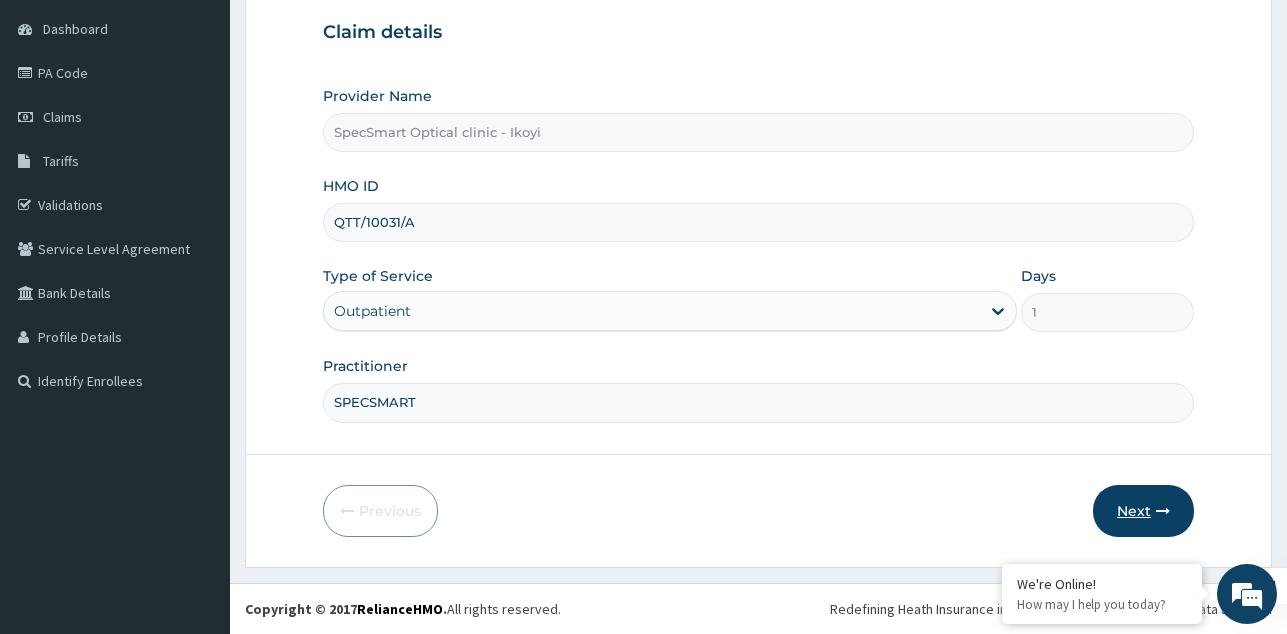 click on "Next" at bounding box center [1143, 511] 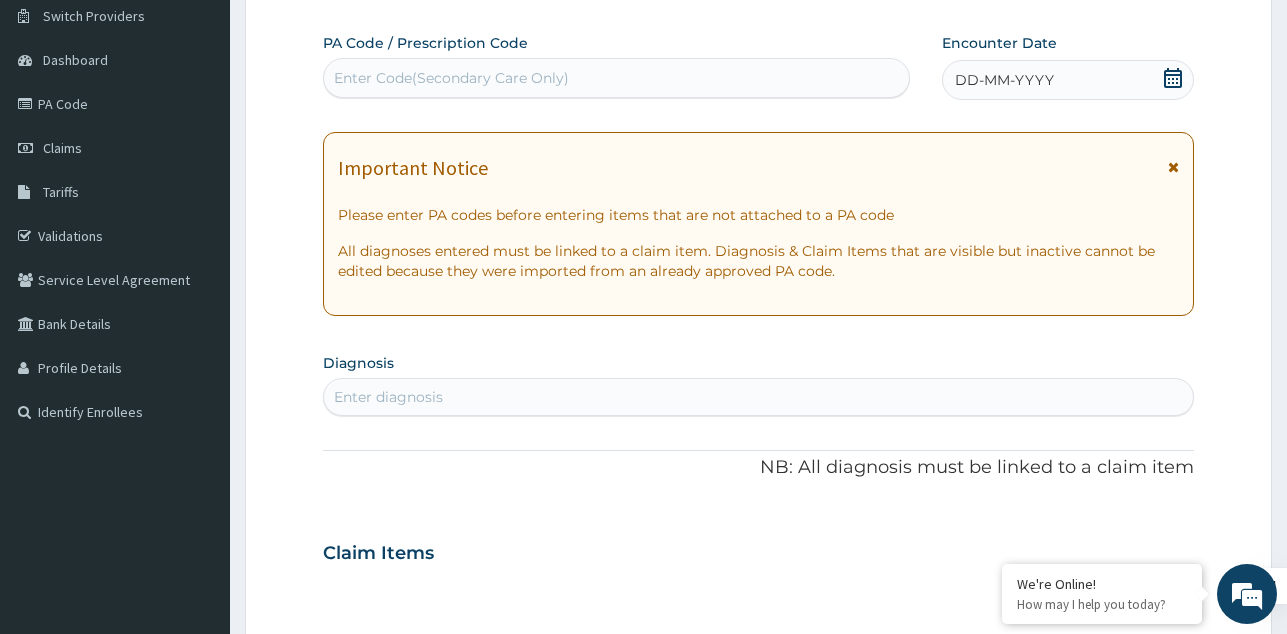 scroll, scrollTop: 0, scrollLeft: 0, axis: both 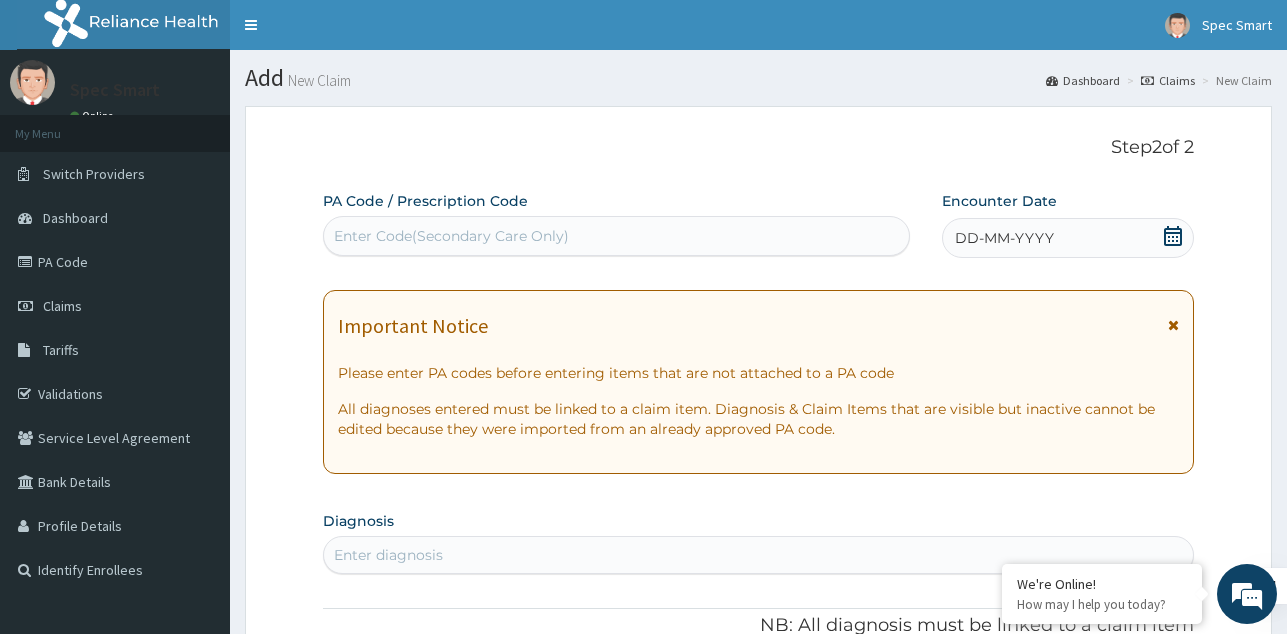 click on "Enter Code(Secondary Care Only)" at bounding box center (451, 236) 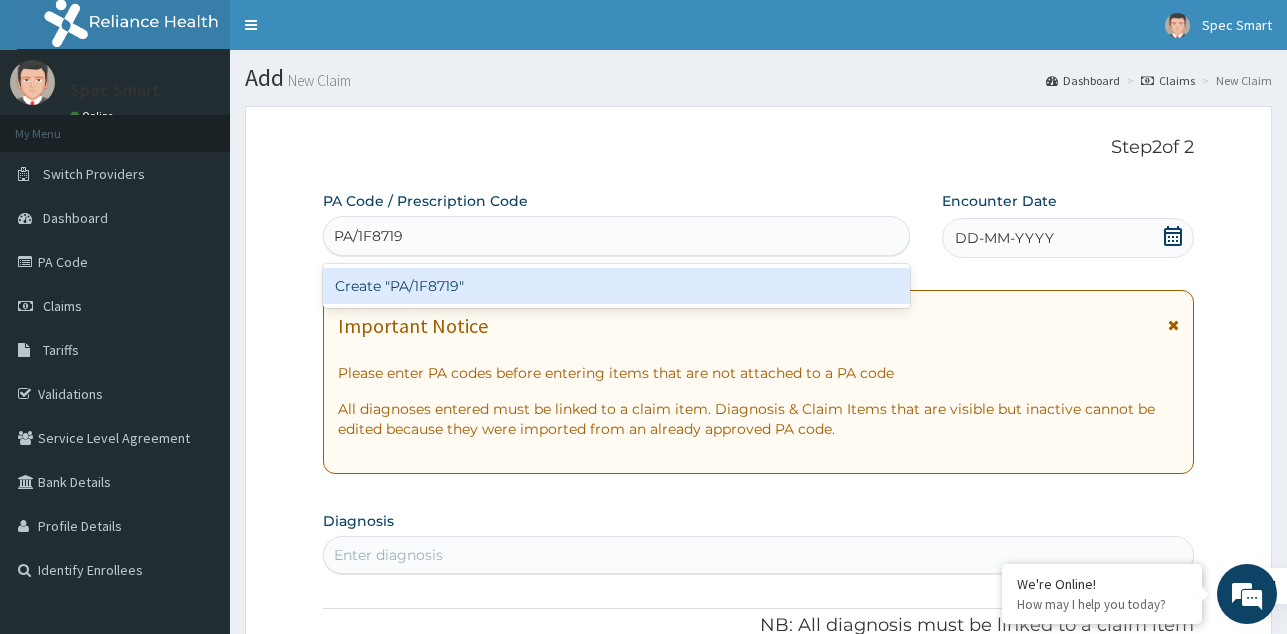 click on "Create "PA/1F8719"" at bounding box center (616, 286) 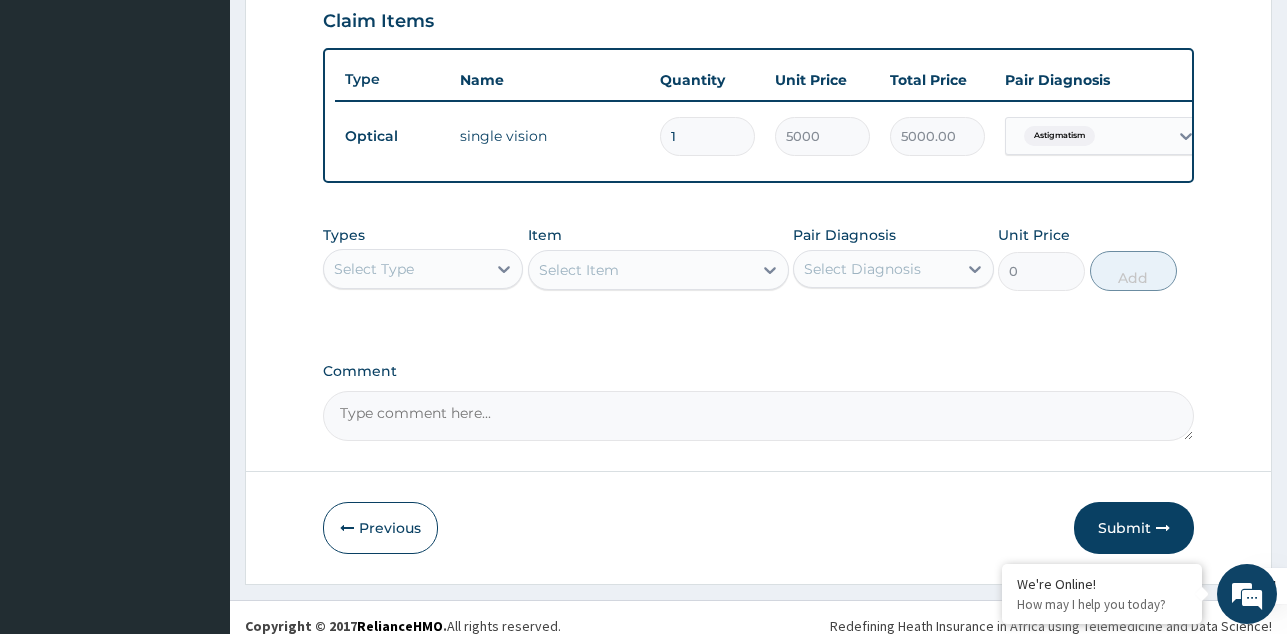 scroll, scrollTop: 728, scrollLeft: 0, axis: vertical 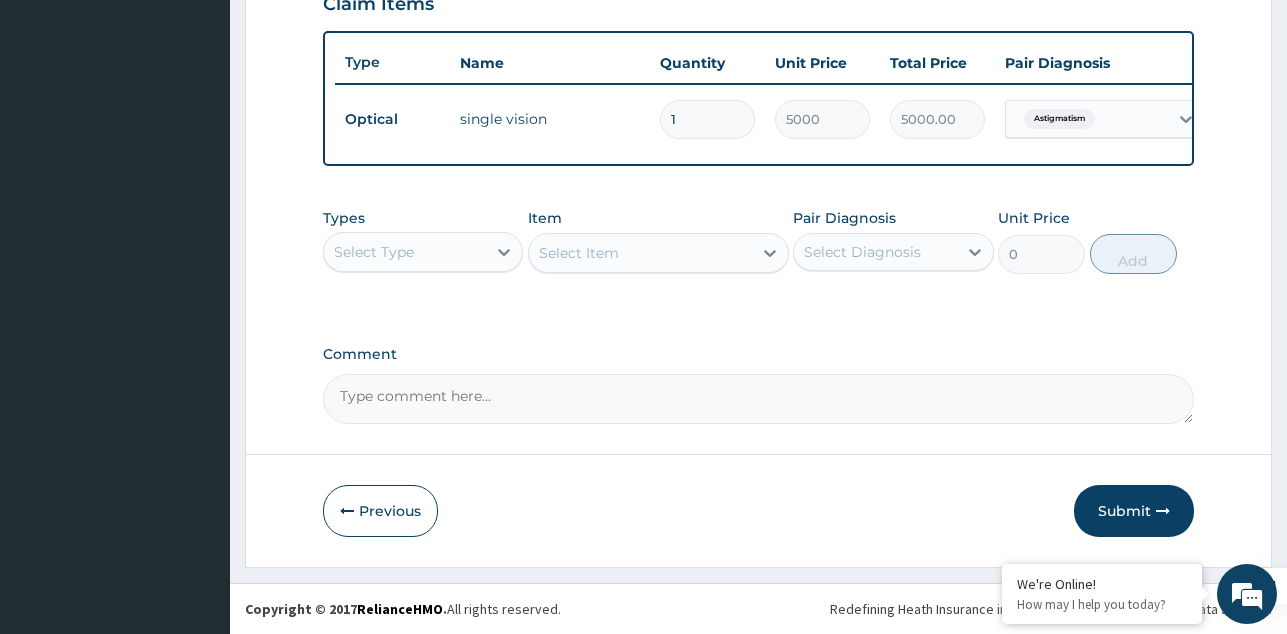 type 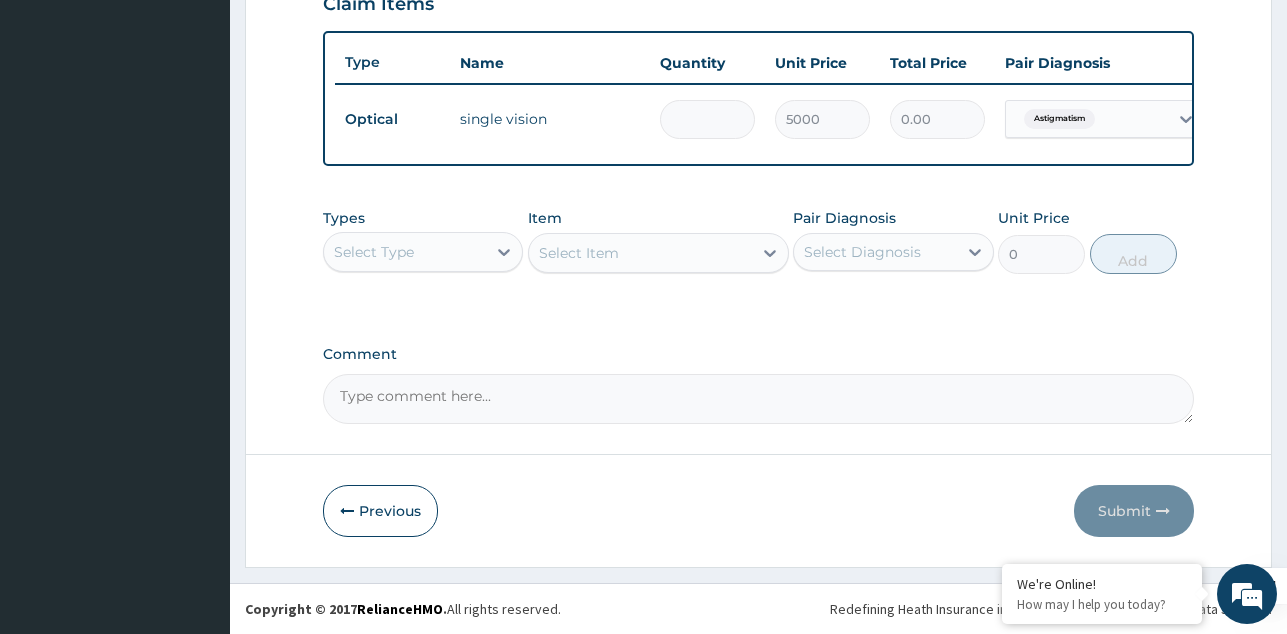 type on "8" 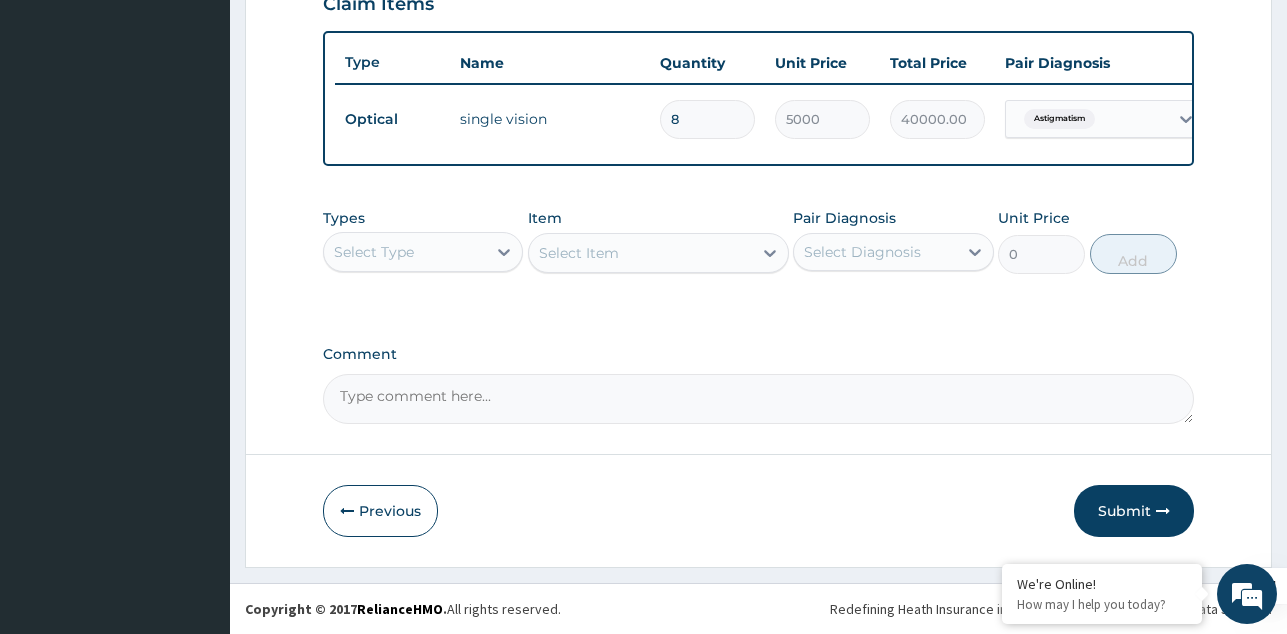 type on "8" 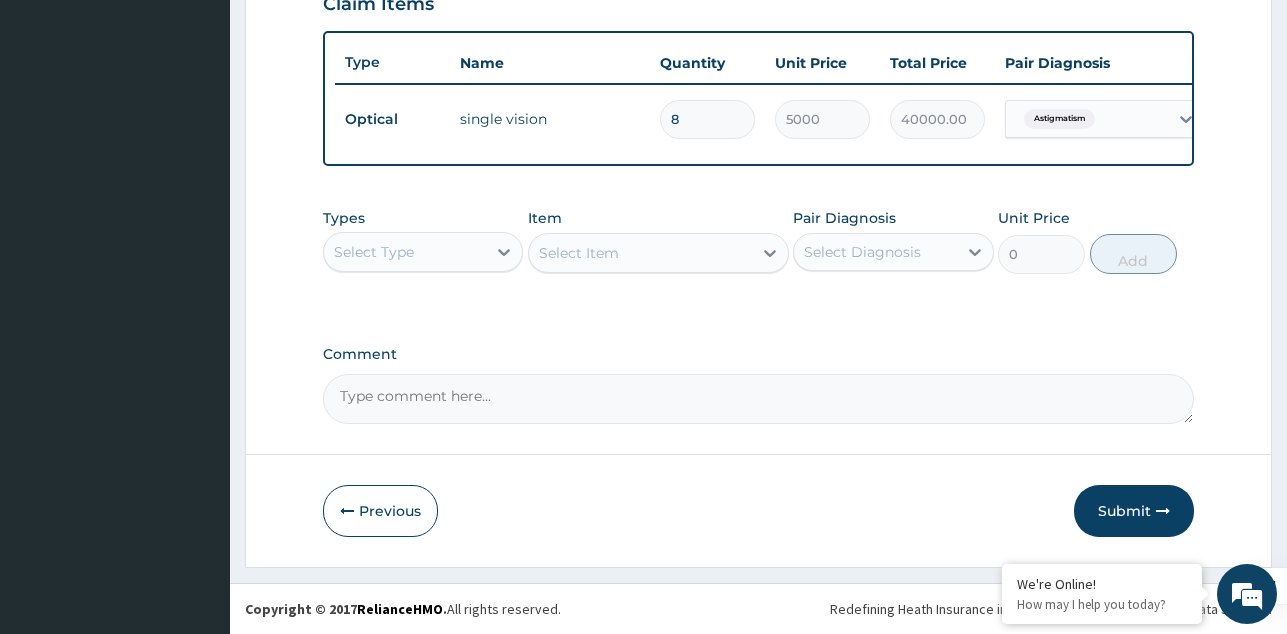 click on "Types Select Type Item Select Item Pair Diagnosis Select Diagnosis Unit Price 0 Add" at bounding box center (758, 256) 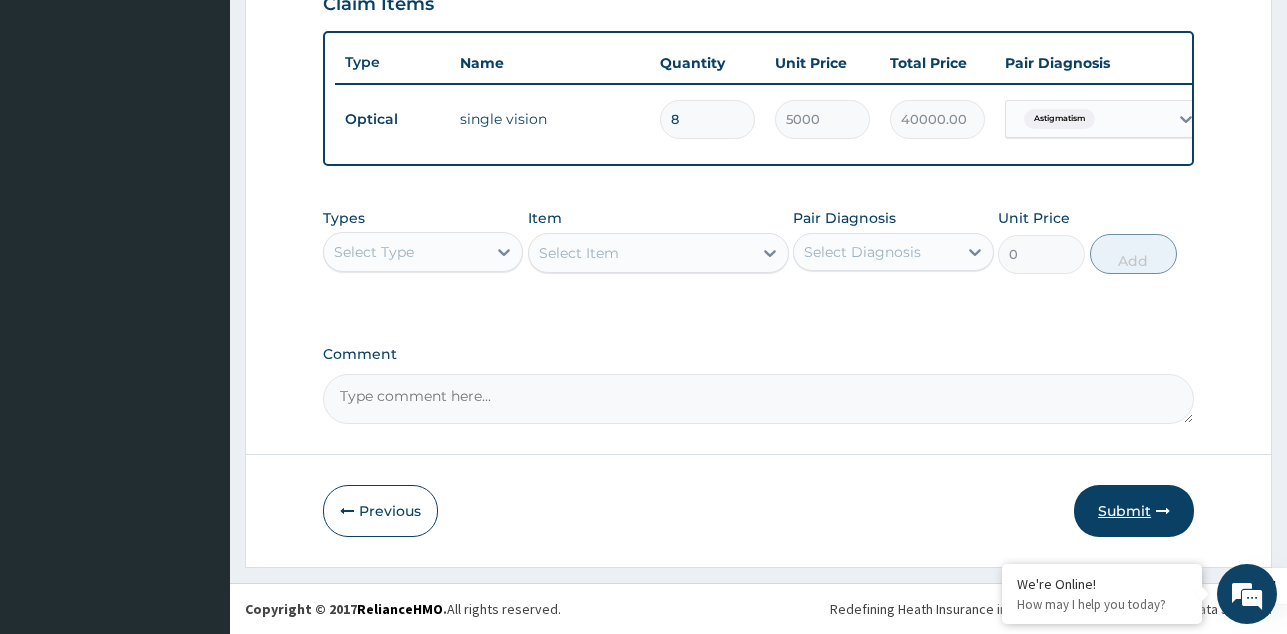 click on "Submit" at bounding box center [1134, 511] 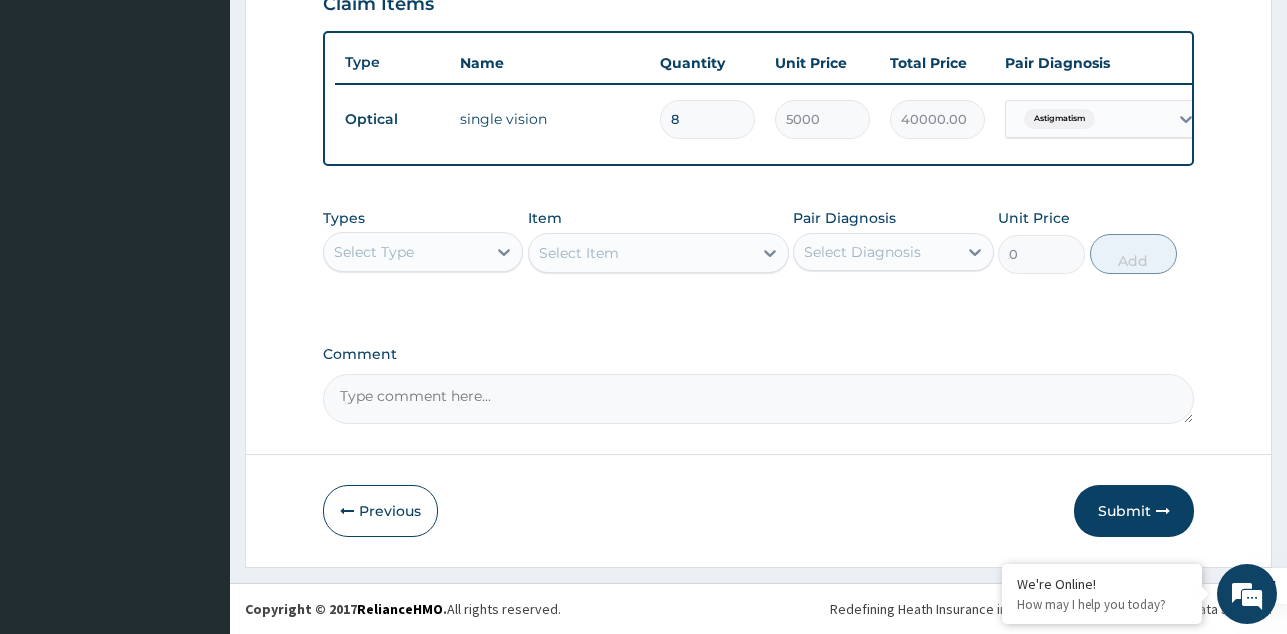 scroll, scrollTop: 77, scrollLeft: 0, axis: vertical 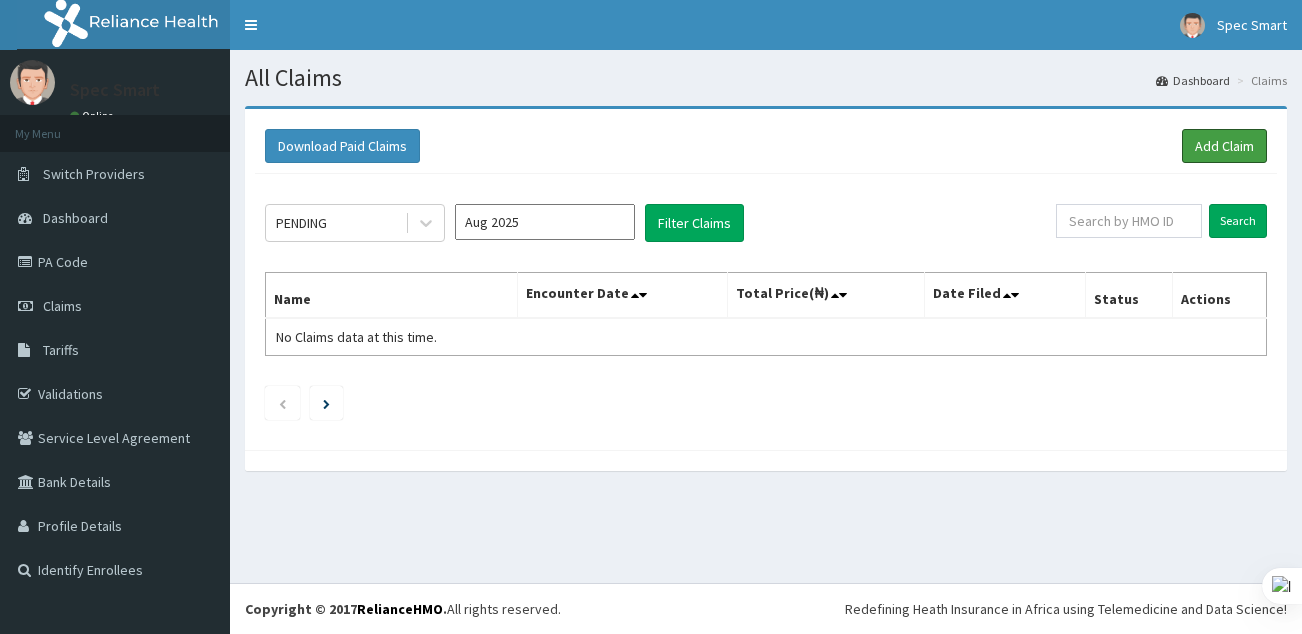 click on "Add Claim" at bounding box center [1224, 146] 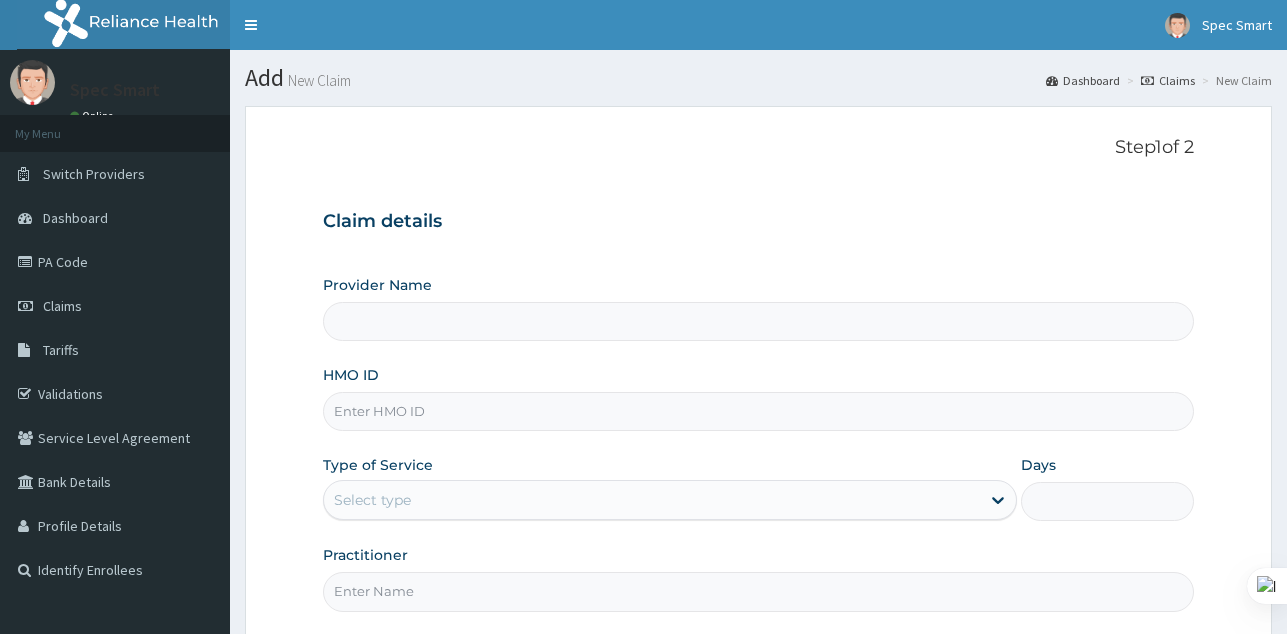 scroll, scrollTop: 0, scrollLeft: 0, axis: both 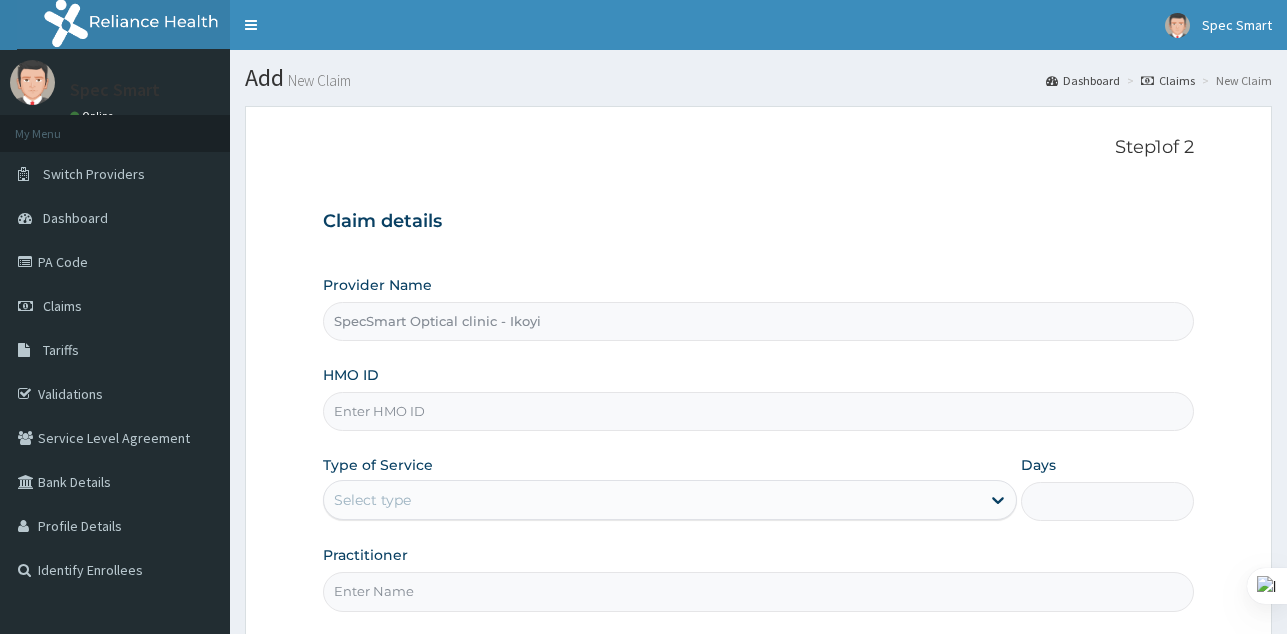 type on "SpecSmart Optical clinic - Ikoyi" 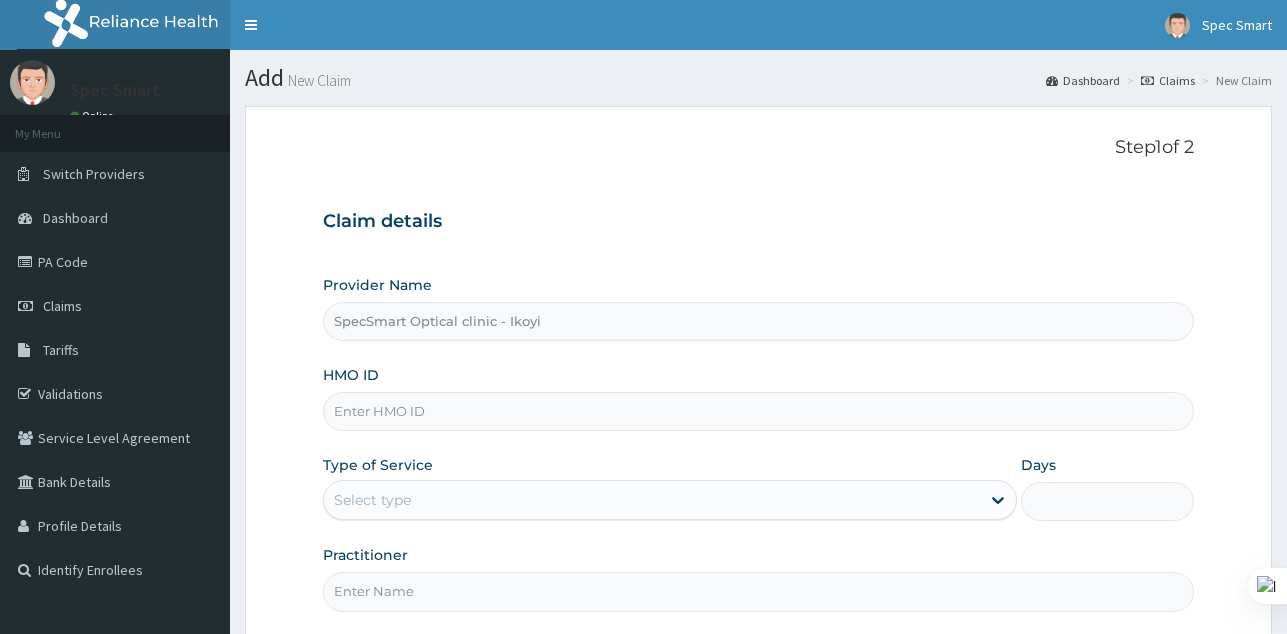 click on "HMO ID" at bounding box center [758, 411] 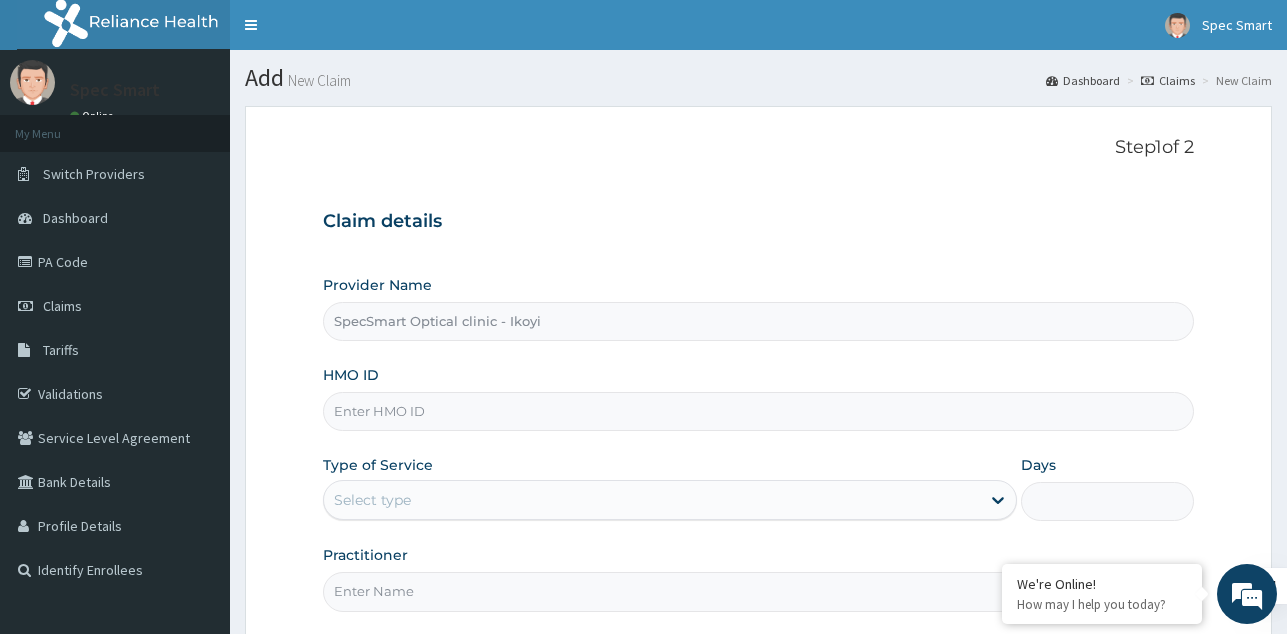 scroll, scrollTop: 189, scrollLeft: 0, axis: vertical 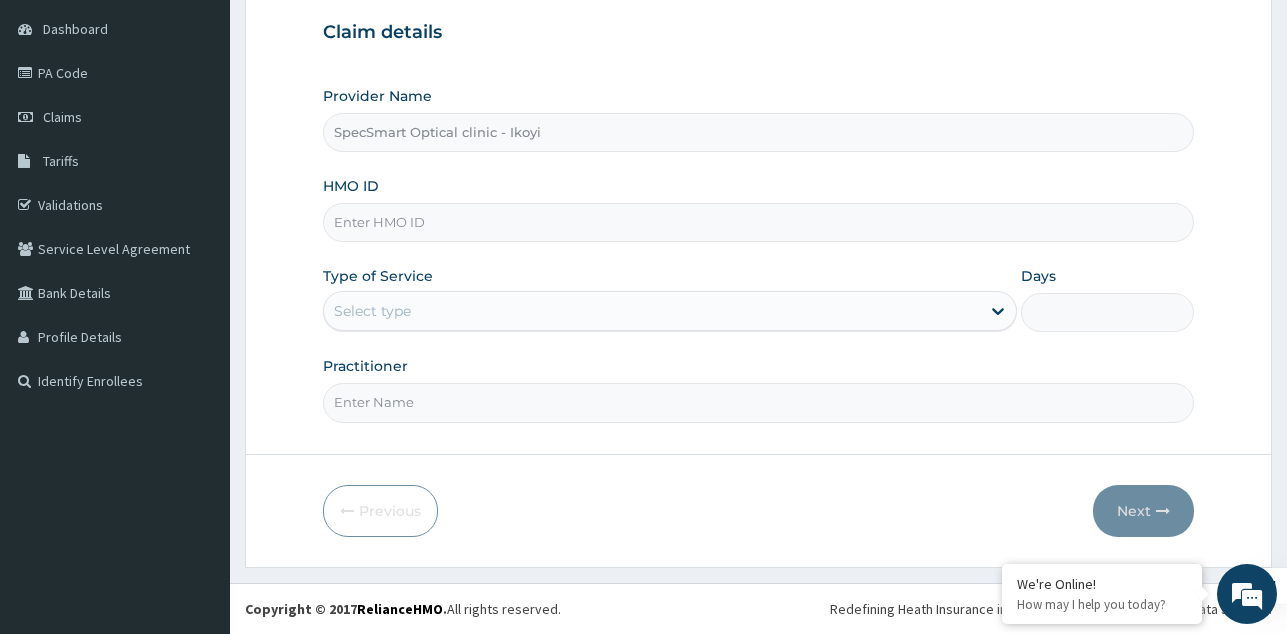 paste on "ENP/11876/A" 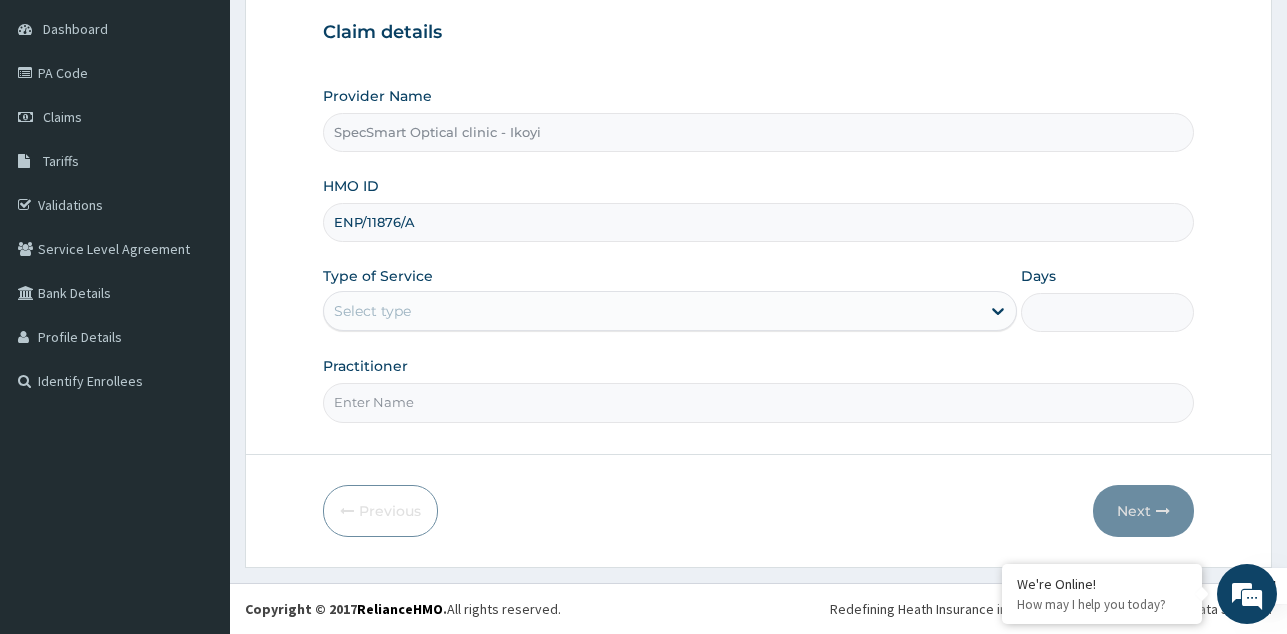 type on "ENP/11876/A" 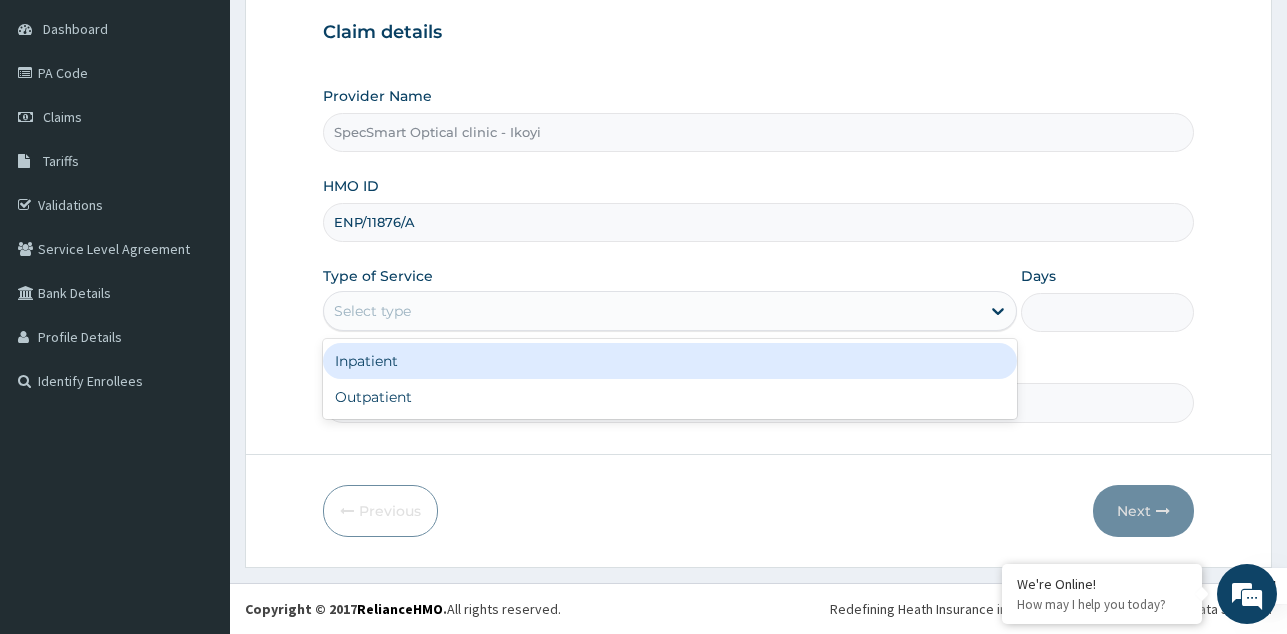 click on "Select type" at bounding box center (652, 311) 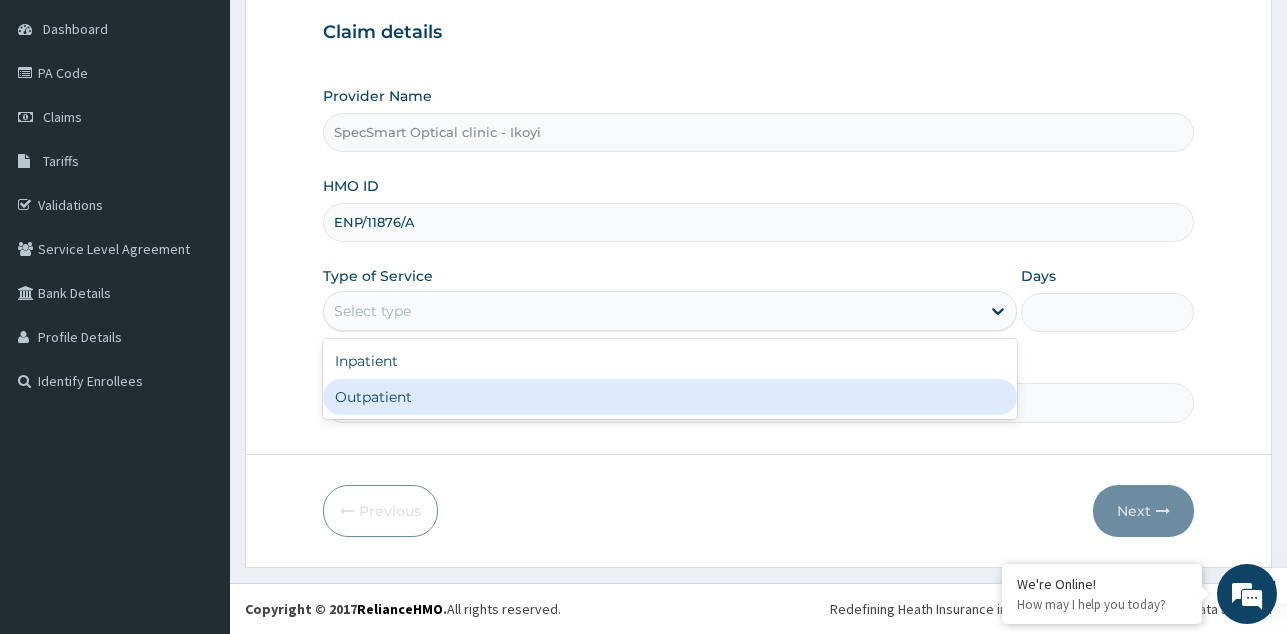 click on "Outpatient" at bounding box center [670, 397] 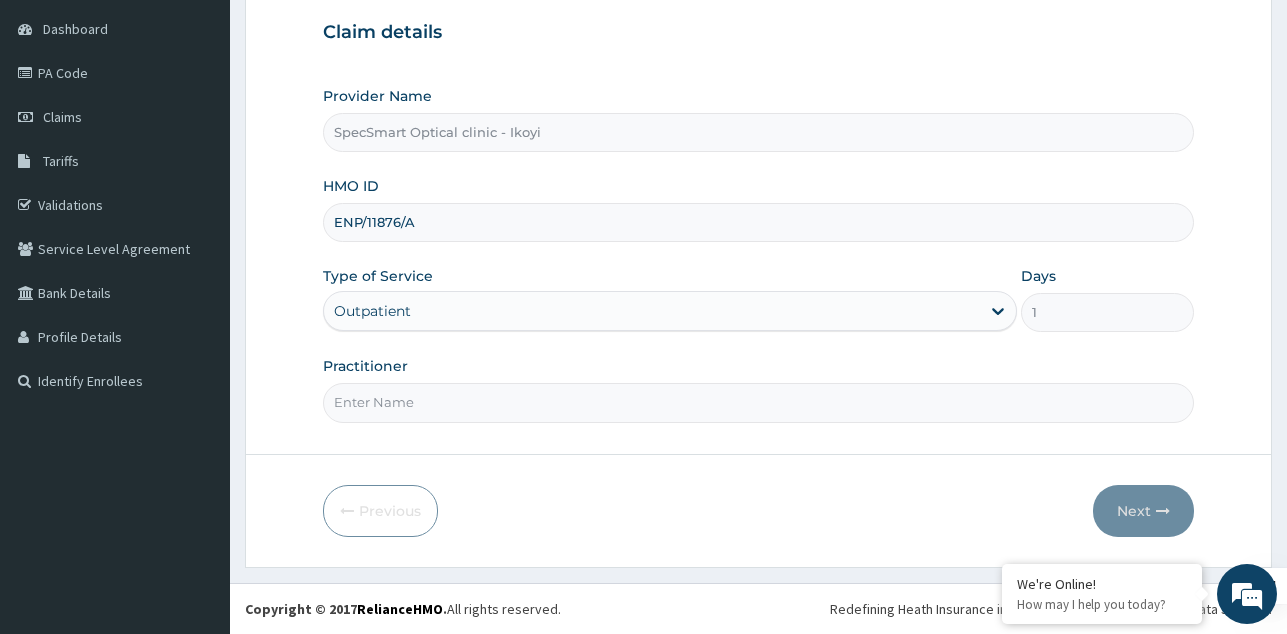 click on "Practitioner" at bounding box center (758, 402) 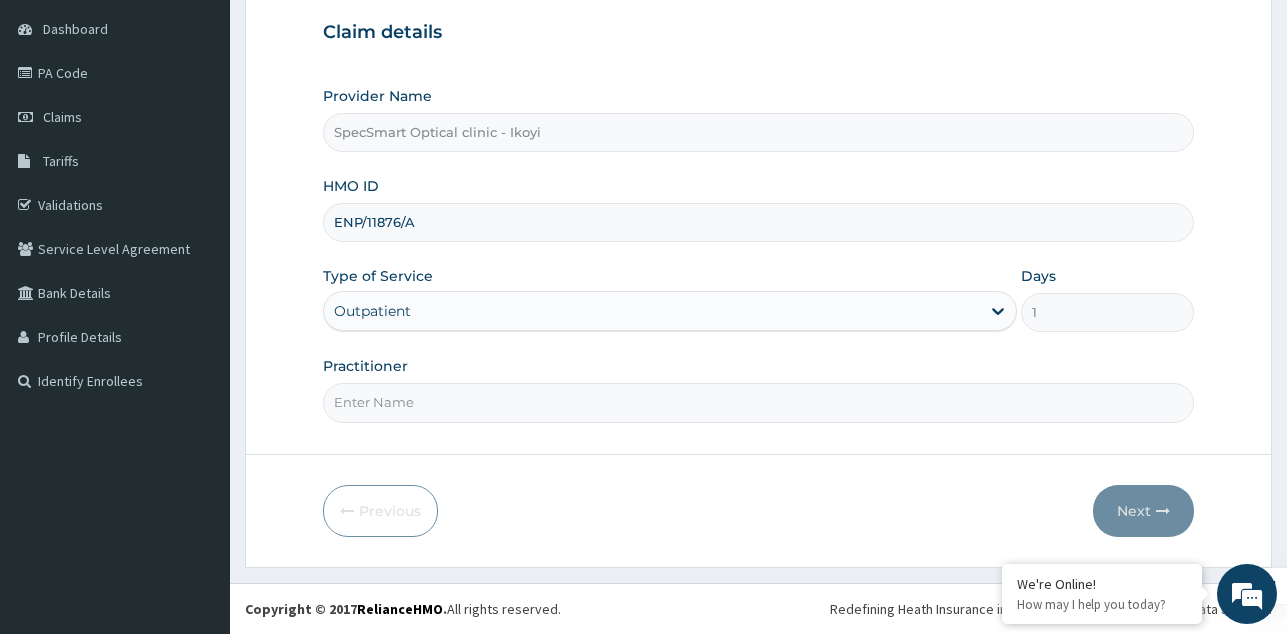 type on "SPECSMART" 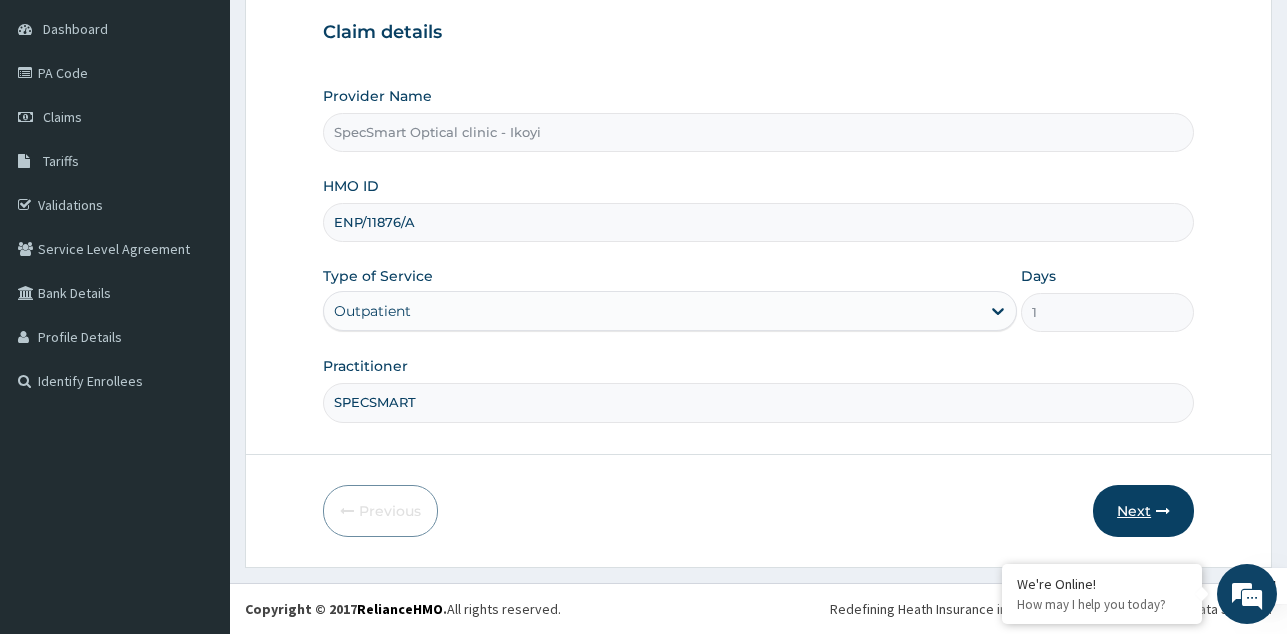 click on "Next" at bounding box center (1143, 511) 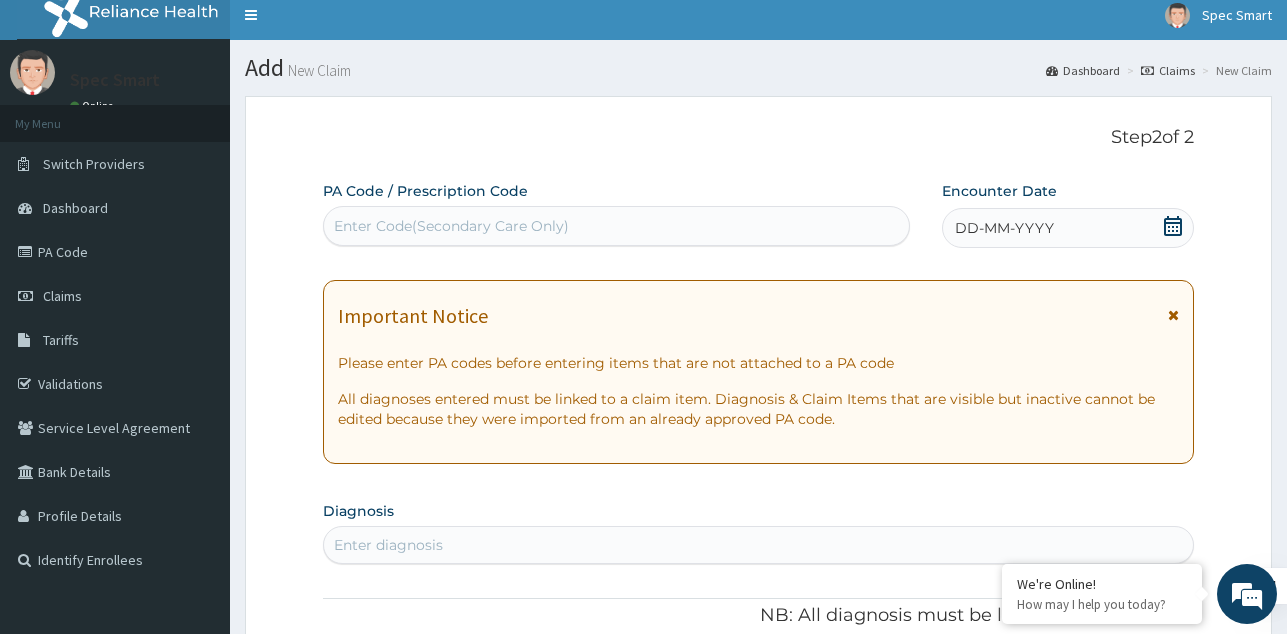 scroll, scrollTop: 0, scrollLeft: 0, axis: both 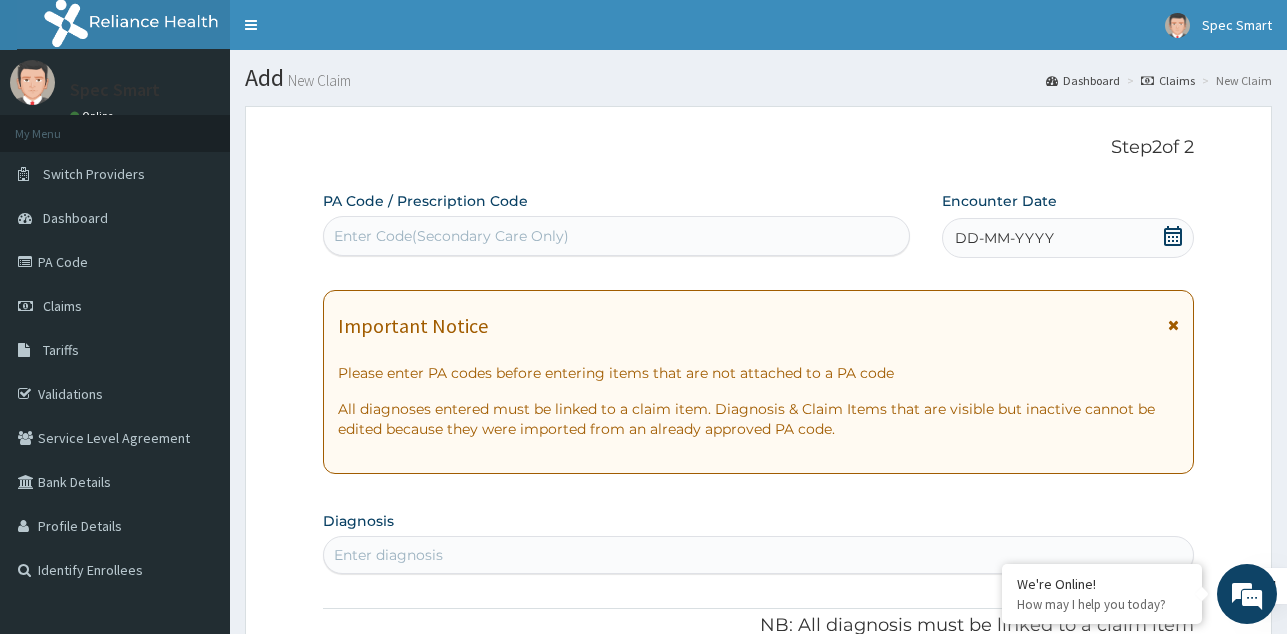 click on "Enter Code(Secondary Care Only)" at bounding box center [616, 236] 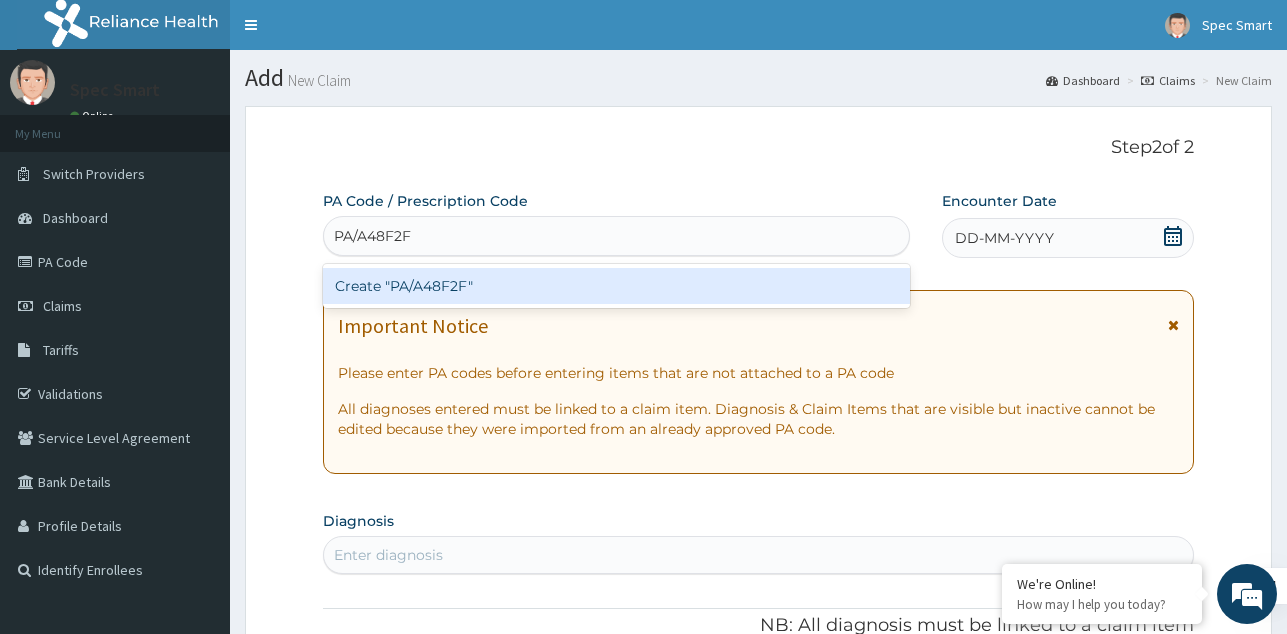 click on "Create "PA/A48F2F"" at bounding box center [616, 286] 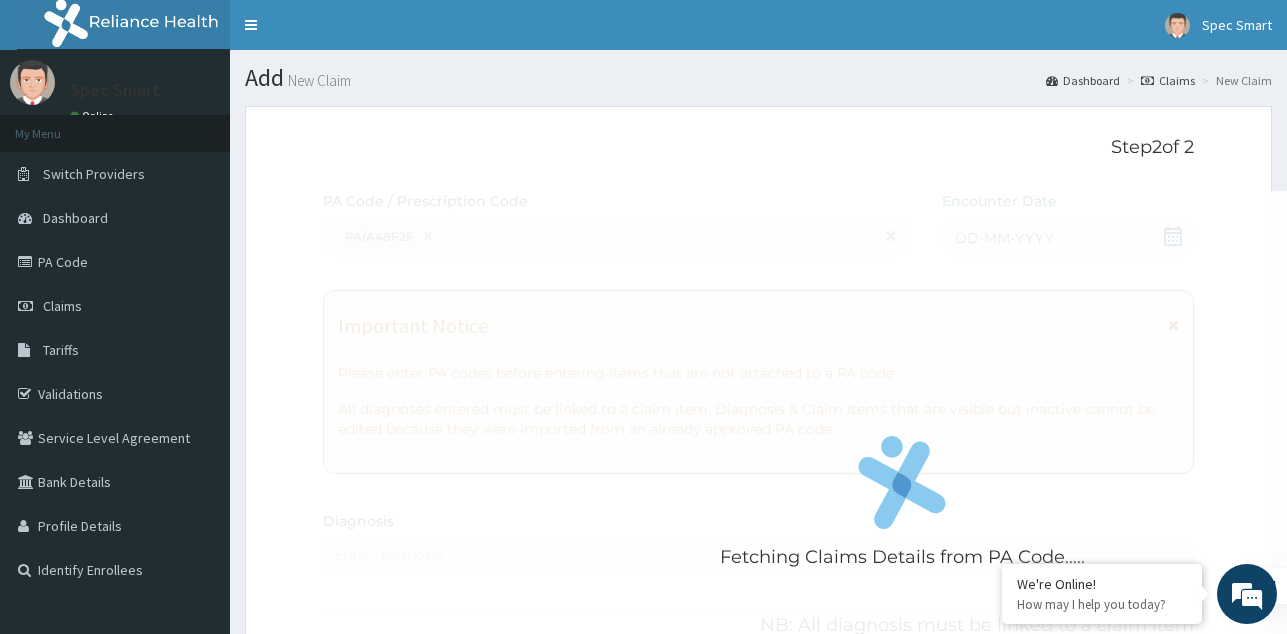 scroll, scrollTop: 584, scrollLeft: 0, axis: vertical 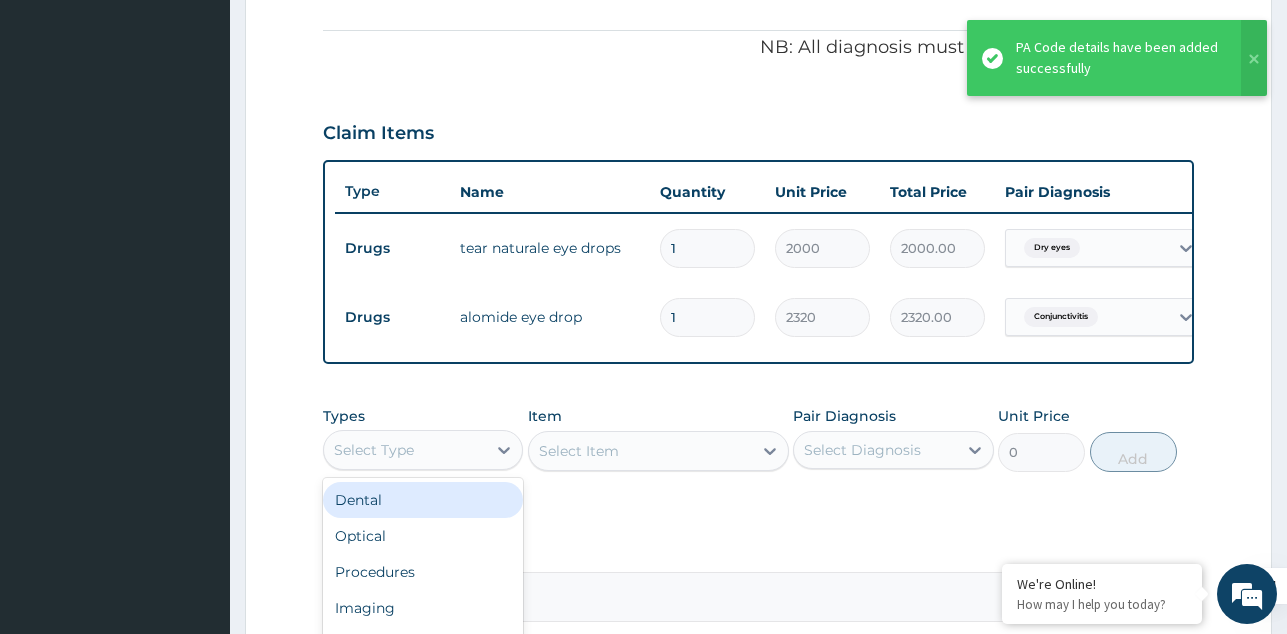 click on "Select Type" at bounding box center [405, 450] 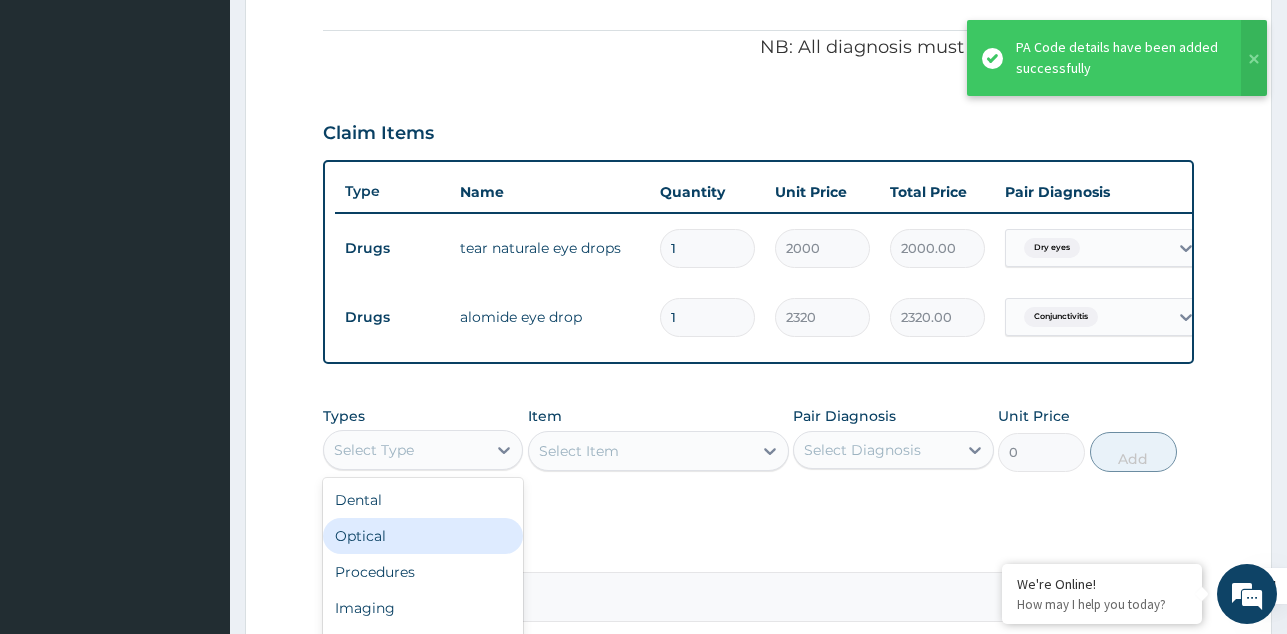 click on "Optical" at bounding box center (423, 536) 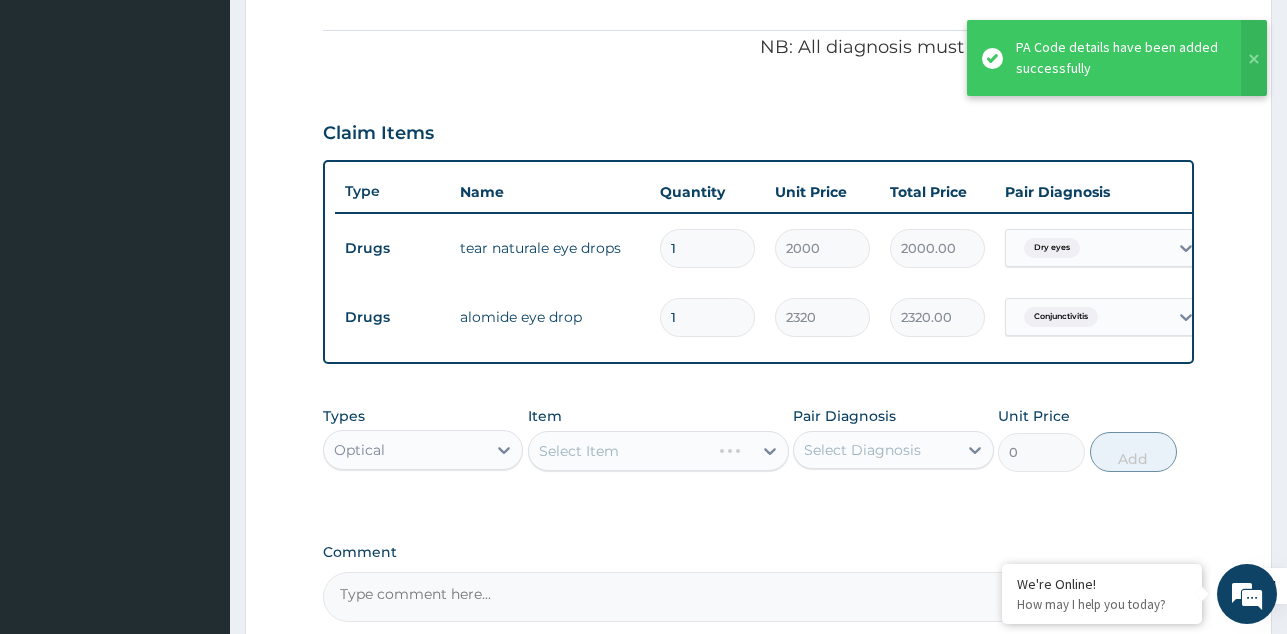 click on "Select Item" at bounding box center (658, 451) 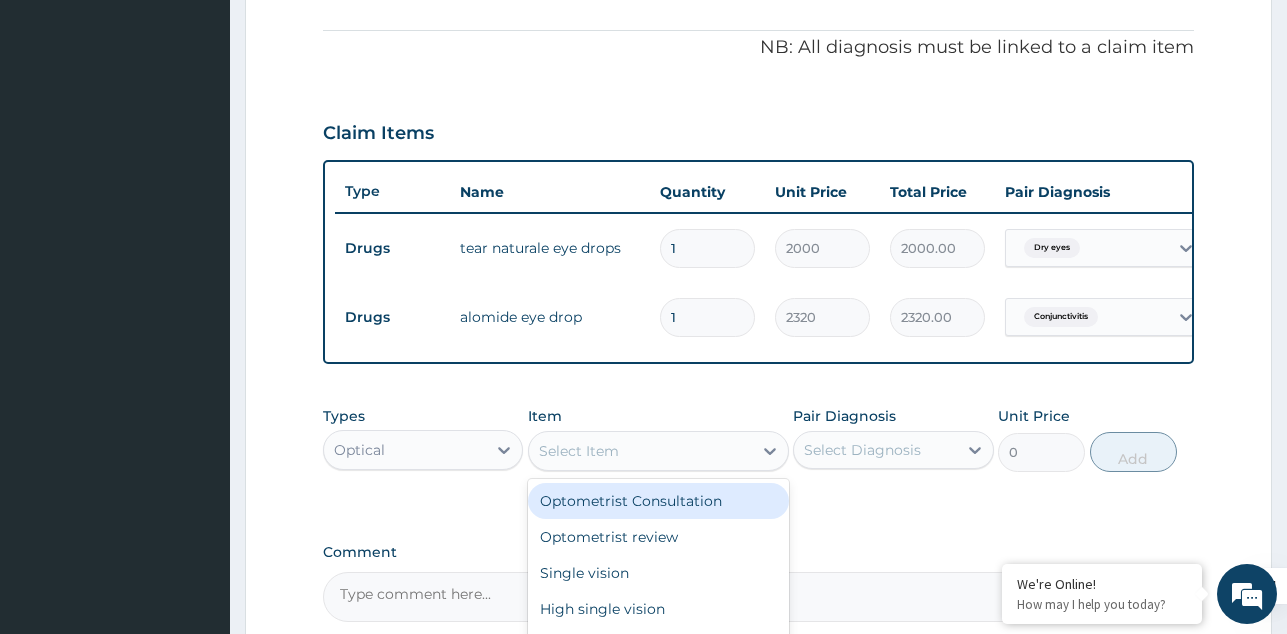 click on "Select Item" at bounding box center [640, 451] 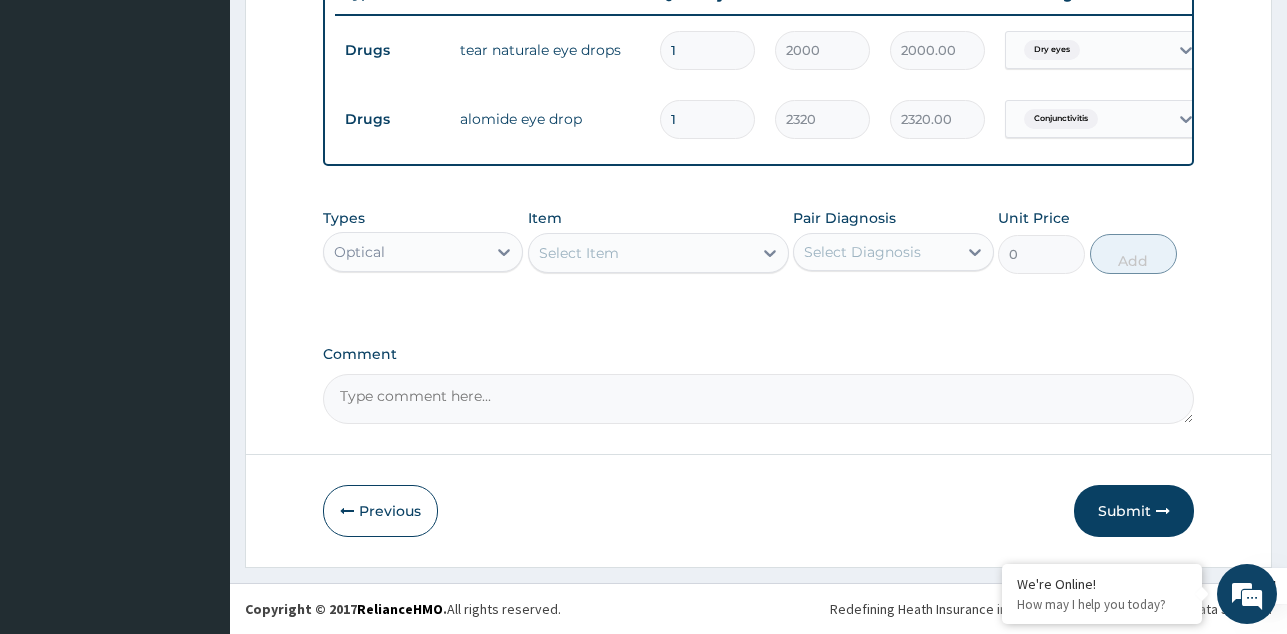 scroll, scrollTop: 797, scrollLeft: 0, axis: vertical 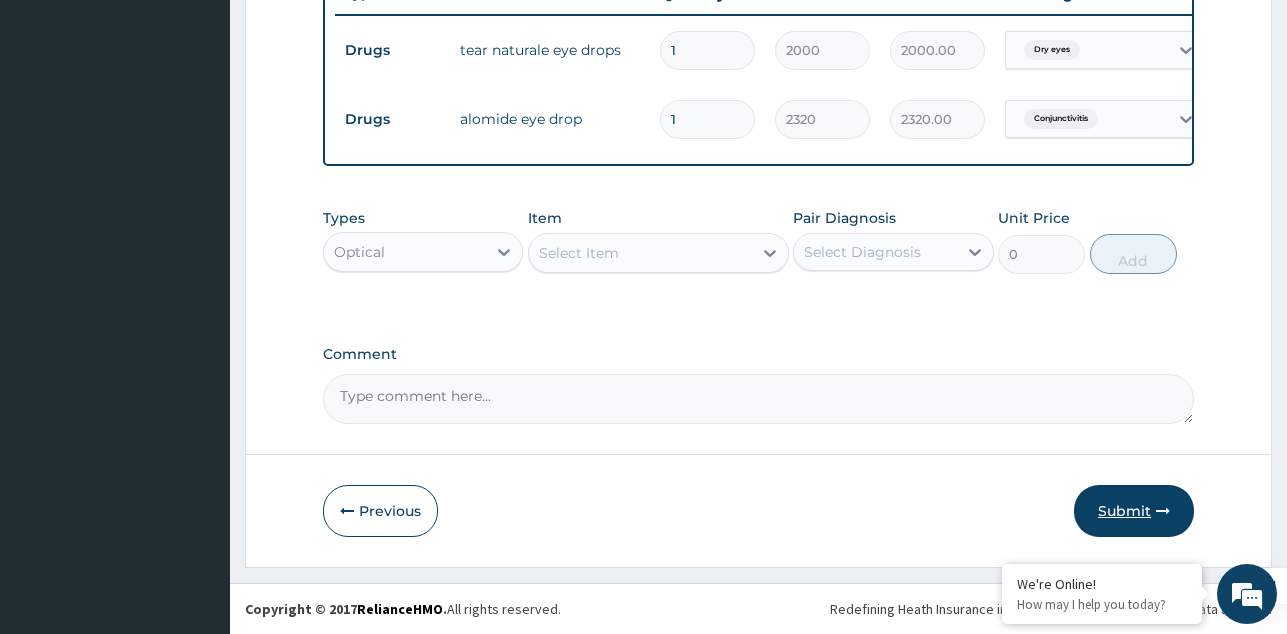 click on "Submit" at bounding box center (1134, 511) 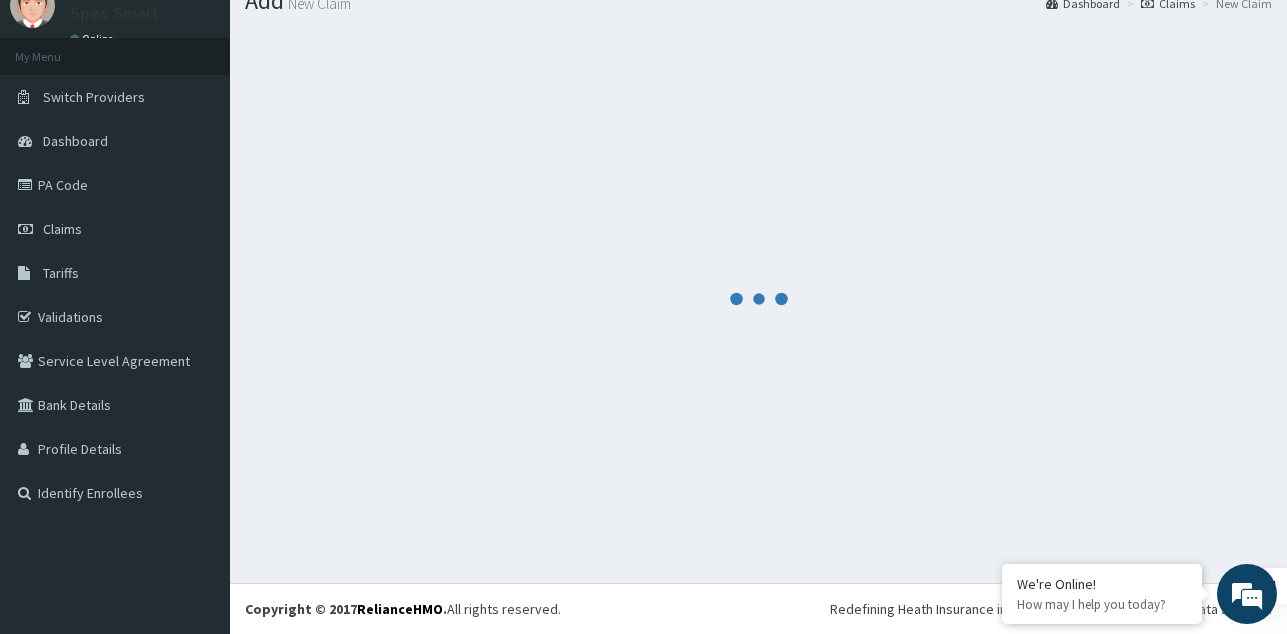 scroll, scrollTop: 797, scrollLeft: 0, axis: vertical 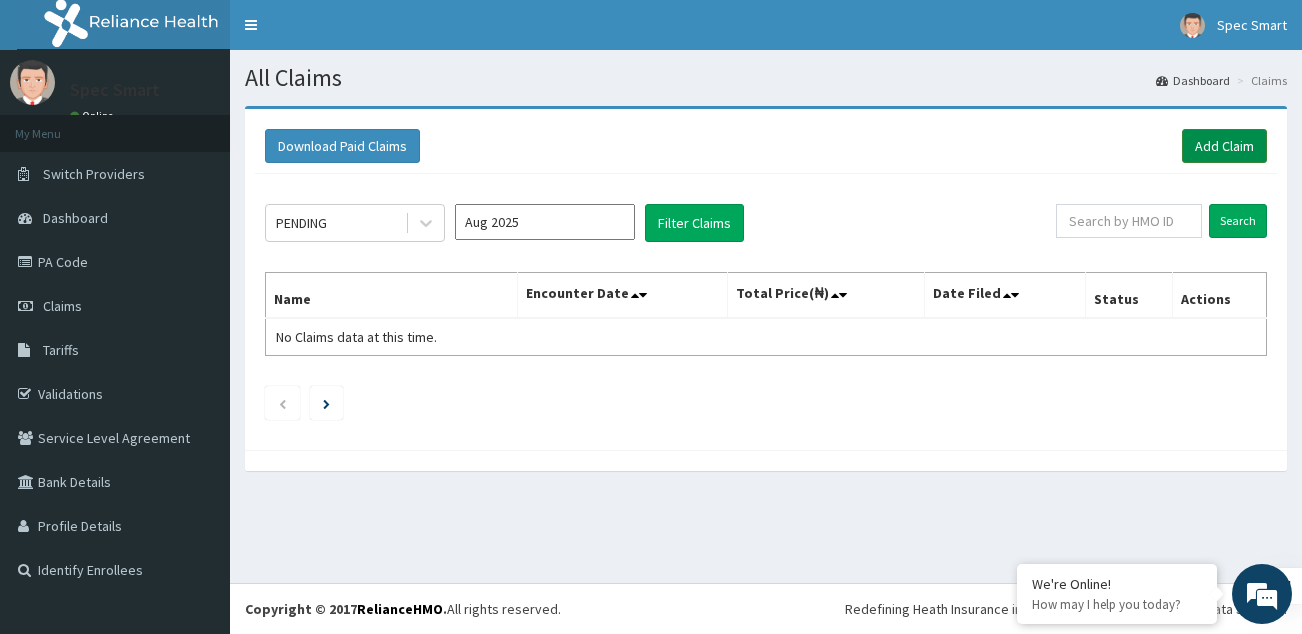 click on "Add Claim" at bounding box center [1224, 146] 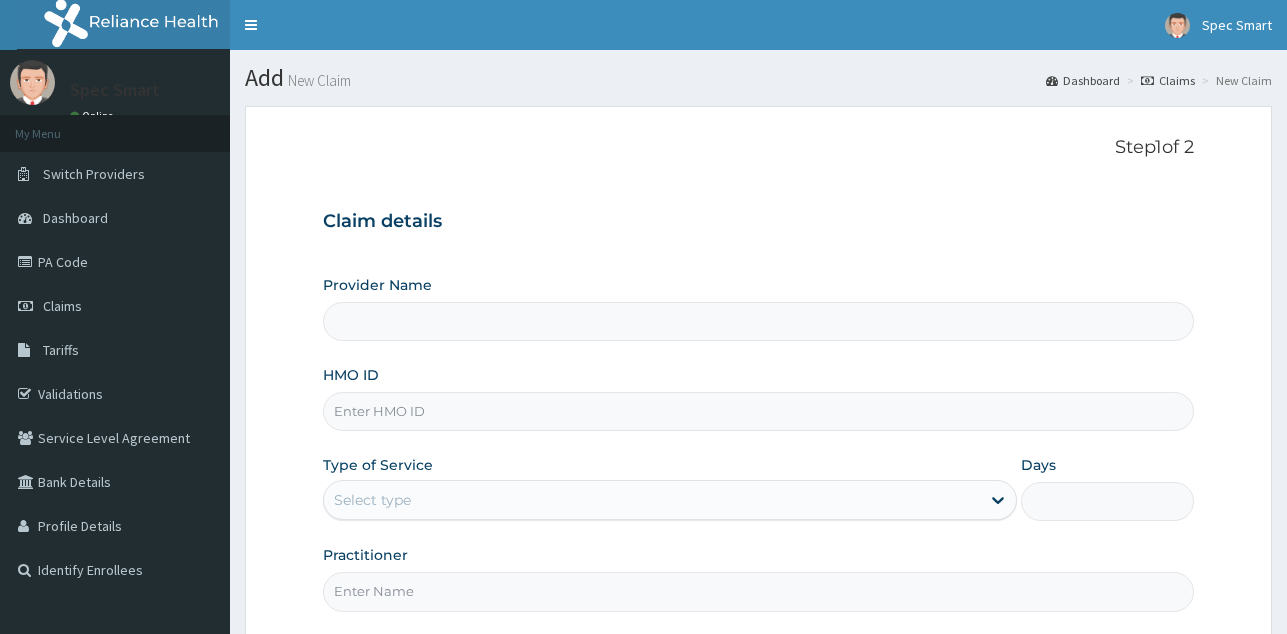 scroll, scrollTop: 0, scrollLeft: 0, axis: both 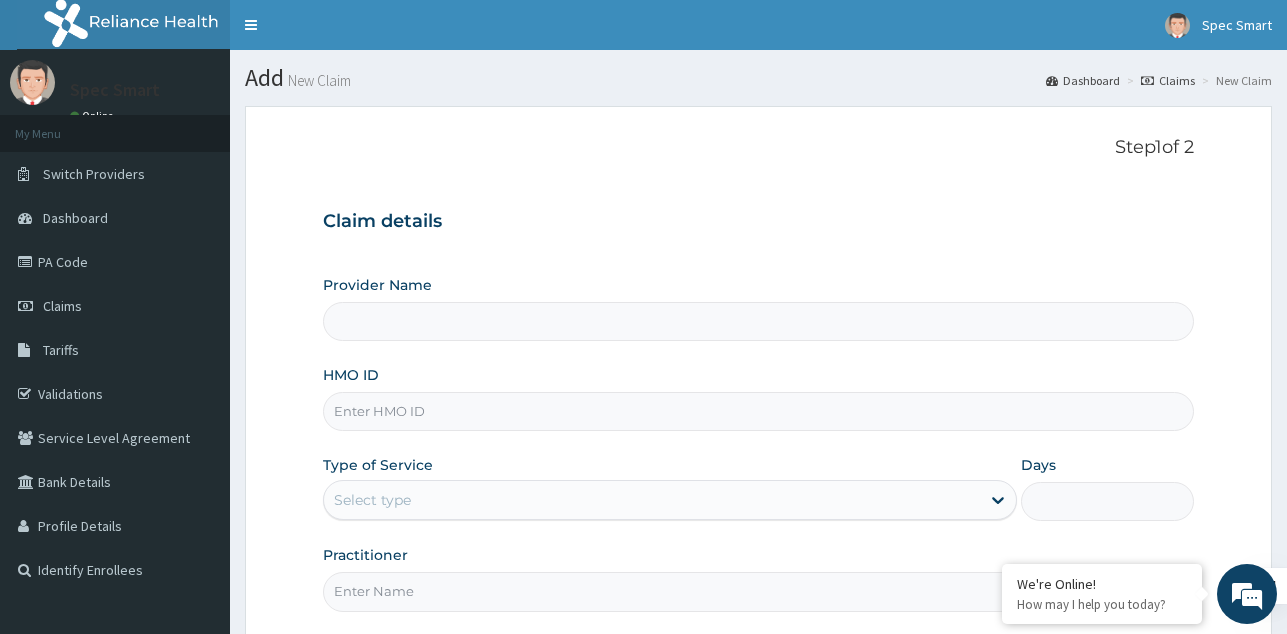 type on "SpecSmart Optical clinic - Ikoyi" 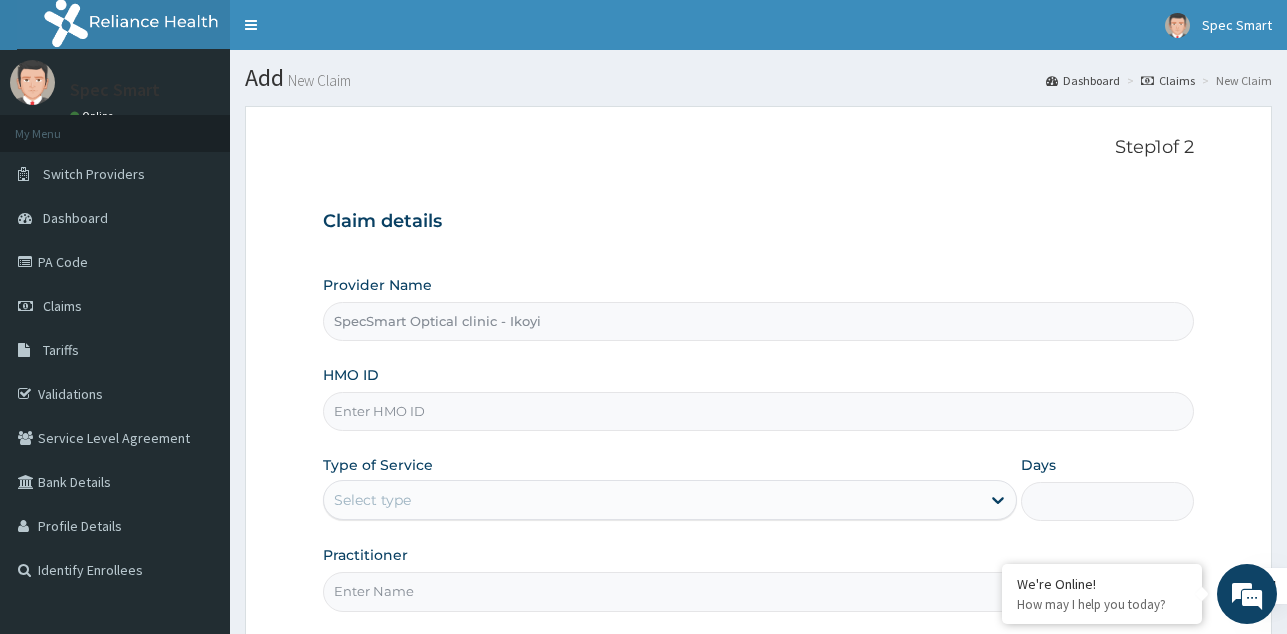 scroll, scrollTop: 0, scrollLeft: 0, axis: both 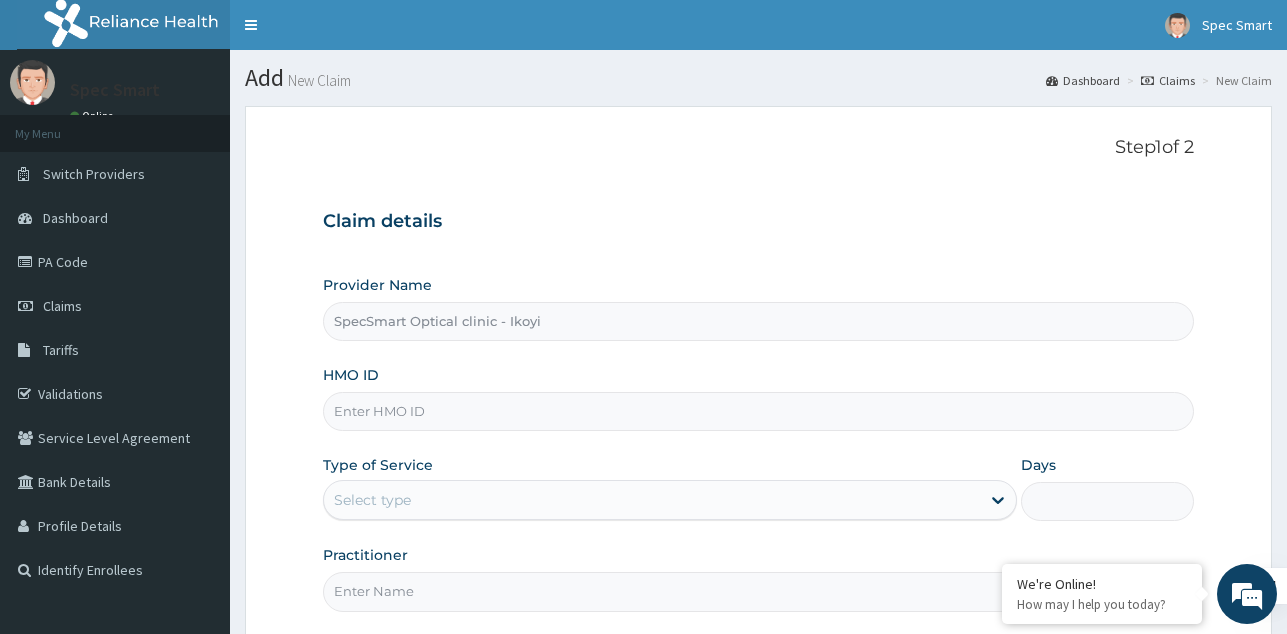 click on "HMO ID" at bounding box center (758, 411) 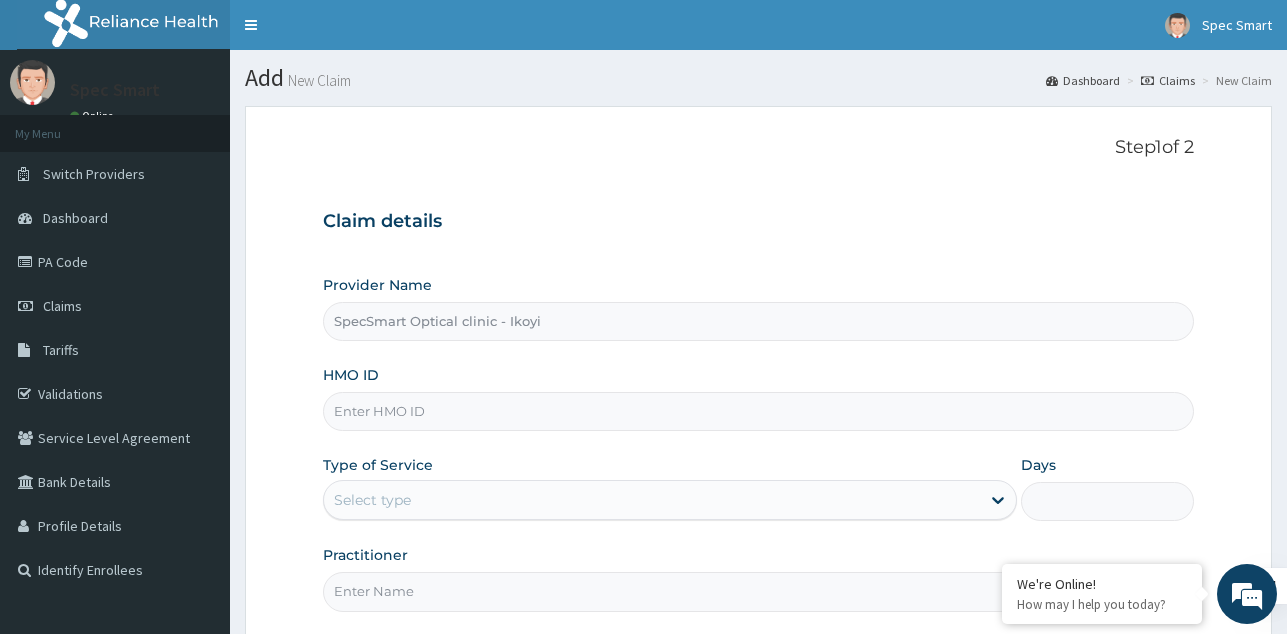paste on "ENP/11876/A" 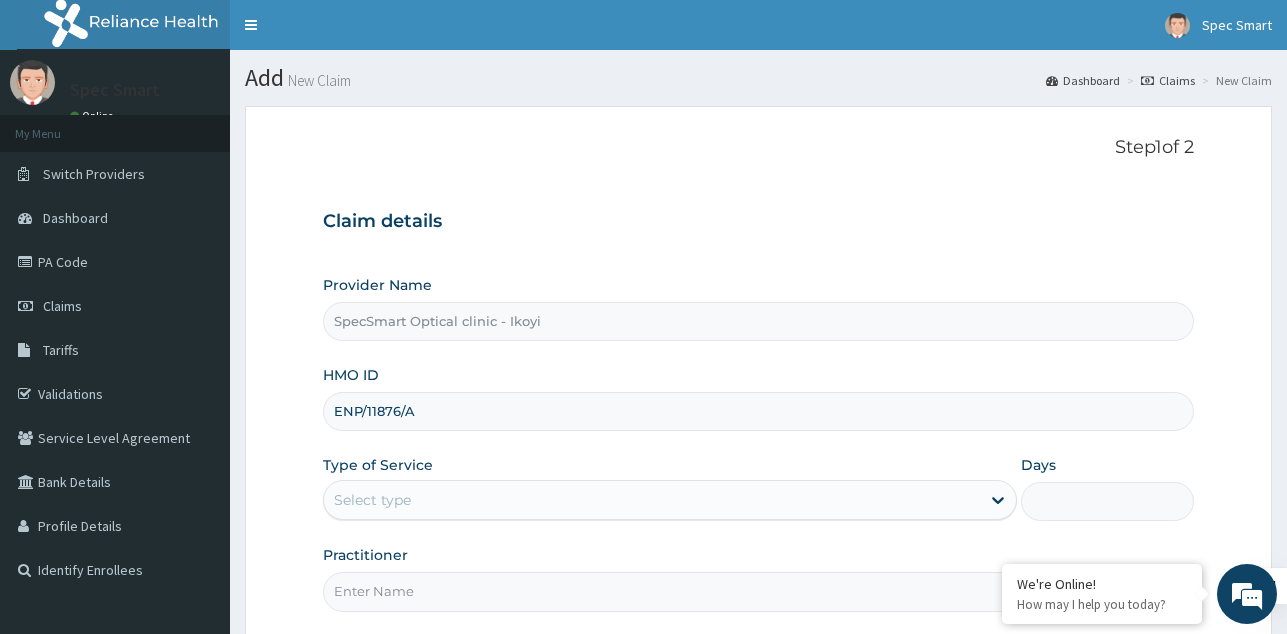 type on "ENP/11876/A" 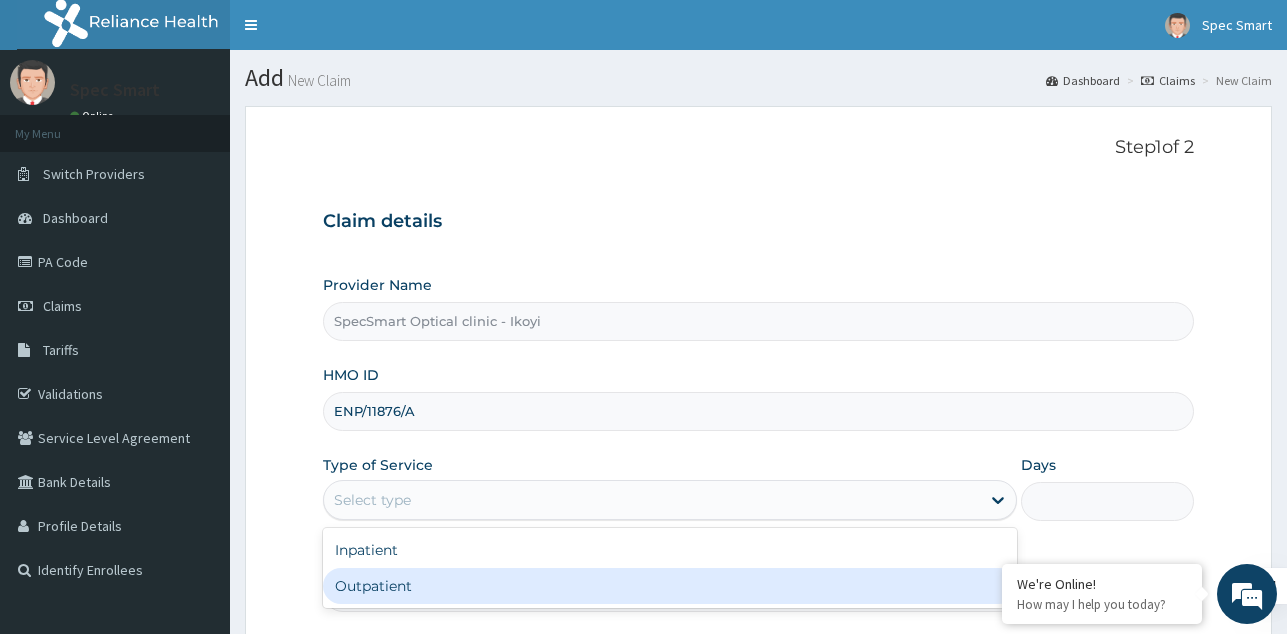 click on "Outpatient" at bounding box center [670, 586] 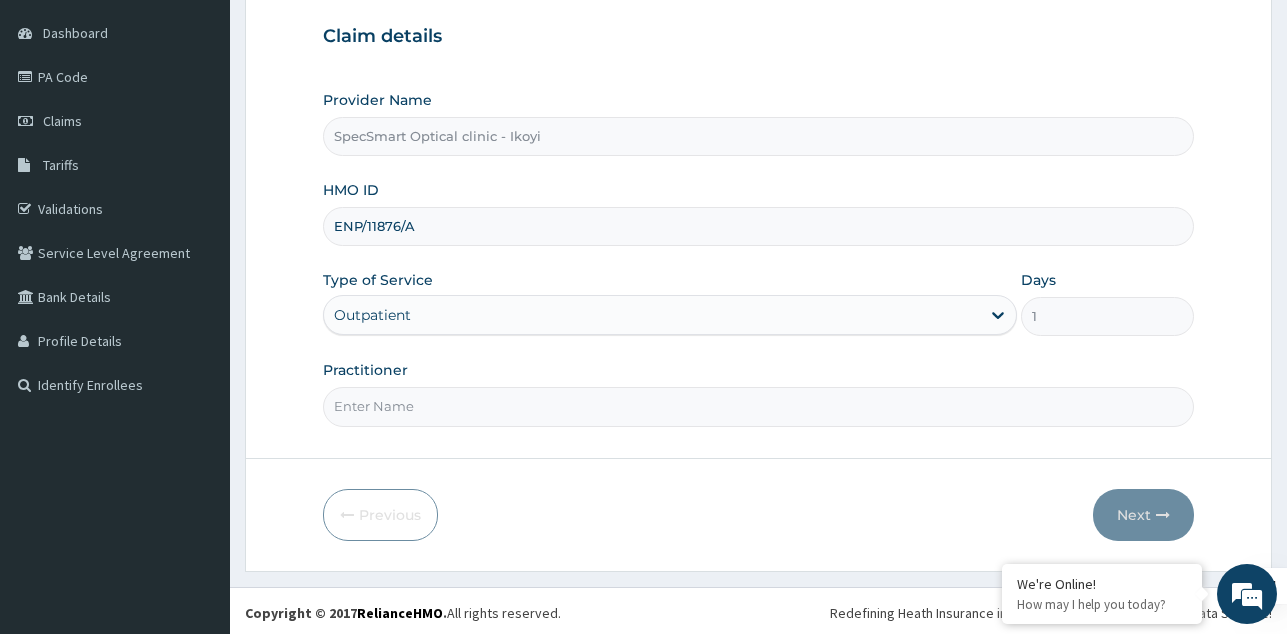 scroll, scrollTop: 189, scrollLeft: 0, axis: vertical 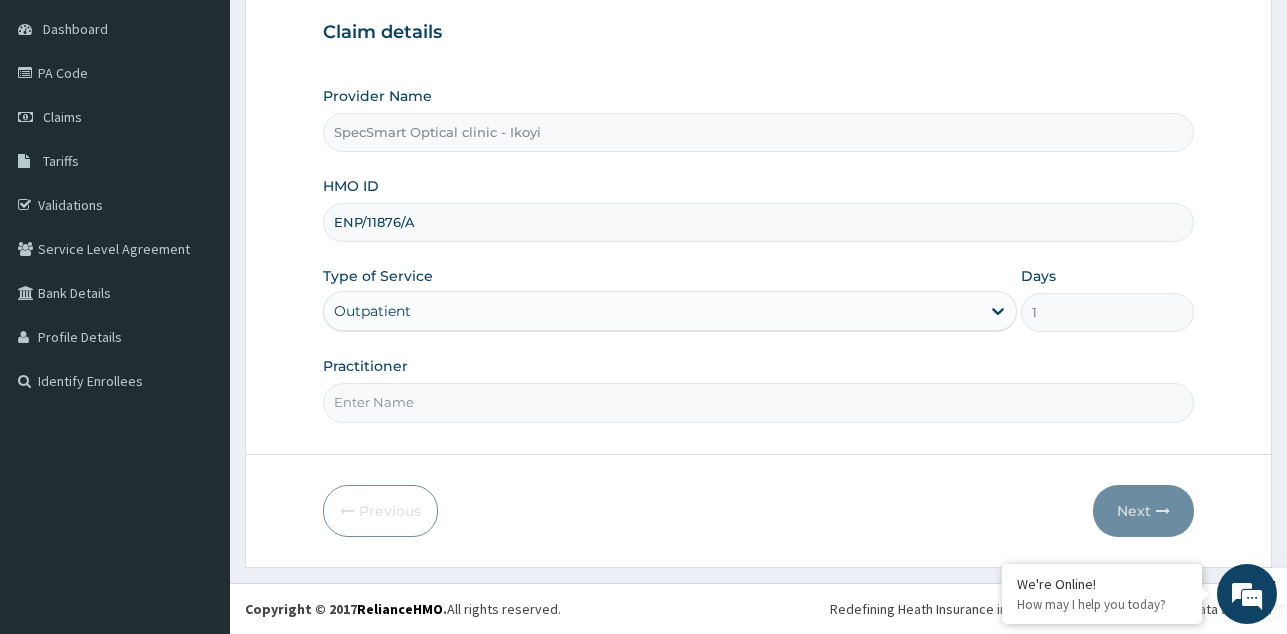 click on "Practitioner" at bounding box center (758, 402) 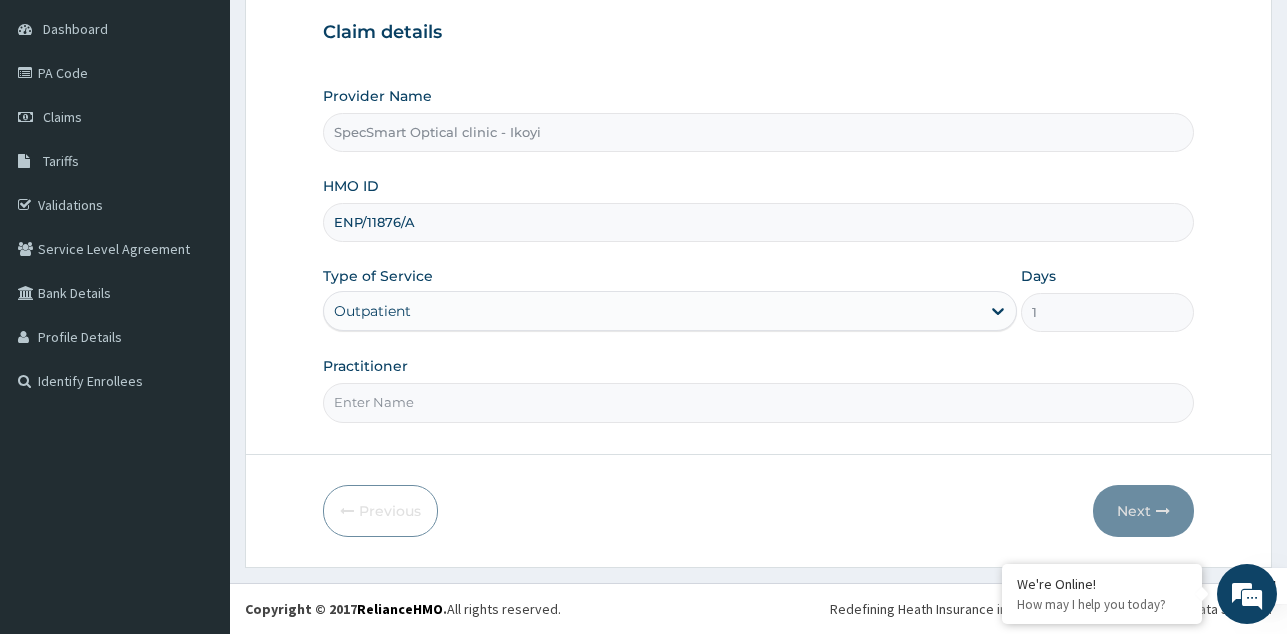 type on "SPECSMART" 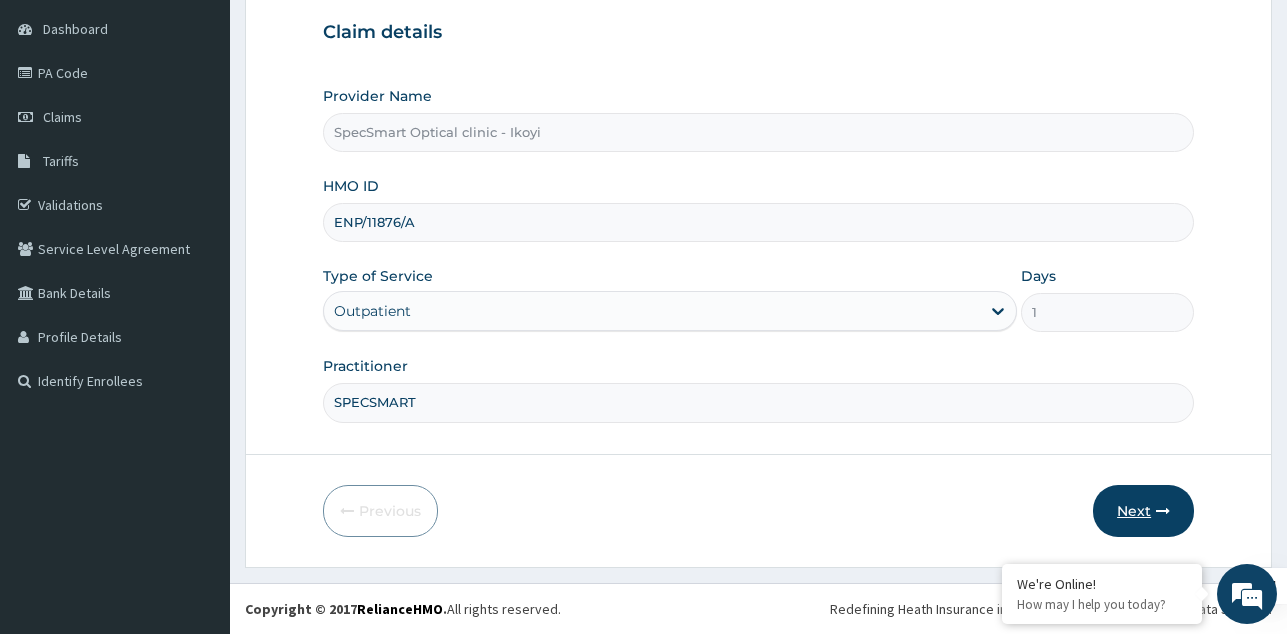 click on "Next" at bounding box center [1143, 511] 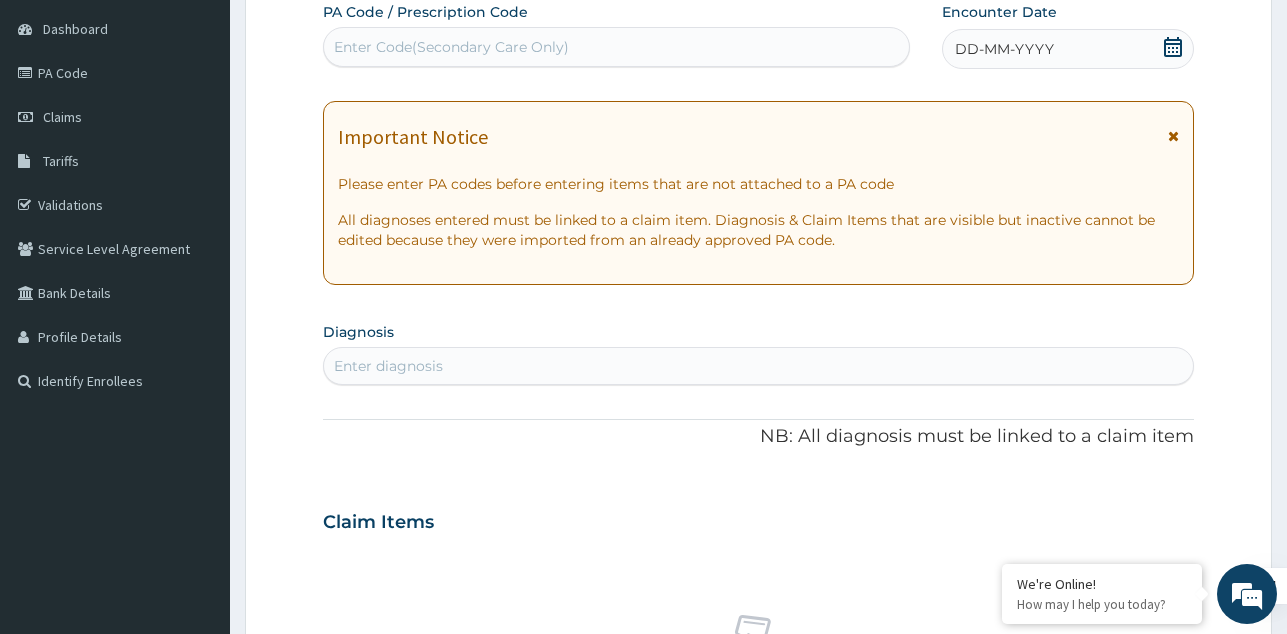 scroll, scrollTop: 0, scrollLeft: 0, axis: both 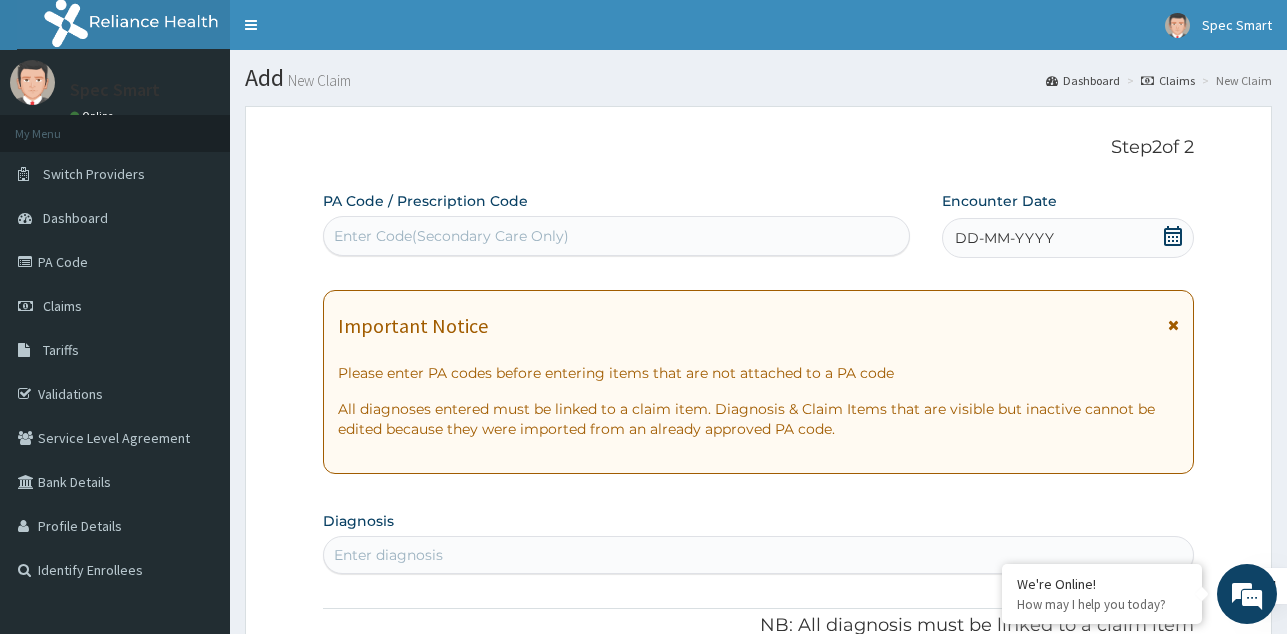 click on "Enter Code(Secondary Care Only)" at bounding box center (616, 236) 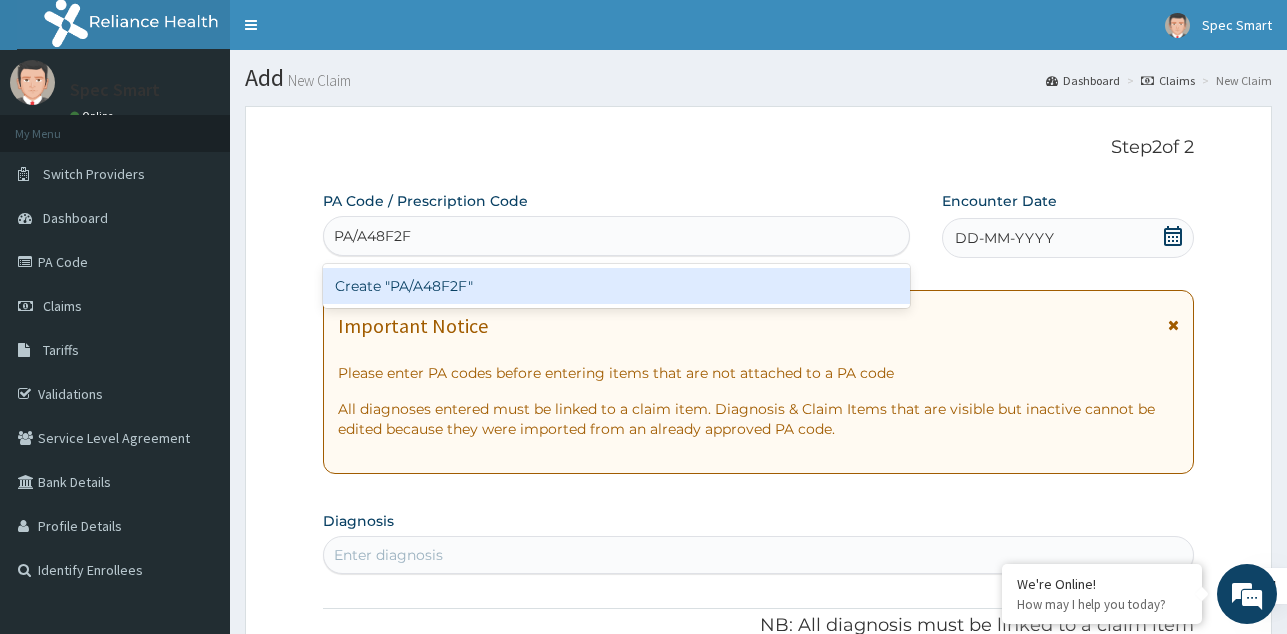 click on "Create "PA/A48F2F"" at bounding box center [616, 286] 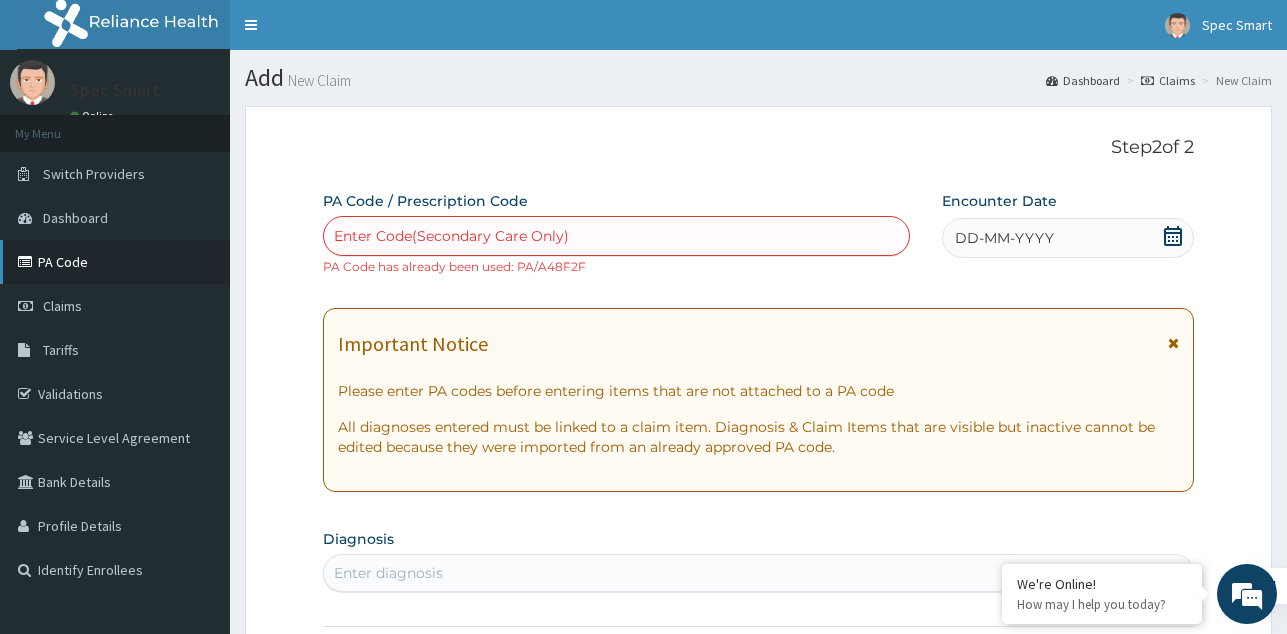 click on "PA Code" at bounding box center (115, 262) 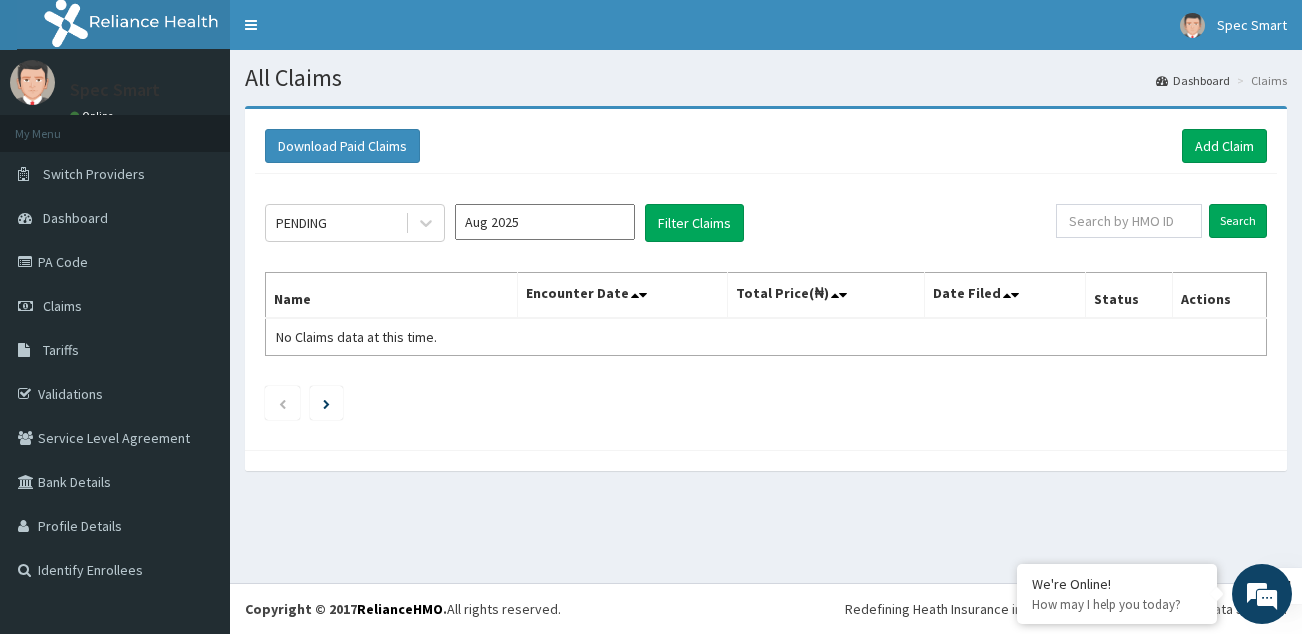 scroll, scrollTop: 0, scrollLeft: 0, axis: both 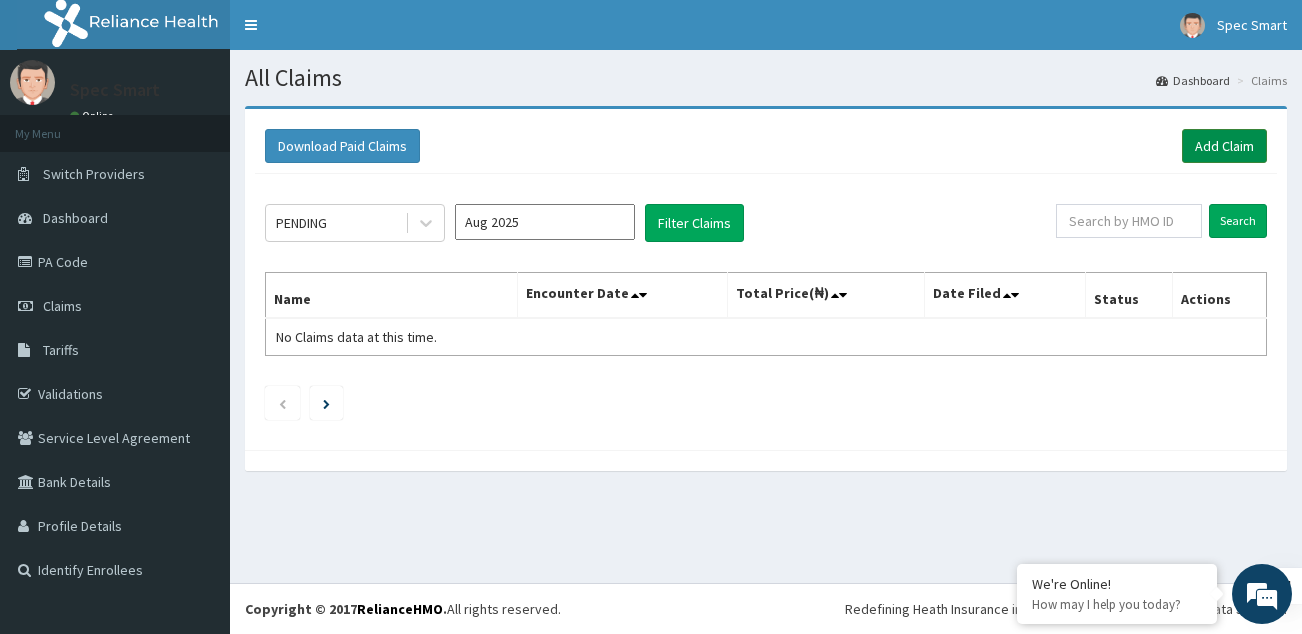 click on "Add Claim" at bounding box center (1224, 146) 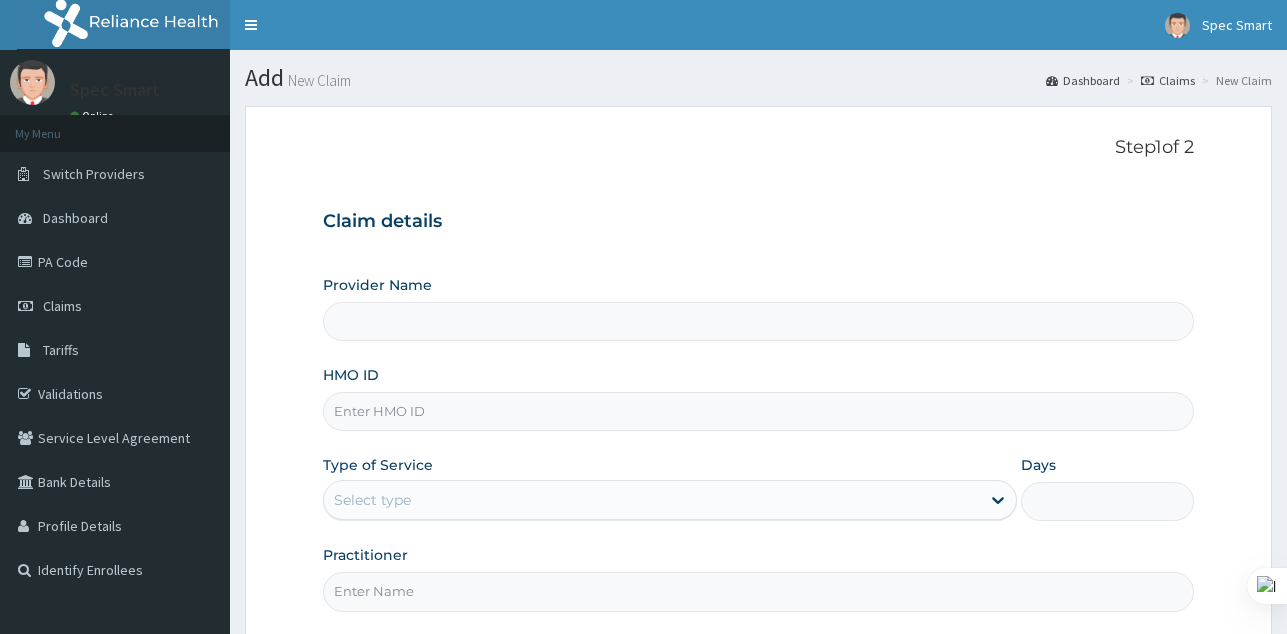 scroll, scrollTop: 0, scrollLeft: 0, axis: both 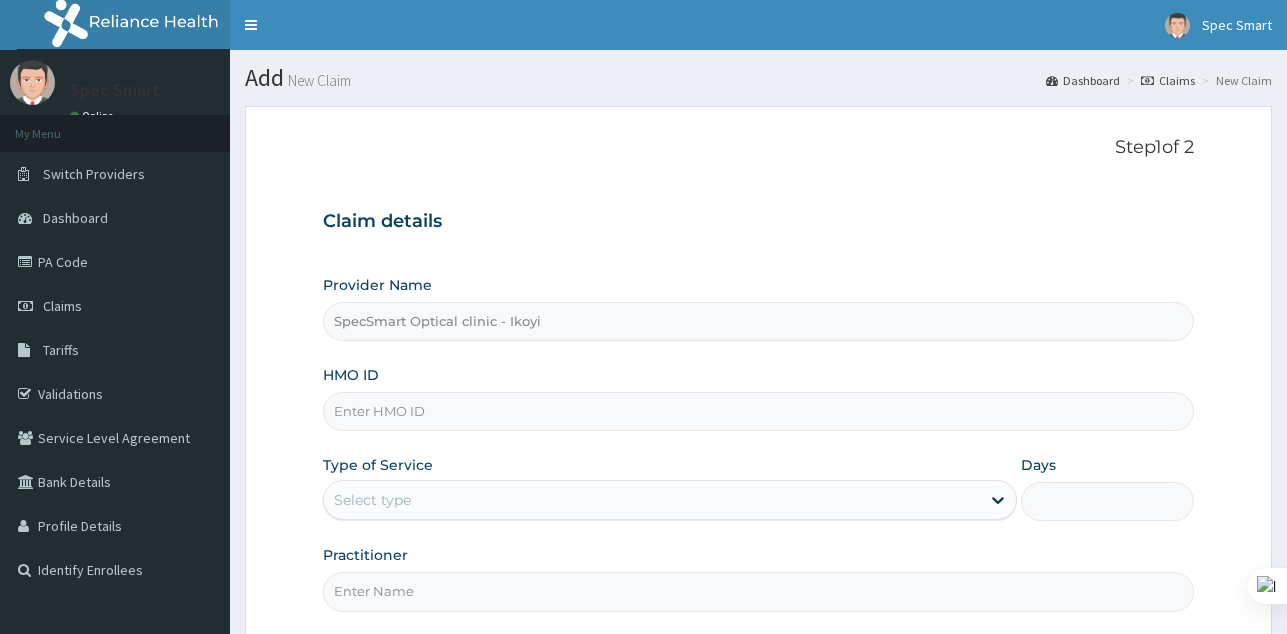 type on "SpecSmart Optical clinic - Ikoyi" 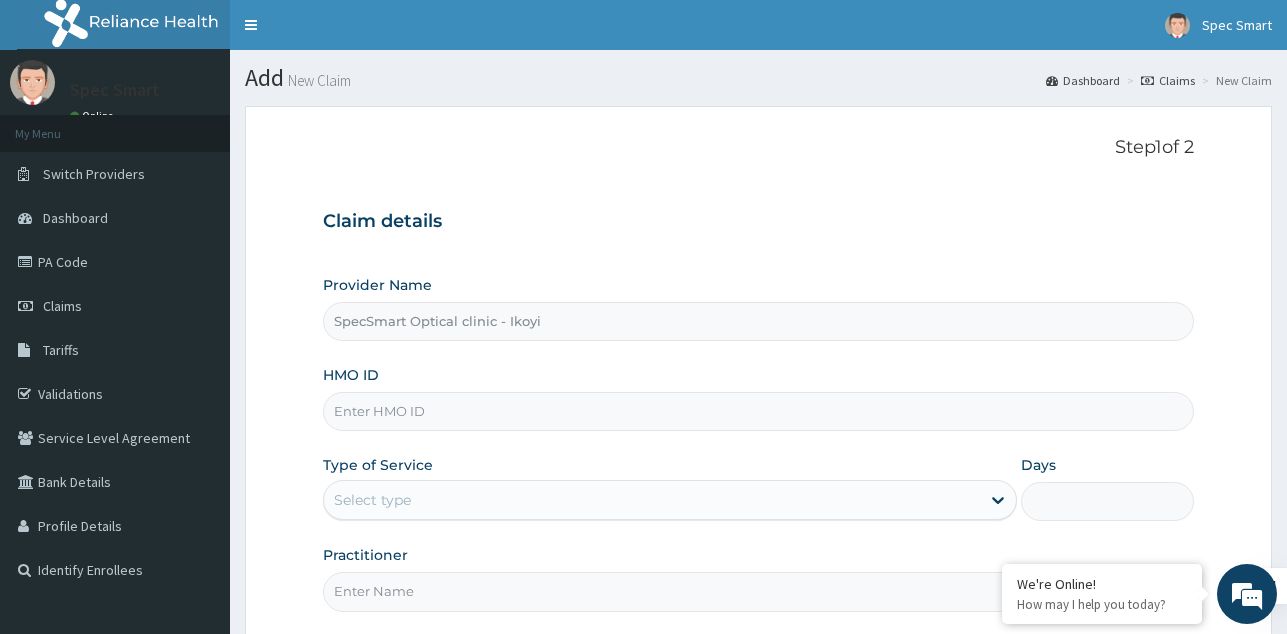 click on "HMO ID" at bounding box center [758, 411] 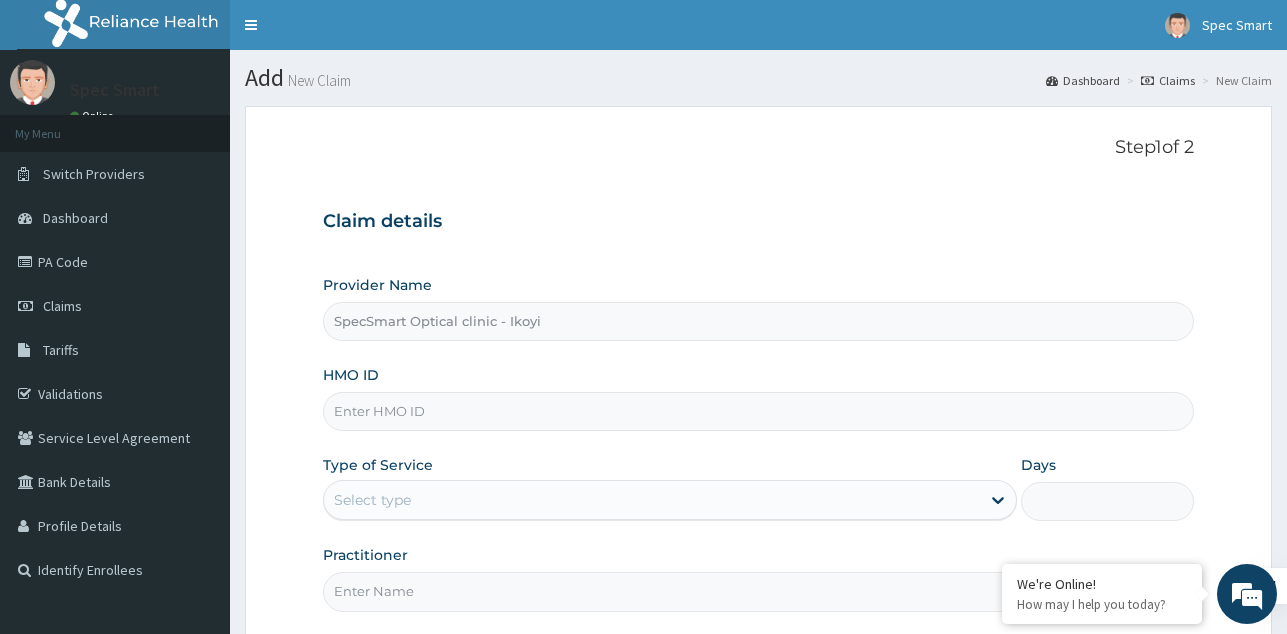 scroll, scrollTop: 0, scrollLeft: 0, axis: both 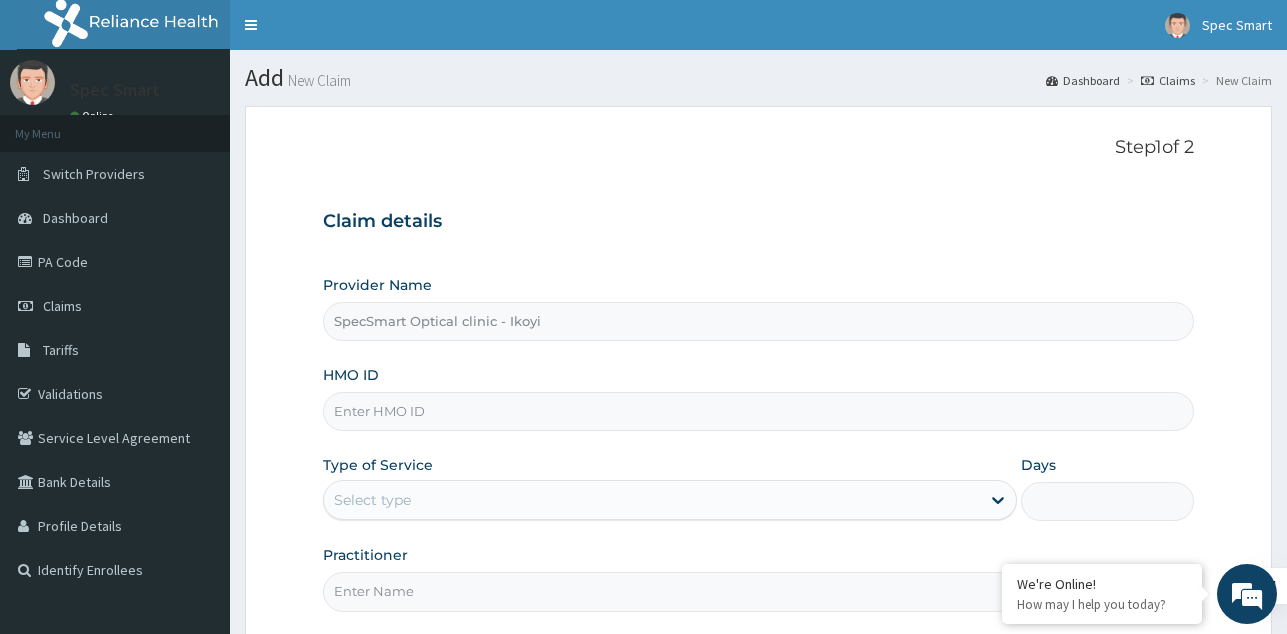 paste on "LTR/10271/A" 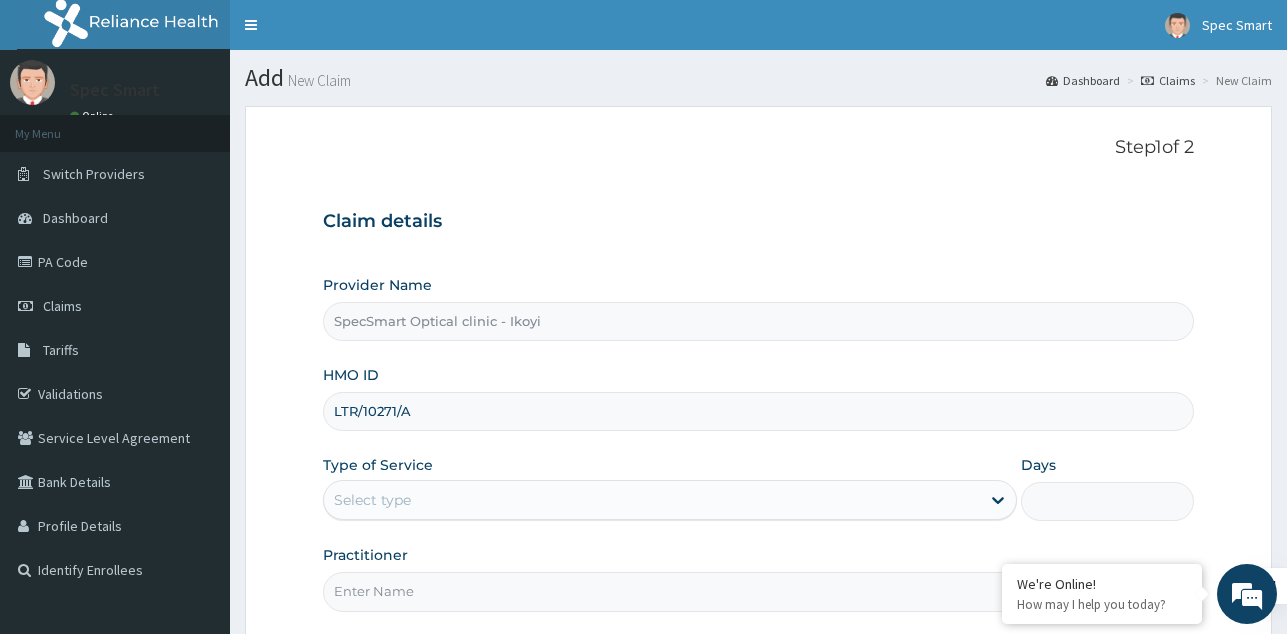 type on "LTR/10271/A" 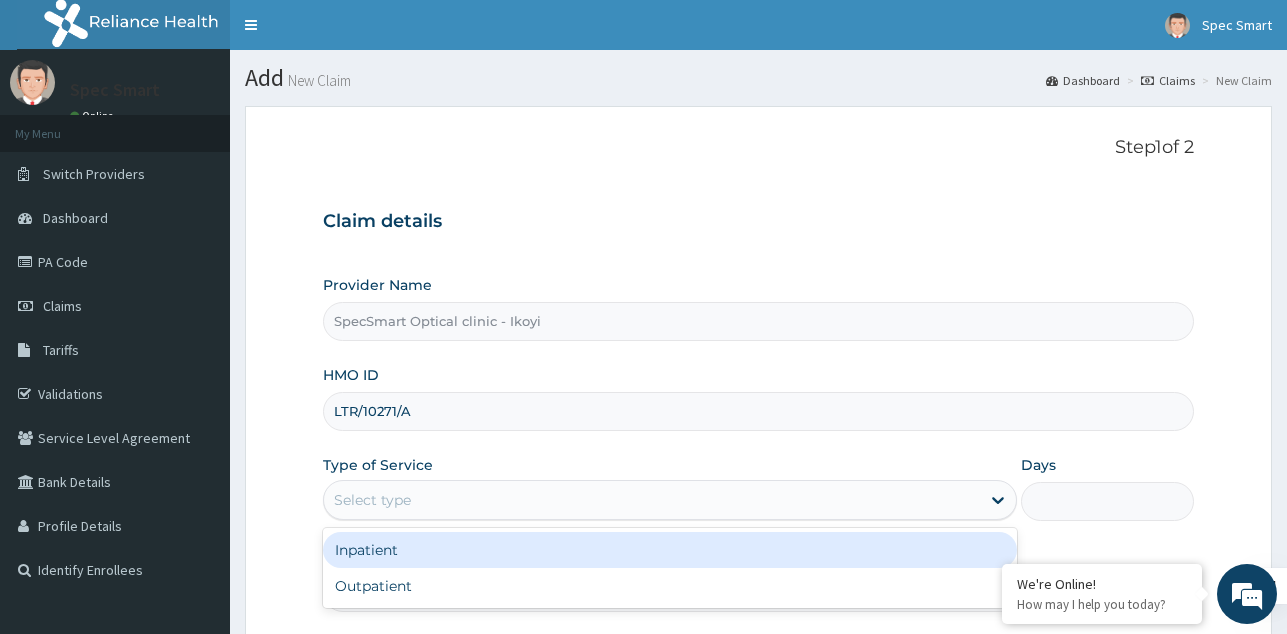 click on "Select type" at bounding box center (652, 500) 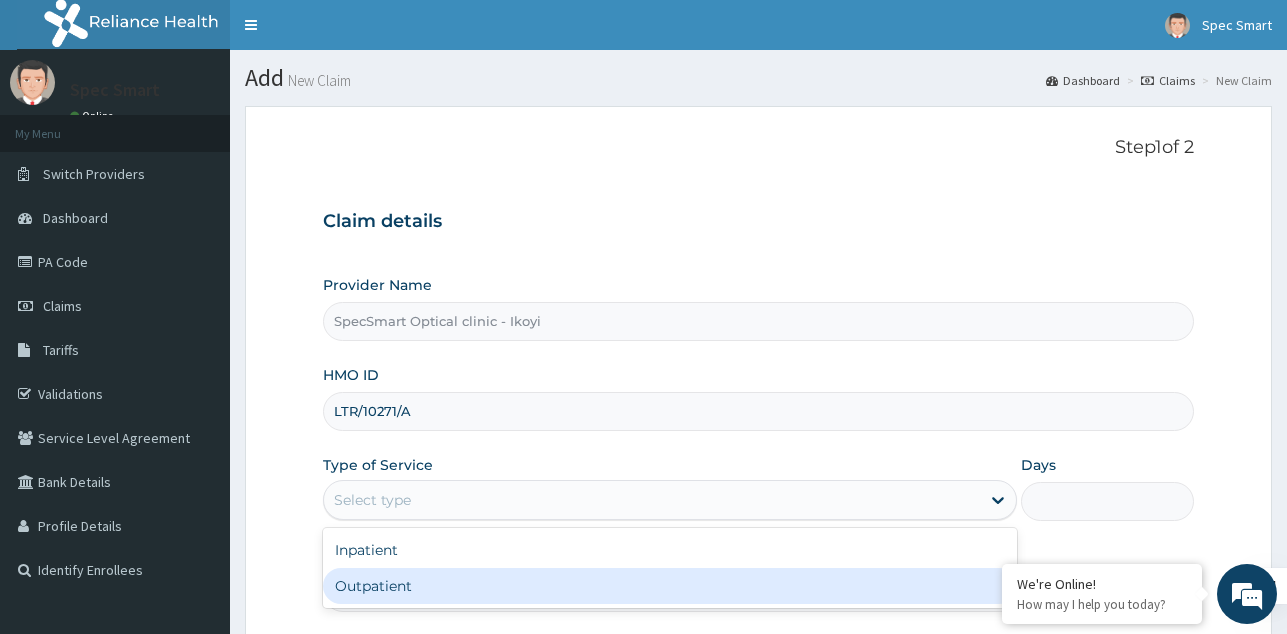 click on "Outpatient" at bounding box center [670, 586] 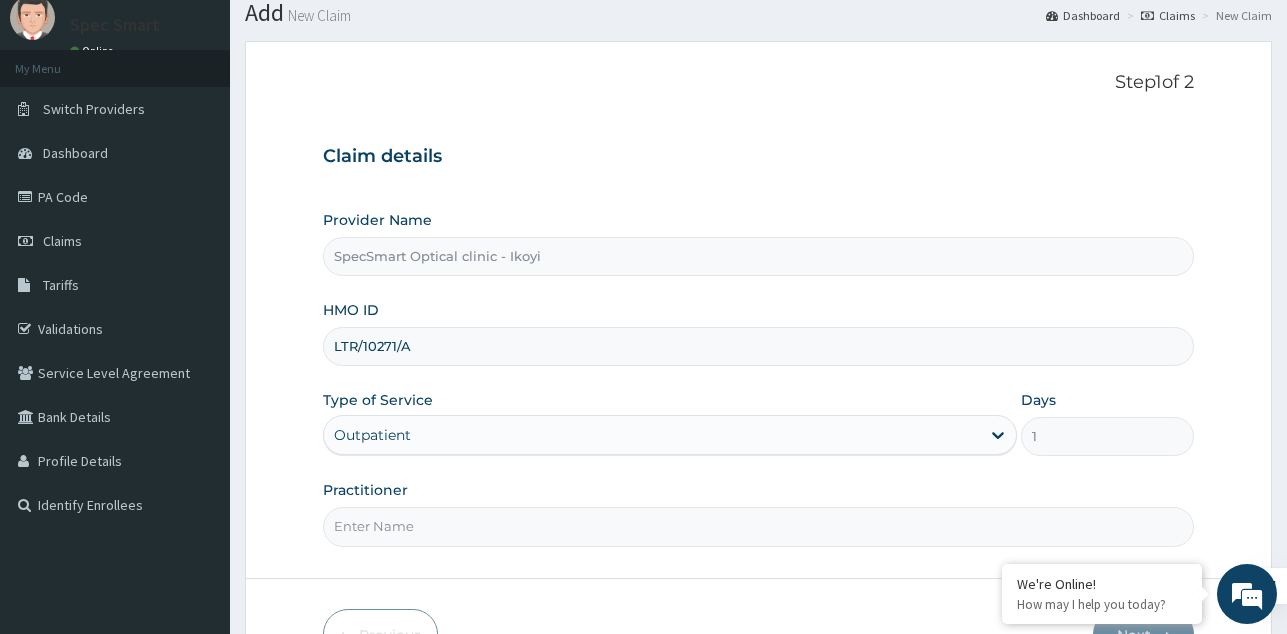 scroll, scrollTop: 100, scrollLeft: 0, axis: vertical 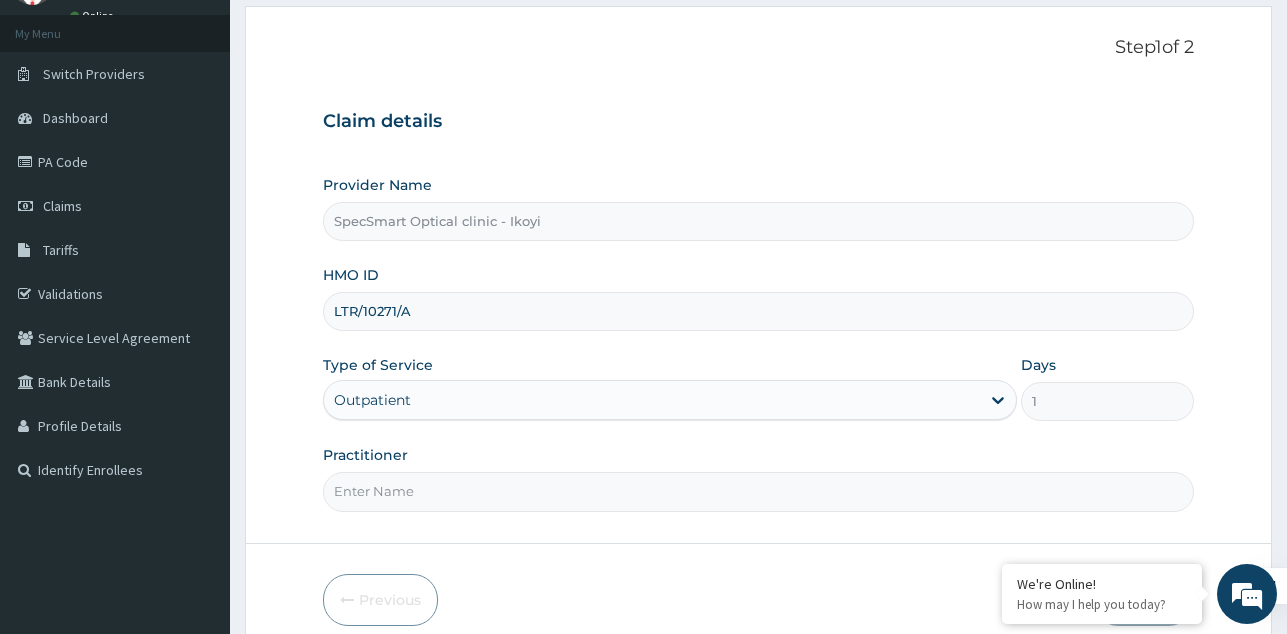 click on "Practitioner" at bounding box center [758, 491] 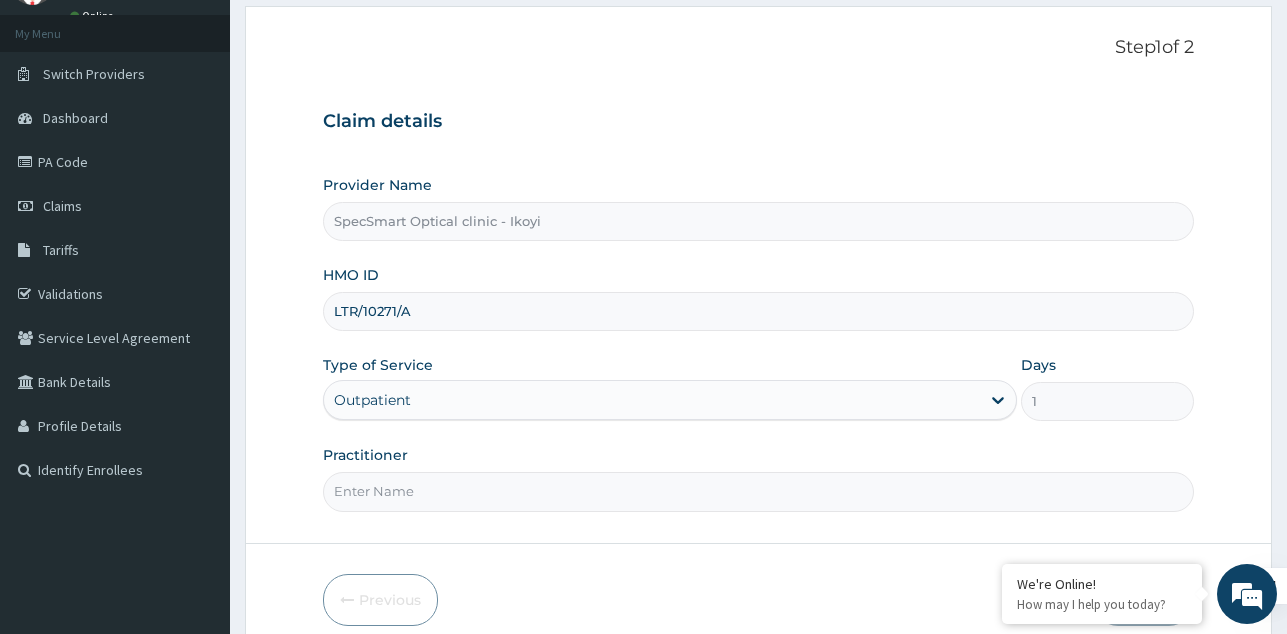 type on "SPECSMART" 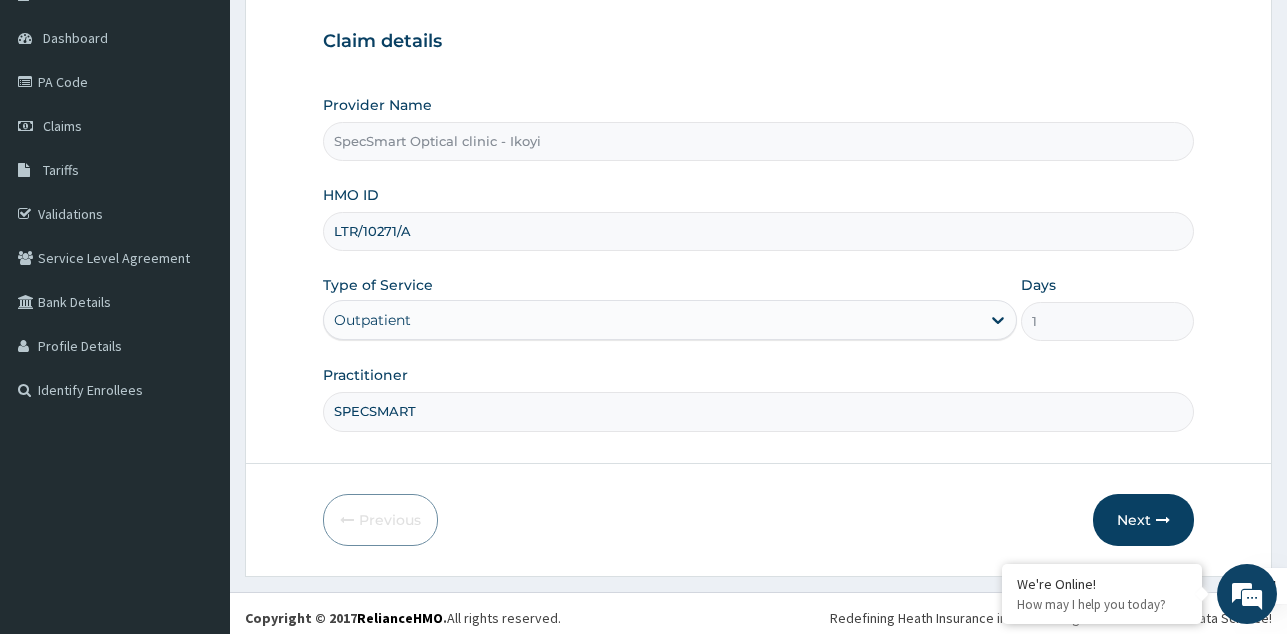 scroll, scrollTop: 189, scrollLeft: 0, axis: vertical 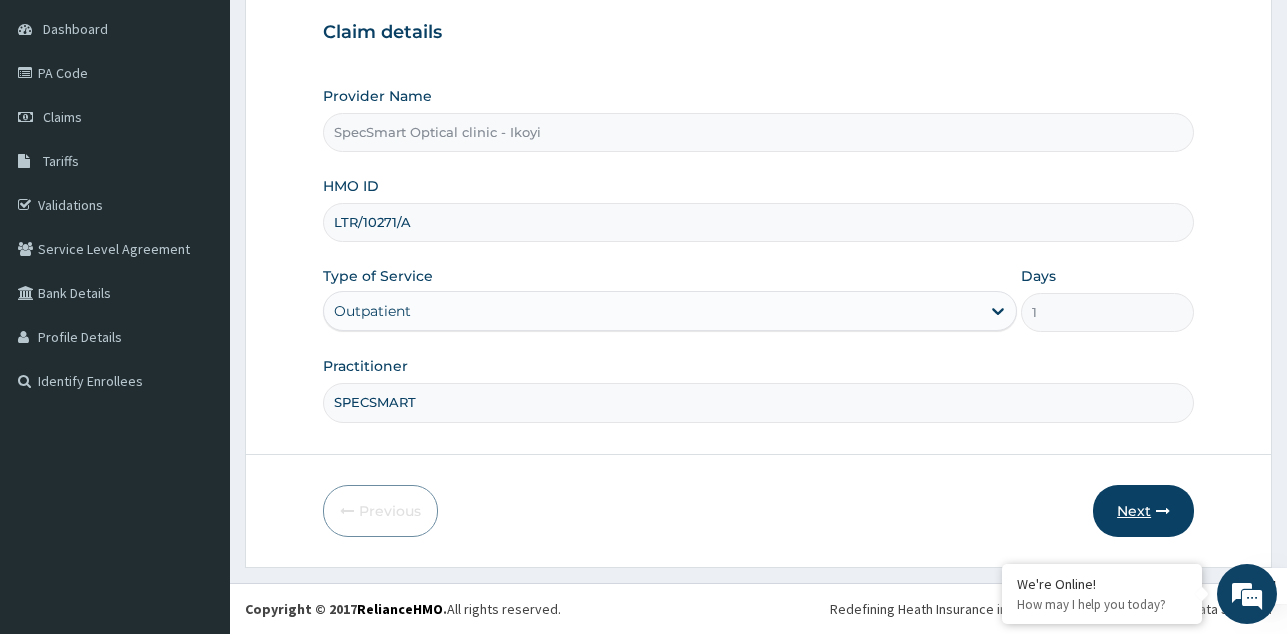 click on "Next" at bounding box center (1143, 511) 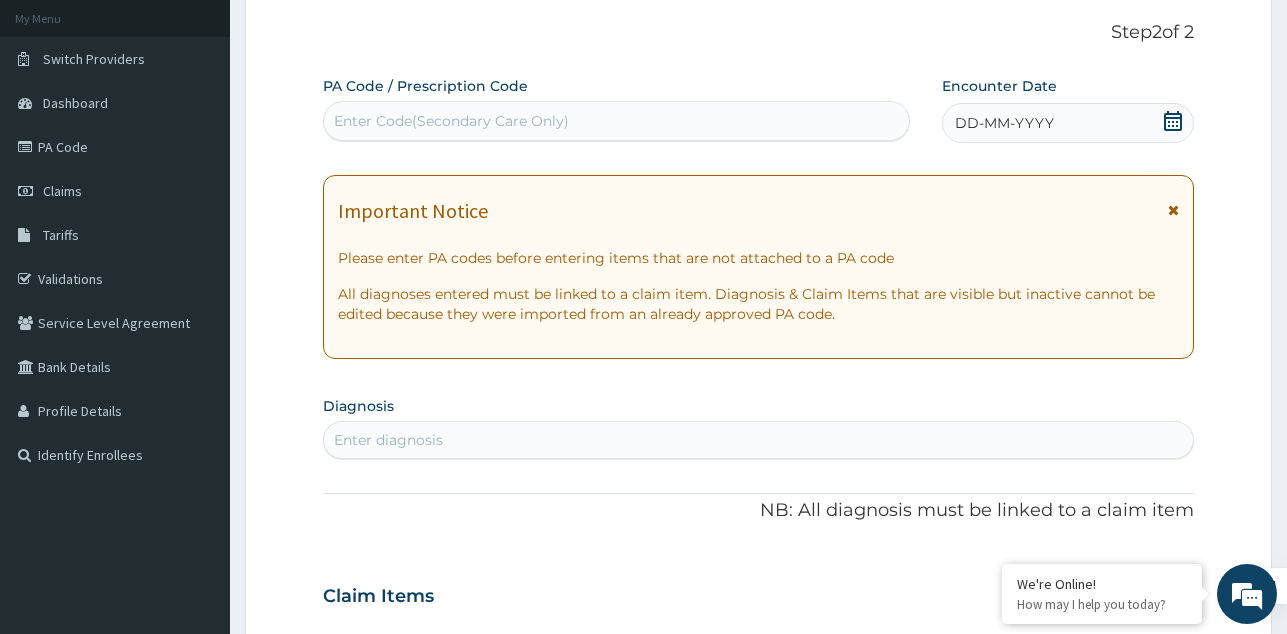 scroll, scrollTop: 0, scrollLeft: 0, axis: both 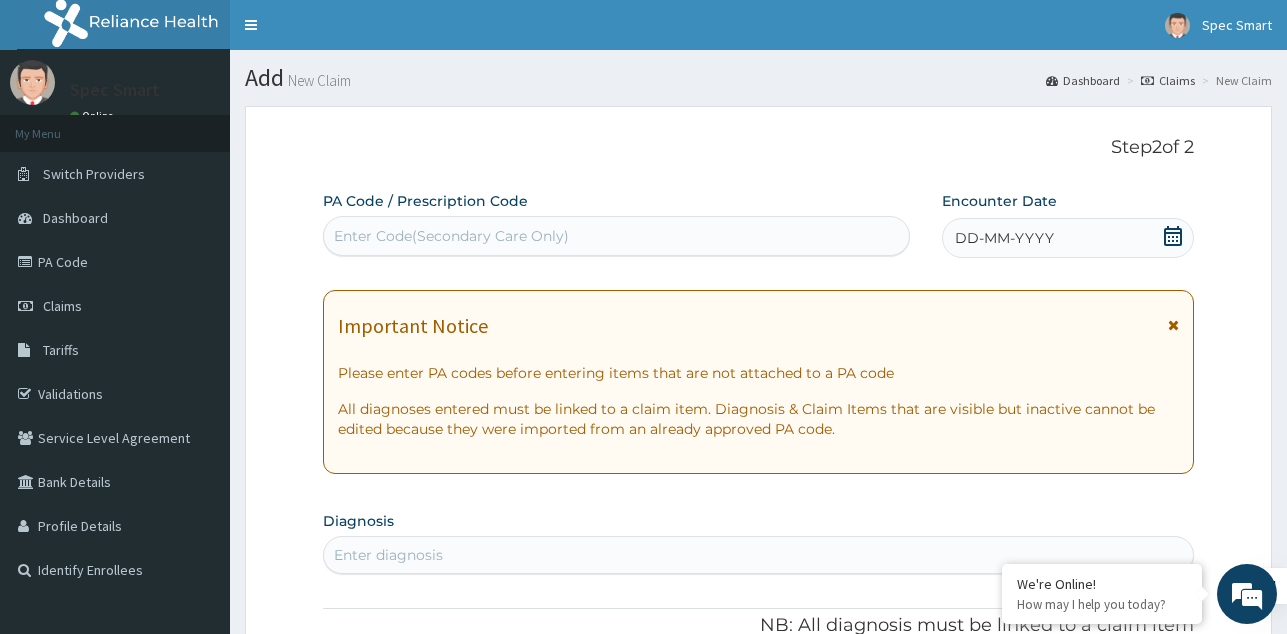 drag, startPoint x: 693, startPoint y: 240, endPoint x: 673, endPoint y: 255, distance: 25 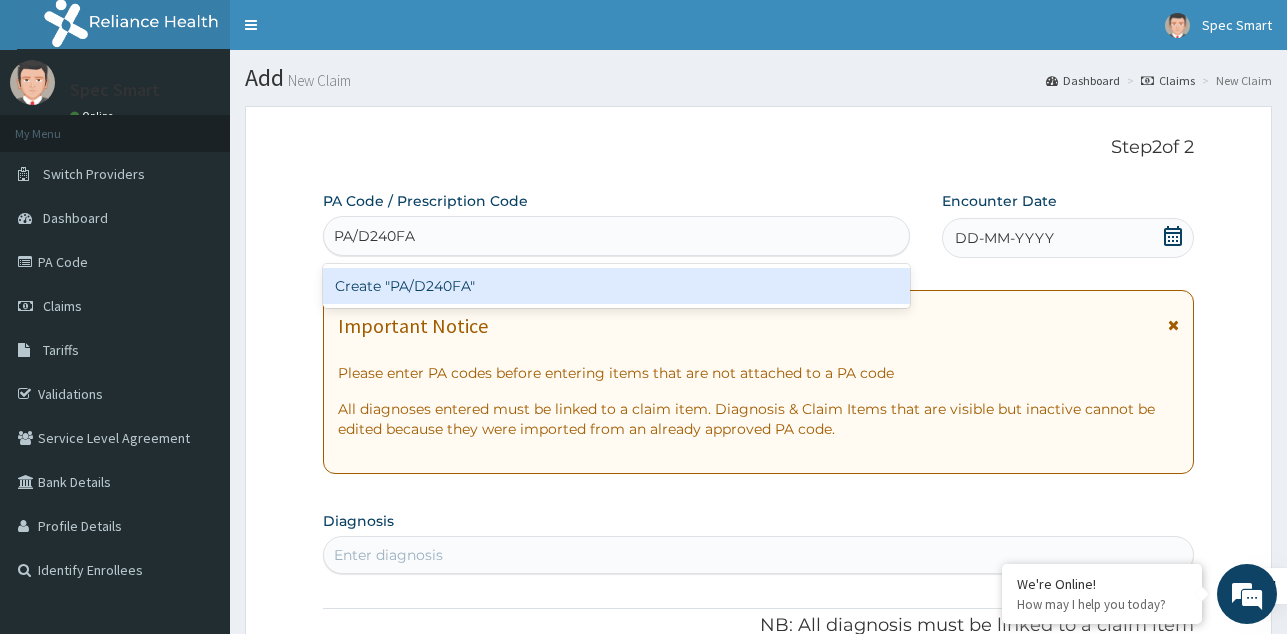 click on "Create "PA/D240FA"" at bounding box center (616, 286) 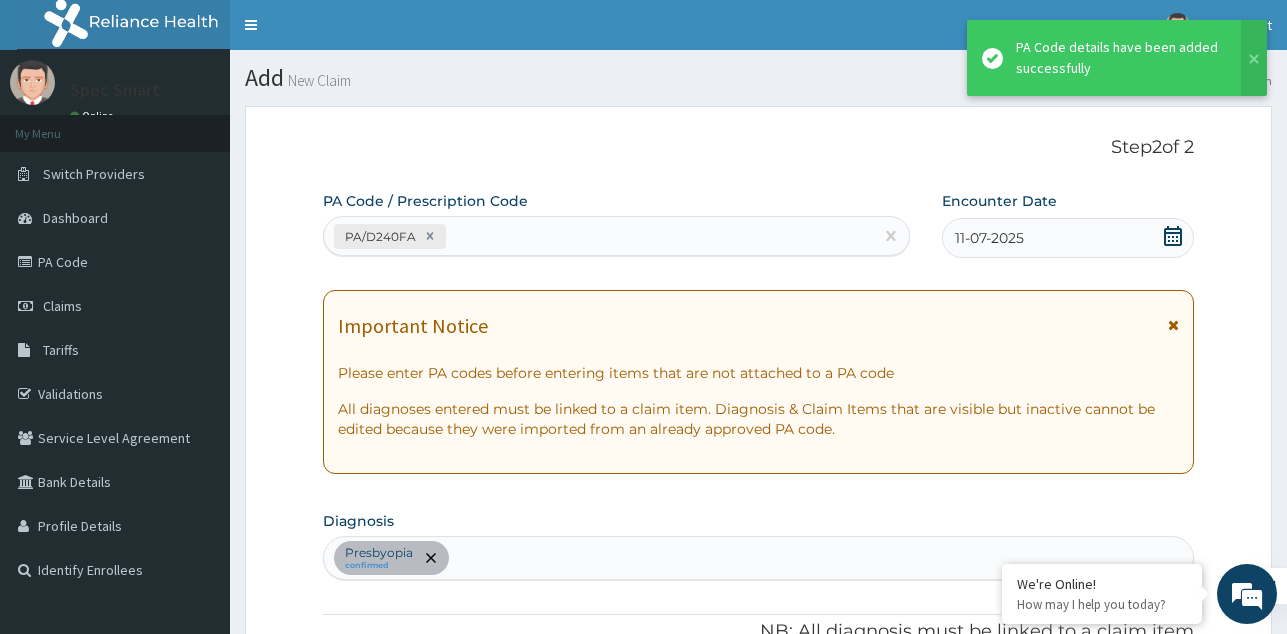 scroll, scrollTop: 653, scrollLeft: 0, axis: vertical 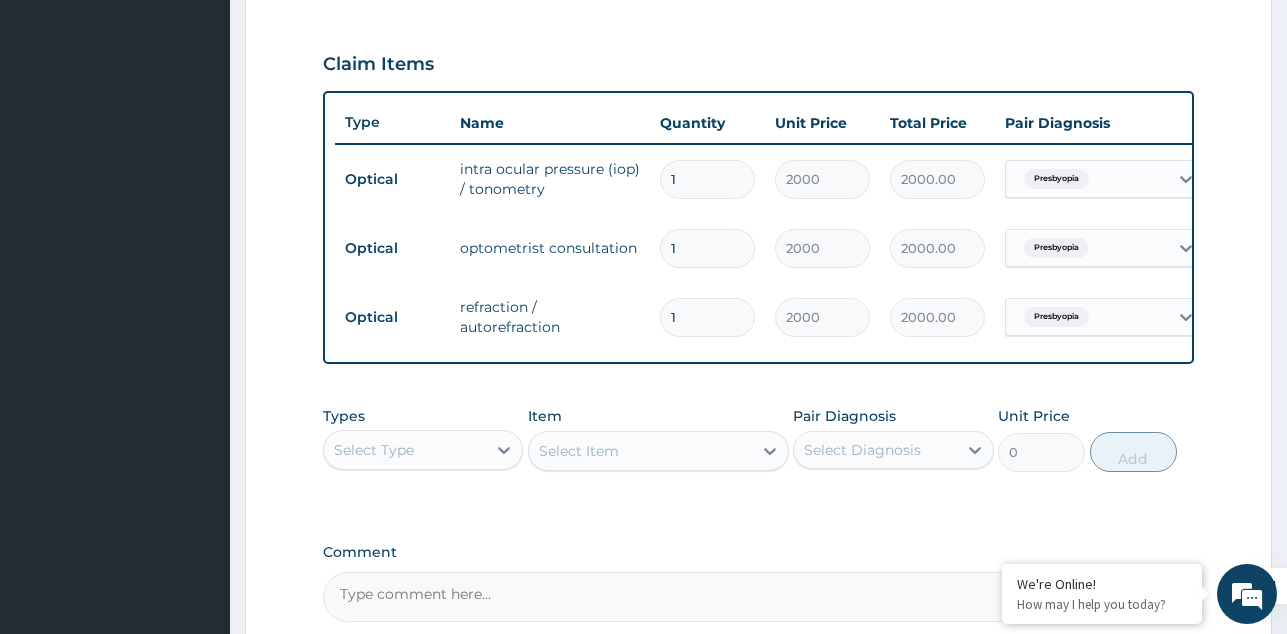 click on "Select Type" at bounding box center (405, 450) 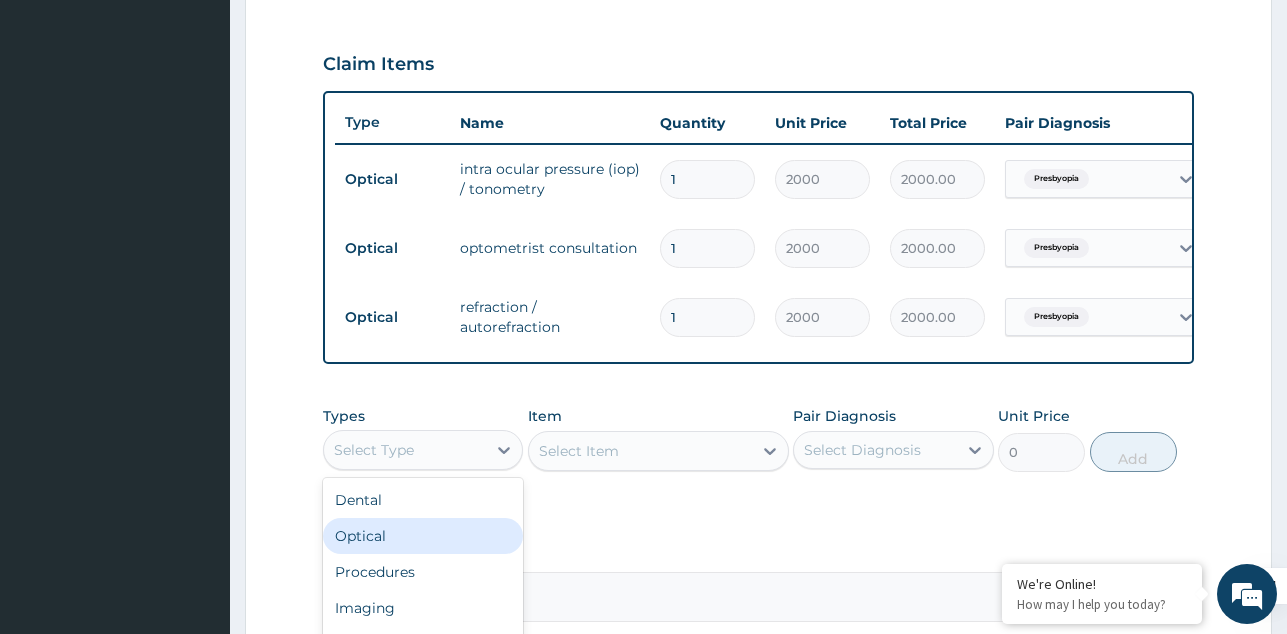 click on "Optical" at bounding box center [423, 536] 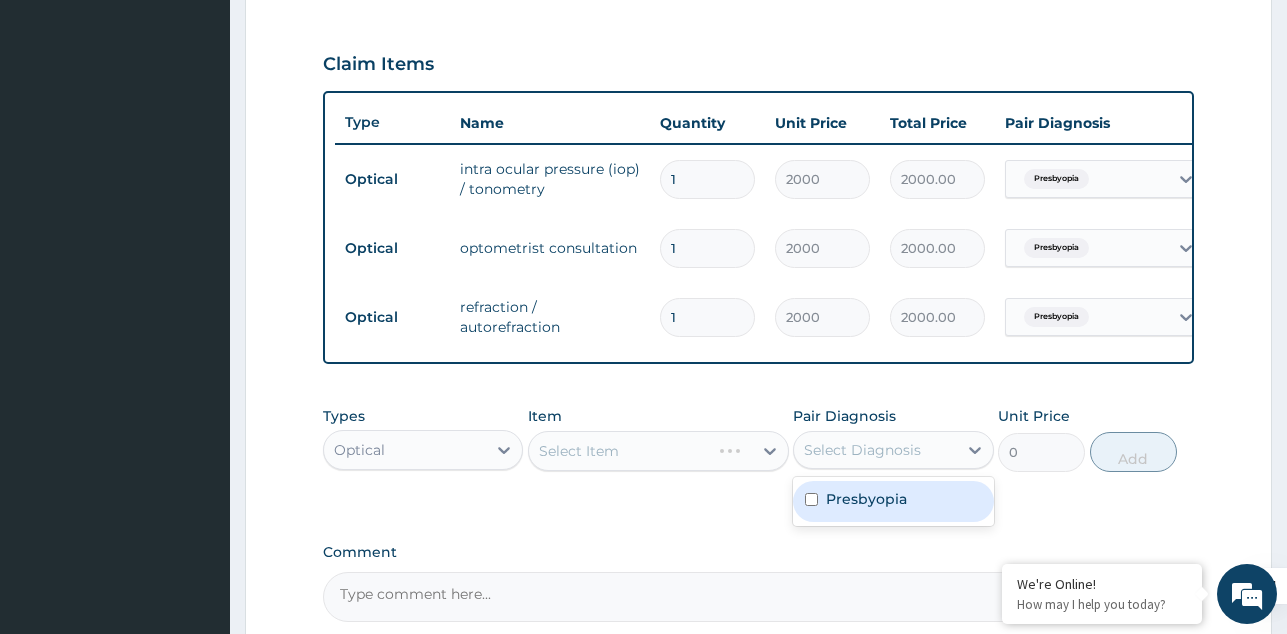 click on "Select Diagnosis" at bounding box center [862, 450] 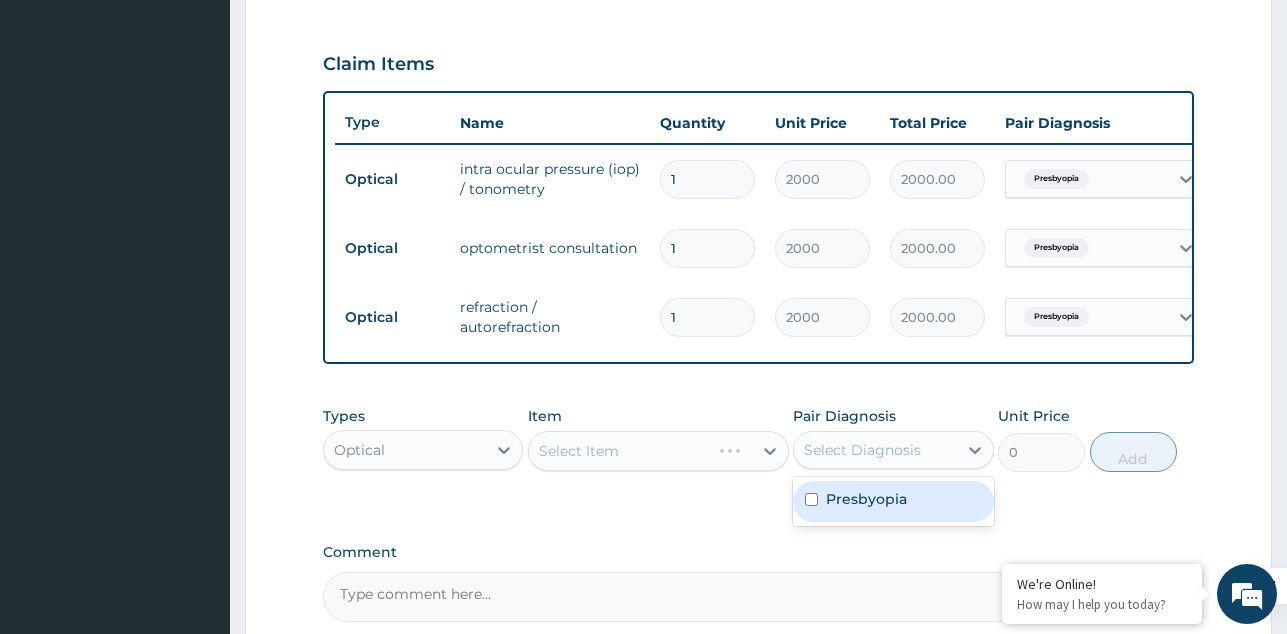 click on "Presbyopia" at bounding box center (866, 499) 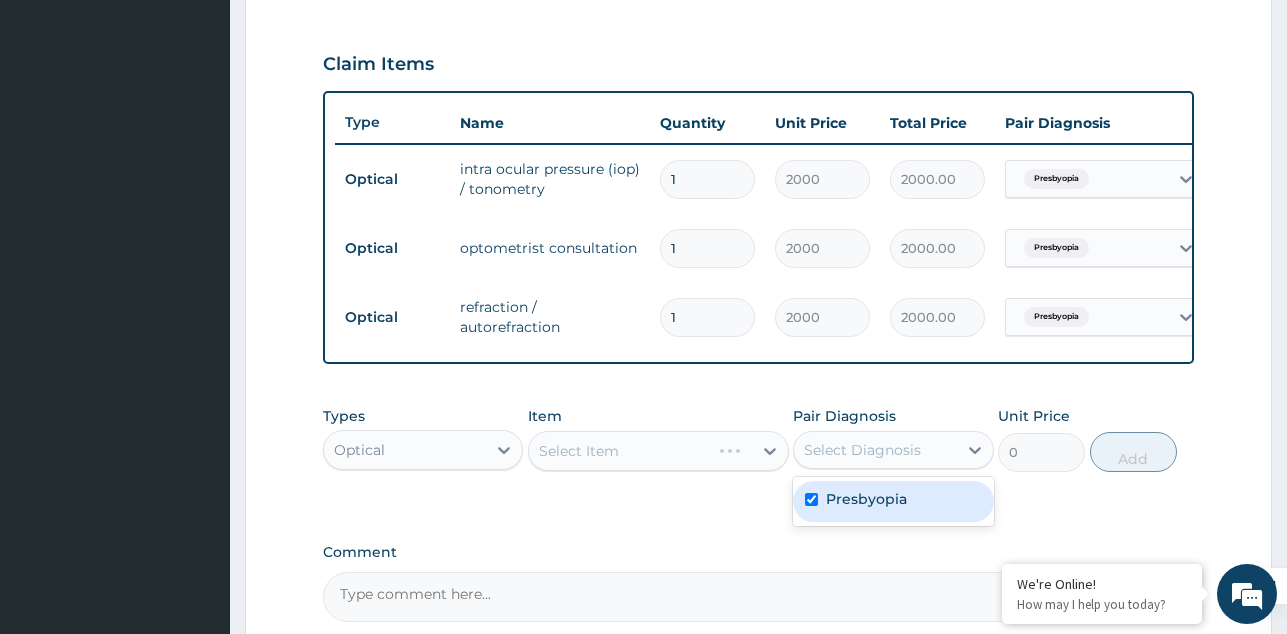 checkbox on "true" 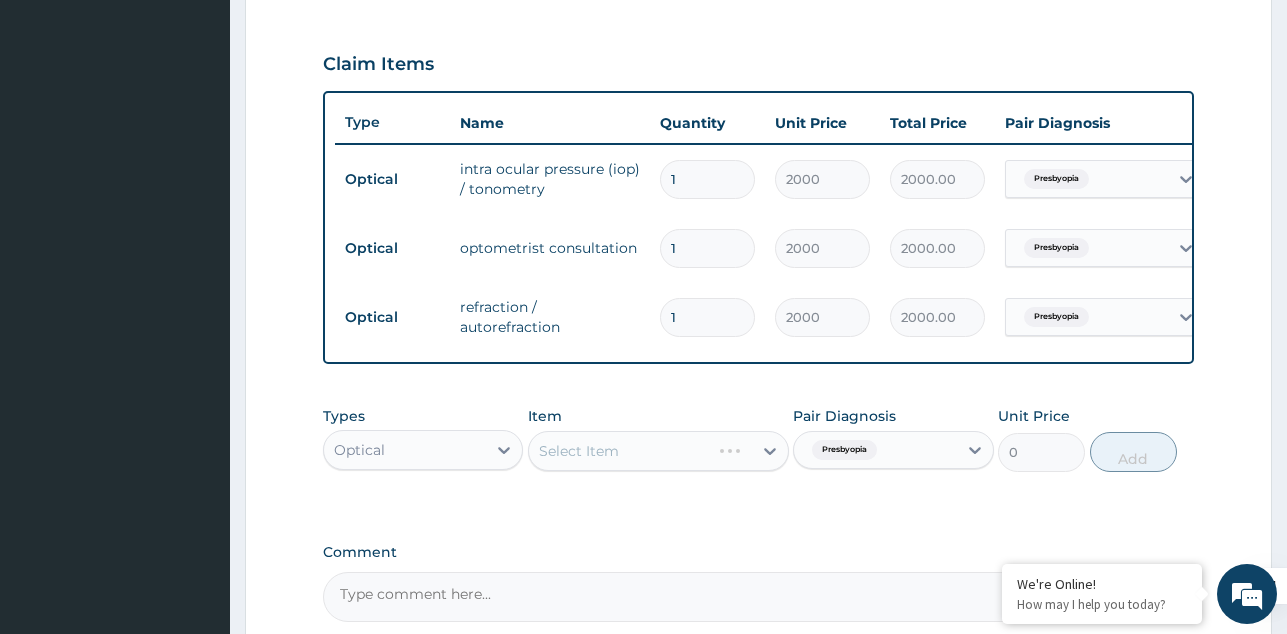 click on "Select Item" at bounding box center (658, 451) 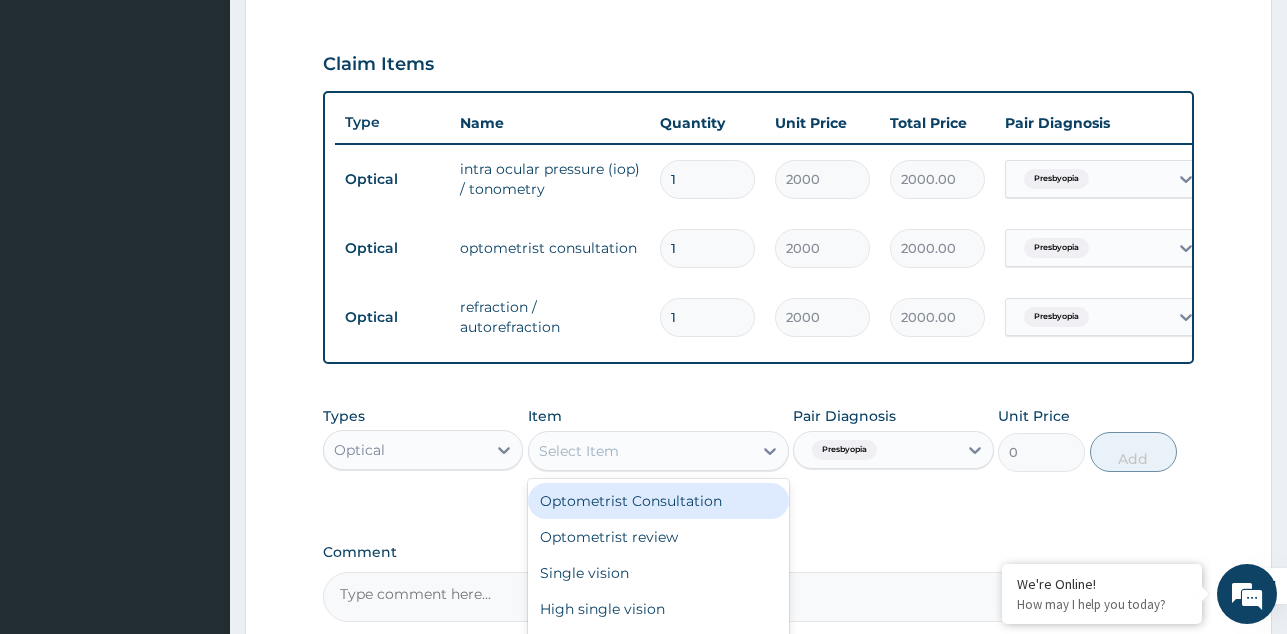 click on "Select Item" at bounding box center (640, 451) 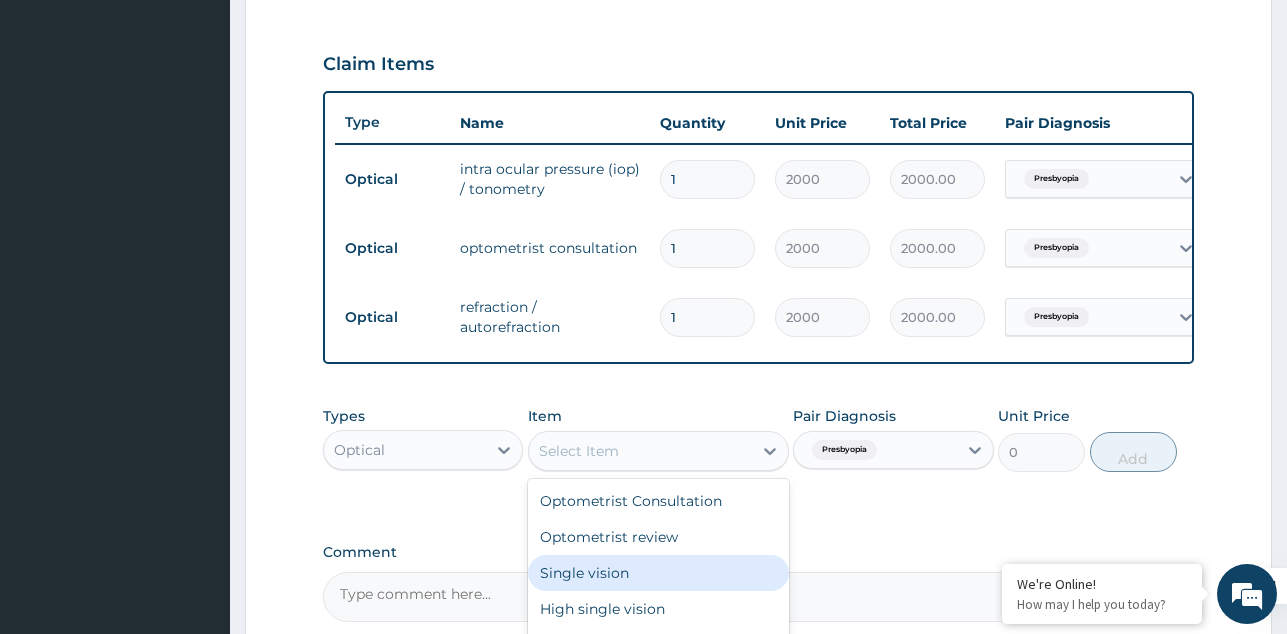 click on "Single vision" at bounding box center (658, 573) 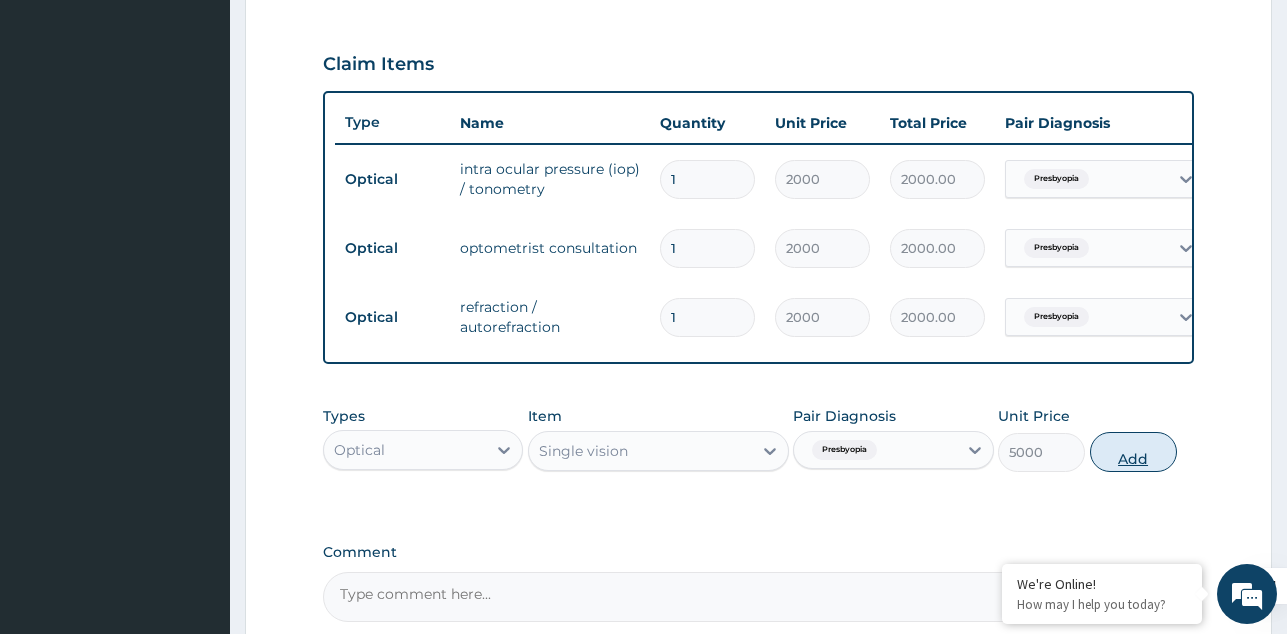 click on "Add" at bounding box center (1133, 452) 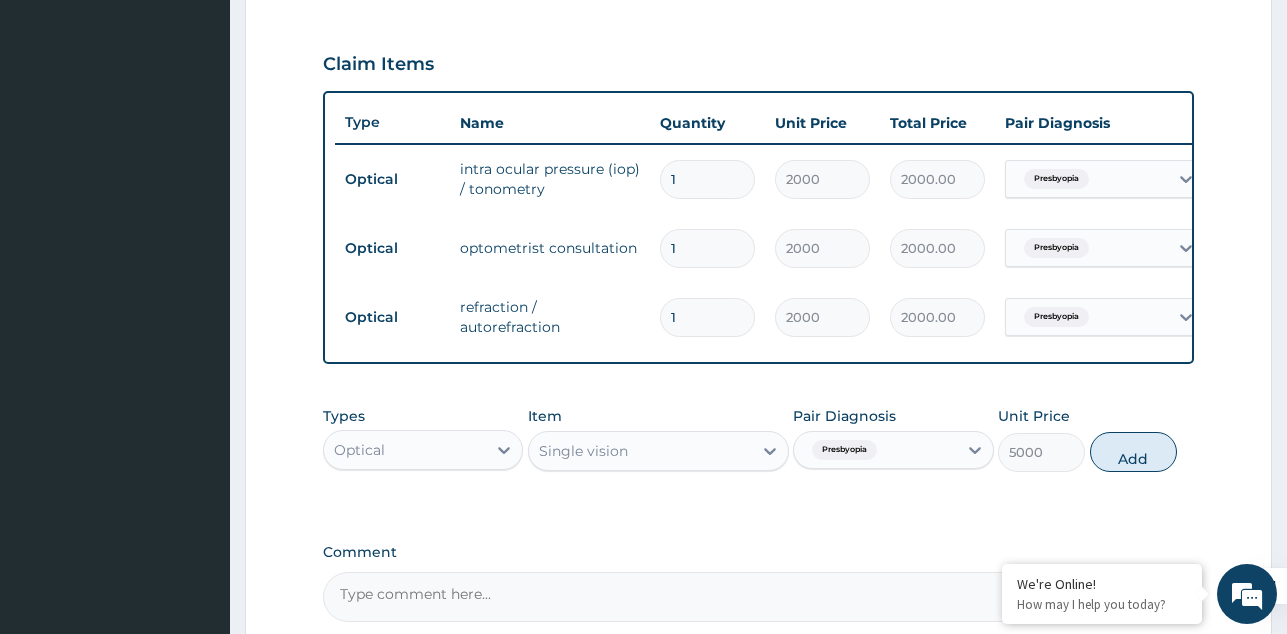 type on "0" 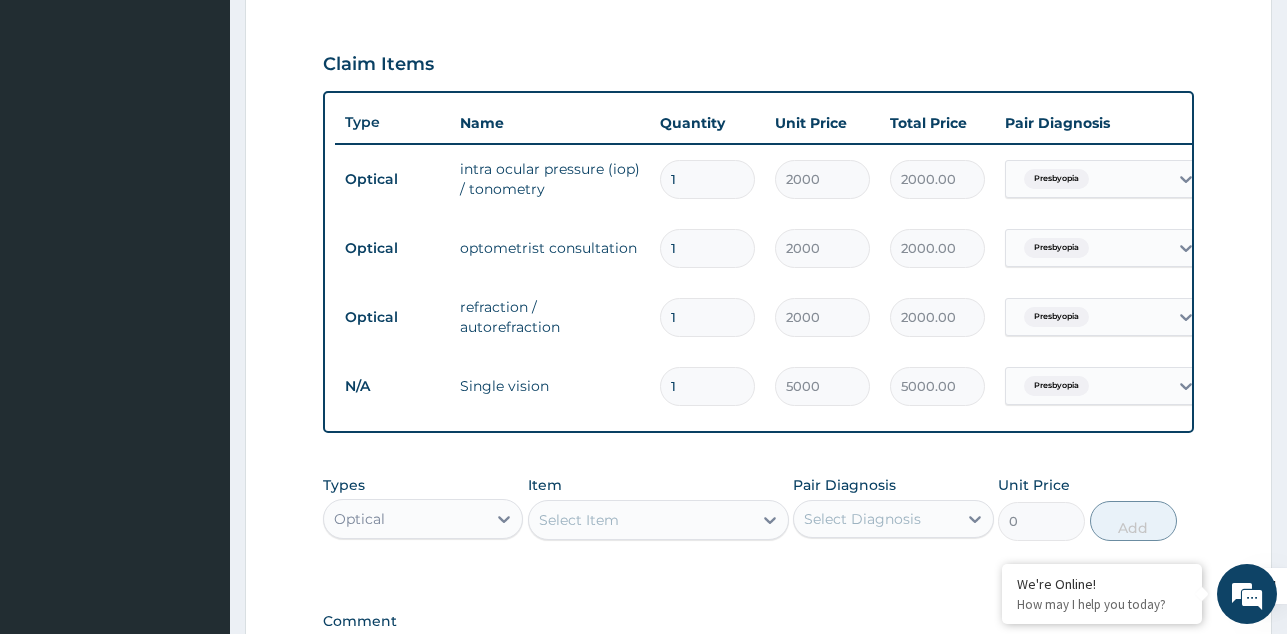 type 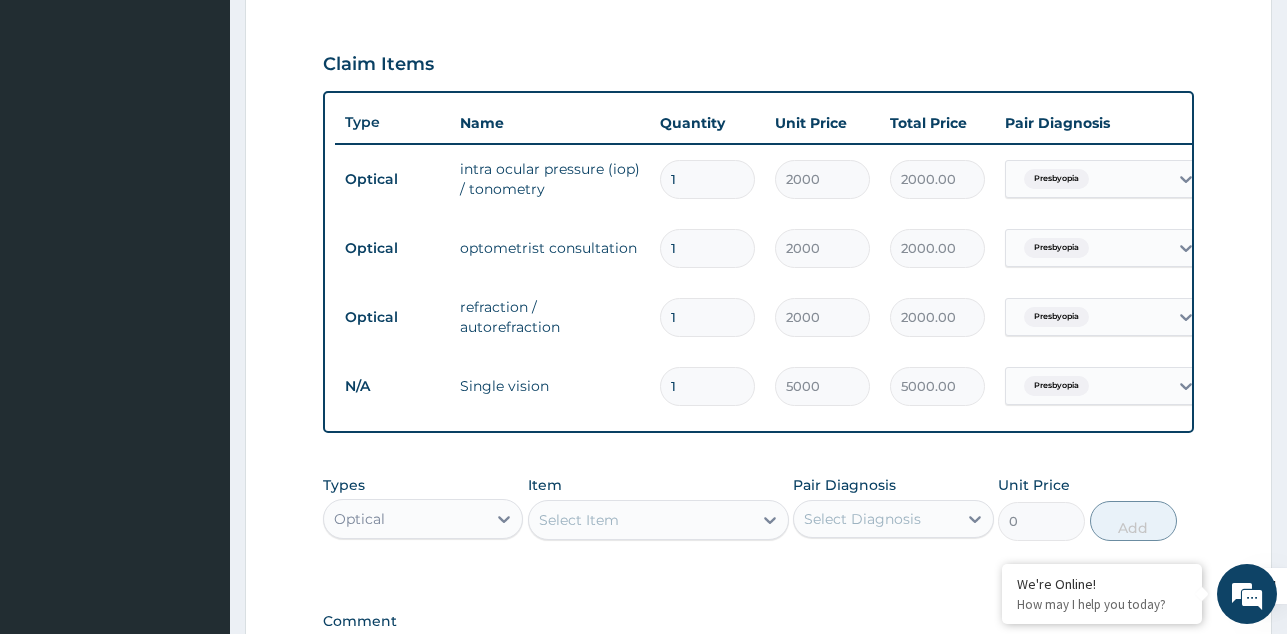 type on "0.00" 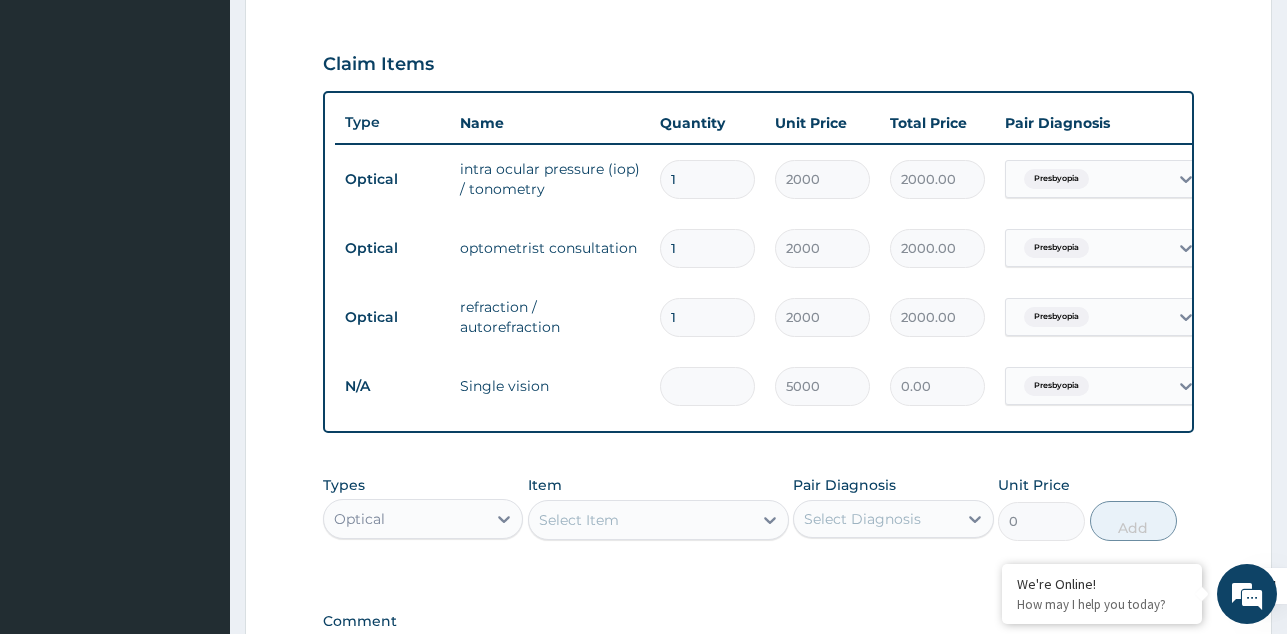 type on "3" 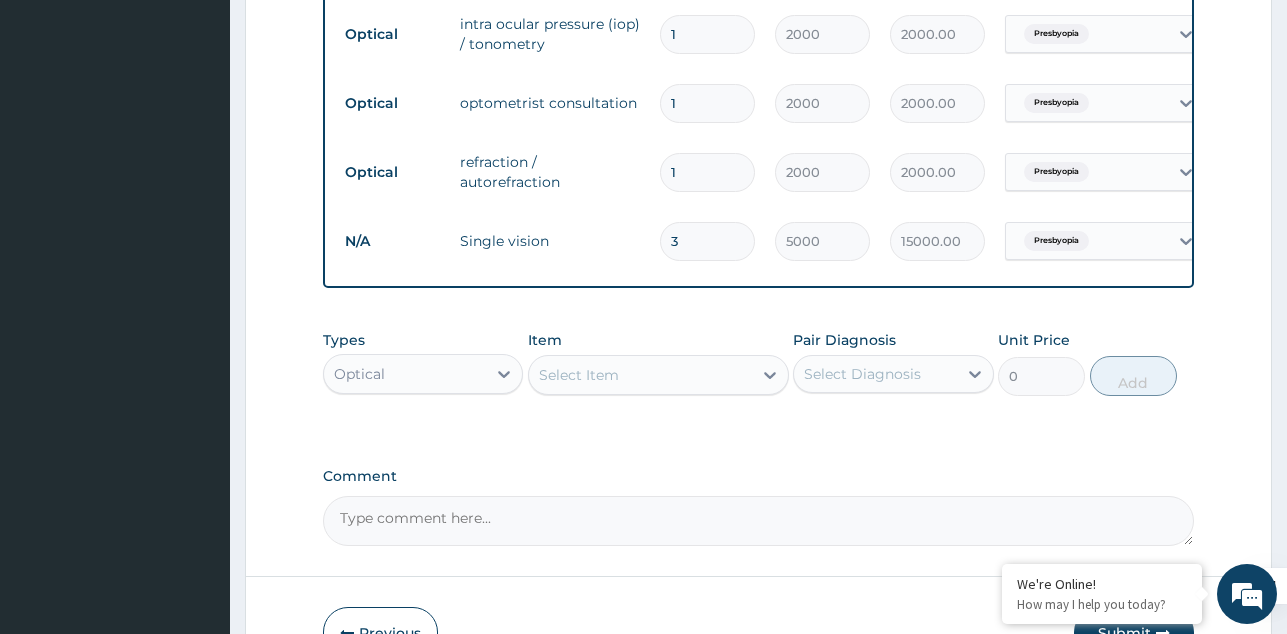 scroll, scrollTop: 935, scrollLeft: 0, axis: vertical 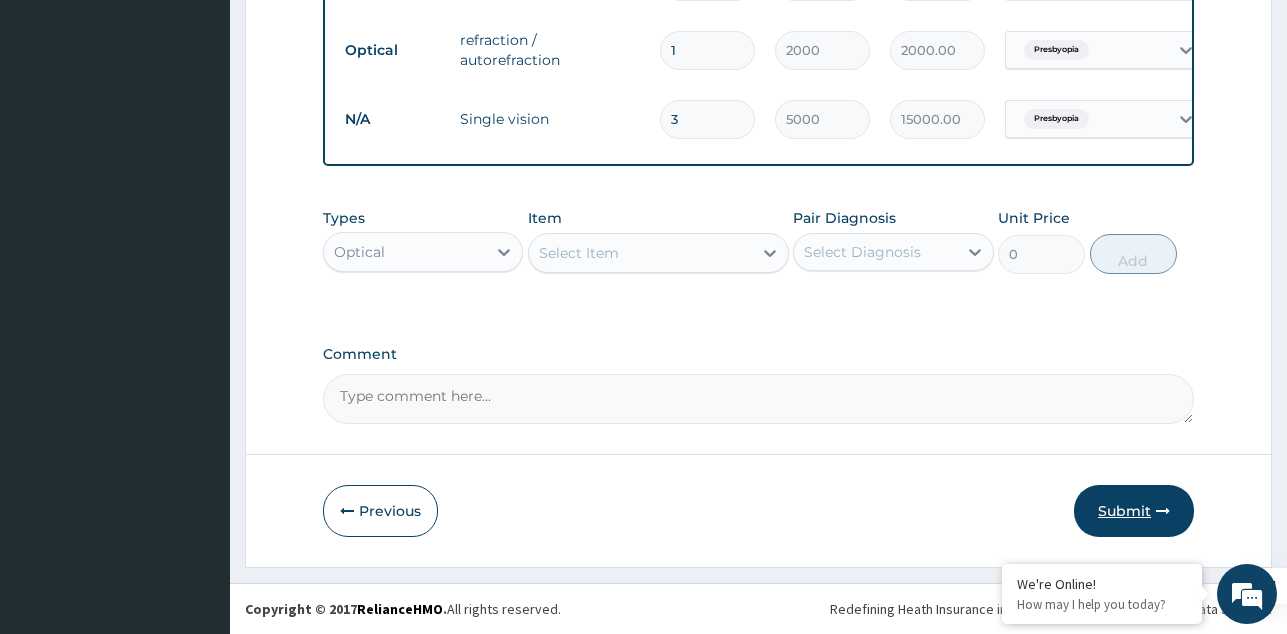 type on "3" 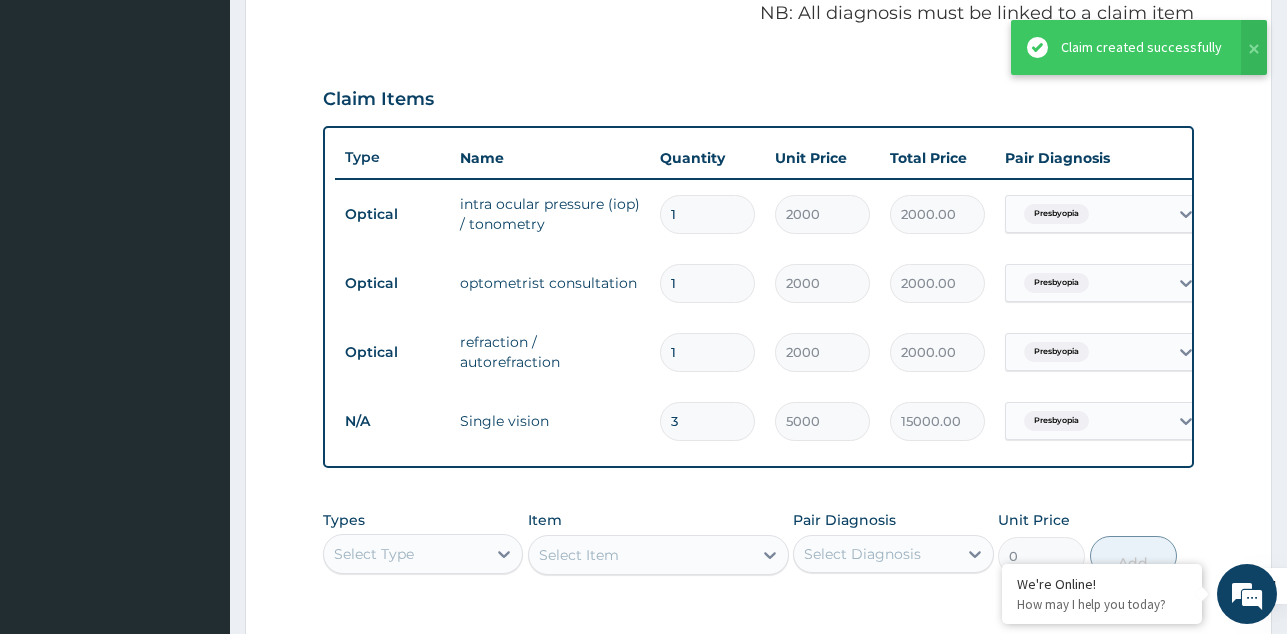 scroll, scrollTop: 735, scrollLeft: 0, axis: vertical 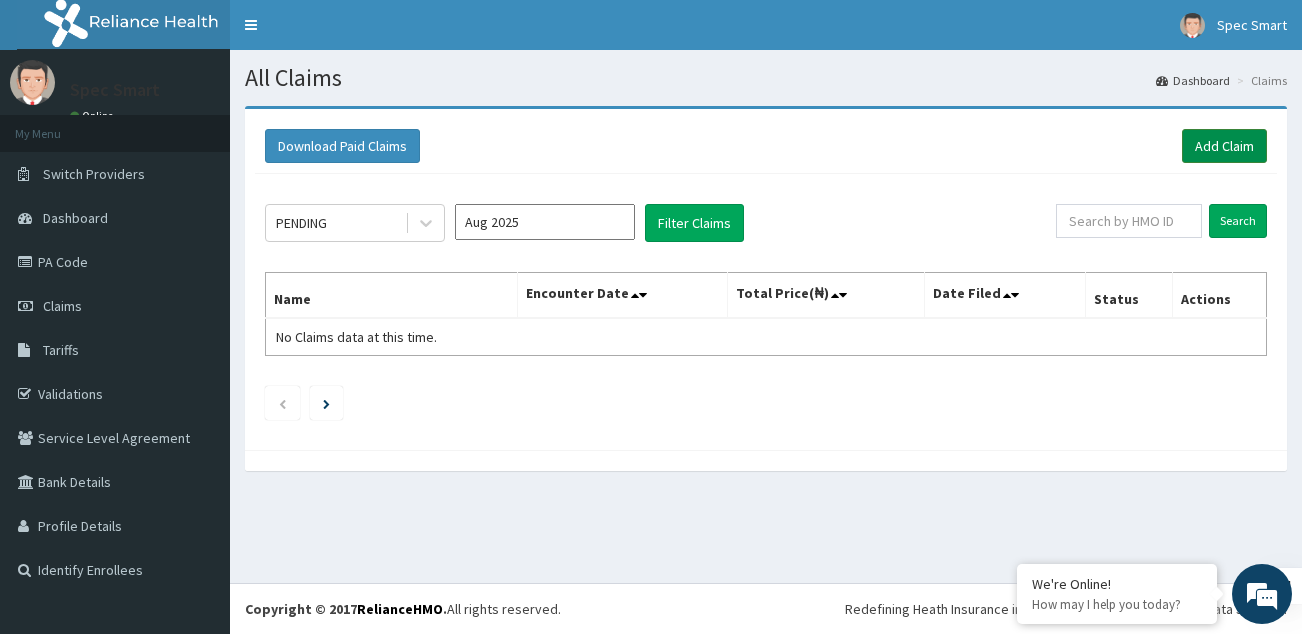 click on "Add Claim" at bounding box center [1224, 146] 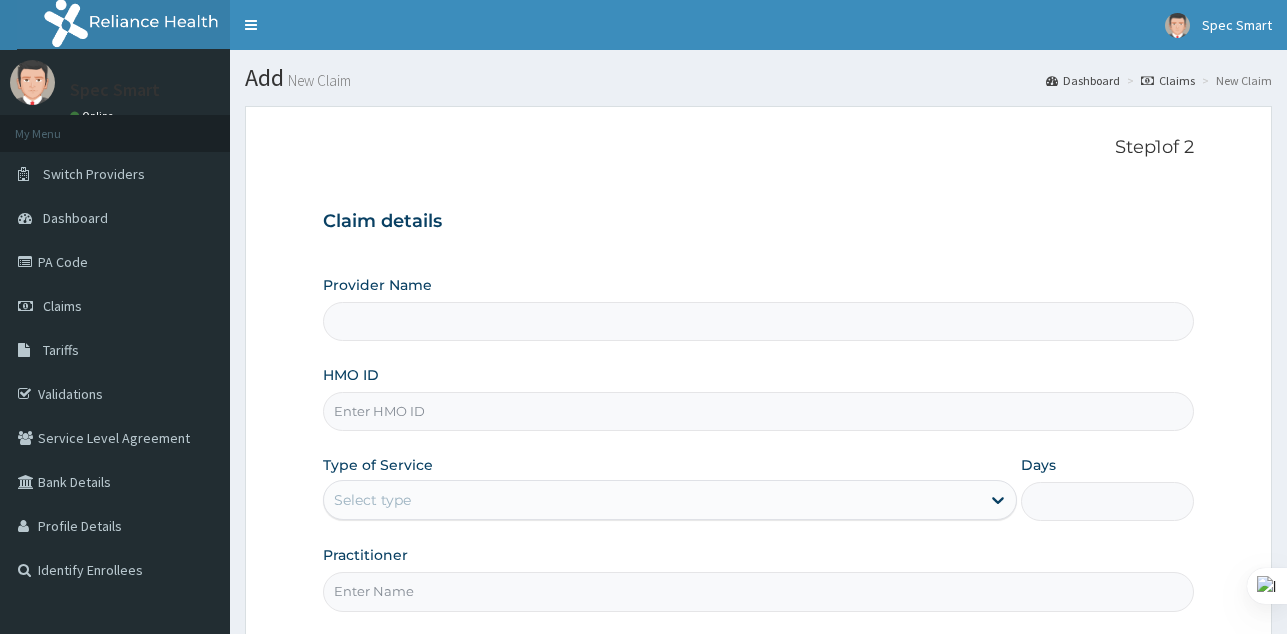 scroll, scrollTop: 0, scrollLeft: 0, axis: both 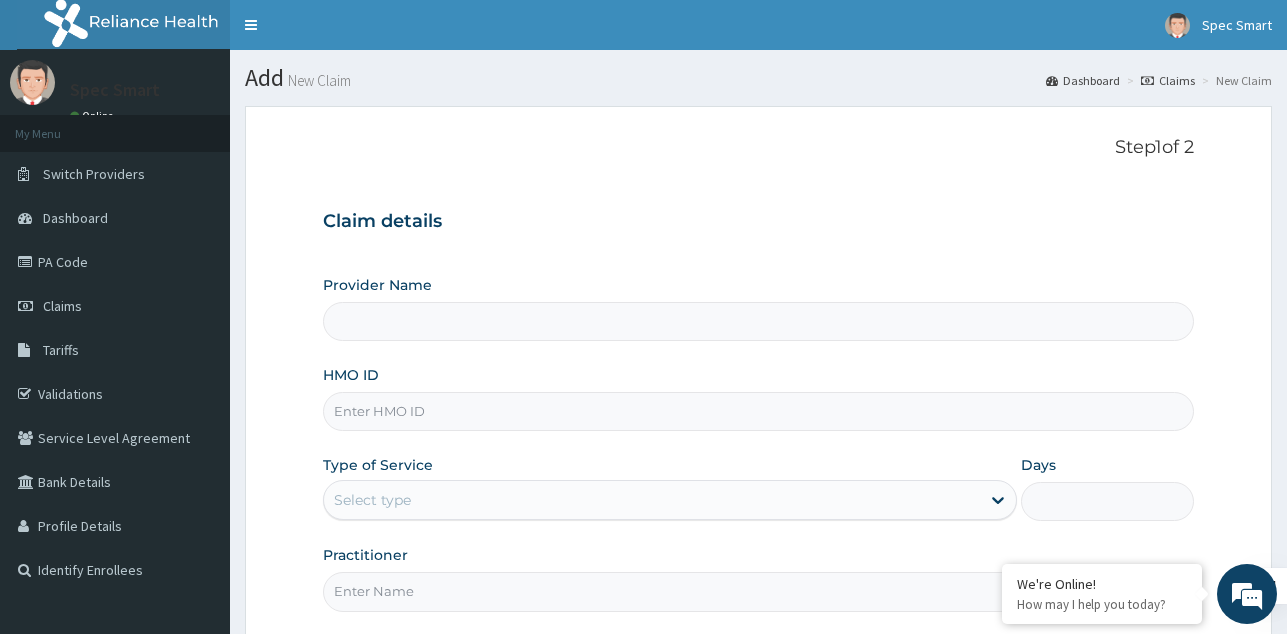 type on "SpecSmart Optical clinic - Ikoyi" 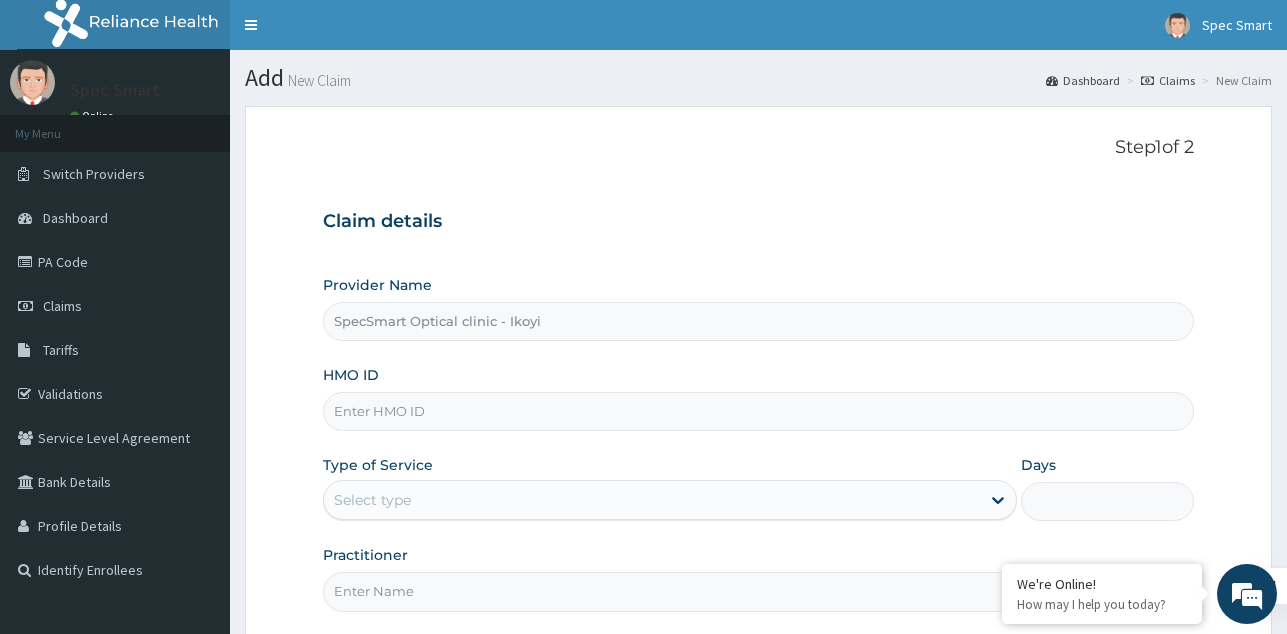 scroll, scrollTop: 0, scrollLeft: 0, axis: both 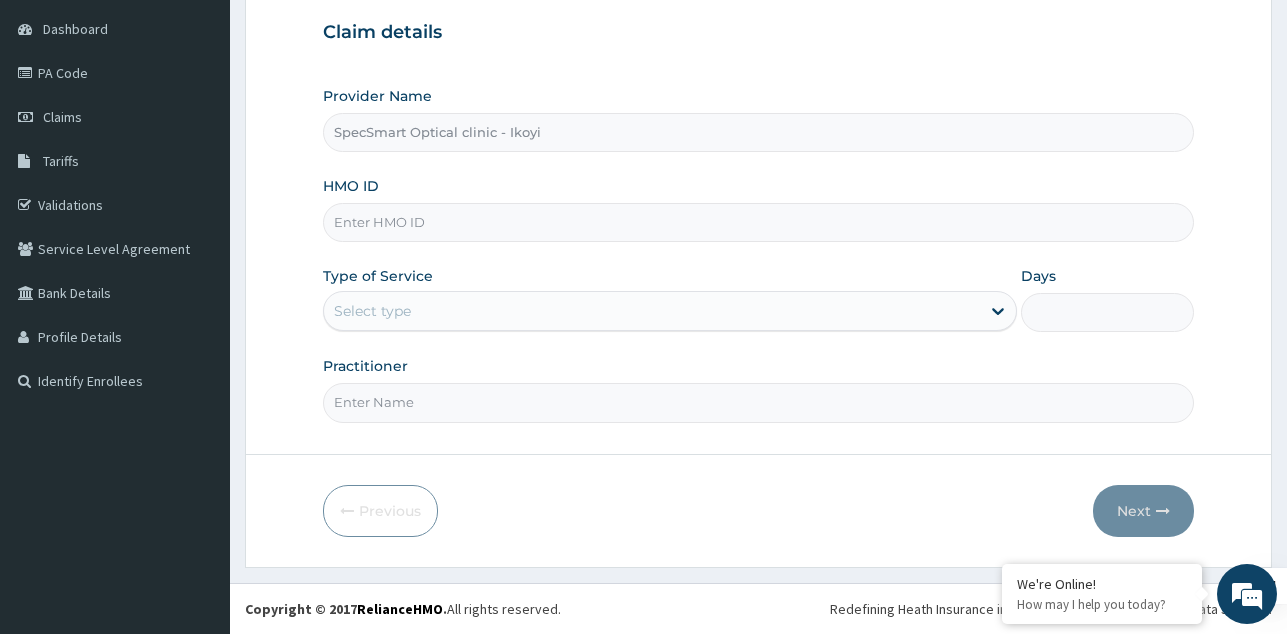 click on "HMO ID" at bounding box center [758, 222] 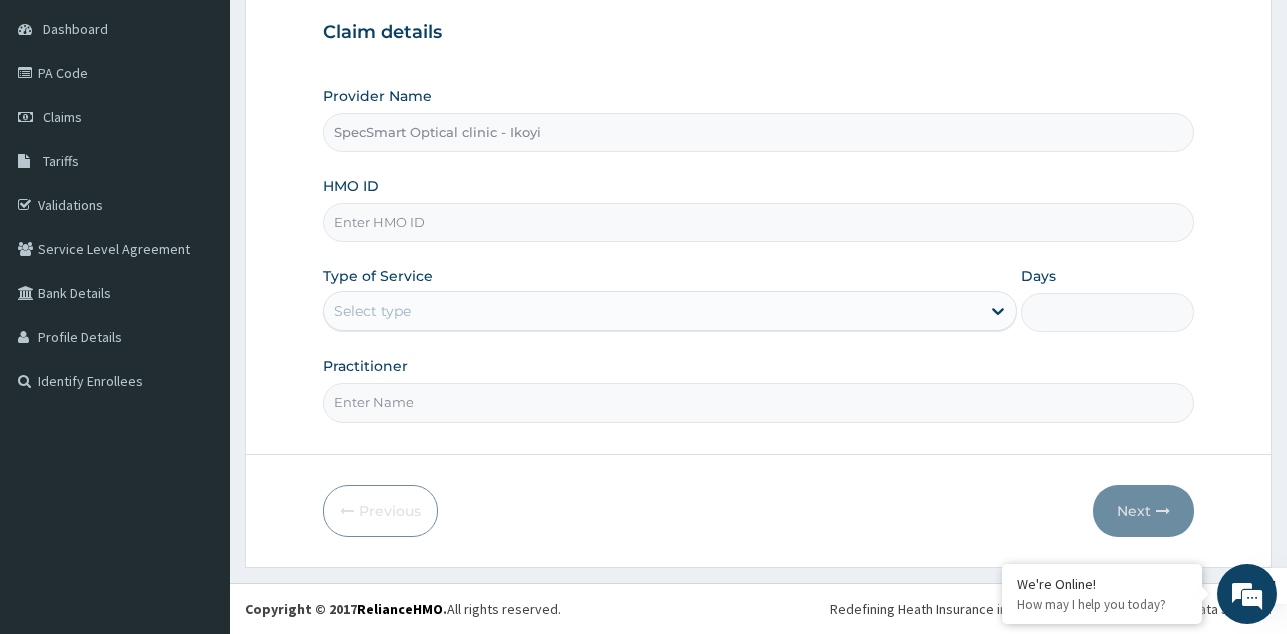 paste on "LTR/10271/A" 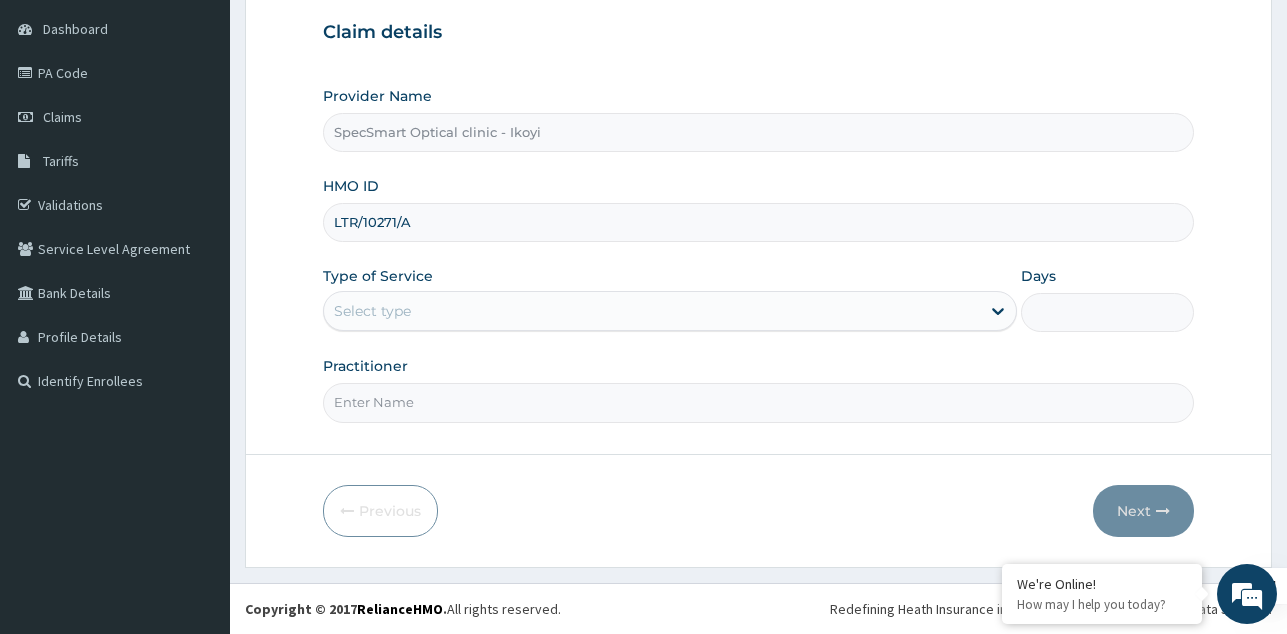 type on "LTR/10271/A" 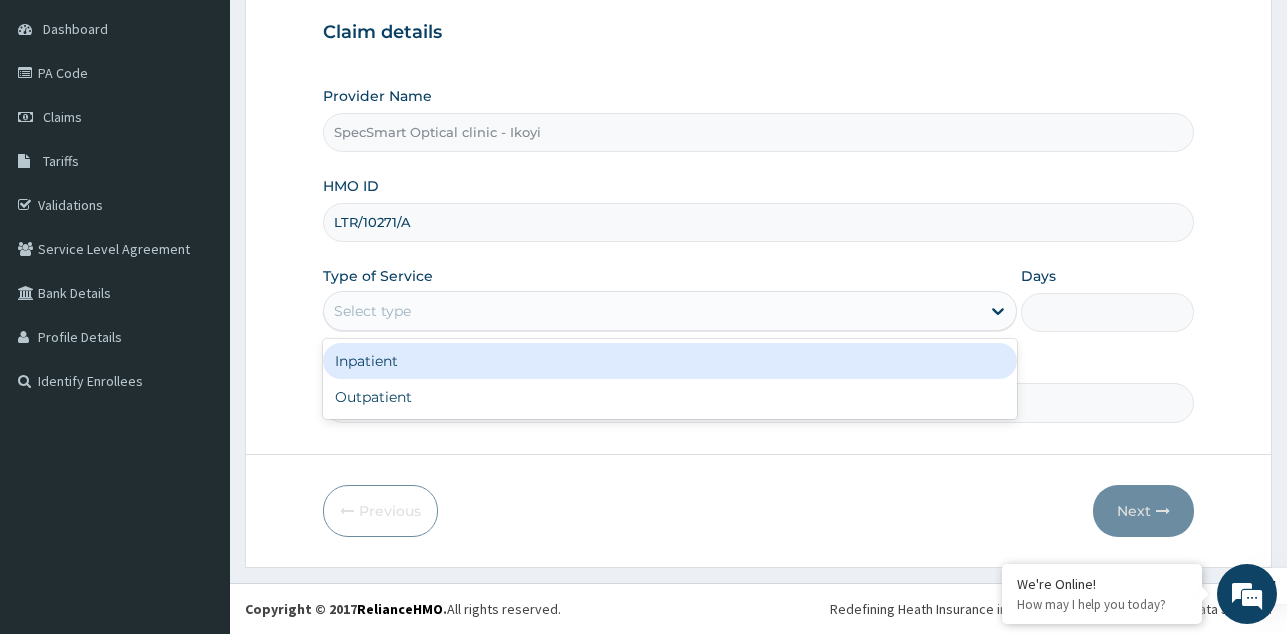 click on "Select type" at bounding box center (652, 311) 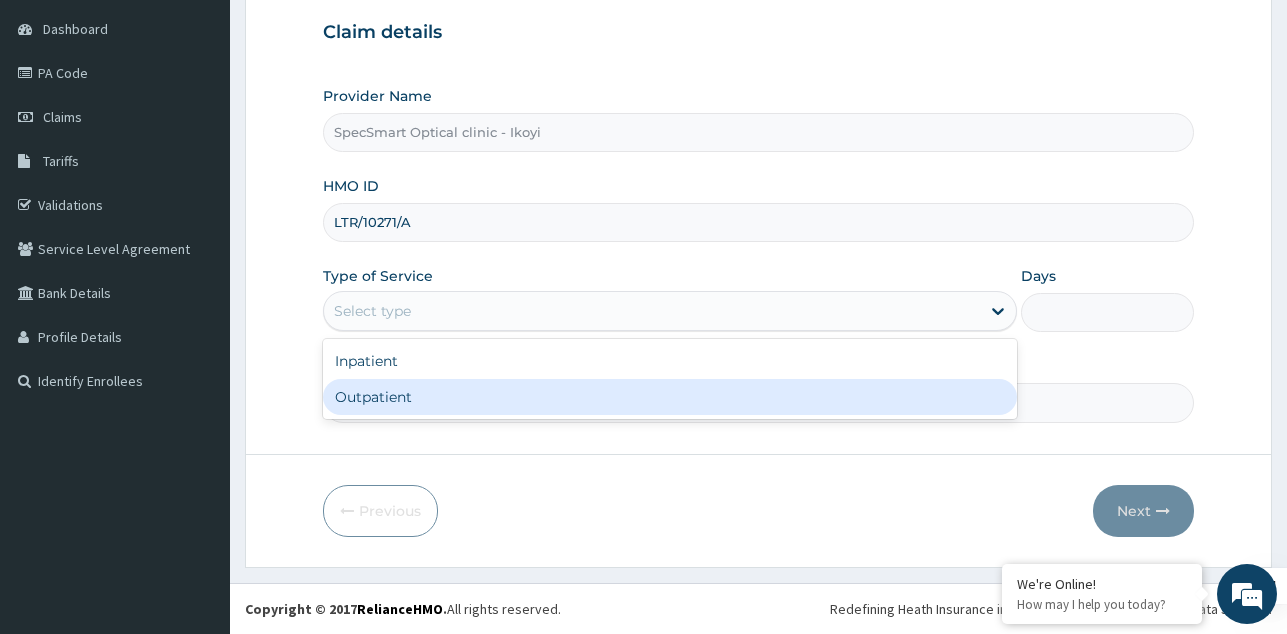 click on "Outpatient" at bounding box center [670, 397] 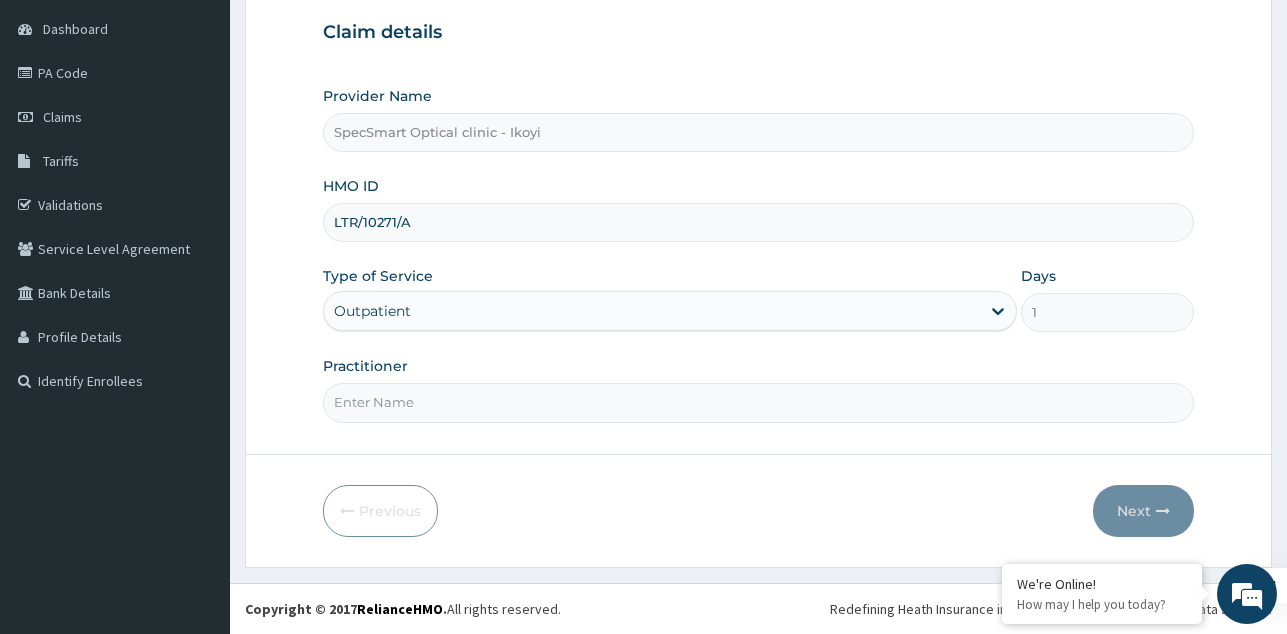 click on "Practitioner" at bounding box center (758, 402) 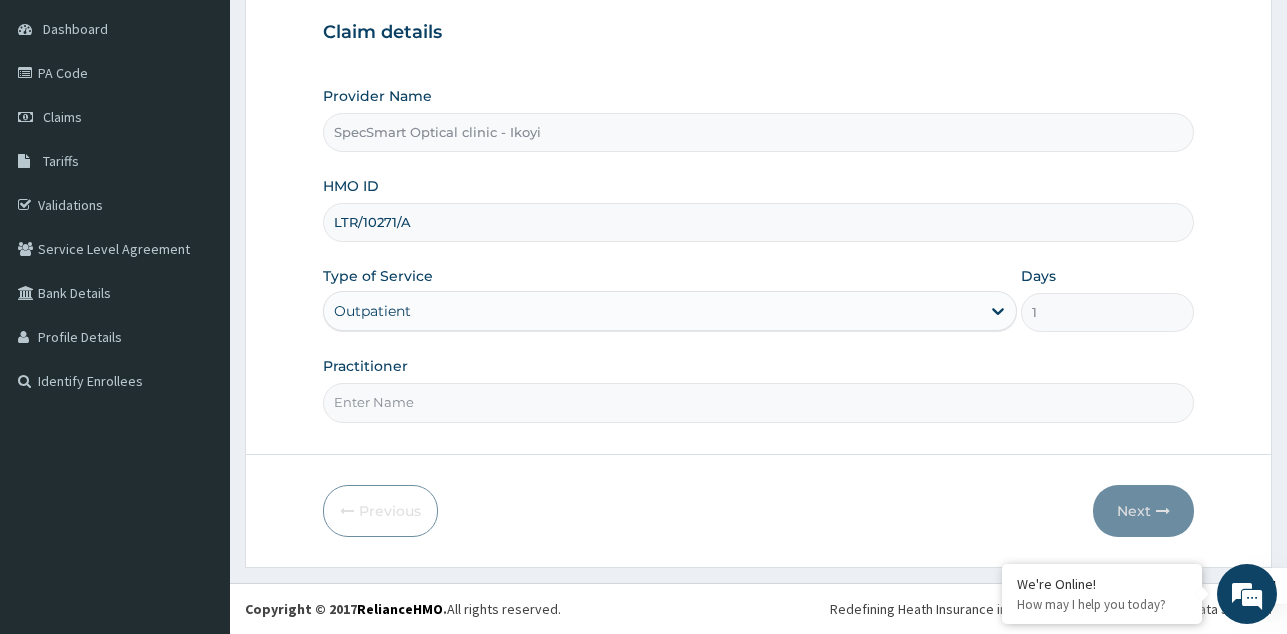 type on "SPECSMART" 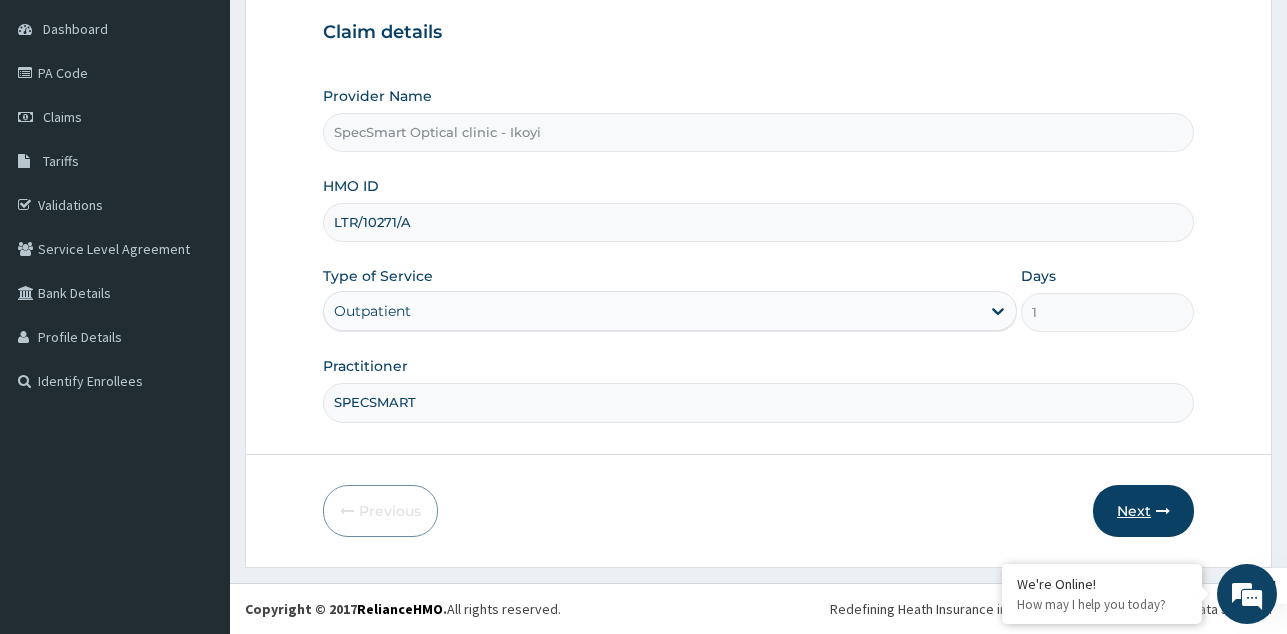 click on "Next" at bounding box center [1143, 511] 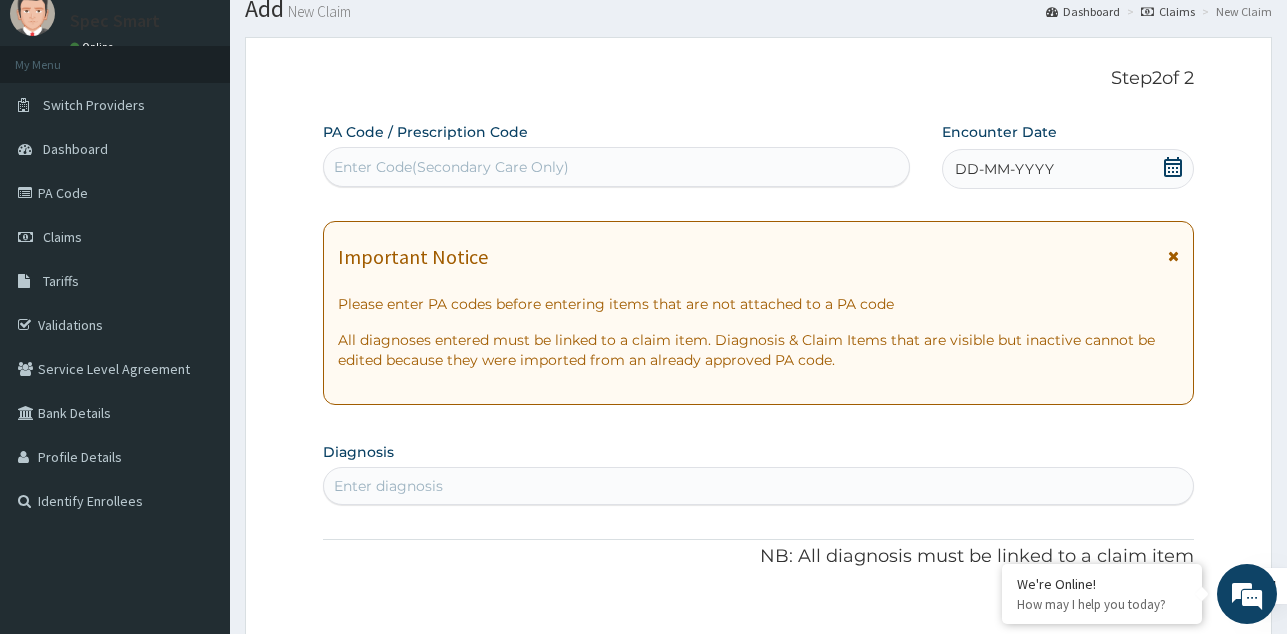 scroll, scrollTop: 0, scrollLeft: 0, axis: both 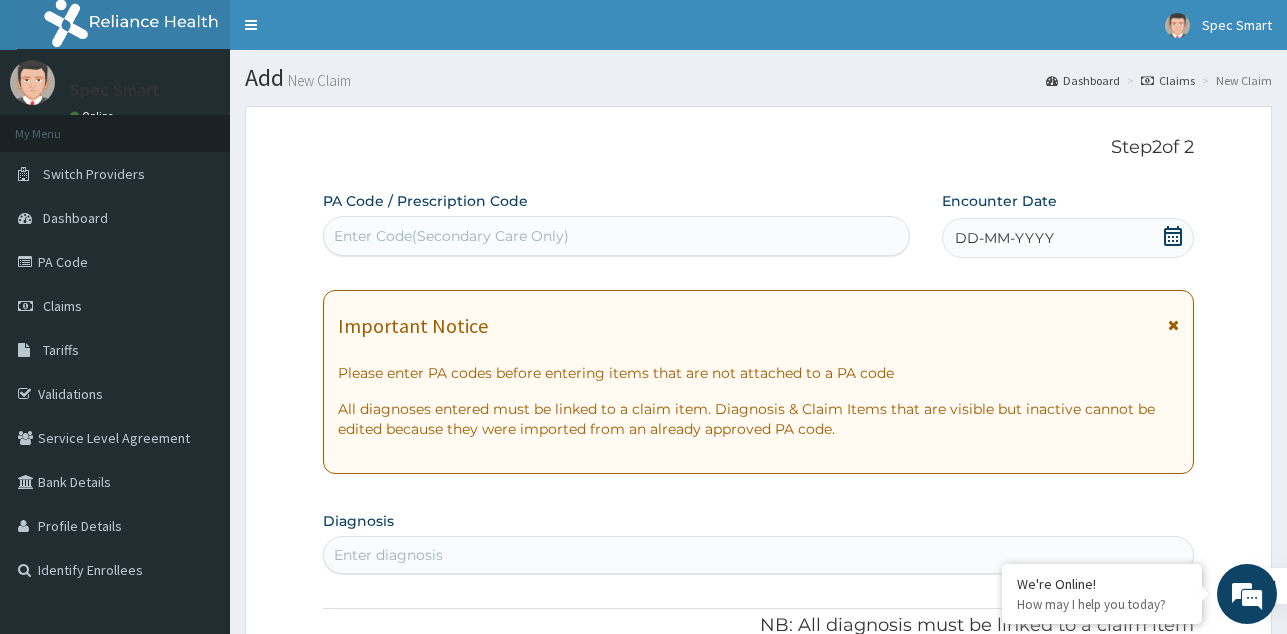 click on "Enter Code(Secondary Care Only)" at bounding box center (616, 236) 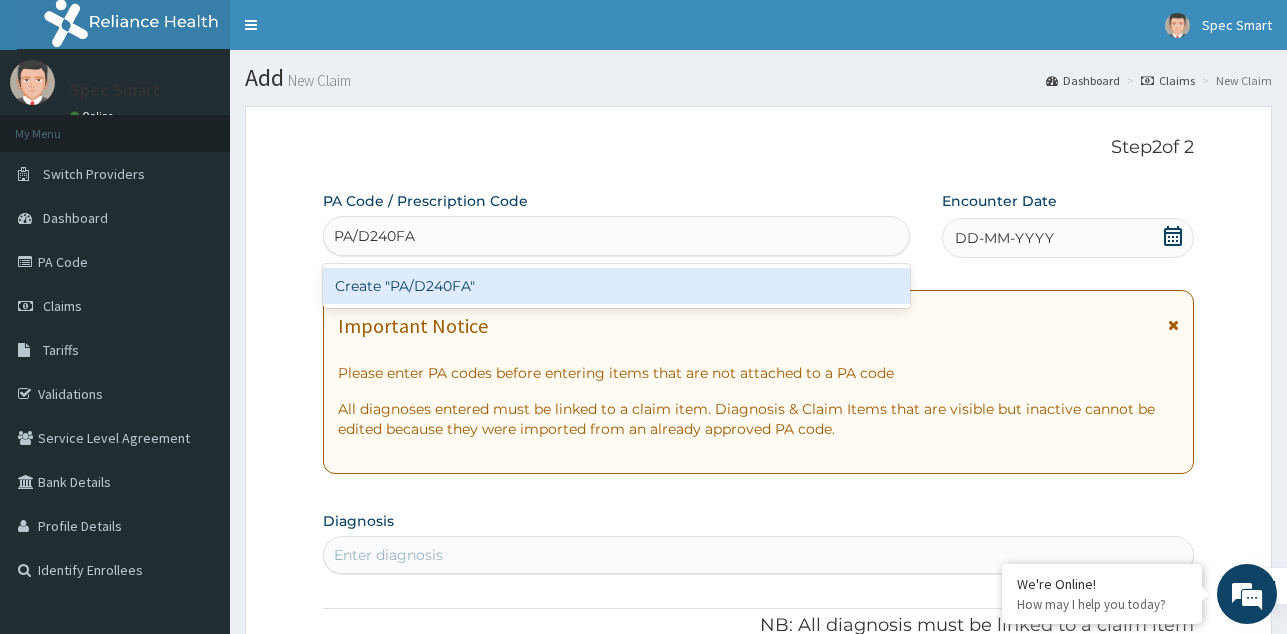 click on "Create "PA/D240FA"" at bounding box center [616, 286] 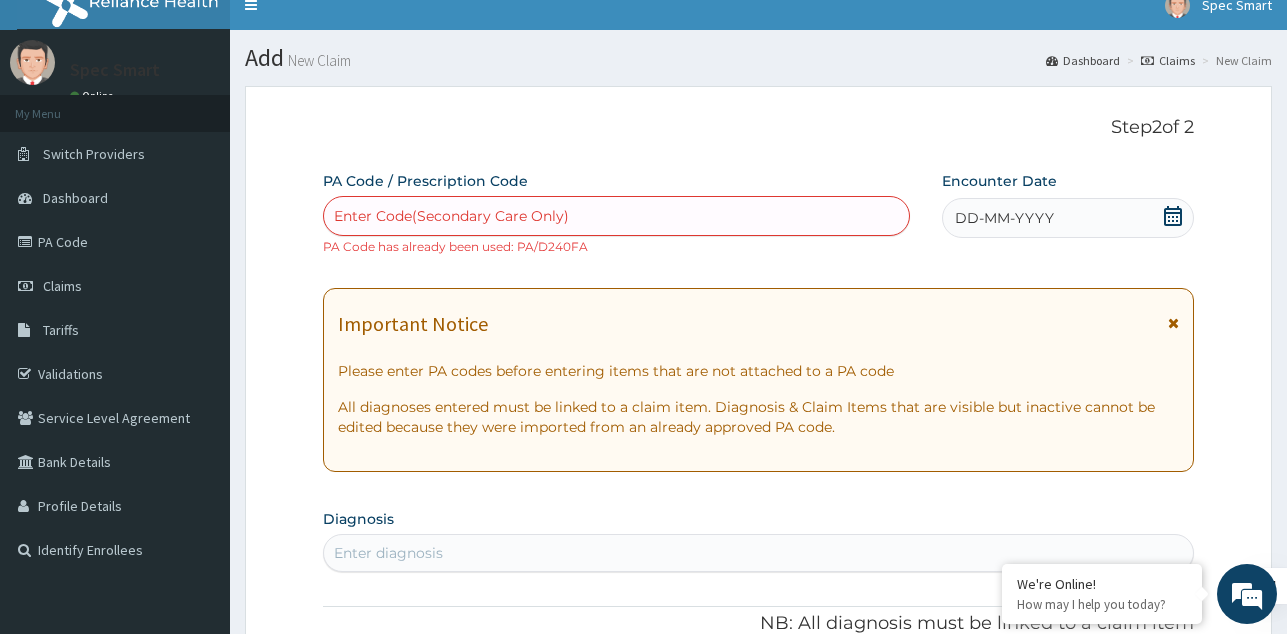 scroll, scrollTop: 0, scrollLeft: 0, axis: both 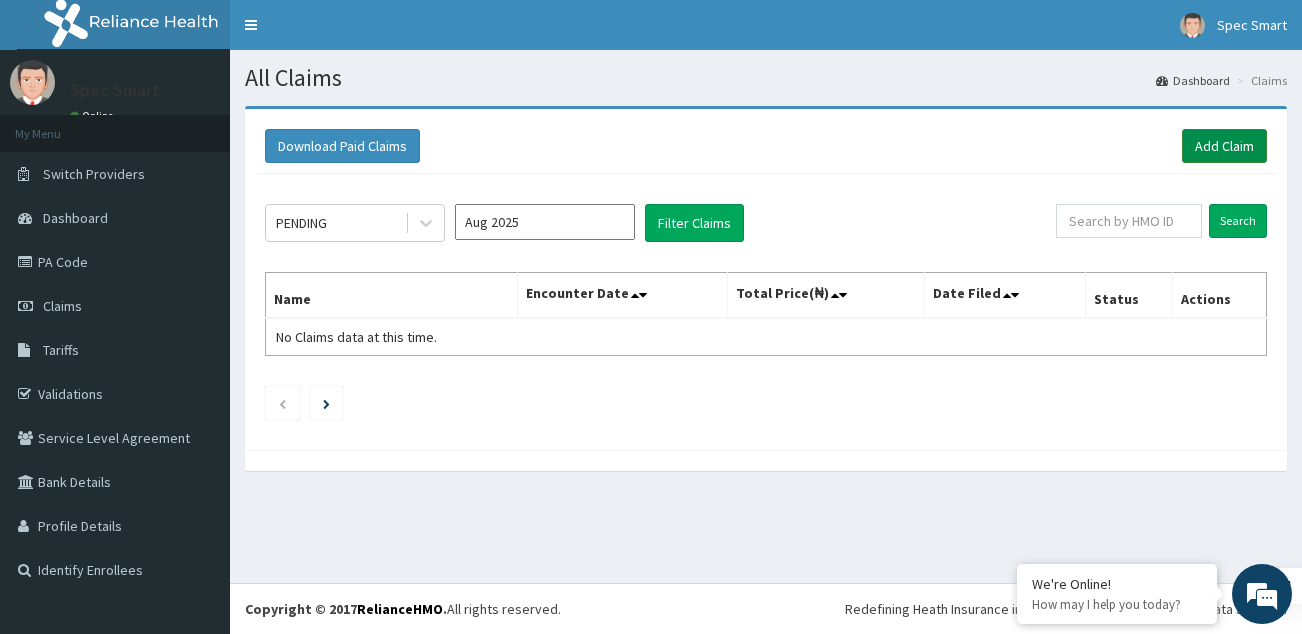 click on "Add Claim" at bounding box center (1224, 146) 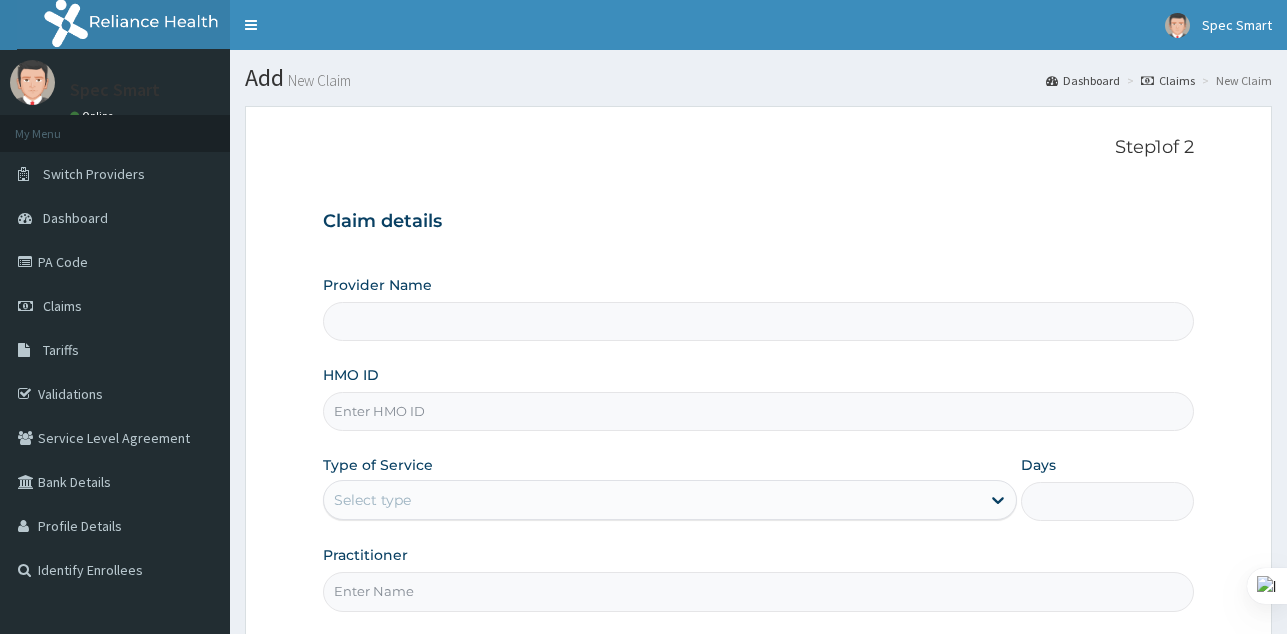 scroll, scrollTop: 0, scrollLeft: 0, axis: both 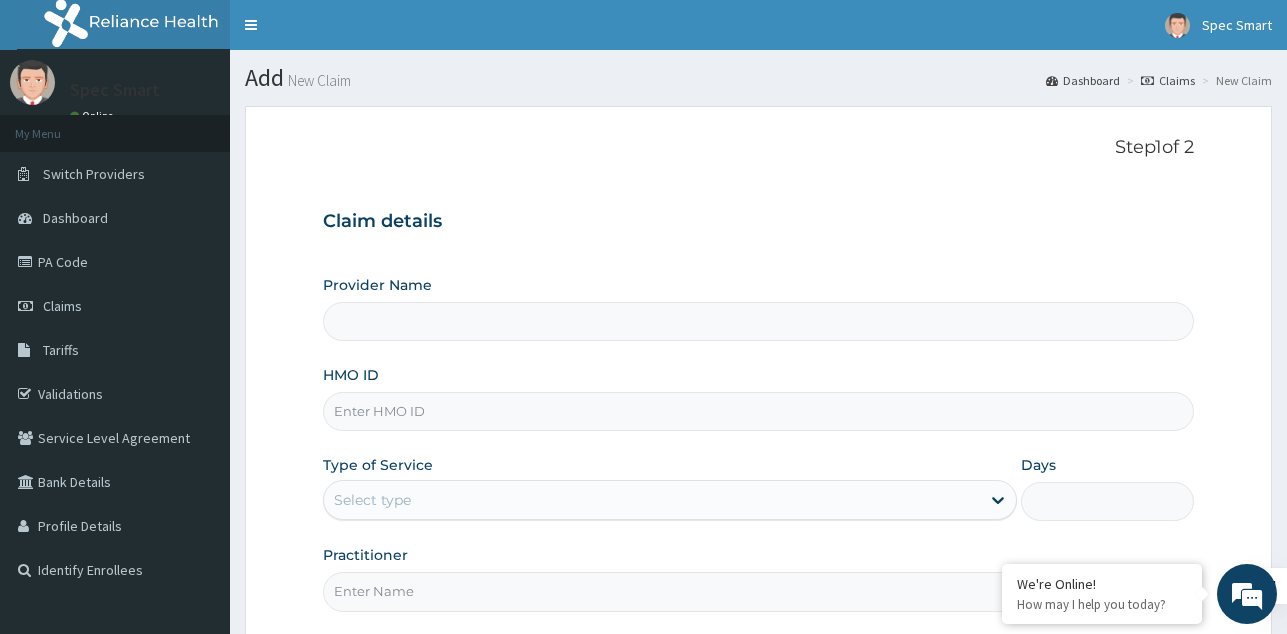 type on "SpecSmart Optical clinic - Ikoyi" 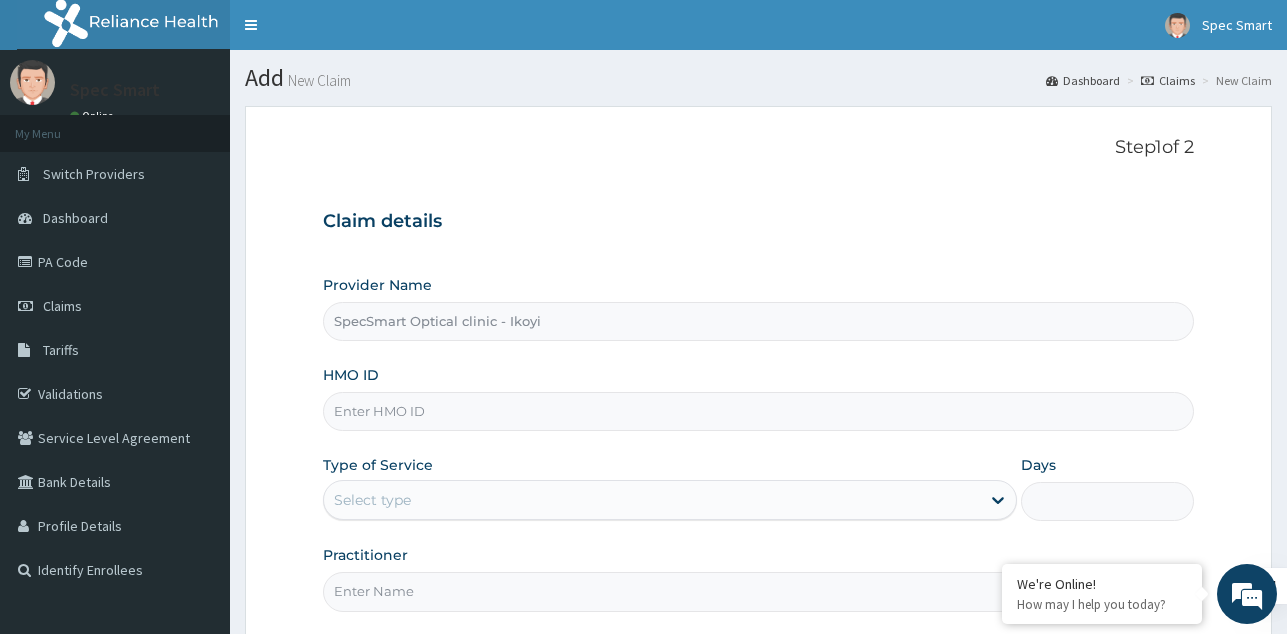 scroll, scrollTop: 0, scrollLeft: 0, axis: both 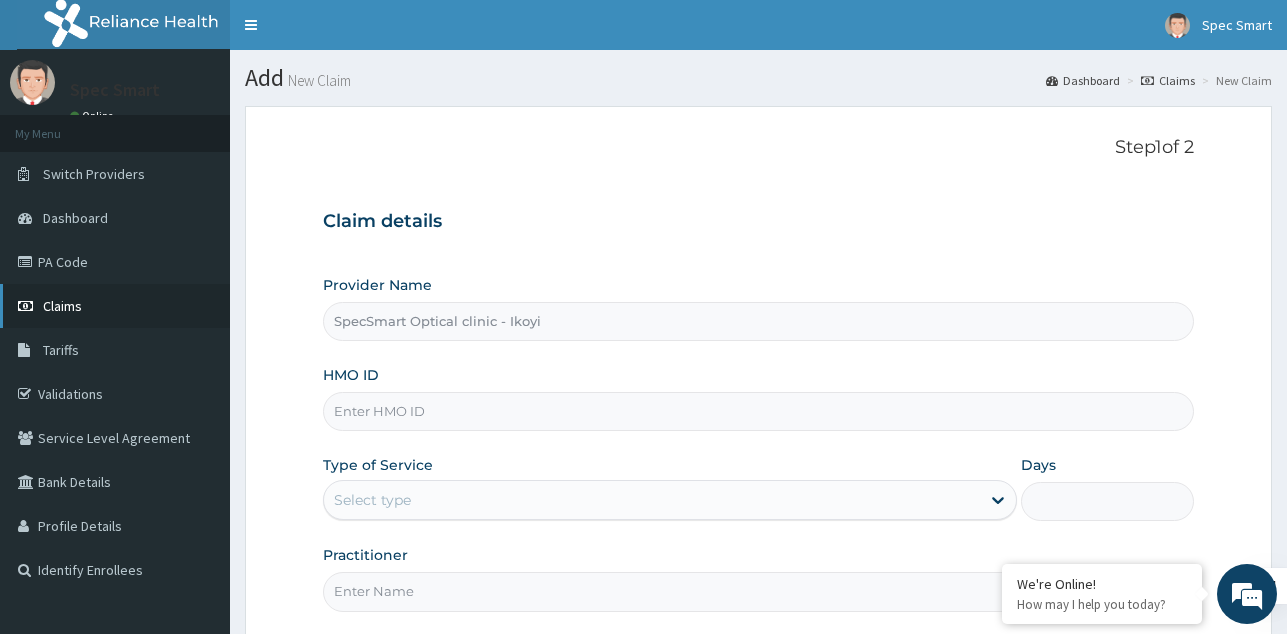 click on "Claims" at bounding box center (62, 306) 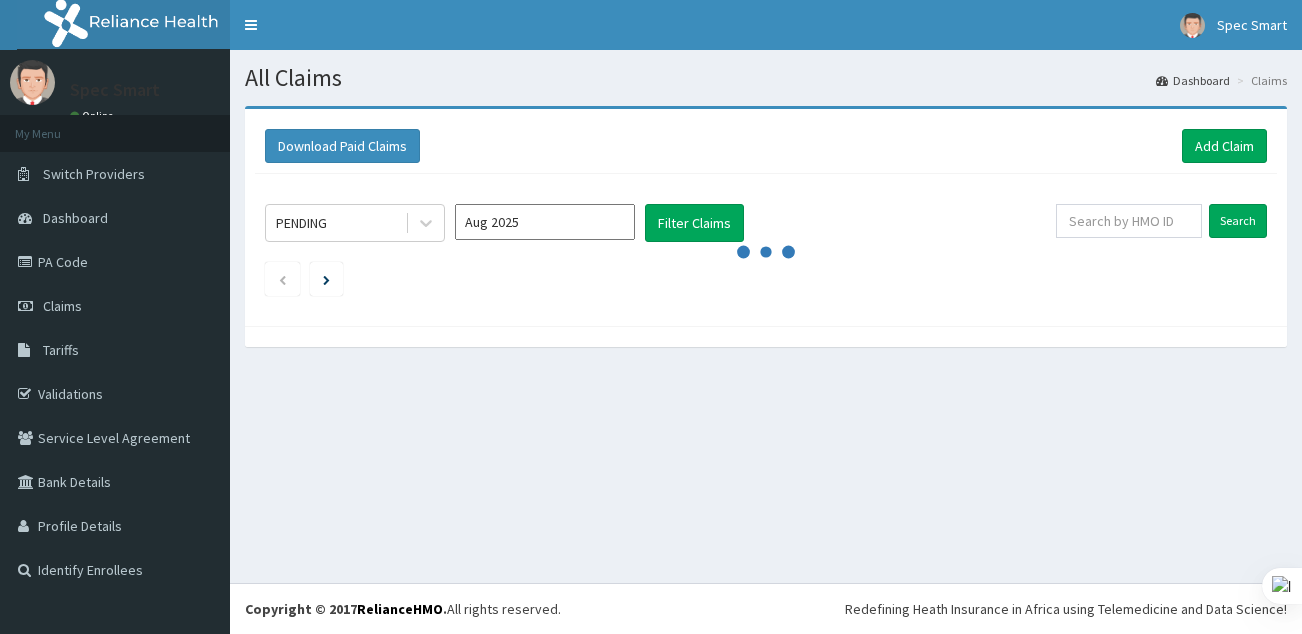 scroll, scrollTop: 0, scrollLeft: 0, axis: both 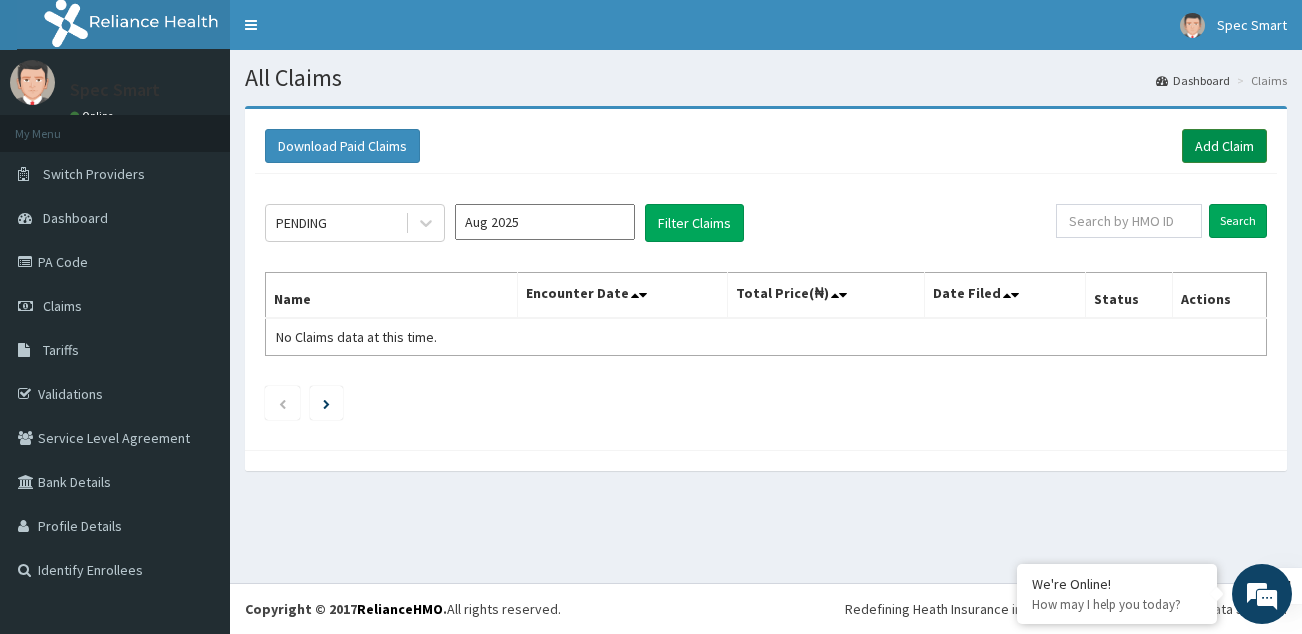 click on "Add Claim" at bounding box center (1224, 146) 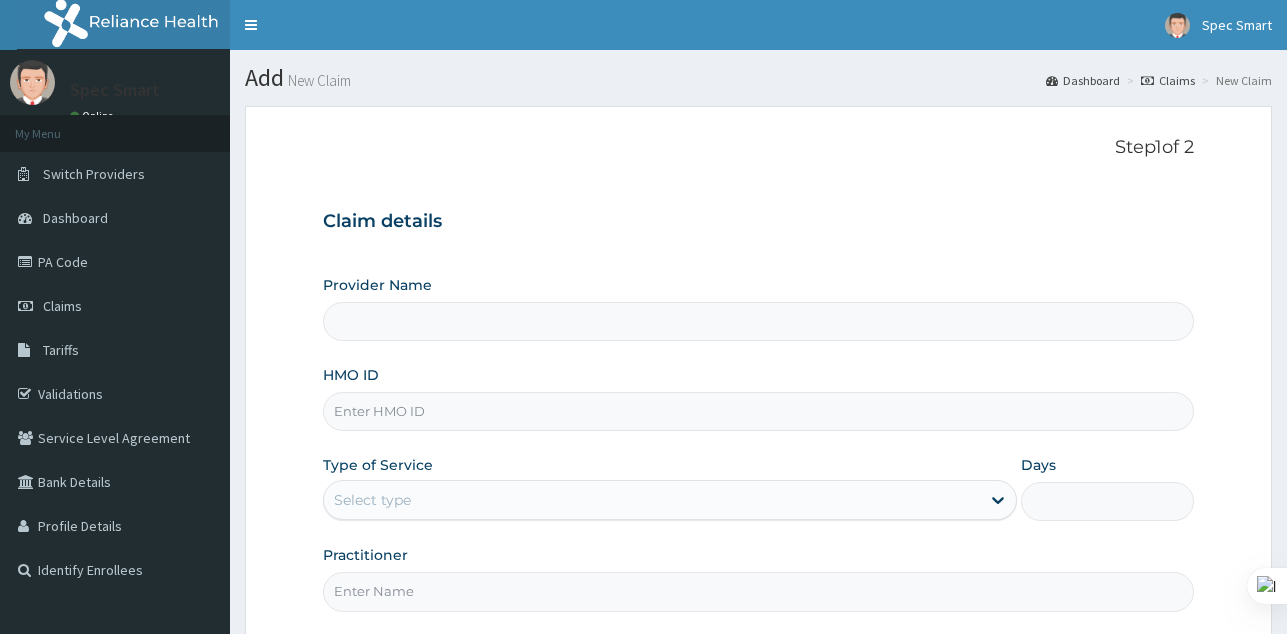 scroll, scrollTop: 0, scrollLeft: 0, axis: both 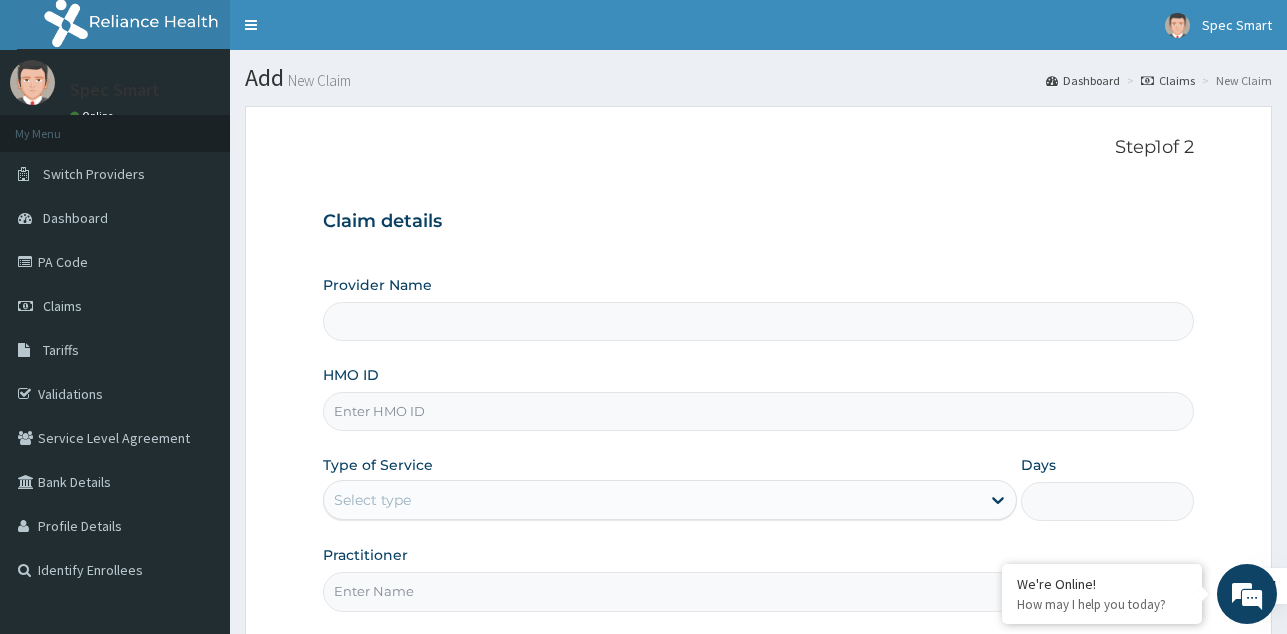type on "SpecSmart Optical clinic - Ikoyi" 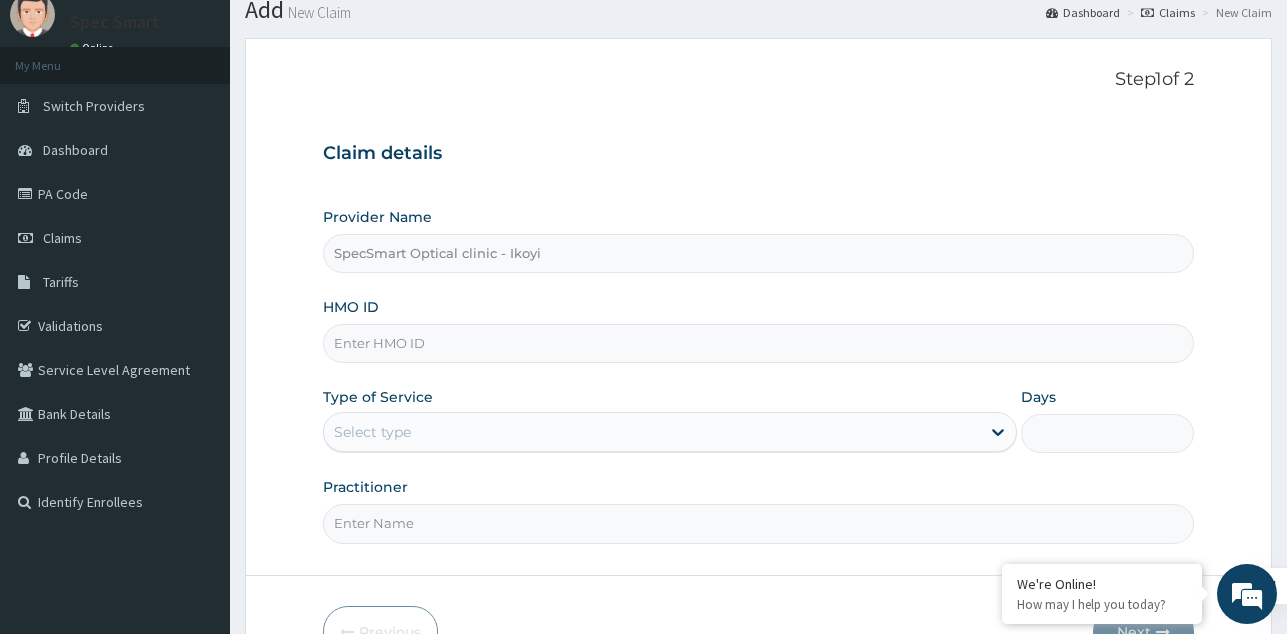 scroll, scrollTop: 100, scrollLeft: 0, axis: vertical 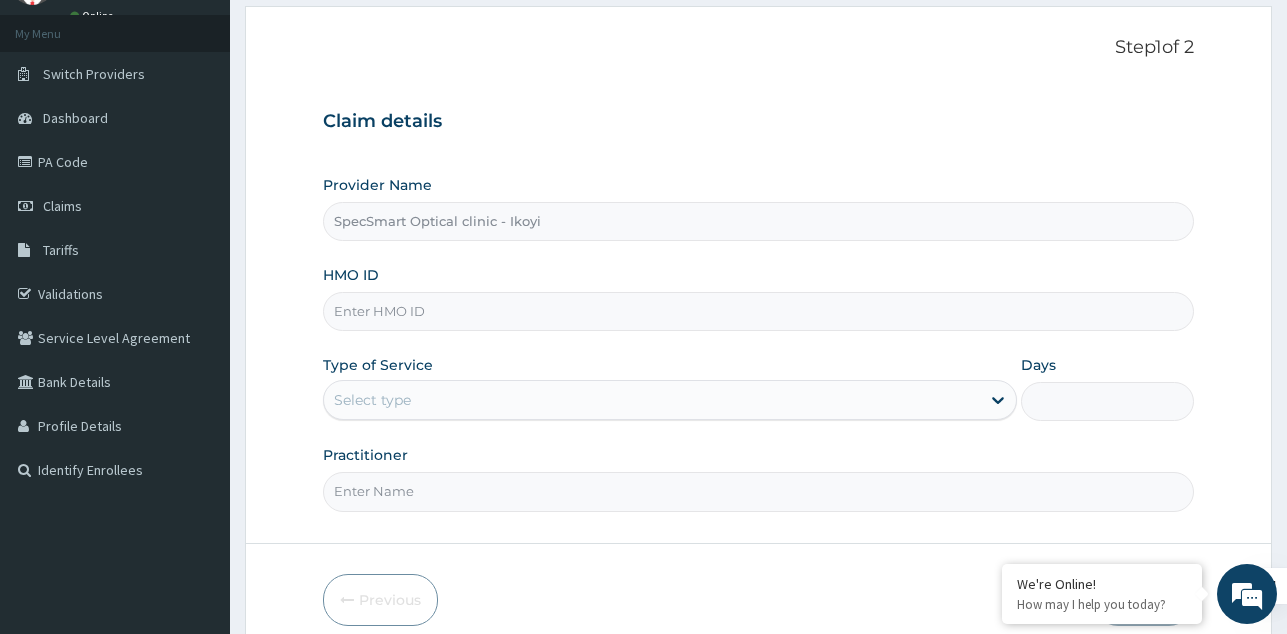 click on "HMO ID" at bounding box center (758, 311) 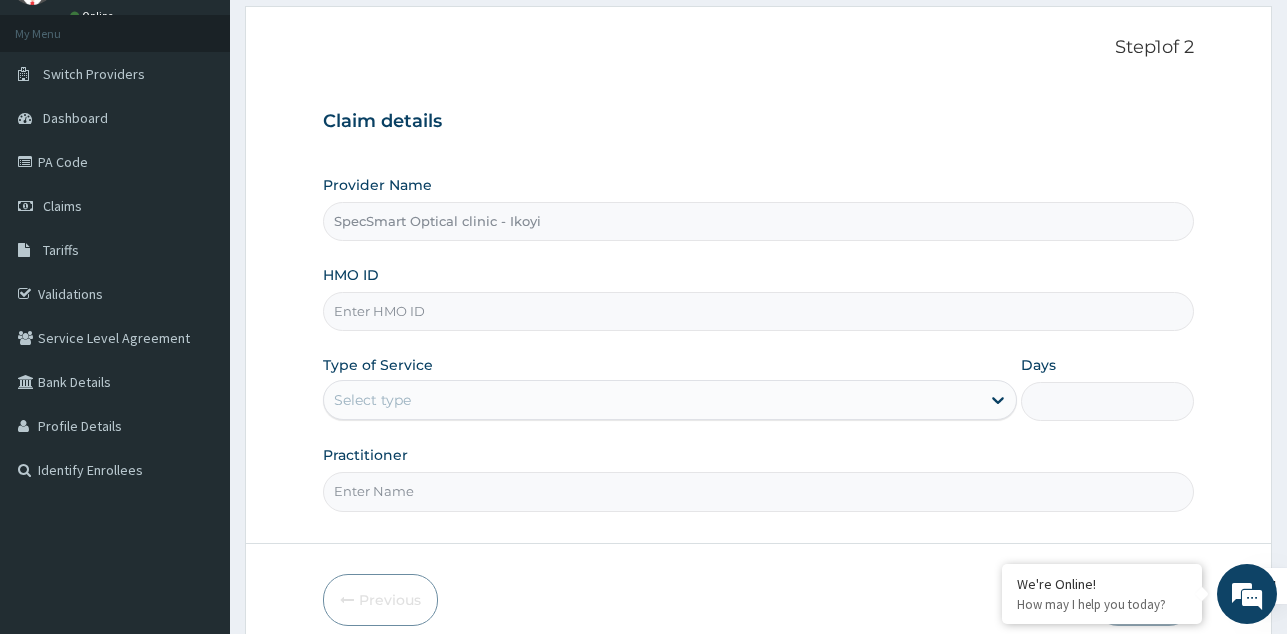 paste on "DCC/10187/C" 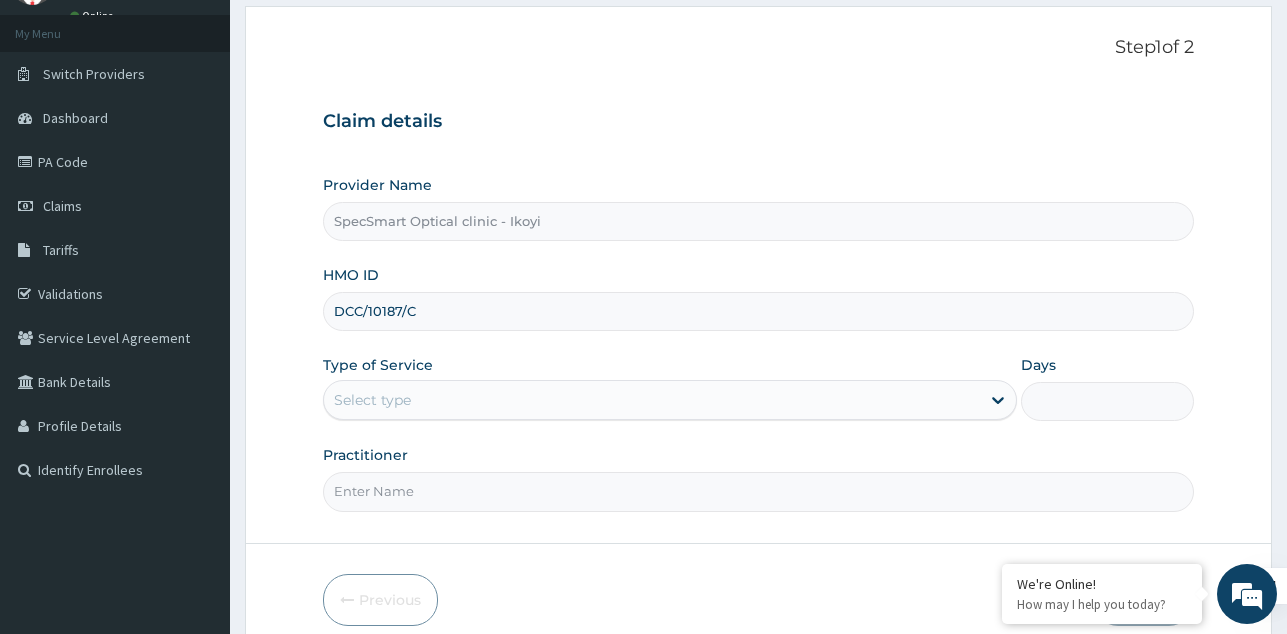type on "DCC/10187/C" 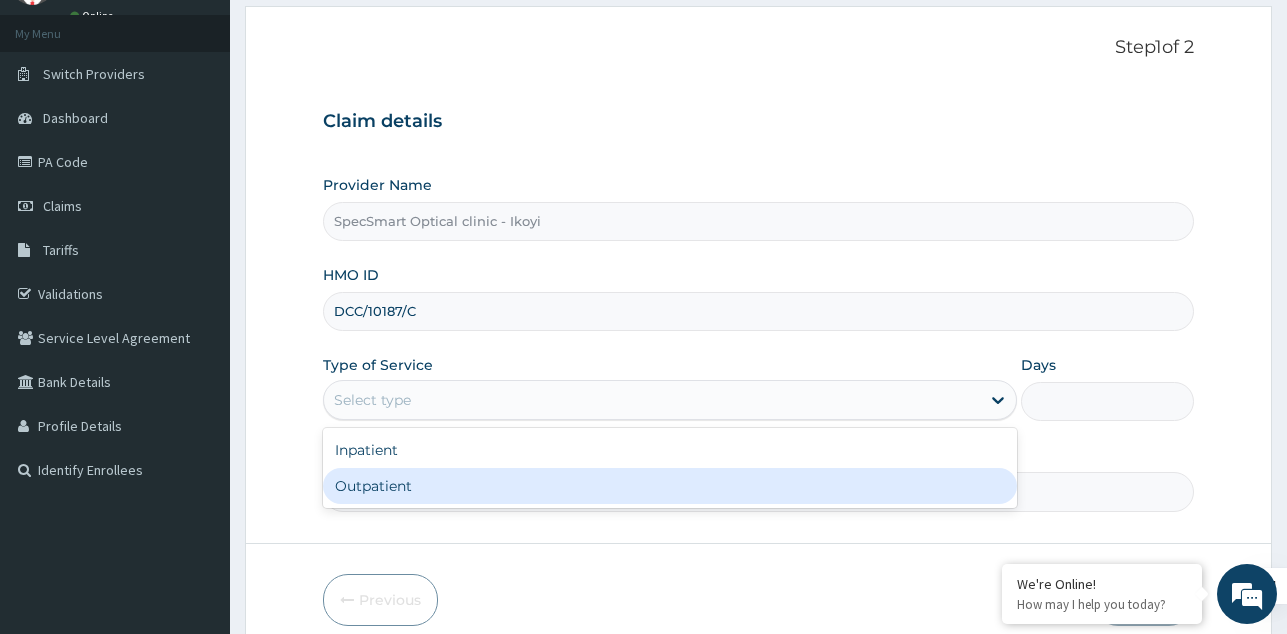 click on "Outpatient" at bounding box center (670, 486) 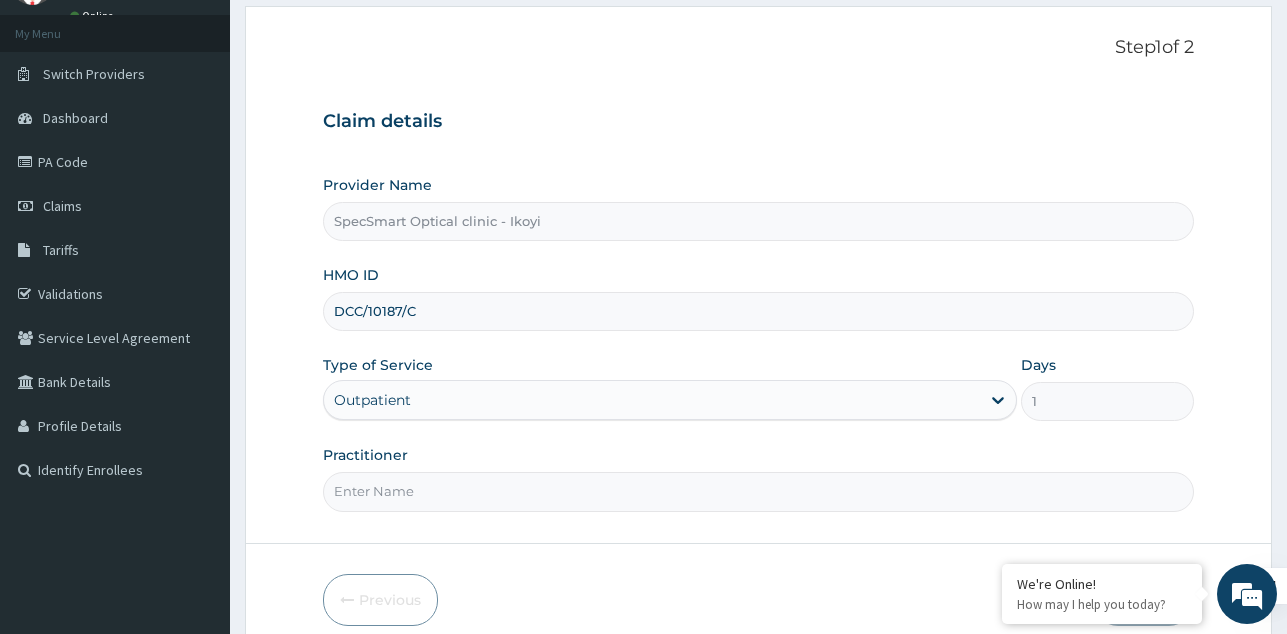 click on "Practitioner" at bounding box center [758, 491] 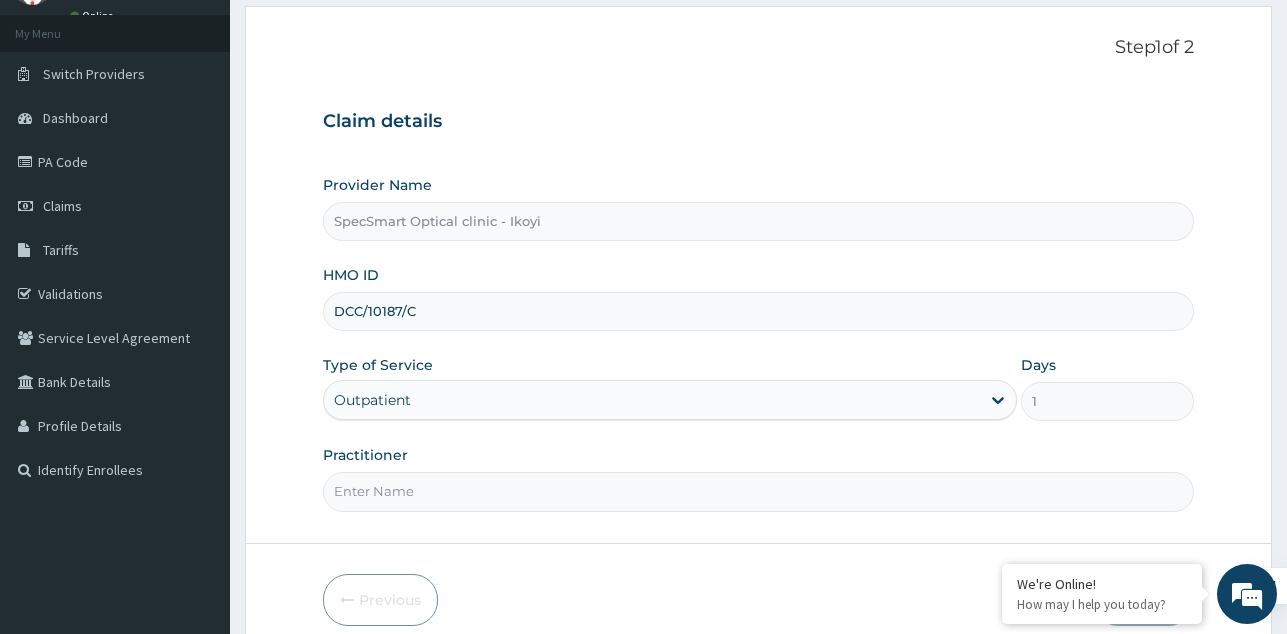 type on "SPECSMART" 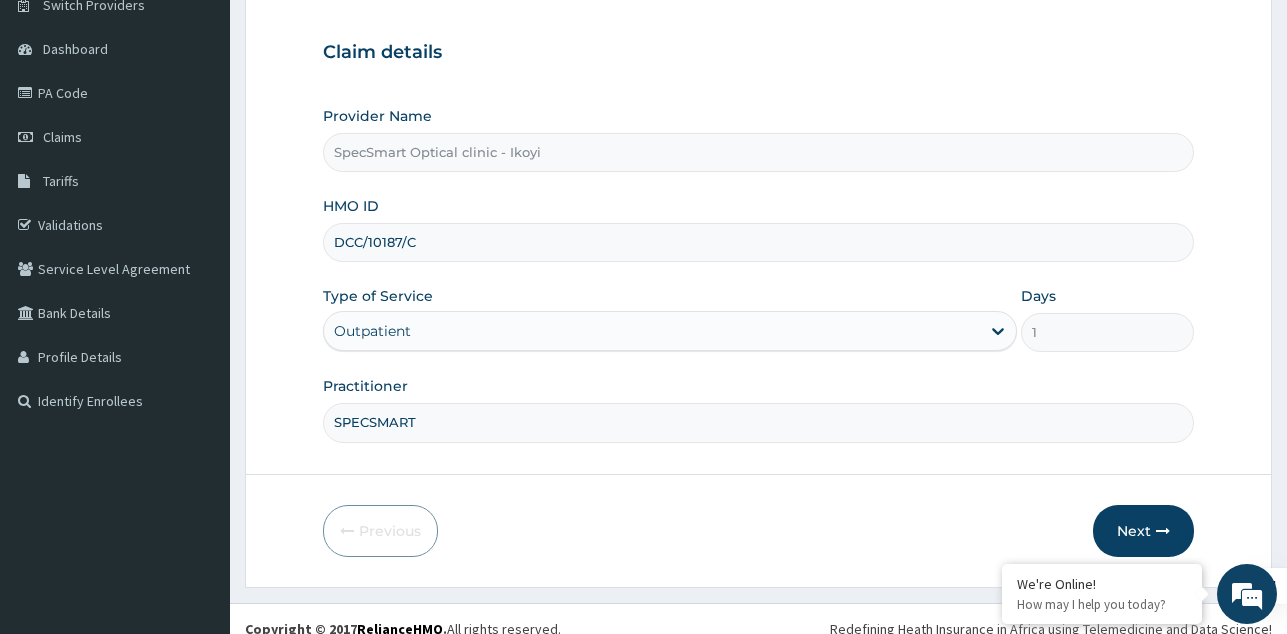 scroll, scrollTop: 189, scrollLeft: 0, axis: vertical 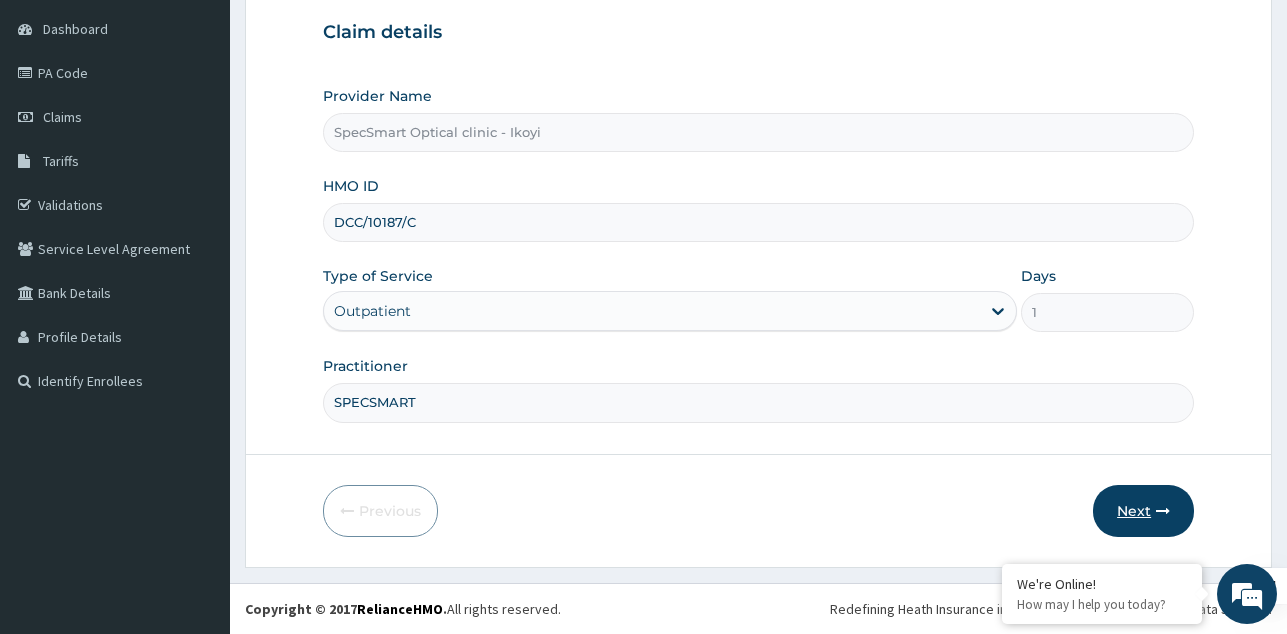 click on "Next" at bounding box center [1143, 511] 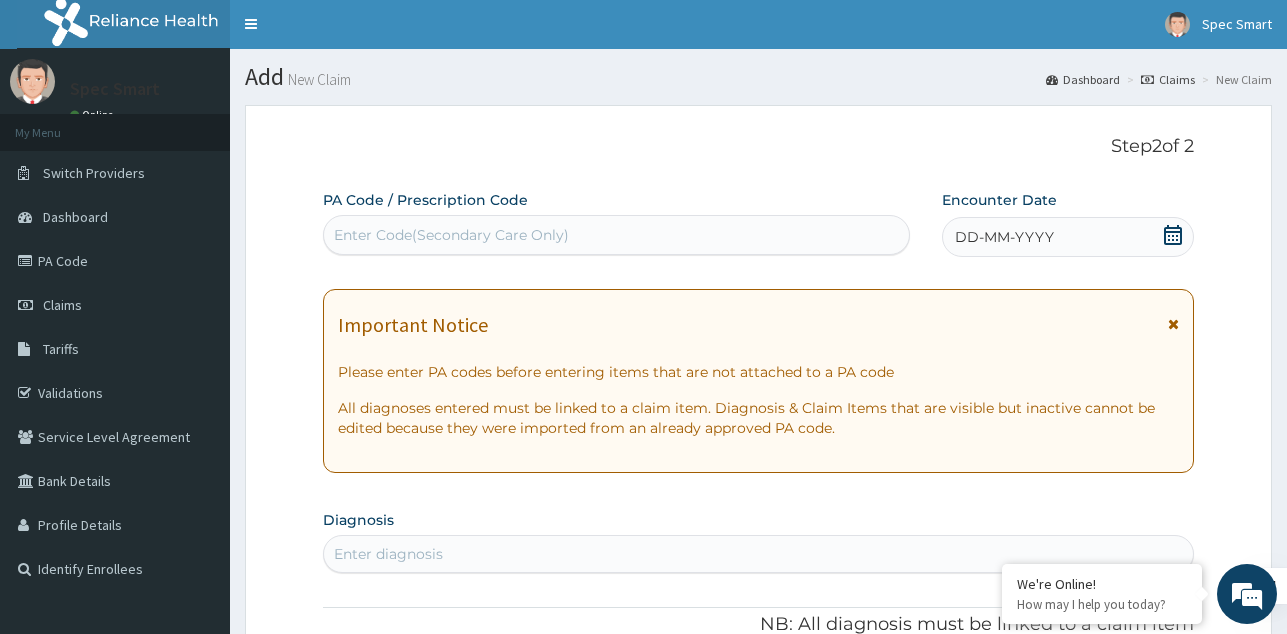 scroll, scrollTop: 0, scrollLeft: 0, axis: both 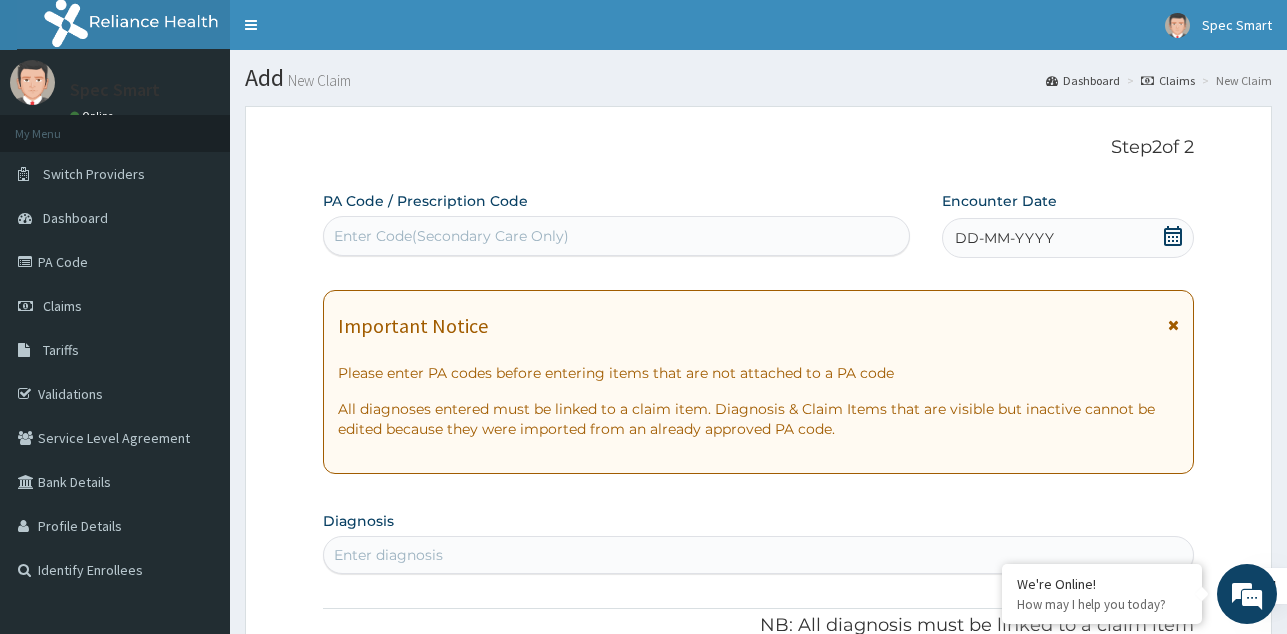 click on "Enter Code(Secondary Care Only)" at bounding box center (616, 236) 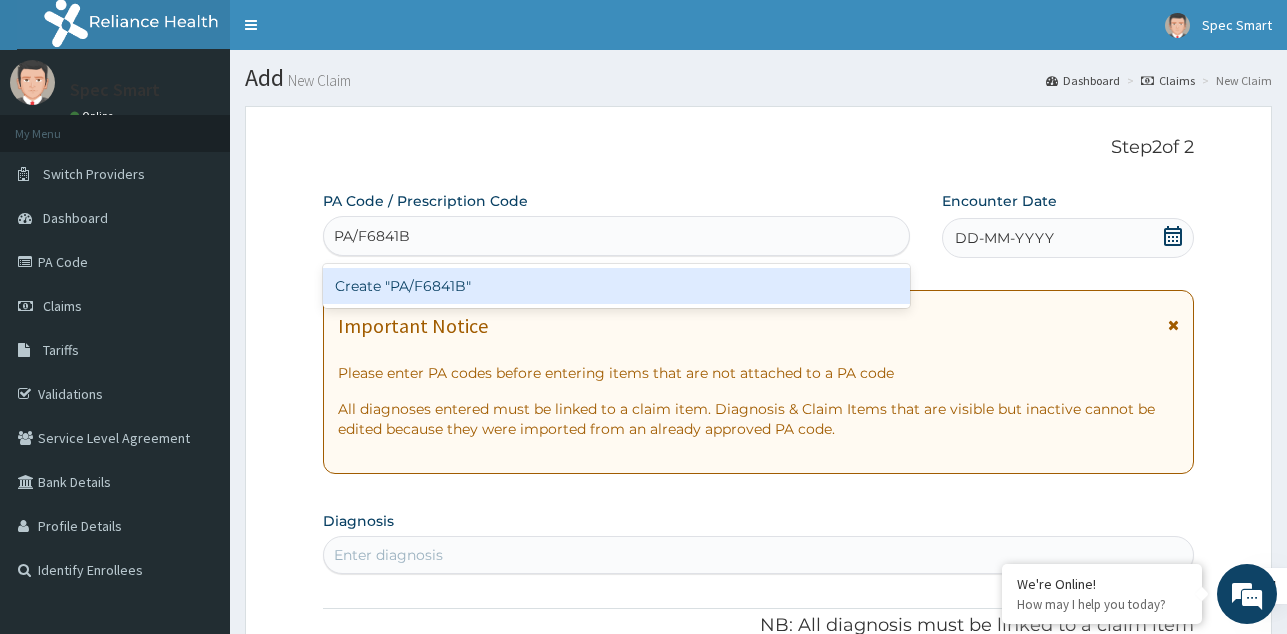 click on "Create "PA/F6841B"" at bounding box center (616, 286) 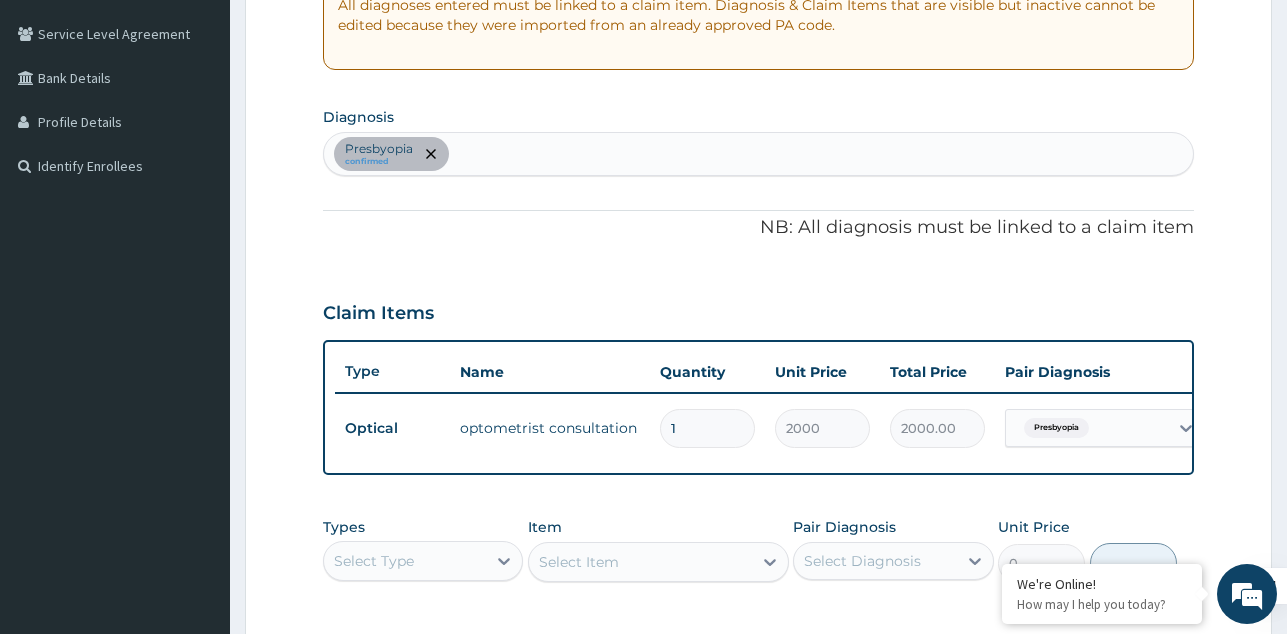scroll, scrollTop: 528, scrollLeft: 0, axis: vertical 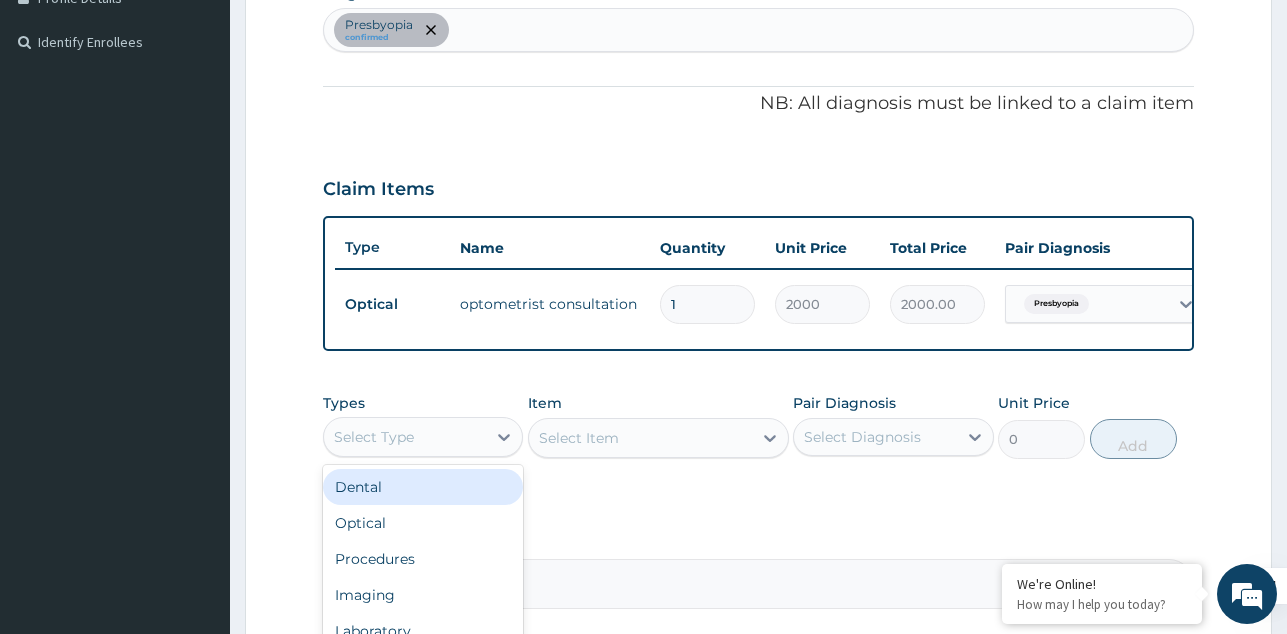 click on "Select Type" at bounding box center (405, 437) 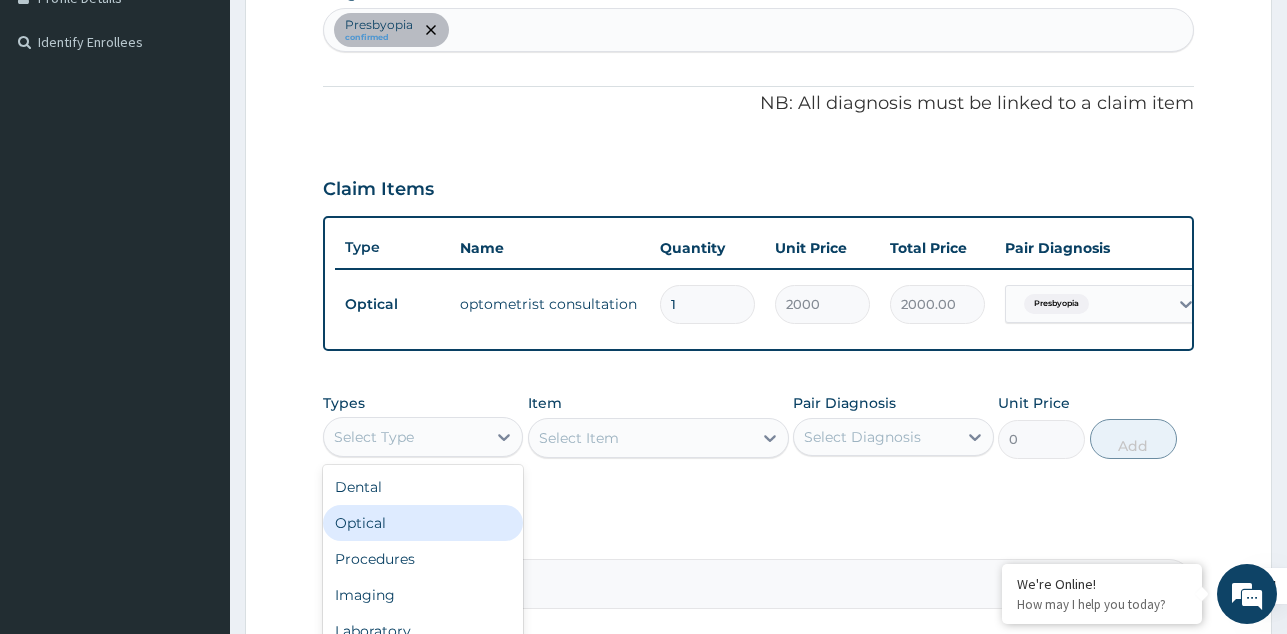 click on "Optical" at bounding box center (423, 523) 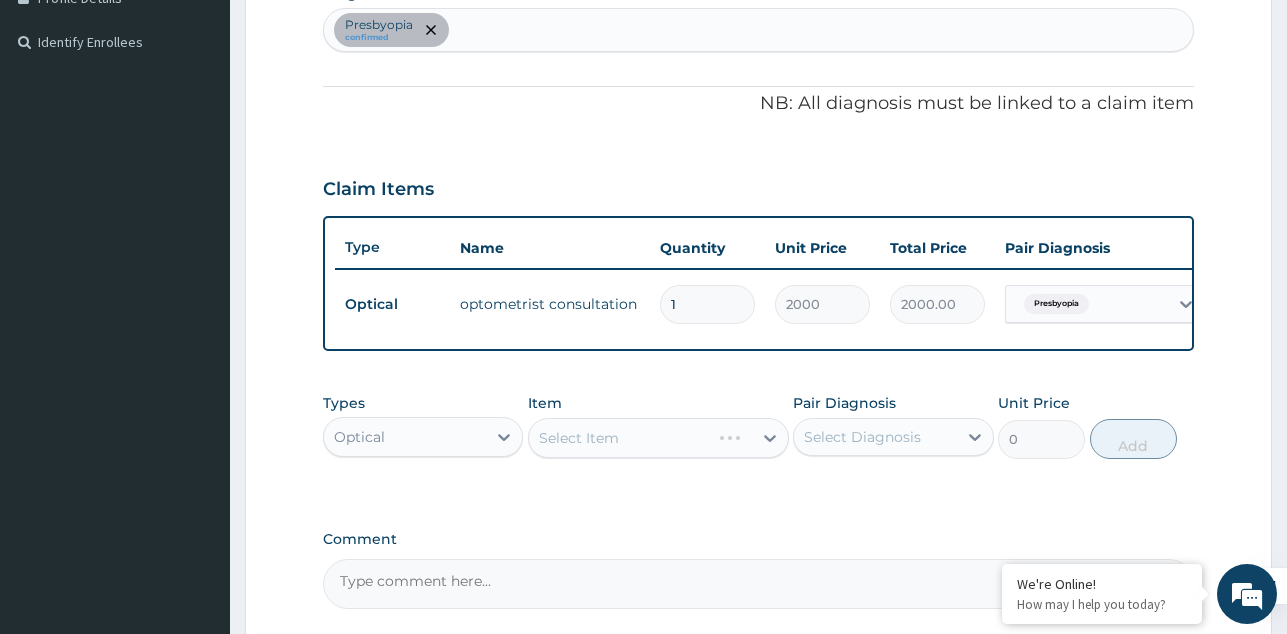 click on "Select Diagnosis" at bounding box center (862, 437) 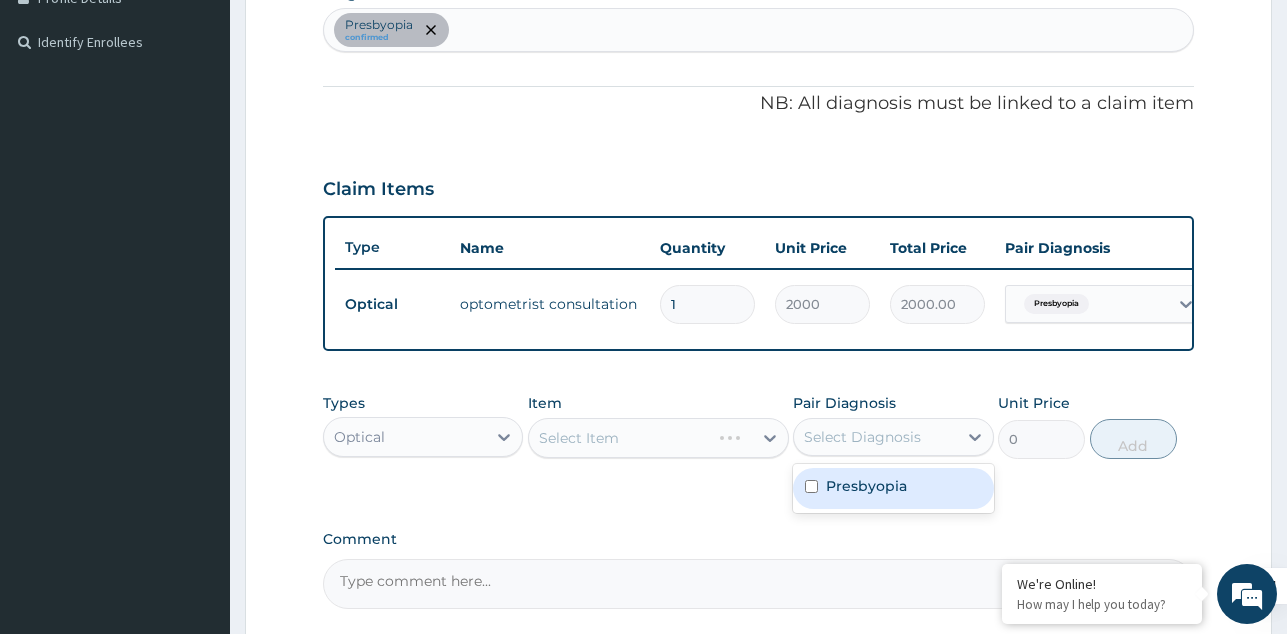 click on "Presbyopia" at bounding box center (866, 486) 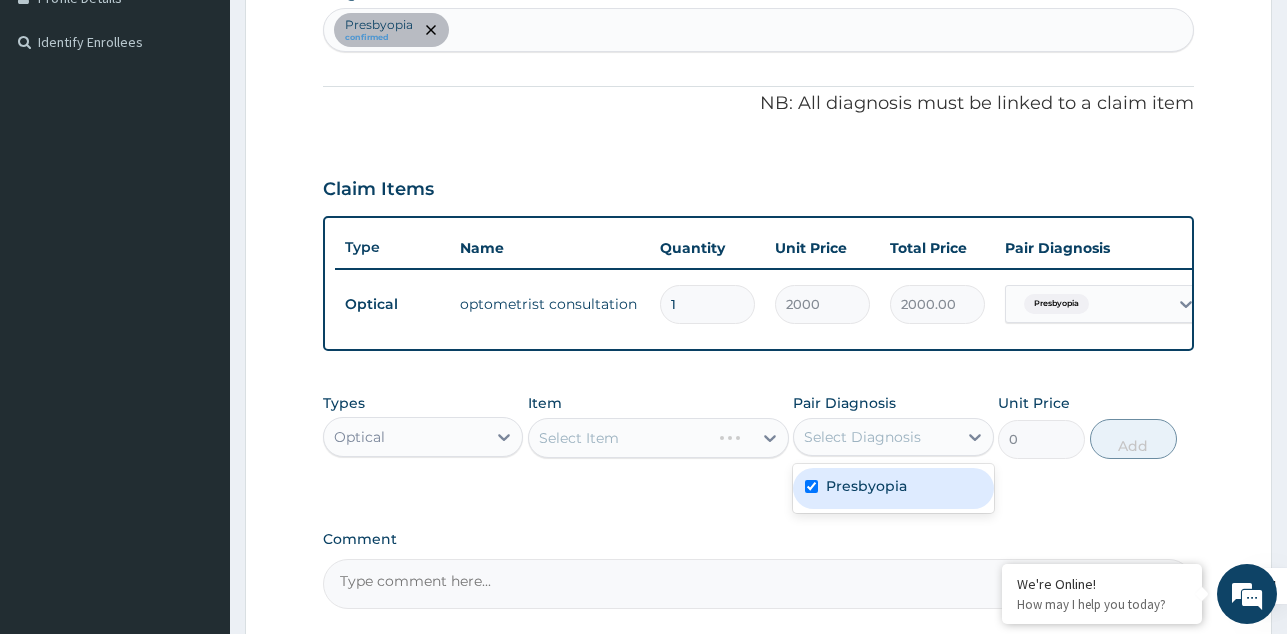 checkbox on "true" 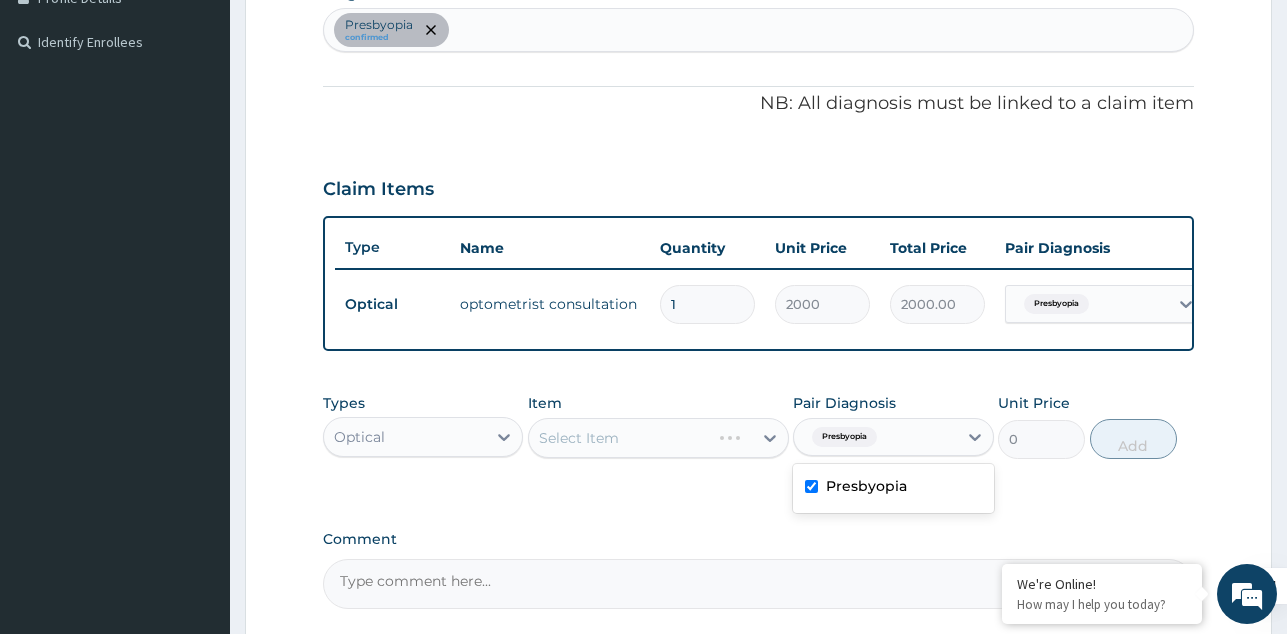 click on "Select Item" at bounding box center [658, 438] 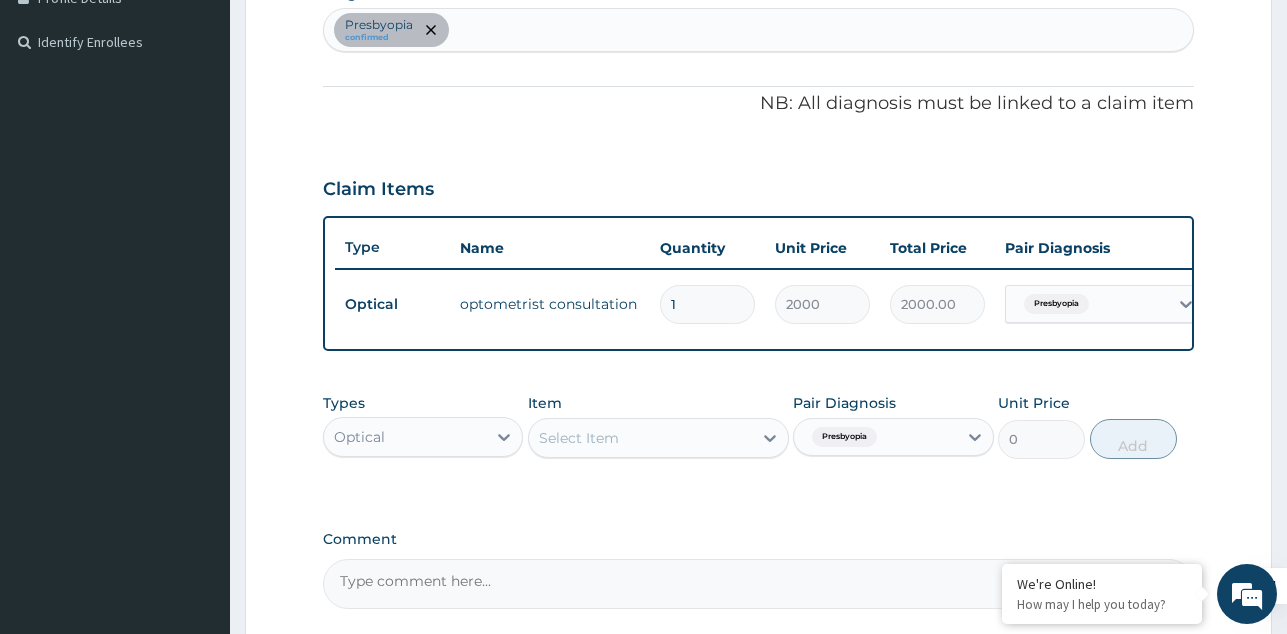 click on "Select Item" at bounding box center [579, 438] 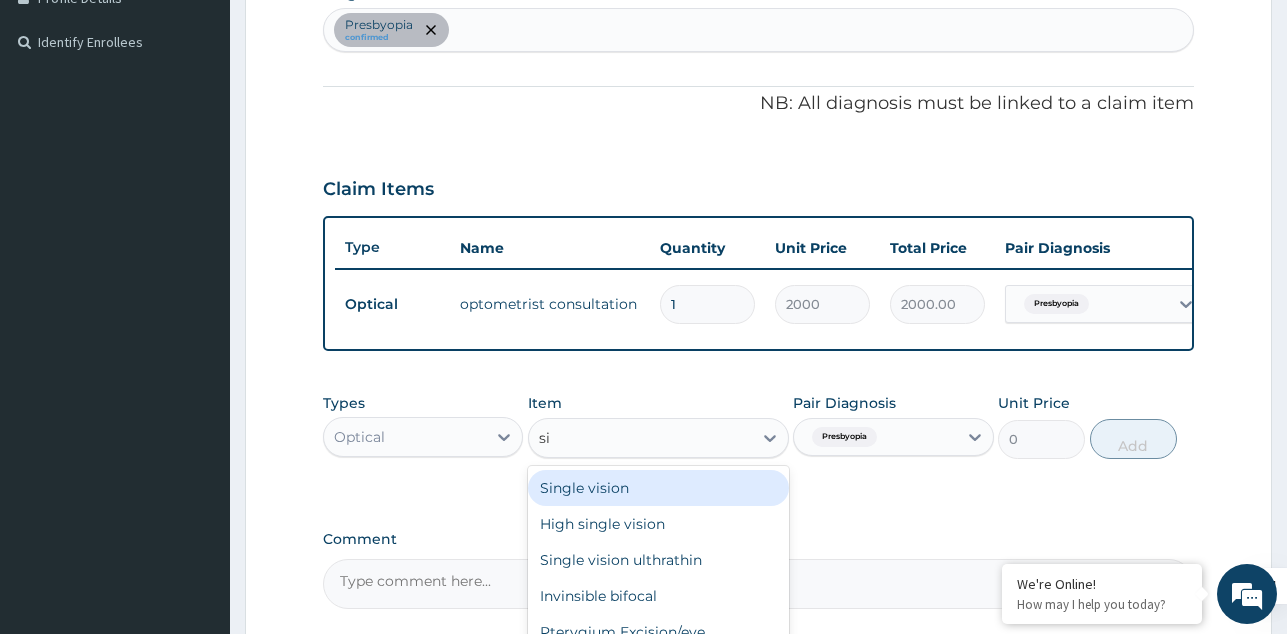 type on "sin" 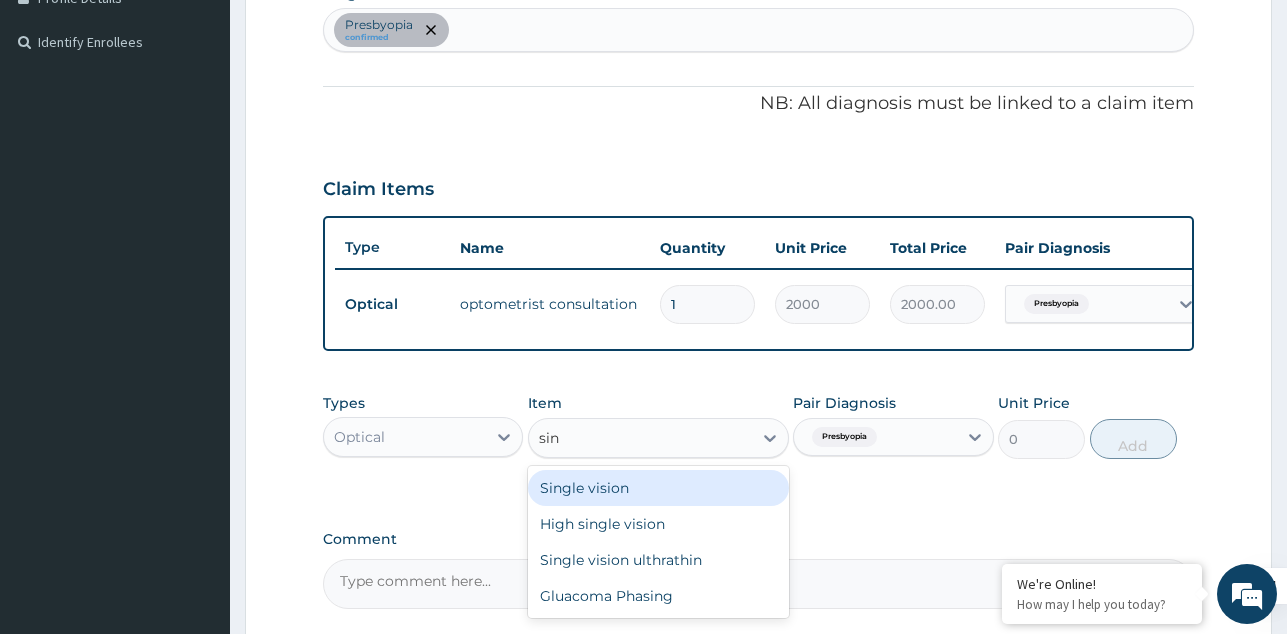 click on "Single vision" at bounding box center (658, 488) 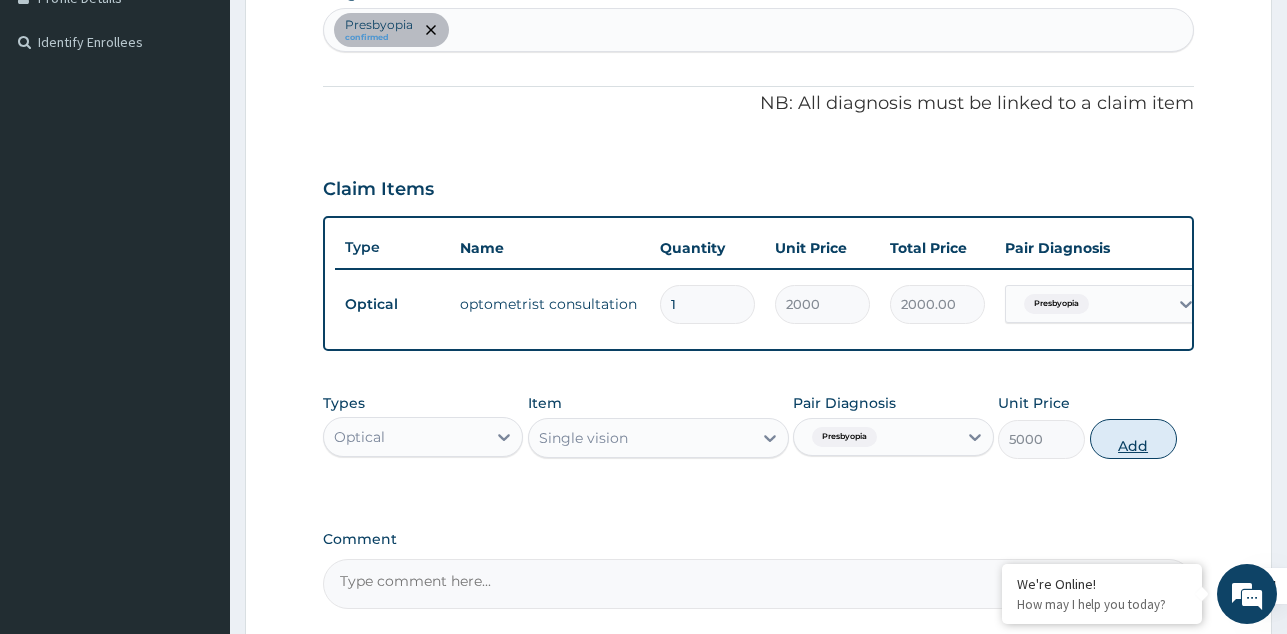click on "Add" at bounding box center [1133, 439] 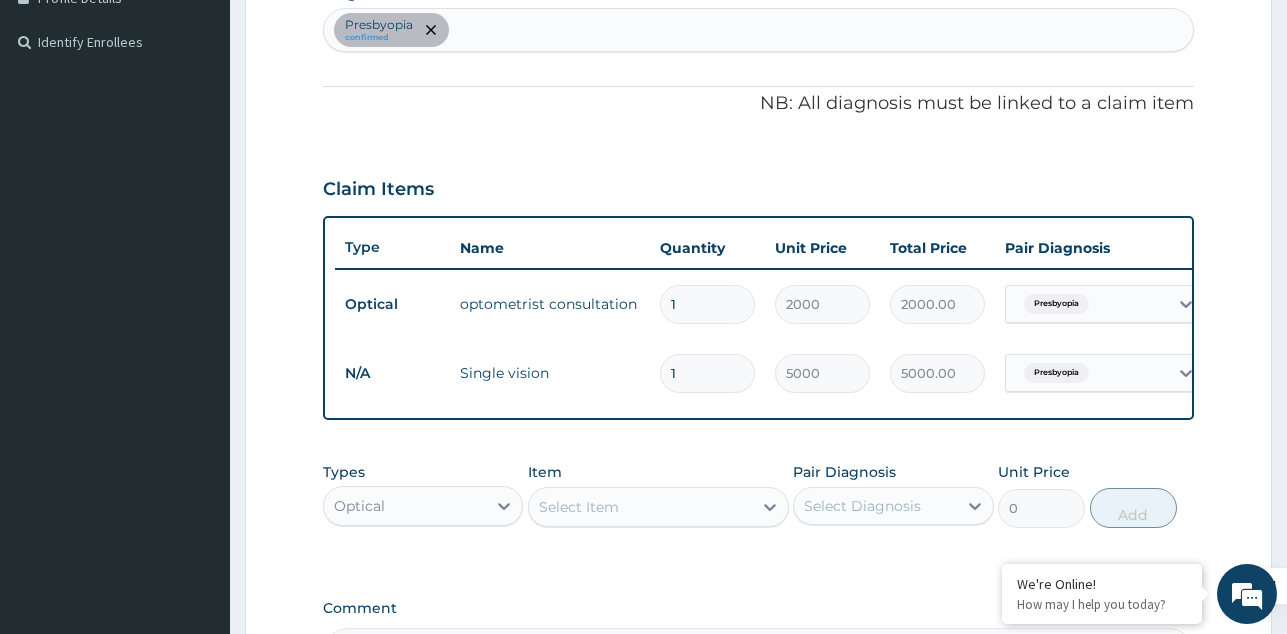 type 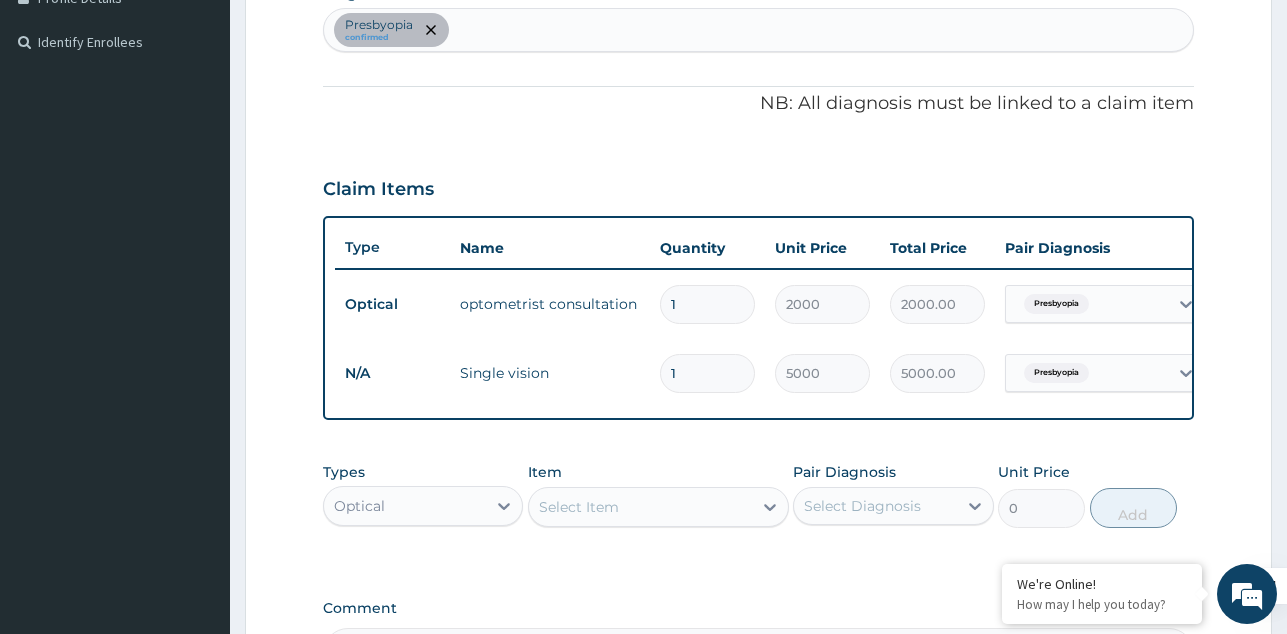 type on "0.00" 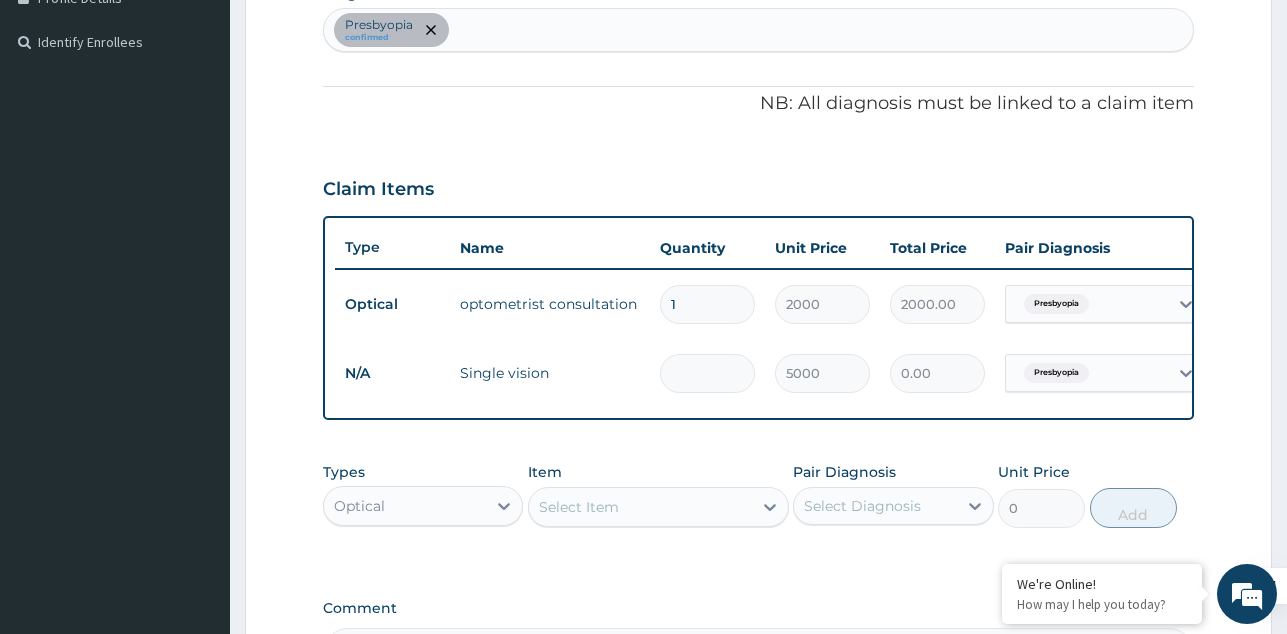 type on "3" 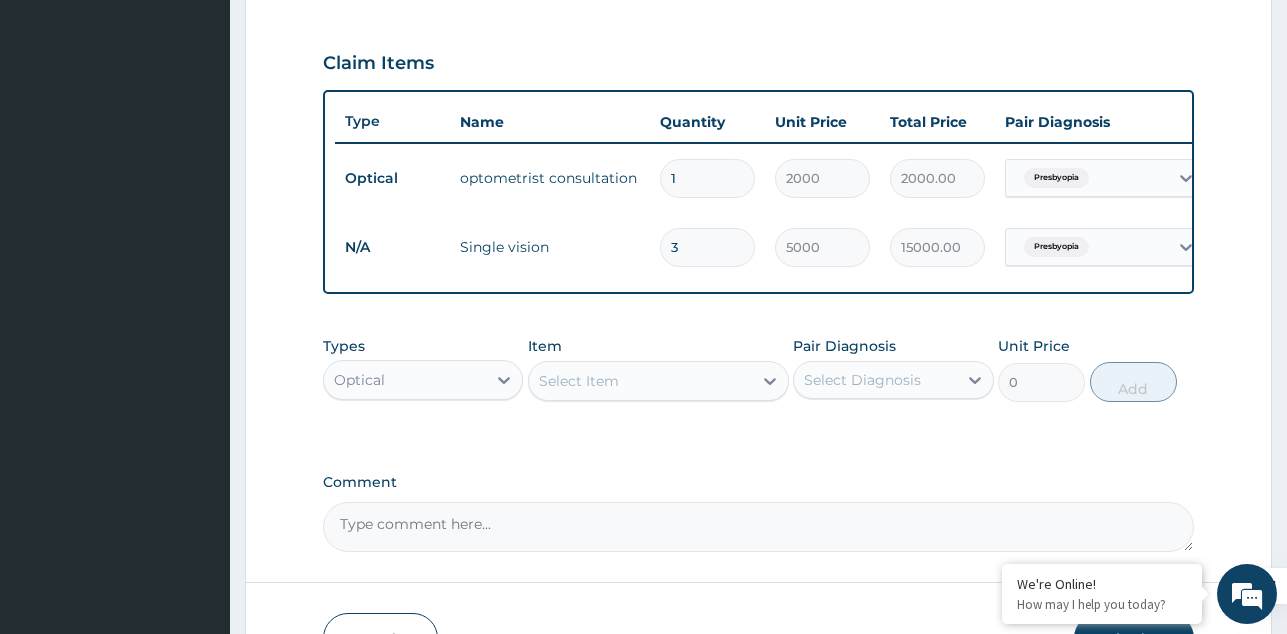 scroll, scrollTop: 797, scrollLeft: 0, axis: vertical 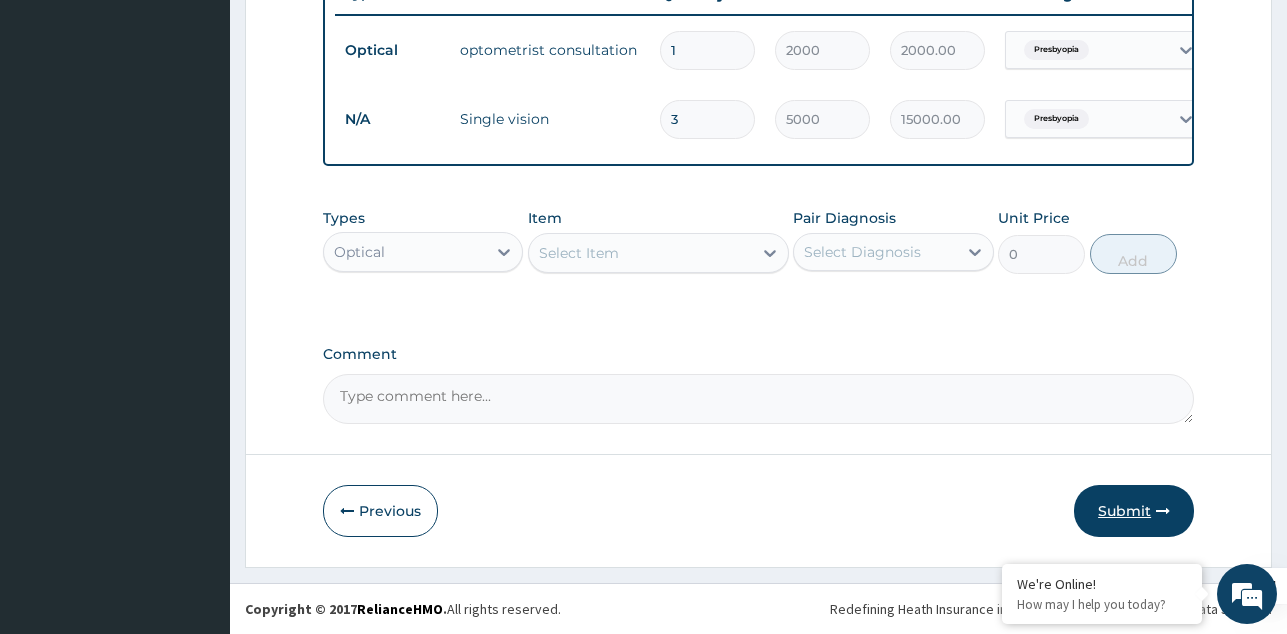 type on "3" 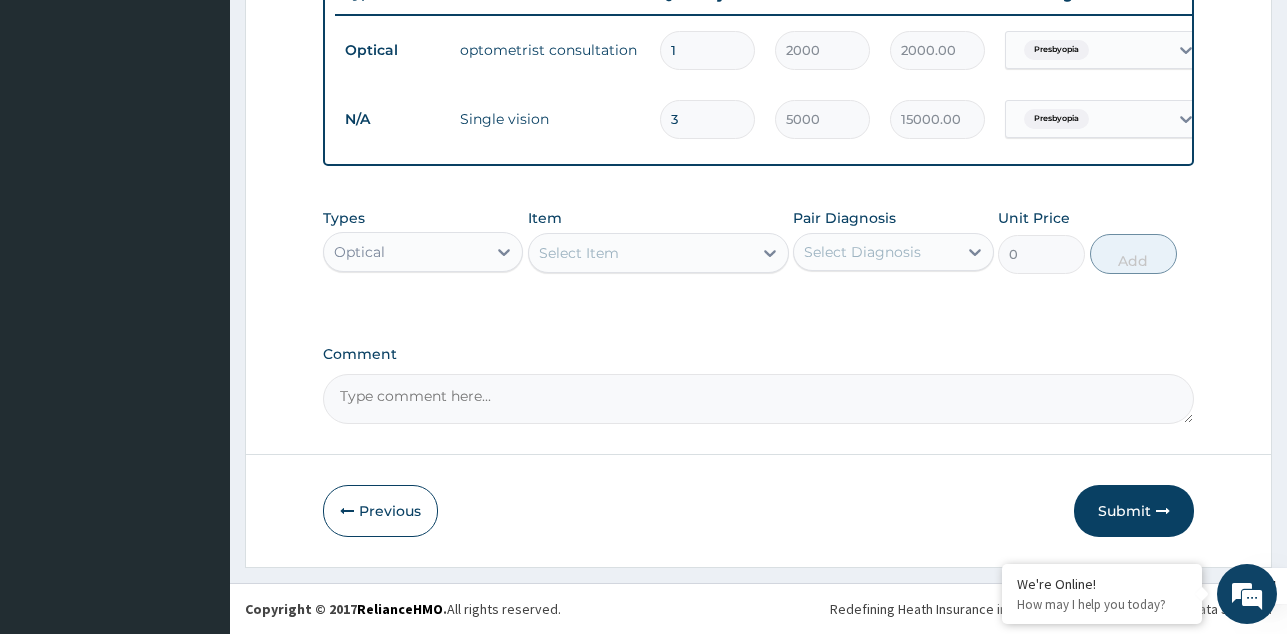 scroll, scrollTop: 77, scrollLeft: 0, axis: vertical 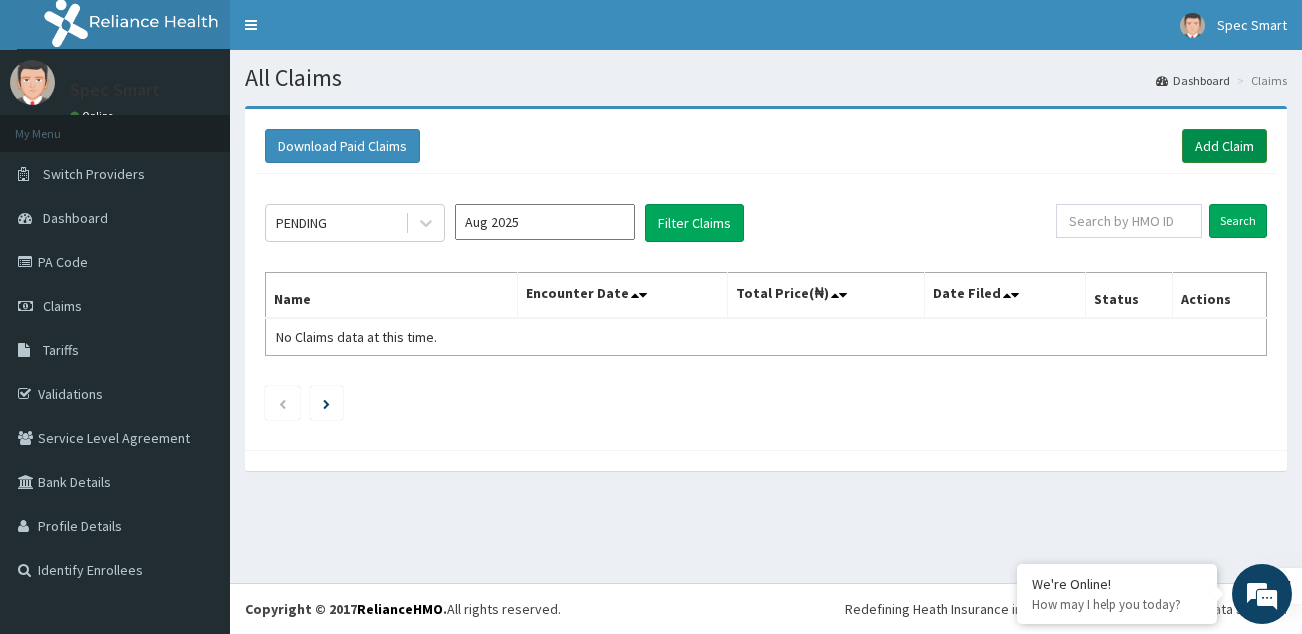 click on "Add Claim" at bounding box center [1224, 146] 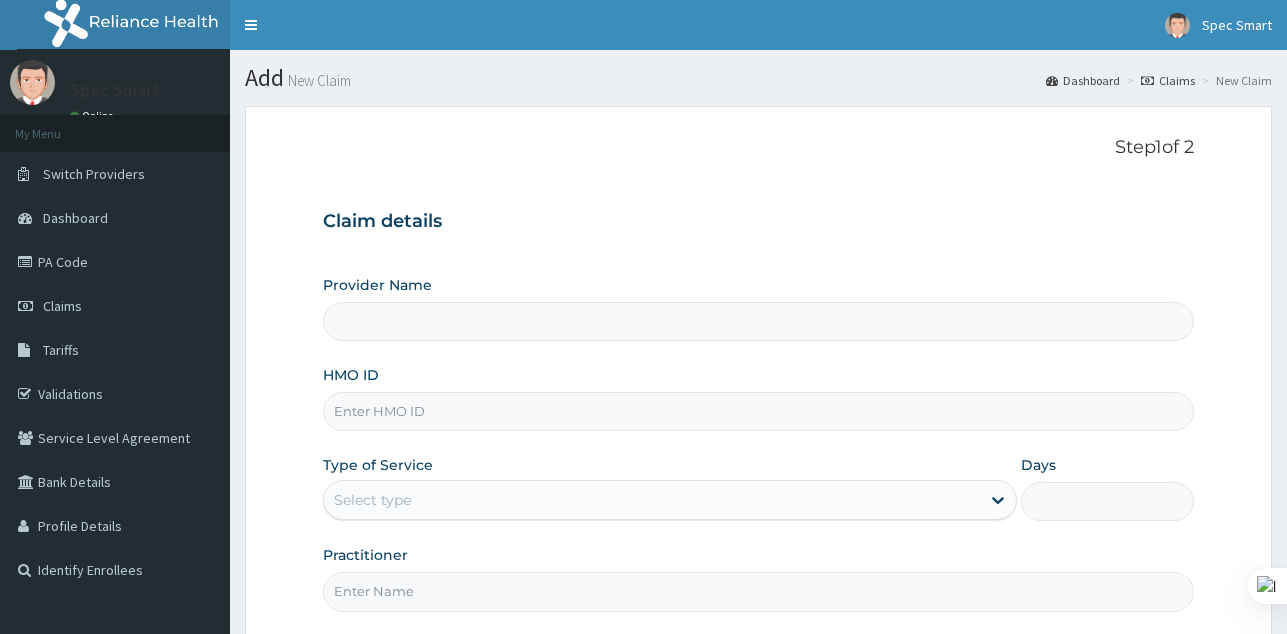 scroll, scrollTop: 0, scrollLeft: 0, axis: both 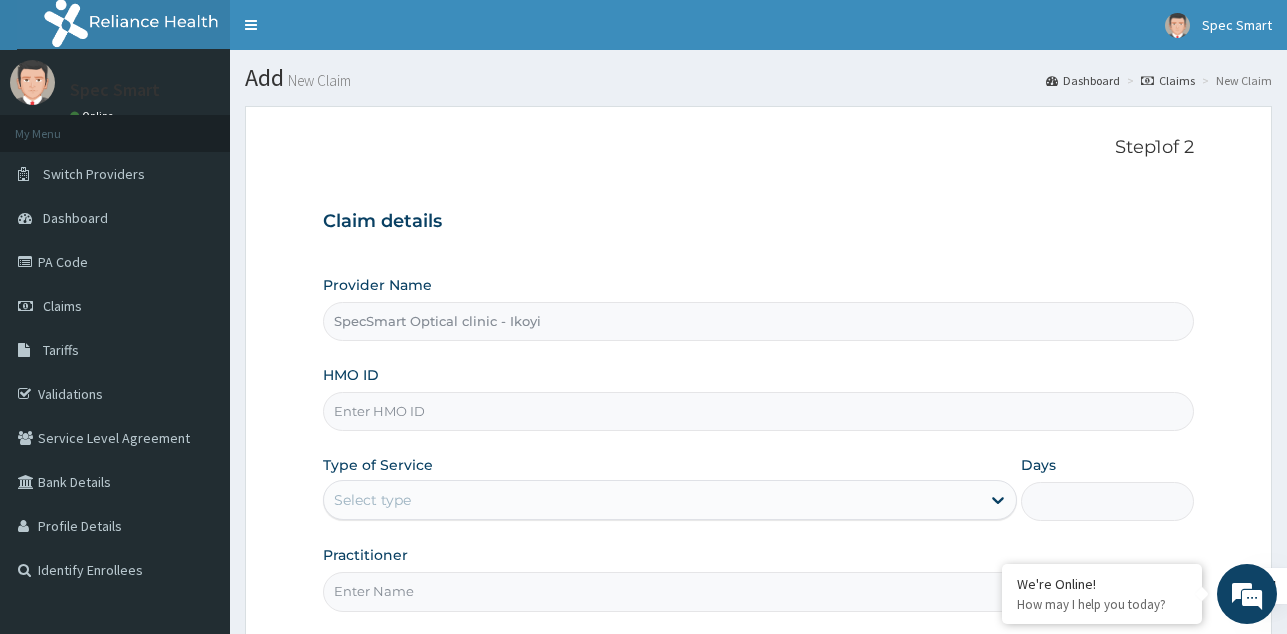 click on "HMO ID" at bounding box center (758, 411) 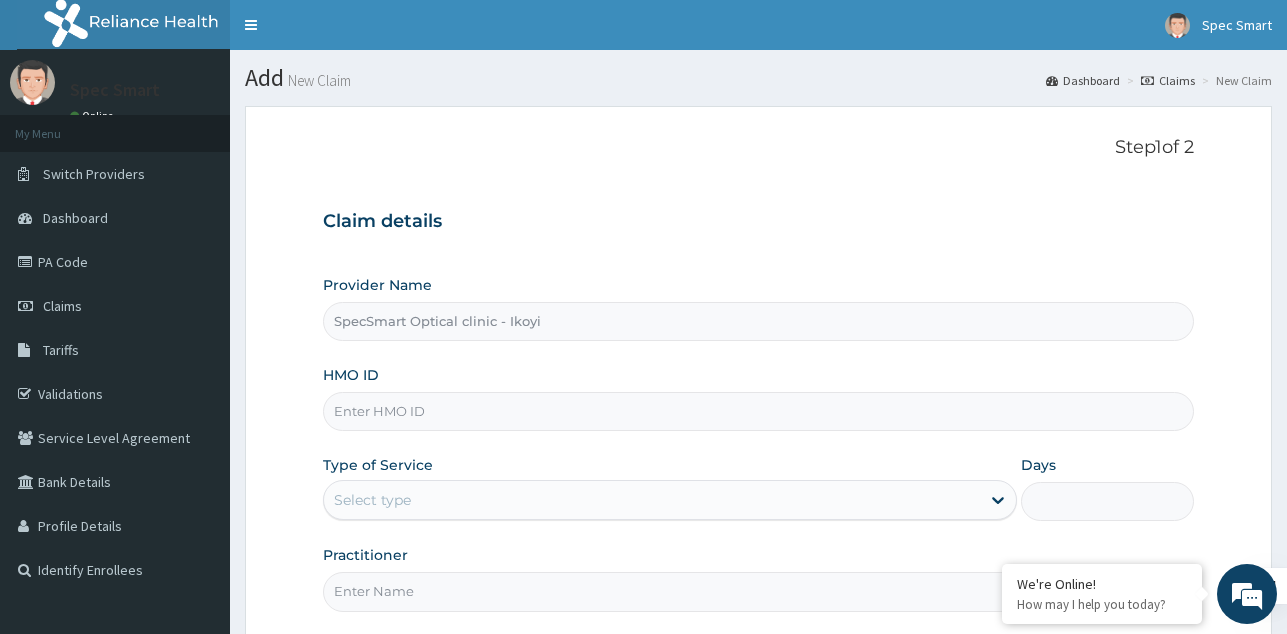 paste on "ENP/11876/A" 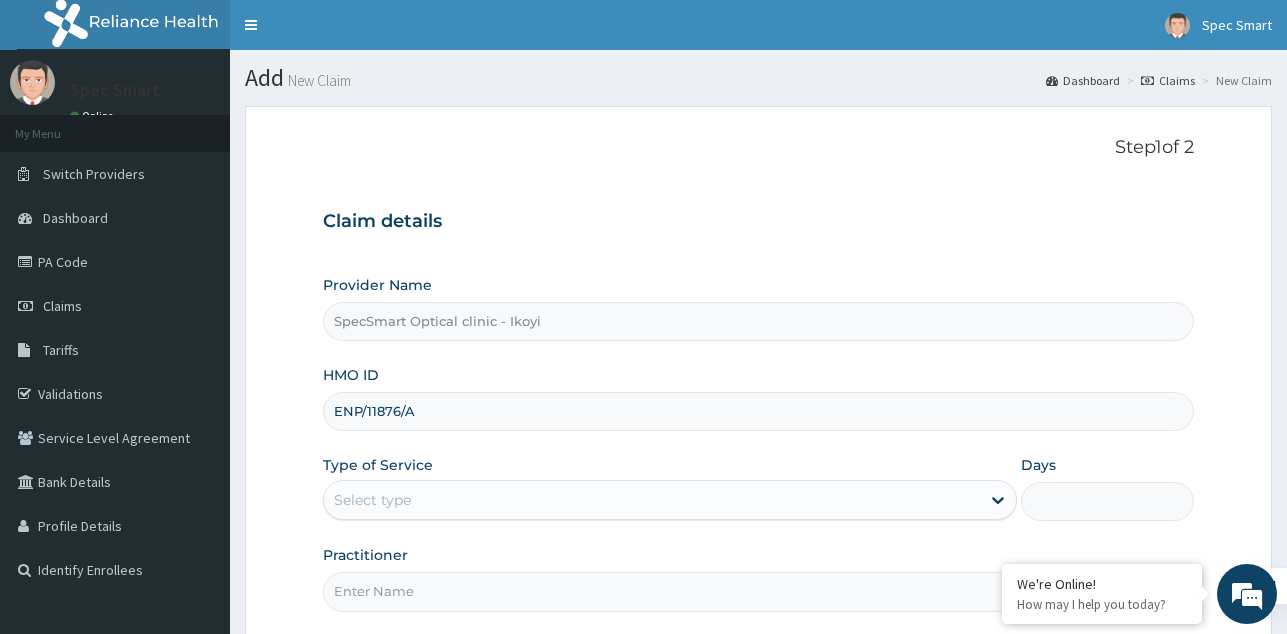 type on "ENP/11876/A" 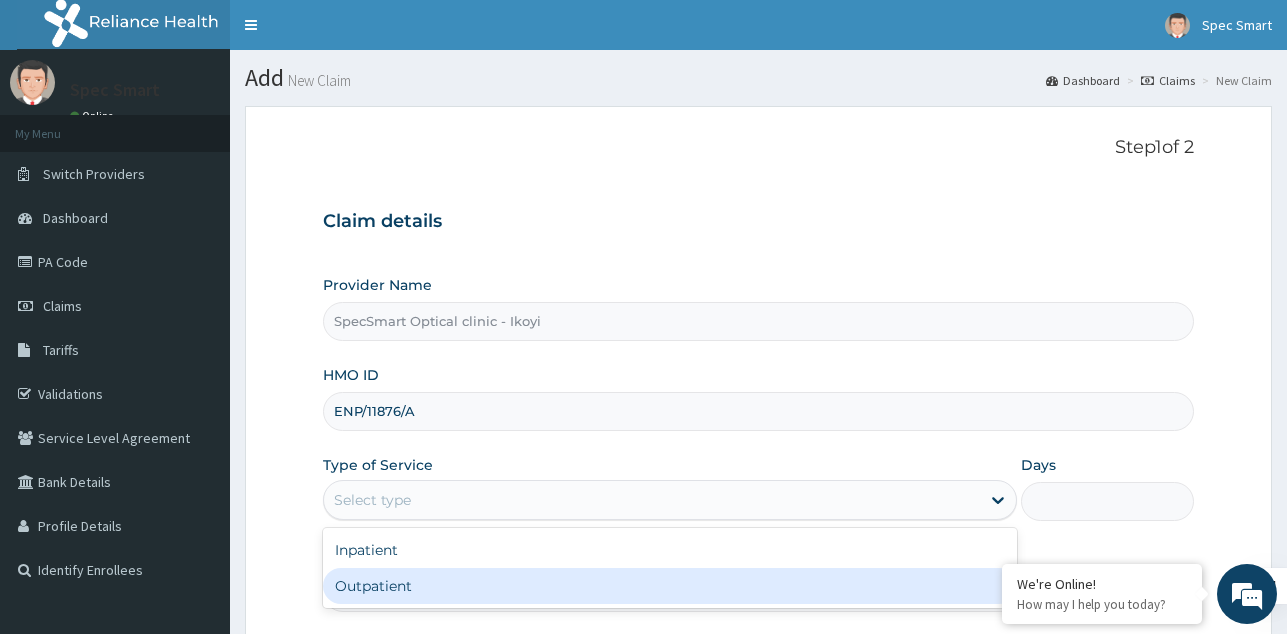 click on "Outpatient" at bounding box center (670, 586) 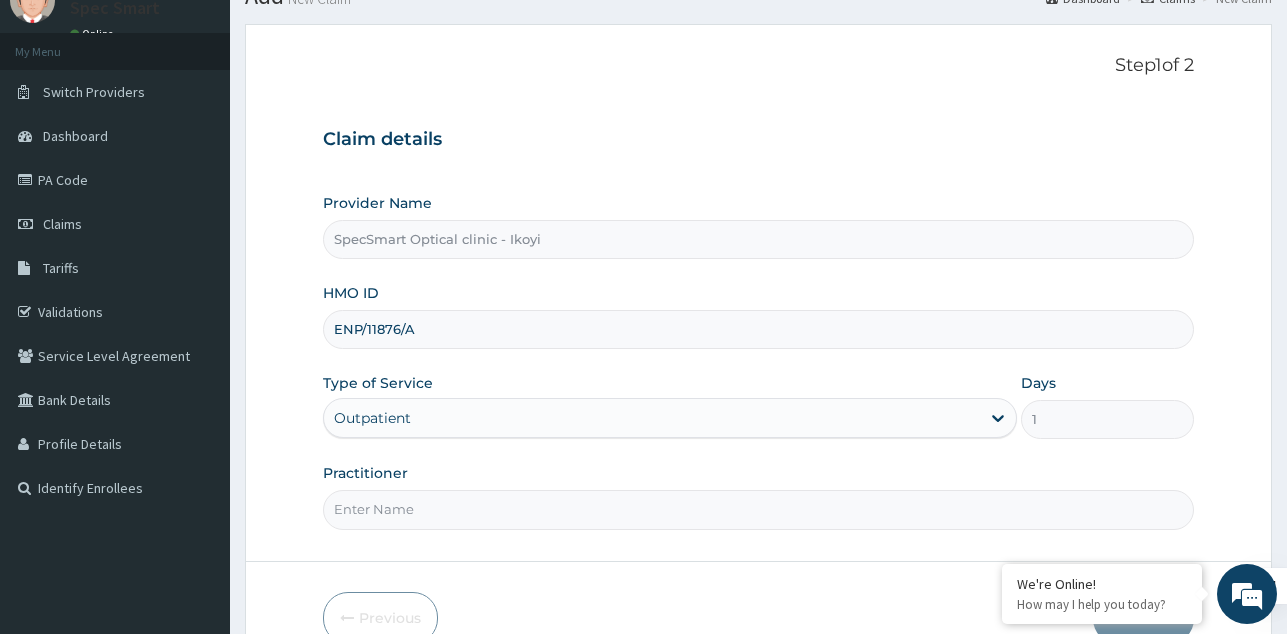 scroll, scrollTop: 100, scrollLeft: 0, axis: vertical 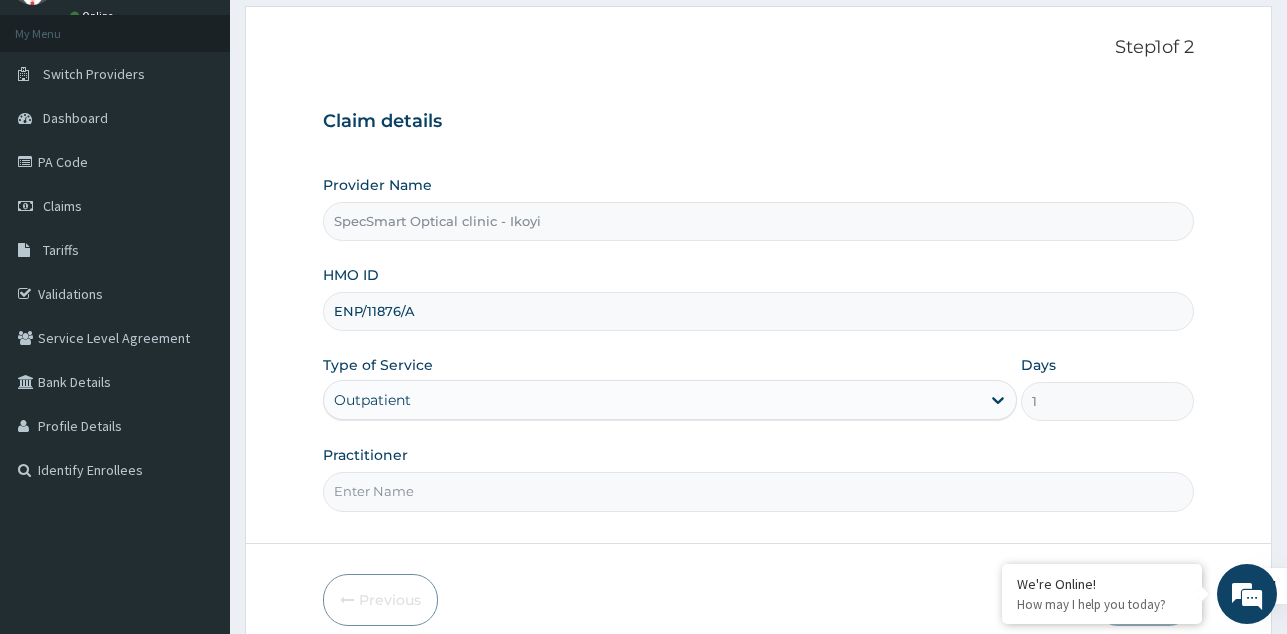 click on "Practitioner" at bounding box center (758, 491) 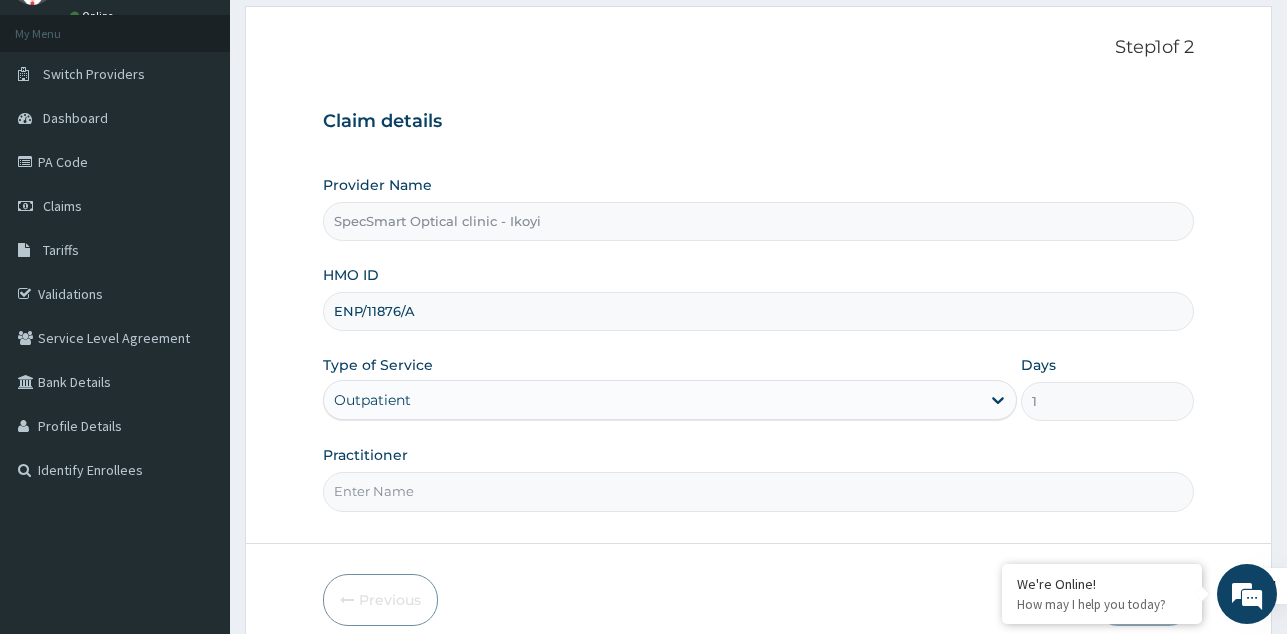 type on "SPECSMART" 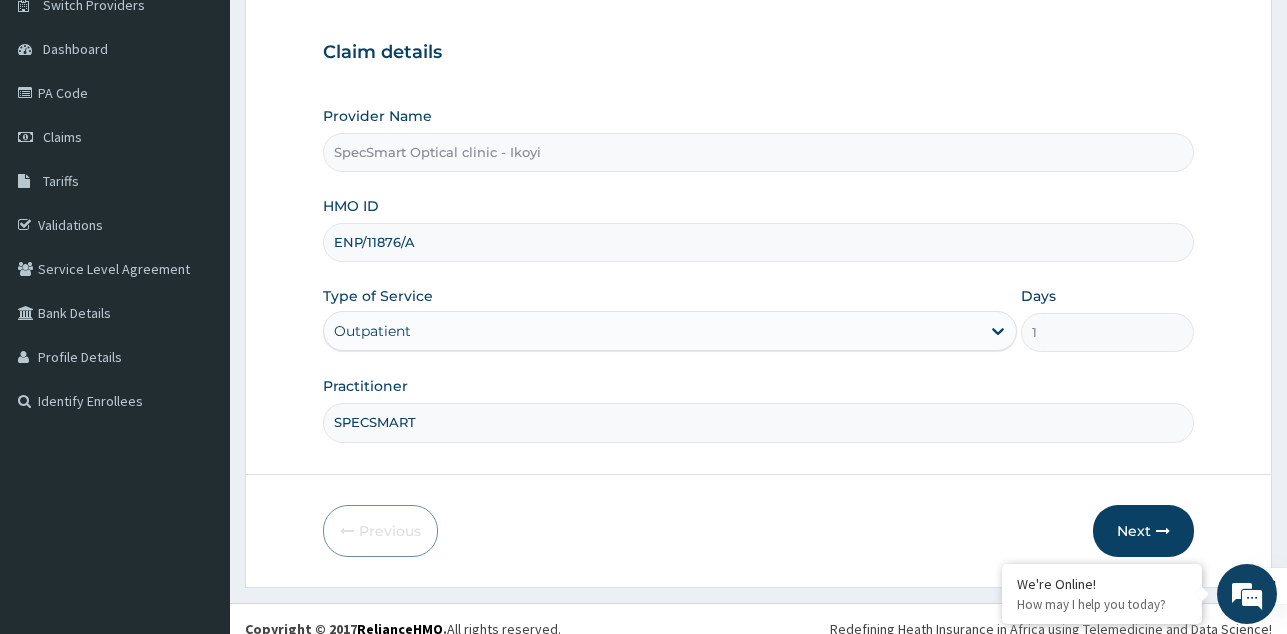 scroll, scrollTop: 189, scrollLeft: 0, axis: vertical 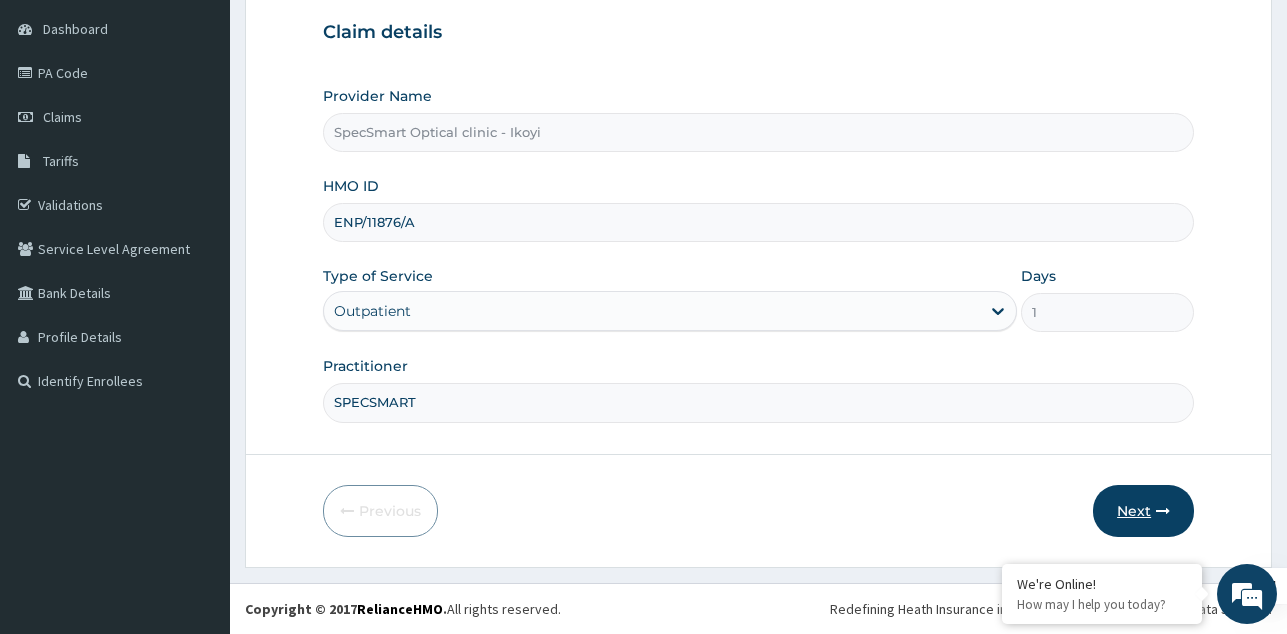 click on "Next" at bounding box center [1143, 511] 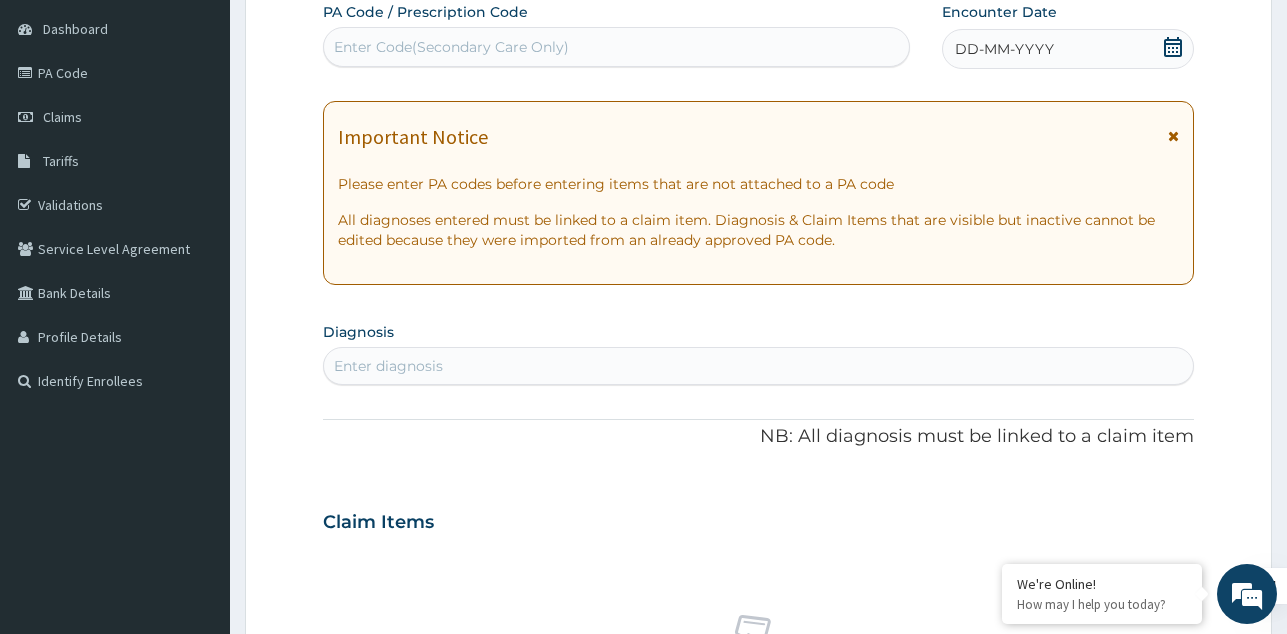 scroll, scrollTop: 0, scrollLeft: 0, axis: both 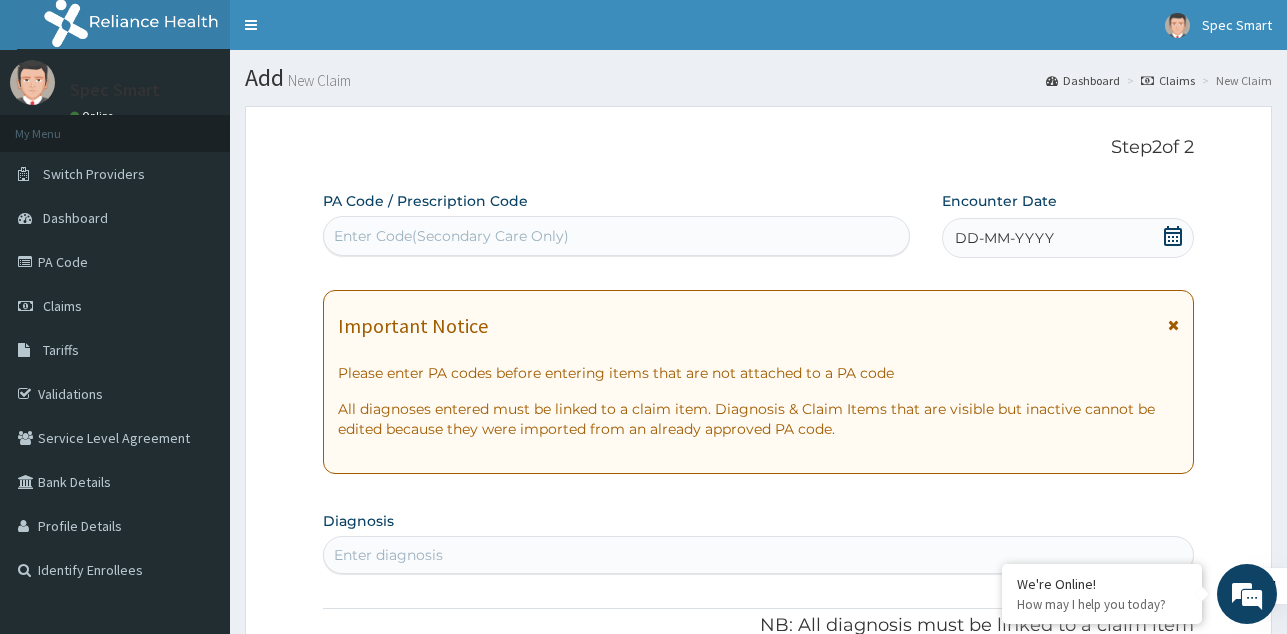 click on "Enter Code(Secondary Care Only)" at bounding box center [616, 236] 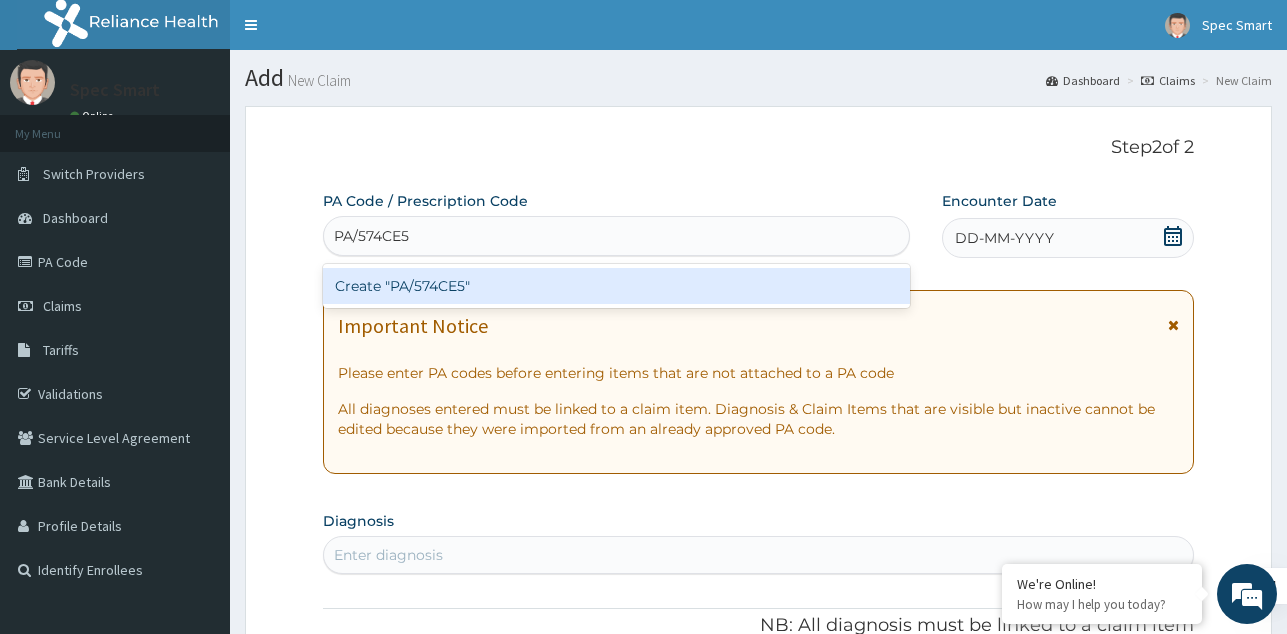 click on "Create "PA/574CE5"" at bounding box center [616, 286] 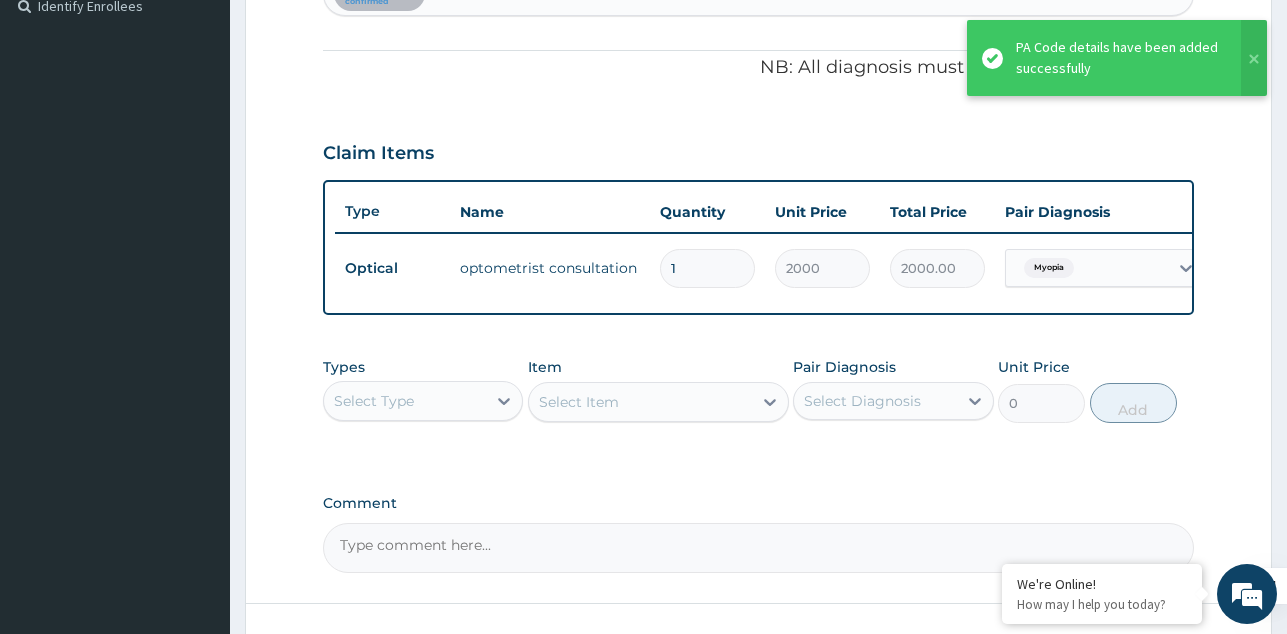 scroll, scrollTop: 728, scrollLeft: 0, axis: vertical 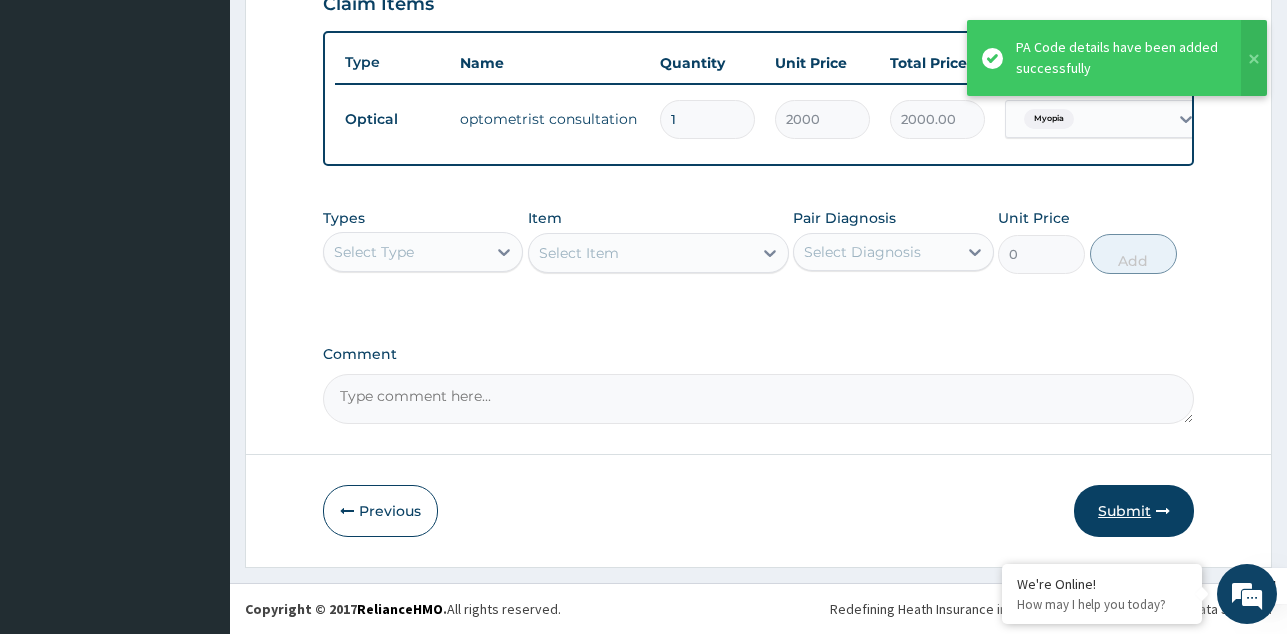 click on "Submit" at bounding box center (1134, 511) 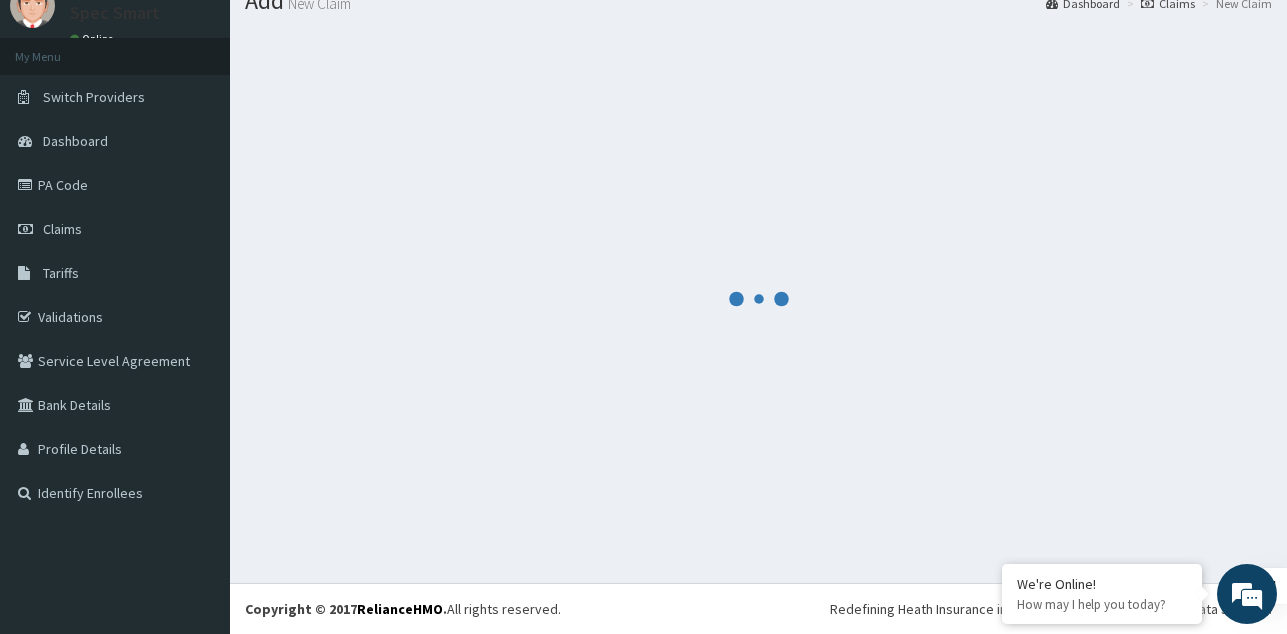 scroll, scrollTop: 728, scrollLeft: 0, axis: vertical 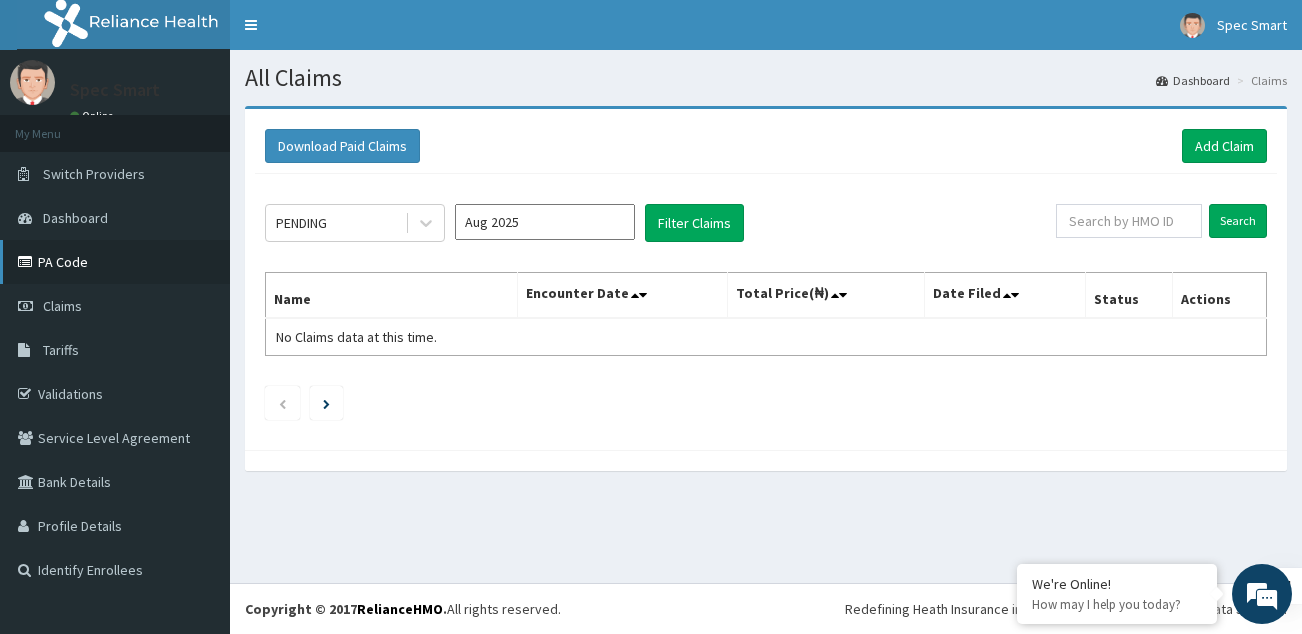 click on "PA Code" at bounding box center [115, 262] 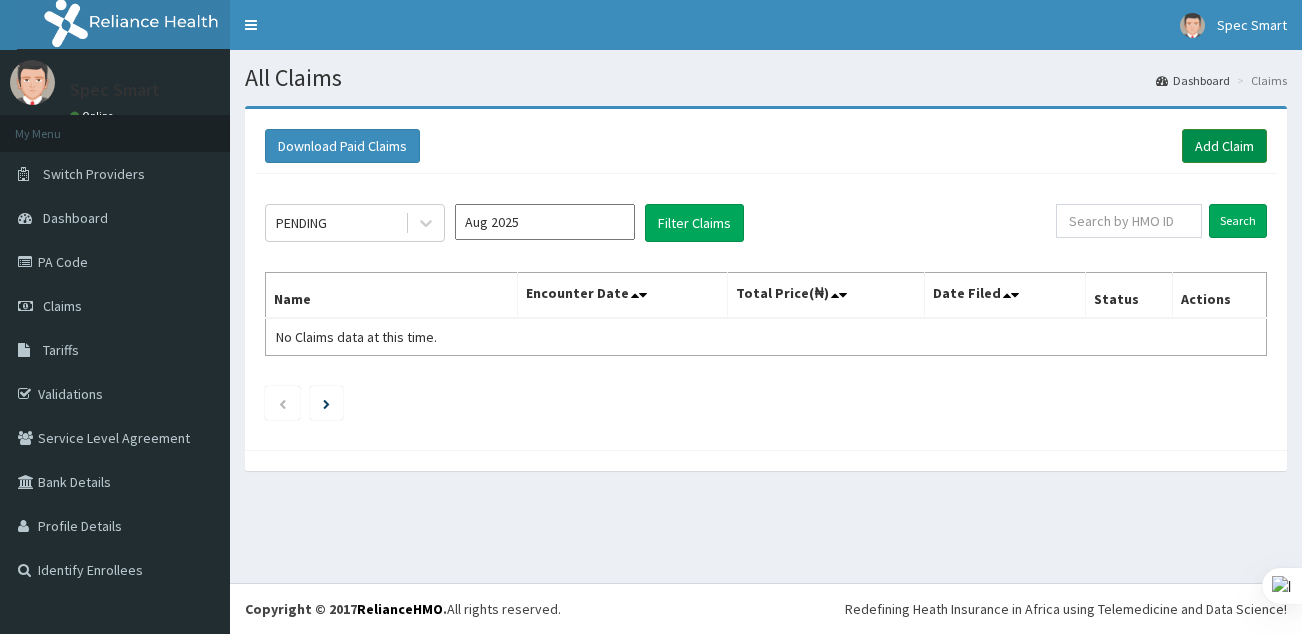 scroll, scrollTop: 0, scrollLeft: 0, axis: both 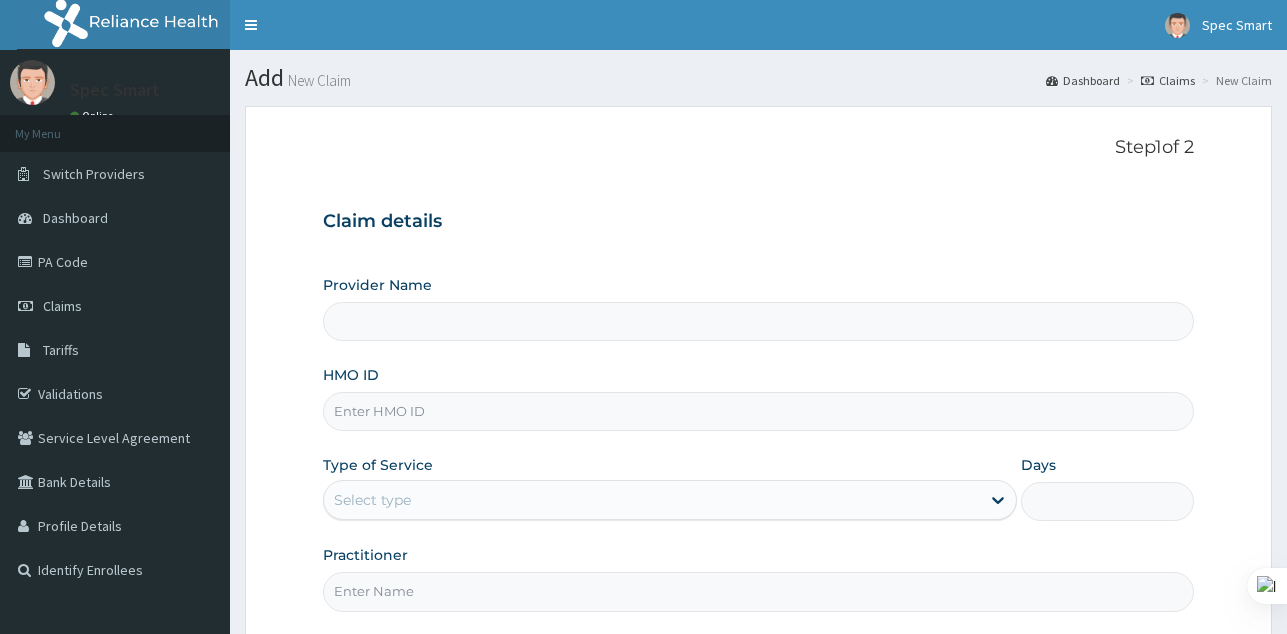 type on "SpecSmart Optical clinic - Ikoyi" 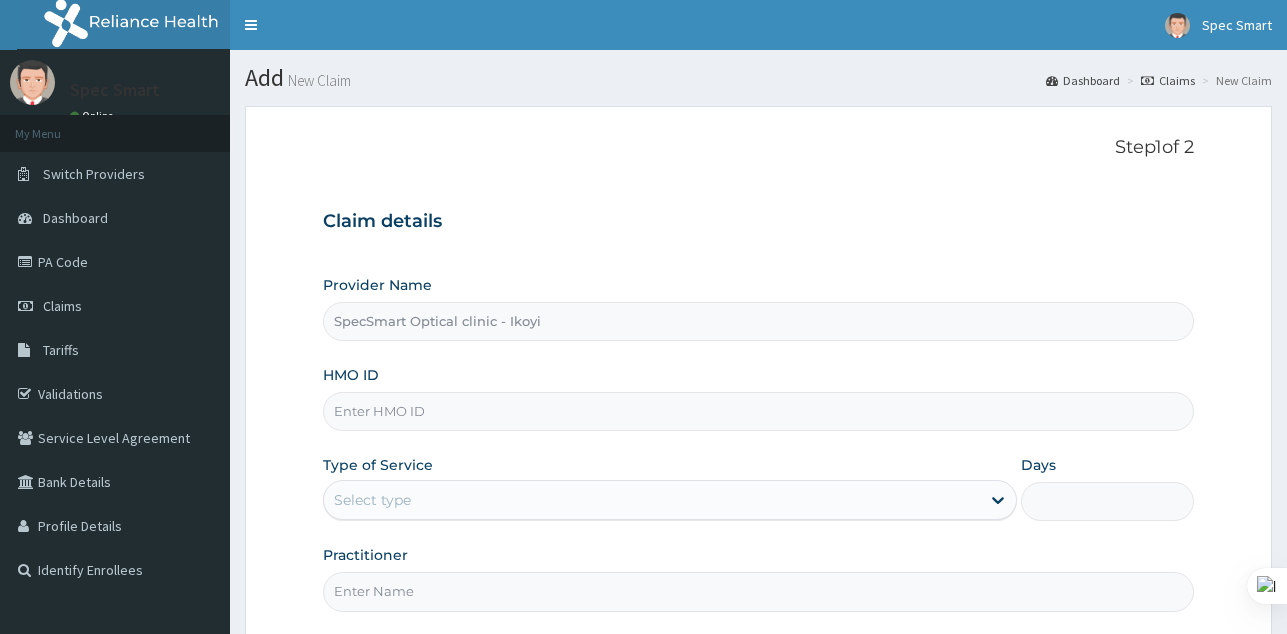 click on "SpecSmart Optical clinic - Ikoyi" at bounding box center (758, 321) 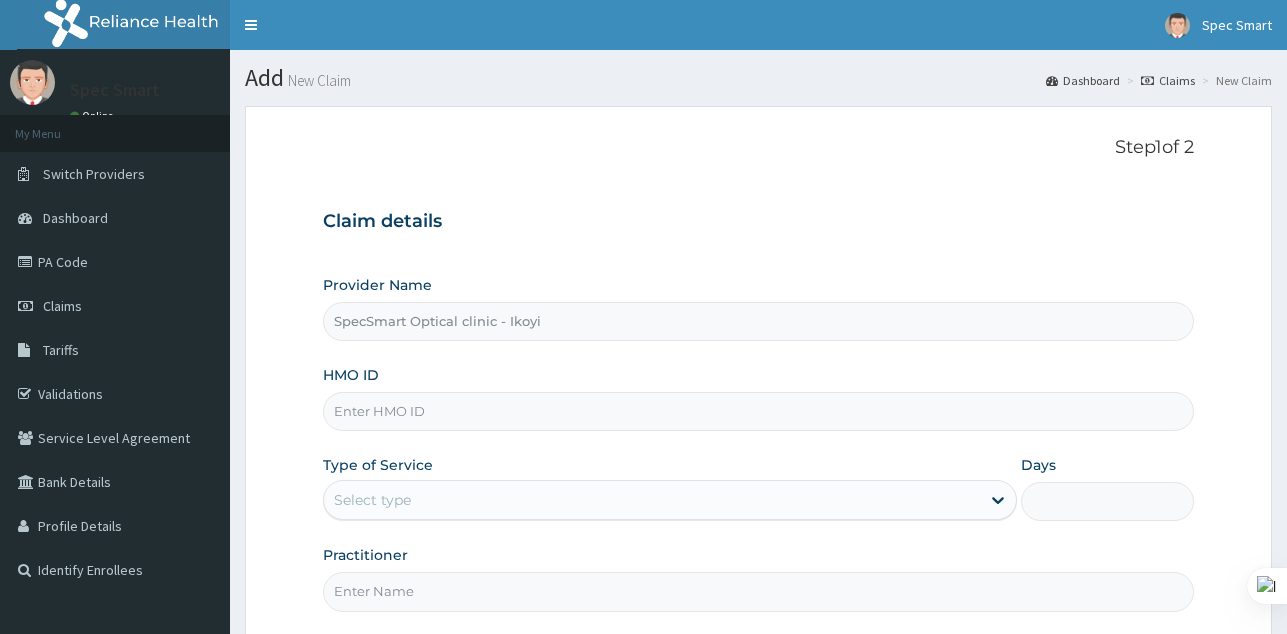 click on "HMO ID" at bounding box center [758, 411] 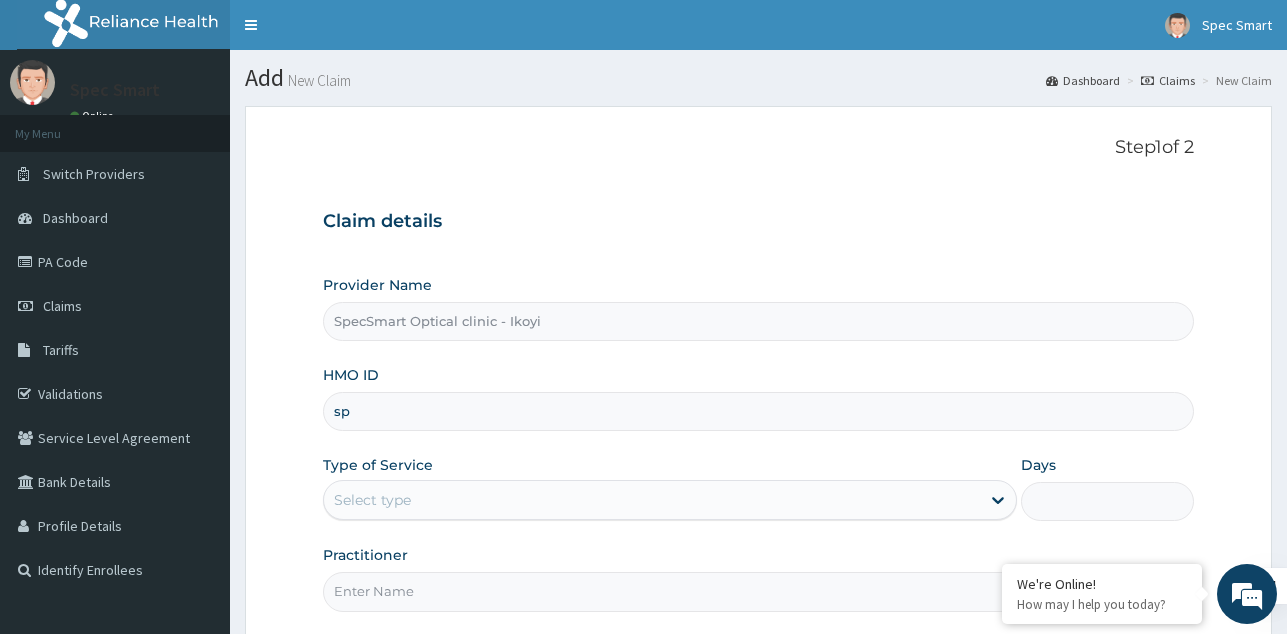 type on "s" 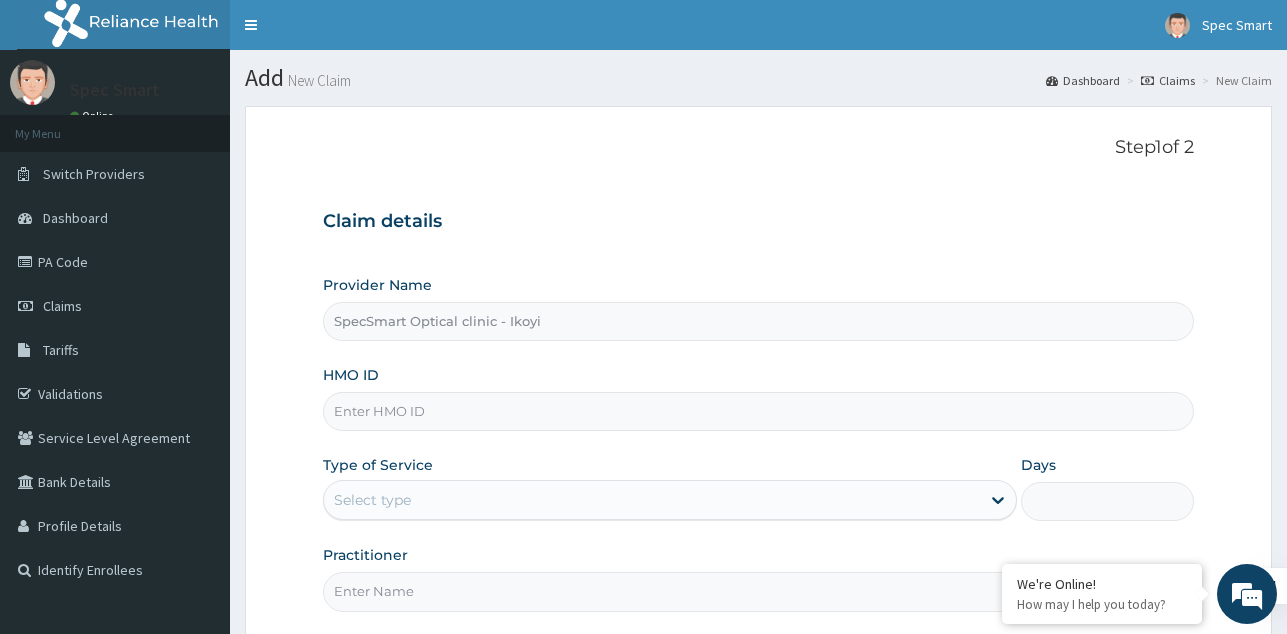 click on "HMO ID" at bounding box center (758, 411) 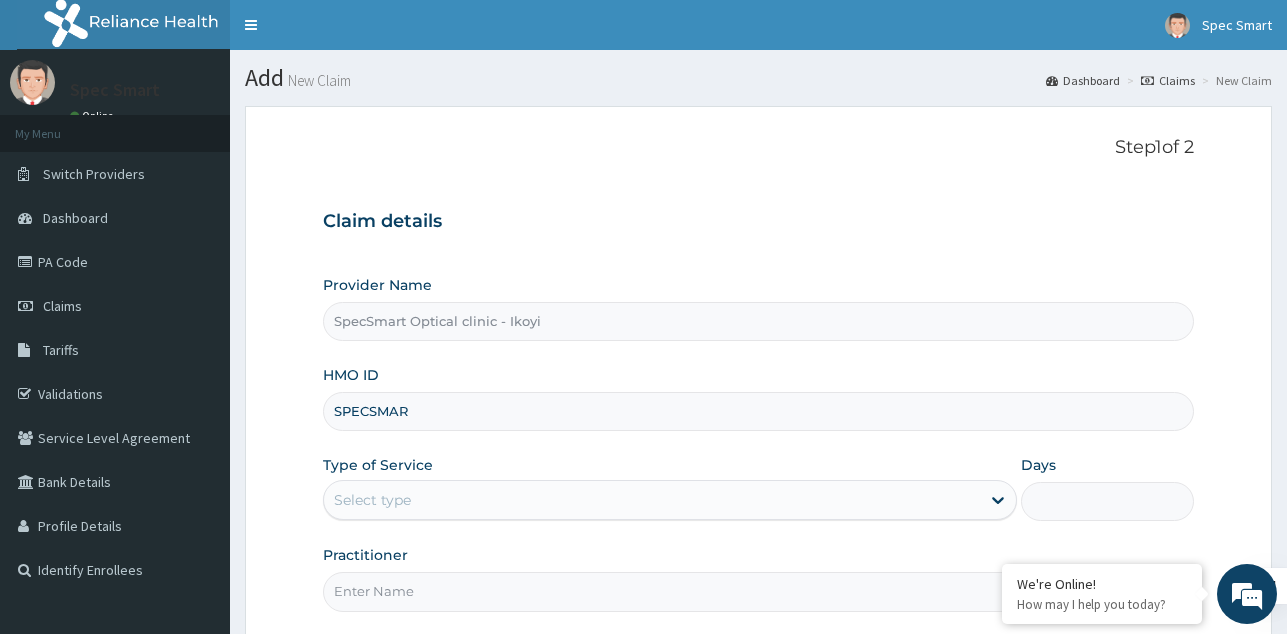scroll, scrollTop: 0, scrollLeft: 0, axis: both 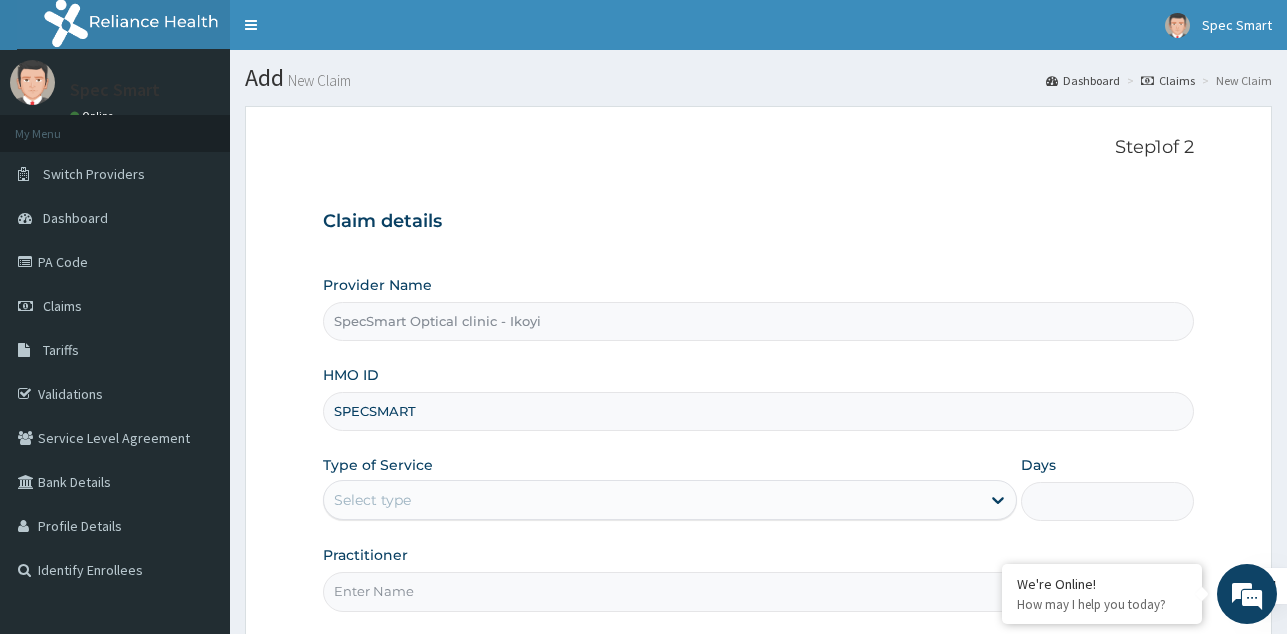 type on "SPECSMART" 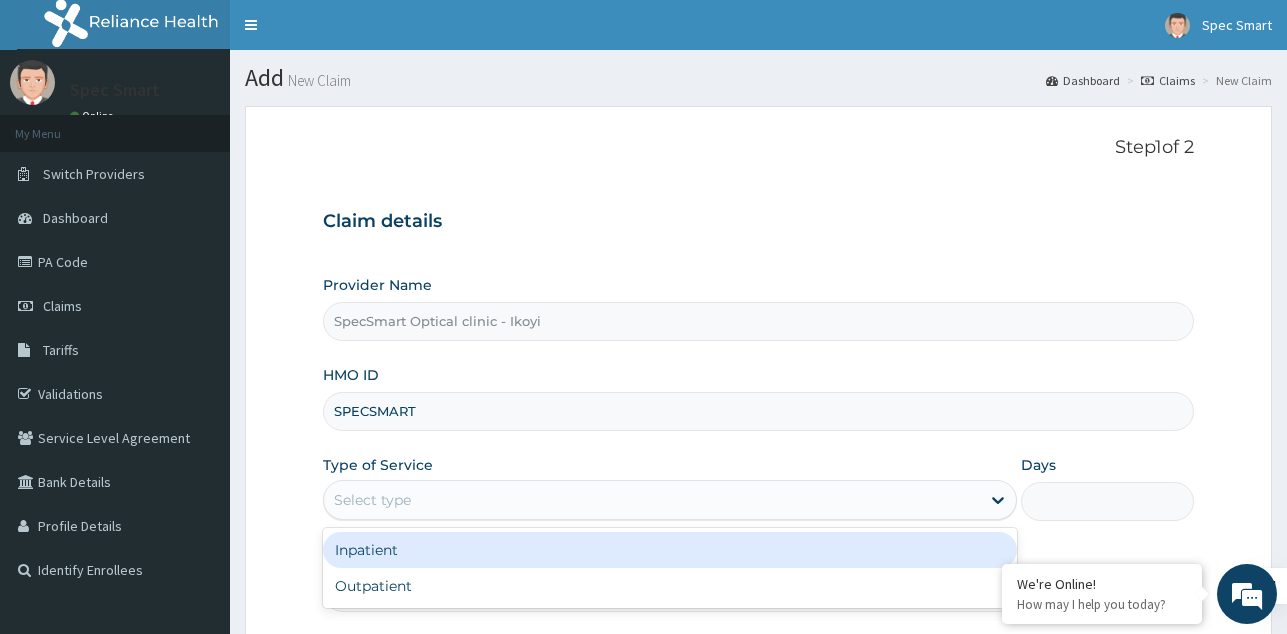 click on "Select type" at bounding box center (652, 500) 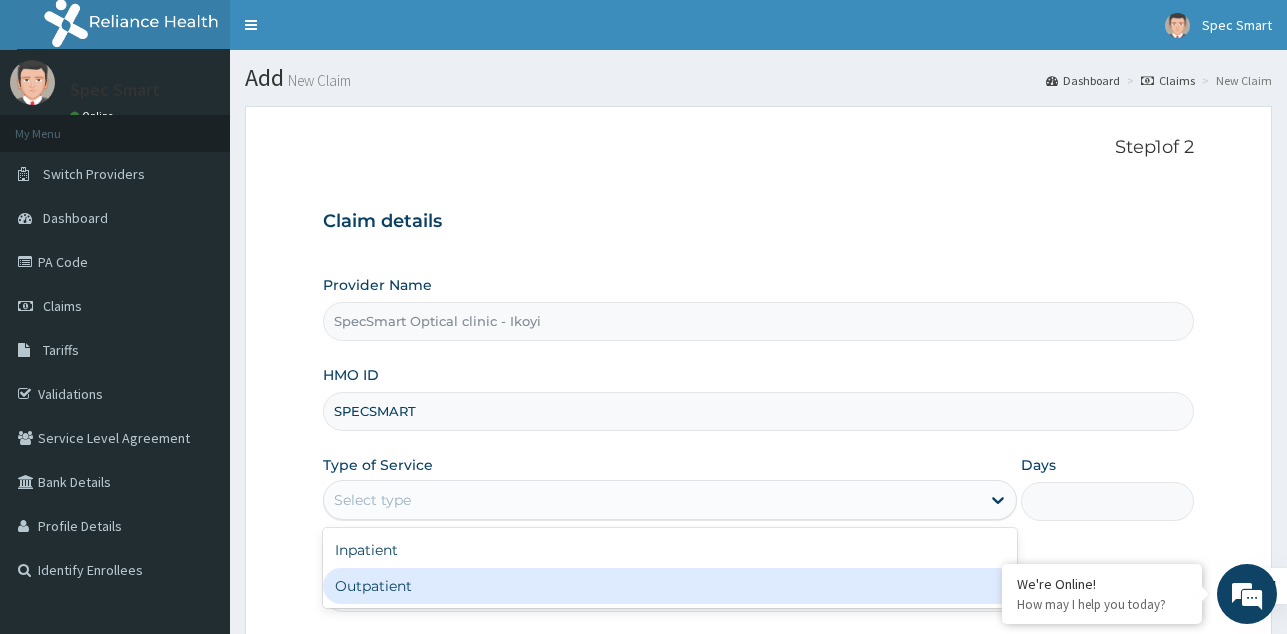 click on "Outpatient" at bounding box center [670, 586] 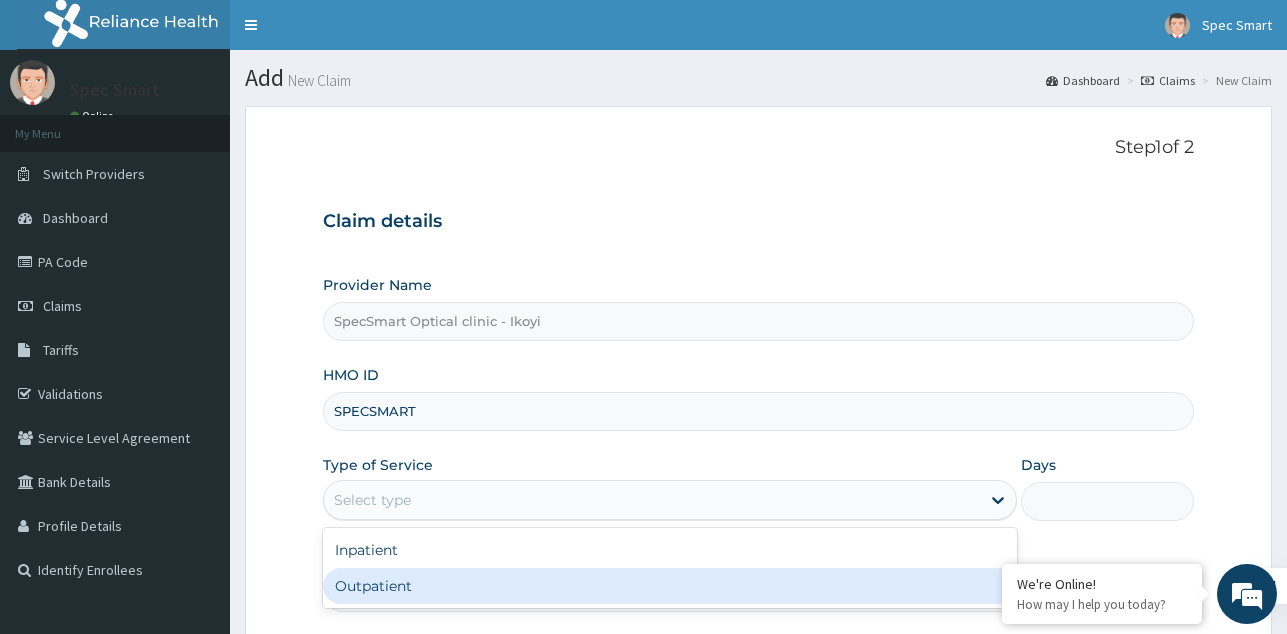 type on "1" 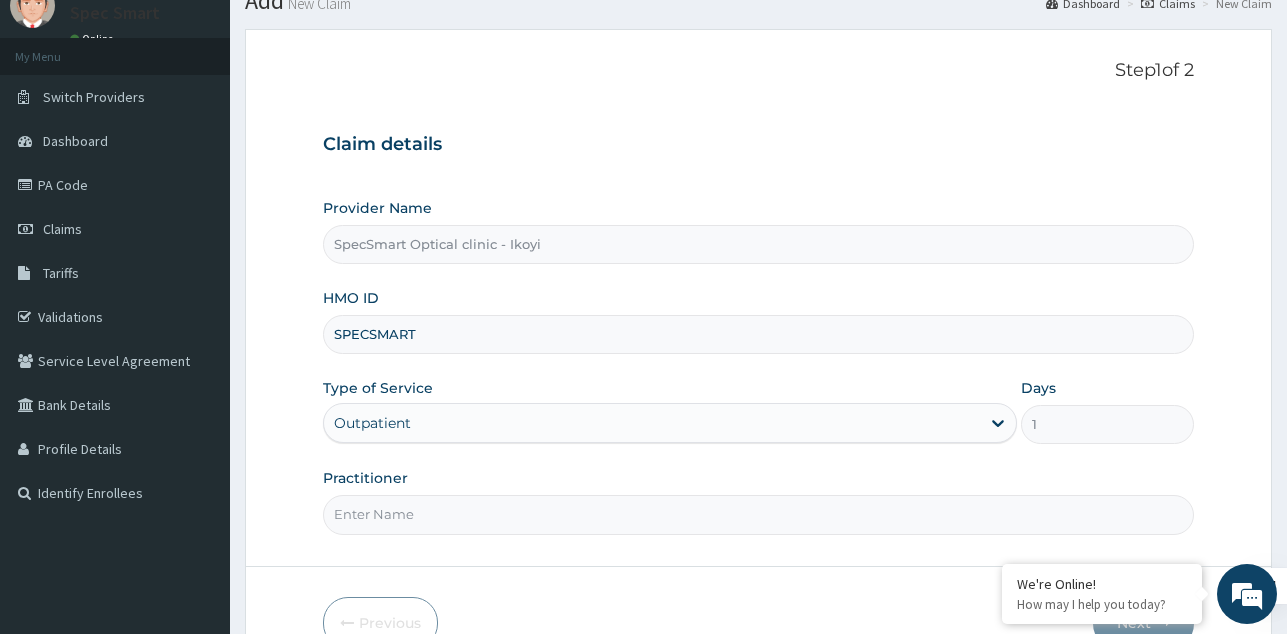 scroll, scrollTop: 189, scrollLeft: 0, axis: vertical 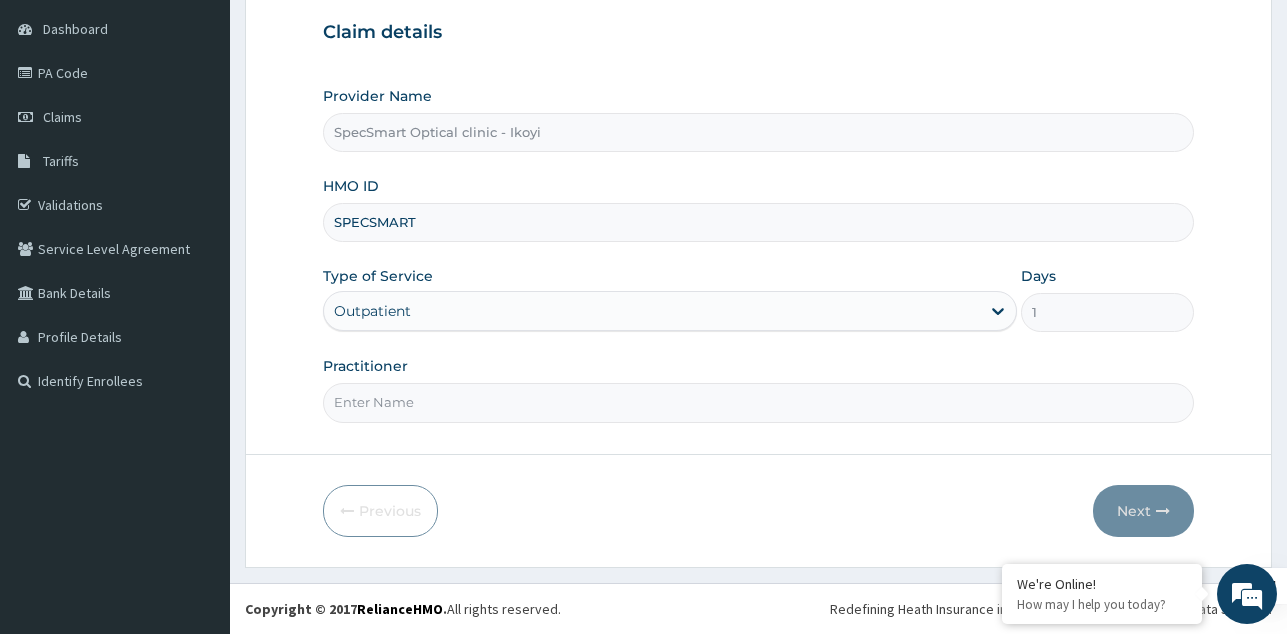 click on "Practitioner" at bounding box center [758, 402] 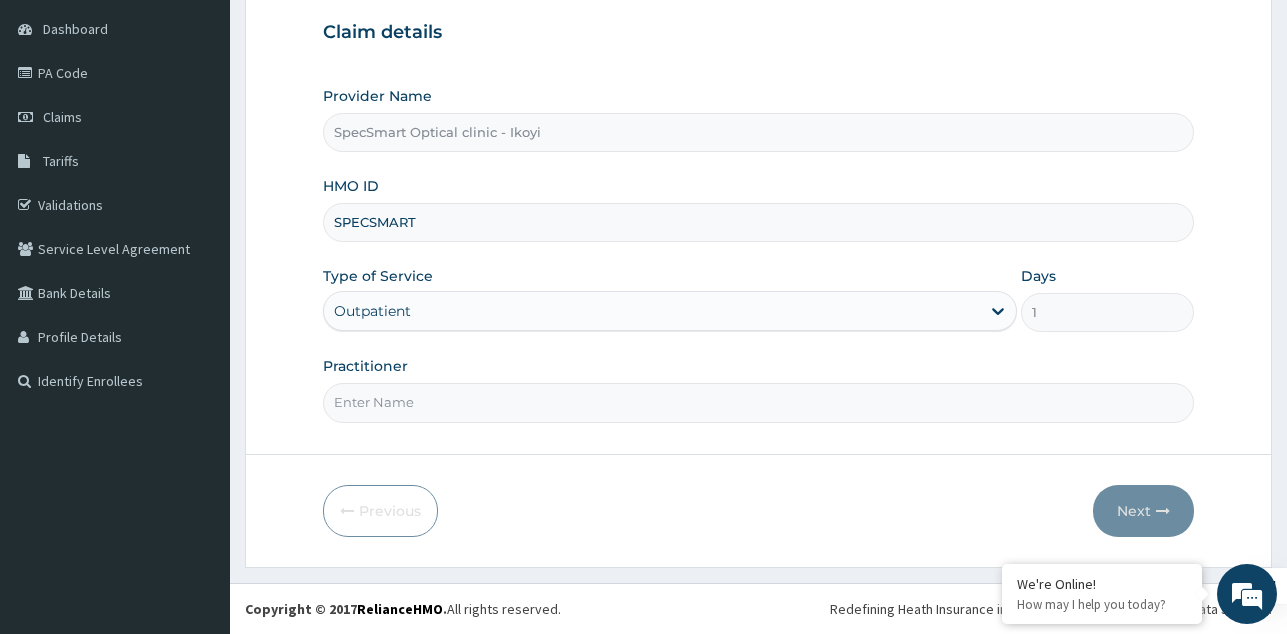 type on "SPECSMART" 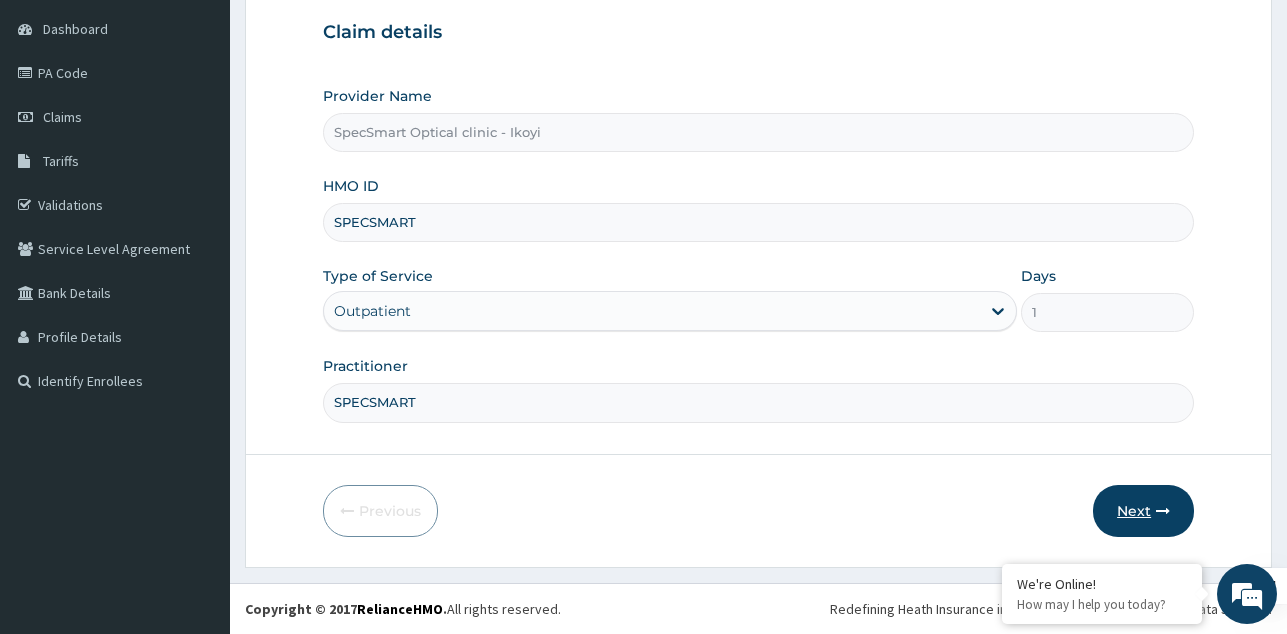 click on "Next" at bounding box center [1143, 511] 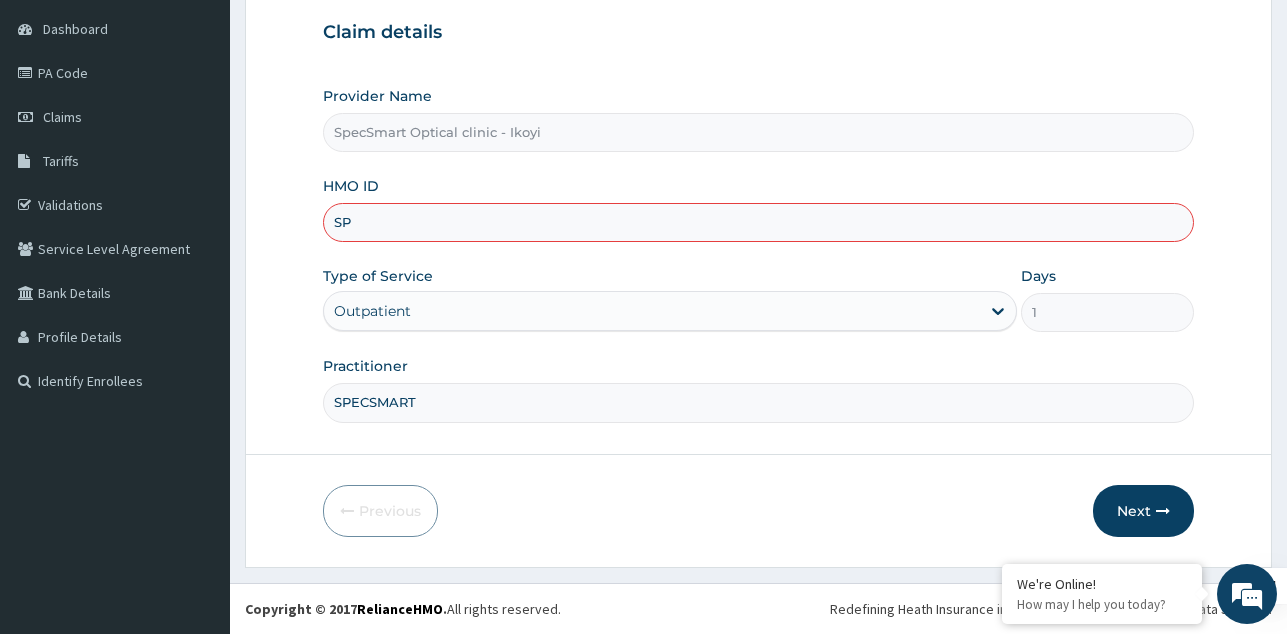 type on "S" 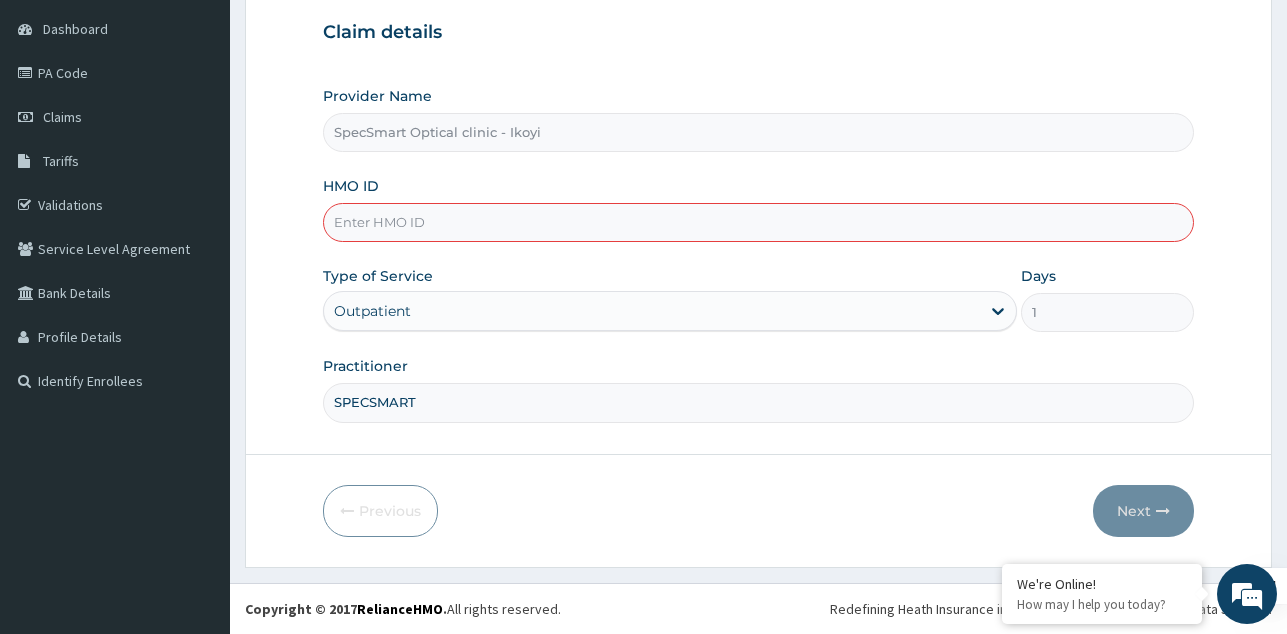 paste on "ENP/11876/A" 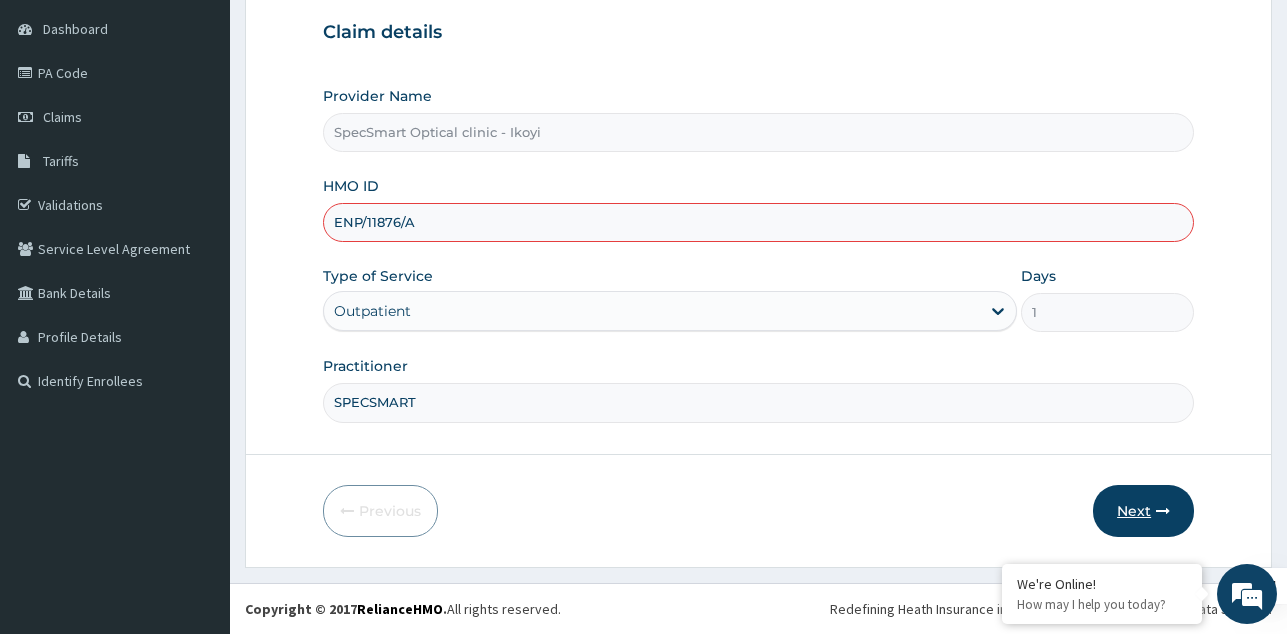 type on "ENP/11876/A" 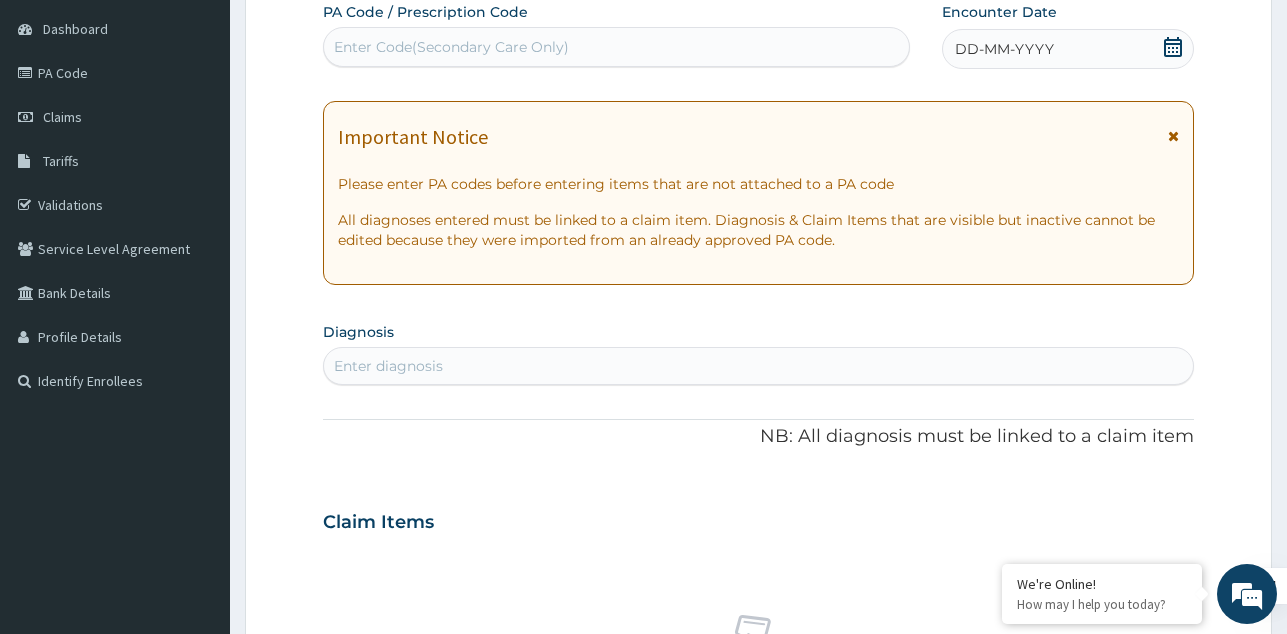 click on "Enter Code(Secondary Care Only)" at bounding box center (616, 47) 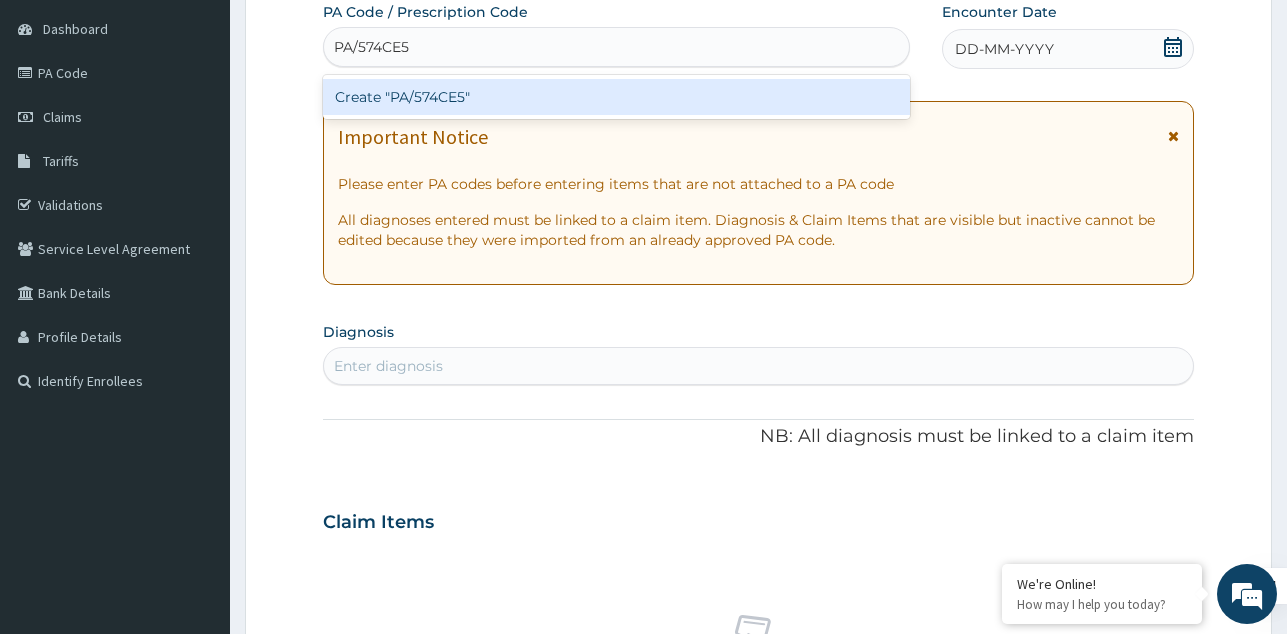 click on "Create "PA/574CE5"" at bounding box center [616, 97] 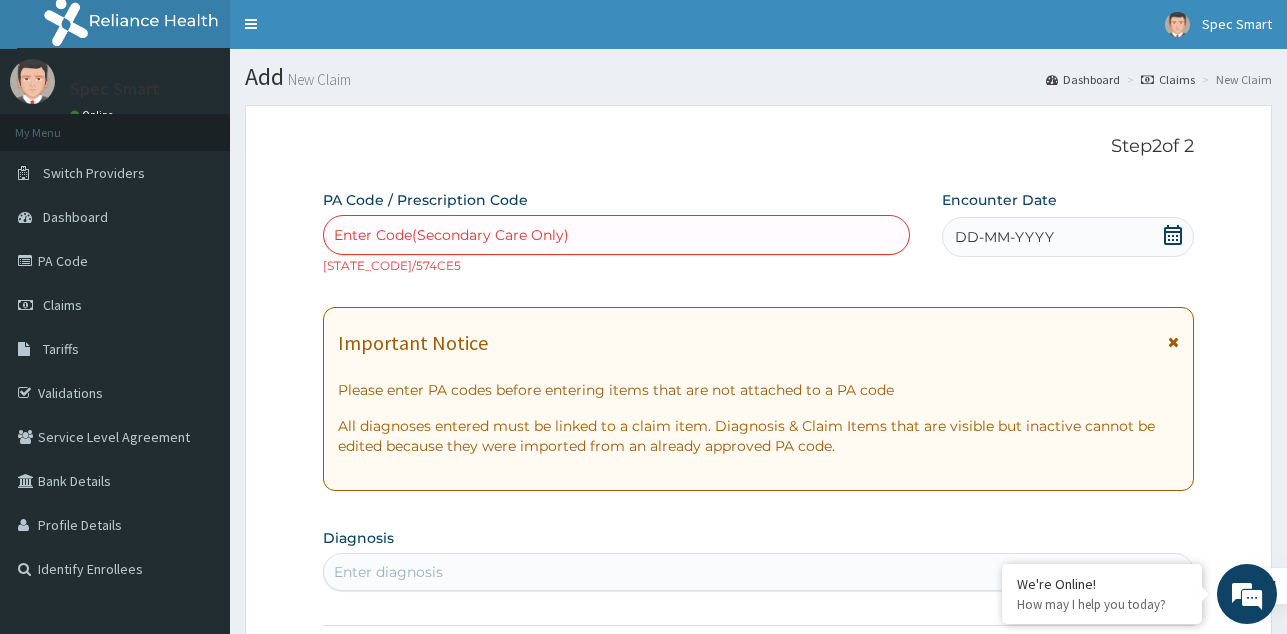 scroll, scrollTop: 0, scrollLeft: 0, axis: both 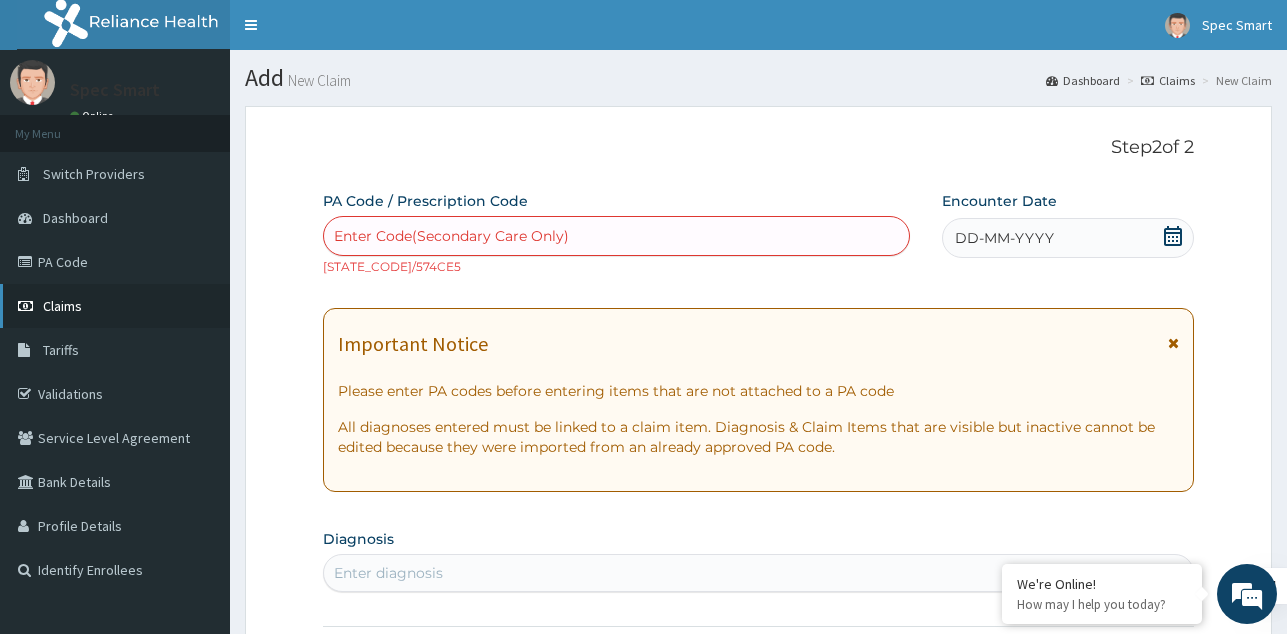 click on "Claims" at bounding box center [62, 306] 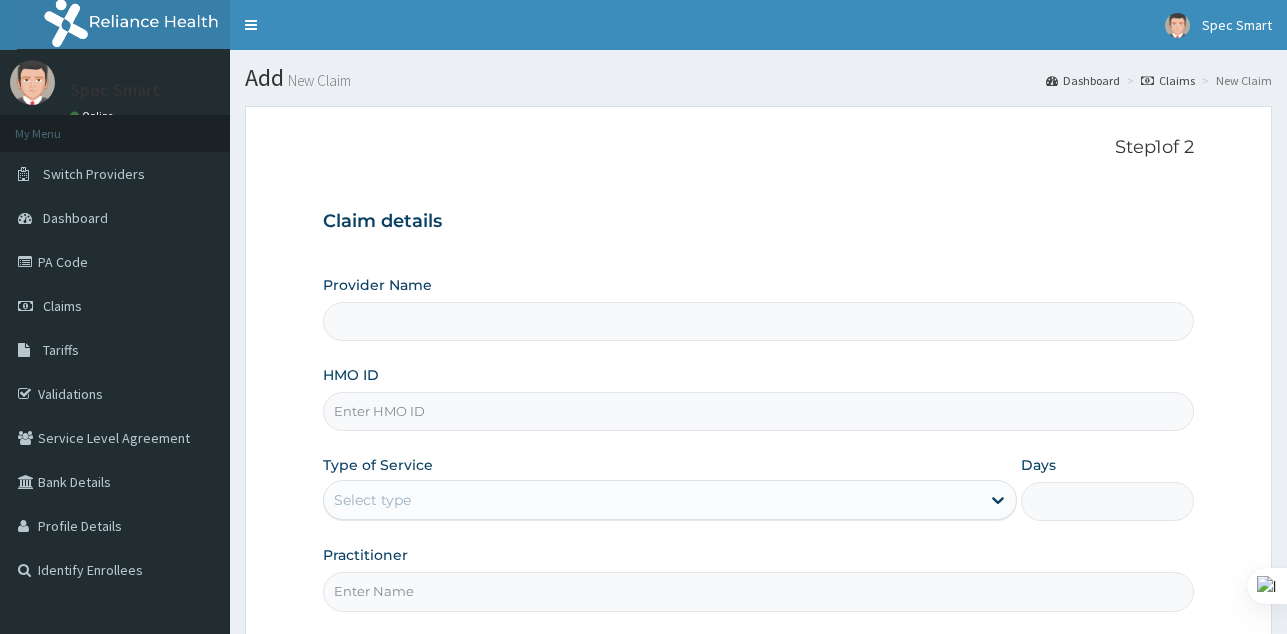 scroll, scrollTop: 0, scrollLeft: 0, axis: both 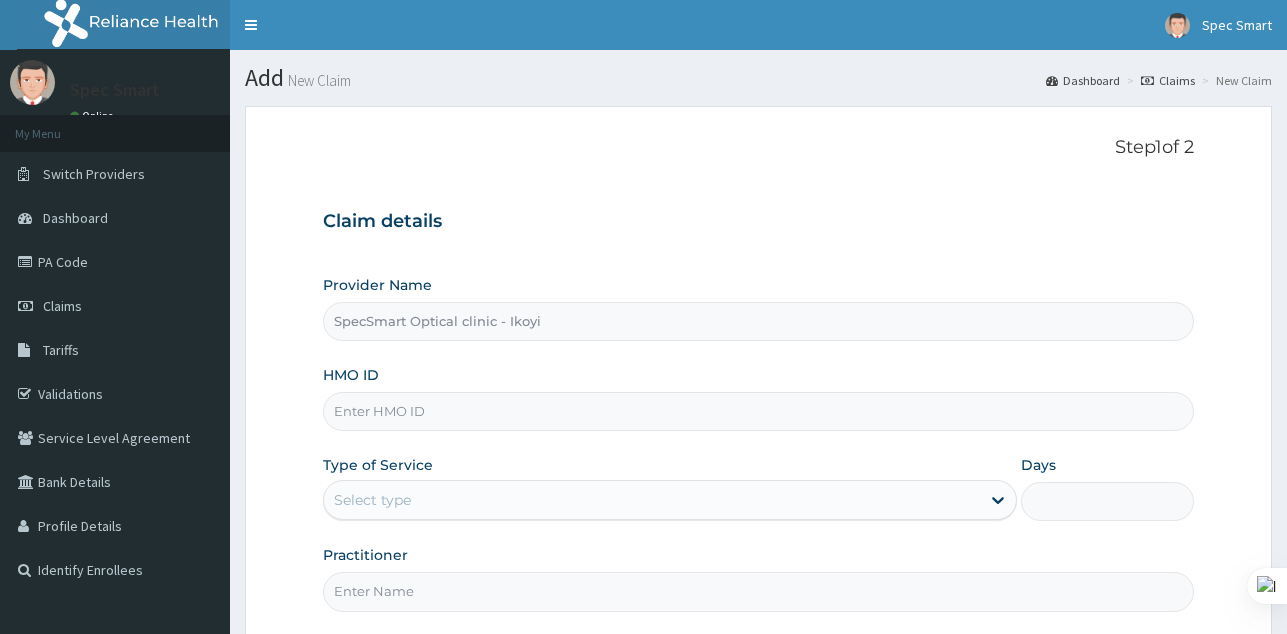 click on "HMO ID" at bounding box center [758, 411] 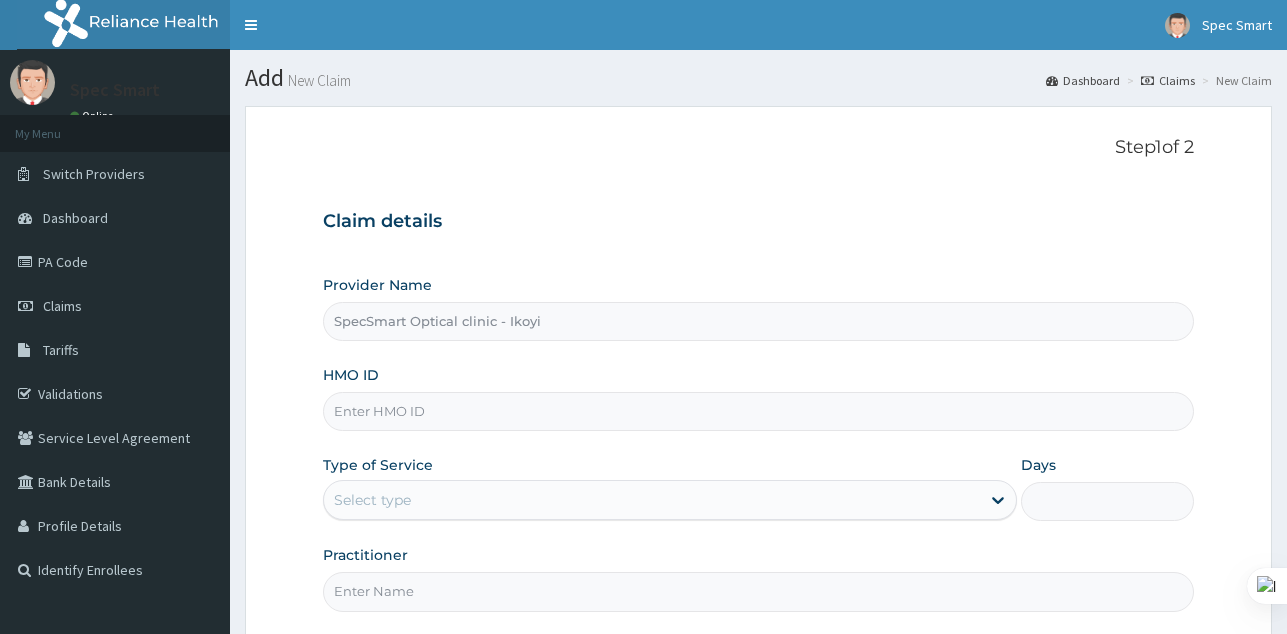 paste on "PRN/10121/A" 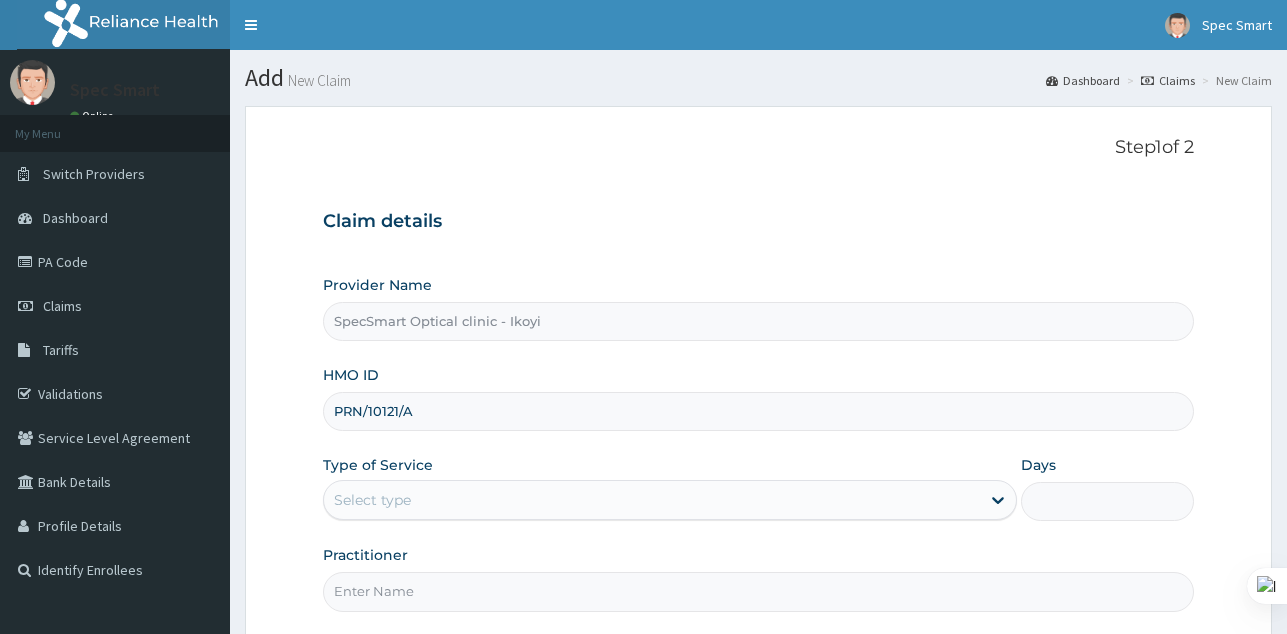 type on "PRN/10121/A" 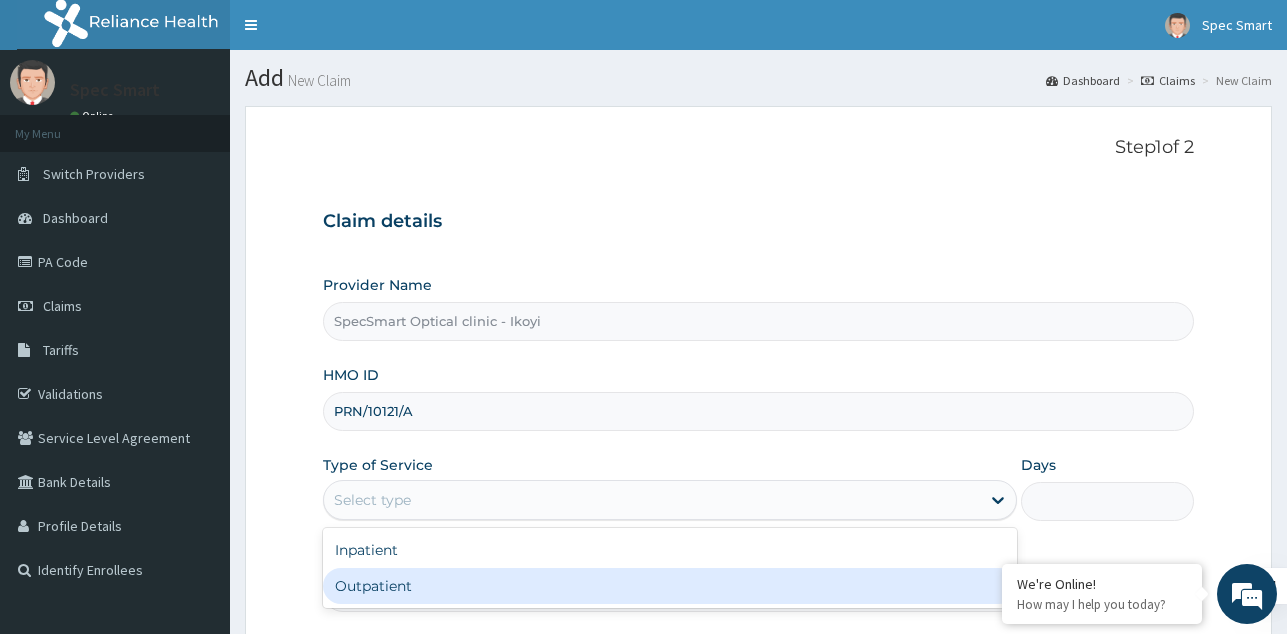drag, startPoint x: 408, startPoint y: 591, endPoint x: 435, endPoint y: 581, distance: 28.79236 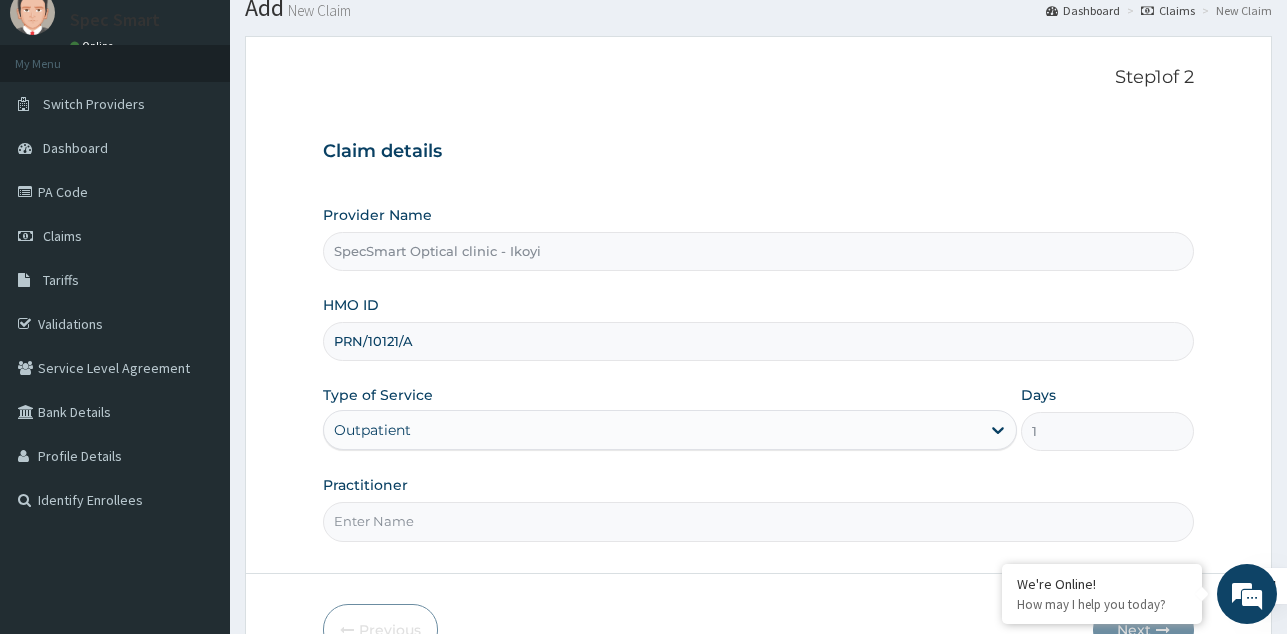 scroll, scrollTop: 100, scrollLeft: 0, axis: vertical 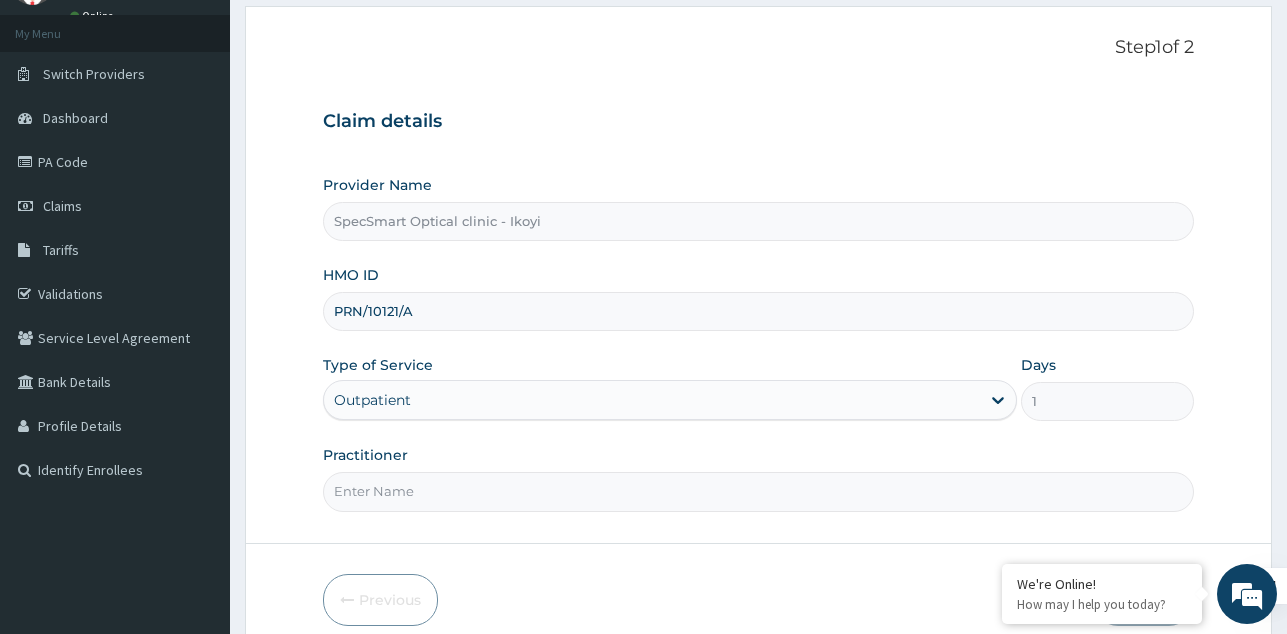 click on "Practitioner" at bounding box center [758, 491] 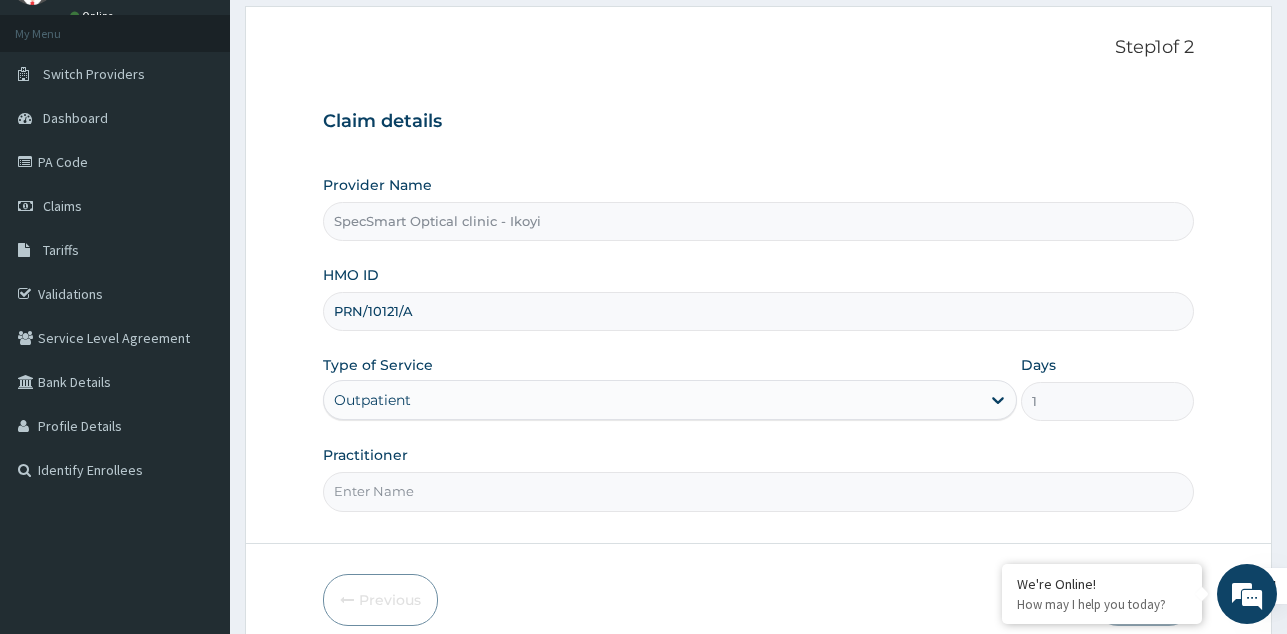 type on "SPECSMART" 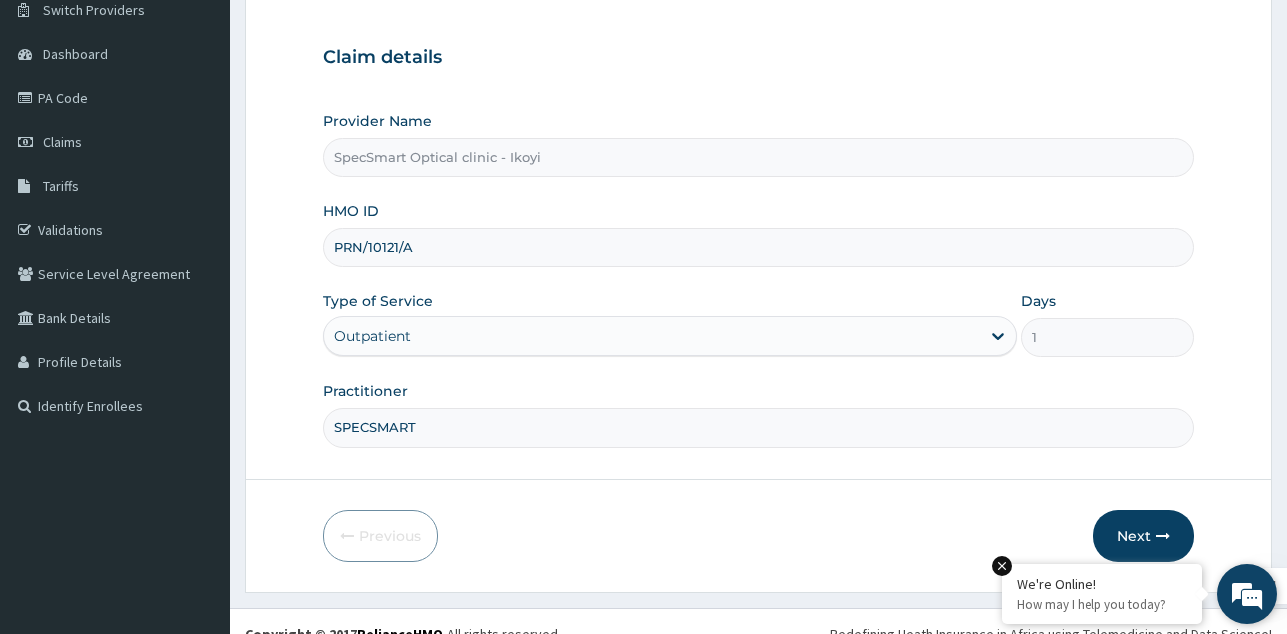 scroll, scrollTop: 189, scrollLeft: 0, axis: vertical 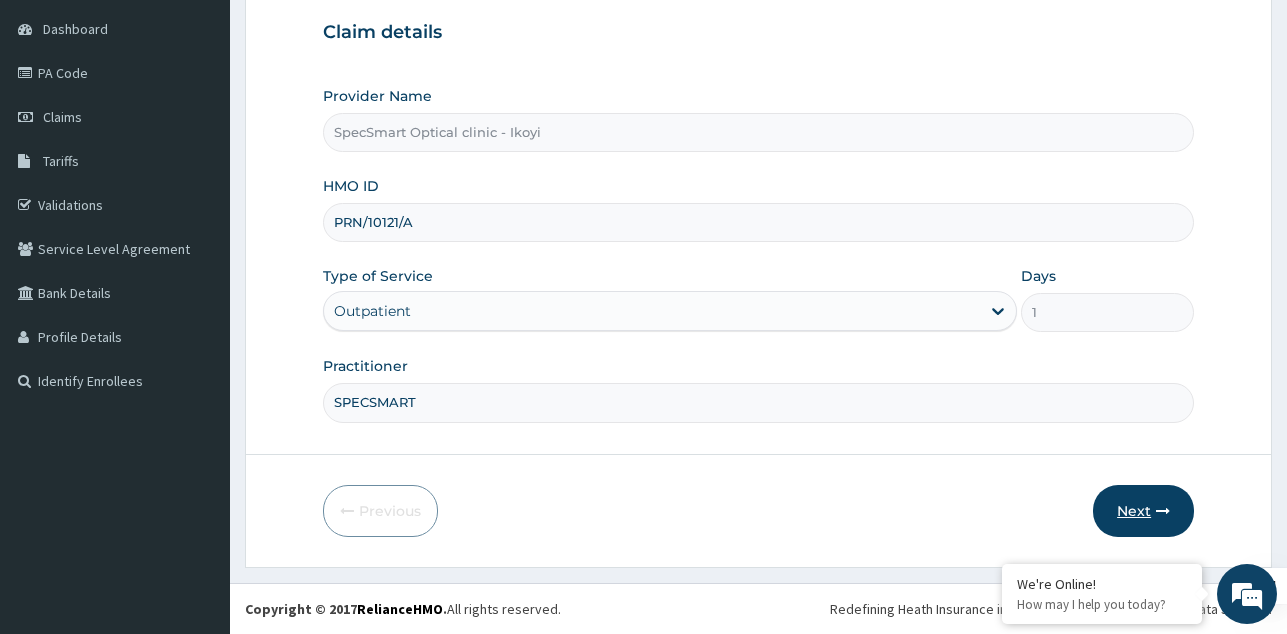 click on "Next" at bounding box center (1143, 511) 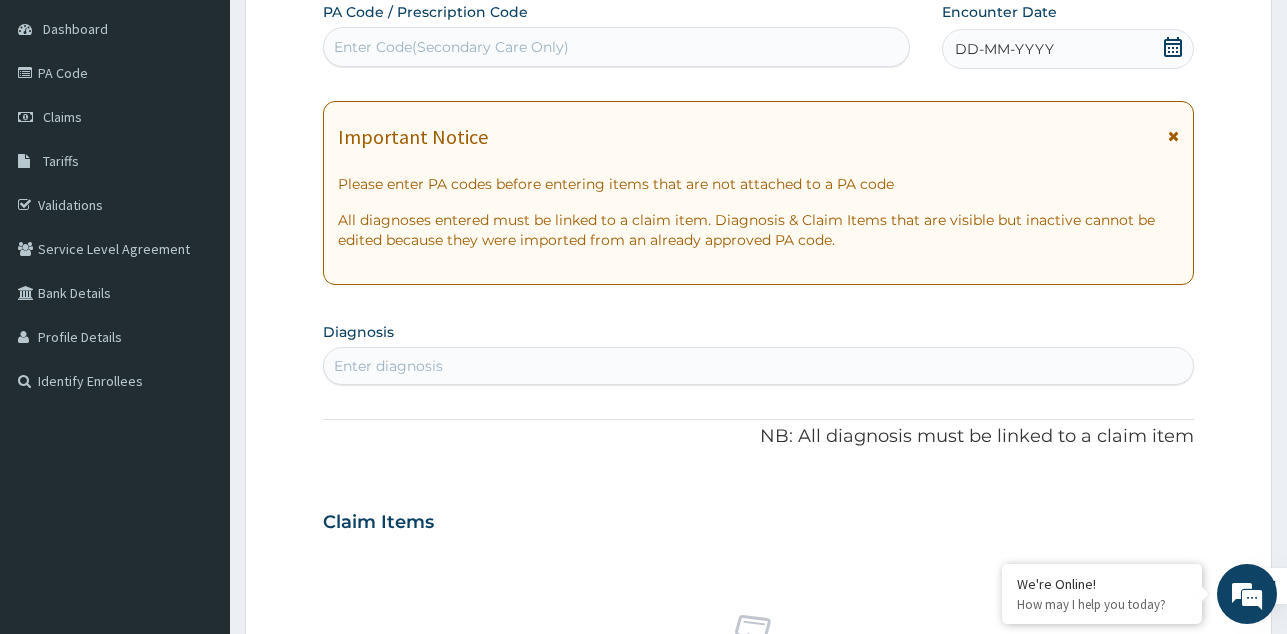 scroll, scrollTop: 0, scrollLeft: 0, axis: both 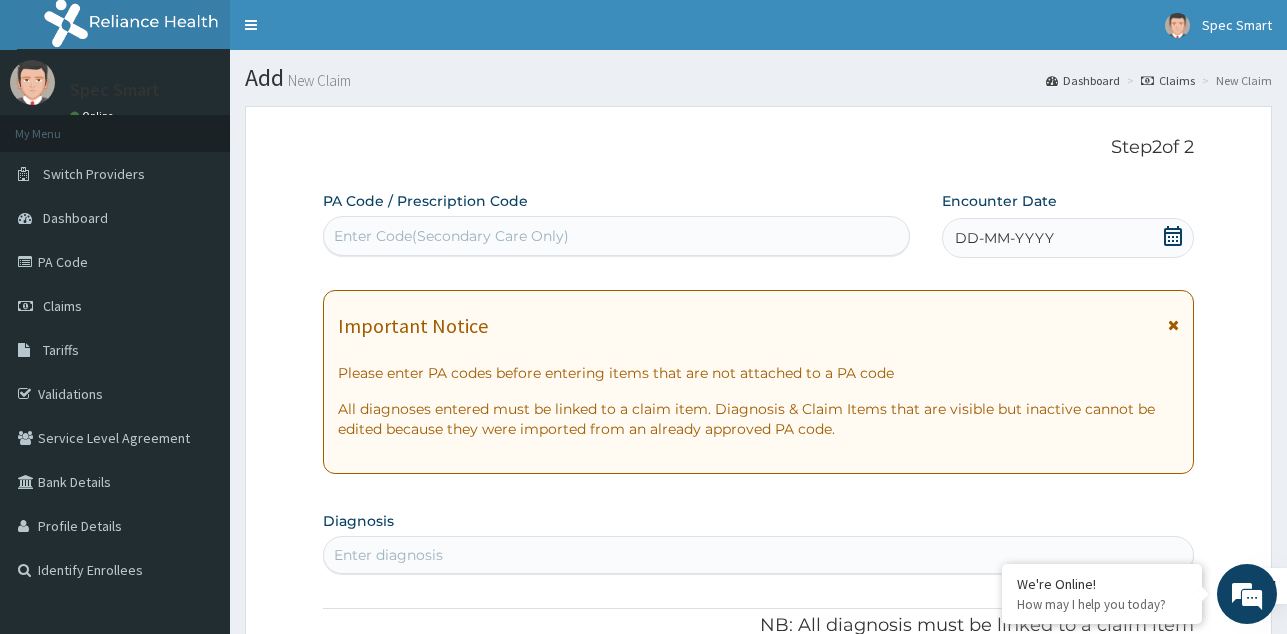 click on "Enter Code(Secondary Care Only)" at bounding box center [616, 236] 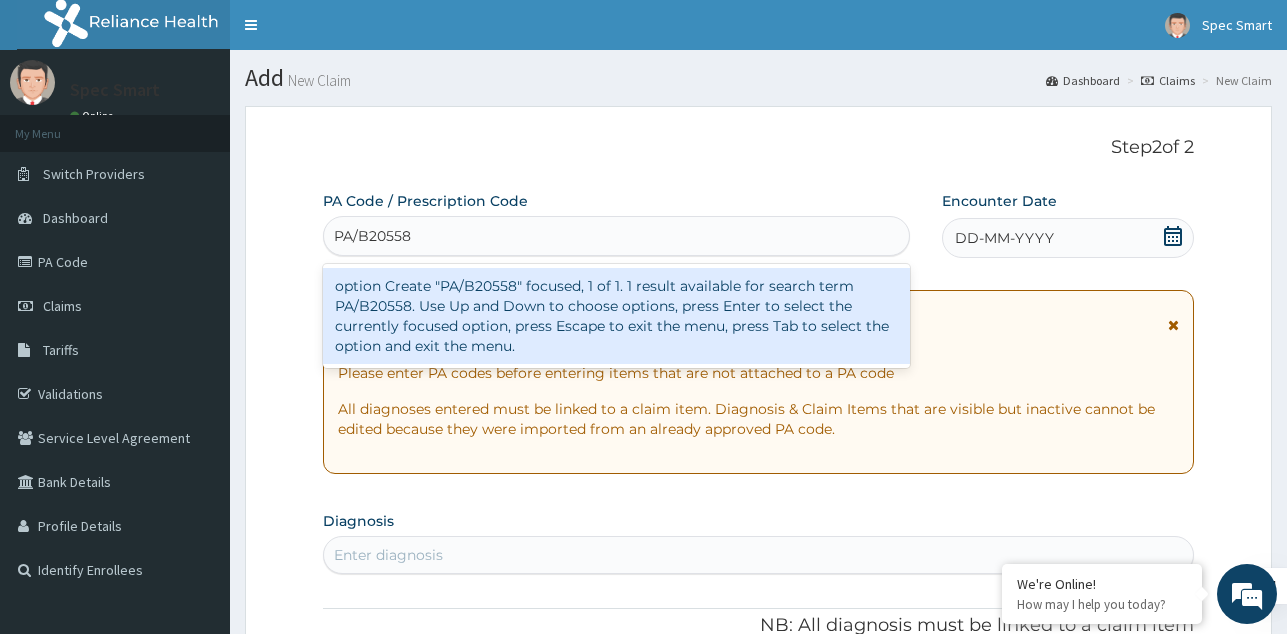 click on "option Create "PA/B20558" focused, 1 of 1. 1 result available for search term PA/B20558. Use Up and Down to choose options, press Enter to select the currently focused option, press Escape to exit the menu, press Tab to select the option and exit the menu." at bounding box center [616, 316] 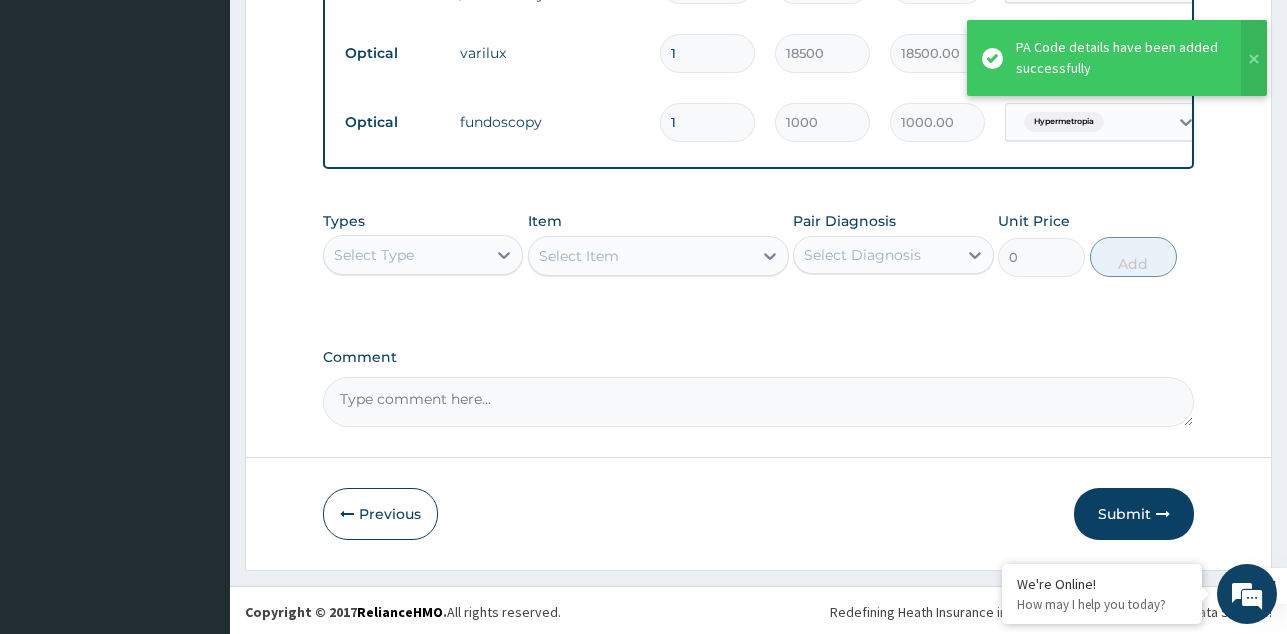 scroll, scrollTop: 991, scrollLeft: 0, axis: vertical 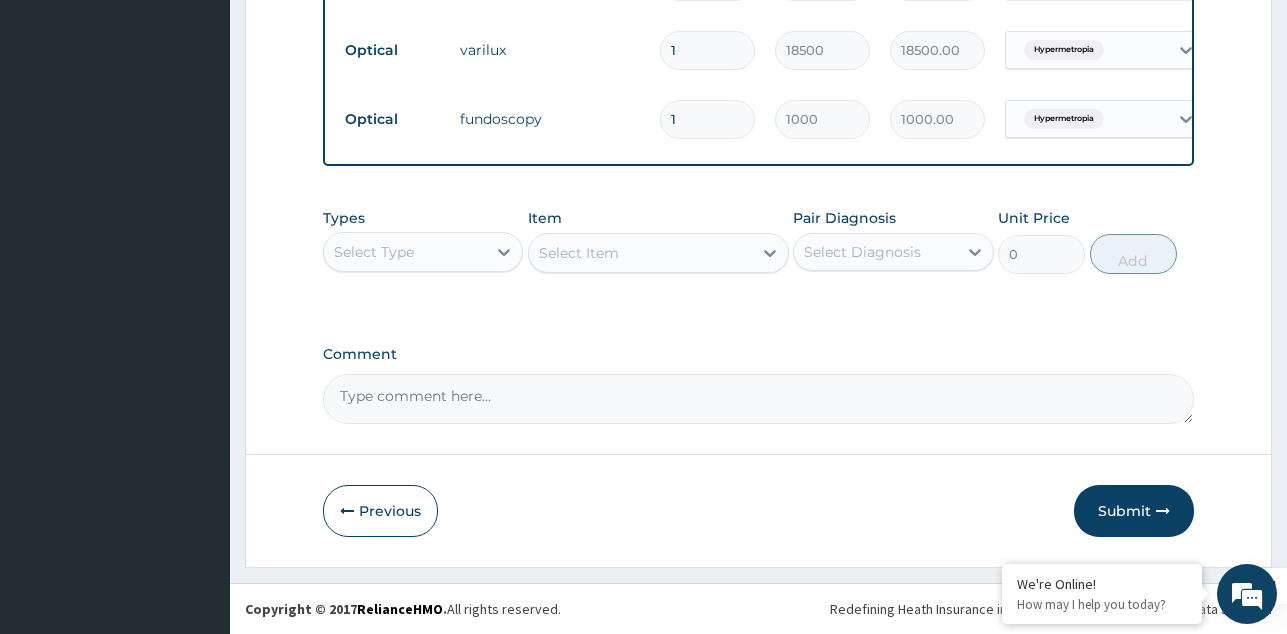 click on "Submit" at bounding box center (1134, 511) 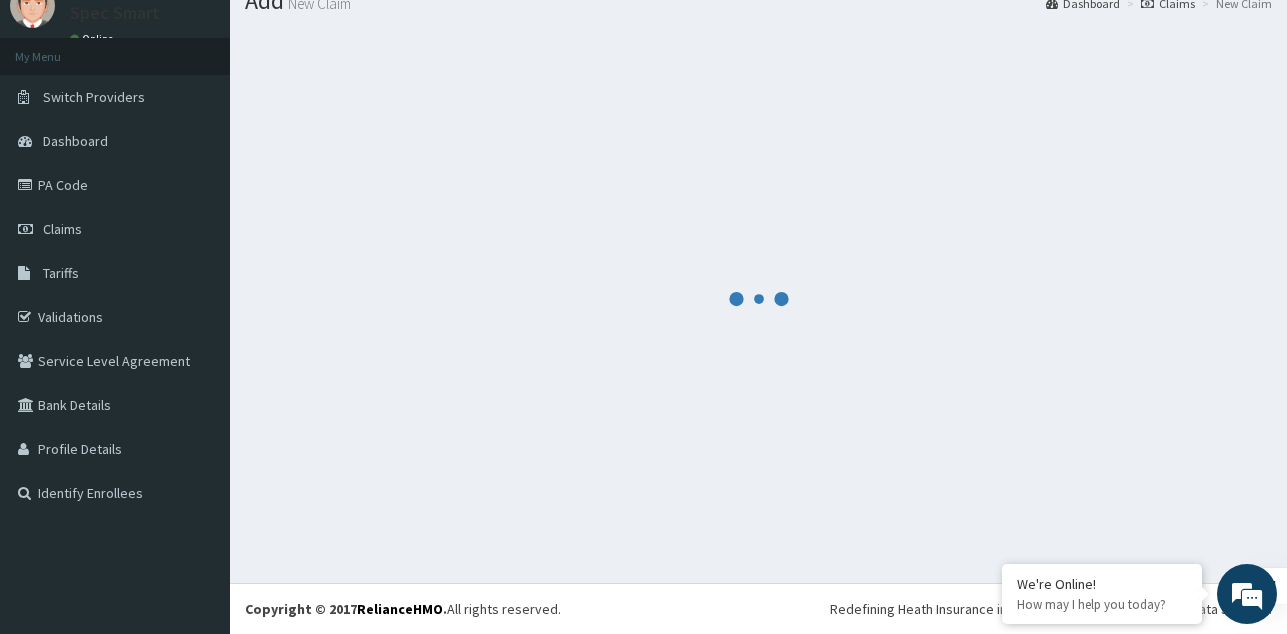 scroll, scrollTop: 77, scrollLeft: 0, axis: vertical 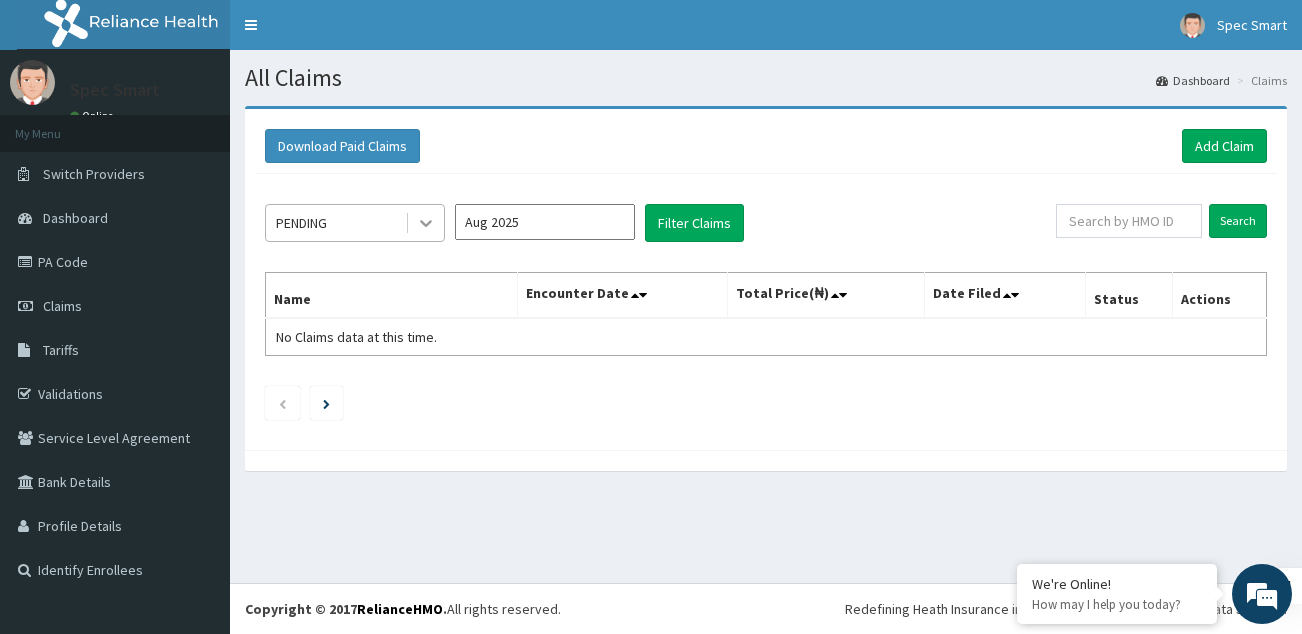 click 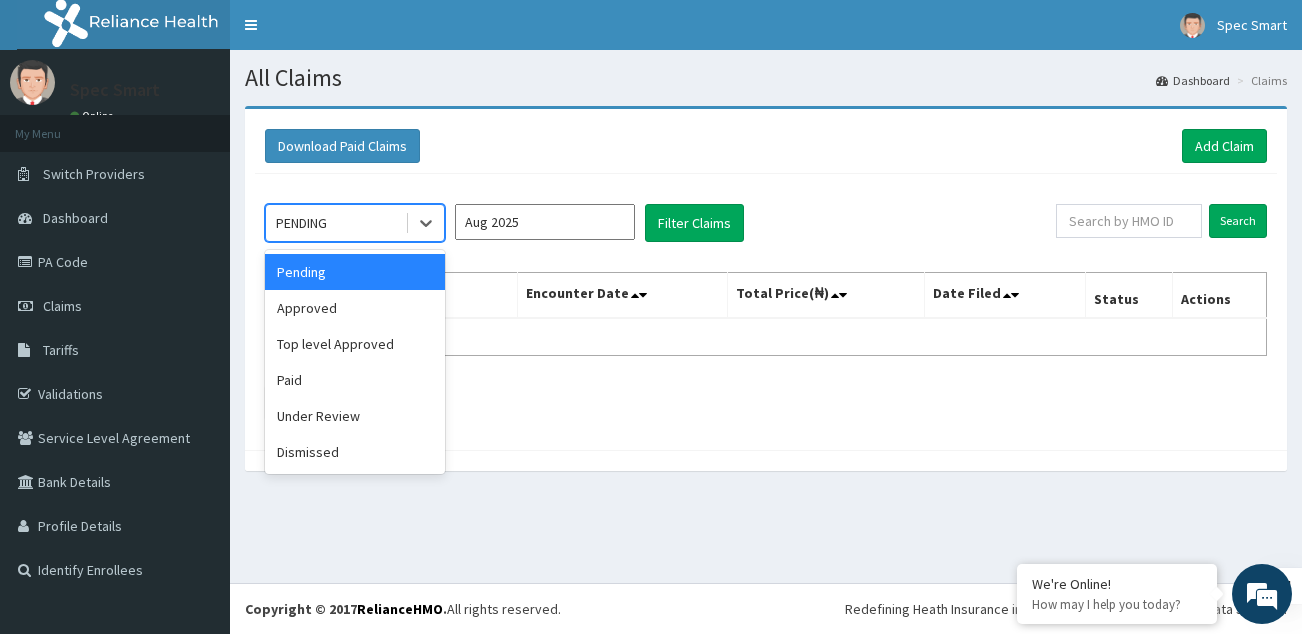 click on "Pending" at bounding box center (355, 272) 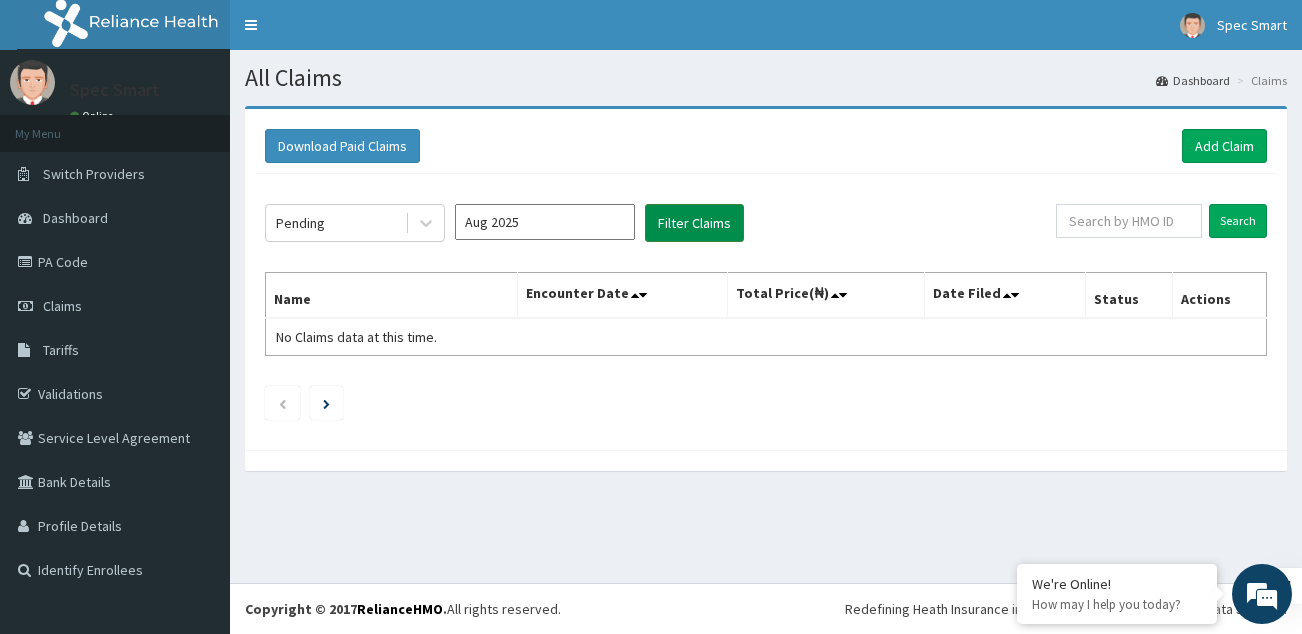 click on "Filter Claims" at bounding box center (694, 223) 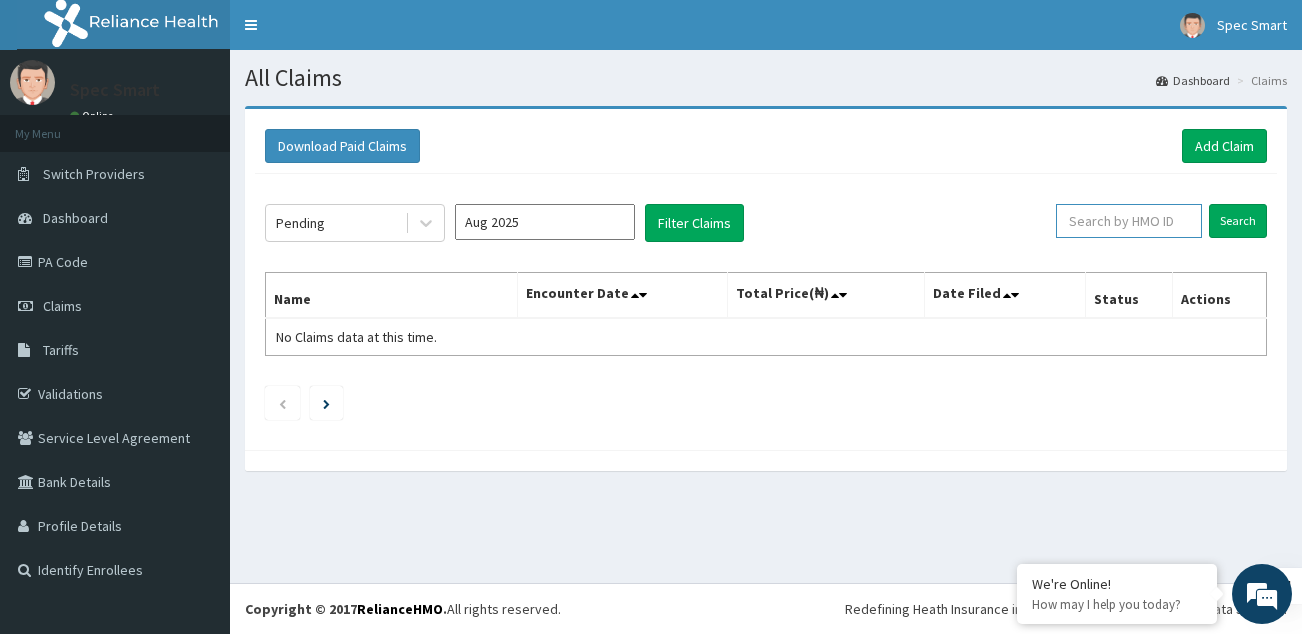 click at bounding box center (1129, 221) 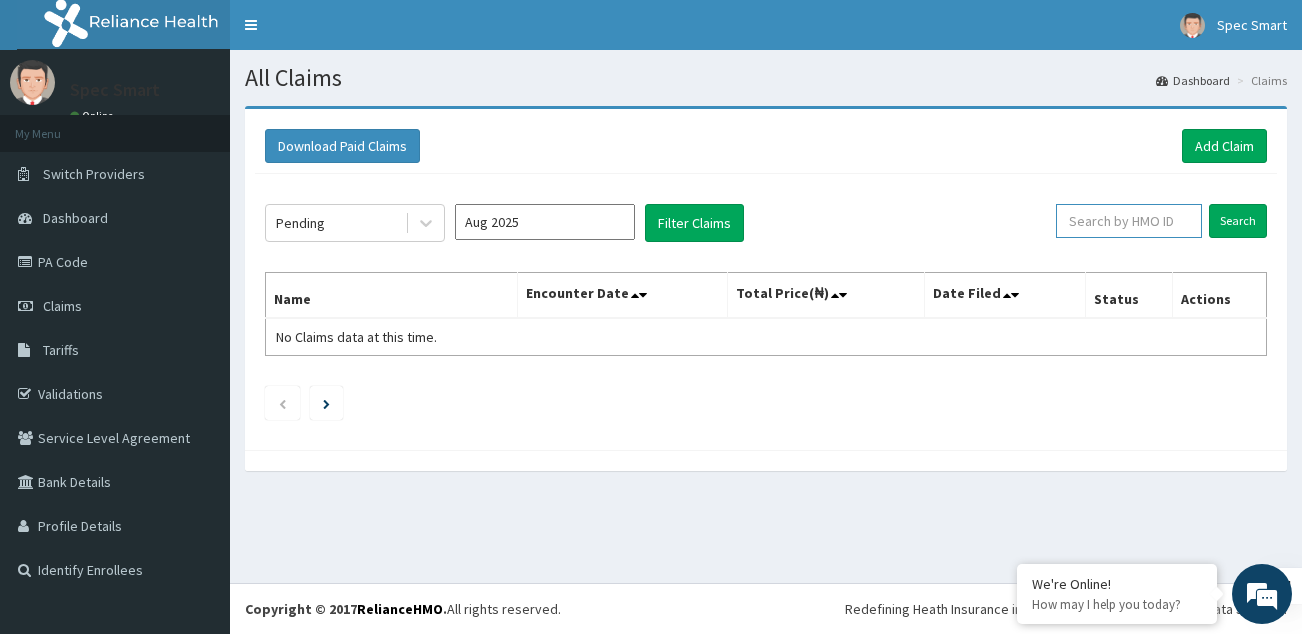 paste on "PA/B20558" 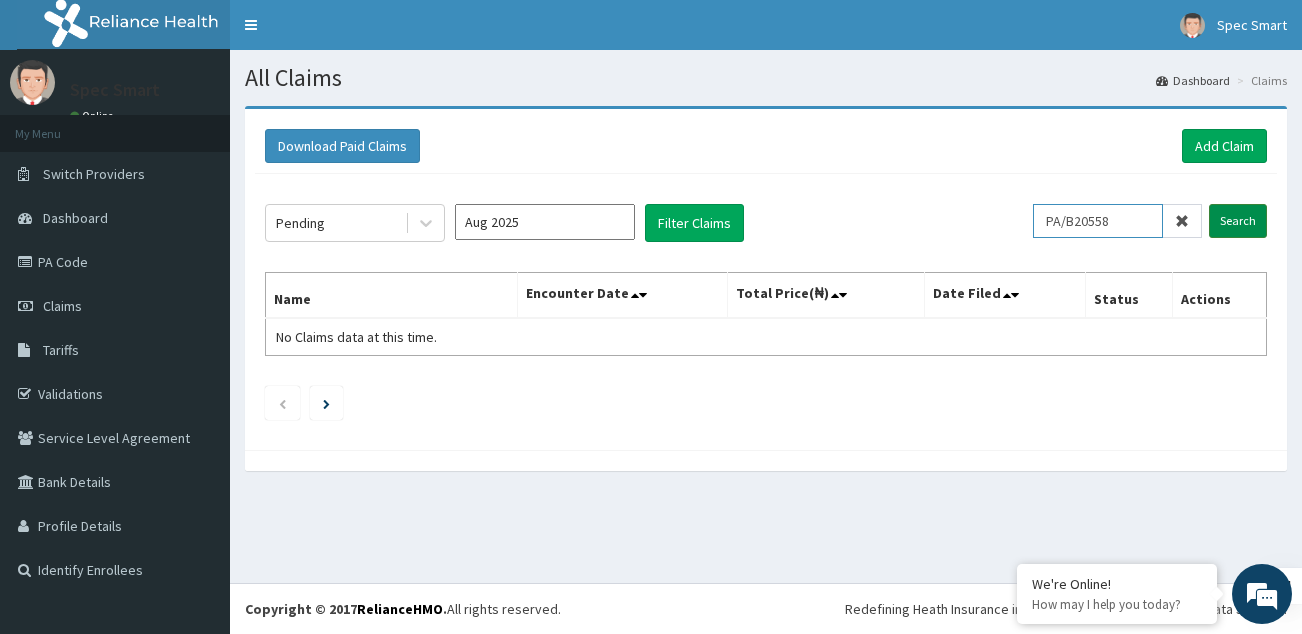 type on "PA/B20558" 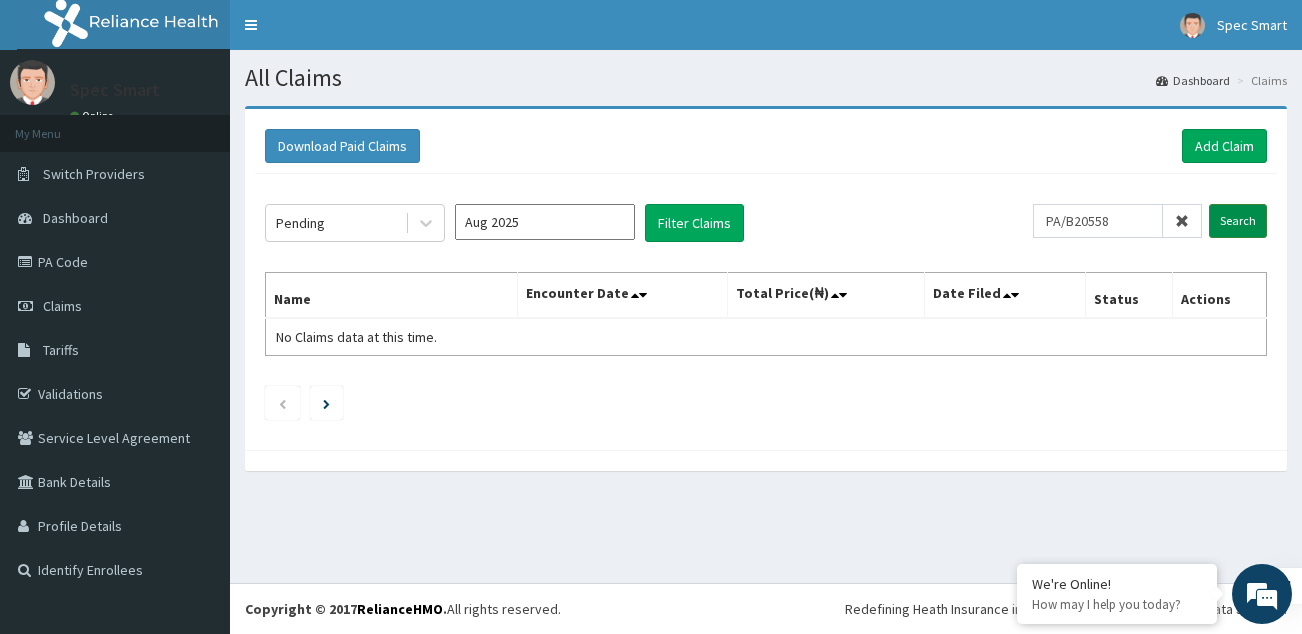 click on "Search" at bounding box center (1238, 221) 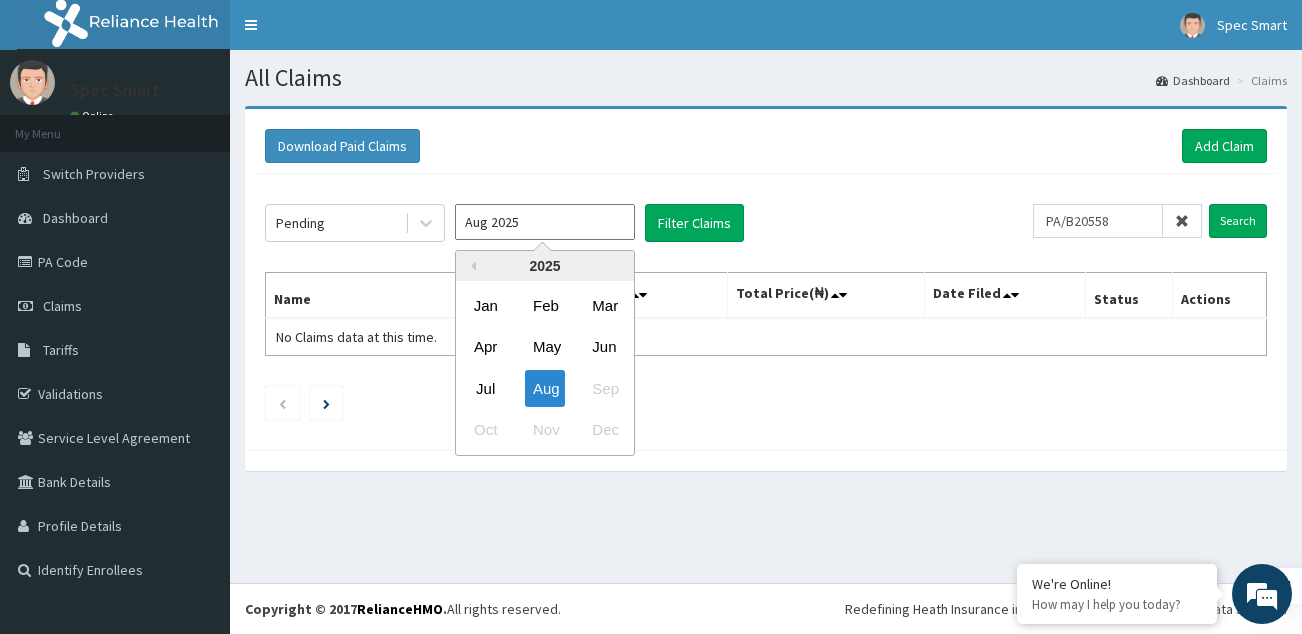 click on "Aug 2025" at bounding box center (545, 222) 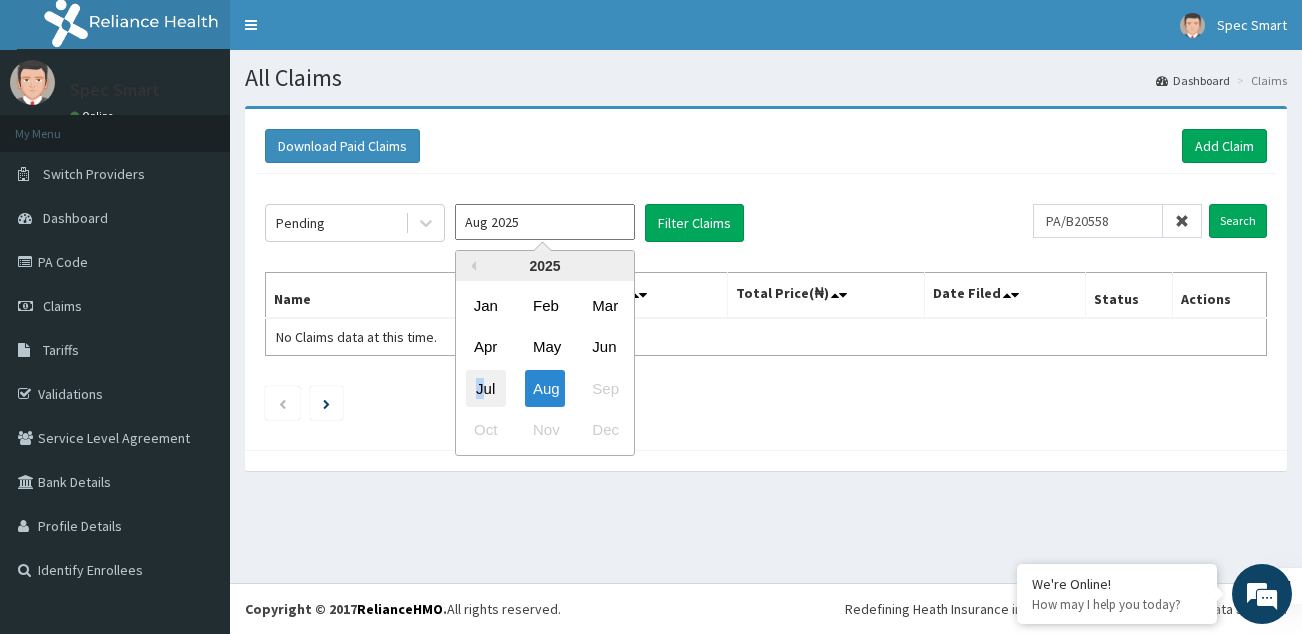 click on "Jul" at bounding box center (486, 388) 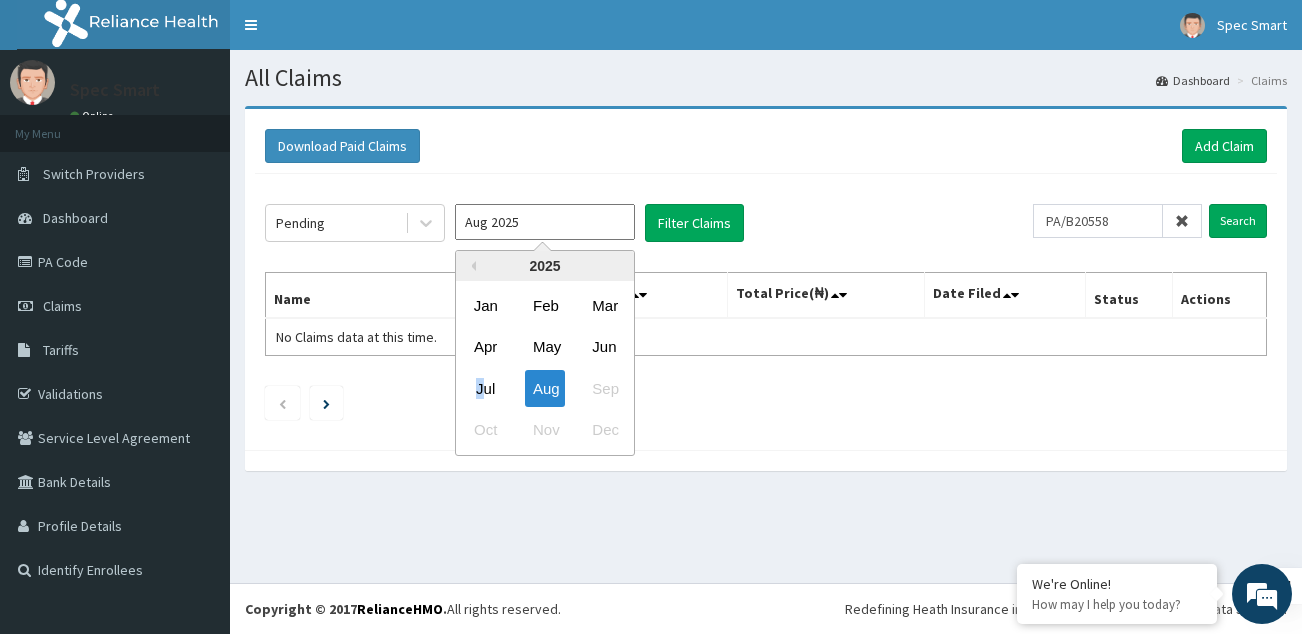 type on "Jul 2025" 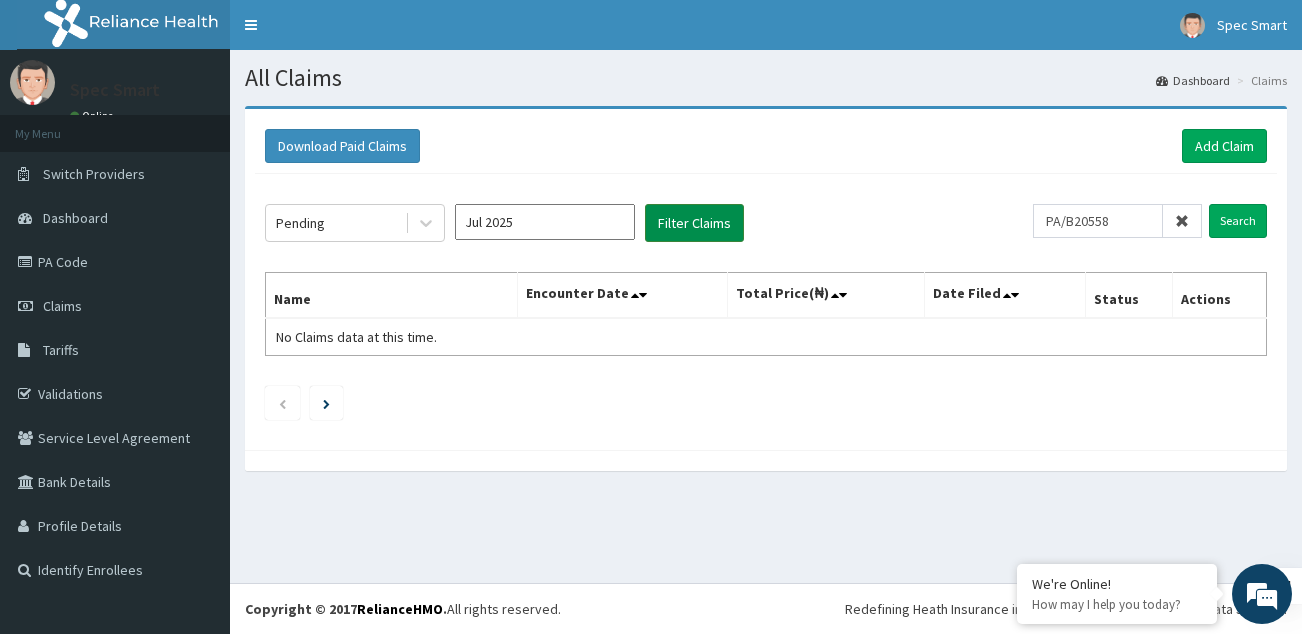 click on "Filter Claims" at bounding box center (694, 223) 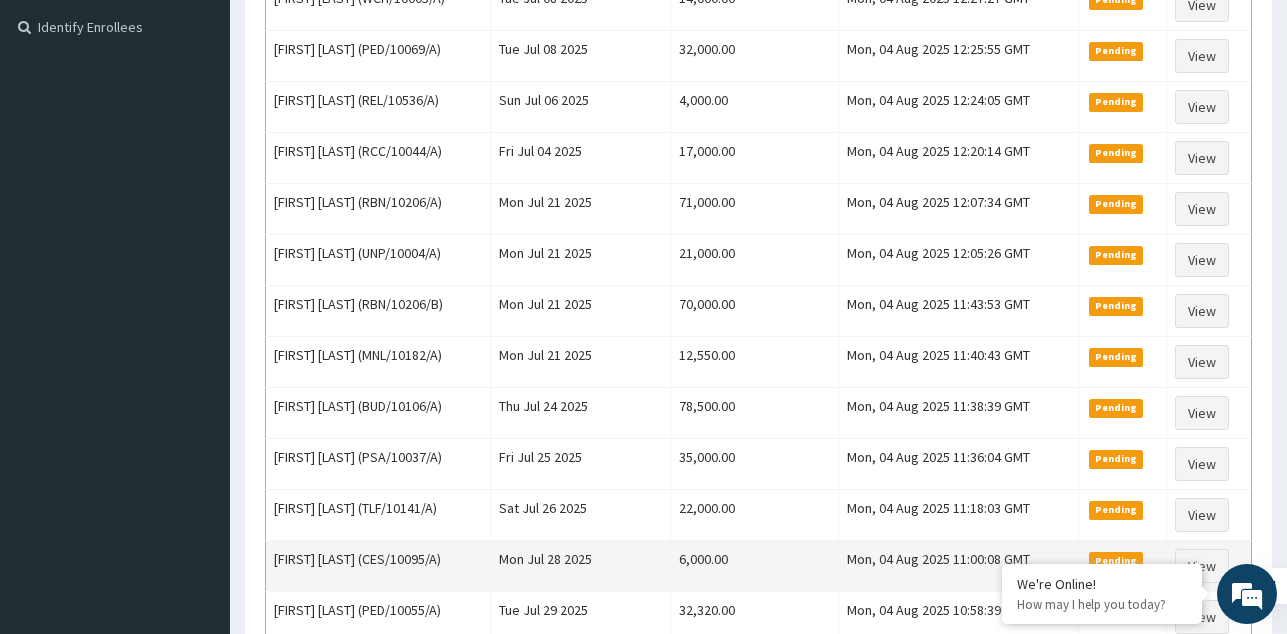 scroll, scrollTop: 153, scrollLeft: 0, axis: vertical 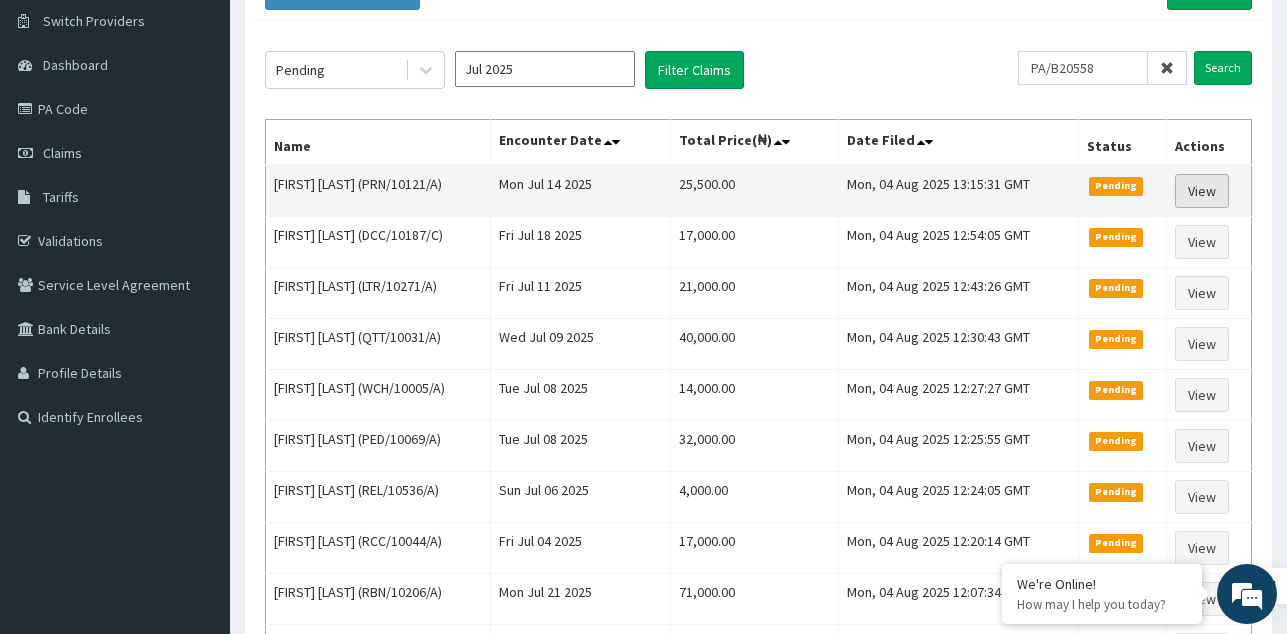 click on "View" at bounding box center (1202, 191) 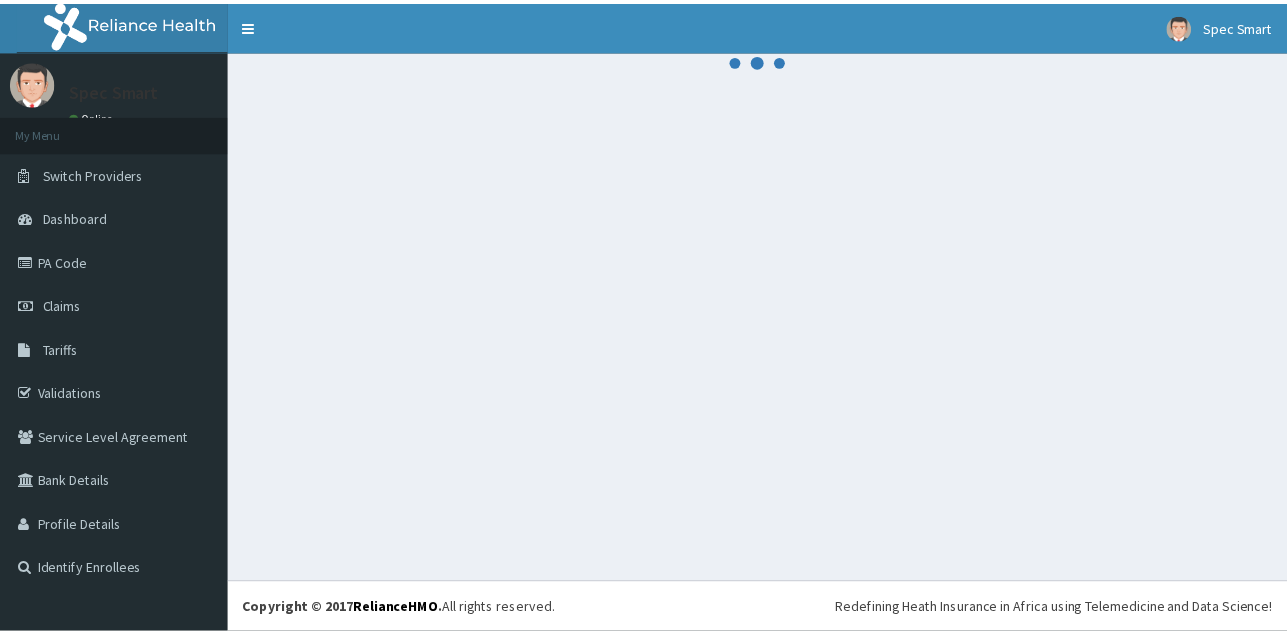 scroll, scrollTop: 0, scrollLeft: 0, axis: both 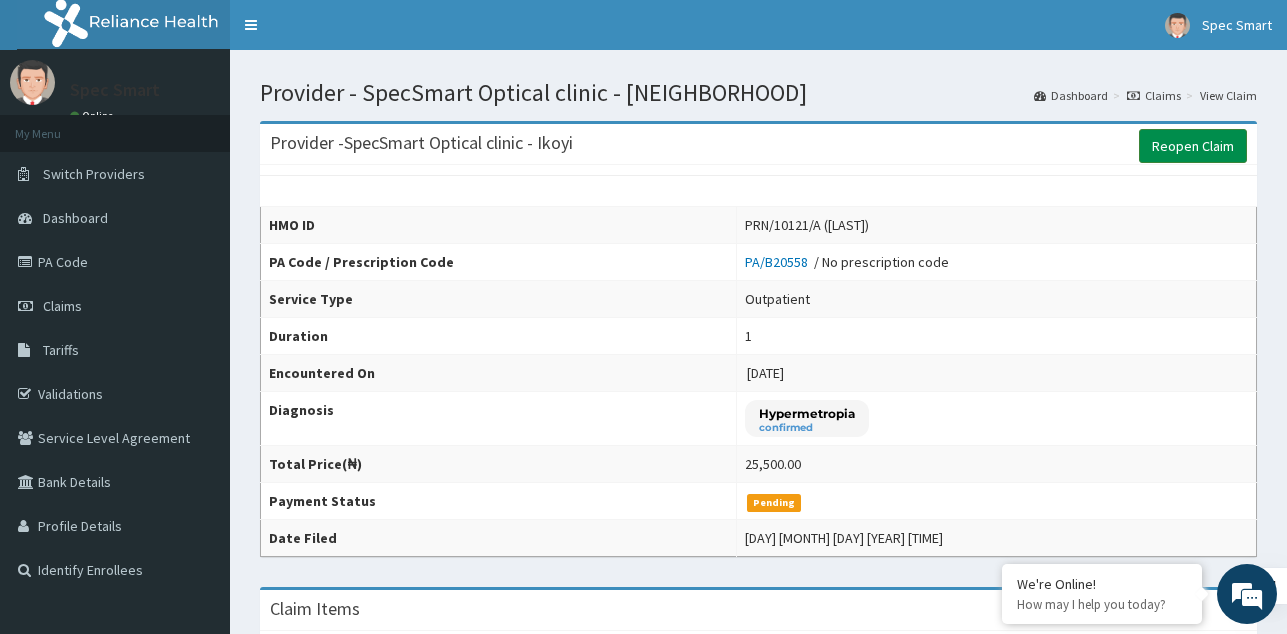 click on "Reopen Claim" at bounding box center (1193, 146) 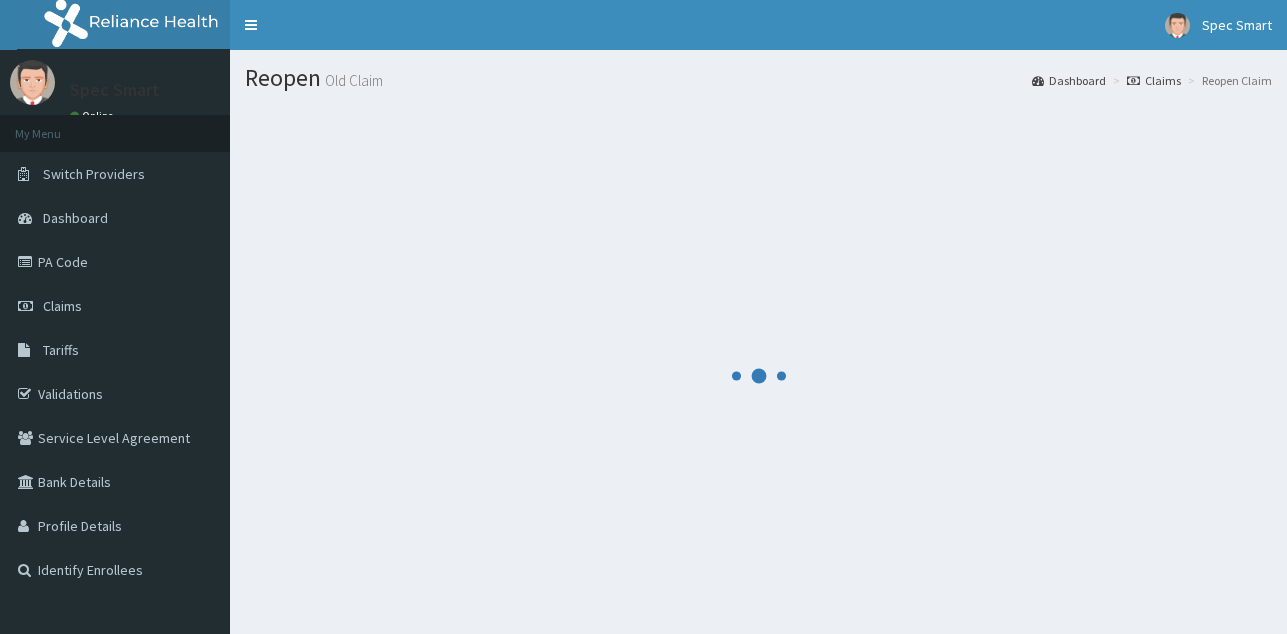 scroll, scrollTop: 0, scrollLeft: 0, axis: both 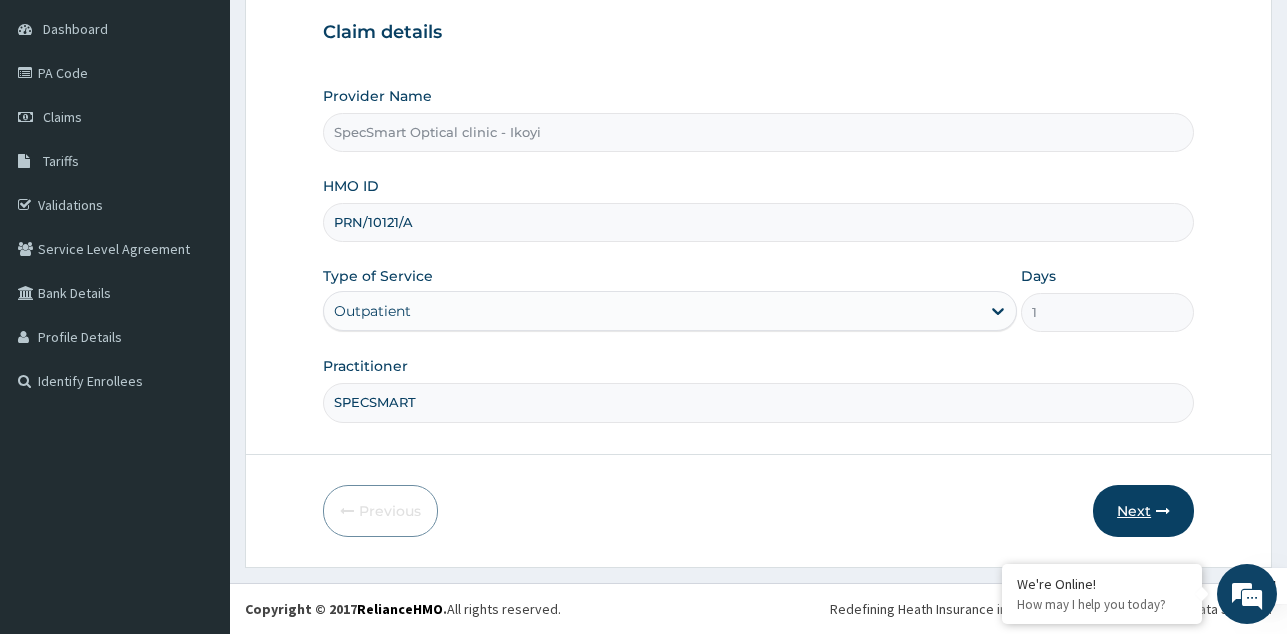 click on "Next" at bounding box center (1143, 511) 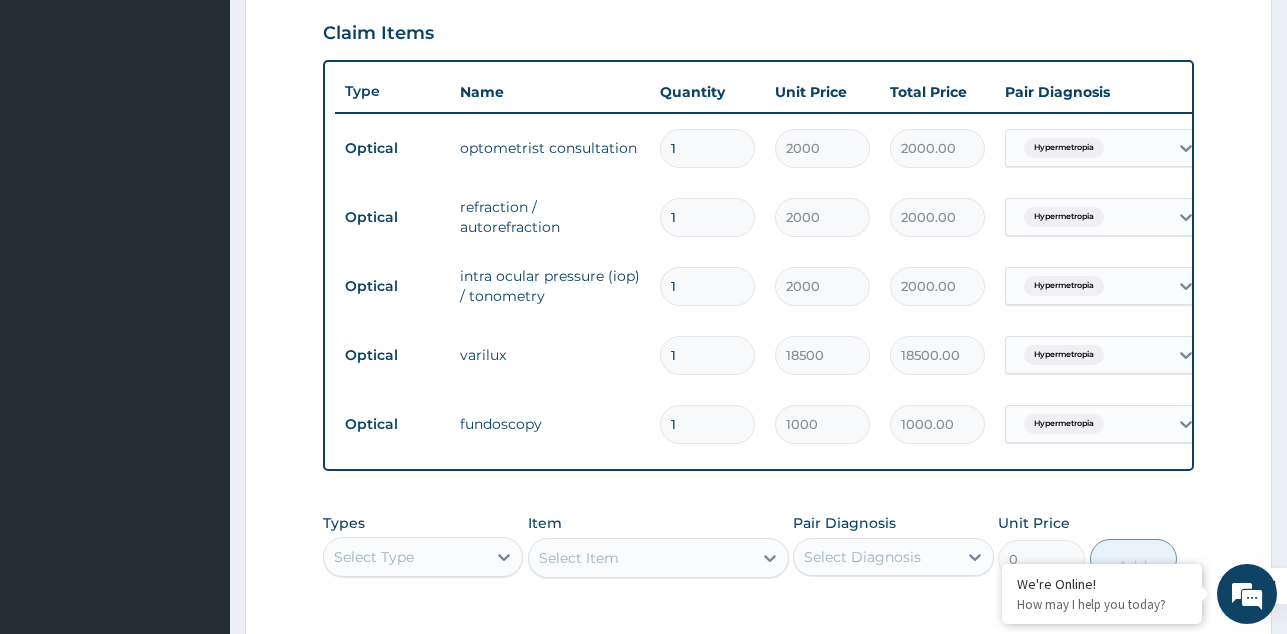 scroll, scrollTop: 689, scrollLeft: 0, axis: vertical 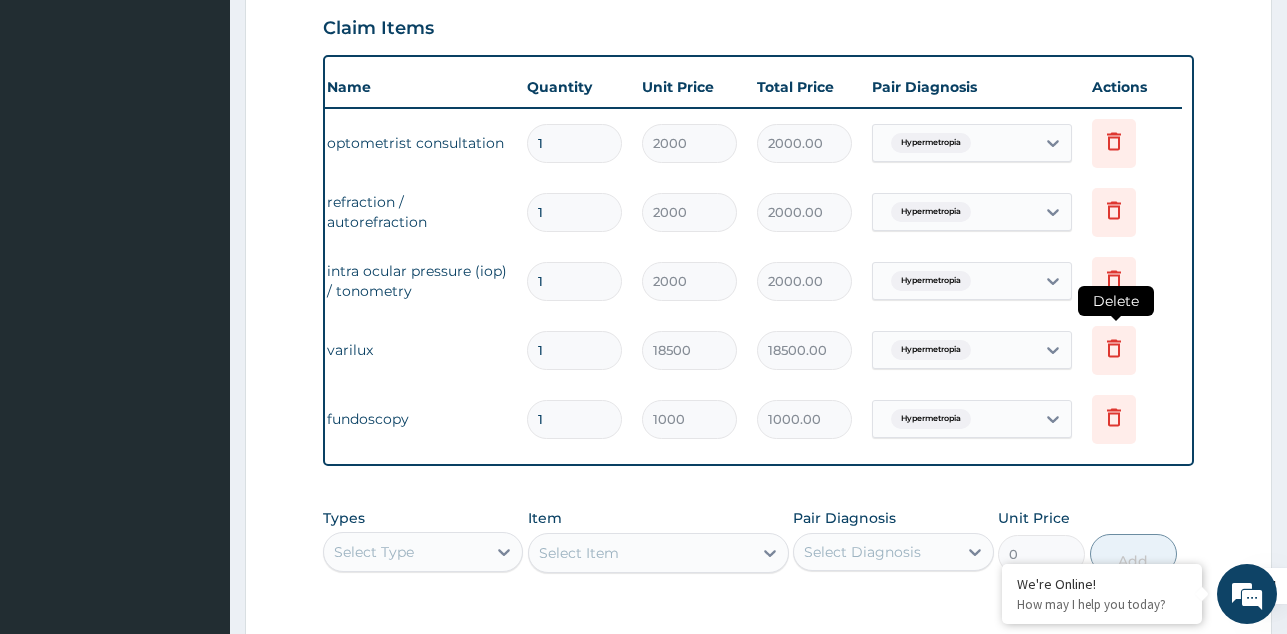 click 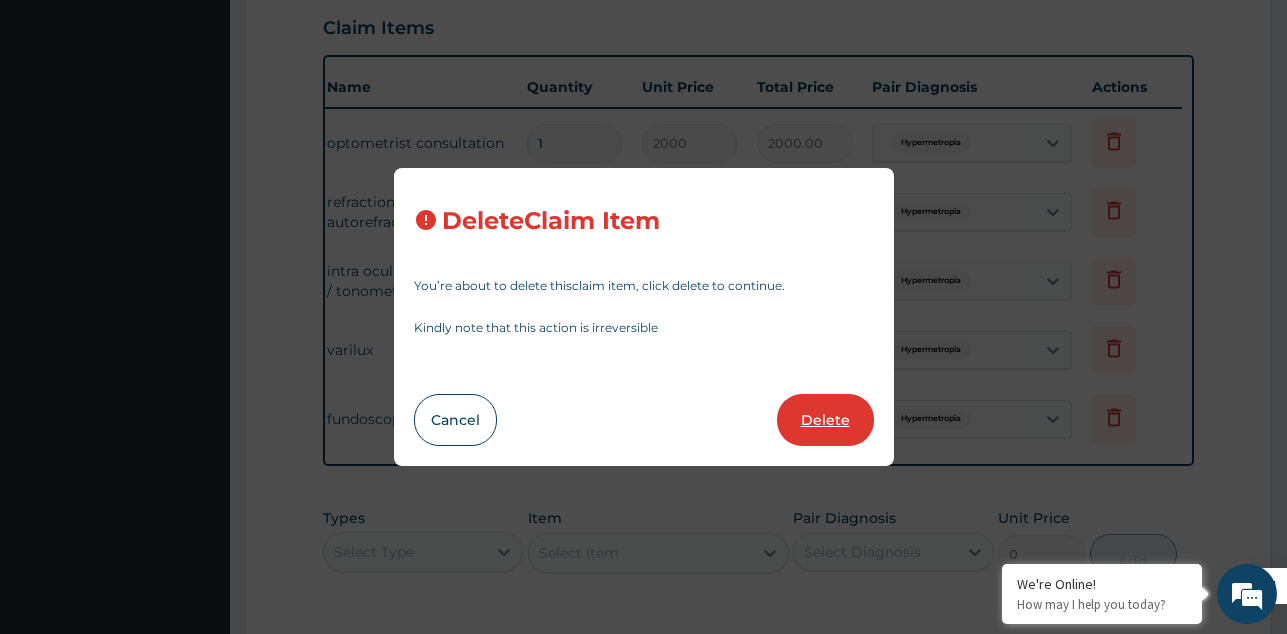 click on "Delete" at bounding box center [825, 420] 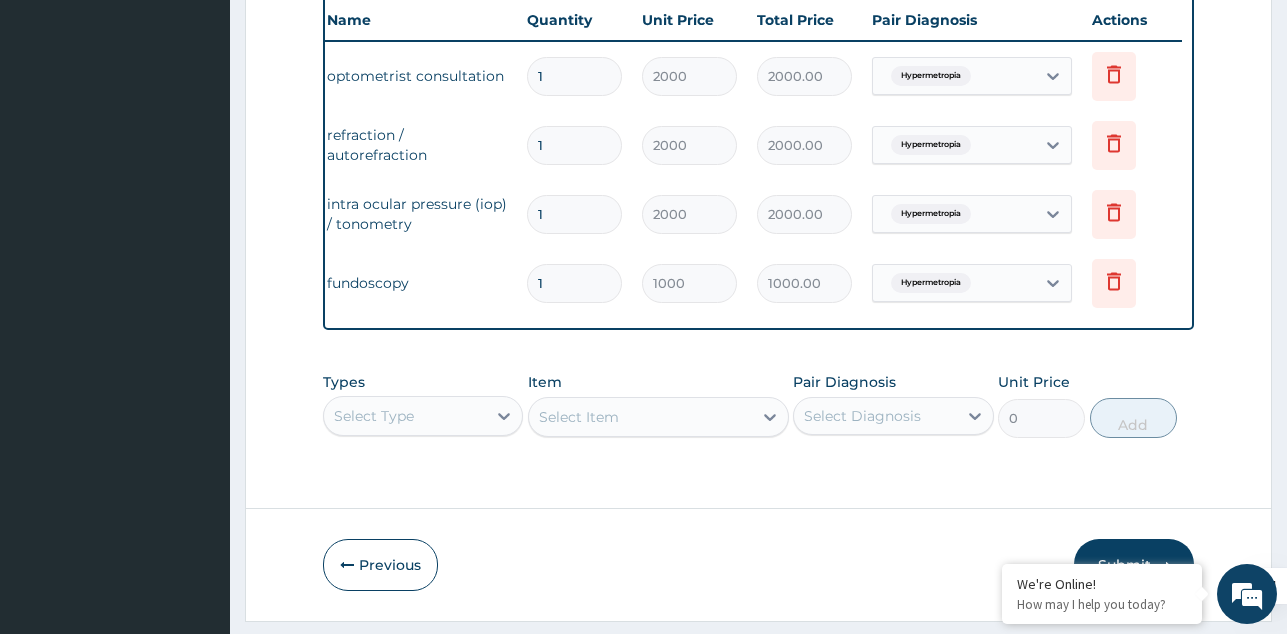 scroll, scrollTop: 825, scrollLeft: 0, axis: vertical 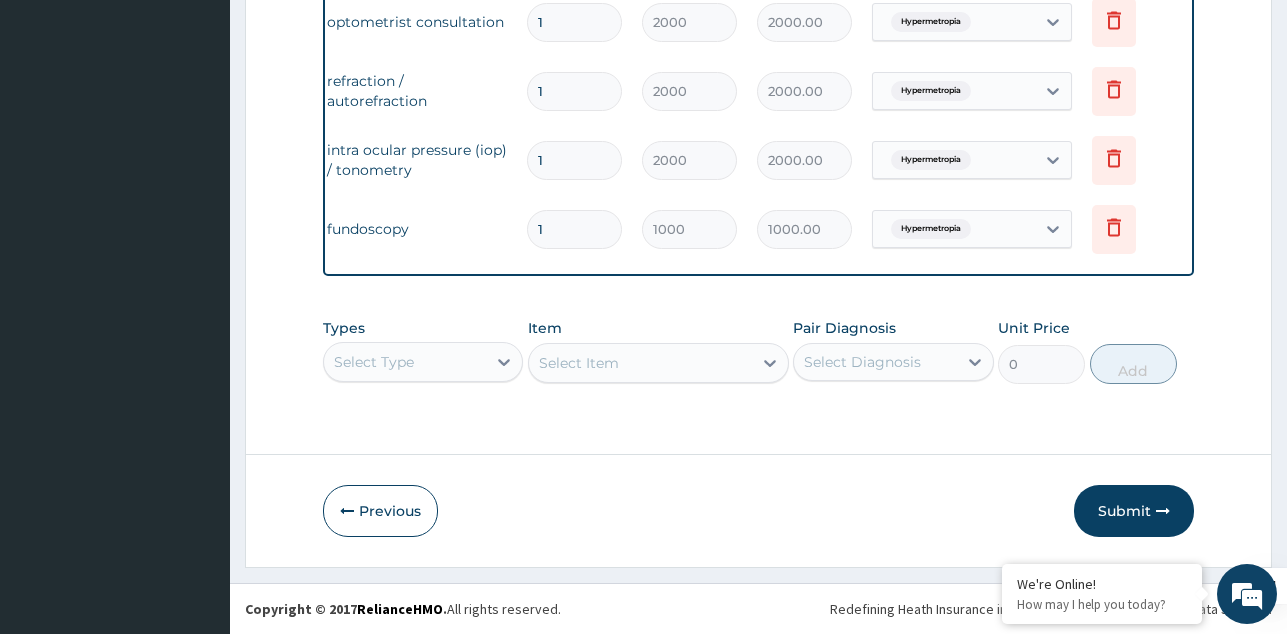 click on "Select Type" at bounding box center [423, 362] 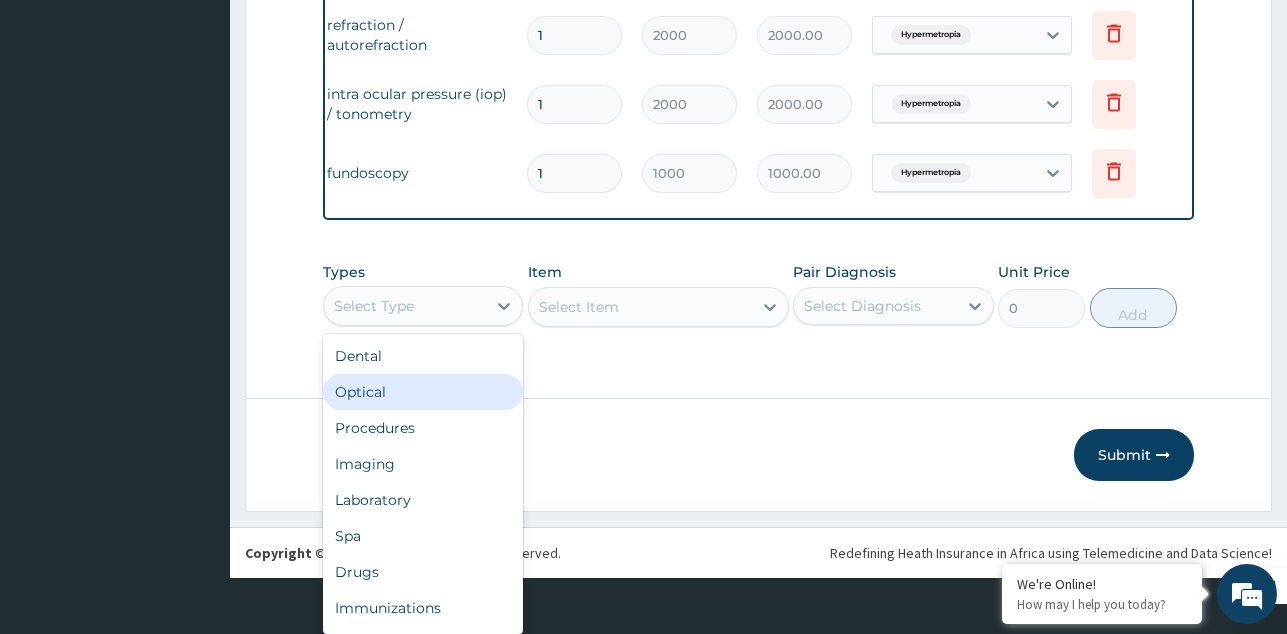 click on "Optical" at bounding box center [423, 392] 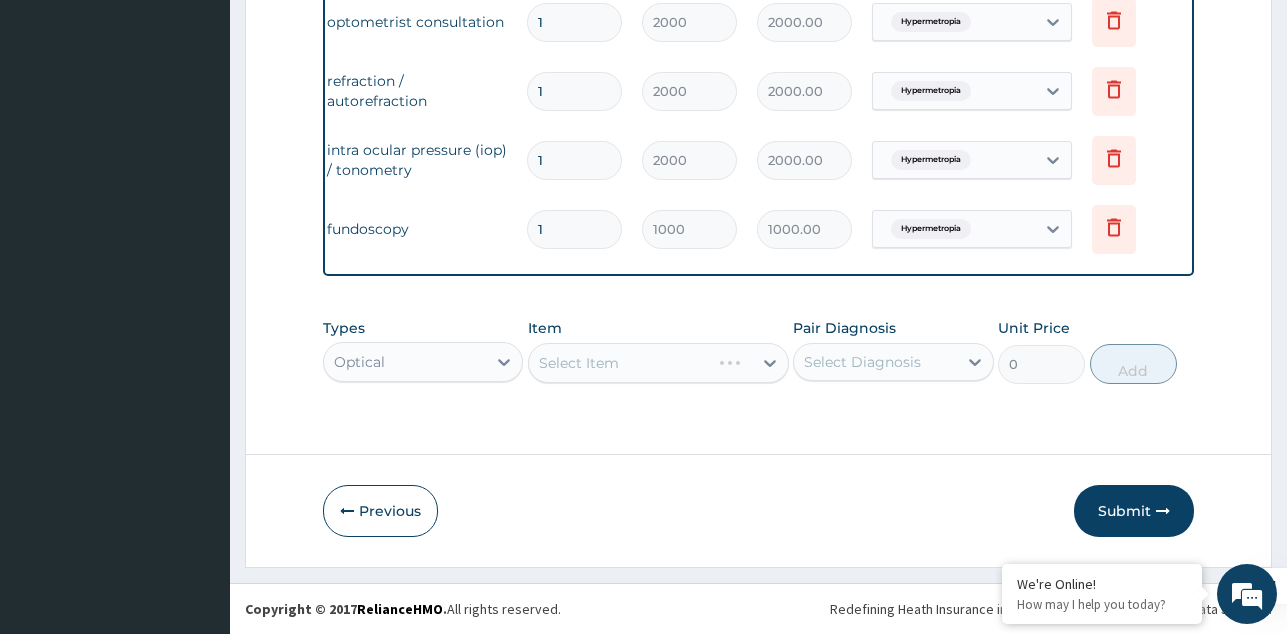 scroll, scrollTop: 0, scrollLeft: 0, axis: both 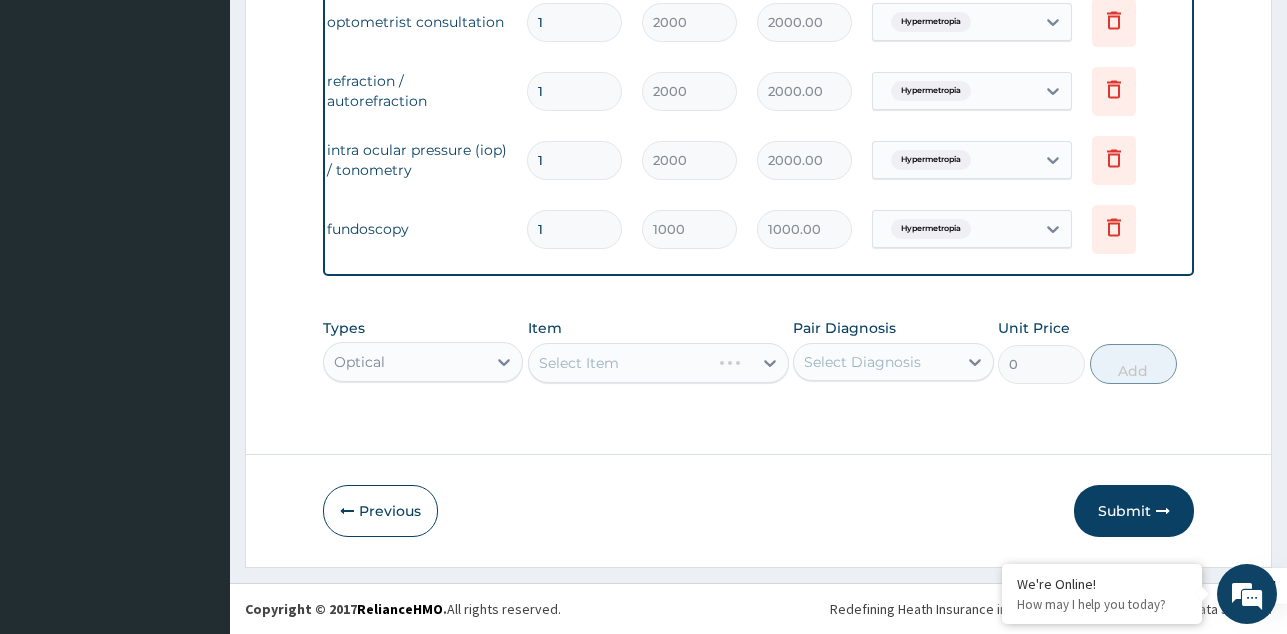 click on "Select Diagnosis" at bounding box center [862, 362] 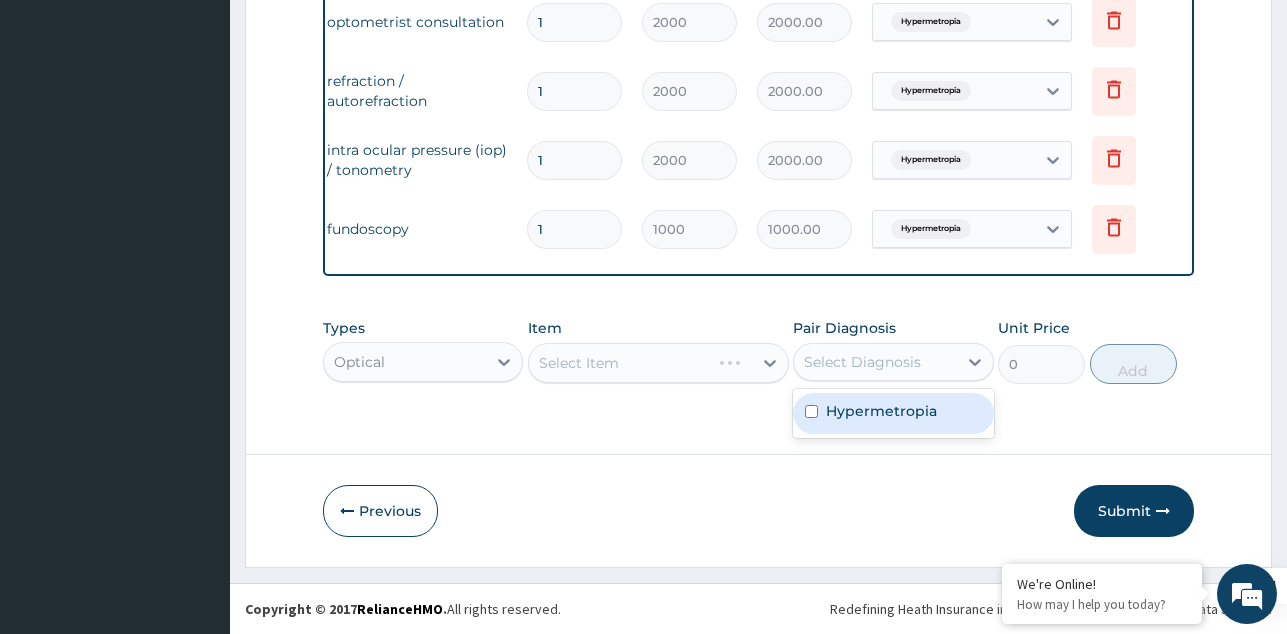 click on "Hypermetropia" at bounding box center (881, 411) 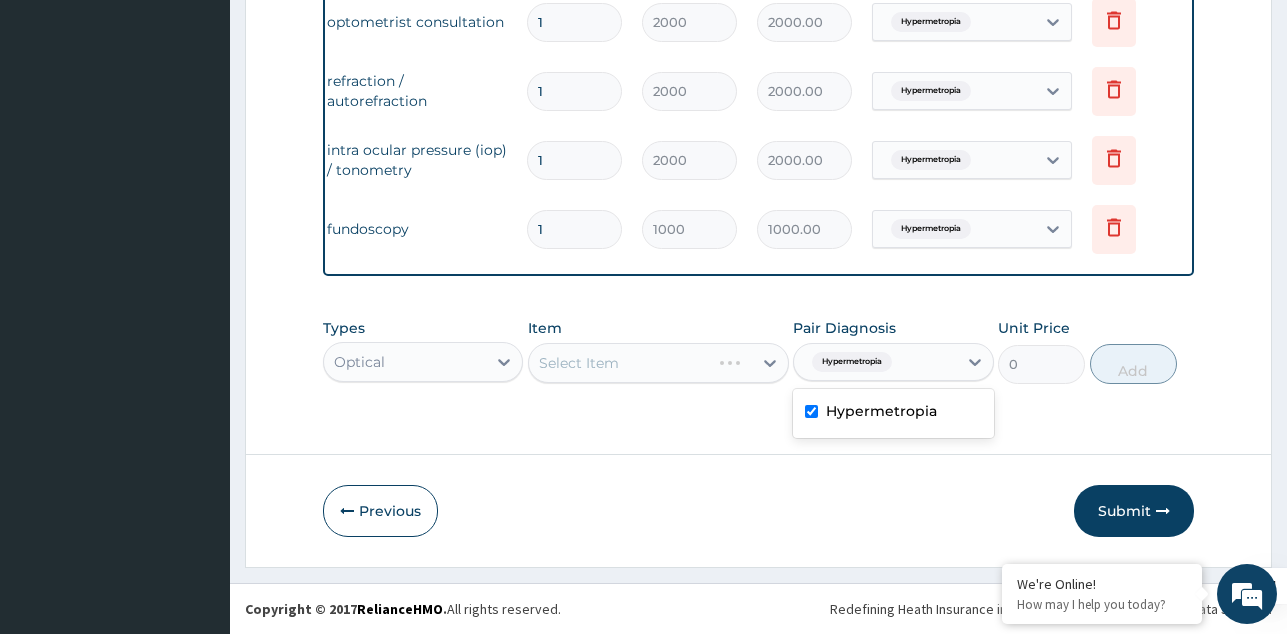checkbox on "true" 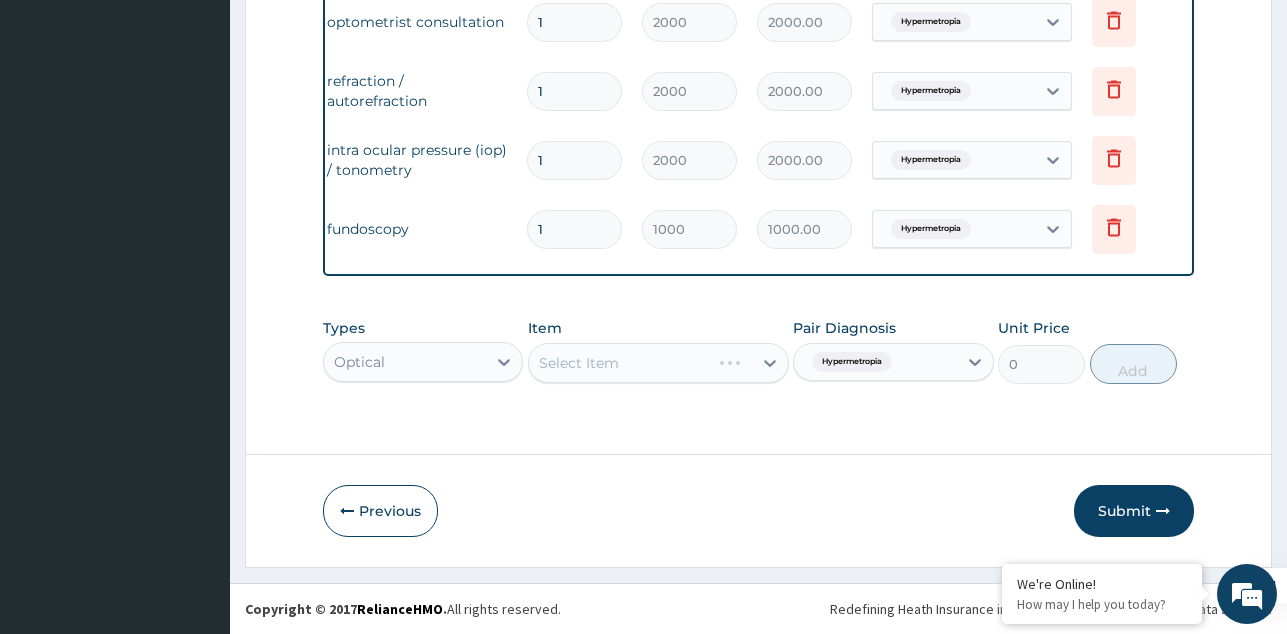 click on "Select Item" at bounding box center [658, 363] 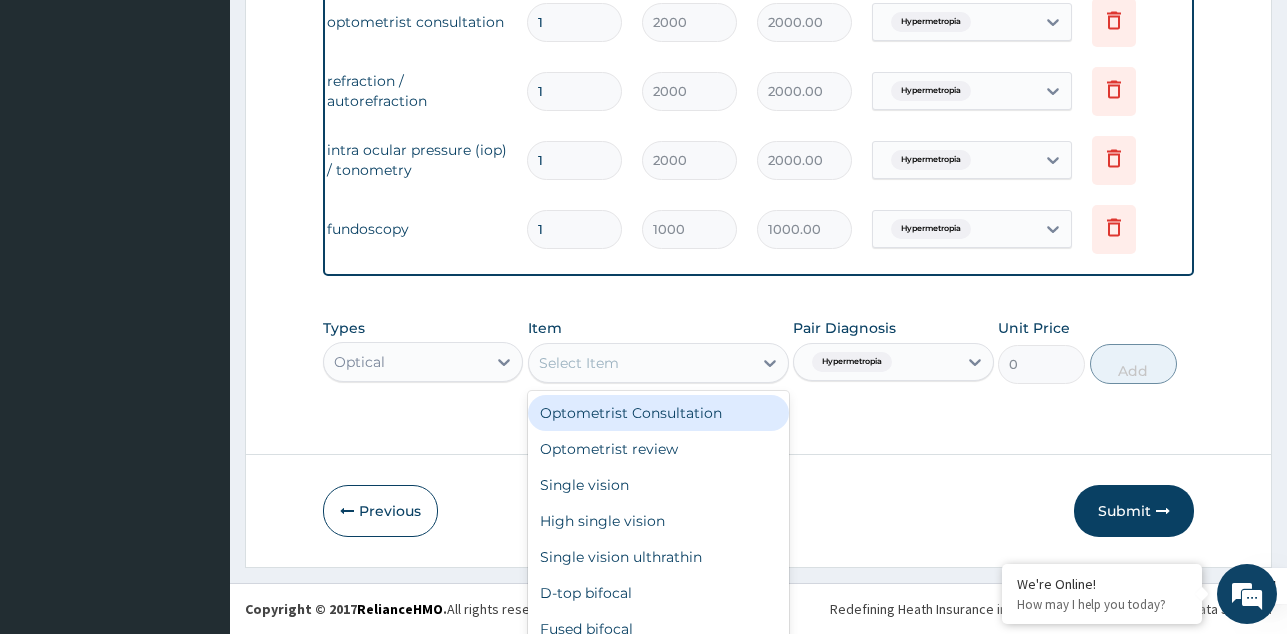 scroll, scrollTop: 57, scrollLeft: 0, axis: vertical 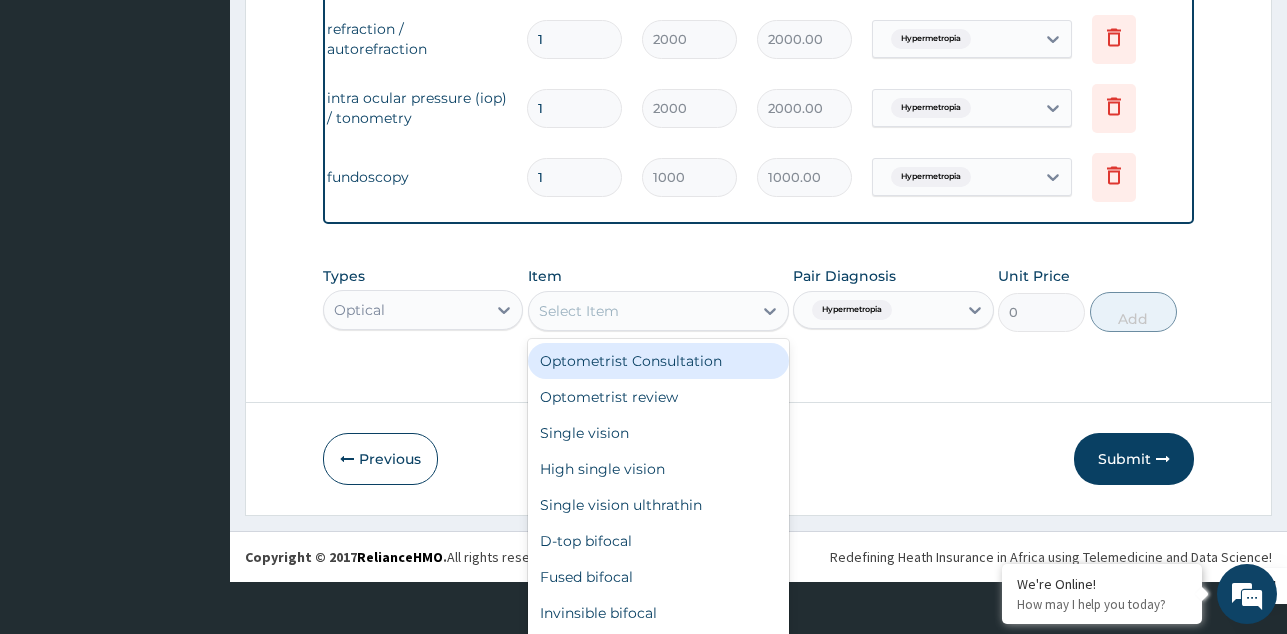 click on "option Optometrist Consultation focused, 1 of 33. 33 results available. Use Up and Down to choose options, press Enter to select the currently focused option, press Escape to exit the menu, press Tab to select the option and exit the menu. Select Item Optometrist Consultation Optometrist review Single vision  High single vision Single vision ulthrathin D-top bifocal Fused bifocal Invinsible bifocal Varilux Plus Photo (extra fee) Plus Arc (extra fee) Plus Photo & Arc (extra fee) Foreign Body Removal (superficial/conjunctival) Pterygium Excision/eye Stye Incision/Drainage Chalazion Incision/Drainage Trabeculectomy /Per Eye Refraction / Autorefraction Indirect Ophthalmoscopy CVF/glaucoma screening Intra ocular pressure (IOP) / Tonometry Pachymetry Shirmers's Gluacoma Phasing Pterygium Excision/Eye (with Autograft) Gonioscopy A Scan B Scan OCT  (Both eyes) Glaucoma trabeculectomy per eye bundle Slit Lamp Refraction / Autorefraction Fundoscopy" at bounding box center (658, 311) 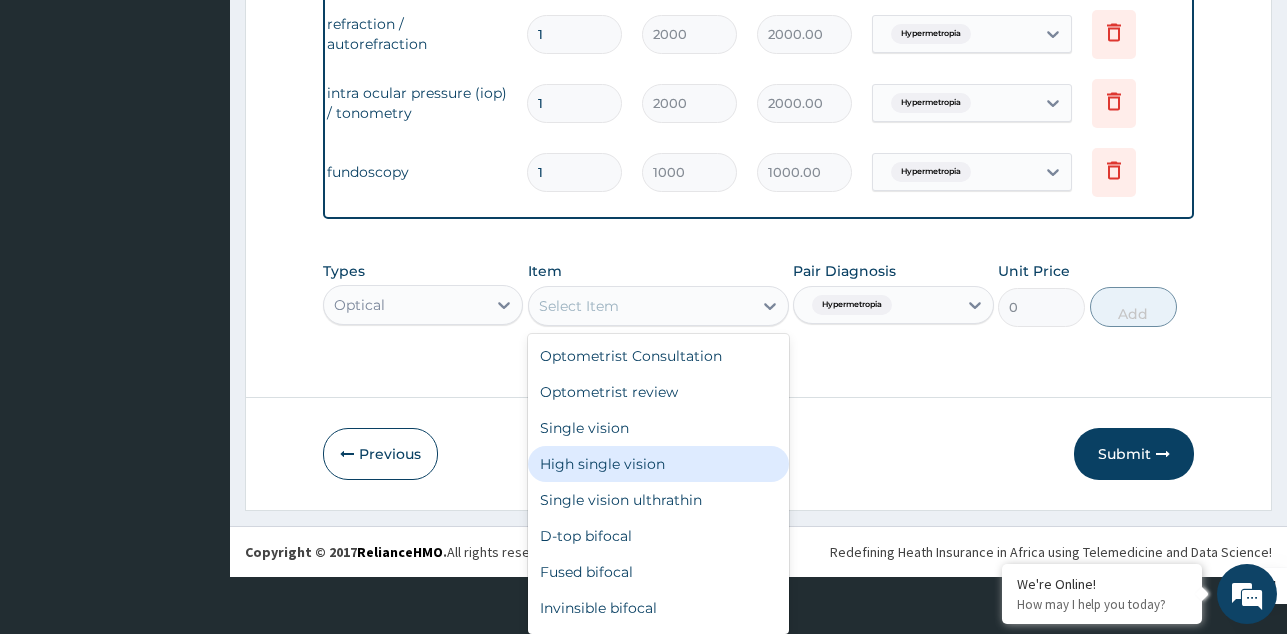 click on "High single vision" at bounding box center [658, 464] 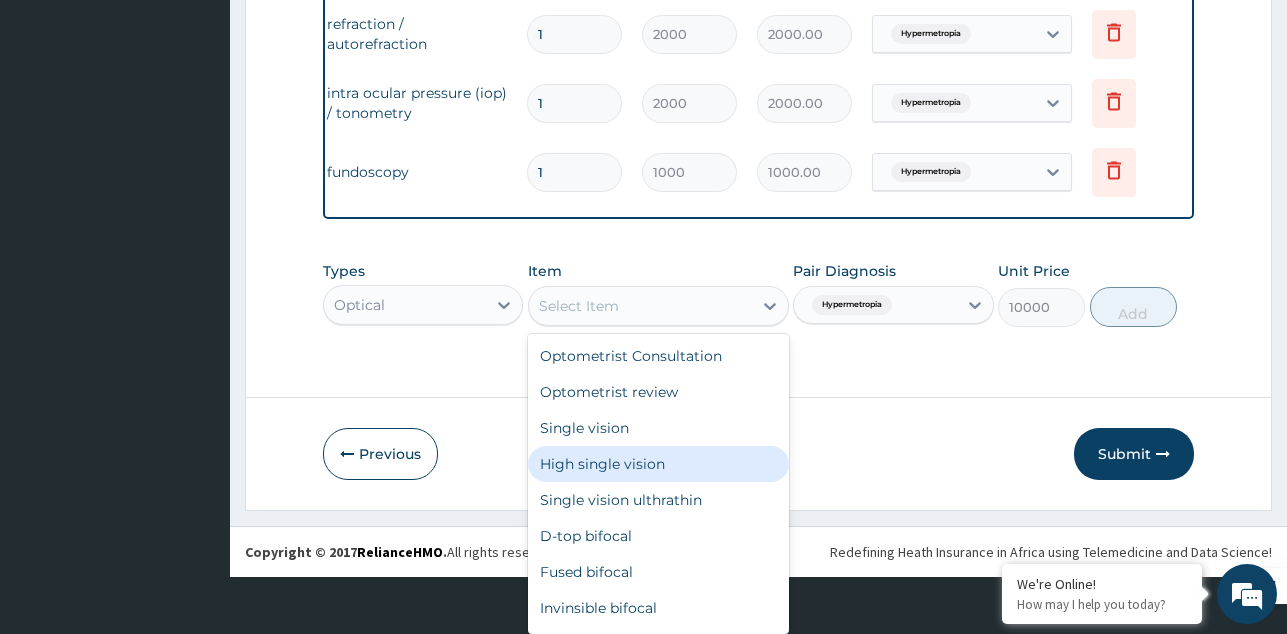 scroll, scrollTop: 0, scrollLeft: 0, axis: both 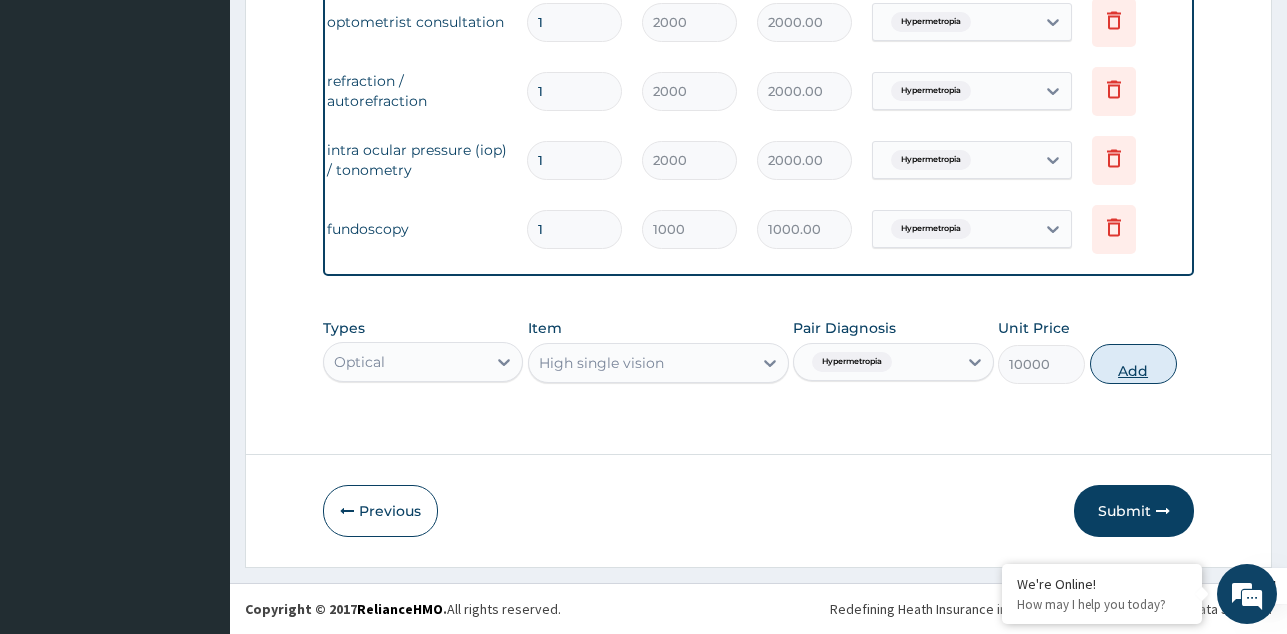click on "Add" at bounding box center [1133, 364] 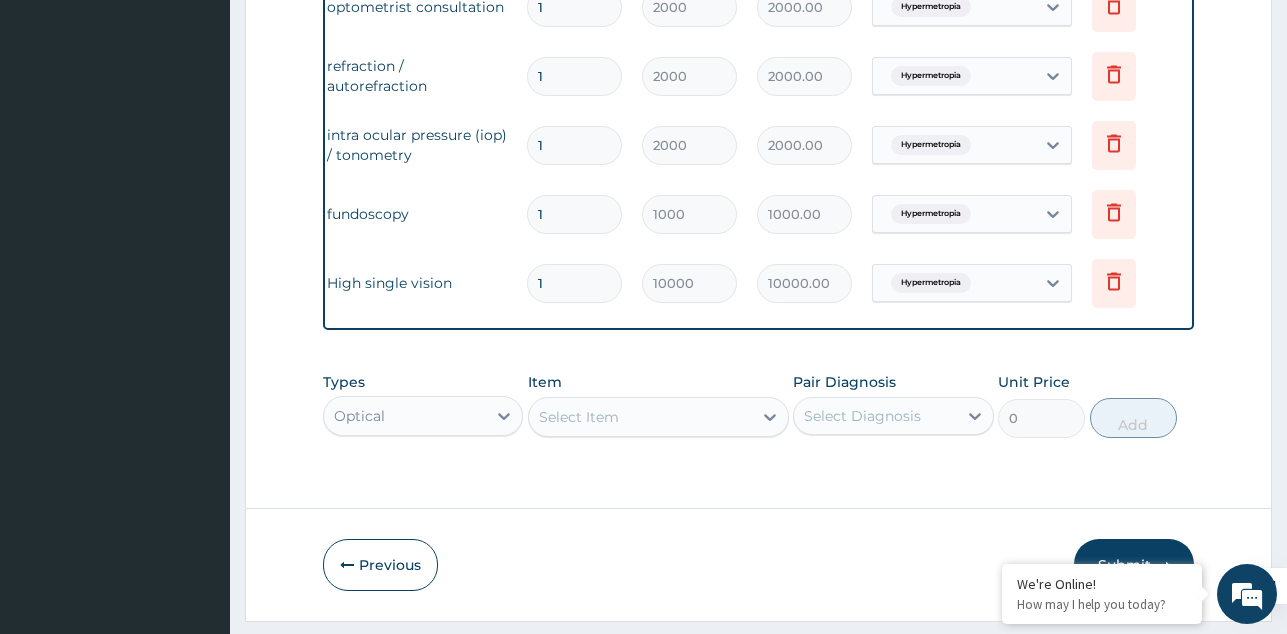 type 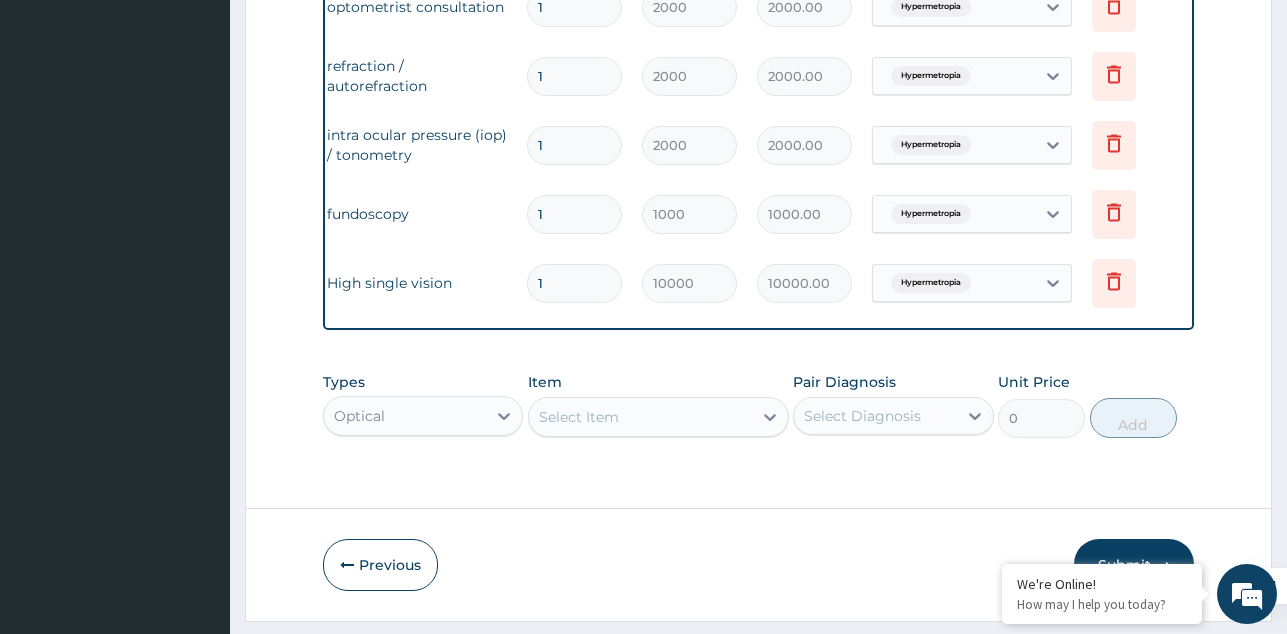type on "0.00" 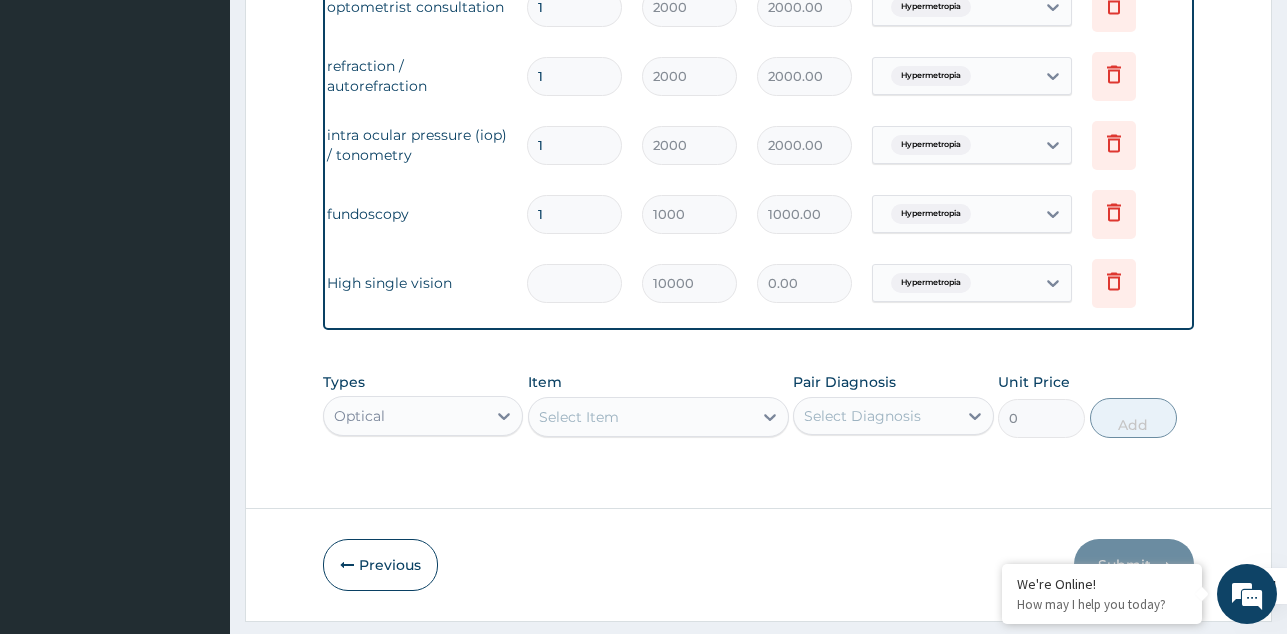 type on "5" 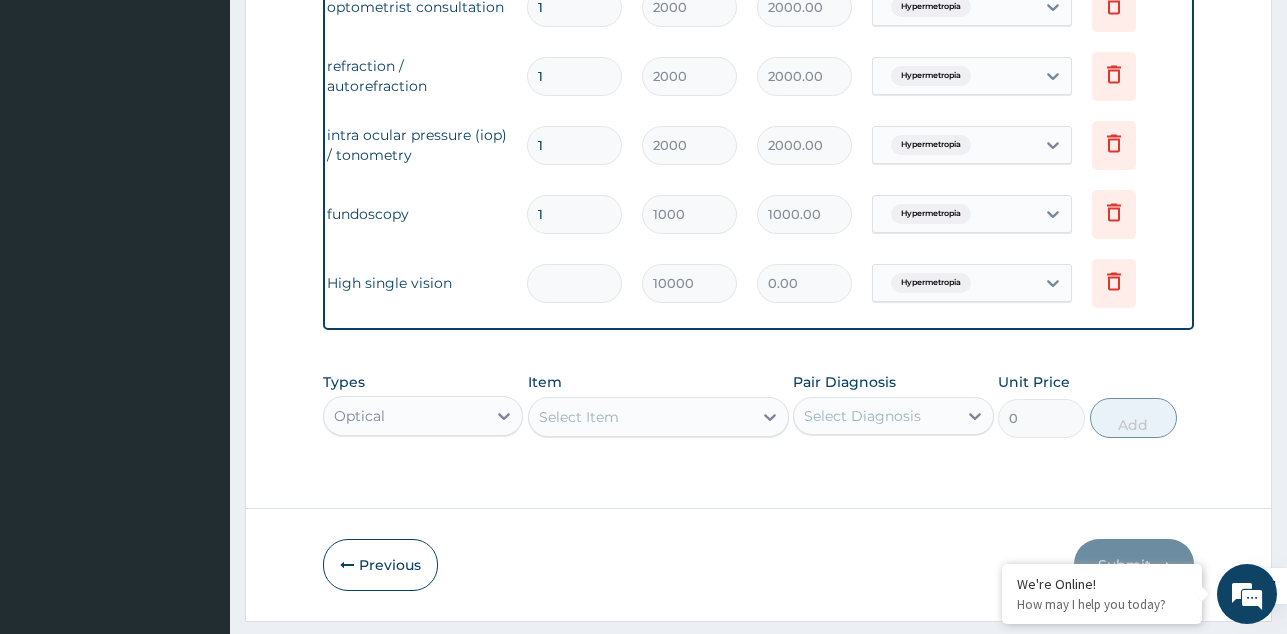type on "50000.00" 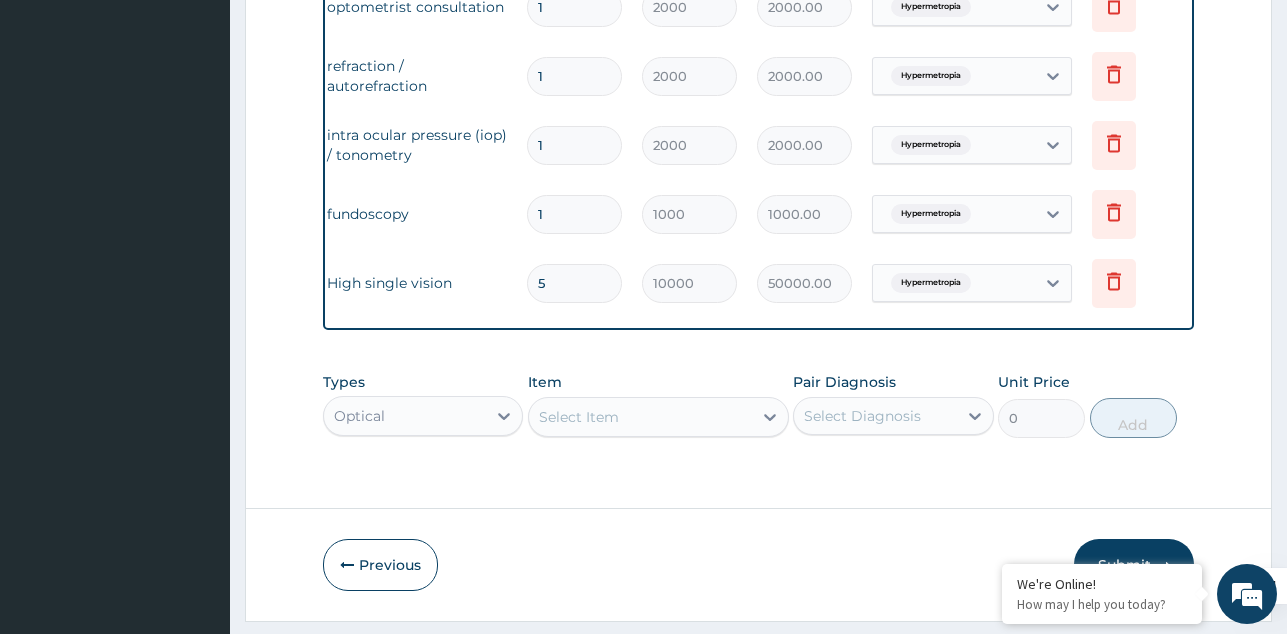 type on "5" 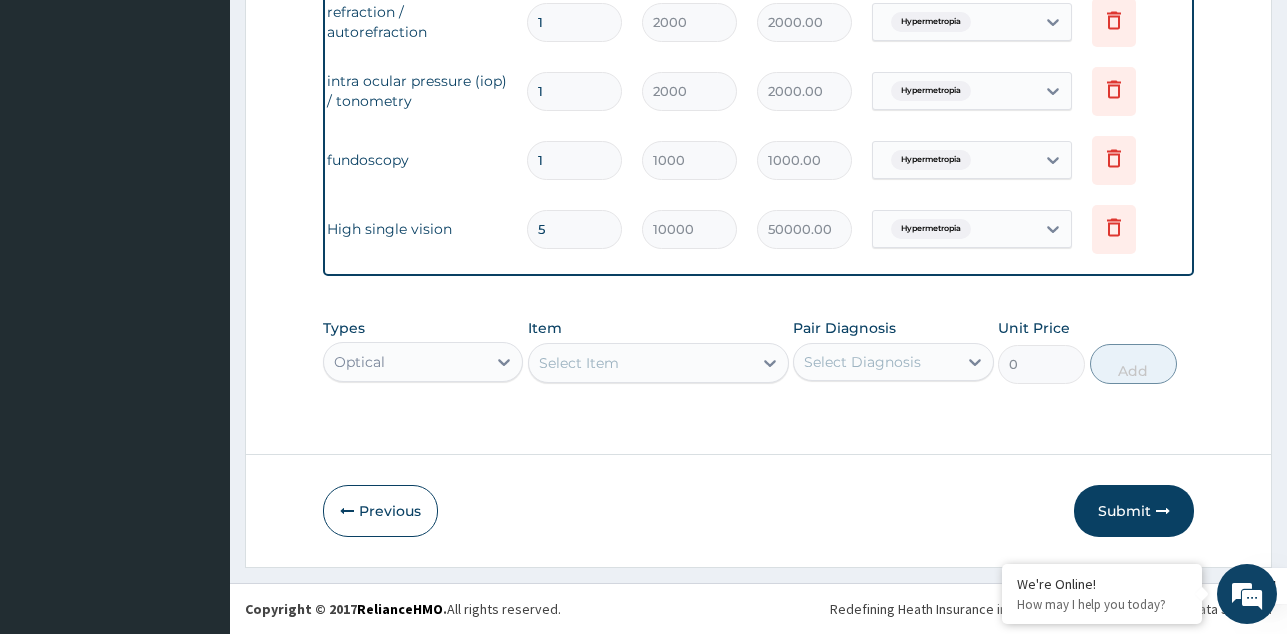 scroll, scrollTop: 894, scrollLeft: 0, axis: vertical 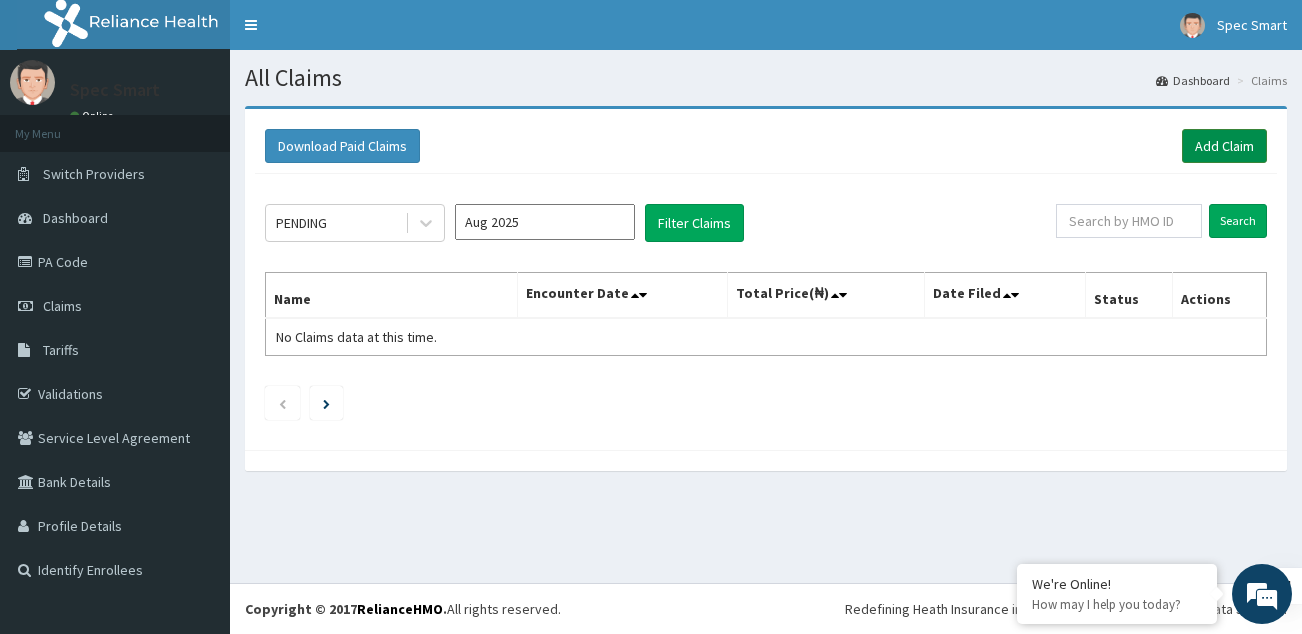 click on "Add Claim" at bounding box center [1224, 146] 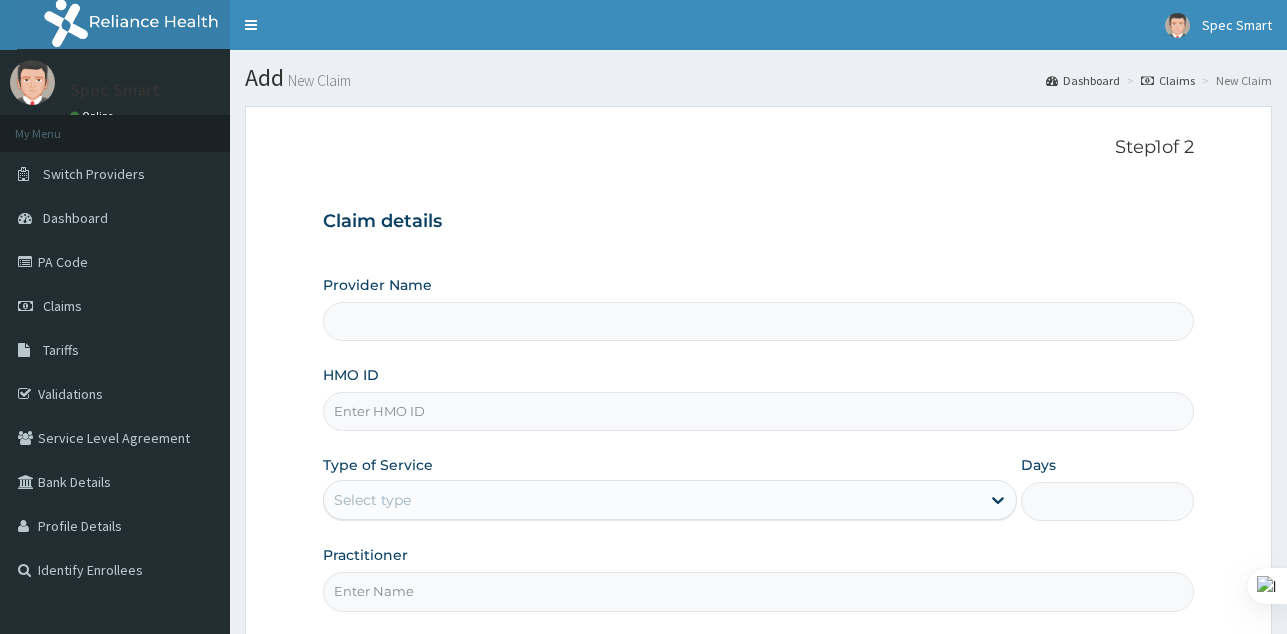 drag, startPoint x: 0, startPoint y: 0, endPoint x: 470, endPoint y: 407, distance: 621.73065 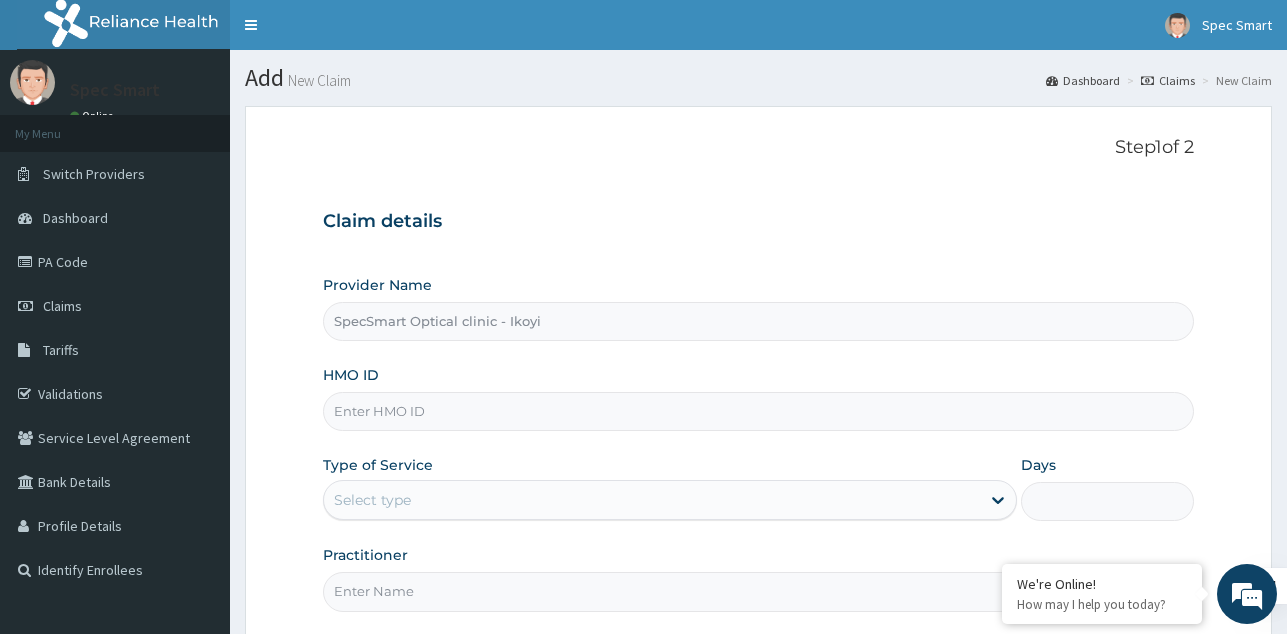 paste on "DCC/10187/C" 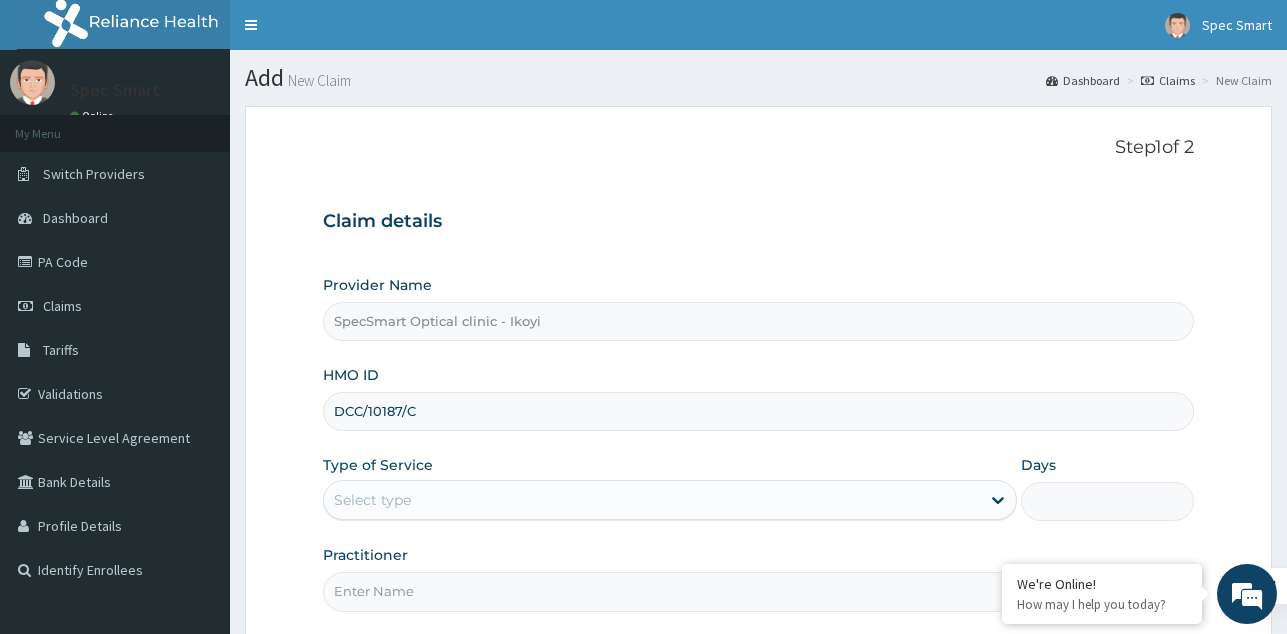 type on "DCC/10187/C" 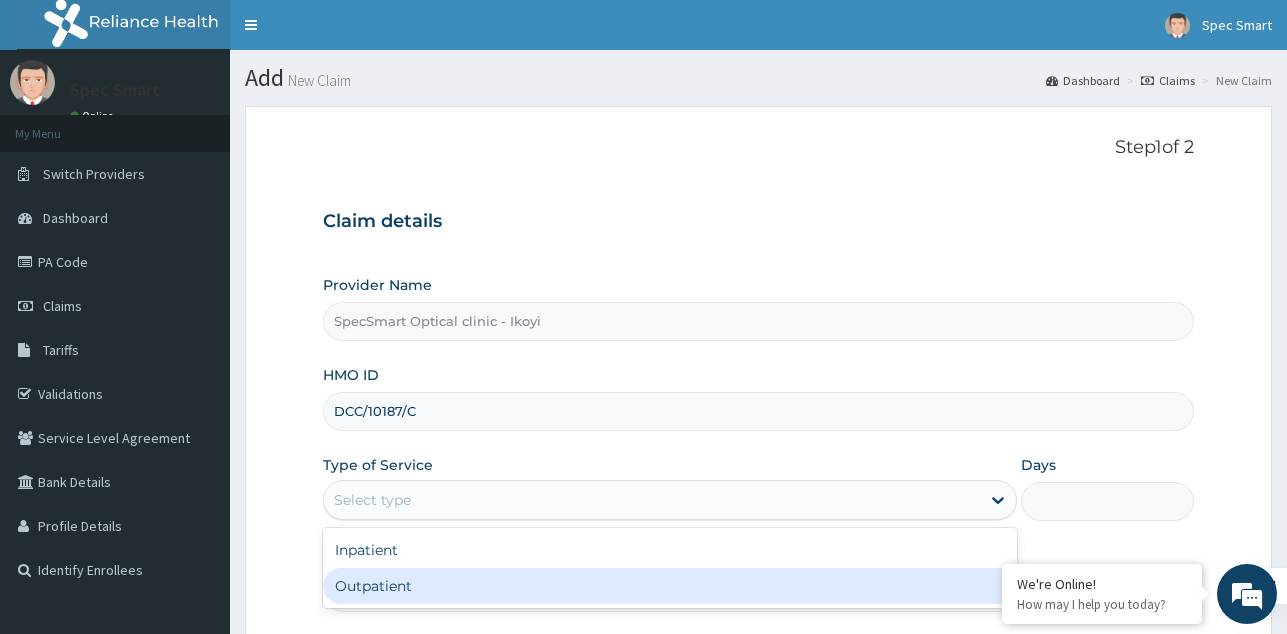 click on "Outpatient" at bounding box center [670, 586] 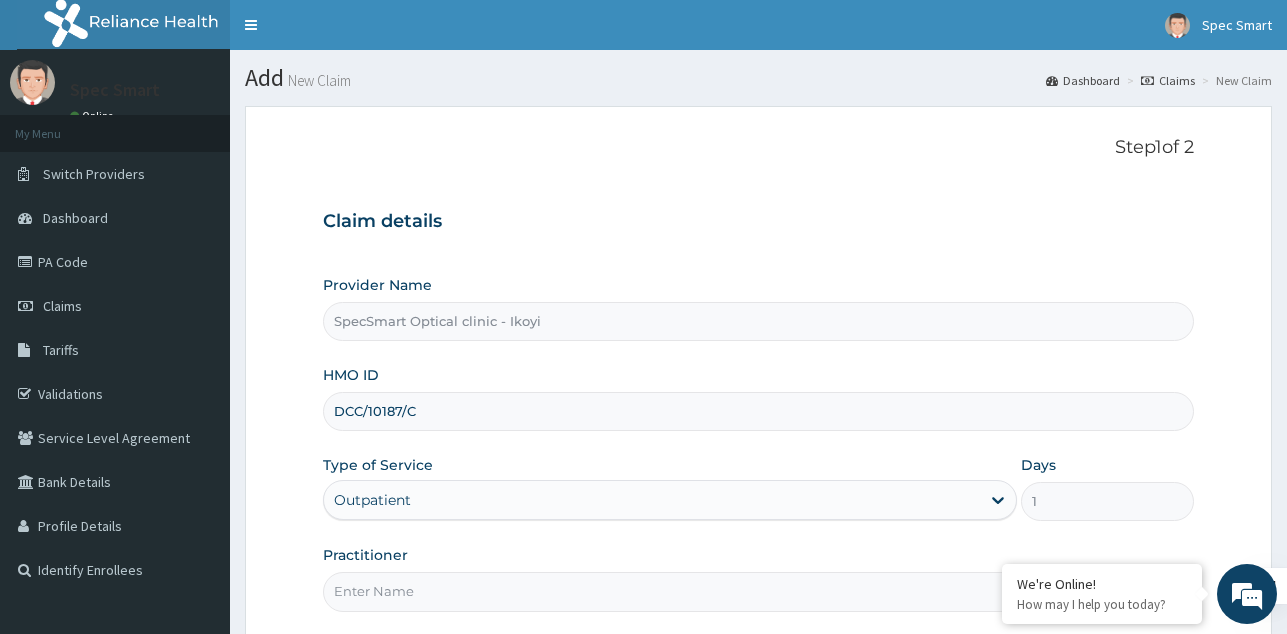 scroll, scrollTop: 100, scrollLeft: 0, axis: vertical 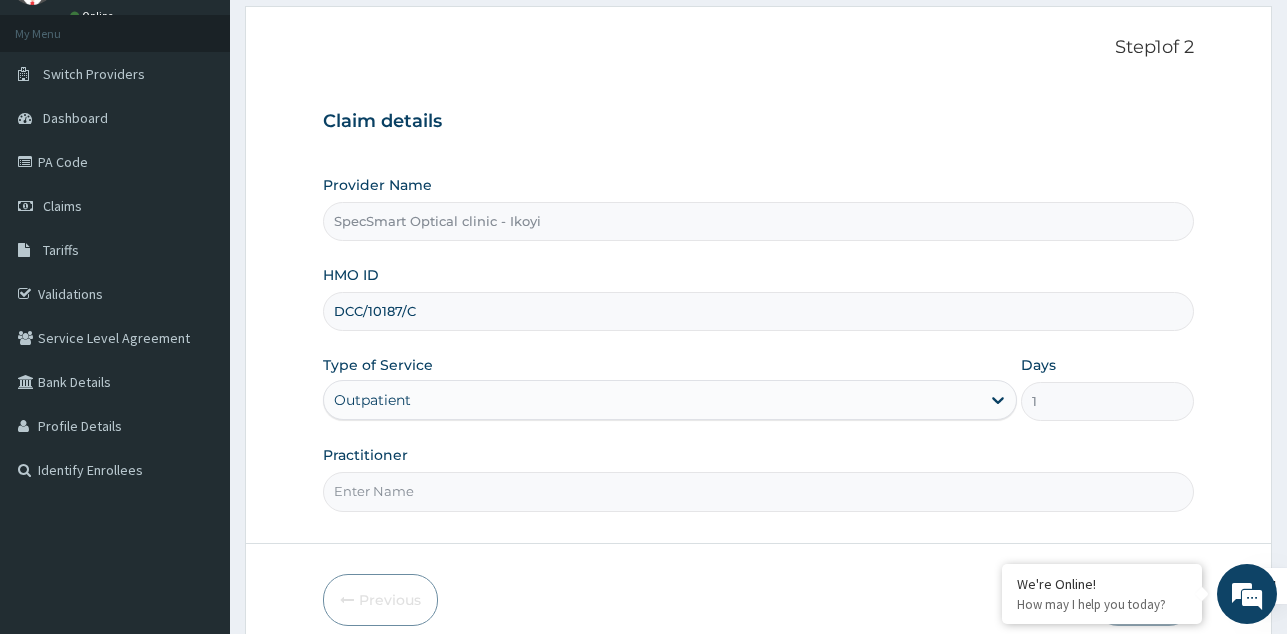 click on "Practitioner" at bounding box center (758, 491) 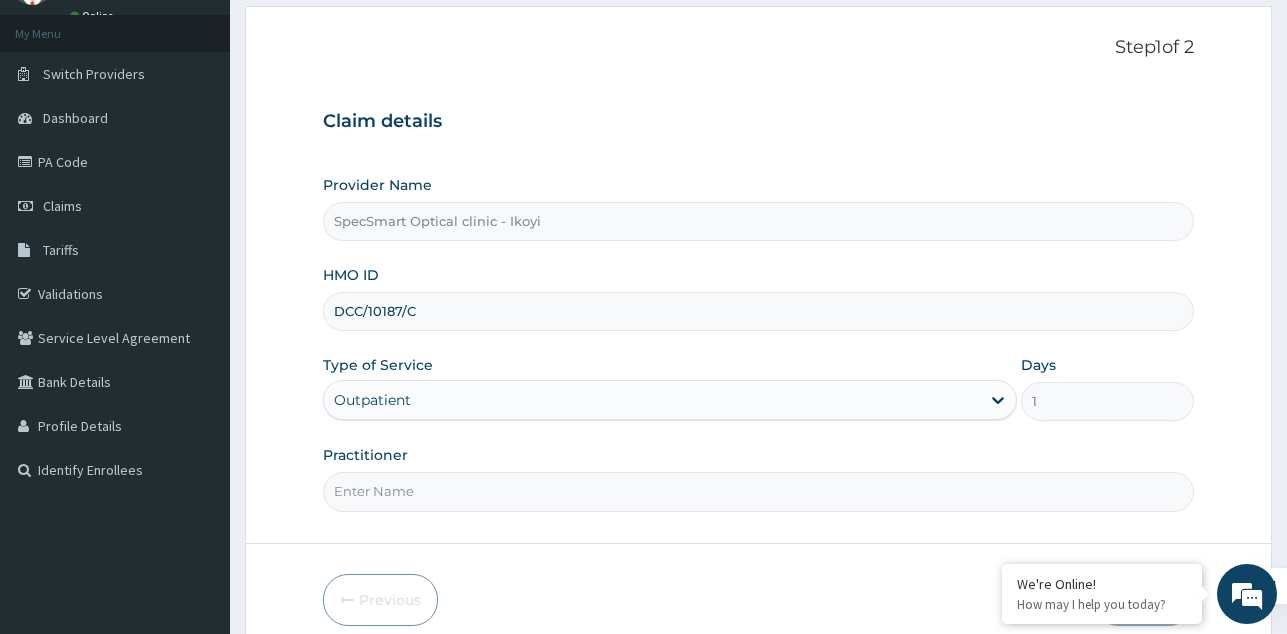 type on "SPECSMART" 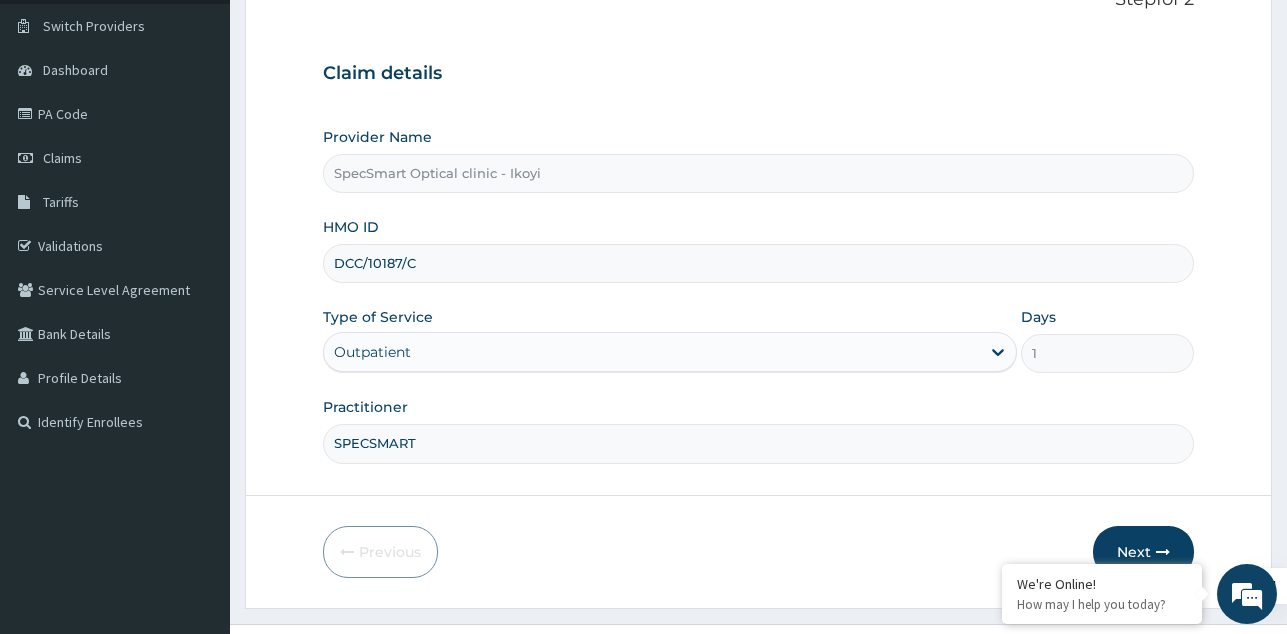 scroll, scrollTop: 189, scrollLeft: 0, axis: vertical 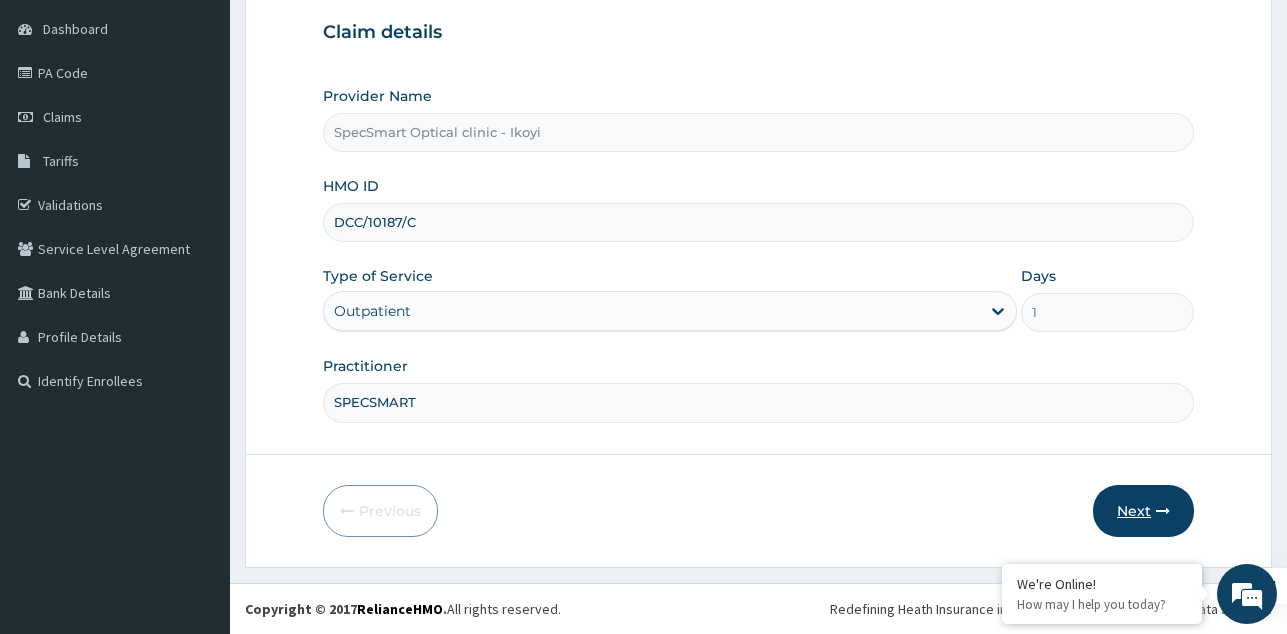 click on "Next" at bounding box center [1143, 511] 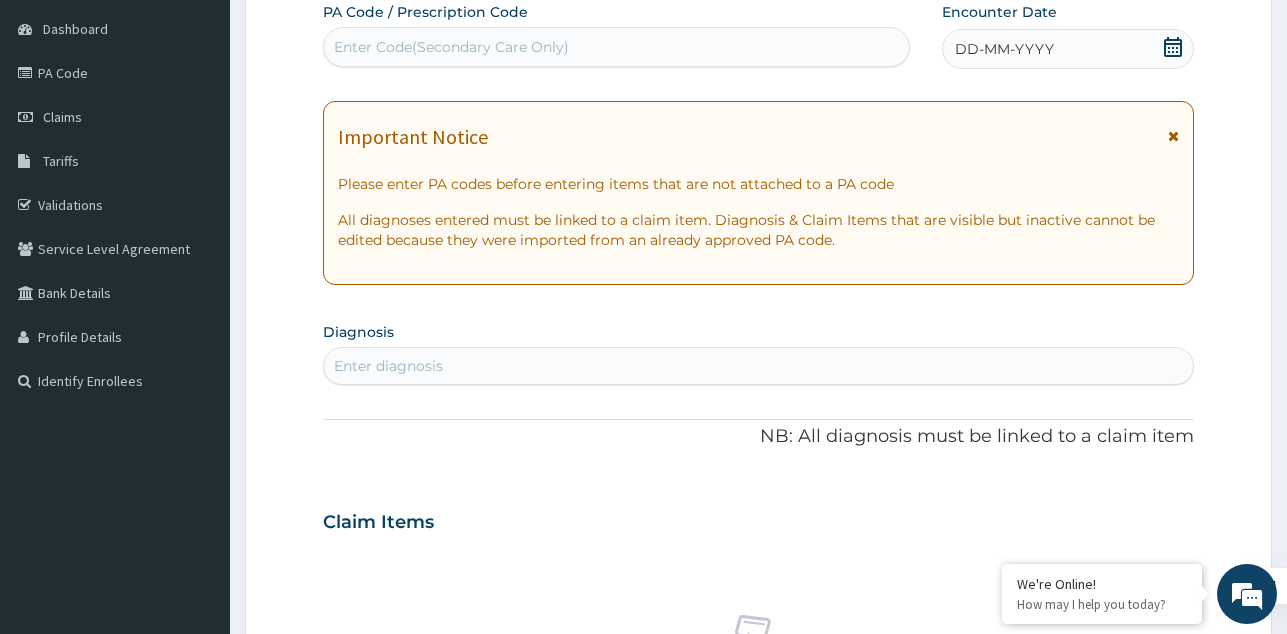 scroll, scrollTop: 0, scrollLeft: 0, axis: both 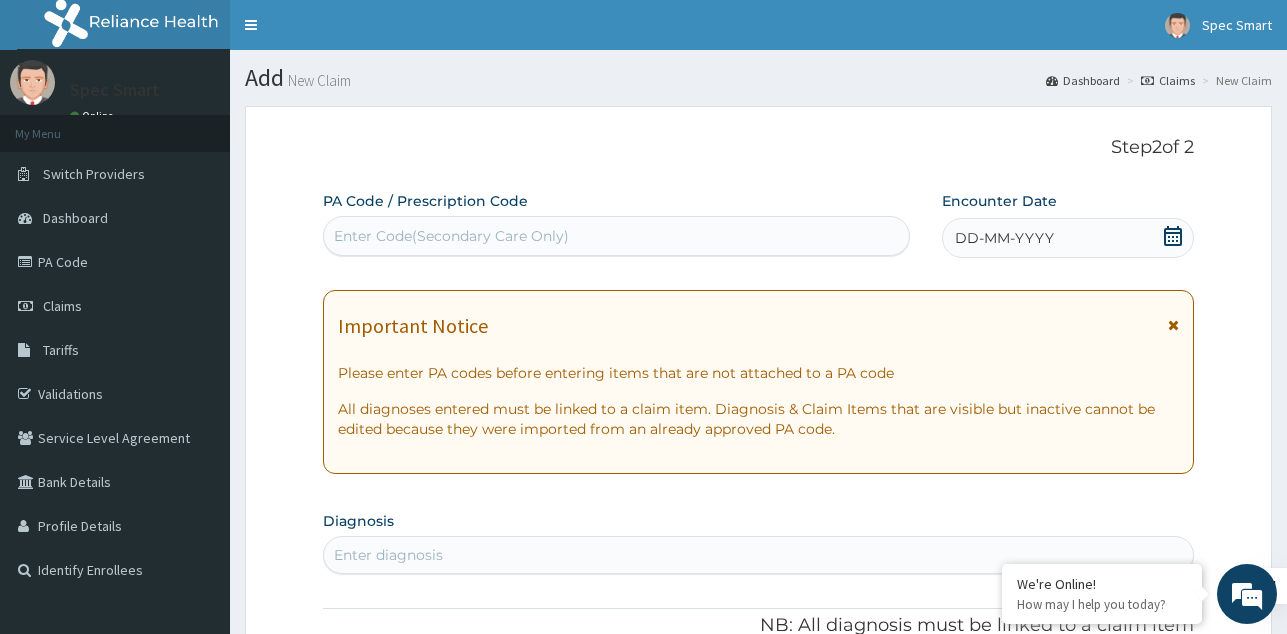 click on "Enter Code(Secondary Care Only)" at bounding box center (616, 236) 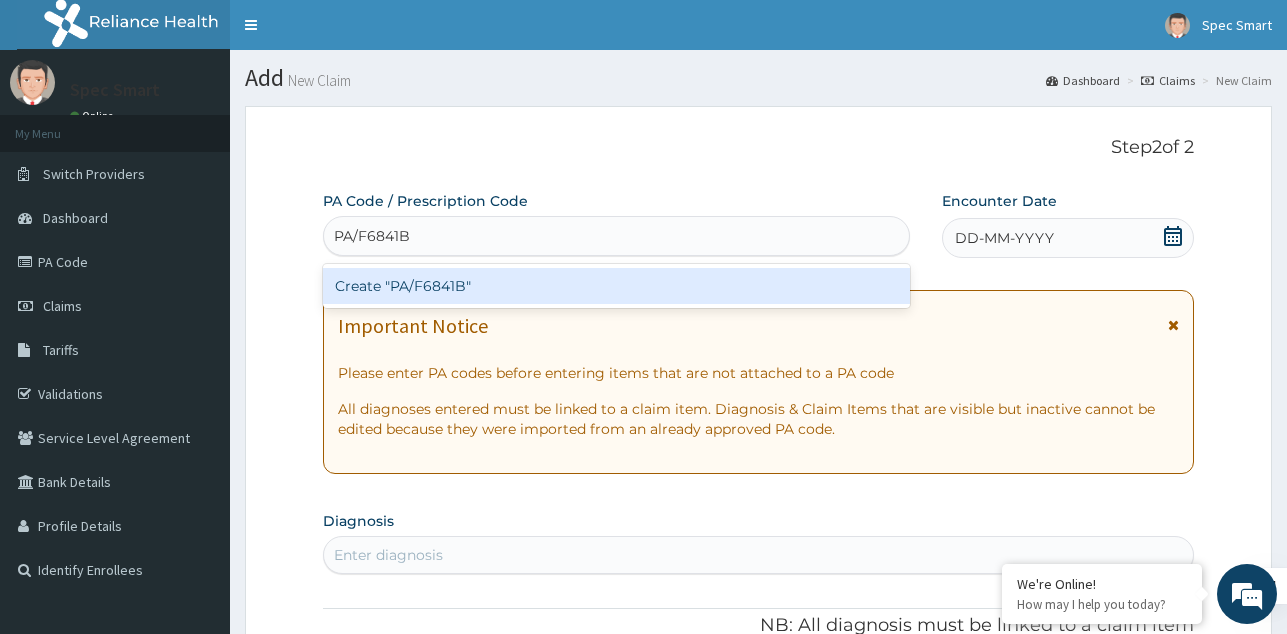 click on "Create "PA/F6841B"" at bounding box center (616, 286) 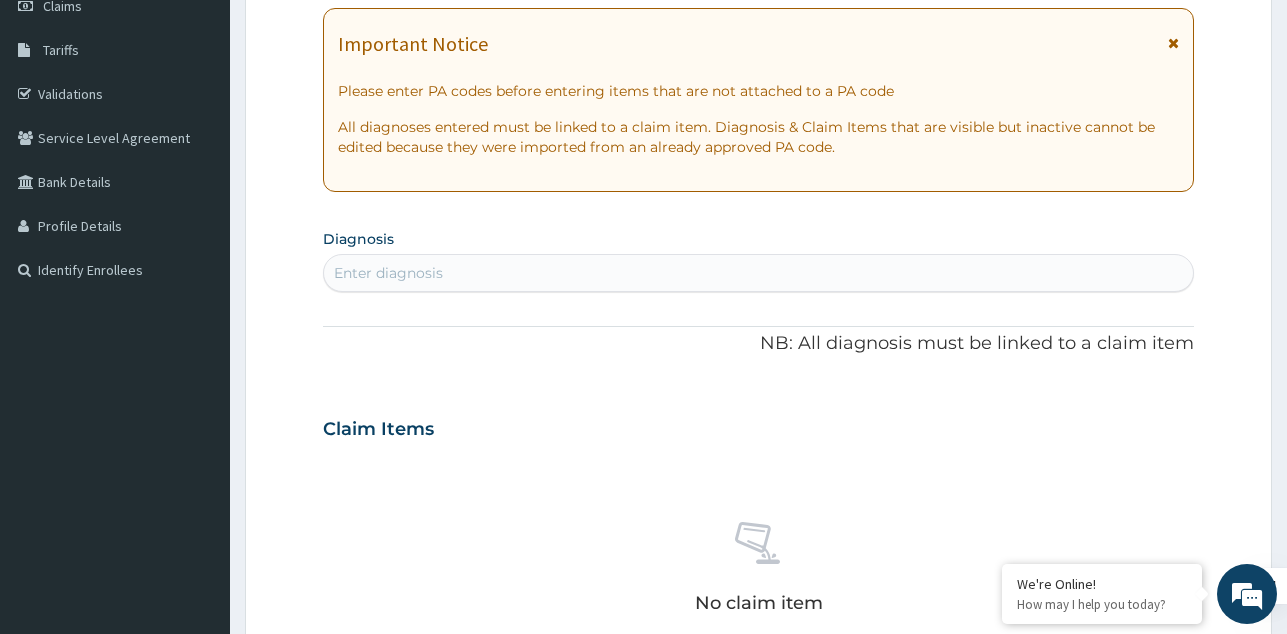 scroll, scrollTop: 100, scrollLeft: 0, axis: vertical 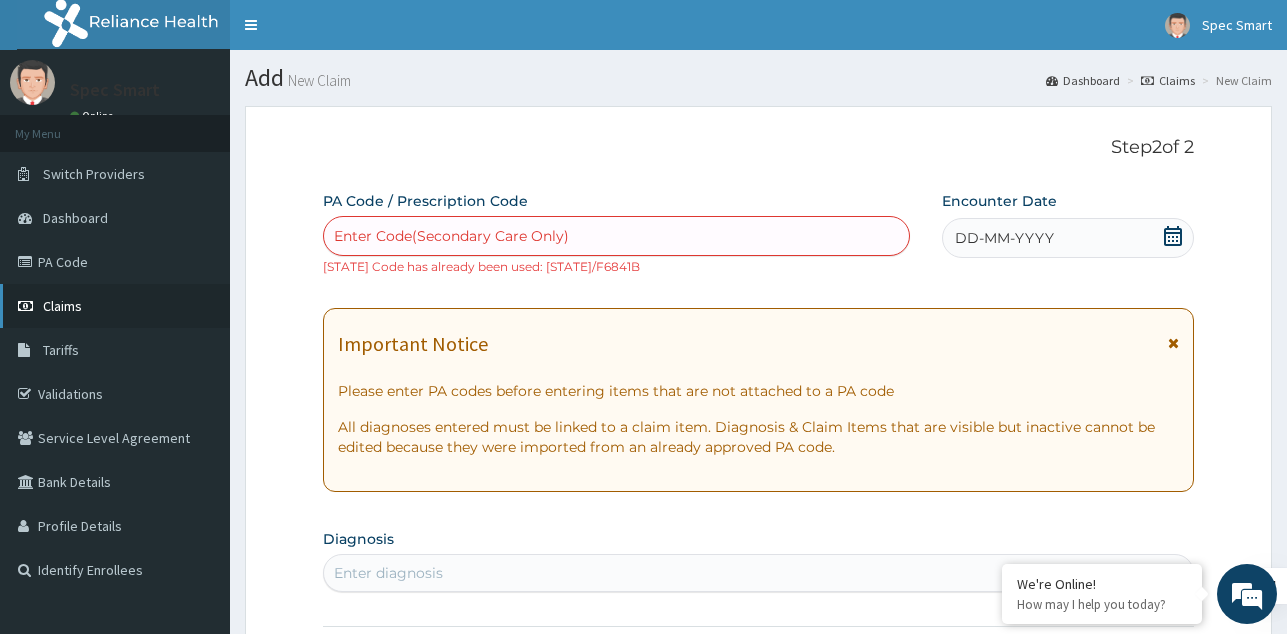 click on "Claims" at bounding box center (62, 306) 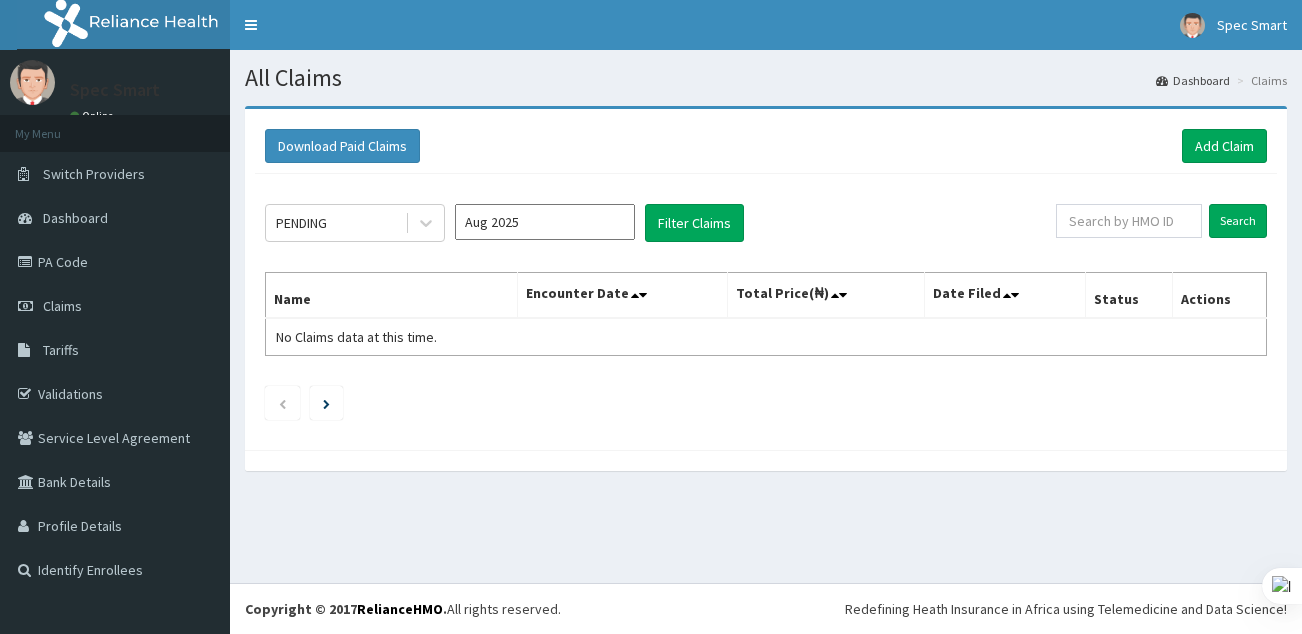 scroll, scrollTop: 0, scrollLeft: 0, axis: both 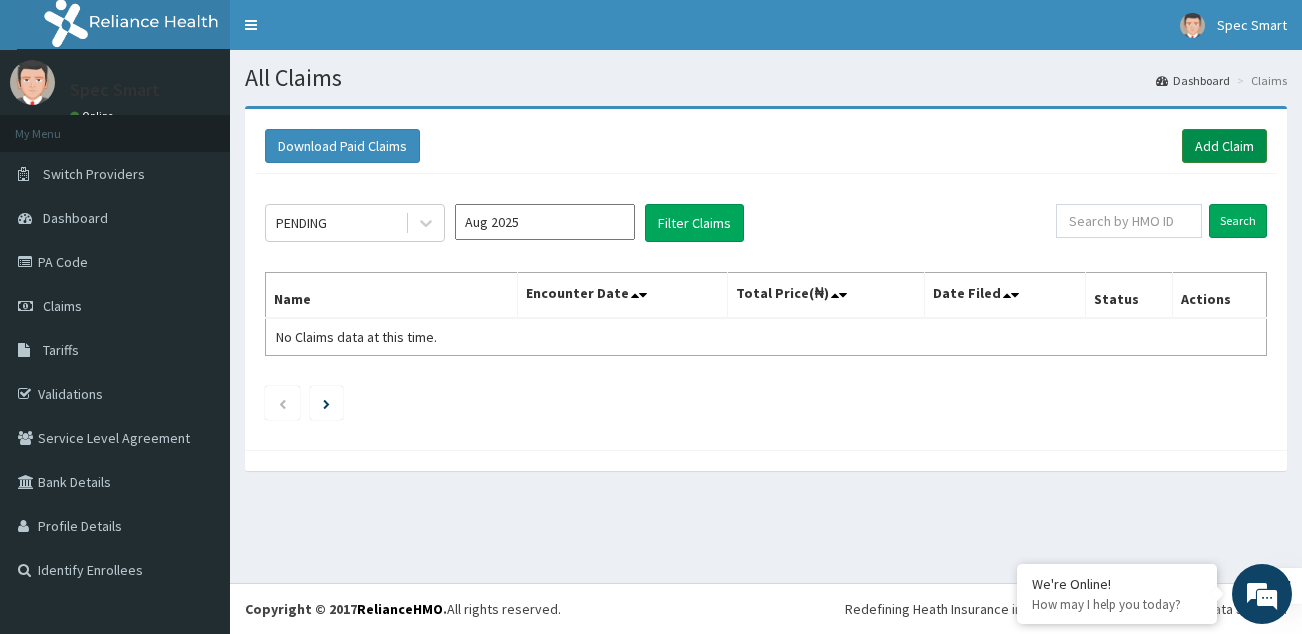 click on "Add Claim" at bounding box center (1224, 146) 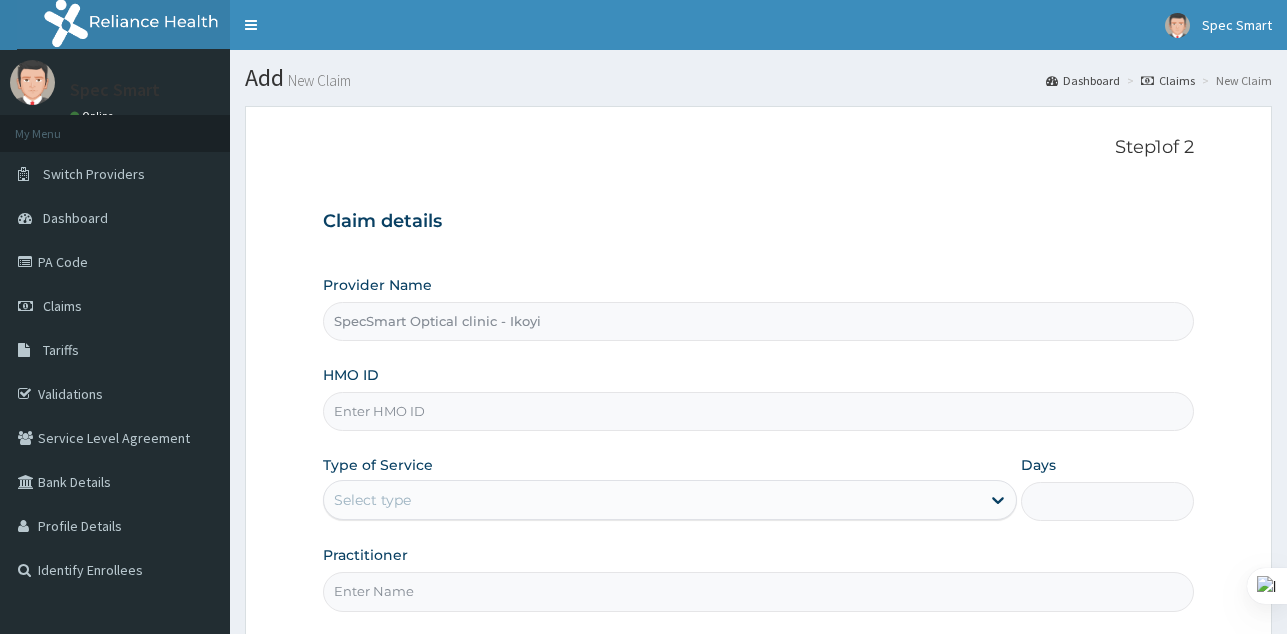 scroll, scrollTop: 0, scrollLeft: 0, axis: both 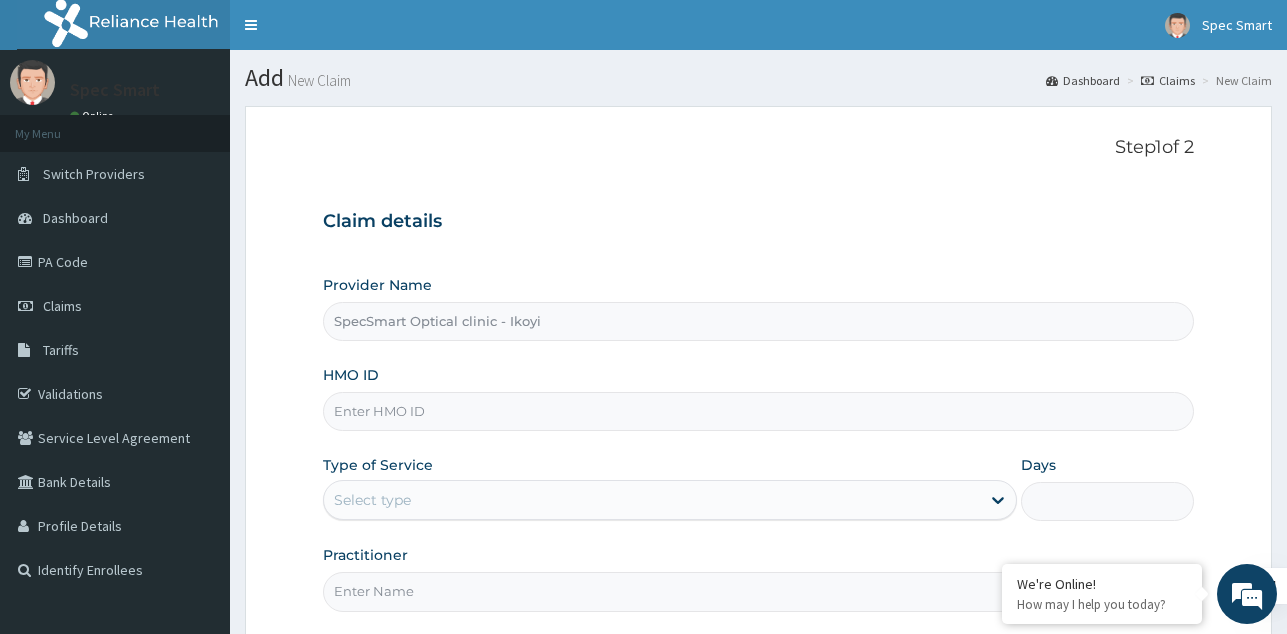 click on "HMO ID" at bounding box center [758, 411] 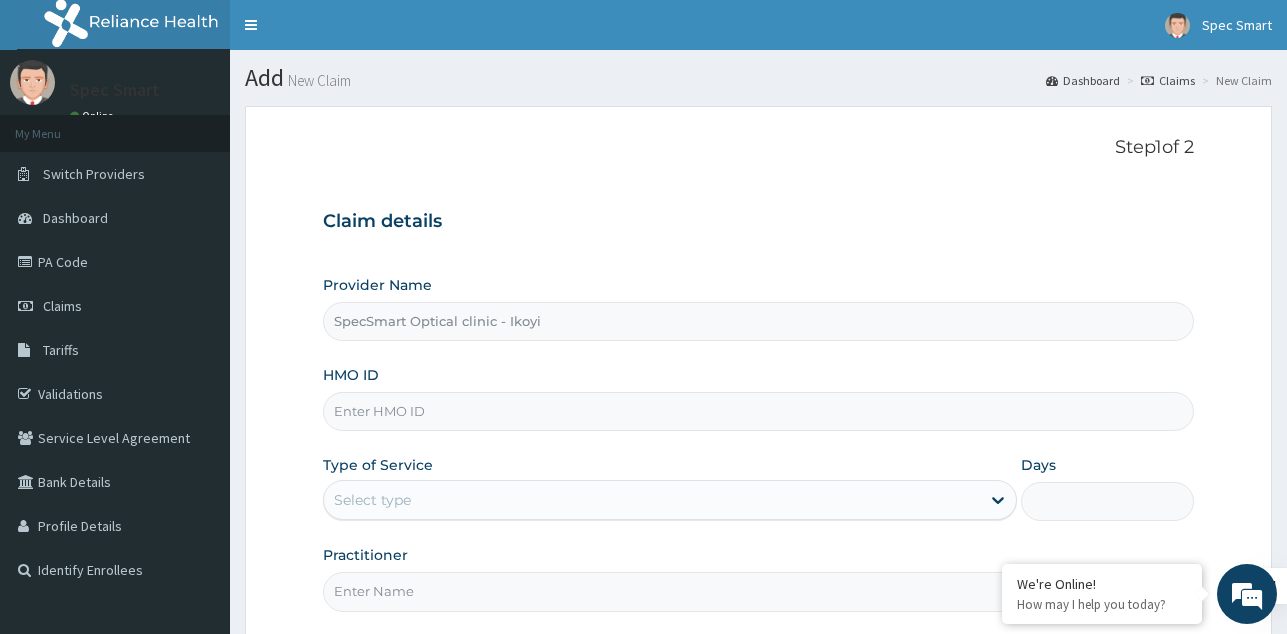 scroll, scrollTop: 0, scrollLeft: 0, axis: both 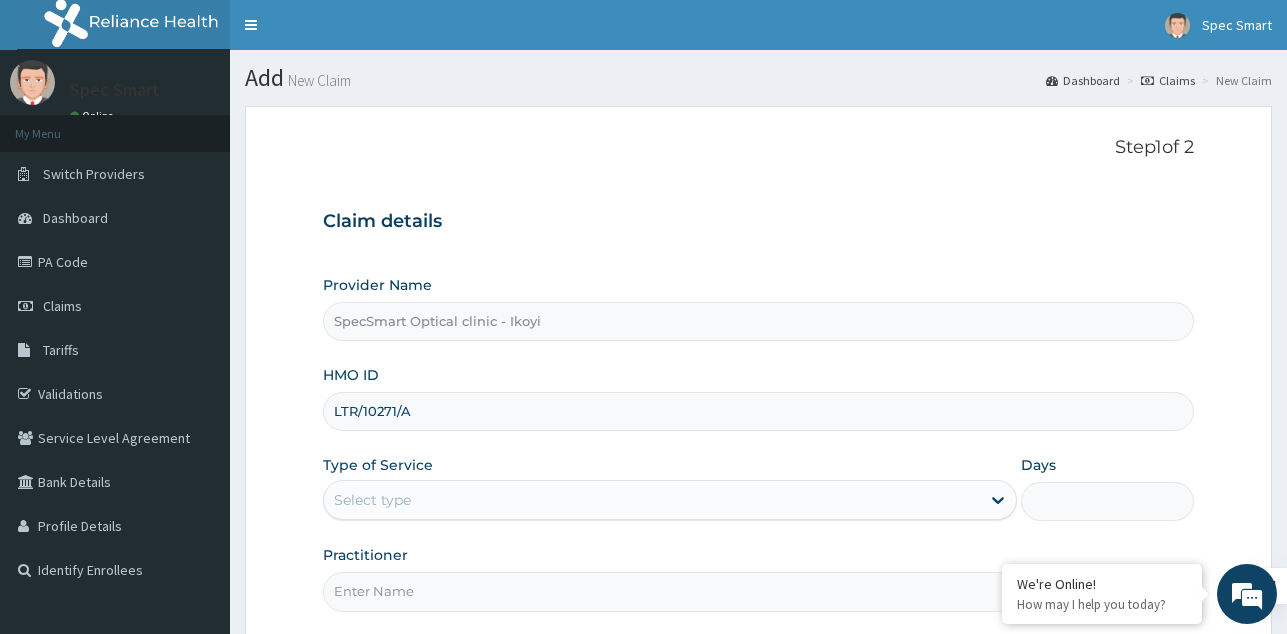 type on "LTR/10271/A" 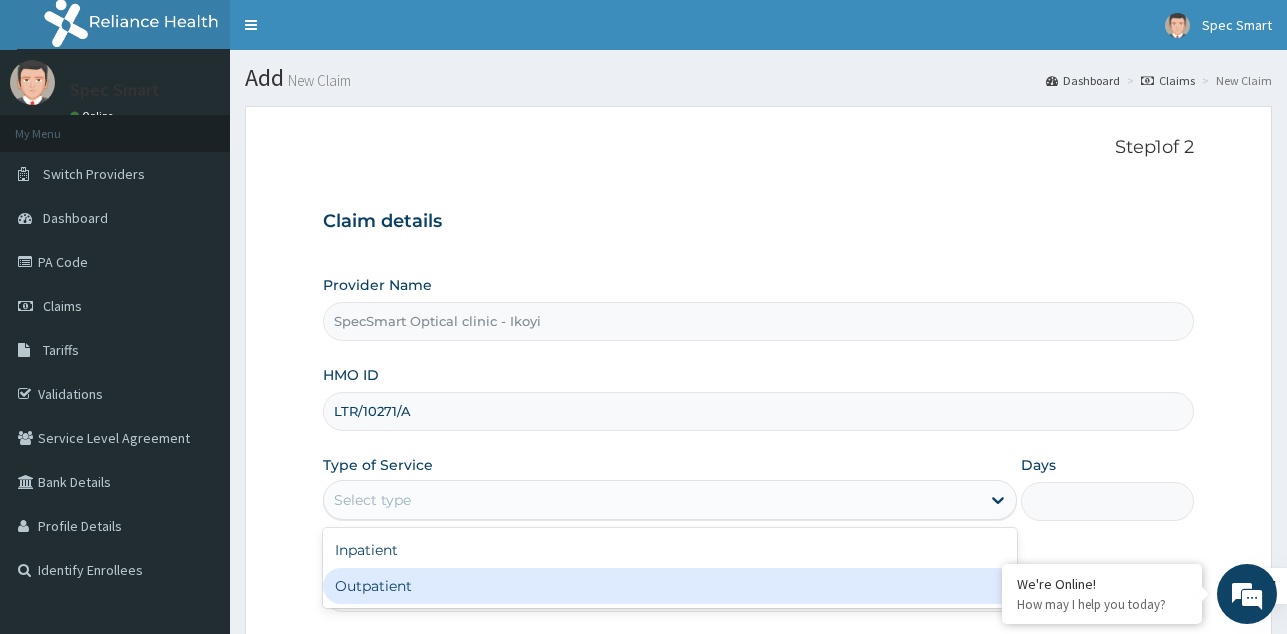 click on "Outpatient" at bounding box center (670, 586) 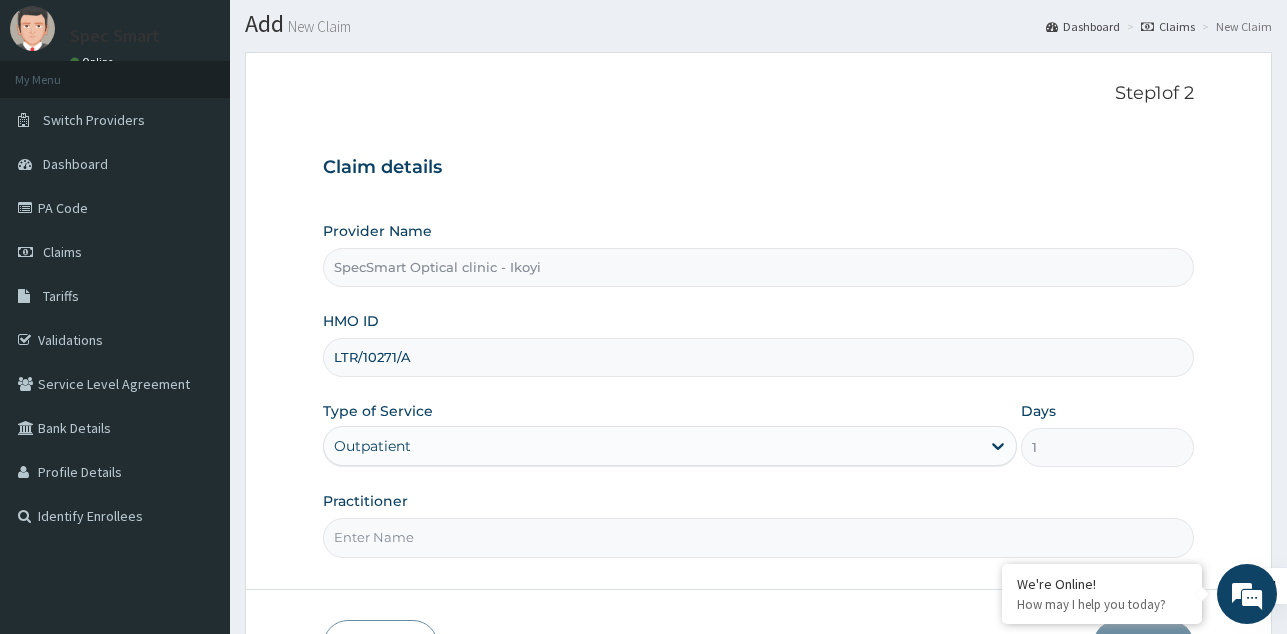 scroll, scrollTop: 100, scrollLeft: 0, axis: vertical 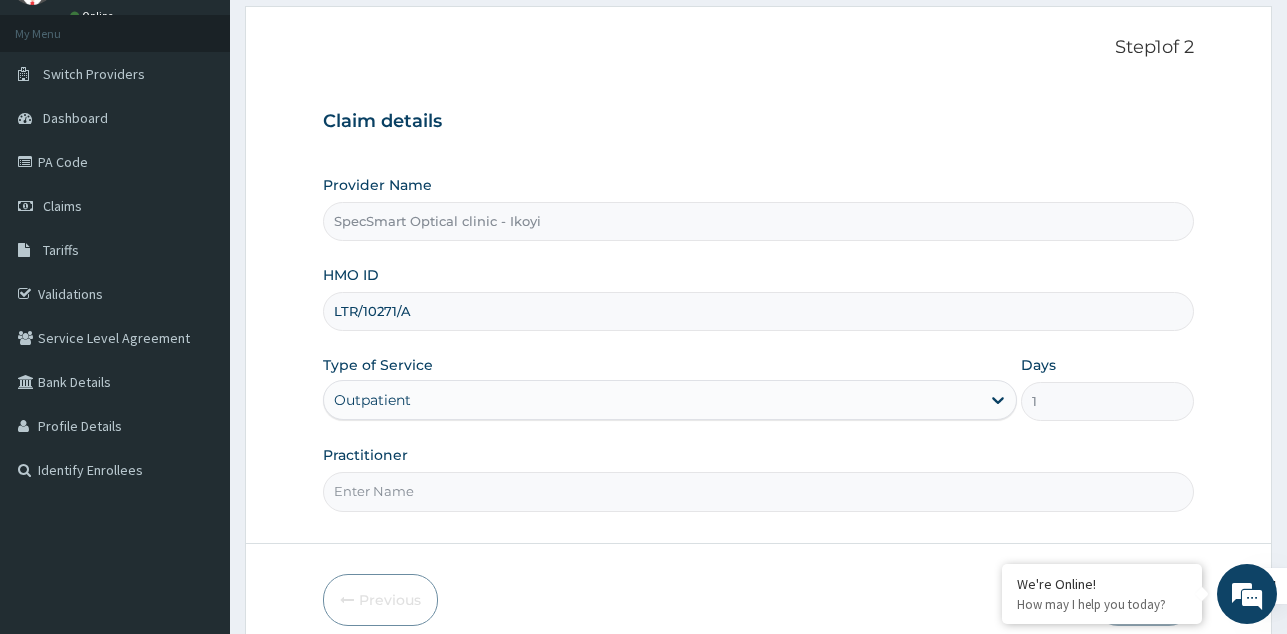 click on "Practitioner" at bounding box center [758, 491] 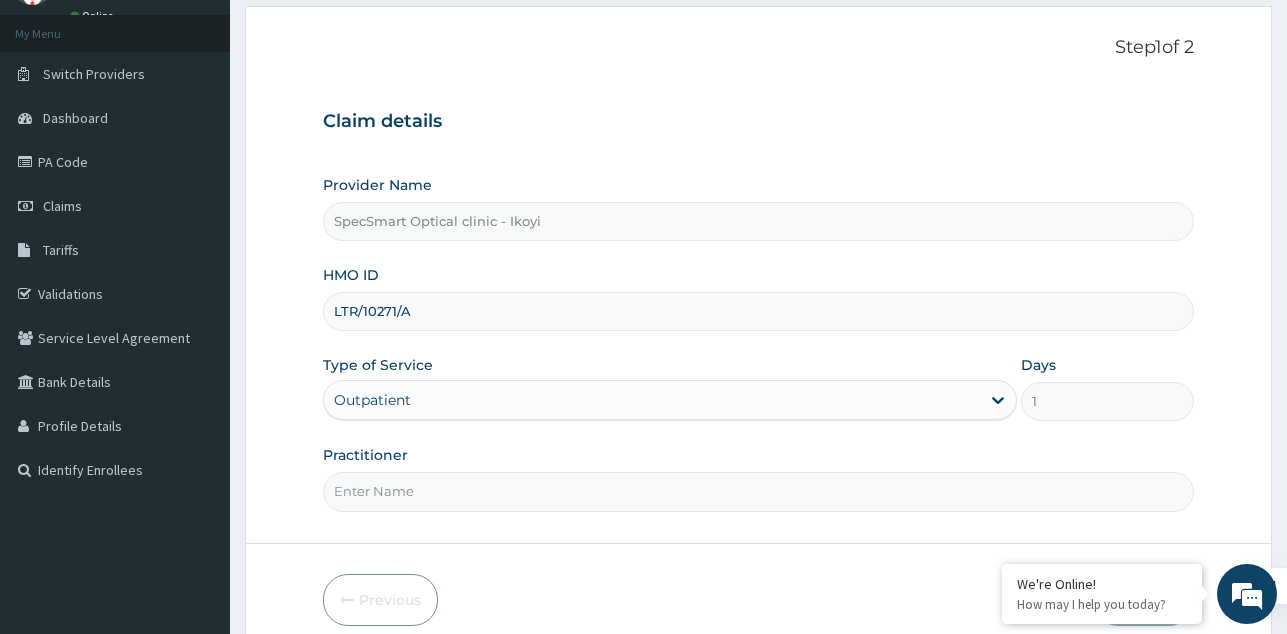 type on "SPECSMART" 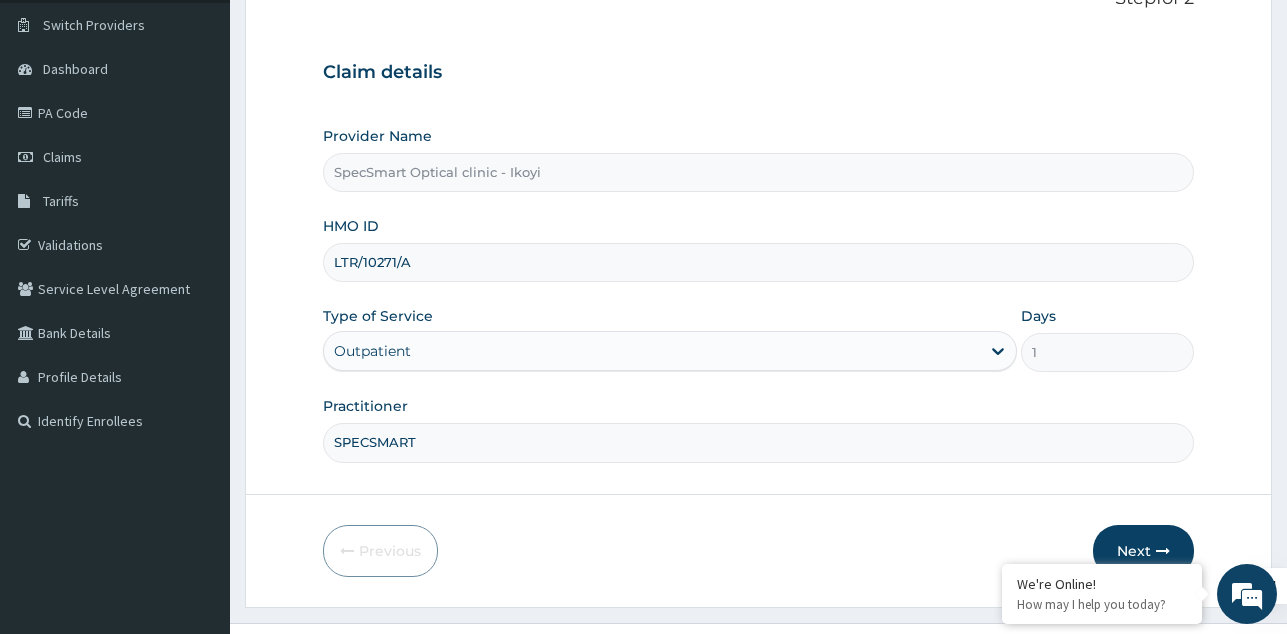 scroll, scrollTop: 189, scrollLeft: 0, axis: vertical 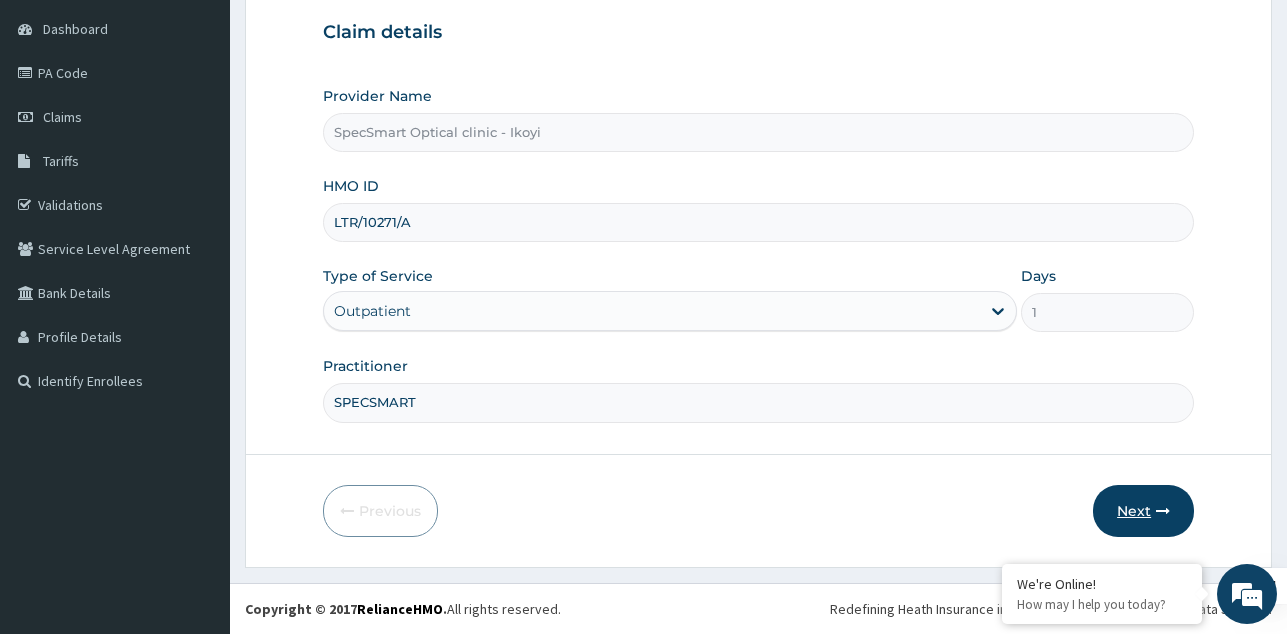 click on "Next" at bounding box center (1143, 511) 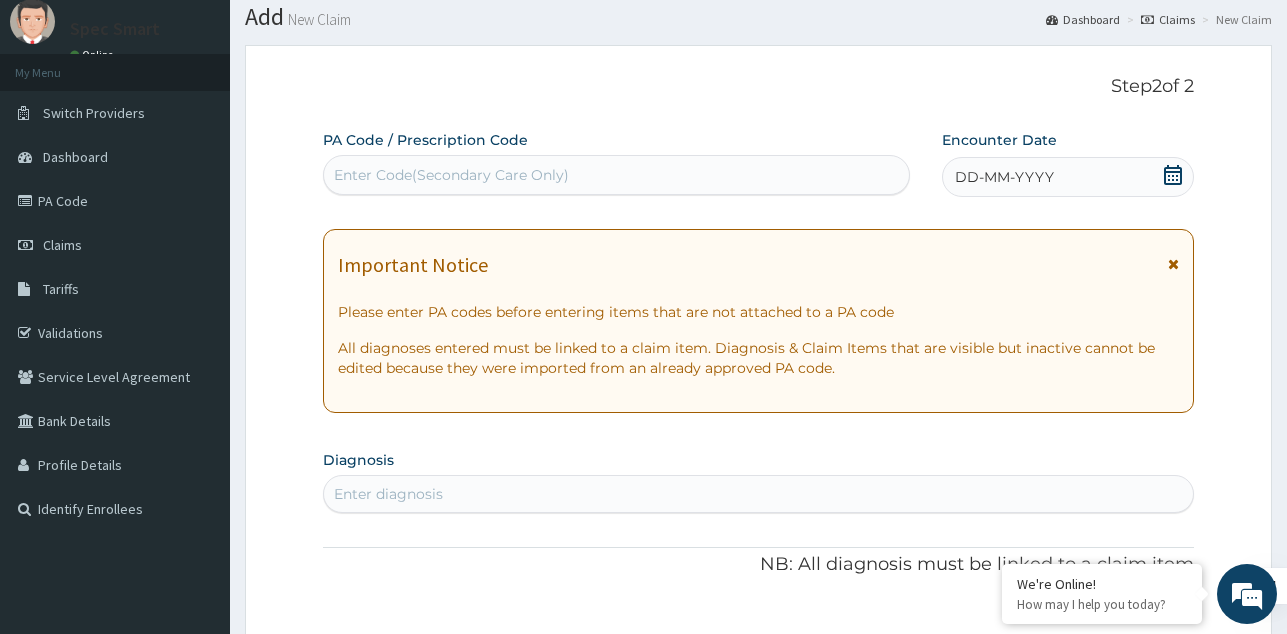 scroll, scrollTop: 0, scrollLeft: 0, axis: both 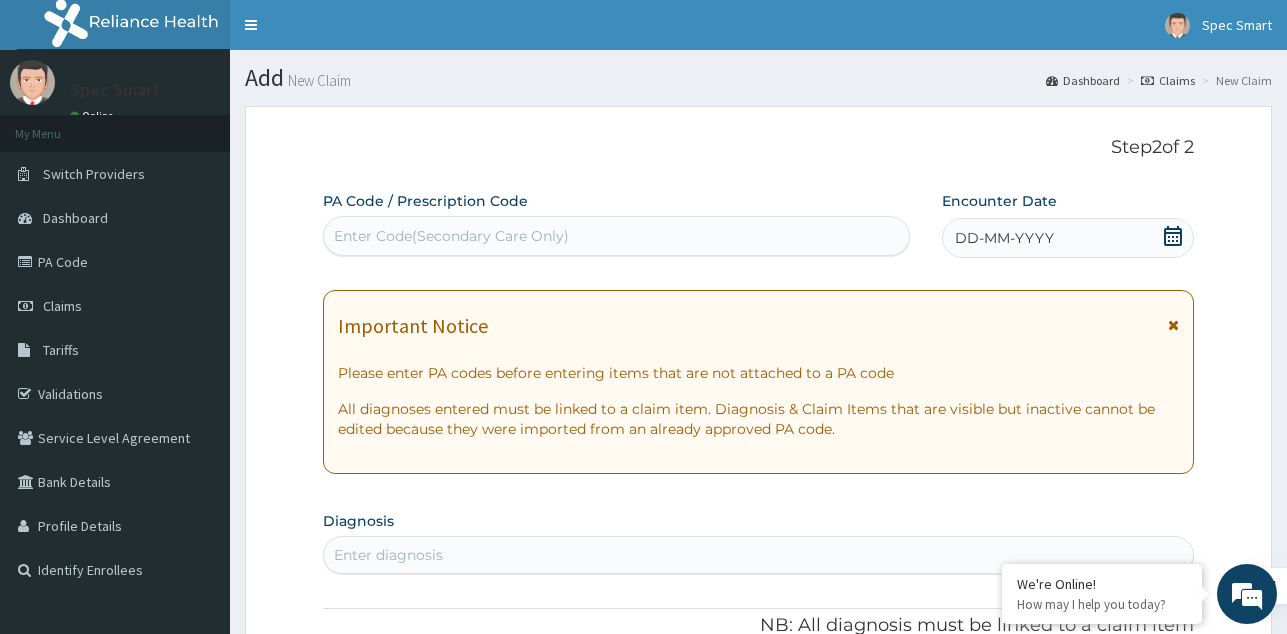 click on "Enter Code(Secondary Care Only)" at bounding box center (616, 236) 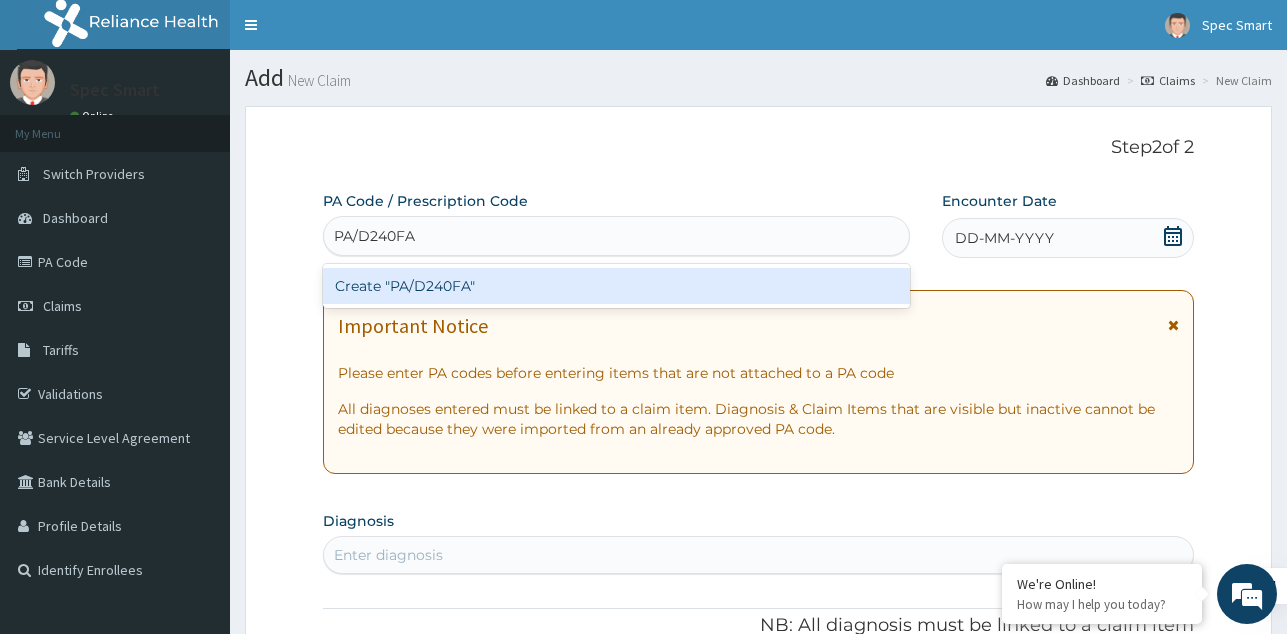 click on "Create "PA/D240FA"" at bounding box center [616, 286] 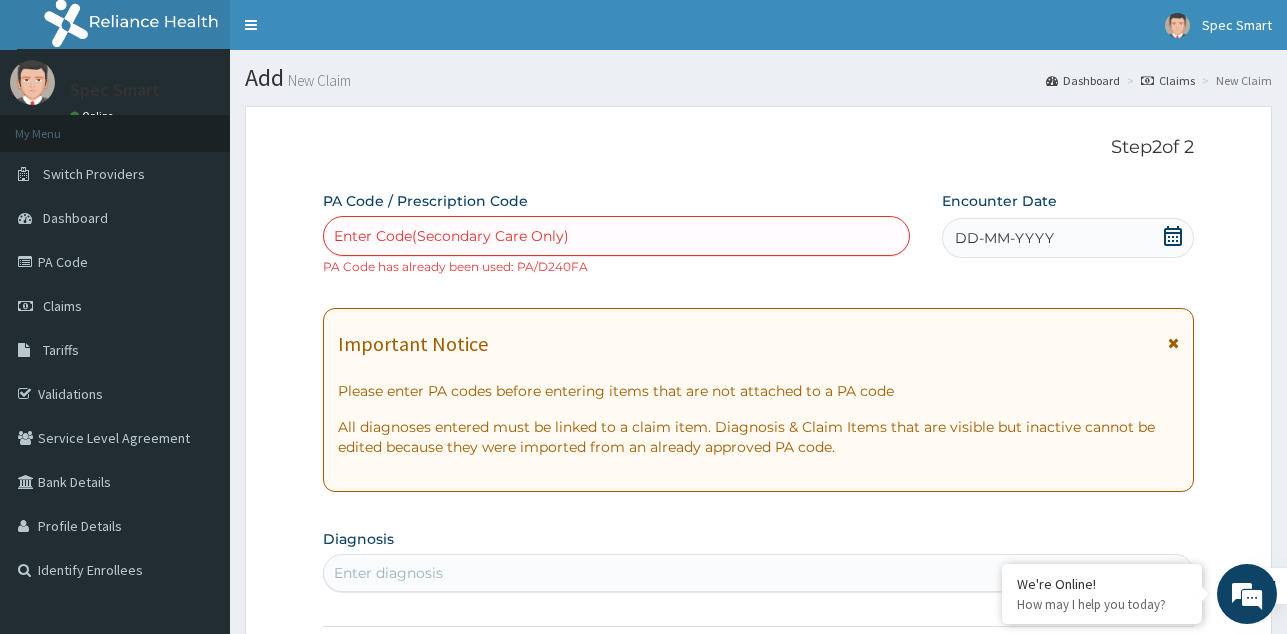 click on "New Claim" at bounding box center [1234, 80] 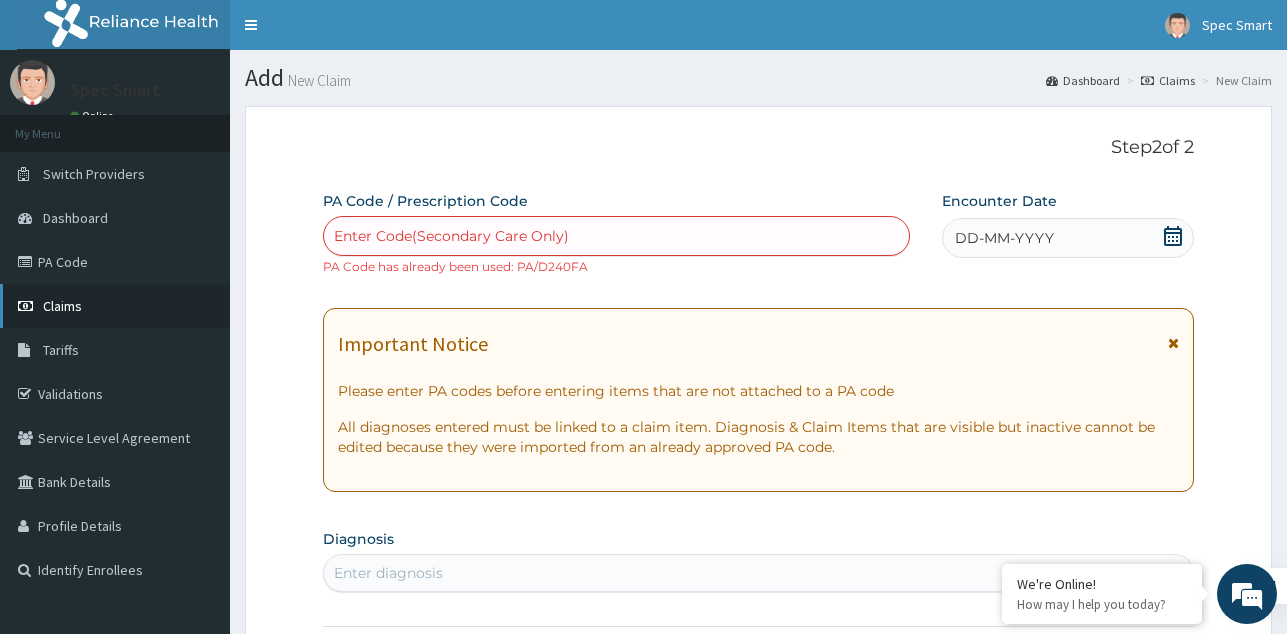 click on "Claims" at bounding box center [62, 306] 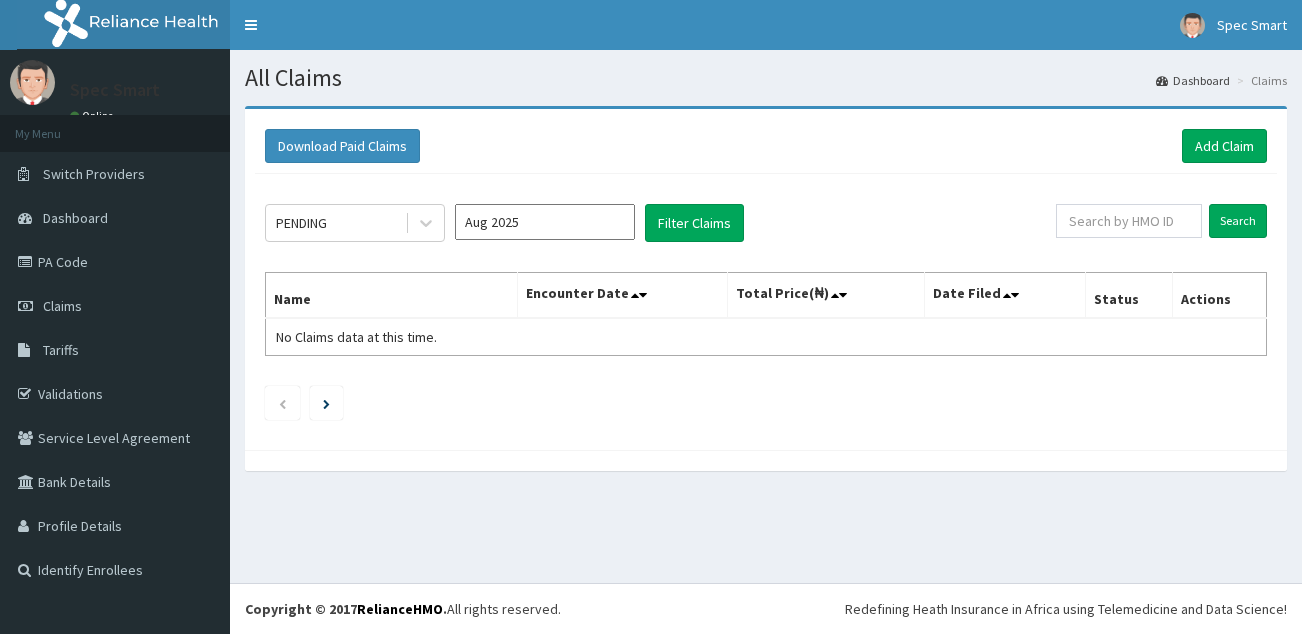 scroll, scrollTop: 0, scrollLeft: 0, axis: both 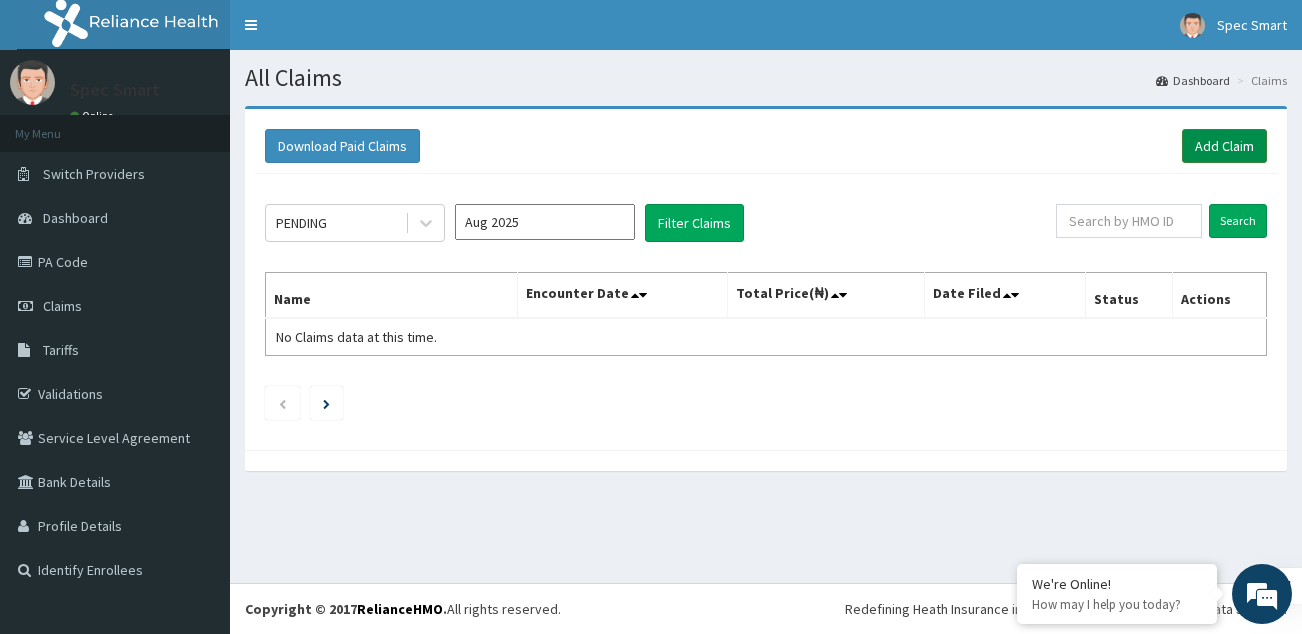 click on "Add Claim" at bounding box center (1224, 146) 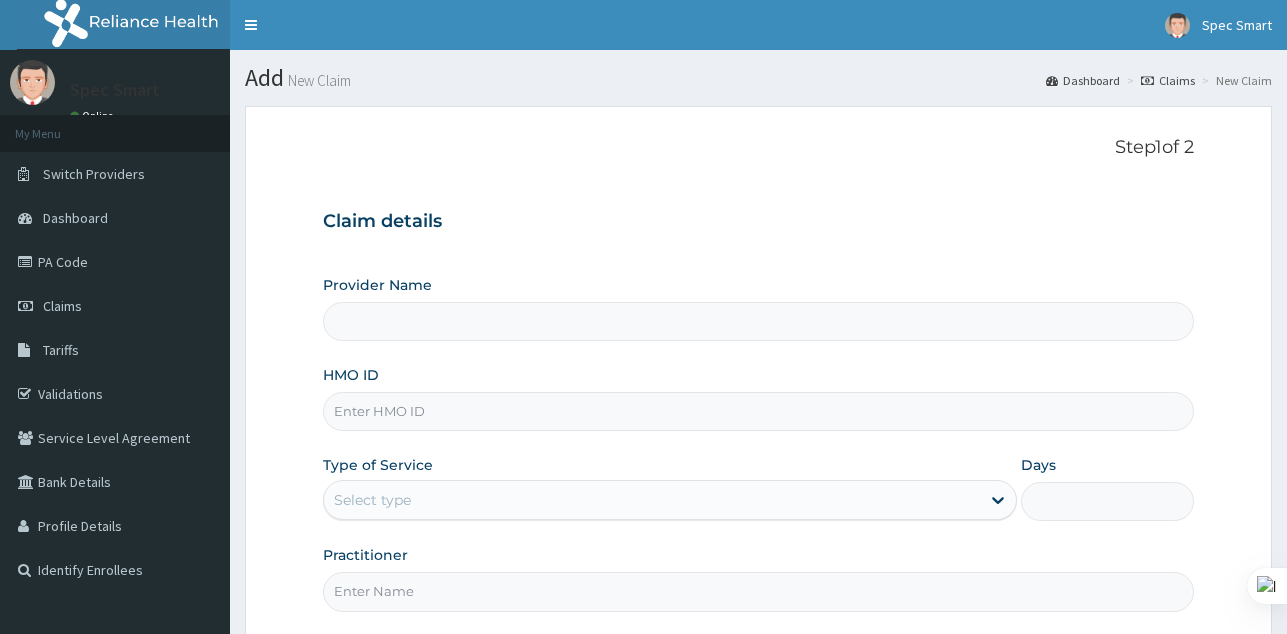 scroll, scrollTop: 0, scrollLeft: 0, axis: both 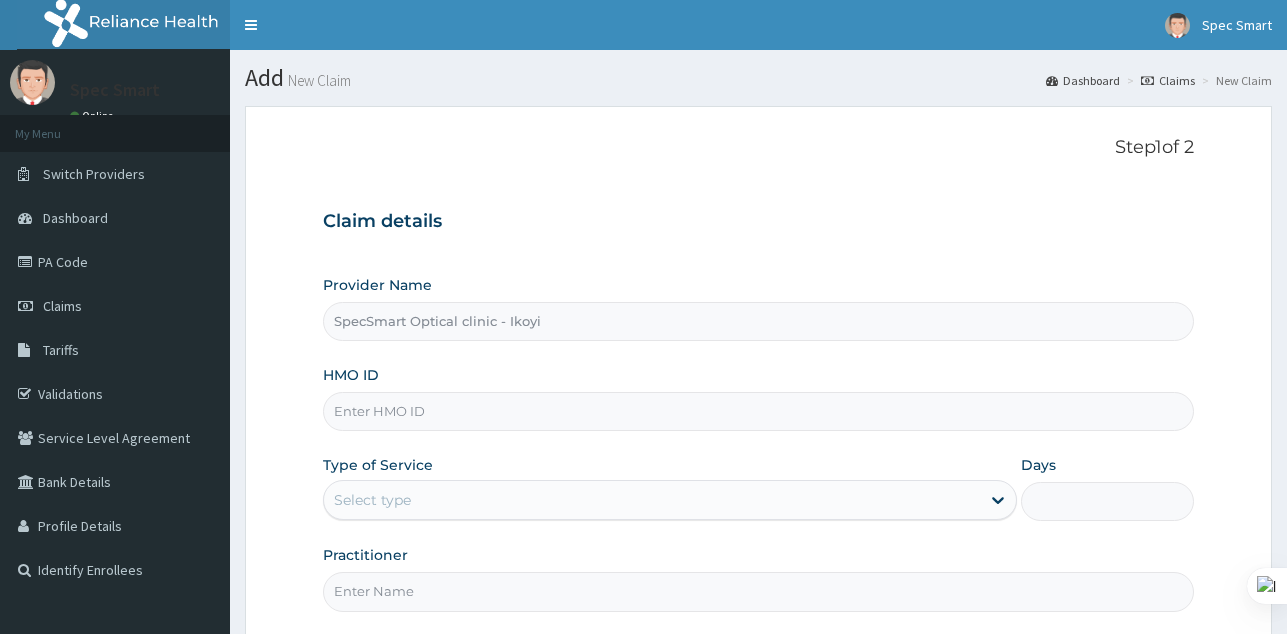 click on "HMO ID" at bounding box center (758, 411) 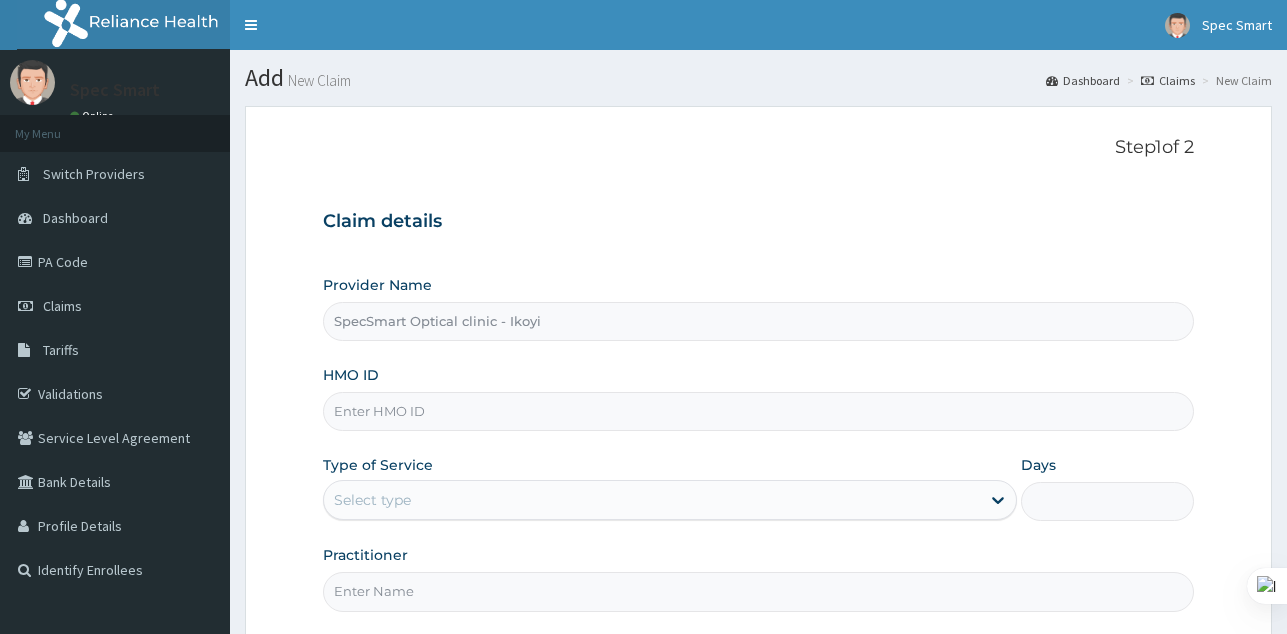 paste on "WML/10138/A" 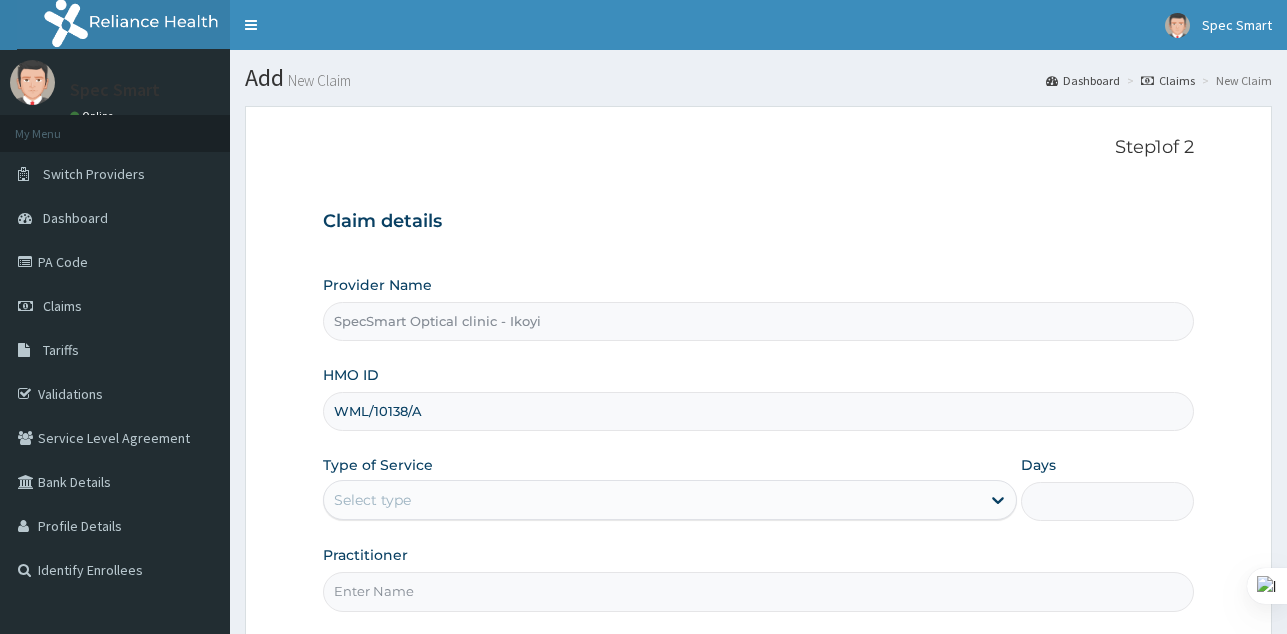 type on "WML/10138/A" 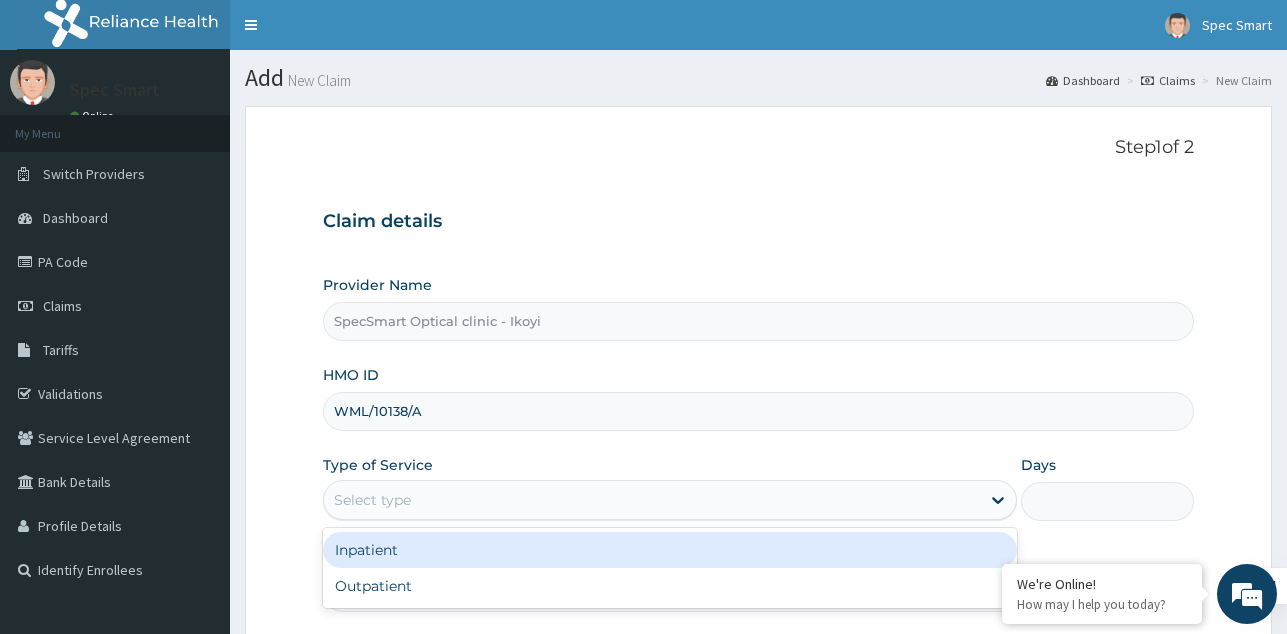 click on "Select type" at bounding box center [652, 500] 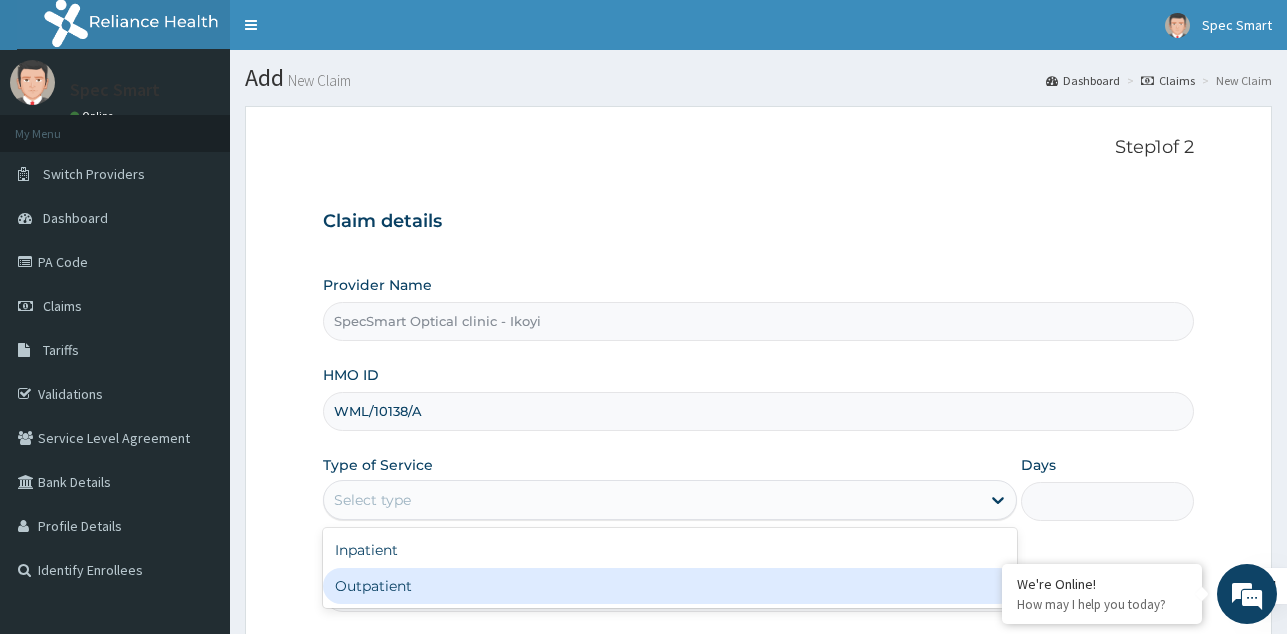 click on "Outpatient" at bounding box center (670, 586) 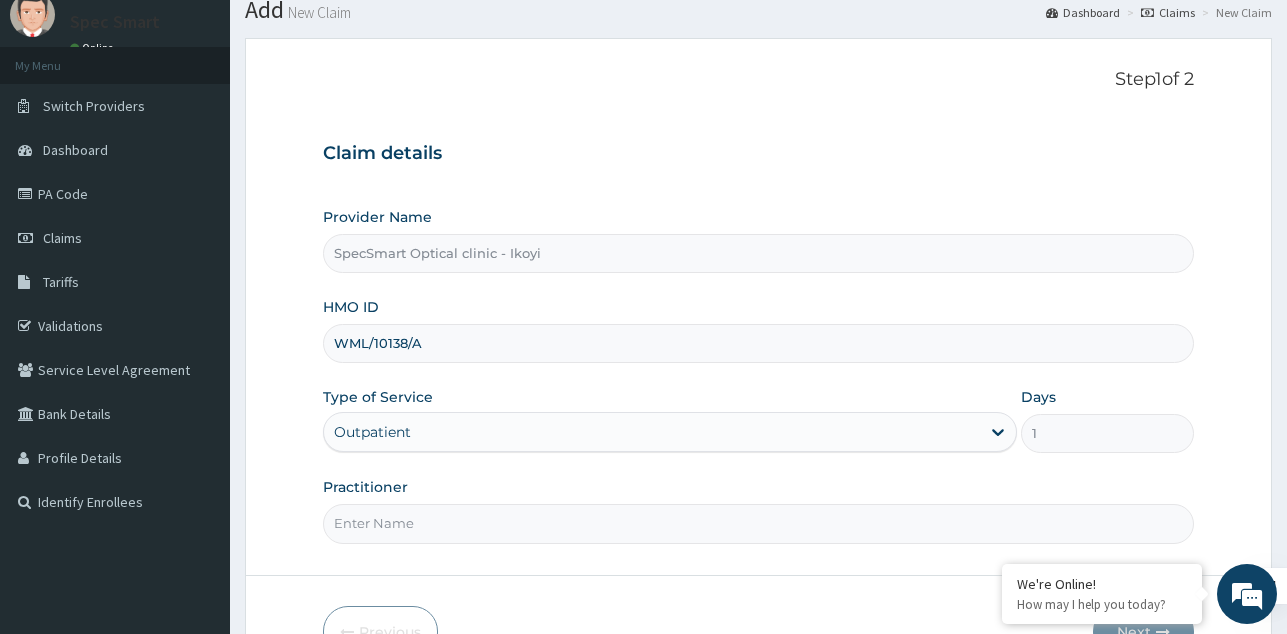 scroll, scrollTop: 100, scrollLeft: 0, axis: vertical 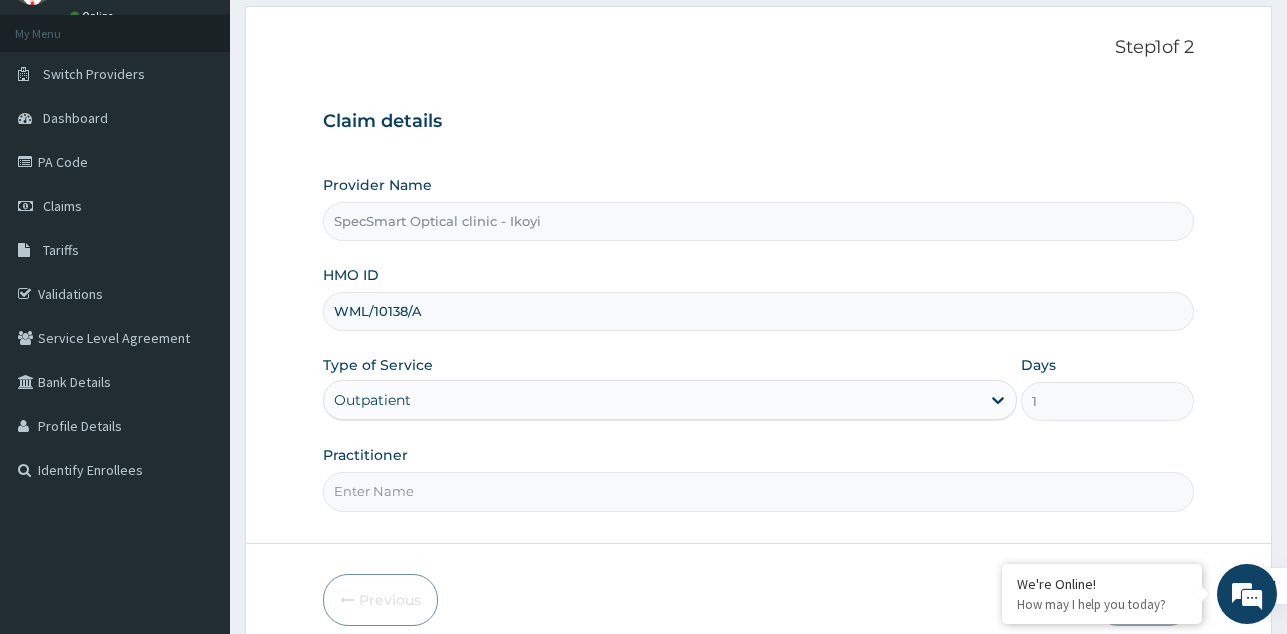 click on "Practitioner" at bounding box center [758, 491] 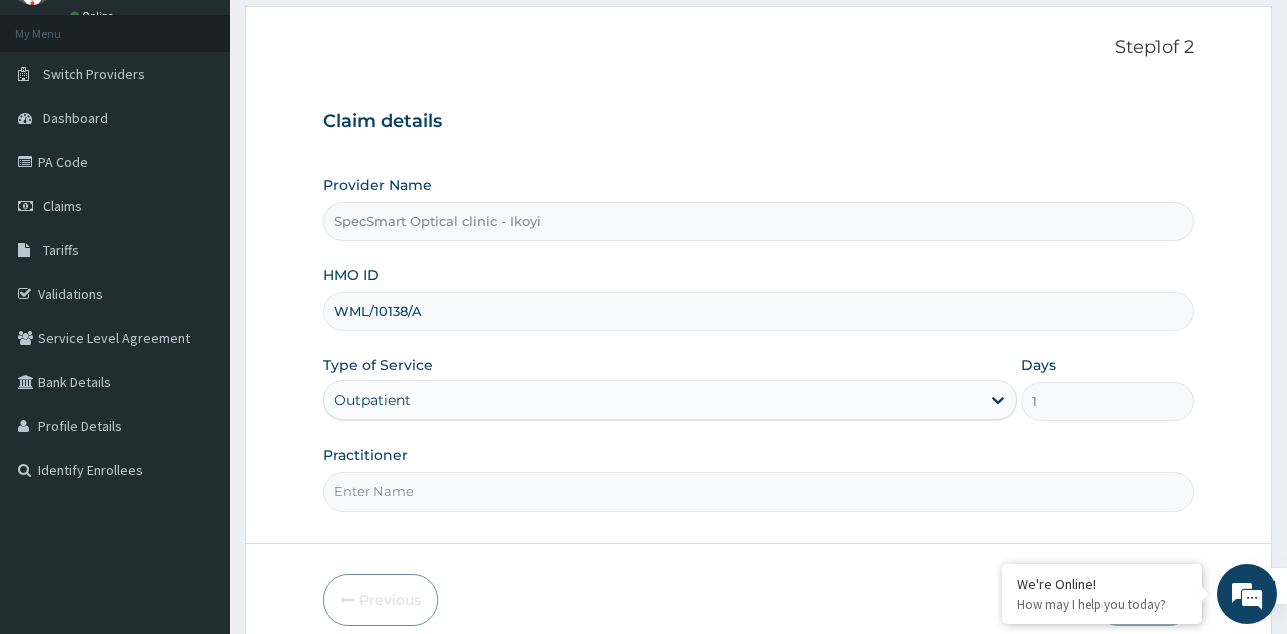 scroll, scrollTop: 0, scrollLeft: 0, axis: both 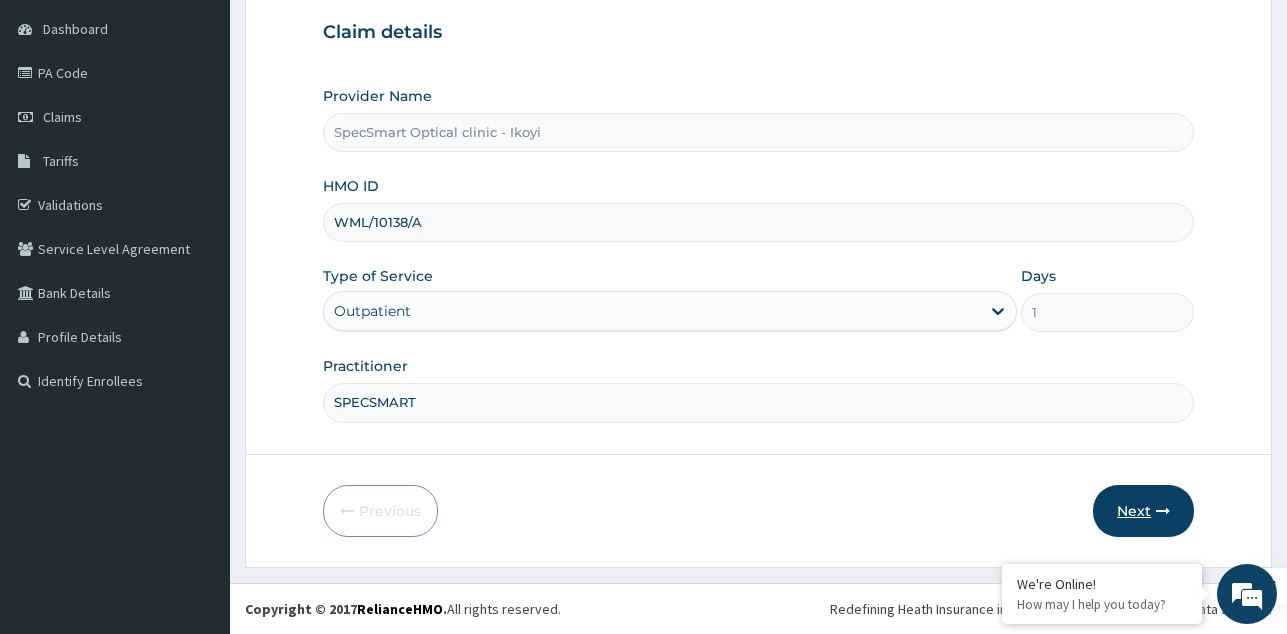 click on "Next" at bounding box center (1143, 511) 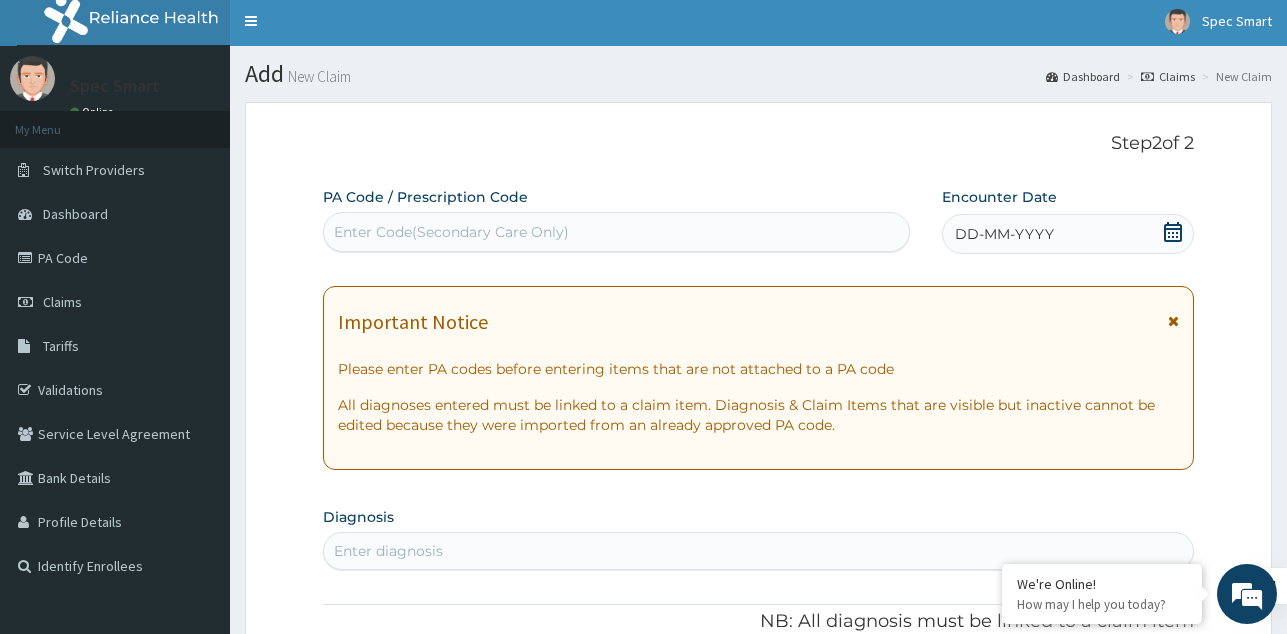 scroll, scrollTop: 0, scrollLeft: 0, axis: both 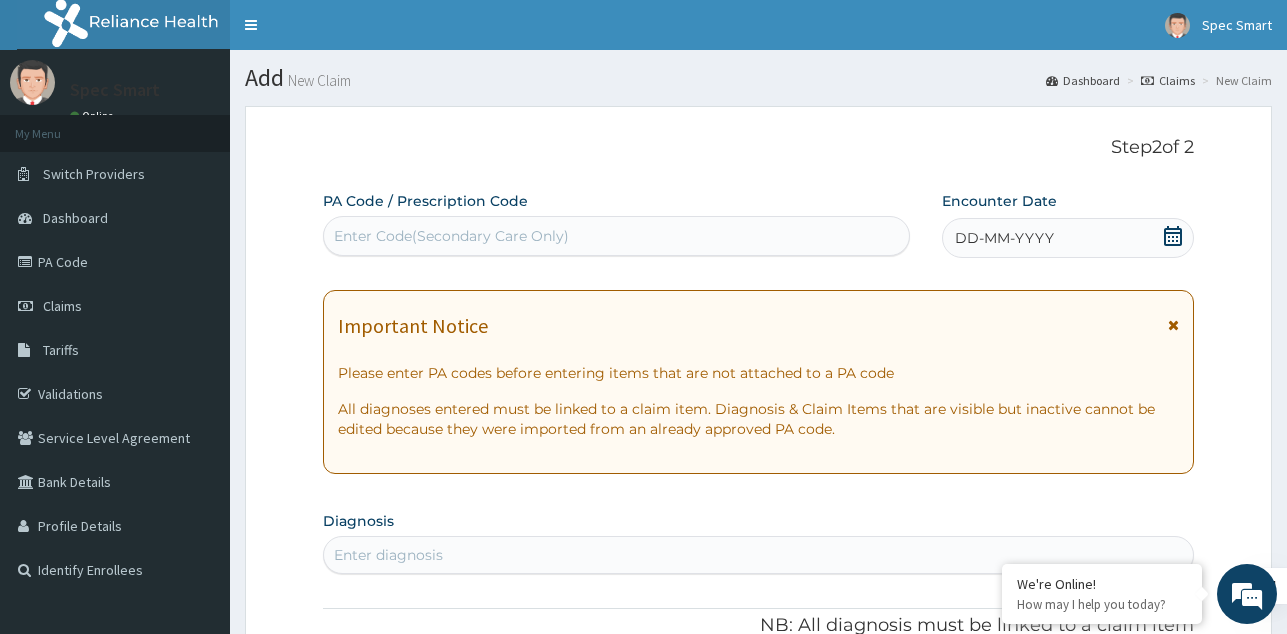 click on "Enter Code(Secondary Care Only)" at bounding box center (451, 236) 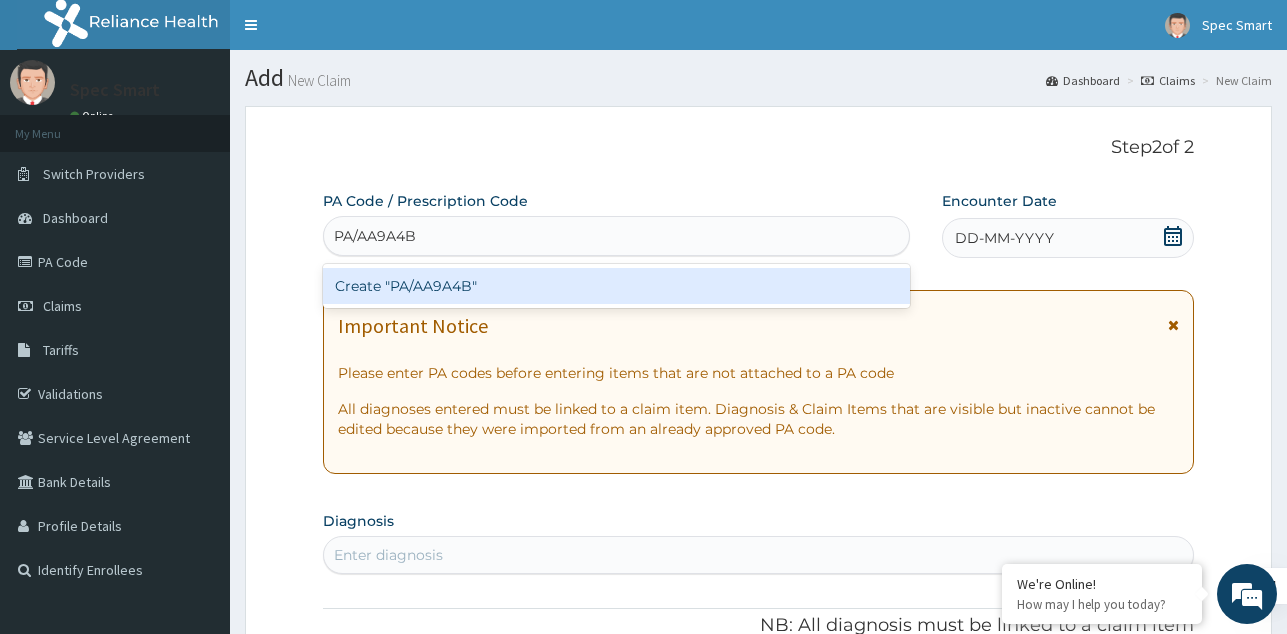 click on "Create "PA/AA9A4B"" at bounding box center (616, 286) 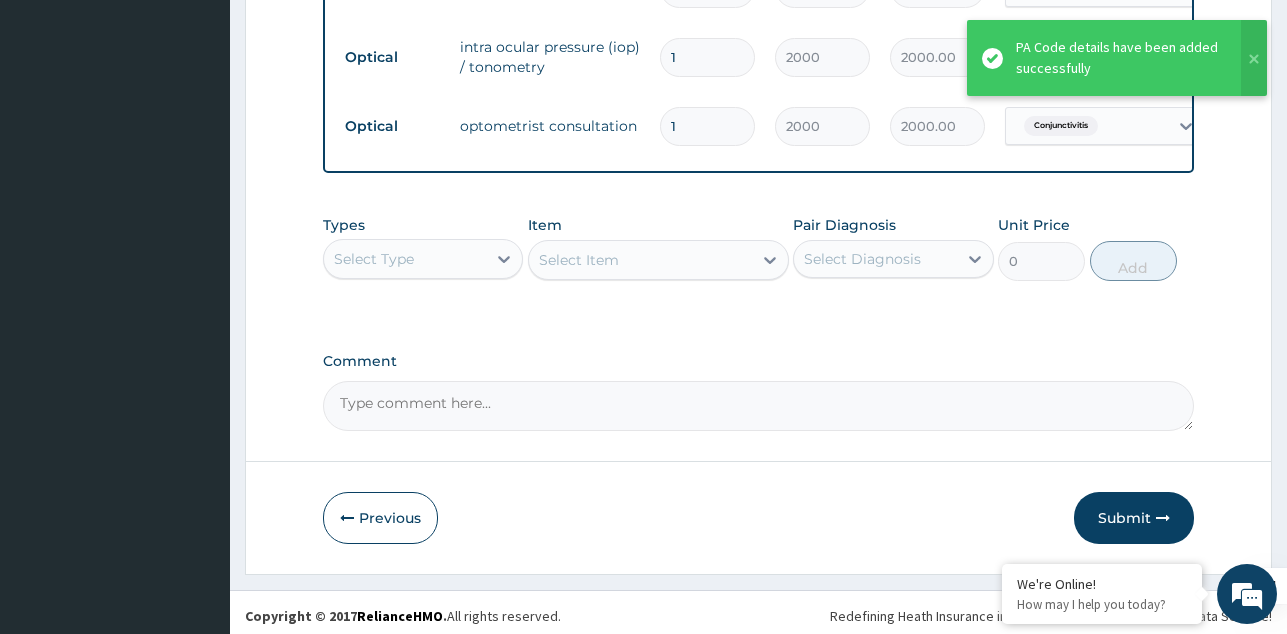 scroll, scrollTop: 866, scrollLeft: 0, axis: vertical 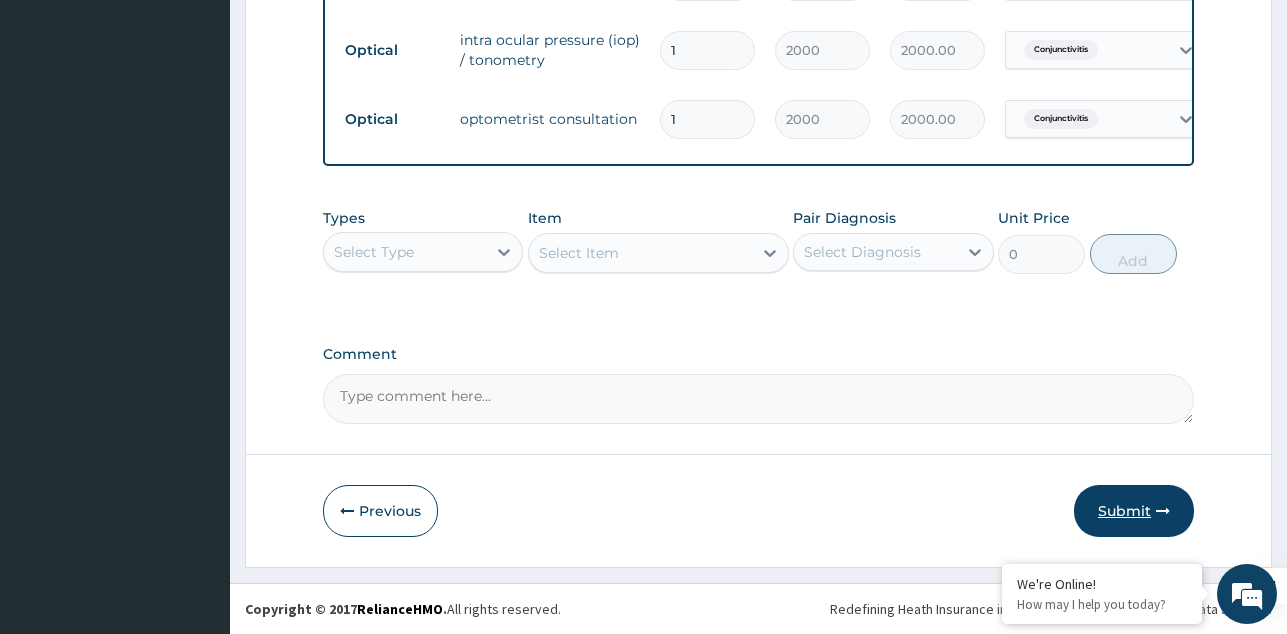 click on "Submit" at bounding box center (1134, 511) 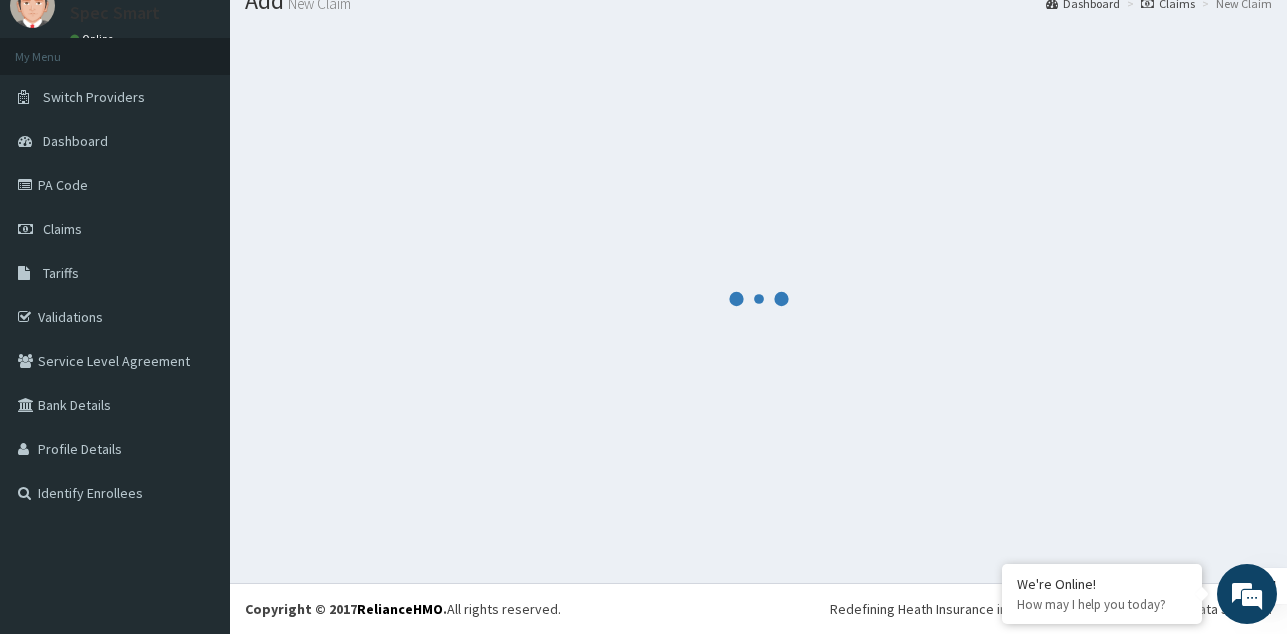 scroll, scrollTop: 866, scrollLeft: 0, axis: vertical 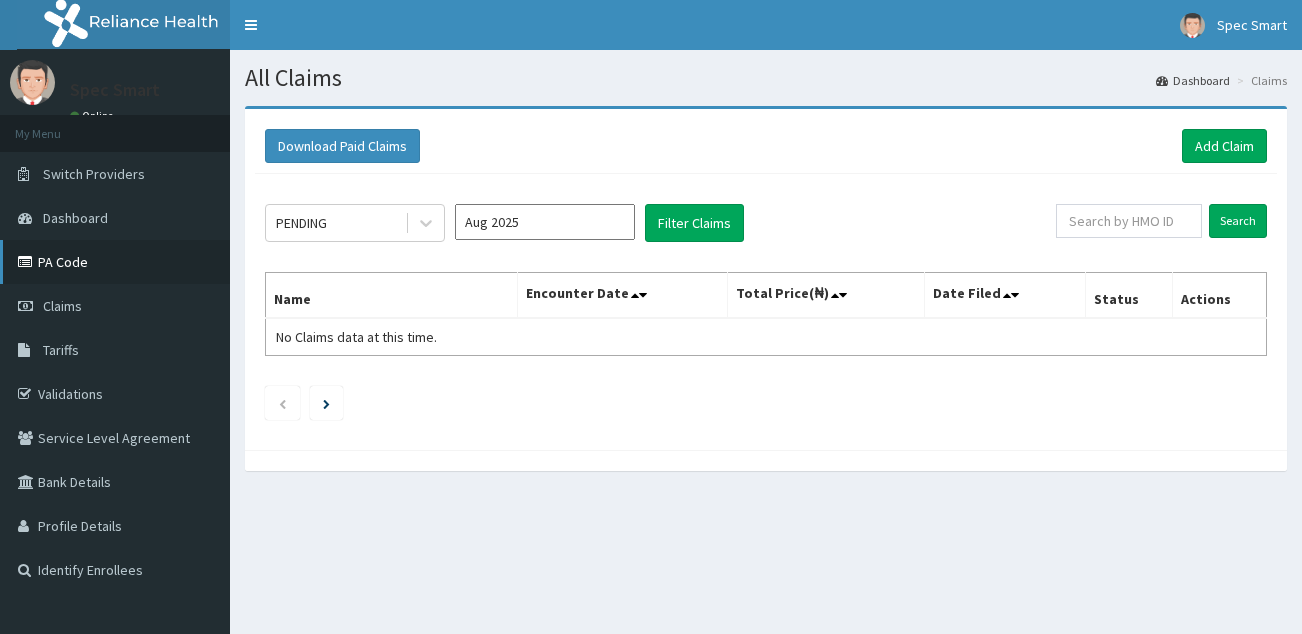 click on "PA Code" at bounding box center (115, 262) 